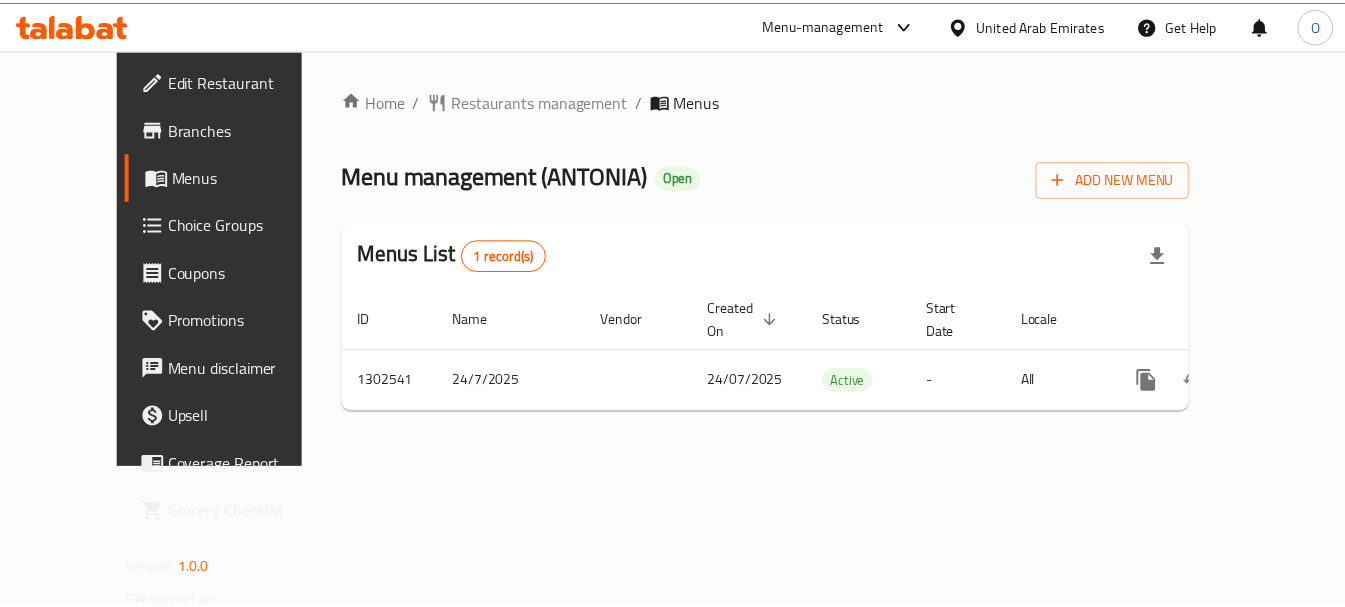 scroll, scrollTop: 0, scrollLeft: 0, axis: both 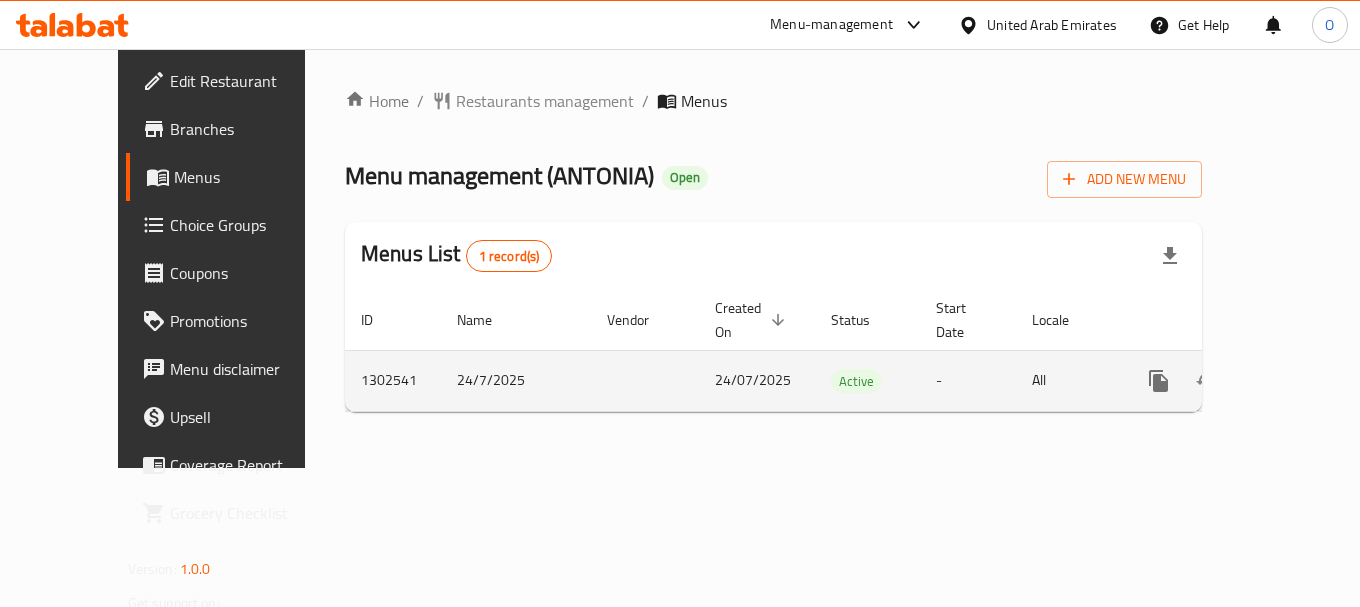 click 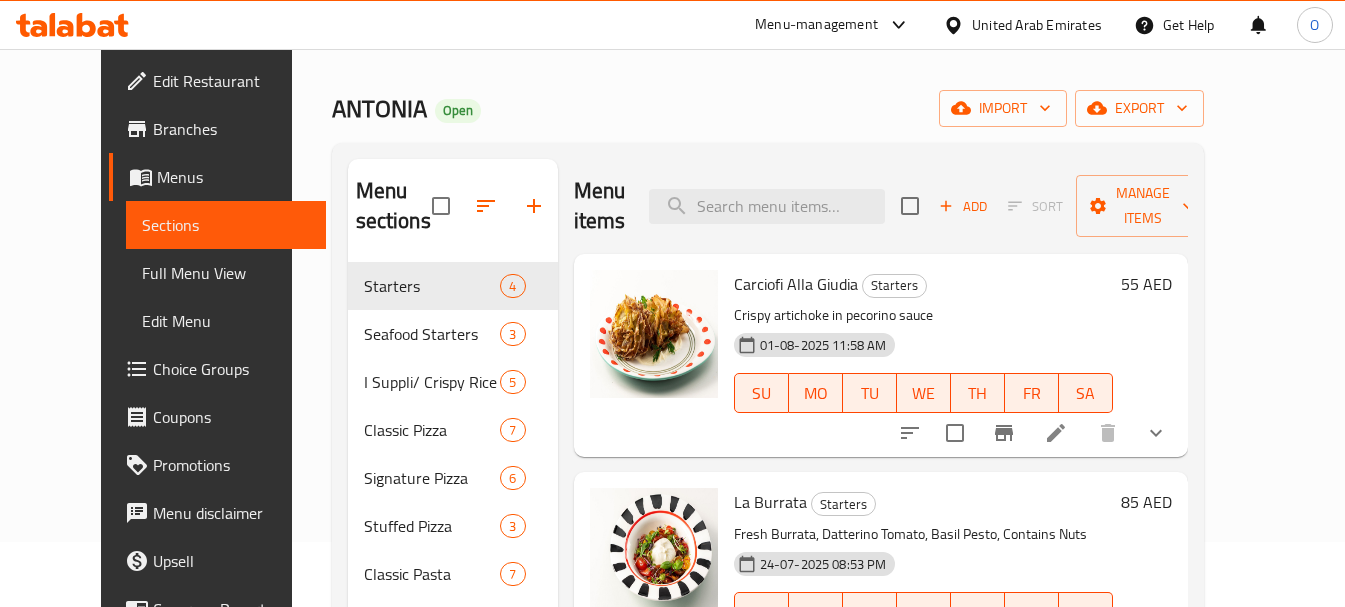 scroll, scrollTop: 100, scrollLeft: 0, axis: vertical 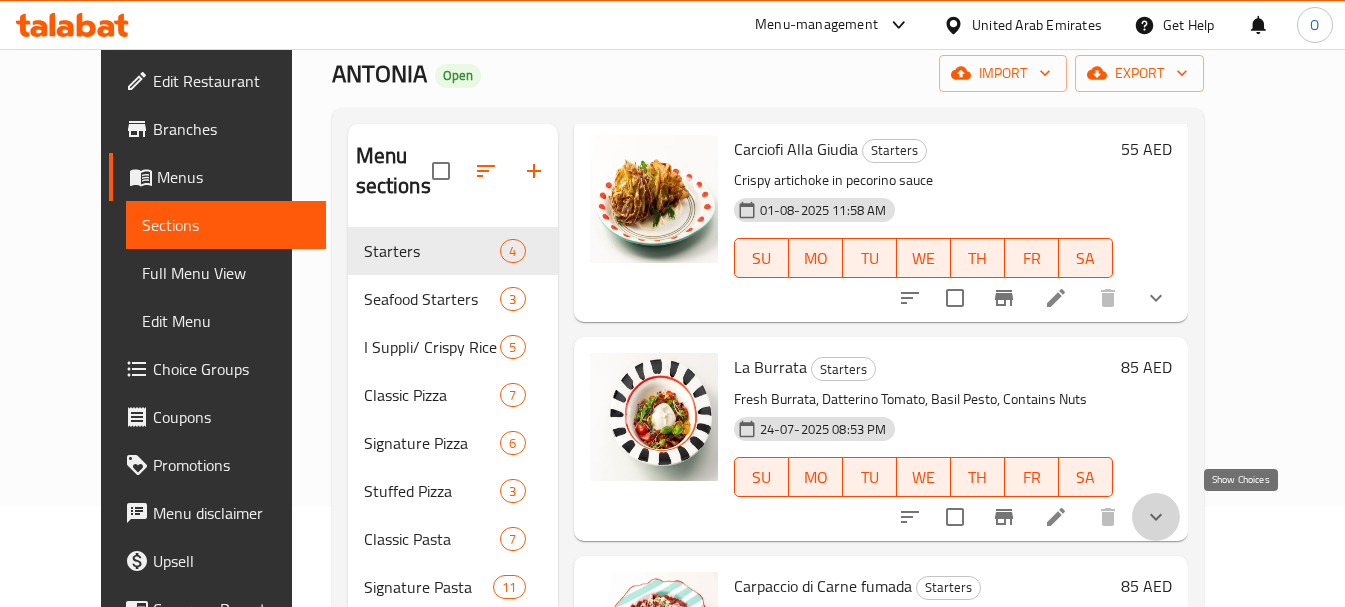 click 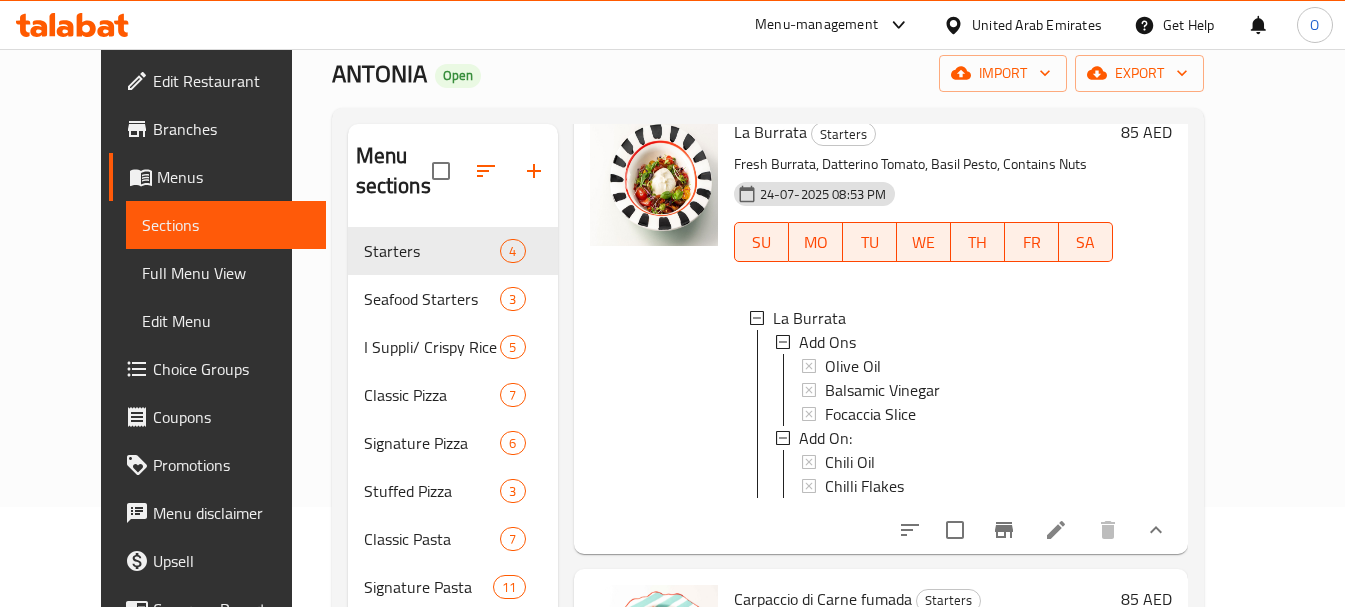 scroll, scrollTop: 300, scrollLeft: 0, axis: vertical 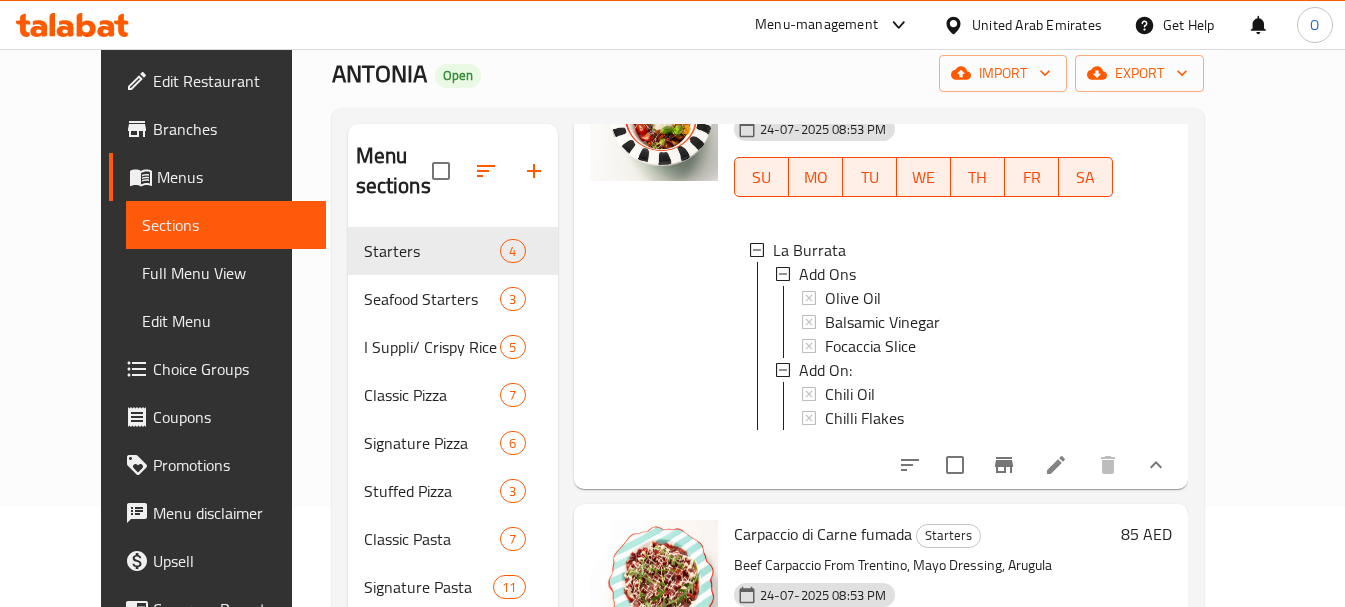 click at bounding box center (1056, 465) 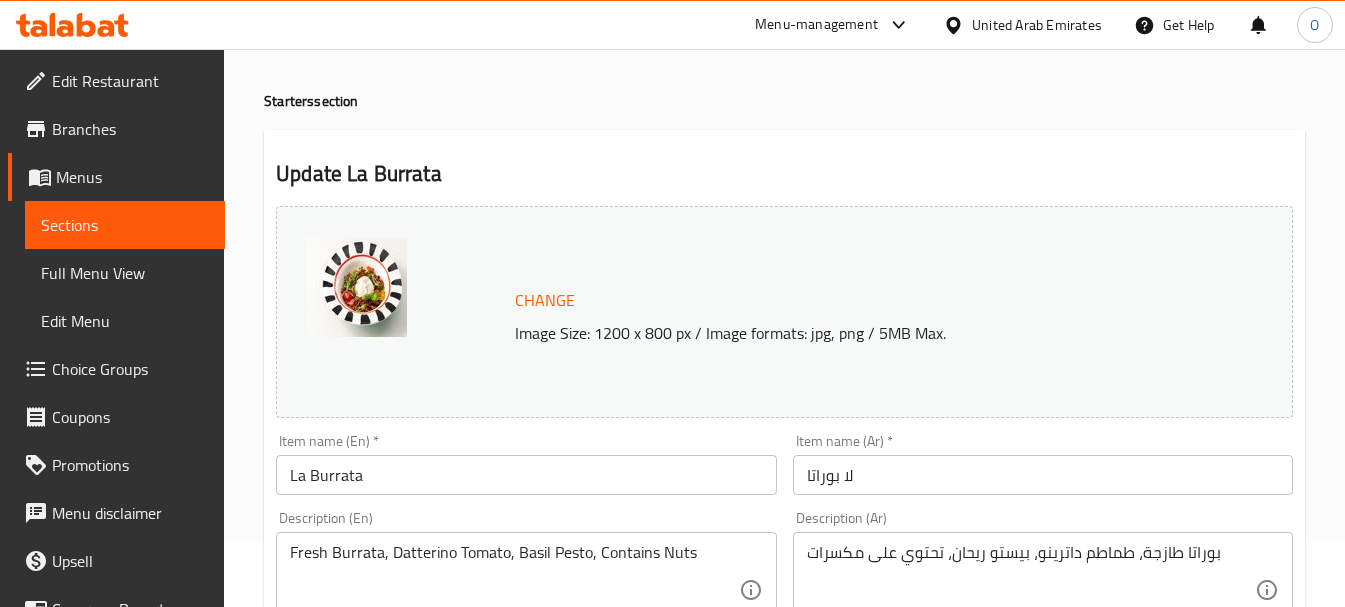 scroll, scrollTop: 200, scrollLeft: 0, axis: vertical 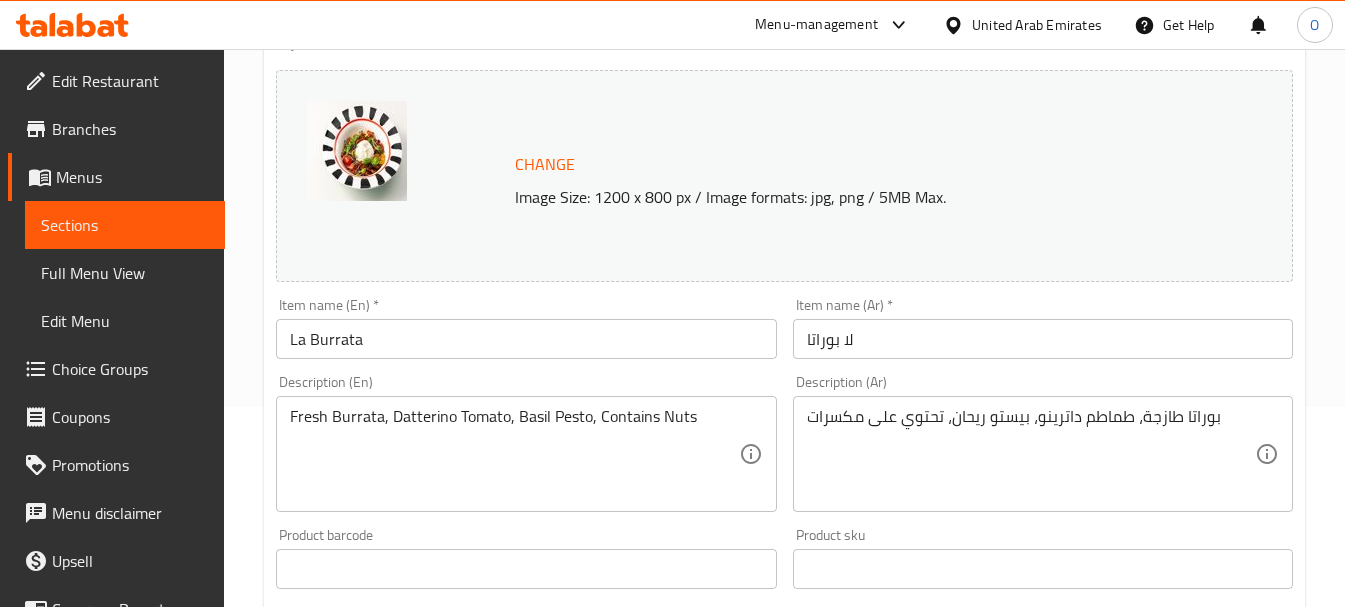 click on "La Burrata" at bounding box center (526, 339) 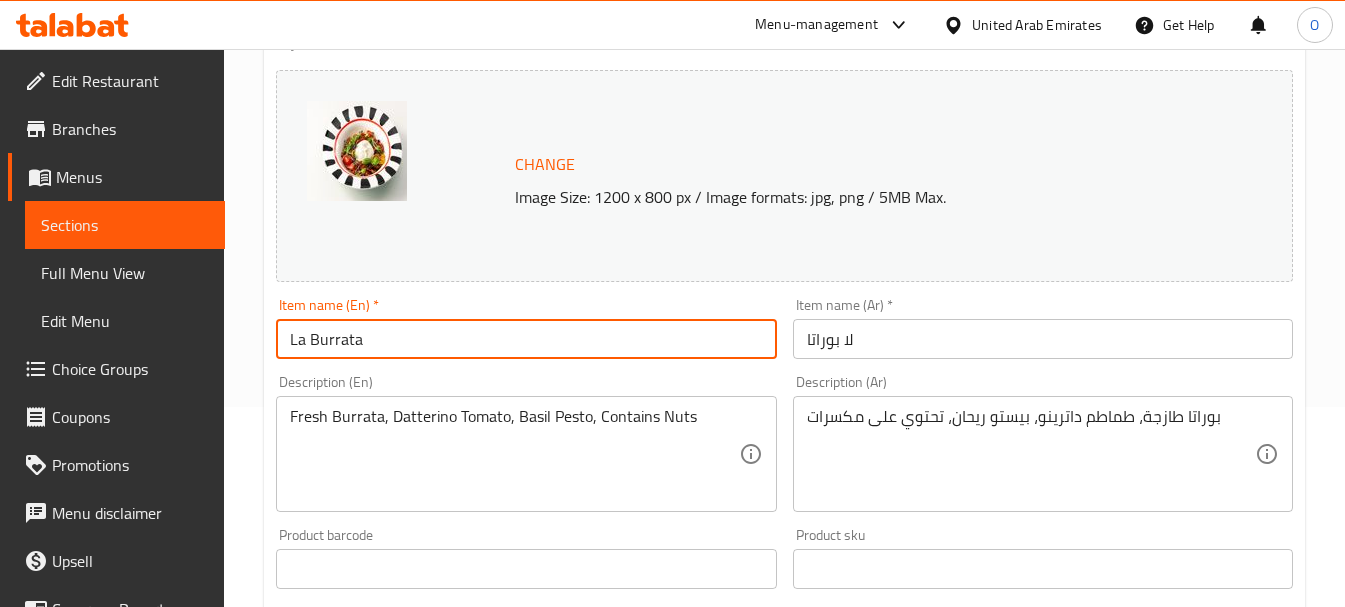 click on "La Burrata" at bounding box center [526, 339] 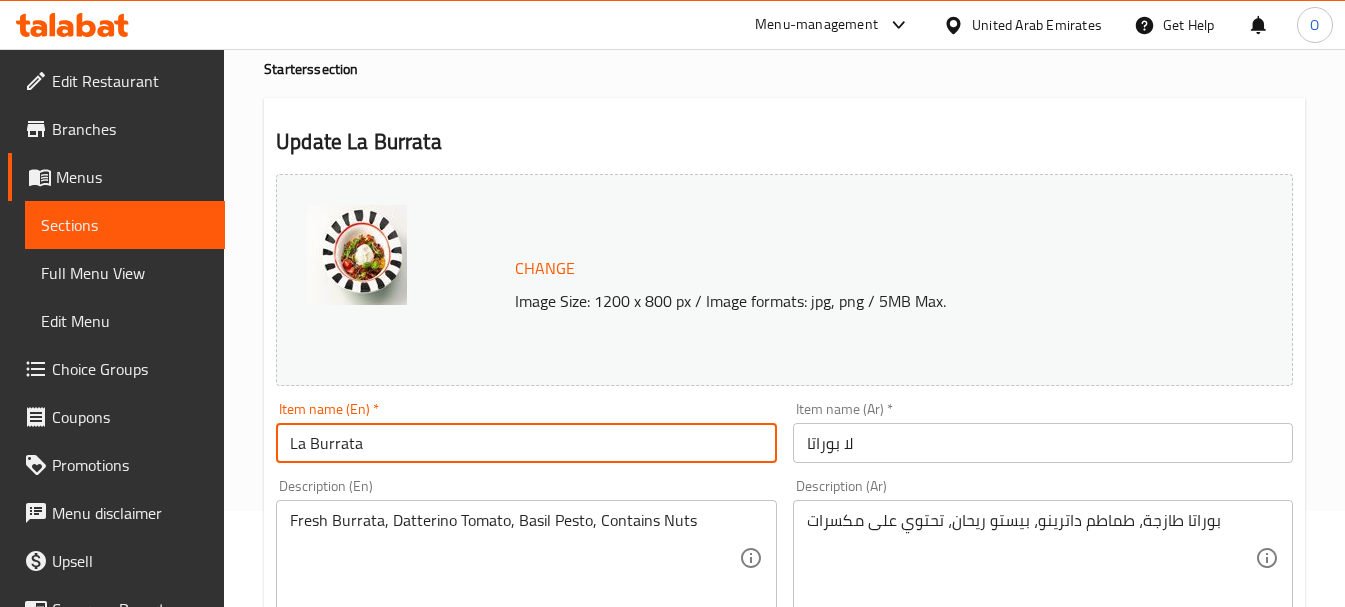 scroll, scrollTop: 0, scrollLeft: 0, axis: both 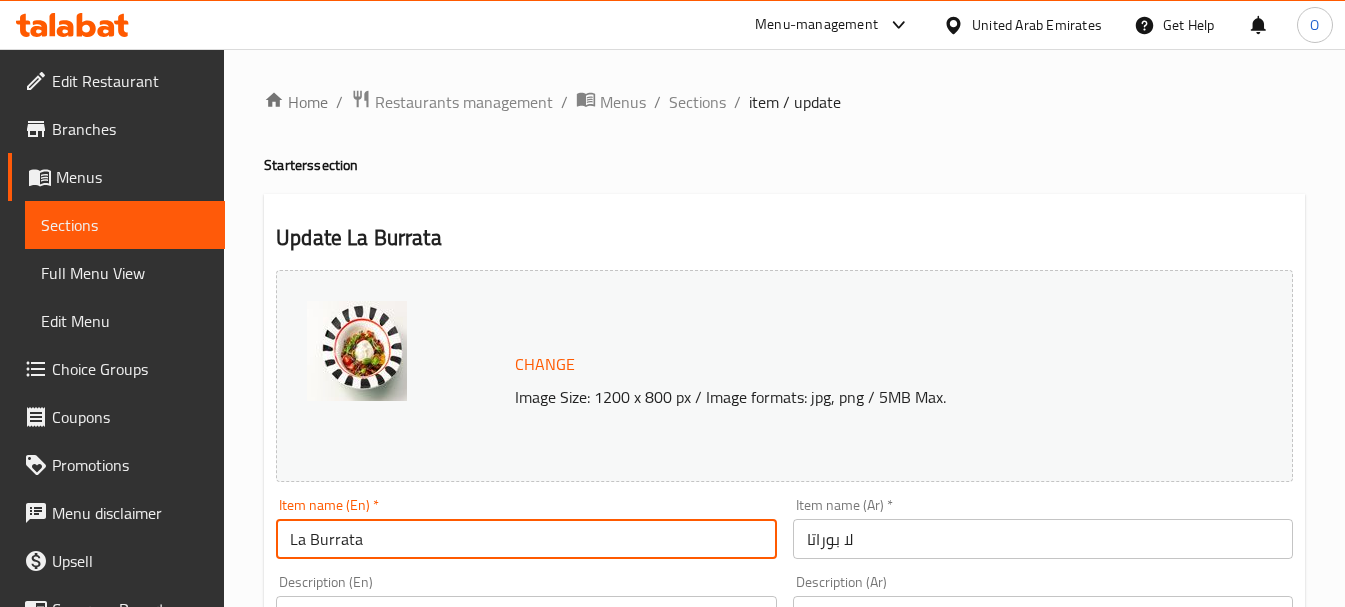 click on "Home / Restaurants management / Menus / Sections / item / update Starters  section Update La Burrata Change Image Size: 1200 x 800 px / Image formats: jpg, png / 5MB Max. Item name (En)   * La Burrata Item name (En)  * Item name (Ar)   * لا بوراتا Item name (Ar)  * Description (En) Fresh Burrata, Datterino Tomato, Basil Pesto, Contains Nuts Description (En) Description (Ar) بوراتا طازجة، طماطم داترينو، بيستو ريحان، تحتوي على مكسرات Description (Ar) Product barcode Product barcode Product sku Product sku Price   * AED 85 Price  * Price on selection Free item Start Date Start Date End Date End Date Available Days SU MO TU WE TH FR SA Available from ​ ​ Available to ​ ​ Status Active Inactive Exclude from GEM Variations & Choices Add variant Add Ons إضافات ​ Min: 0 ​ Max: 3 ​ Olive Oil (ID: 2200532573) 5 AED Name (En) Olive Oil Name (En) Name (Ar) زيت الزيتون Name (Ar) Price AED 5 Price Status Balsamic Vinegar 5 AED" at bounding box center [784, 803] 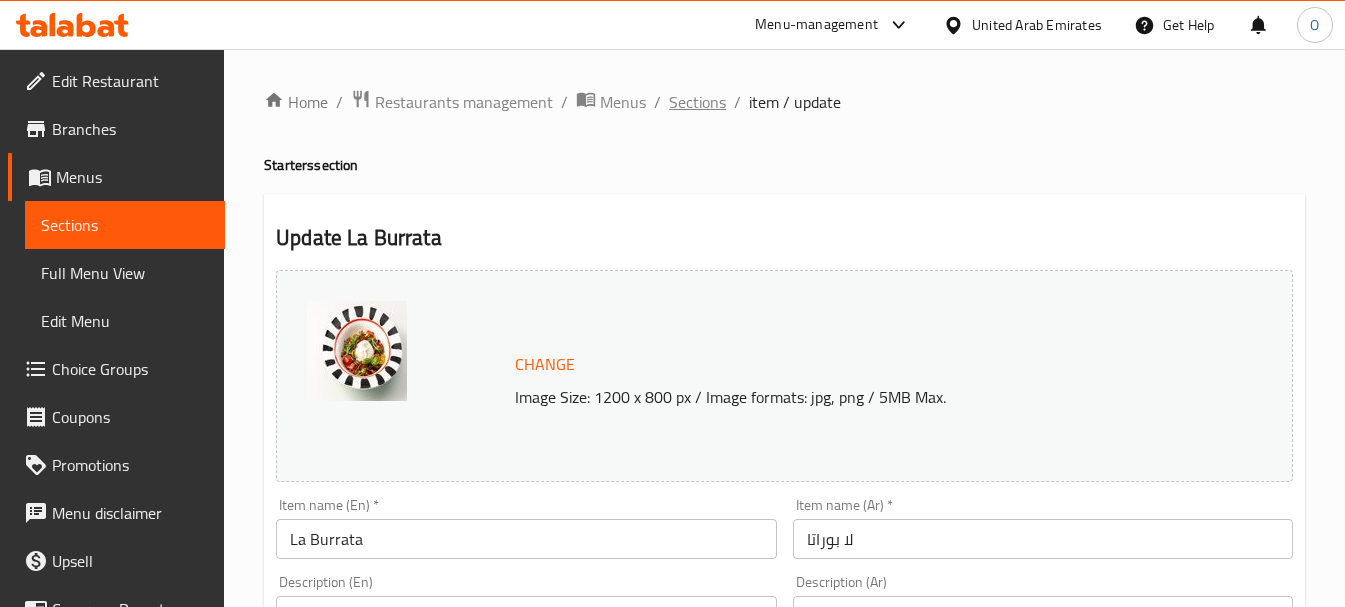 click on "Sections" at bounding box center [697, 102] 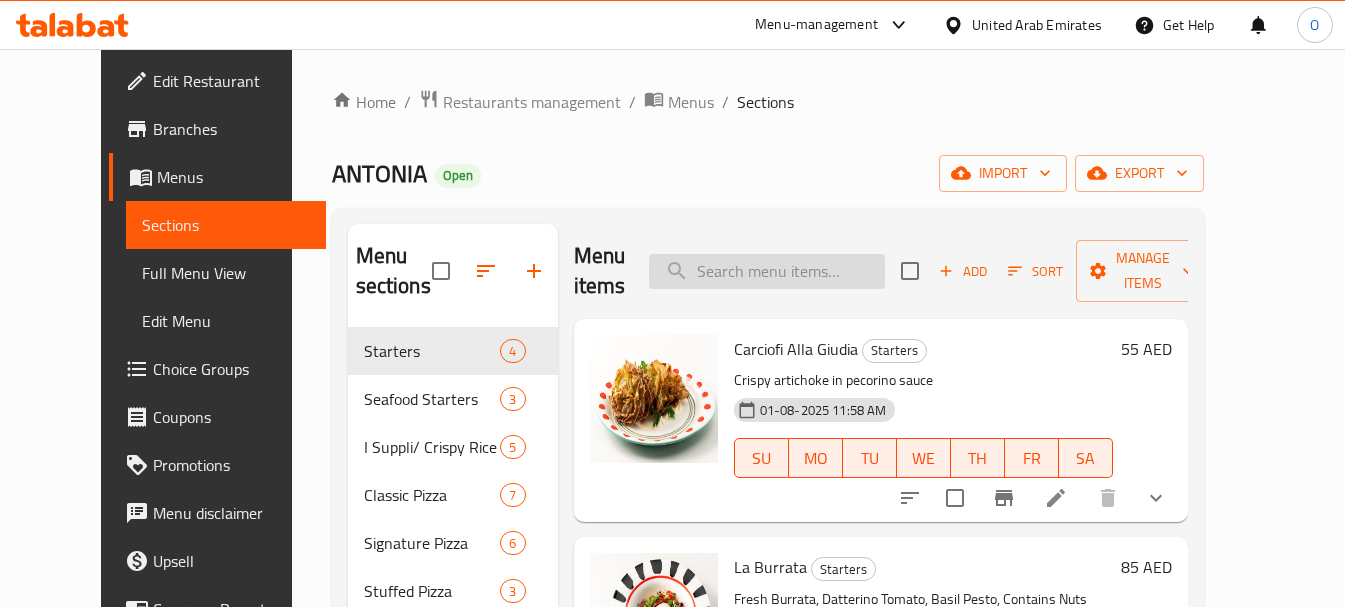 paste on "Burrata" 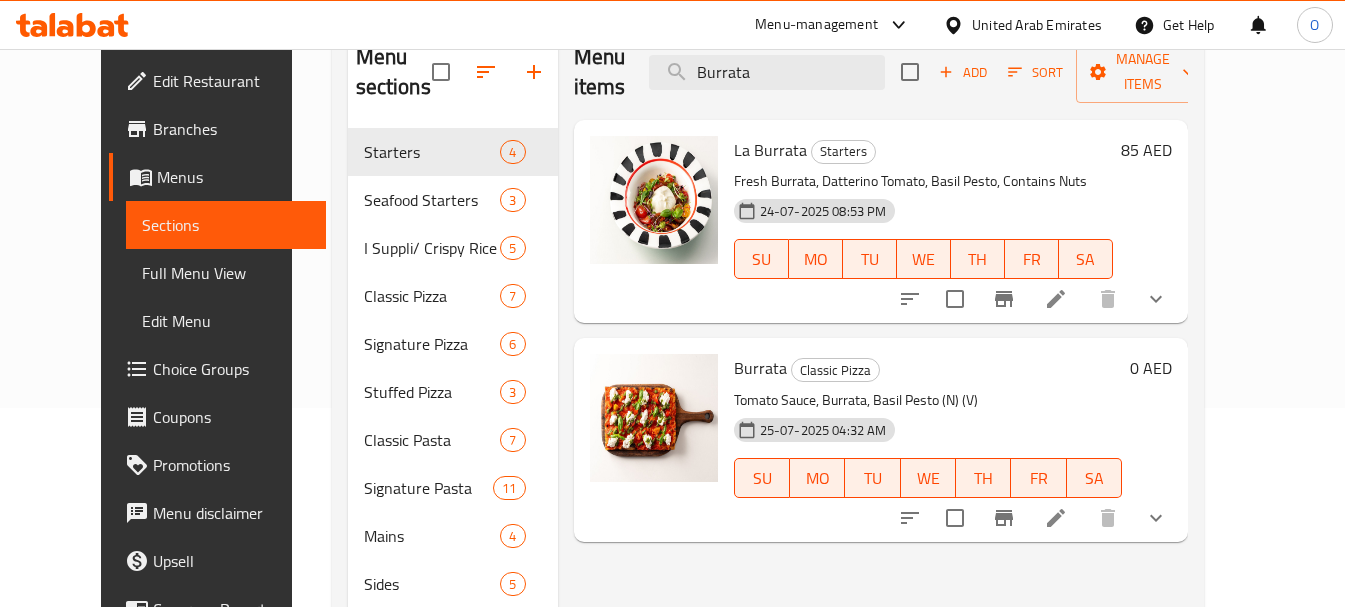 scroll, scrollTop: 200, scrollLeft: 0, axis: vertical 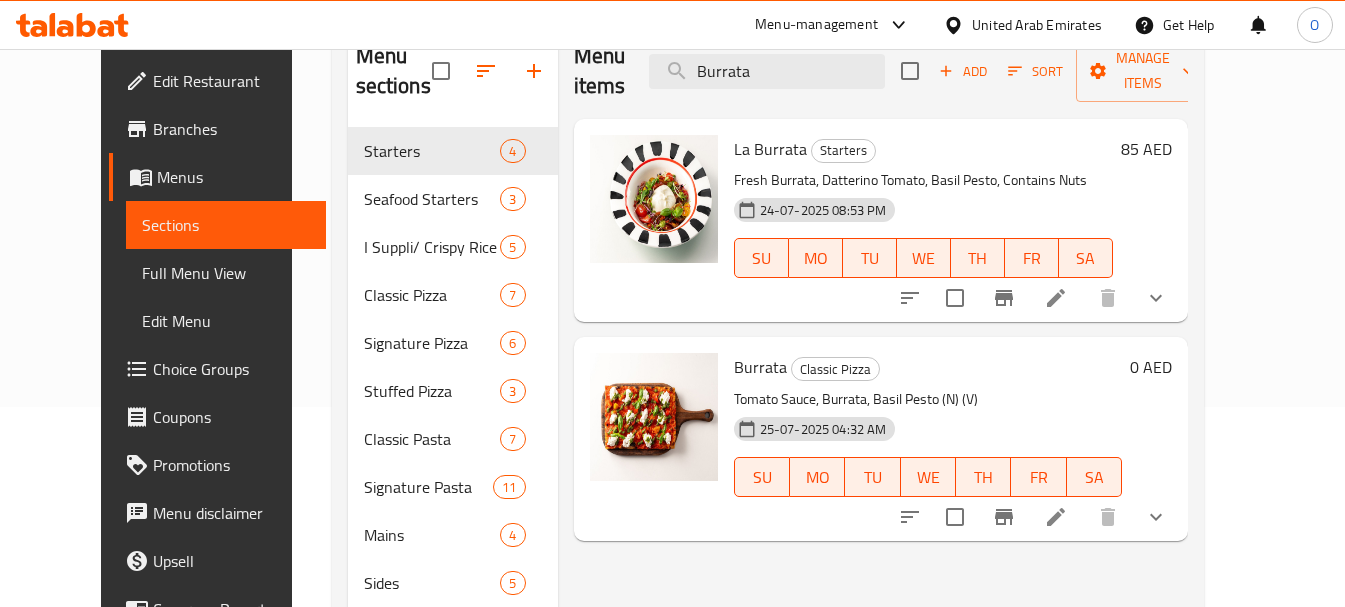 type on "Burrata" 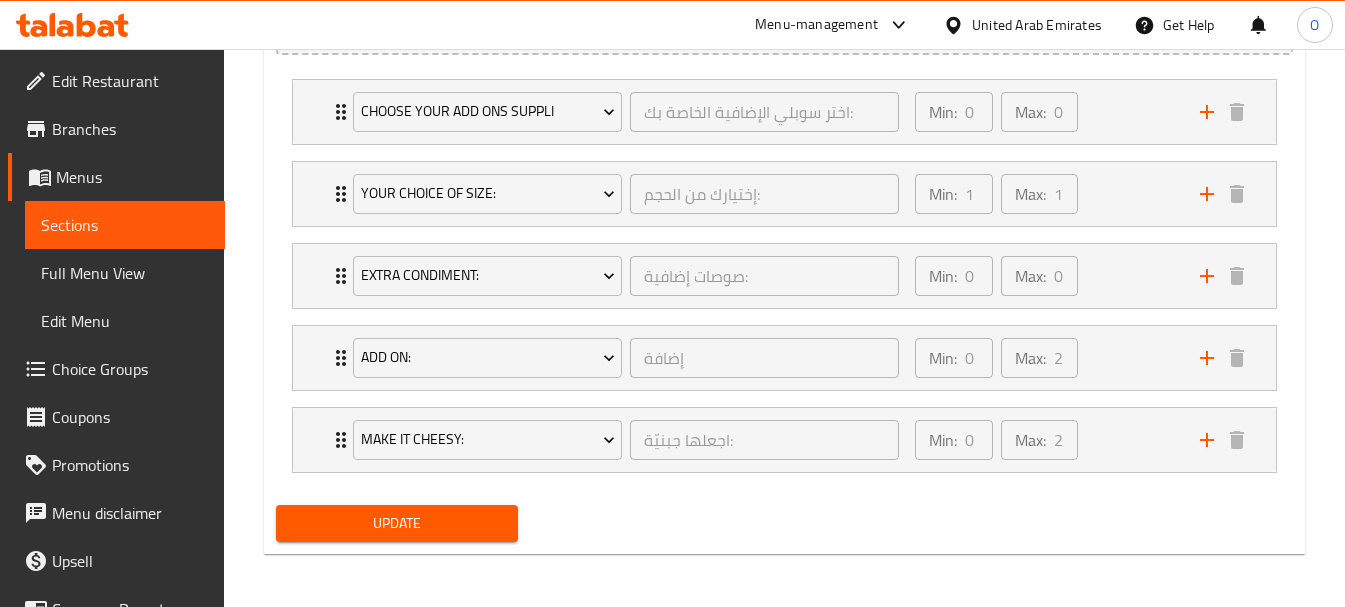 scroll, scrollTop: 1183, scrollLeft: 0, axis: vertical 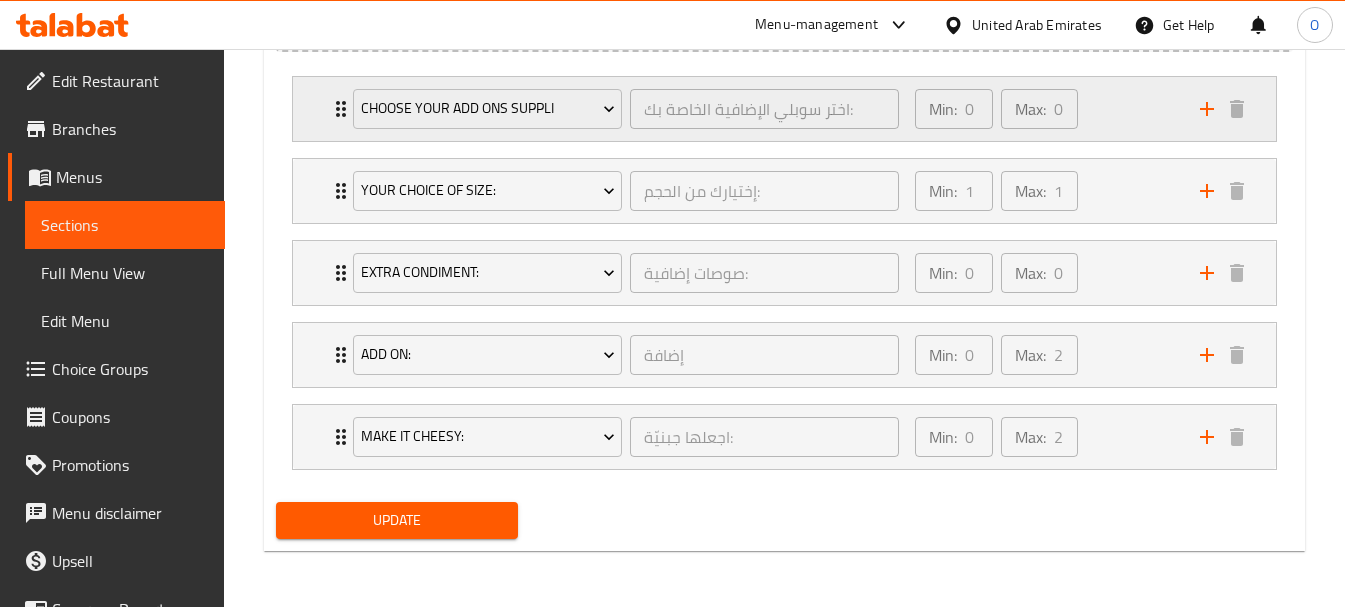 click on "Min: 0 ​ Max: 0 ​" at bounding box center (1045, 109) 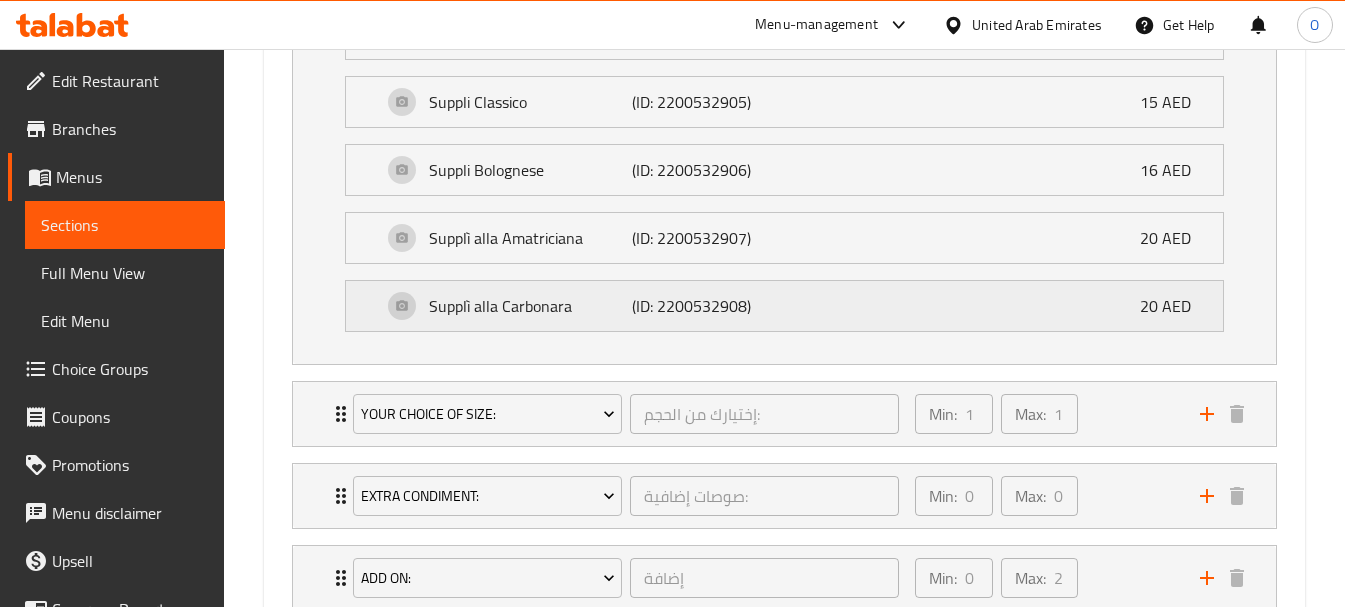 scroll, scrollTop: 1383, scrollLeft: 0, axis: vertical 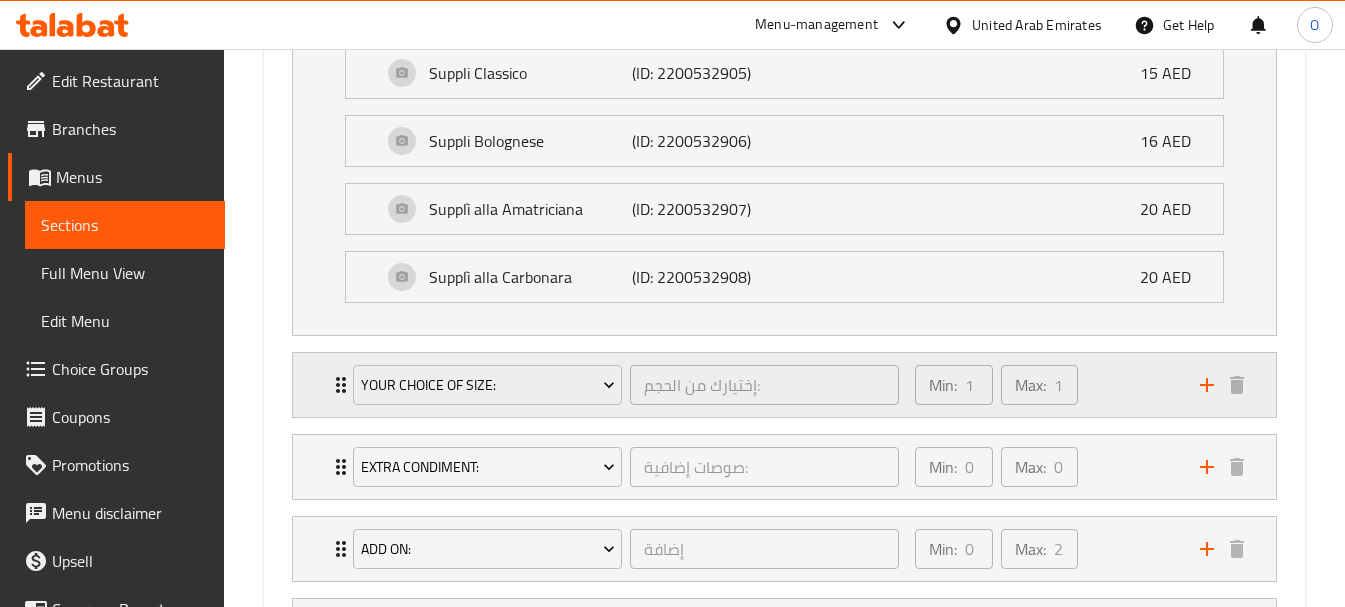 click on "Min: 1 ​ Max: 1 ​" at bounding box center [1045, 385] 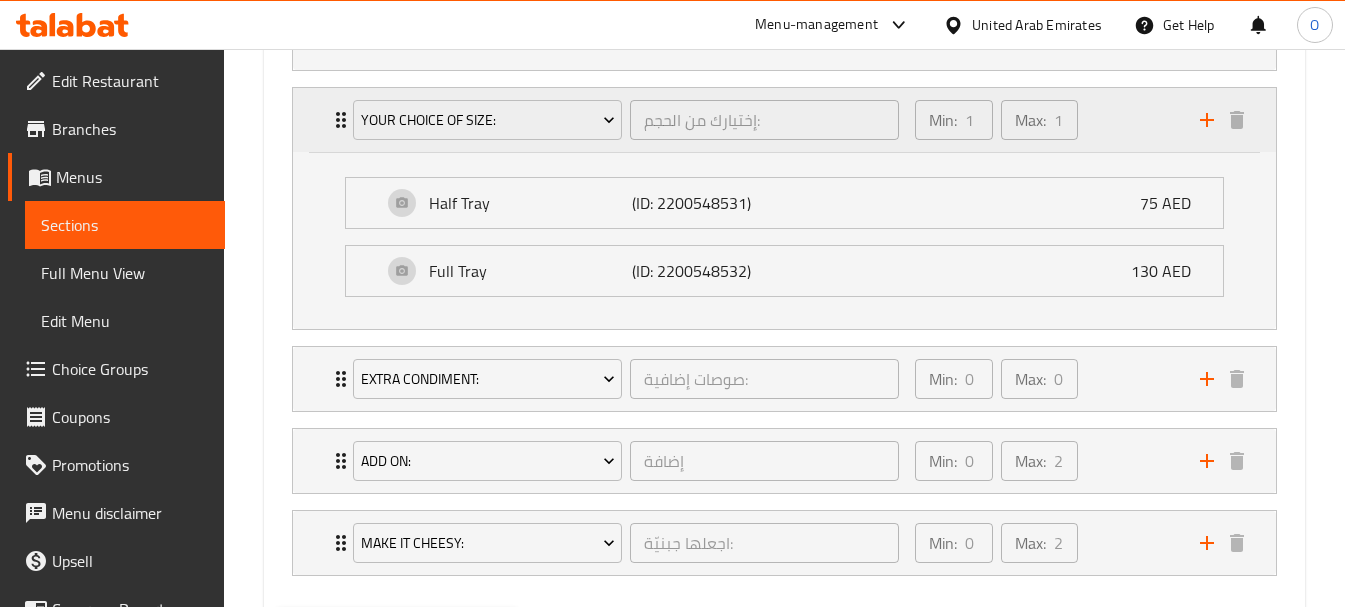 scroll, scrollTop: 1683, scrollLeft: 0, axis: vertical 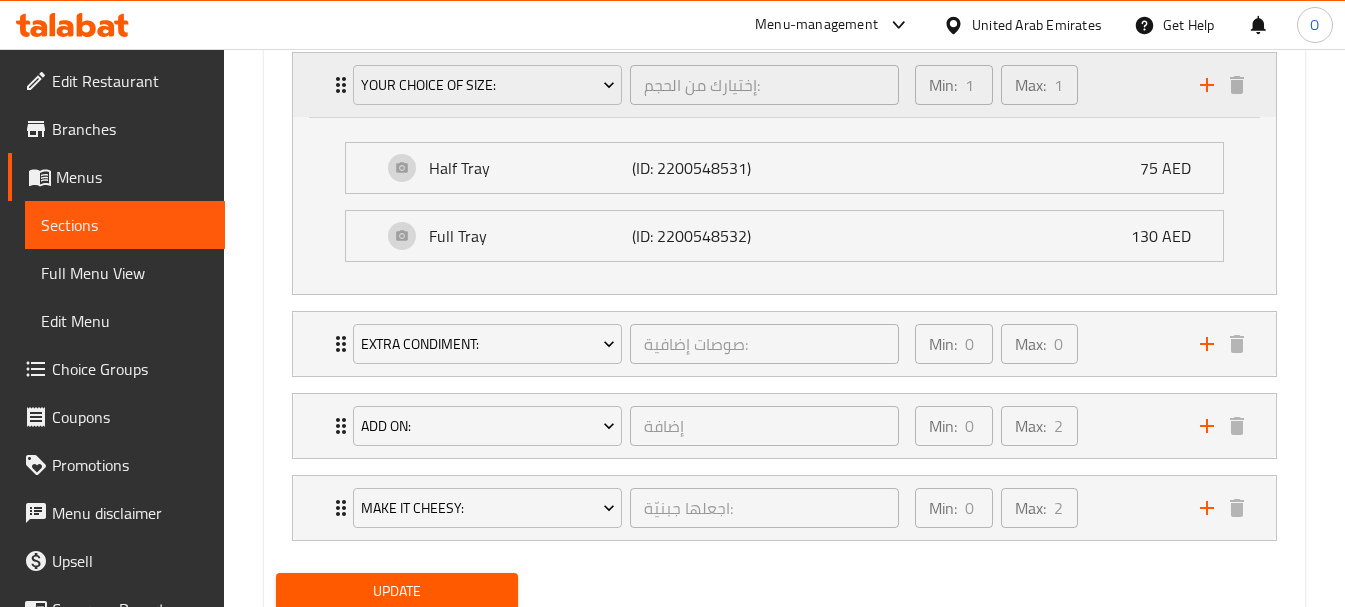click on "Min: 0 ​ Max: 0 ​" at bounding box center [1045, 344] 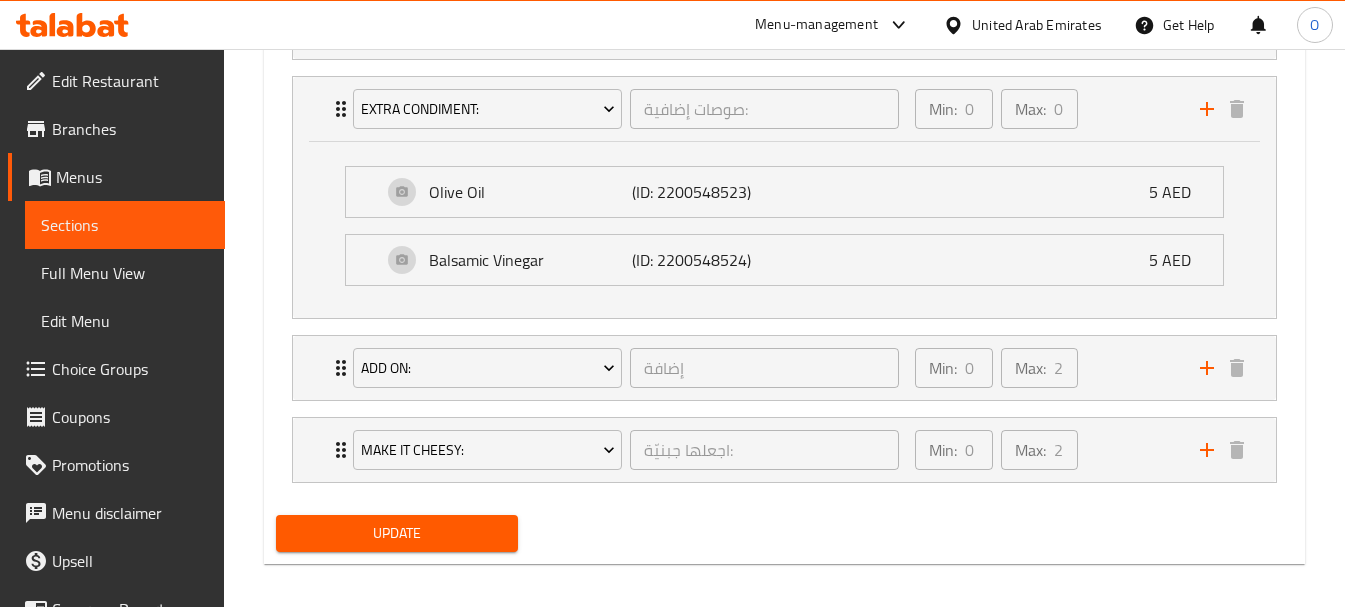 scroll, scrollTop: 1931, scrollLeft: 0, axis: vertical 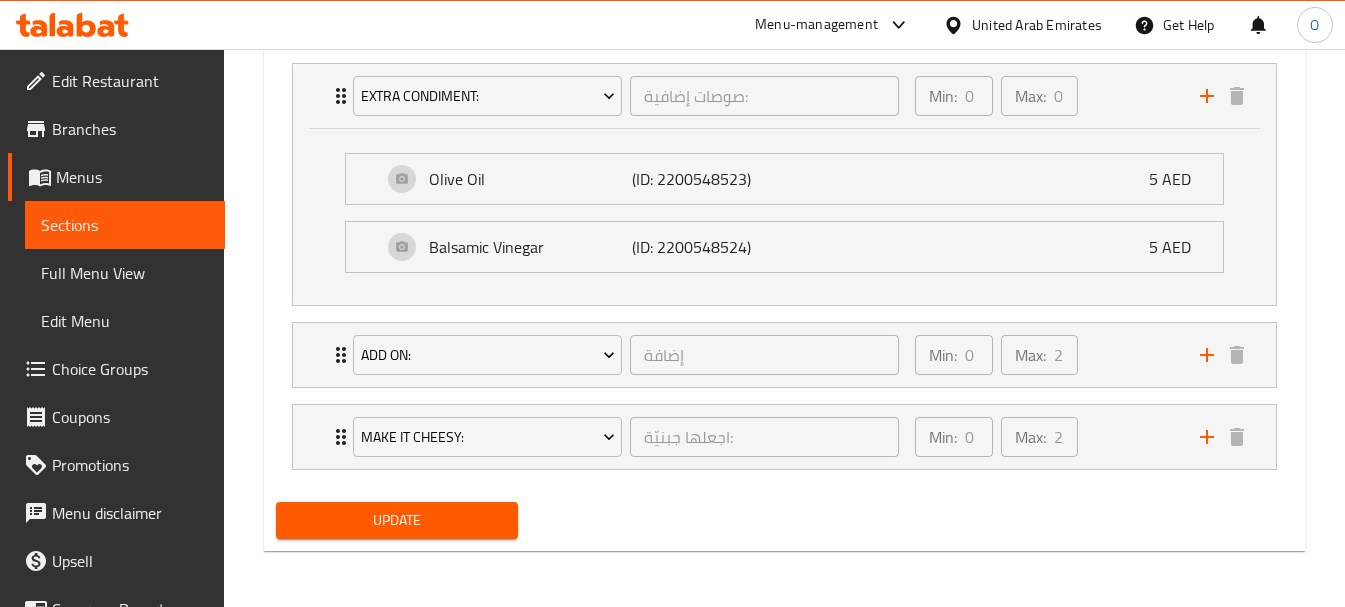 click on "Min: 0 ​ Max: 2 ​" at bounding box center (1045, 355) 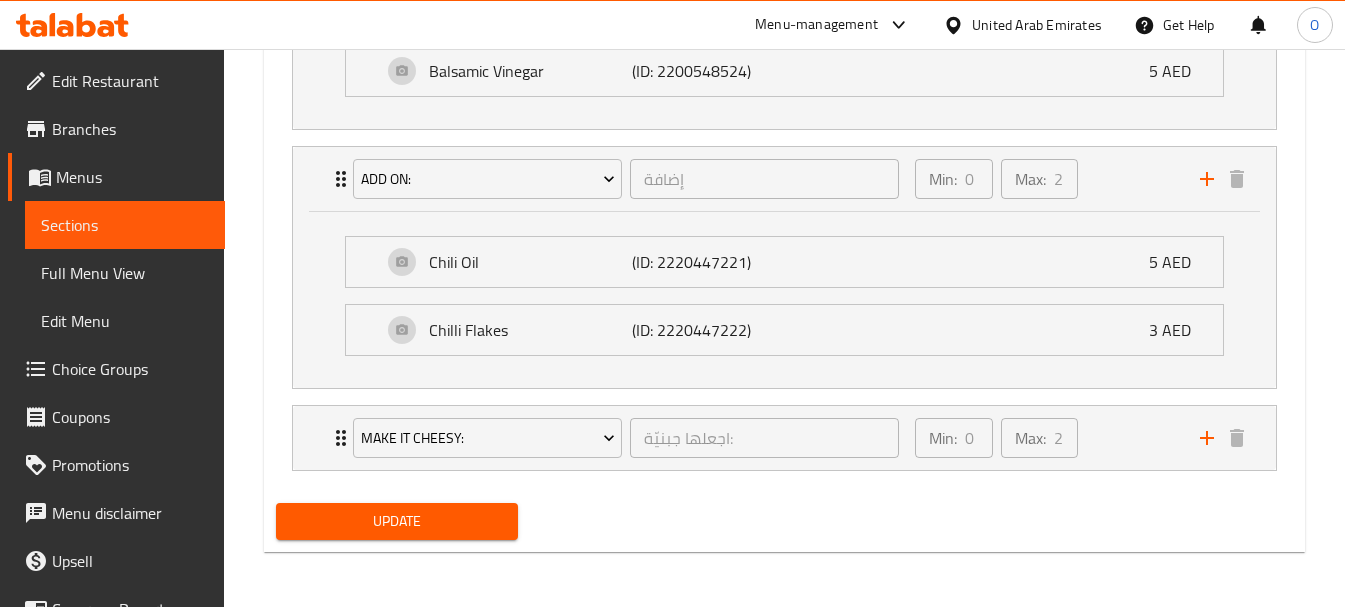 scroll, scrollTop: 2108, scrollLeft: 0, axis: vertical 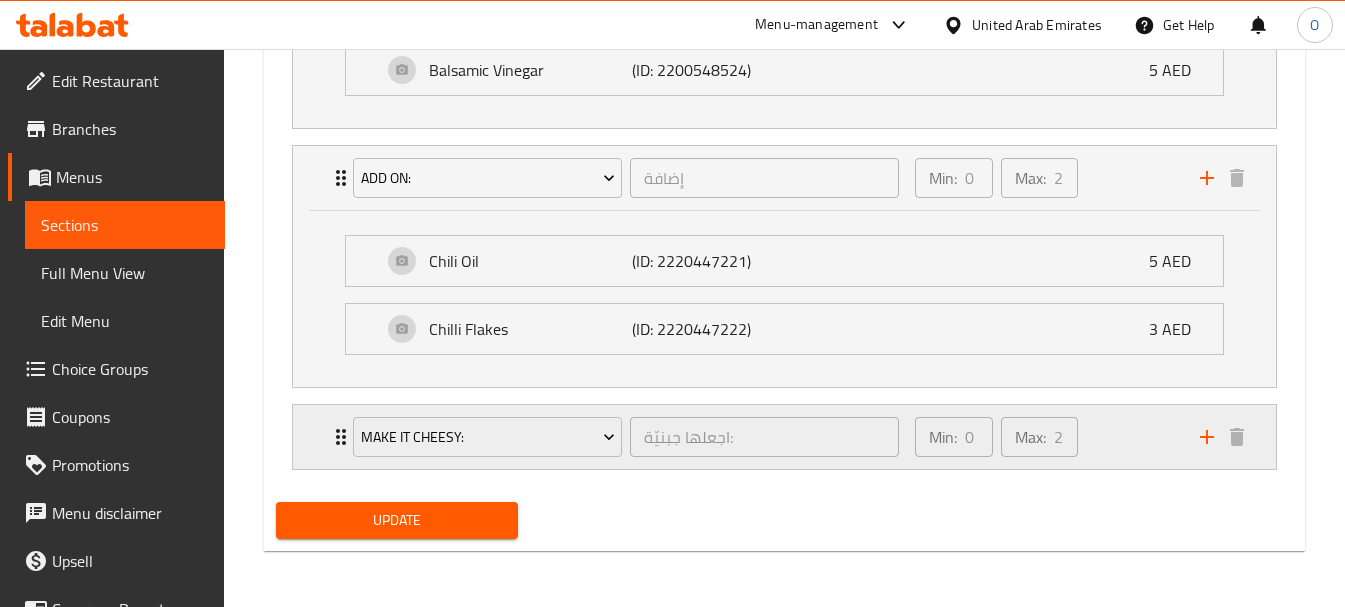 click on "Min: 0 ​ Max: 2 ​" at bounding box center (1045, 437) 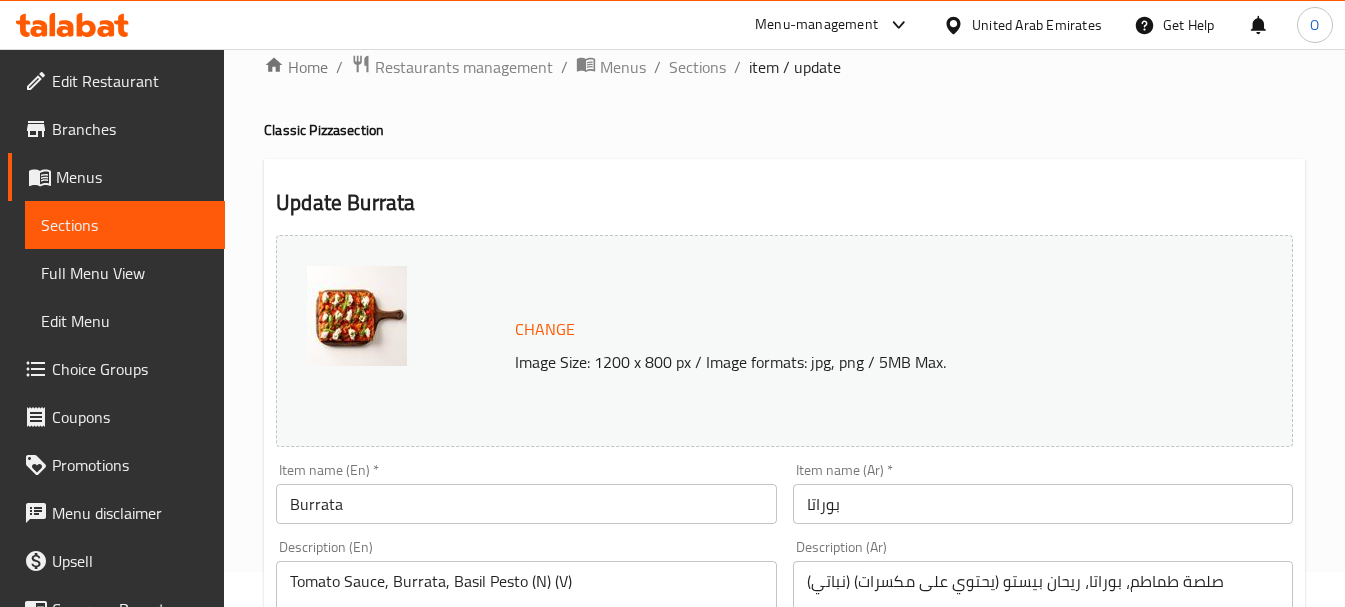 scroll, scrollTop: 0, scrollLeft: 0, axis: both 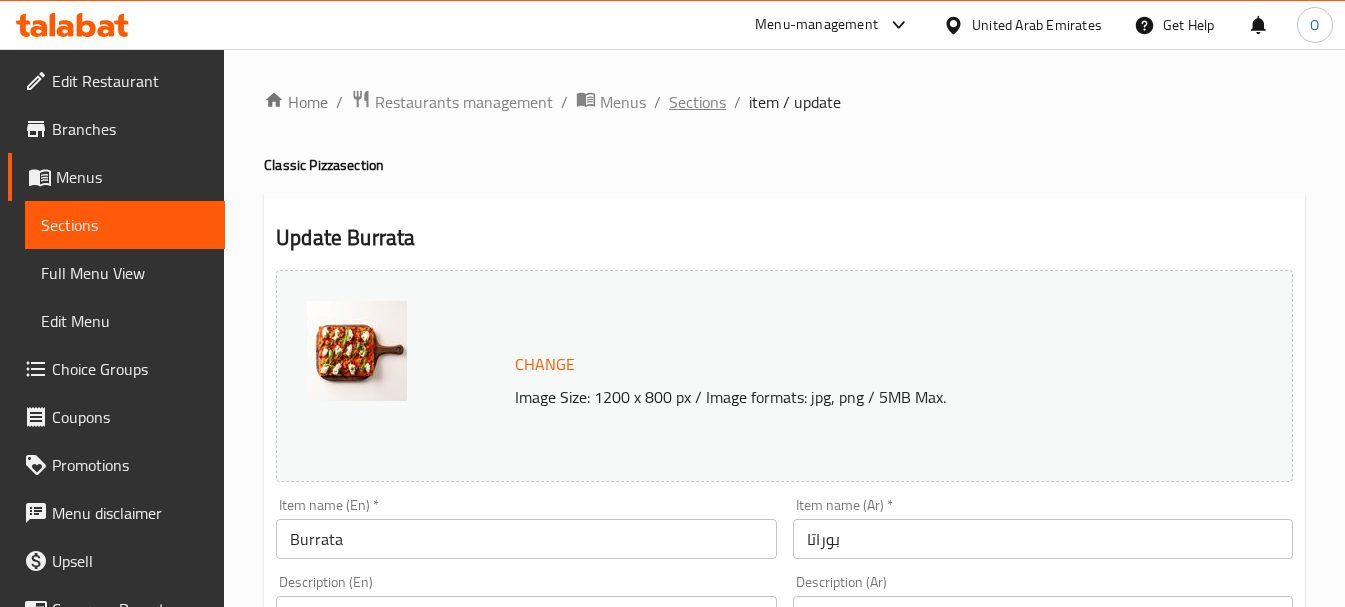 click on "Sections" at bounding box center (697, 102) 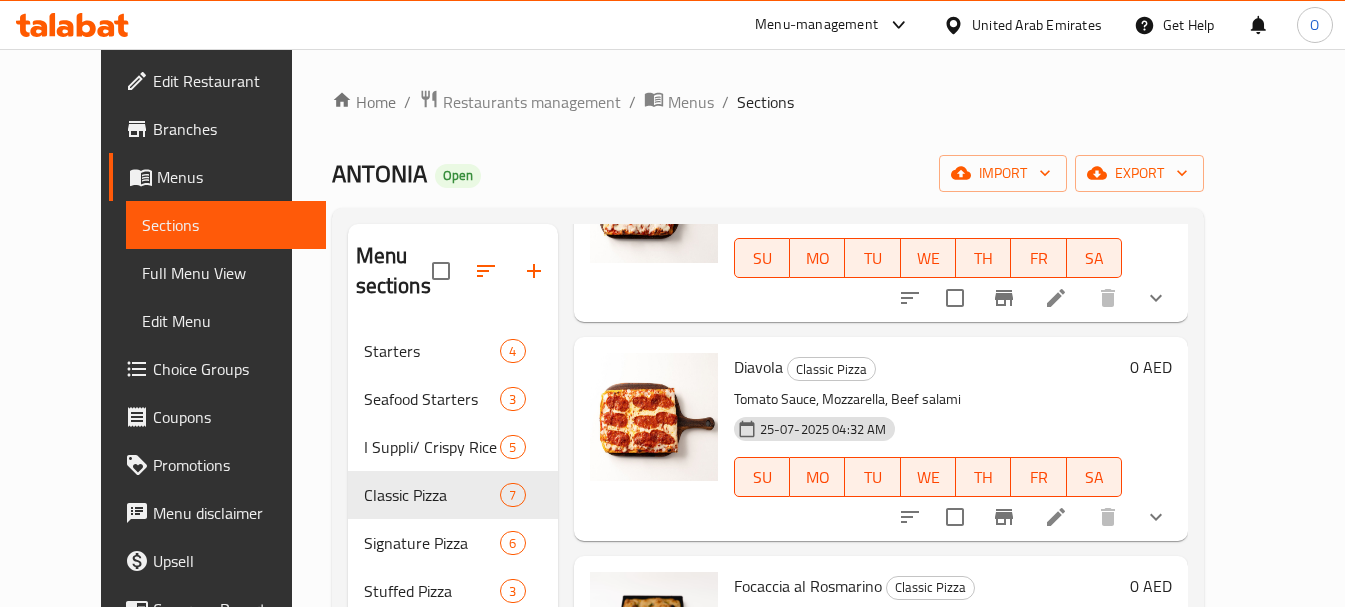 scroll, scrollTop: 0, scrollLeft: 0, axis: both 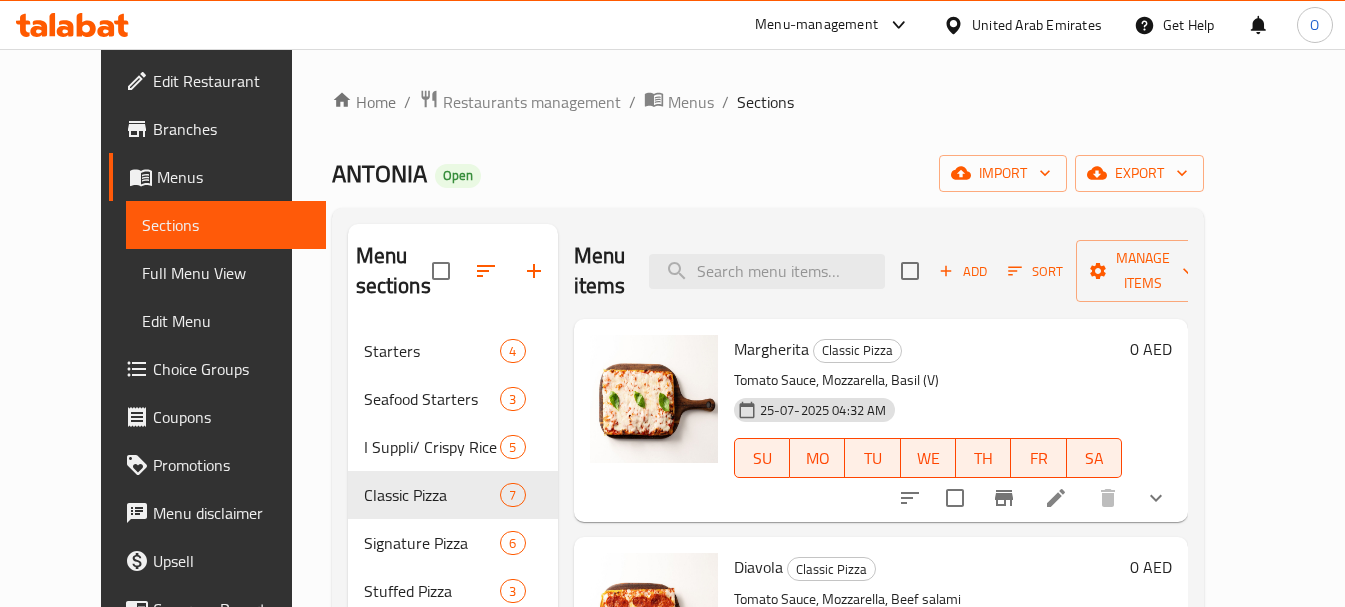 click on "Full Menu View" at bounding box center [226, 273] 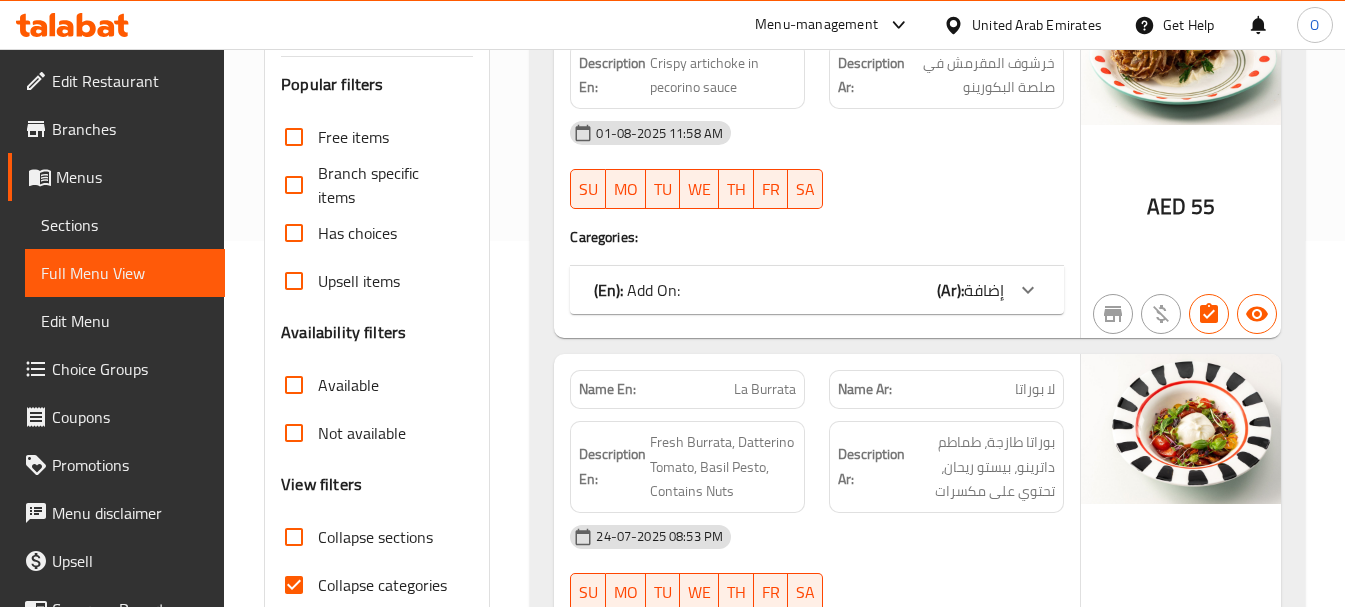 scroll, scrollTop: 600, scrollLeft: 0, axis: vertical 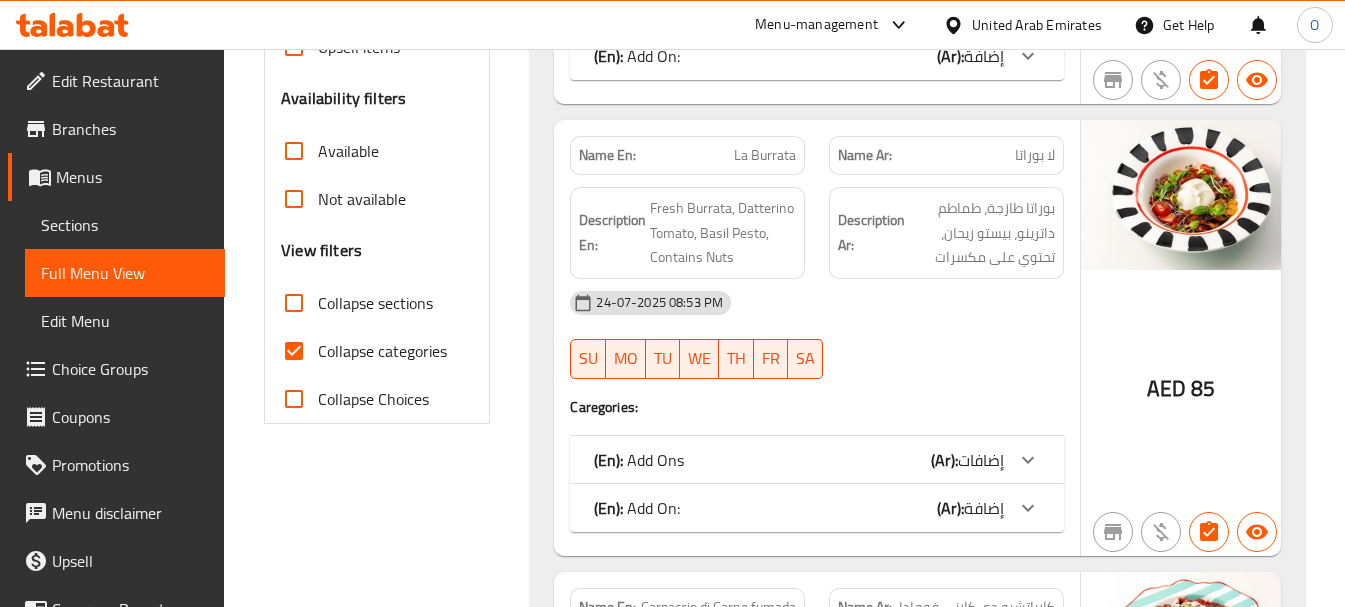 click on "Collapse categories" at bounding box center (294, 351) 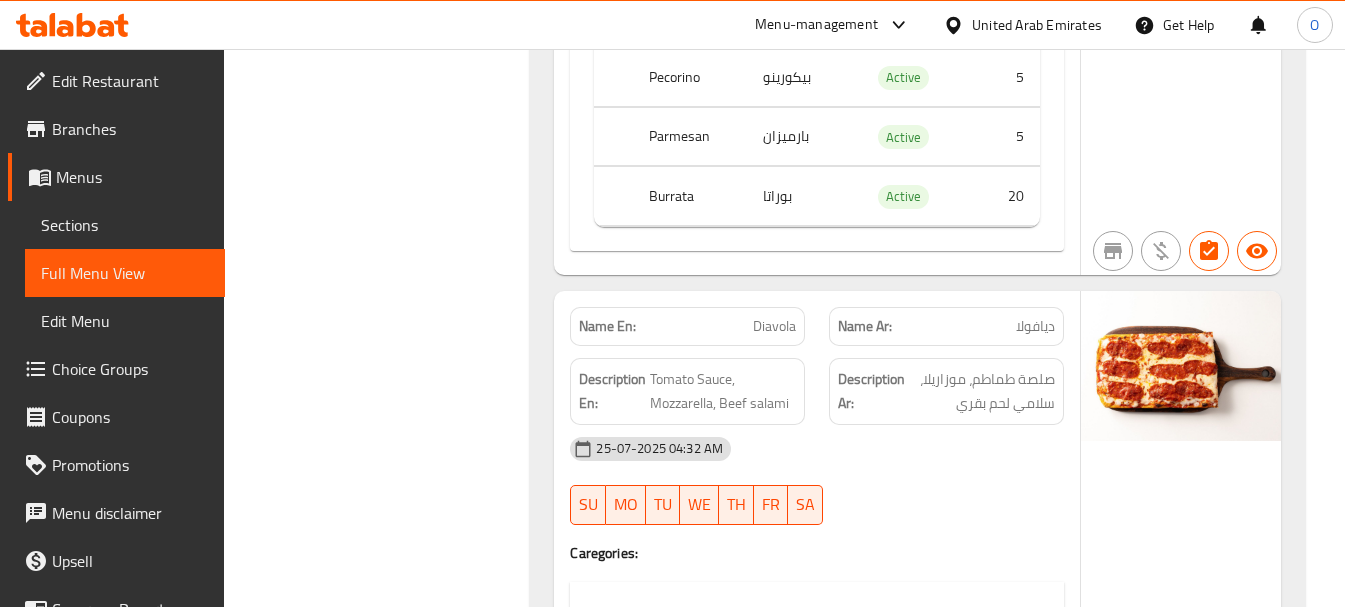 scroll, scrollTop: 14341, scrollLeft: 0, axis: vertical 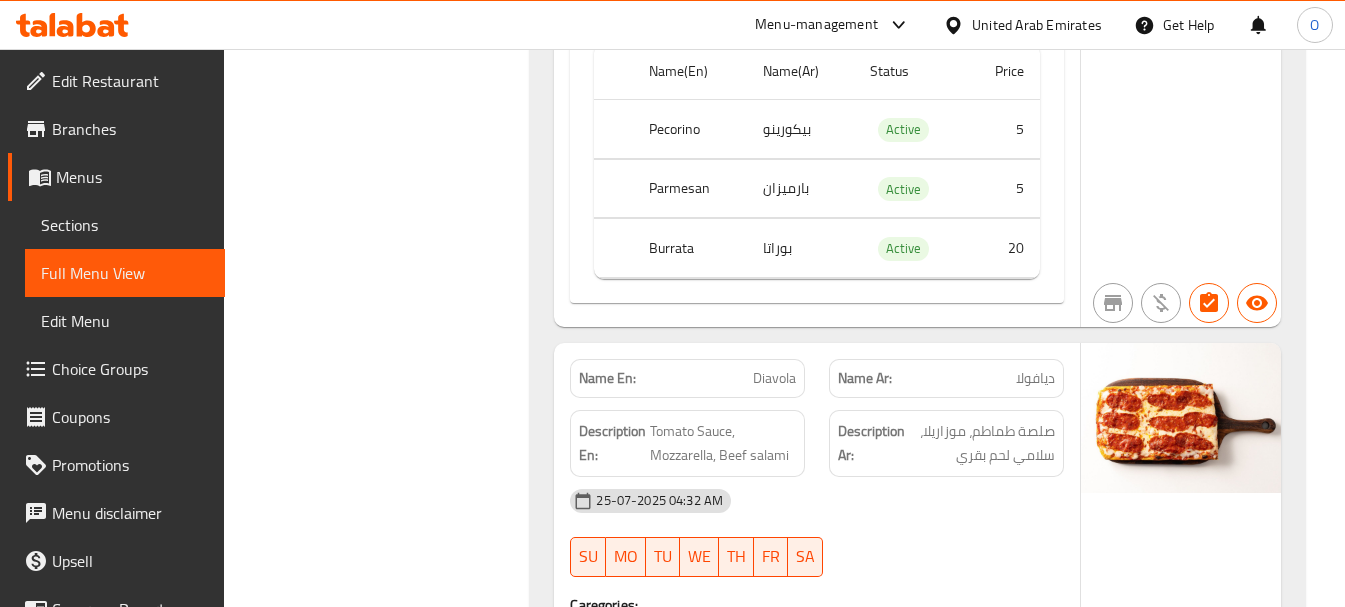 click on "Burrata" at bounding box center (694, -12805) 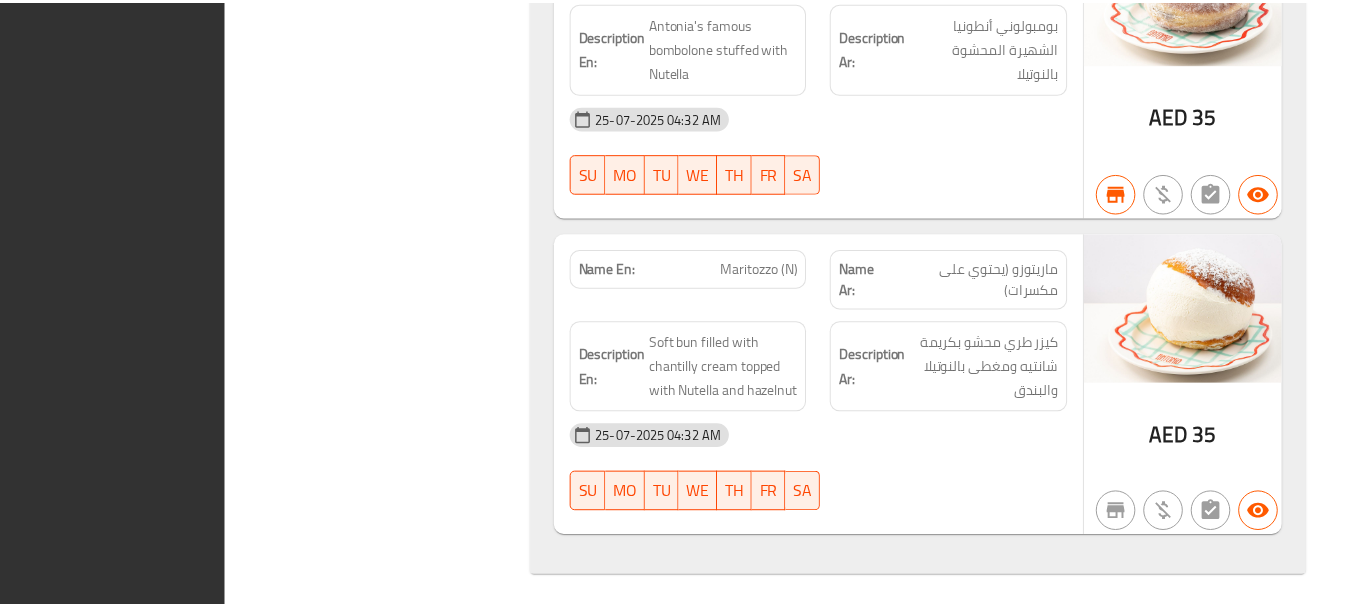 scroll, scrollTop: 98668, scrollLeft: 0, axis: vertical 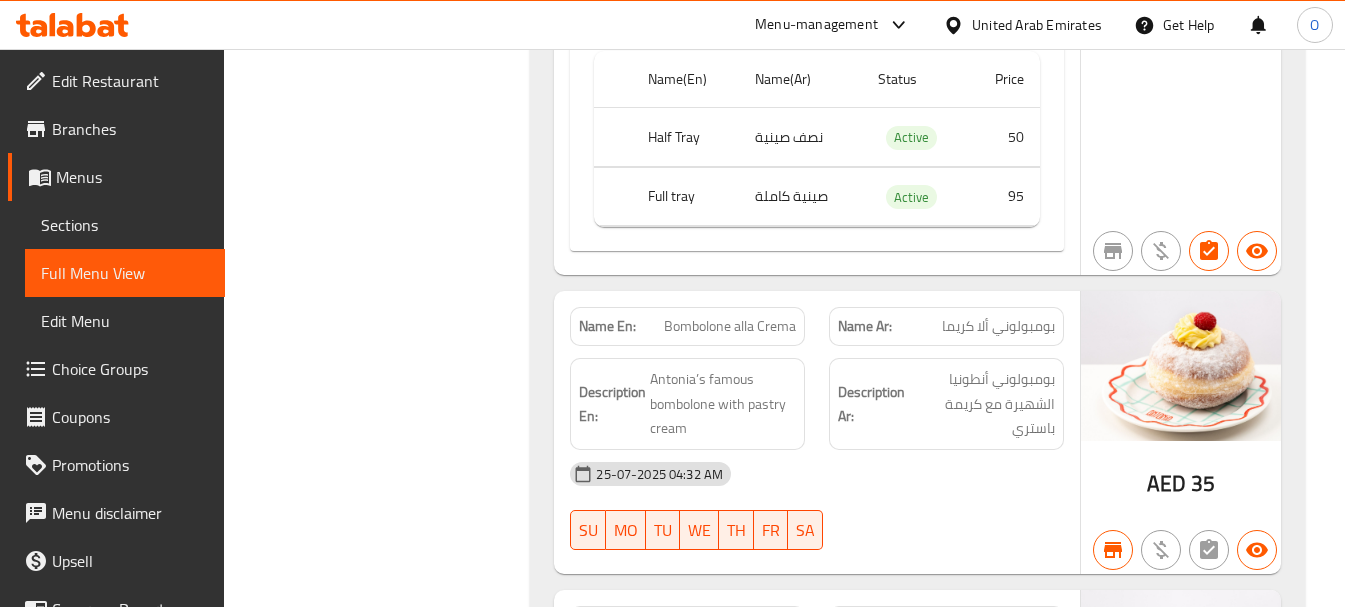 click on "Menu-management" at bounding box center [816, 25] 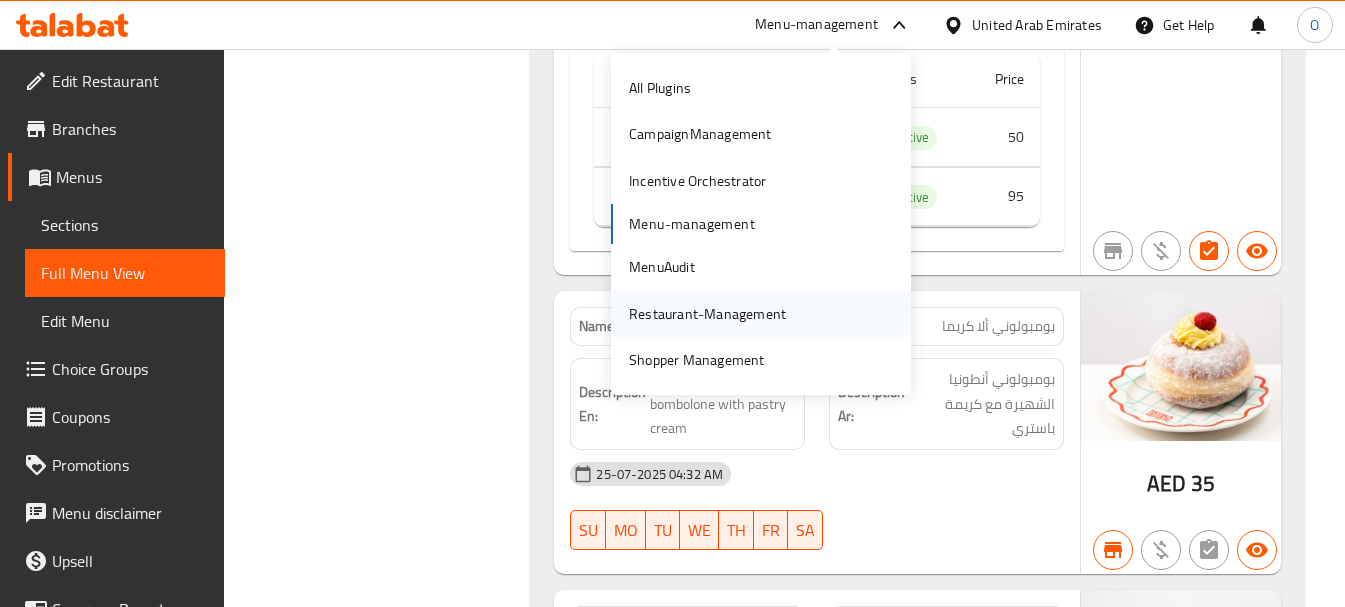 click on "Restaurant-Management" at bounding box center [707, 314] 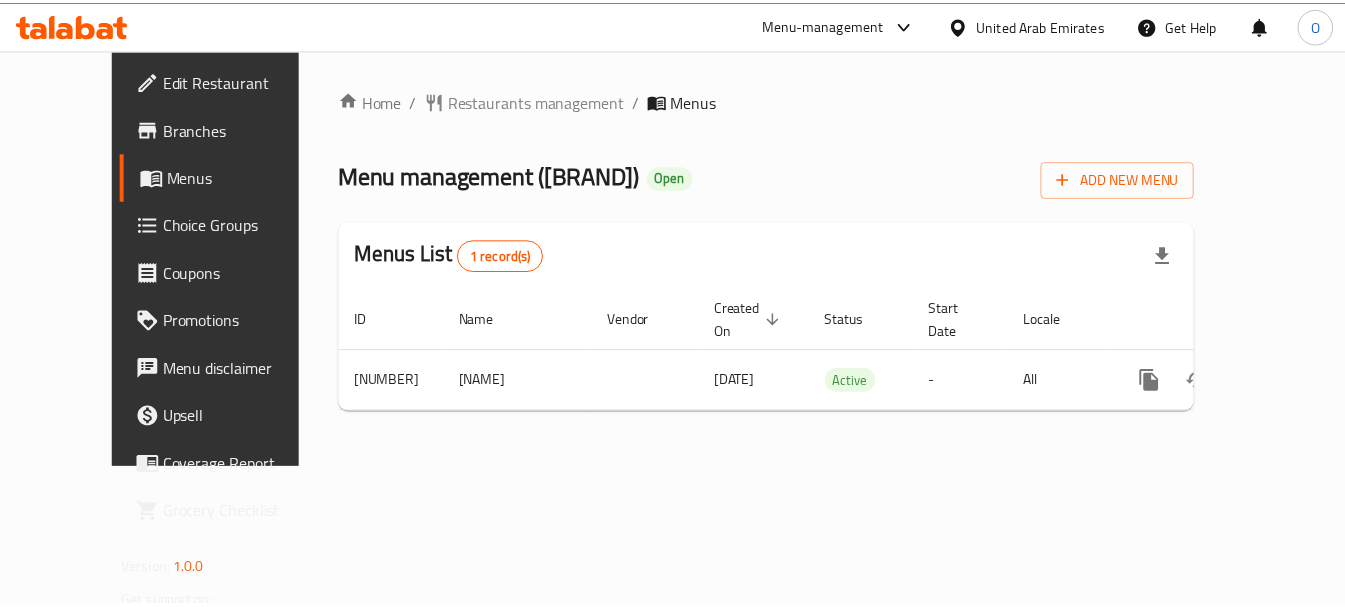 scroll, scrollTop: 0, scrollLeft: 0, axis: both 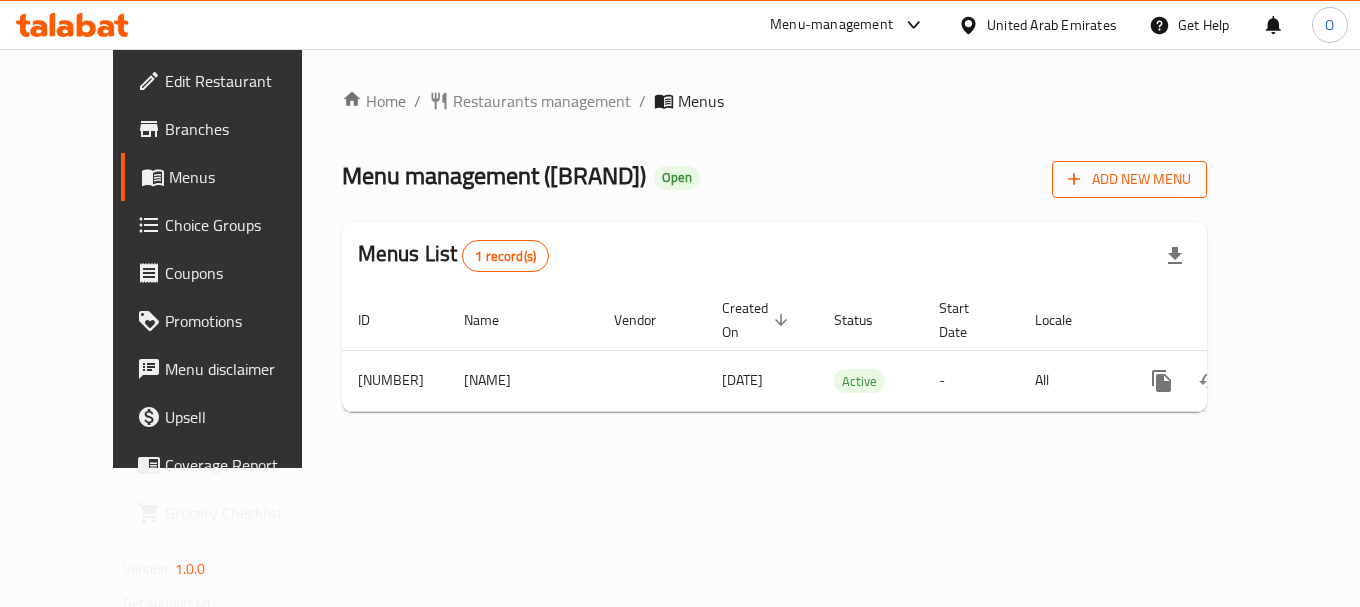 click on "Add New Menu" at bounding box center [1129, 179] 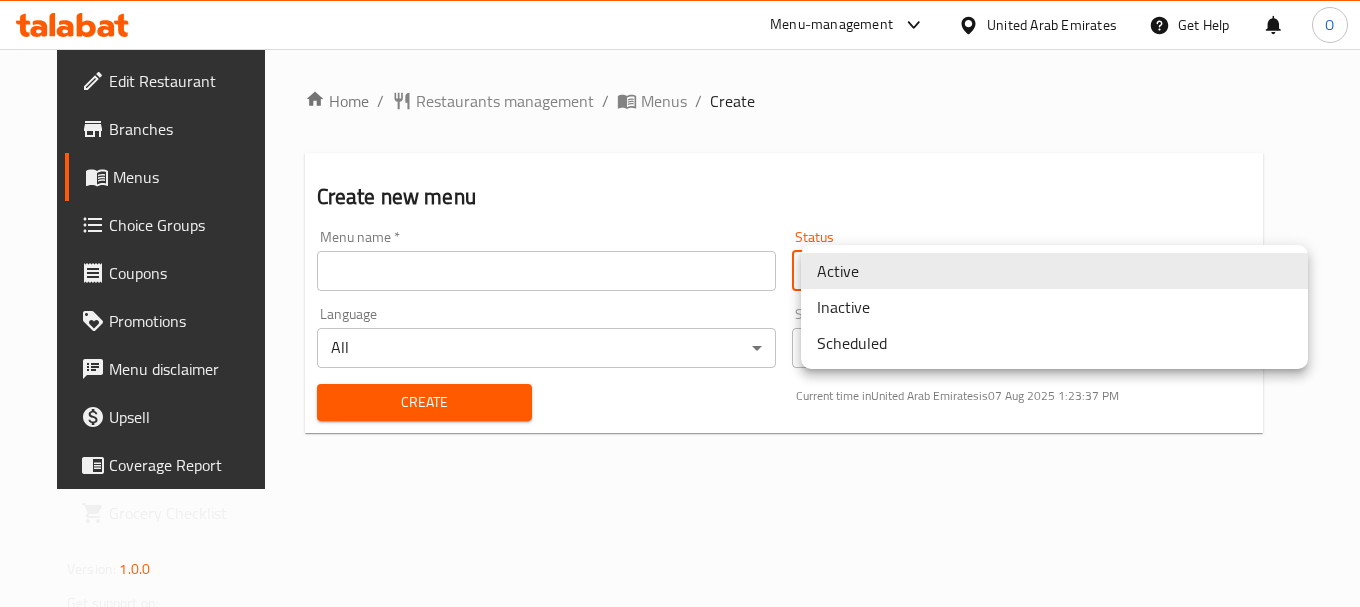 click on "[MENU-MANAGEMENT] [COUNTRY] Get Help O Edit Restaurant Branches Menus Choice Groups Coupons Promotions Menu disclaimer Upsell Coverage Report Grocery Checklist Version: 1.0.0 Get support on: Support.OpsPlatform Home / Restaurants management / Menus / Create Create new menu Menu name * Menu name * Status Active ​ Language All ​ Start Date in [COUNTRY] local time Start Date in [COUNTRY] local time Create Current time in [COUNTRY] is 07 Aug 2025 1:23:37 PM Bug report Fill out the following information to report your bug Error text Steps to reproduce * Expected behaviour Your bug report will be sent along with the screenshot: Cancel Submit ticket Get Help Primary Support Currently using the Menu-management plugin and facing challenges? Reach out through their dedicated support channel. Get help via Slack Close Notification center Updated: Now You do not have any Notifications Menu Item Active Inactive Scheduled" at bounding box center [680, 328] 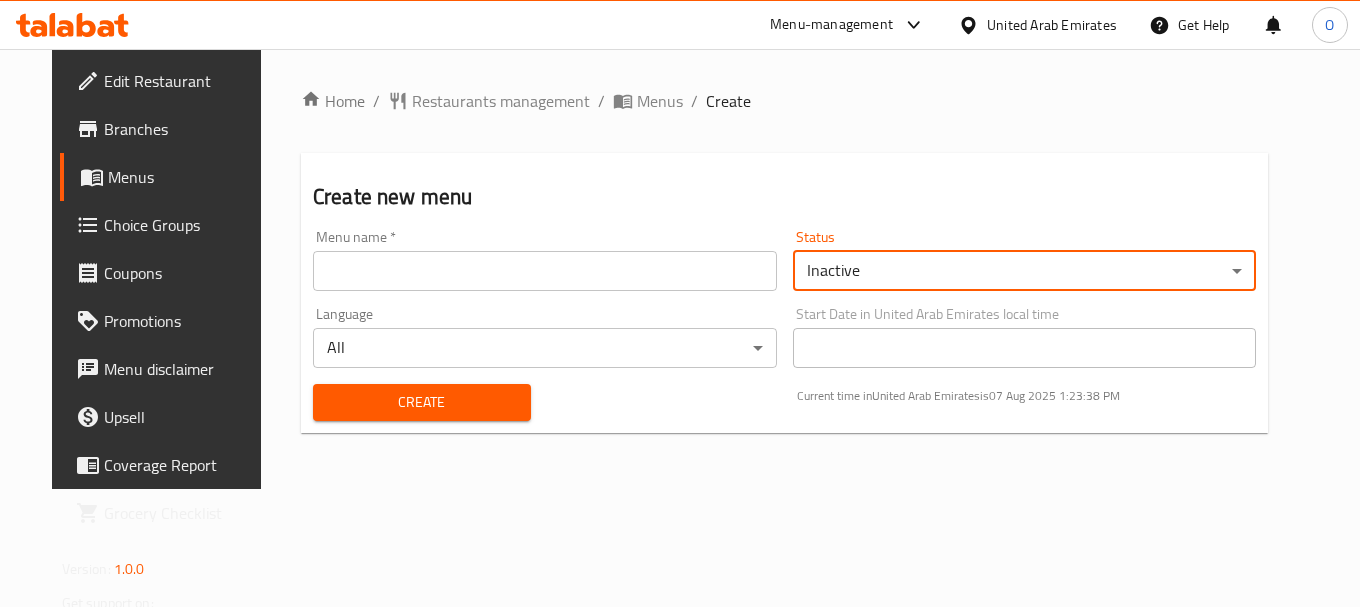 click at bounding box center [545, 271] 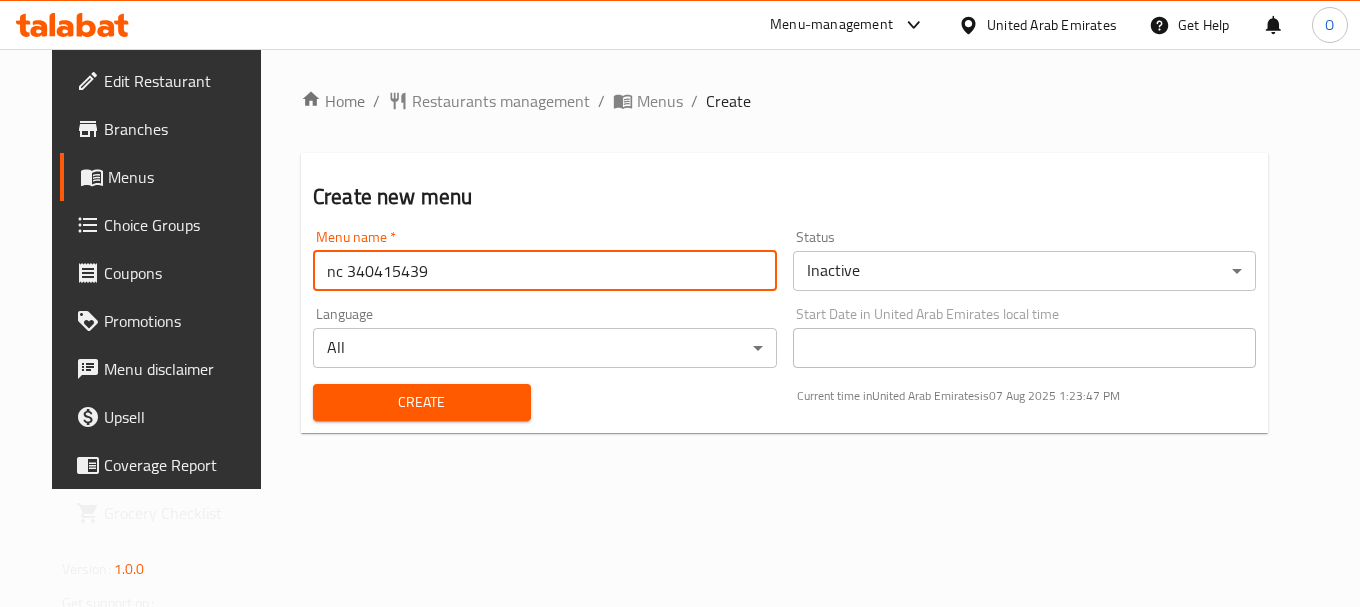 drag, startPoint x: 310, startPoint y: 267, endPoint x: 422, endPoint y: 276, distance: 112.36102 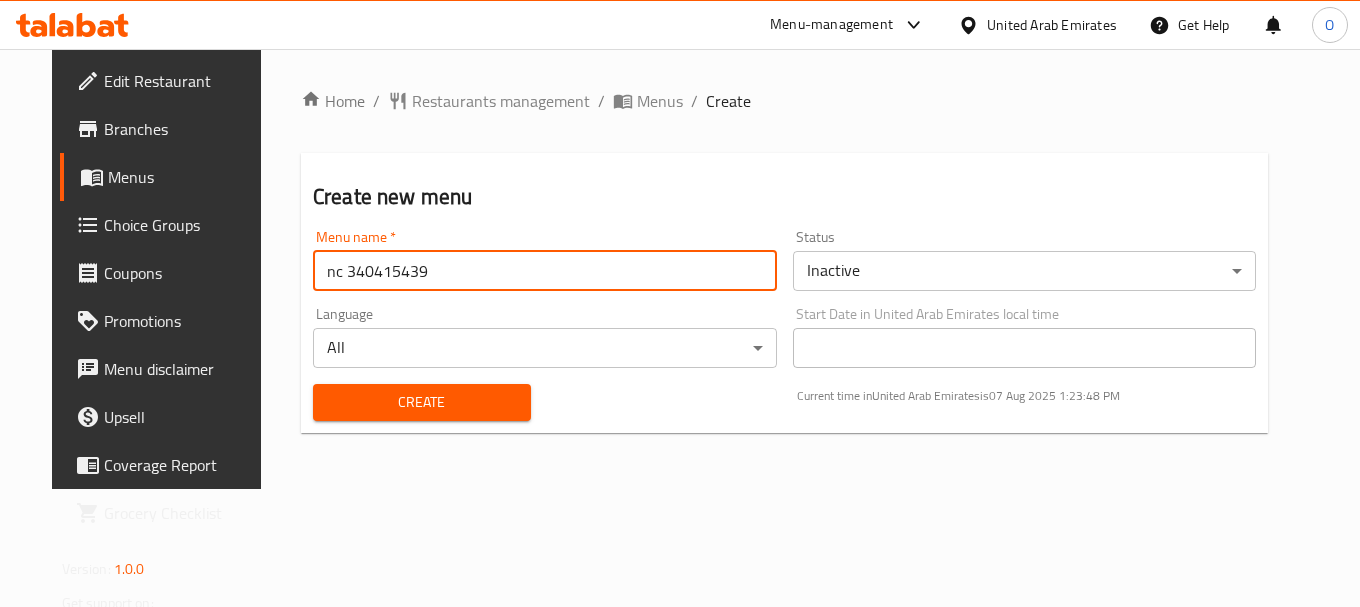 paste on "5831" 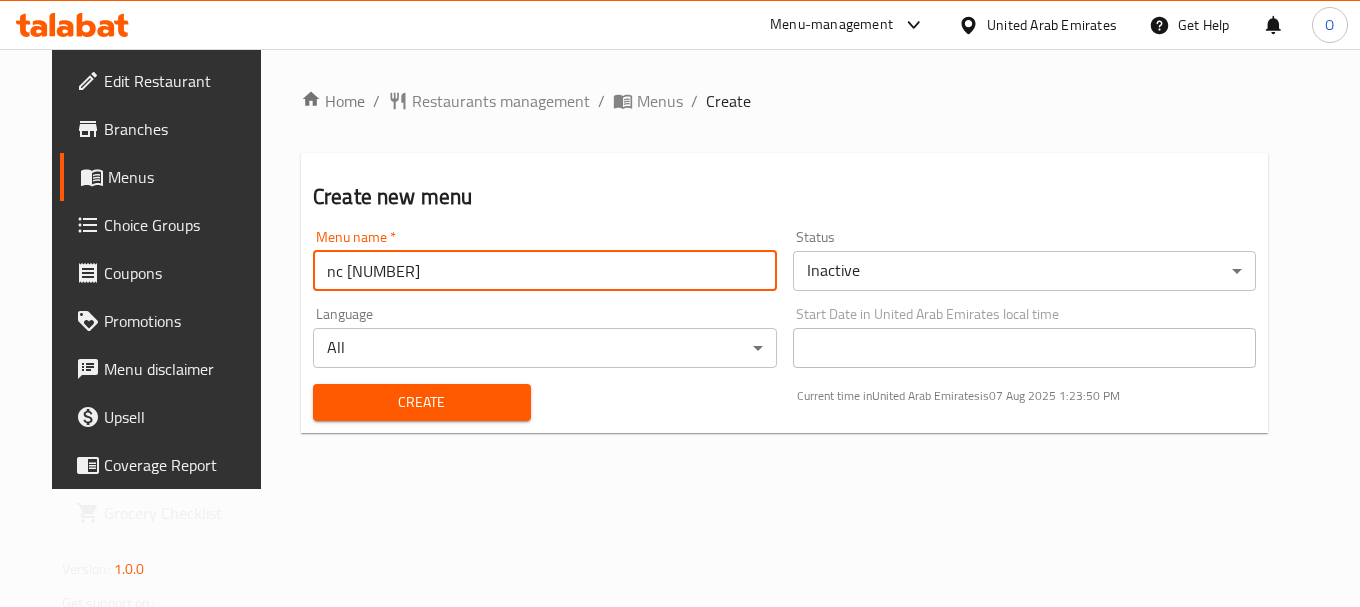 type on "nc [NUMBER]" 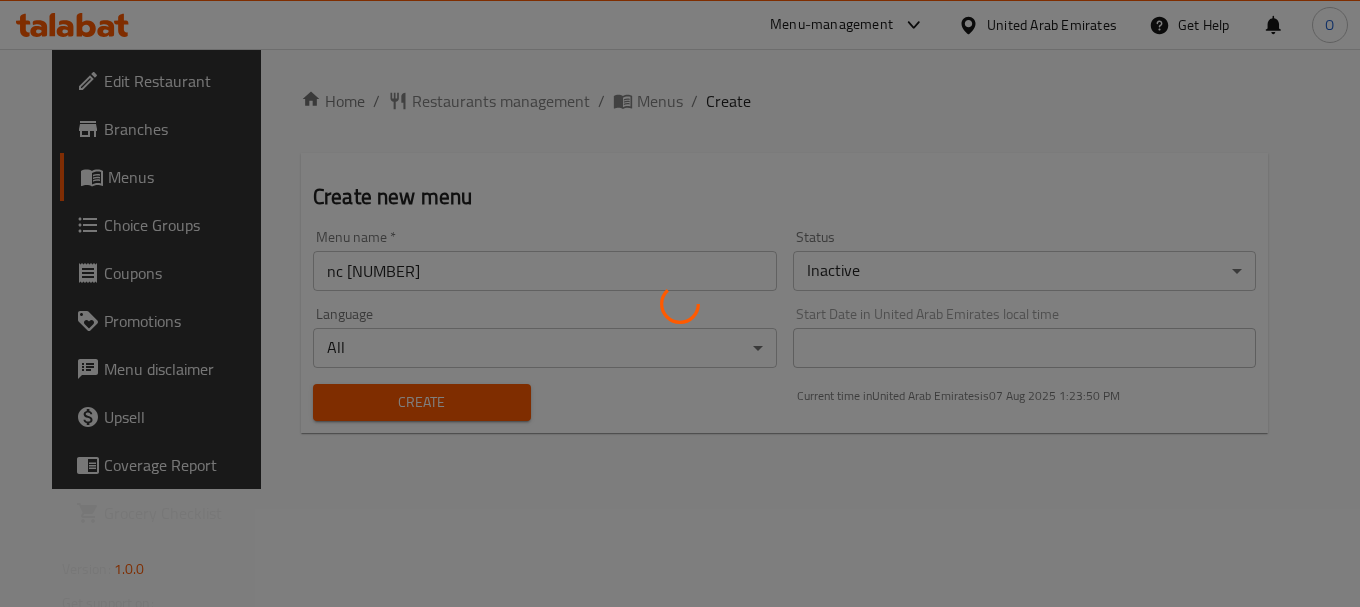 type 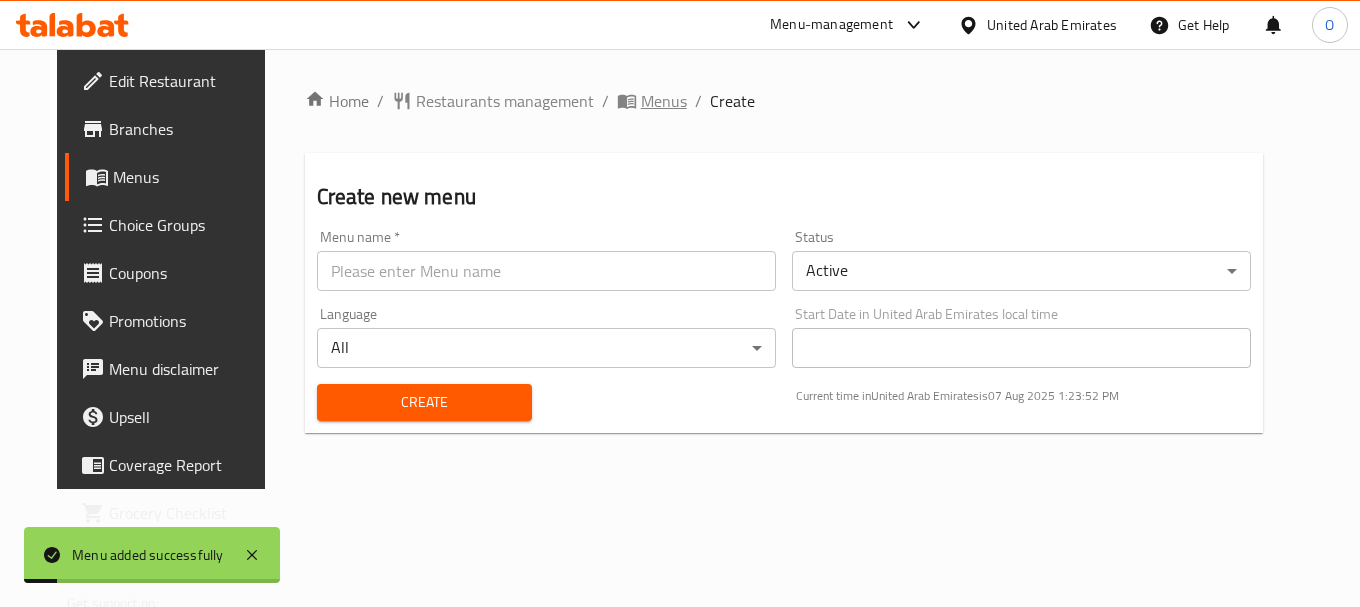 click 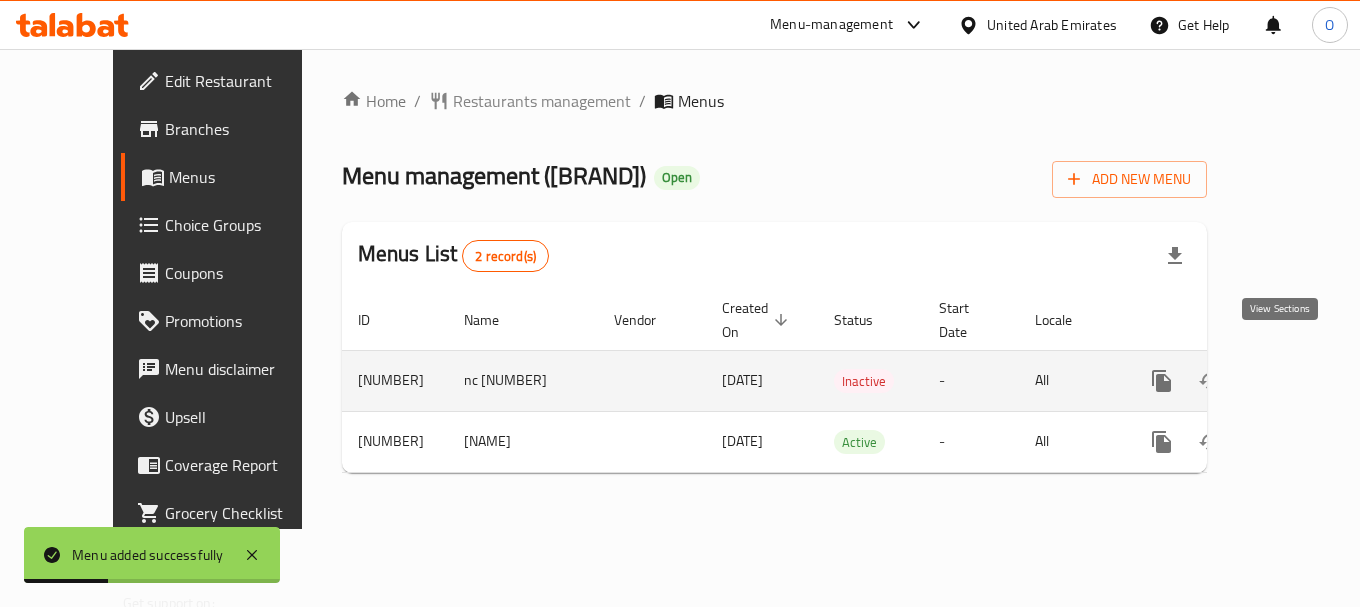 click 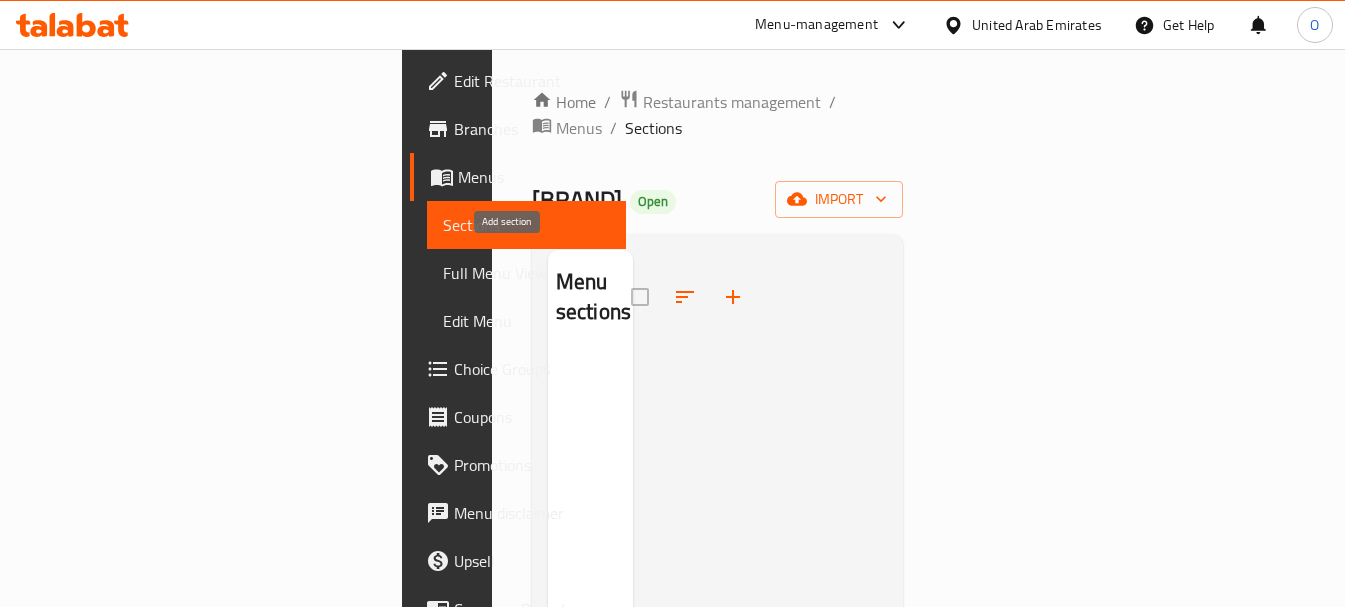click 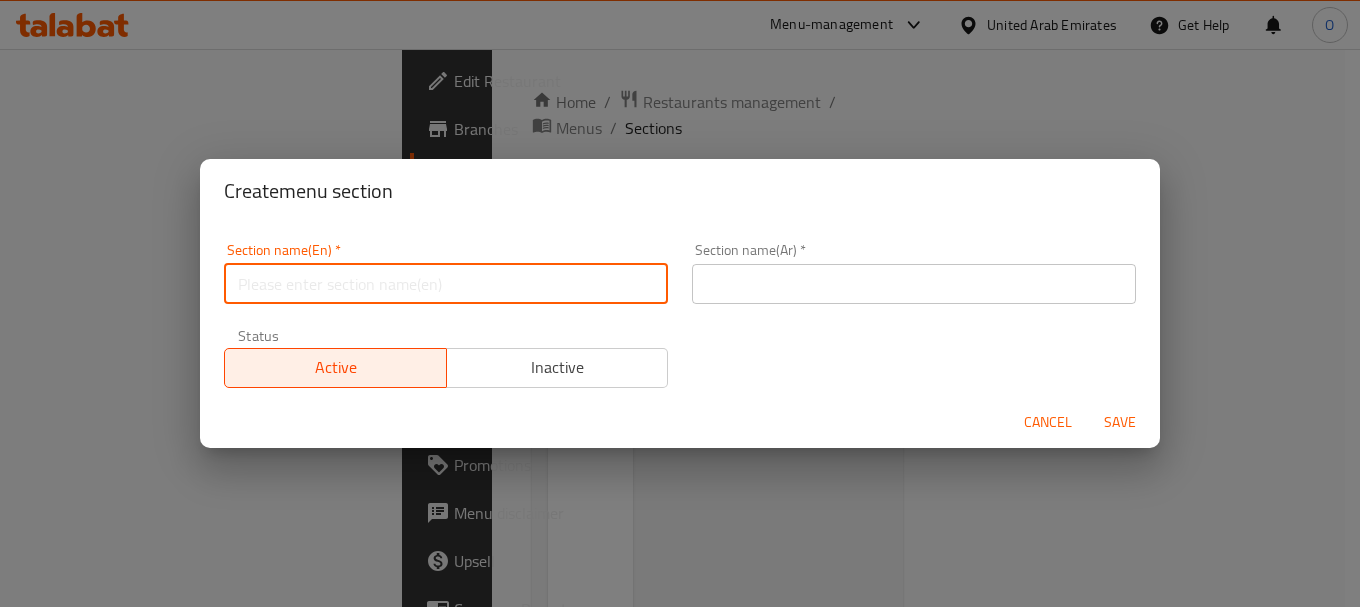 paste on "Traditional Desi Nashta" 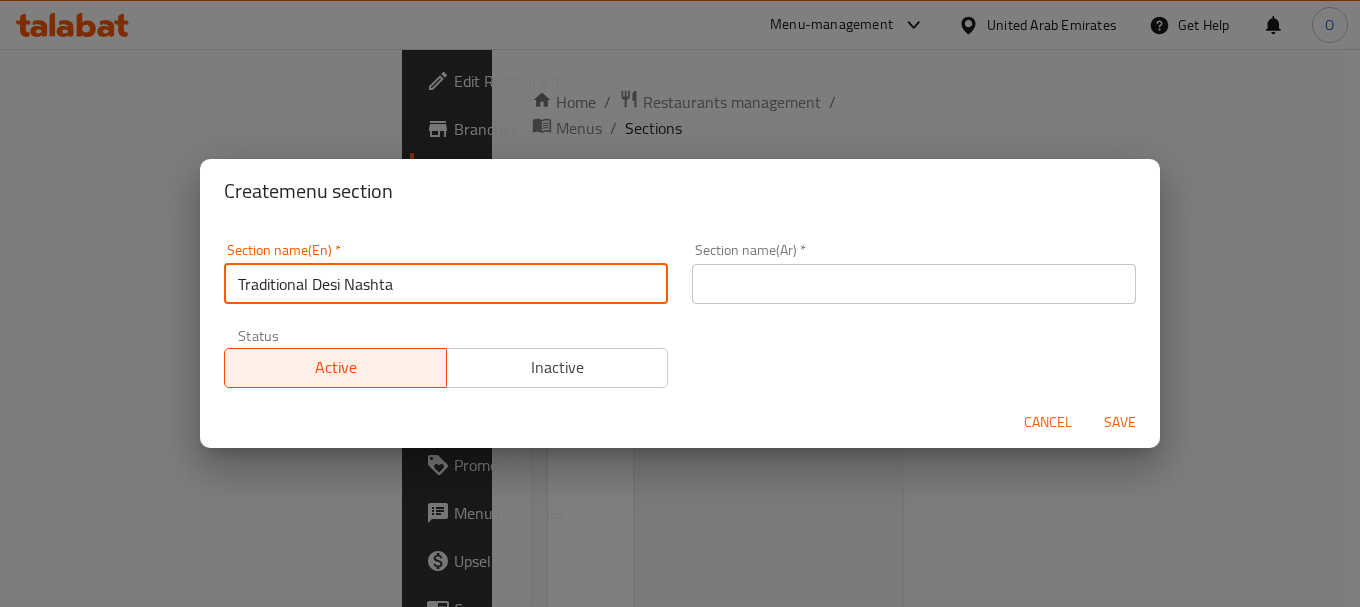 type on "Traditional Desi Nashta" 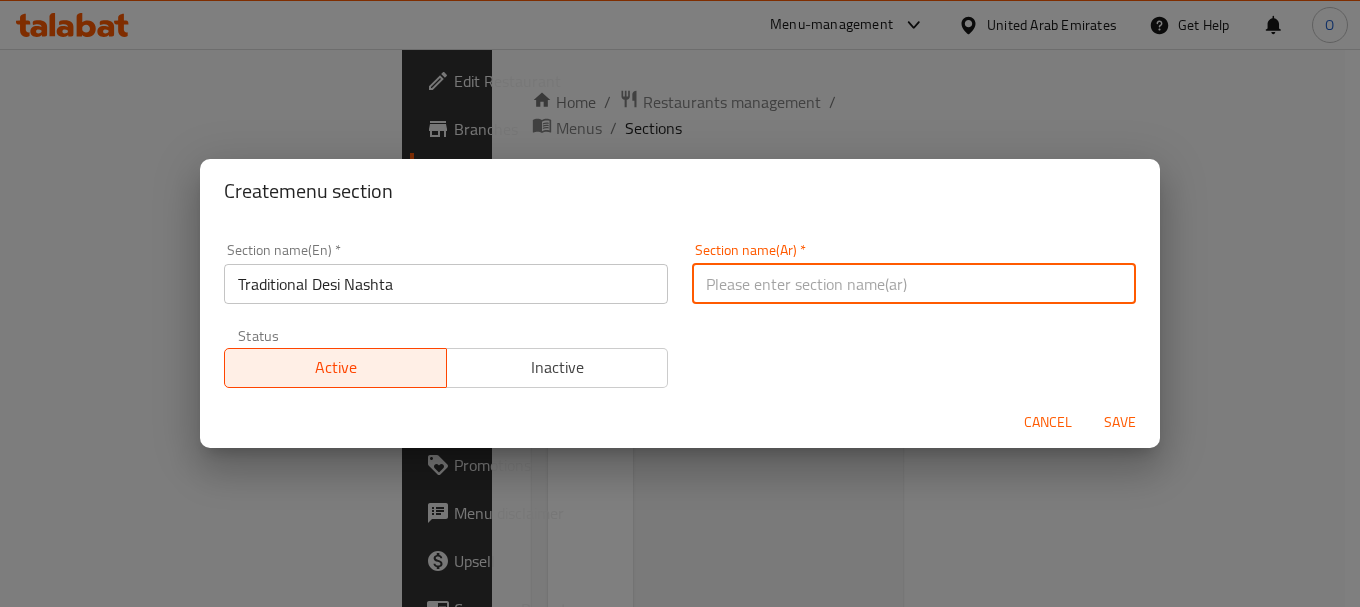 paste on "ناشتا ديسي التقليدية" 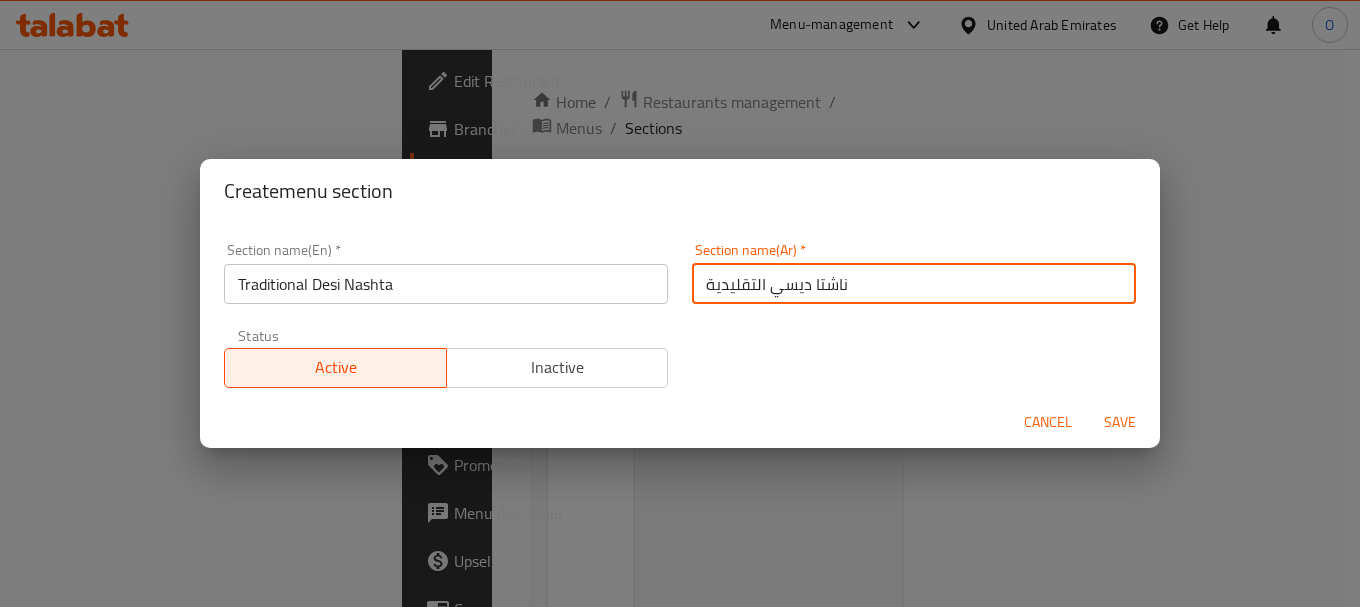 type on "ناشتا ديسي التقليدية" 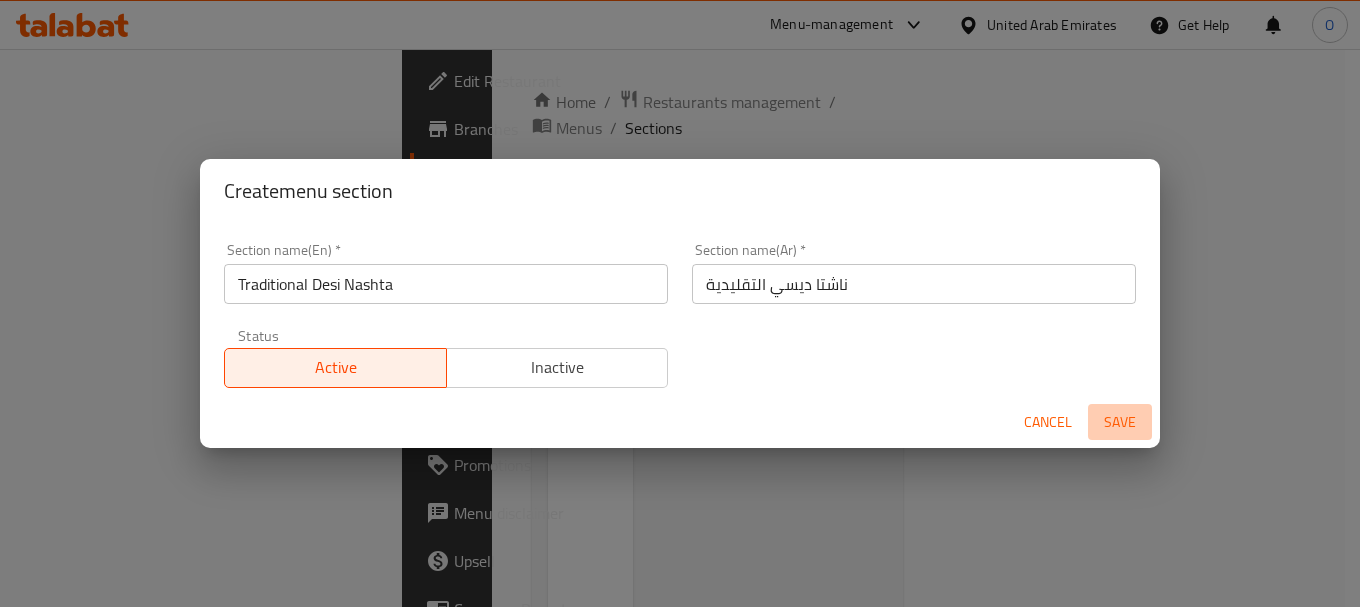 click on "Save" at bounding box center [1120, 422] 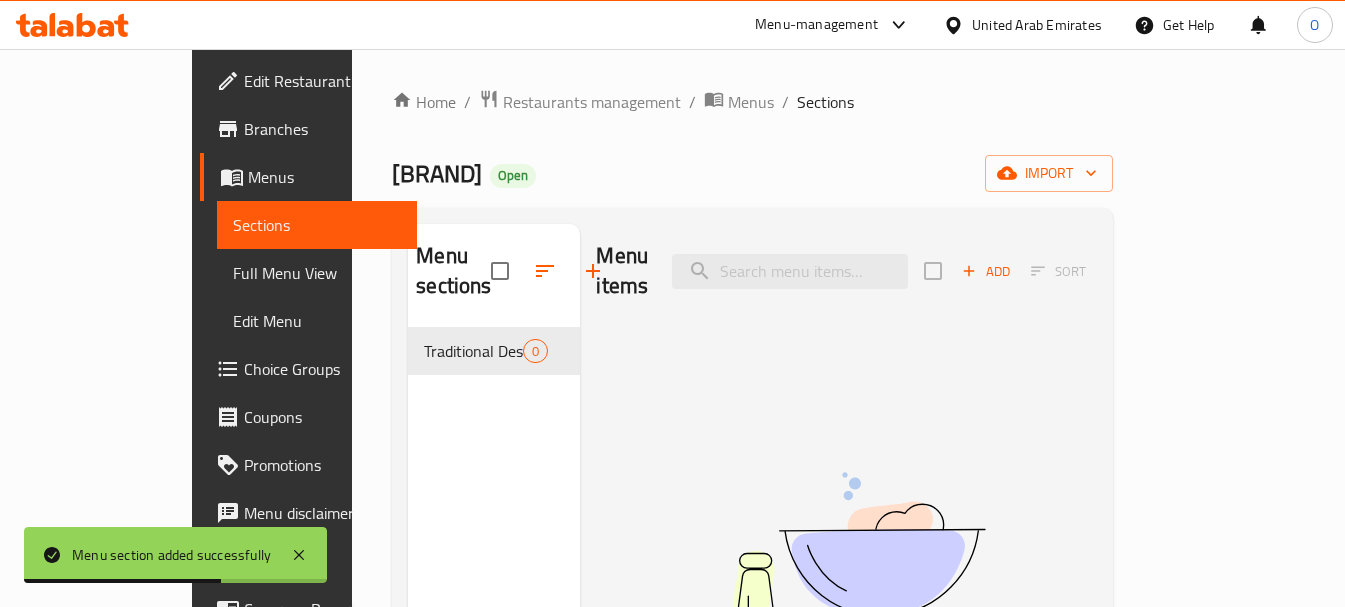 click 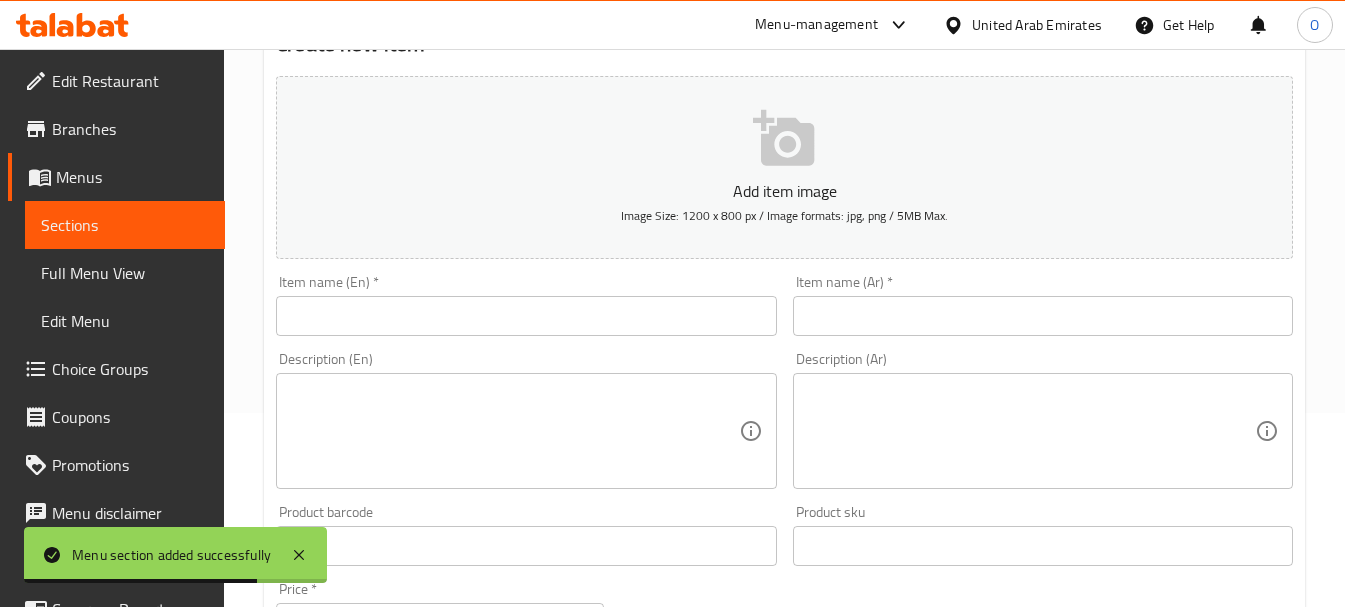 scroll, scrollTop: 200, scrollLeft: 0, axis: vertical 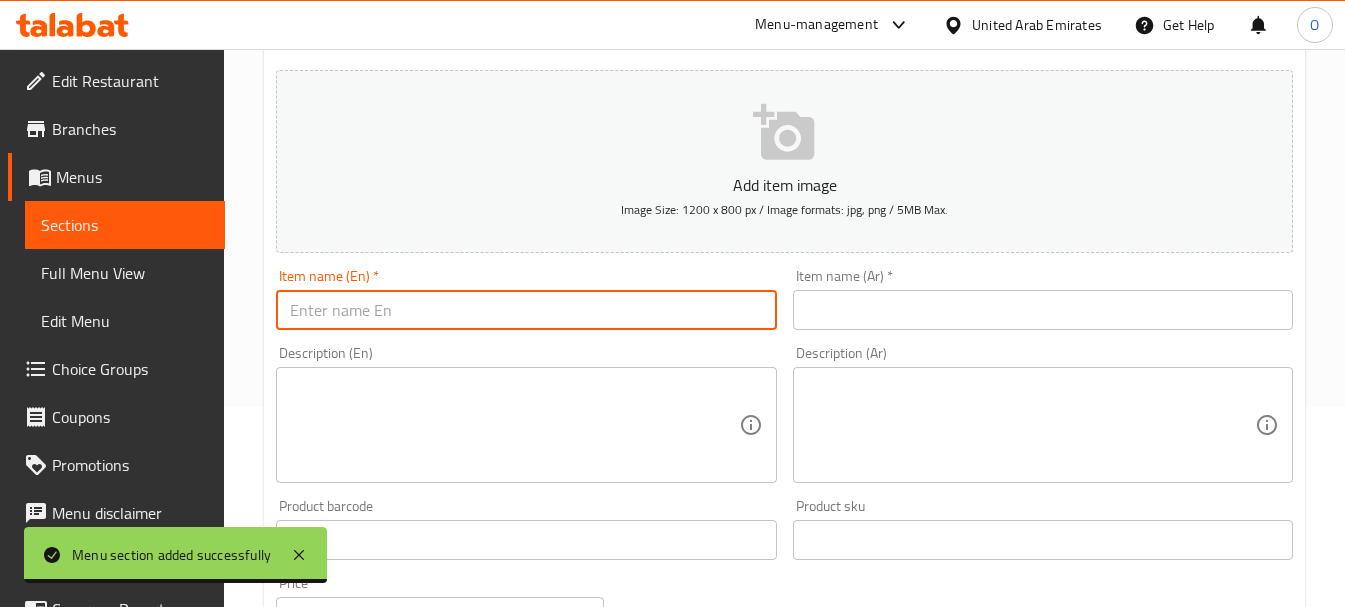 paste on "White Chana" 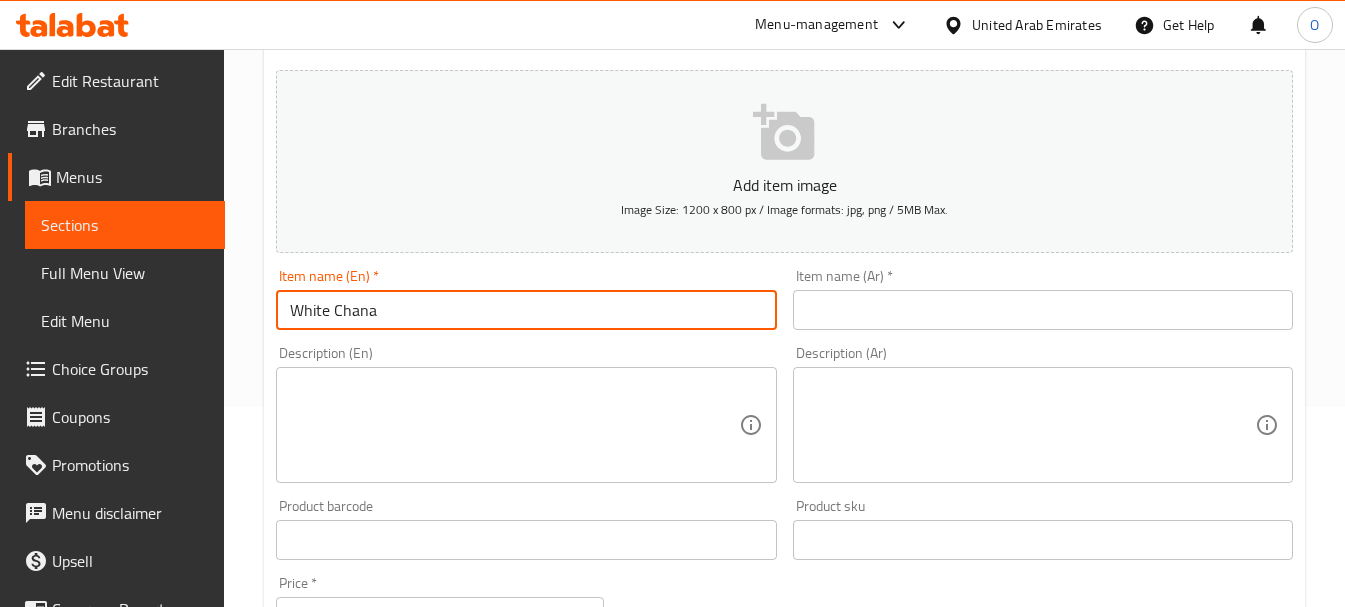 type on "White Chana" 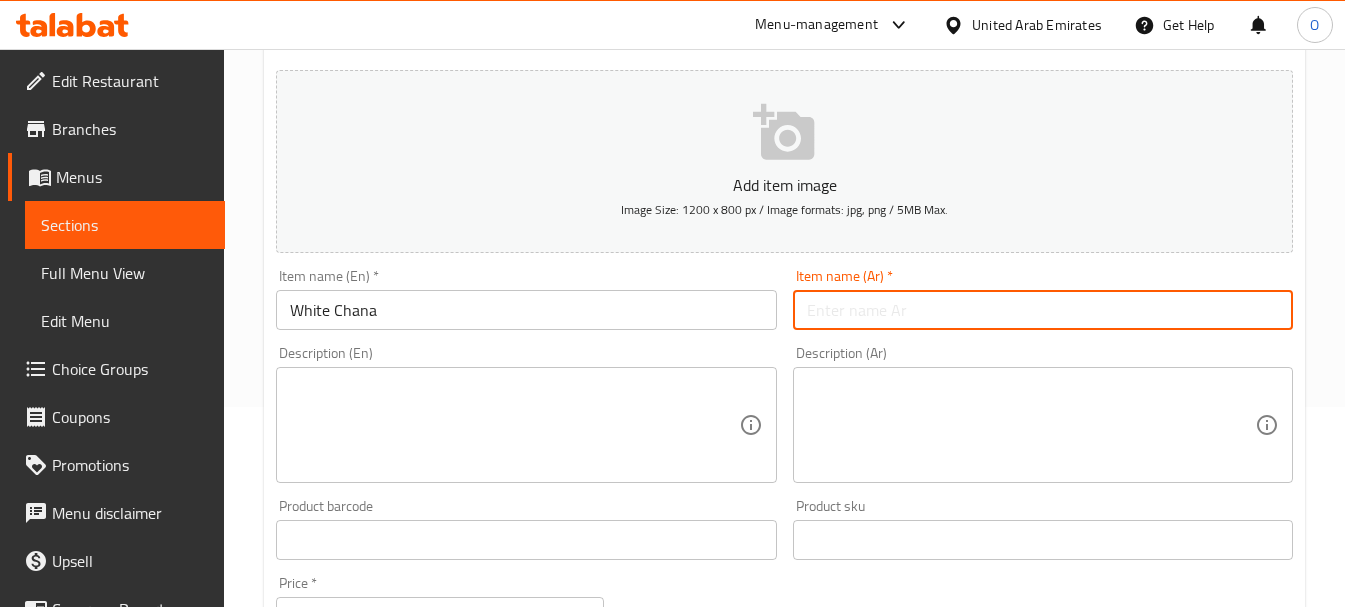 paste on "تشانا البيضاء" 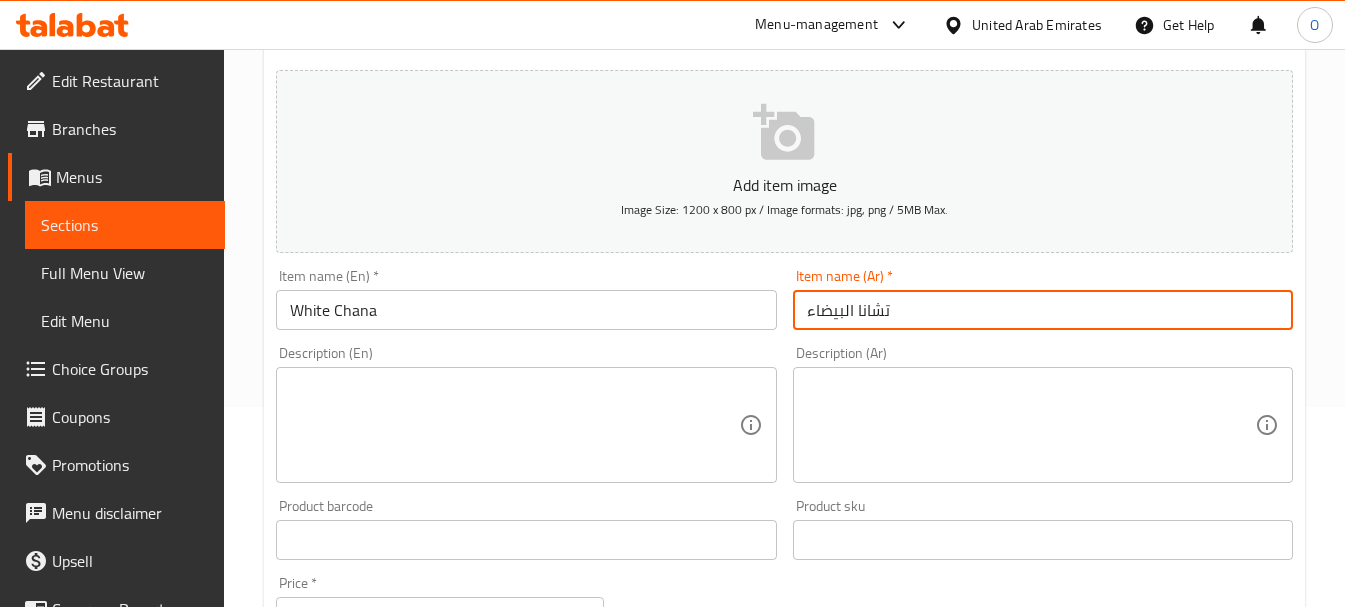 drag, startPoint x: 842, startPoint y: 312, endPoint x: 853, endPoint y: 315, distance: 11.401754 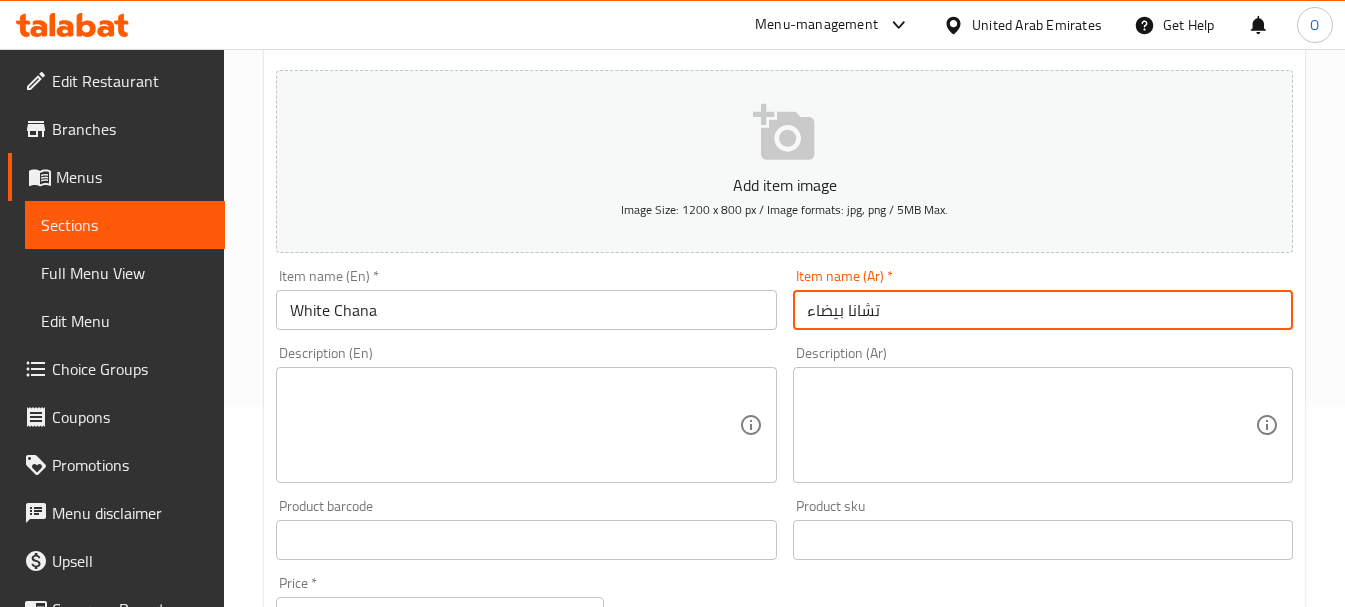 type on "تشانا بيضاء" 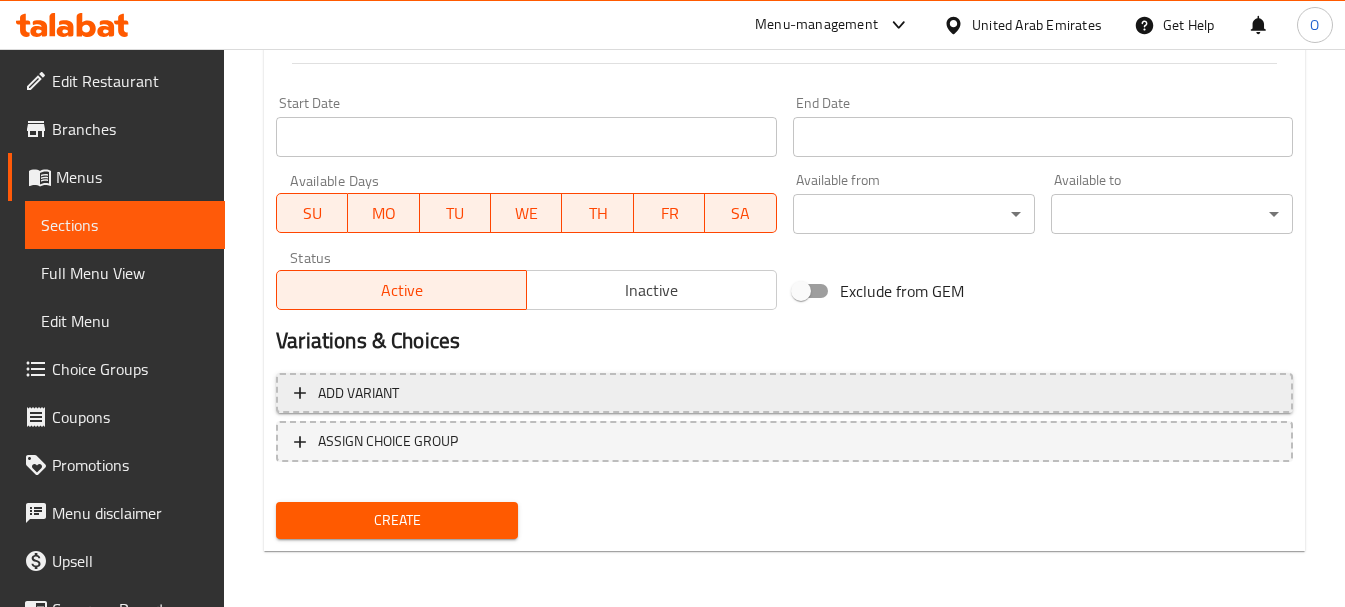 click on "Add variant" at bounding box center (784, 393) 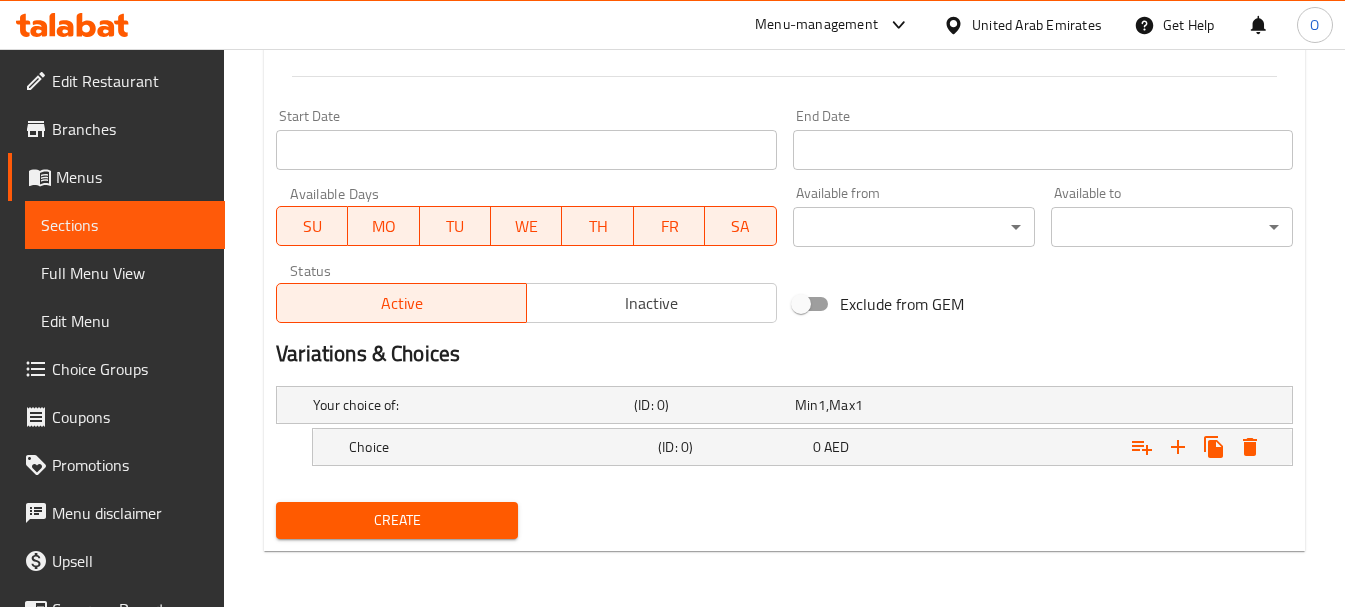 scroll, scrollTop: 793, scrollLeft: 0, axis: vertical 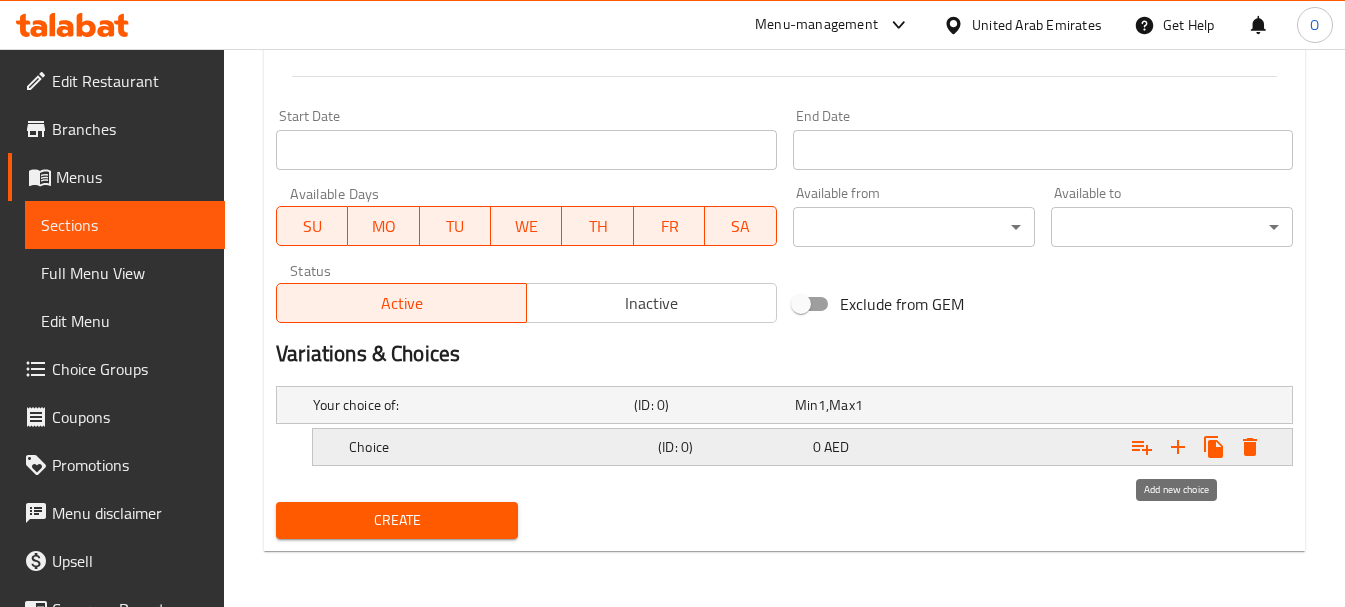 click 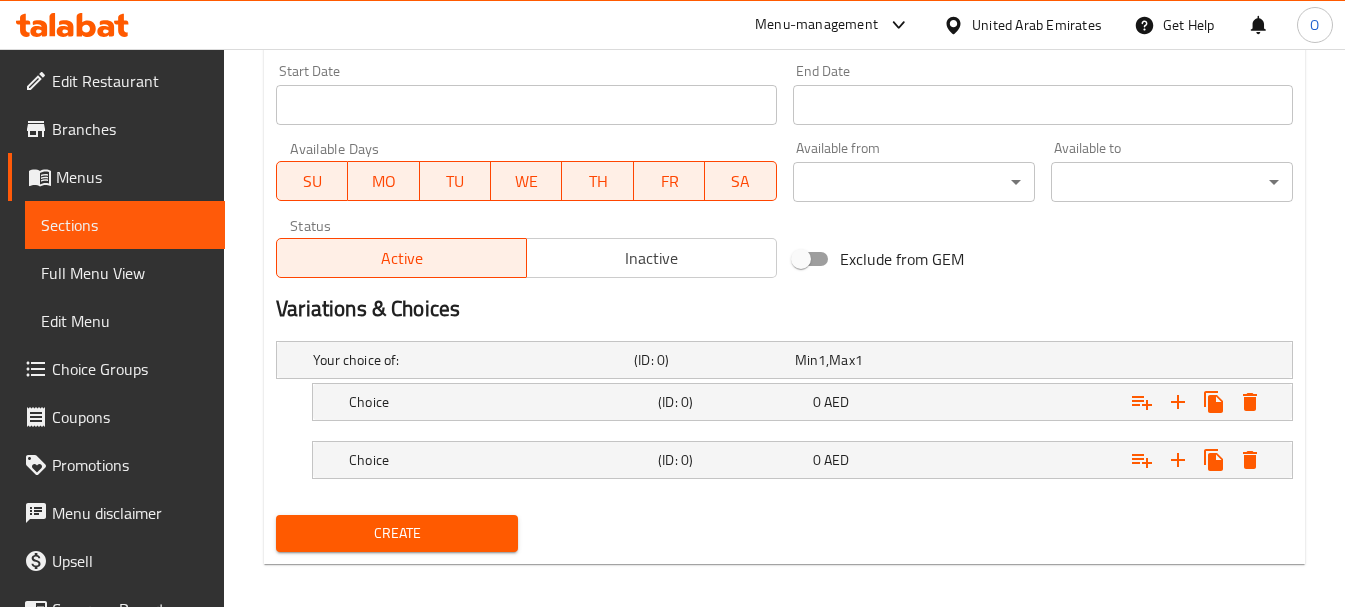 scroll, scrollTop: 851, scrollLeft: 0, axis: vertical 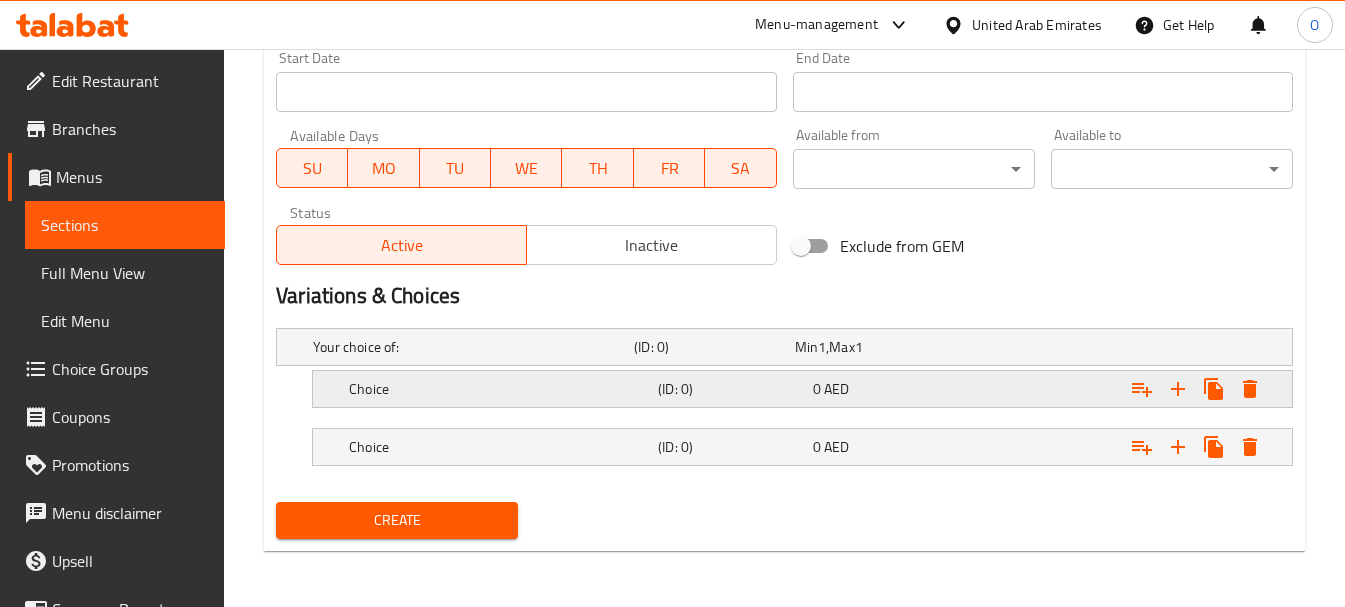 click on "Choice" at bounding box center [469, 347] 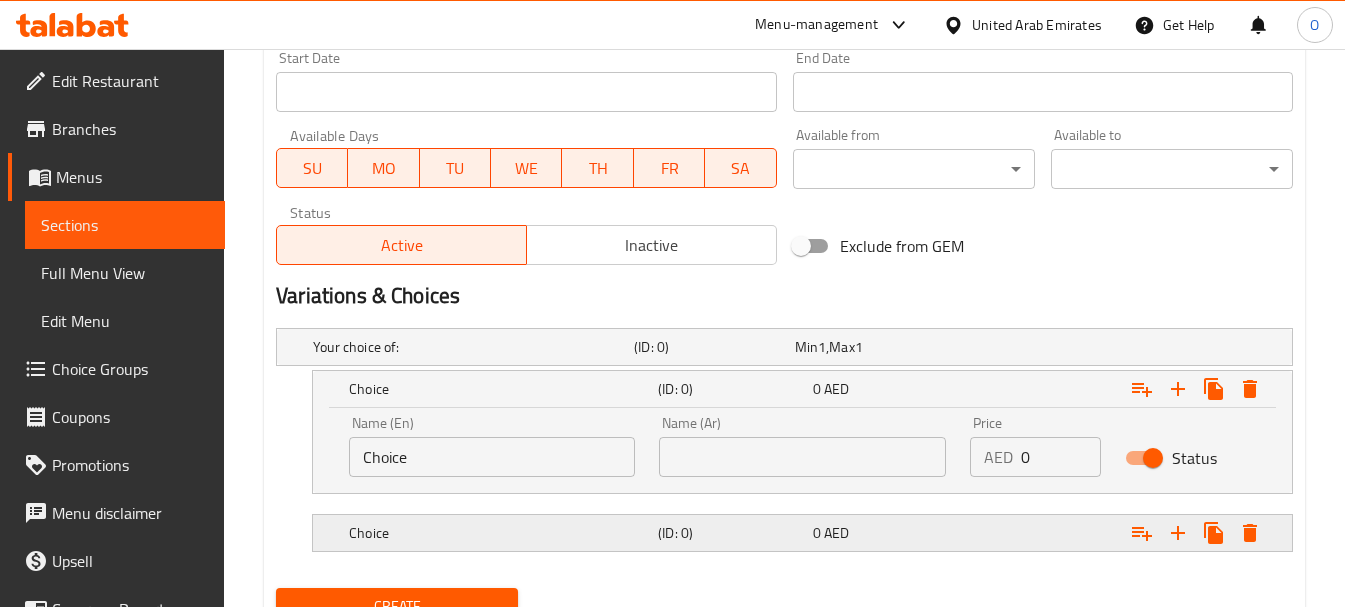 click on "Choice" at bounding box center (469, 347) 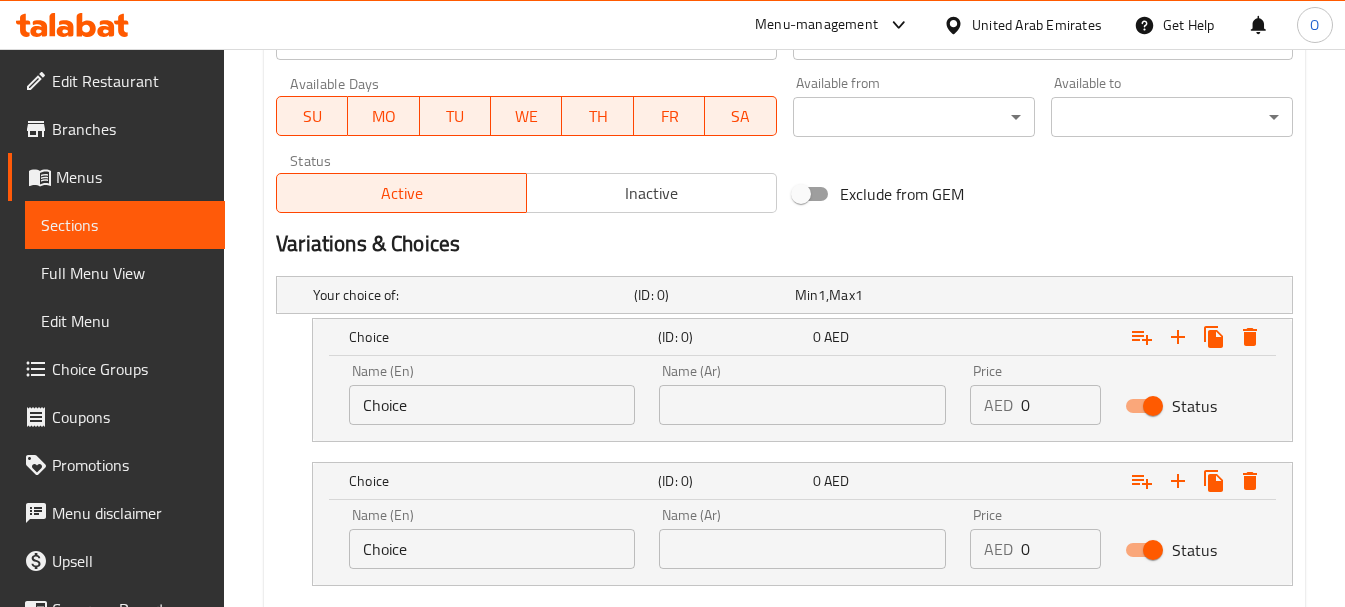 scroll, scrollTop: 1023, scrollLeft: 0, axis: vertical 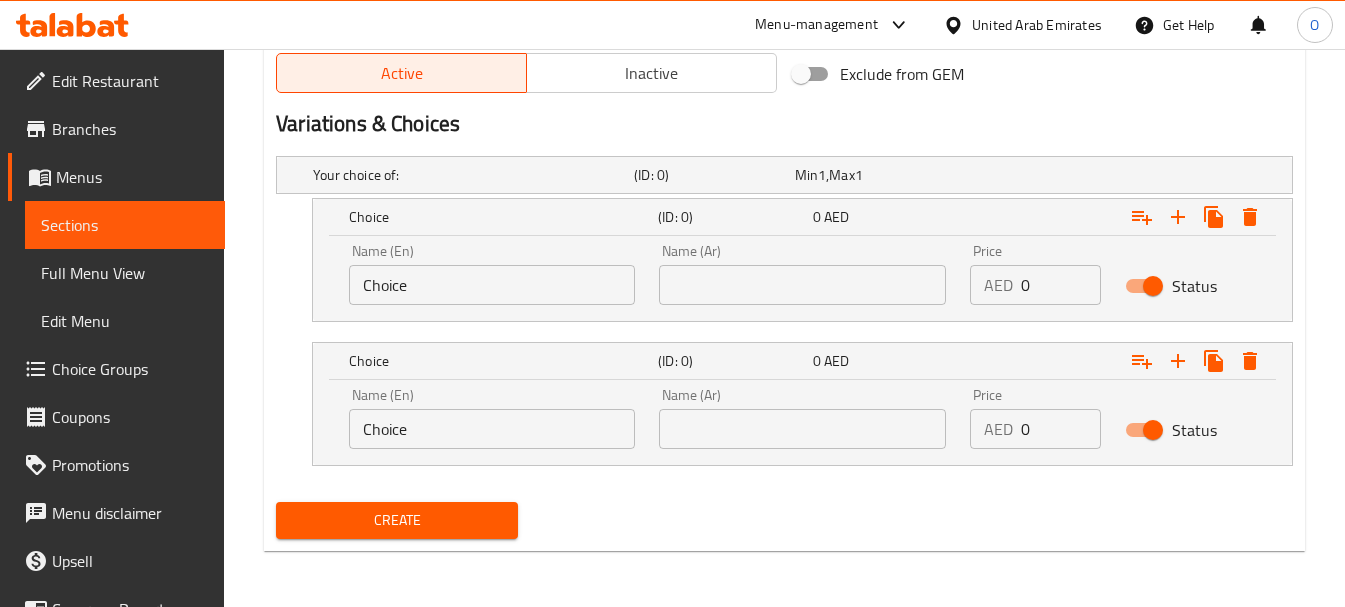 click at bounding box center [802, 285] 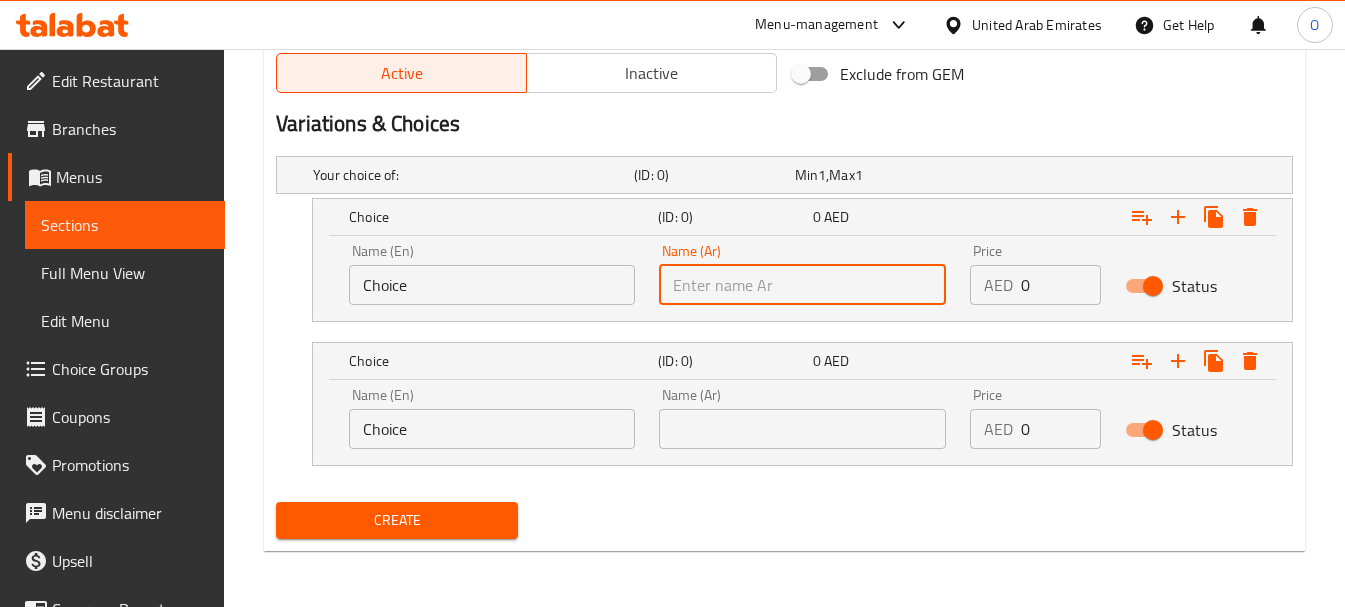 click at bounding box center (802, 285) 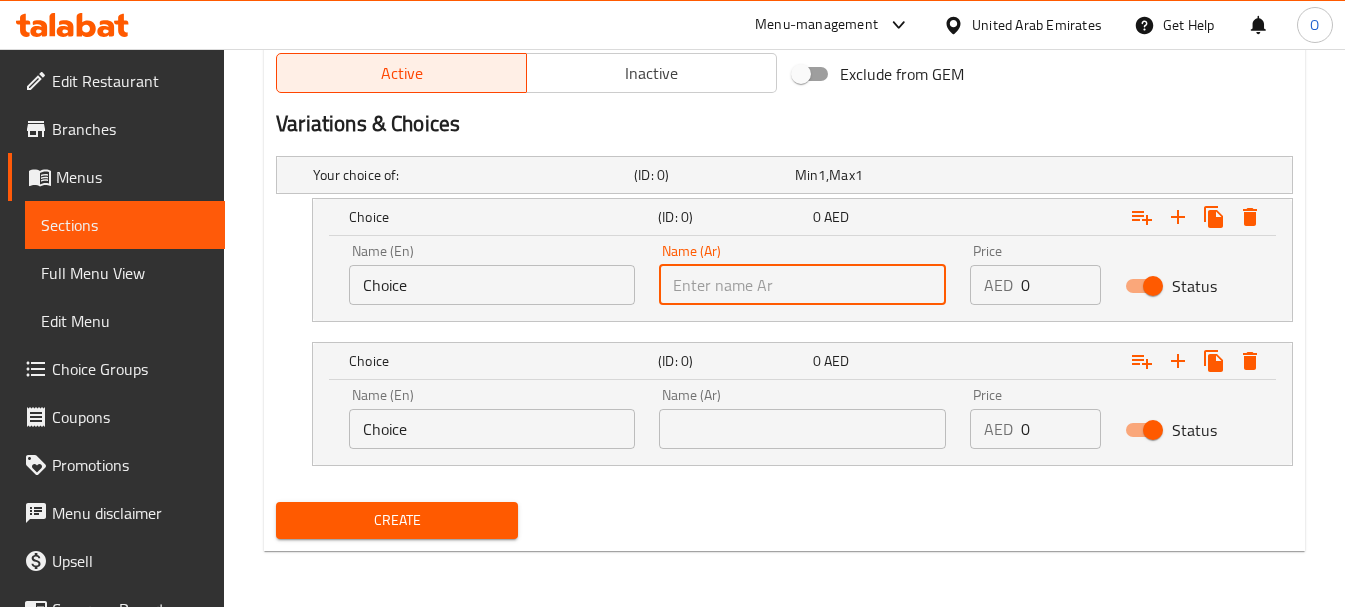 click on "Choice" at bounding box center (492, 285) 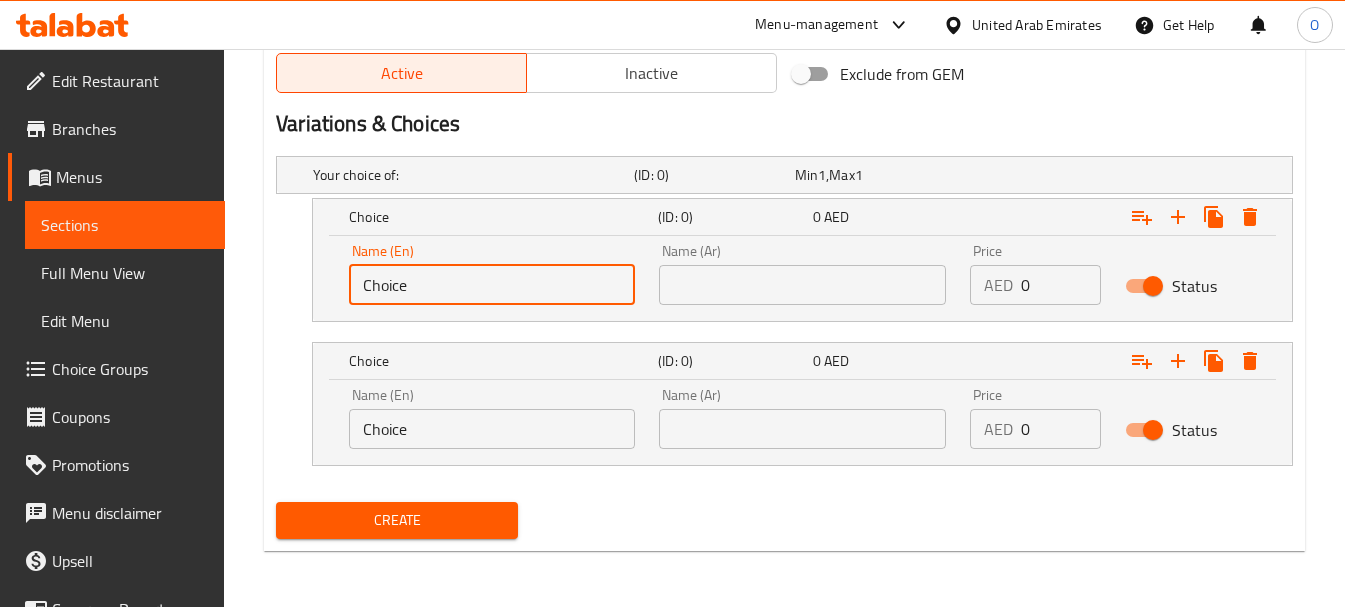click on "Choice" at bounding box center [492, 285] 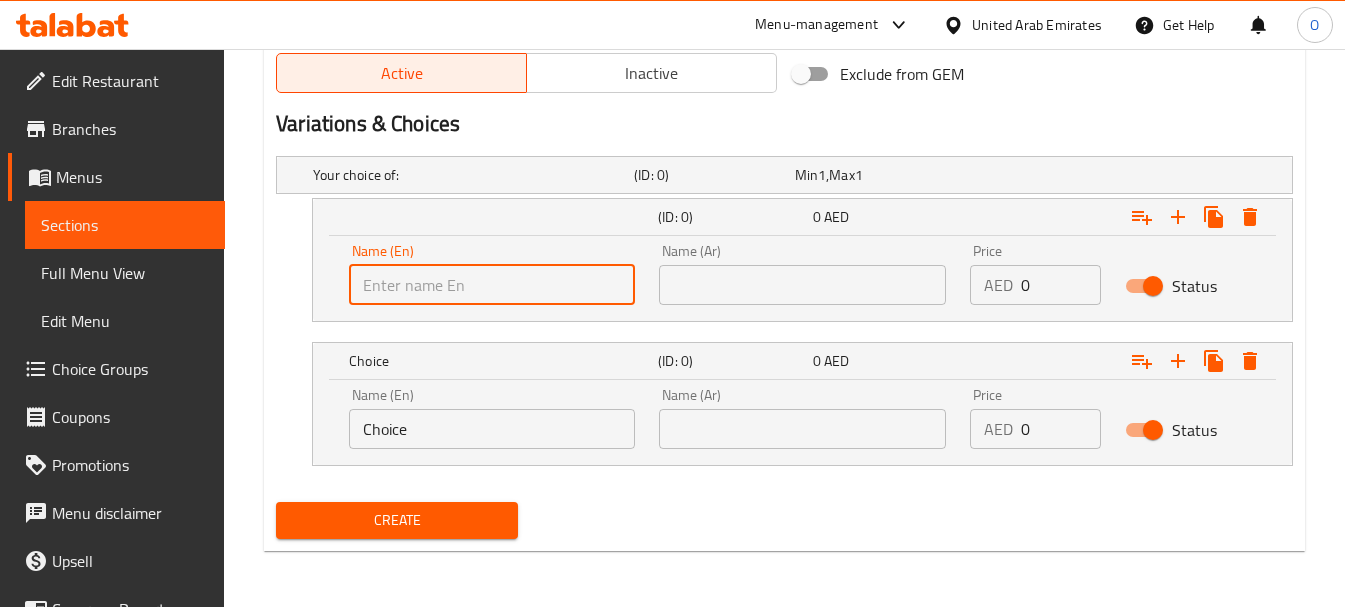type 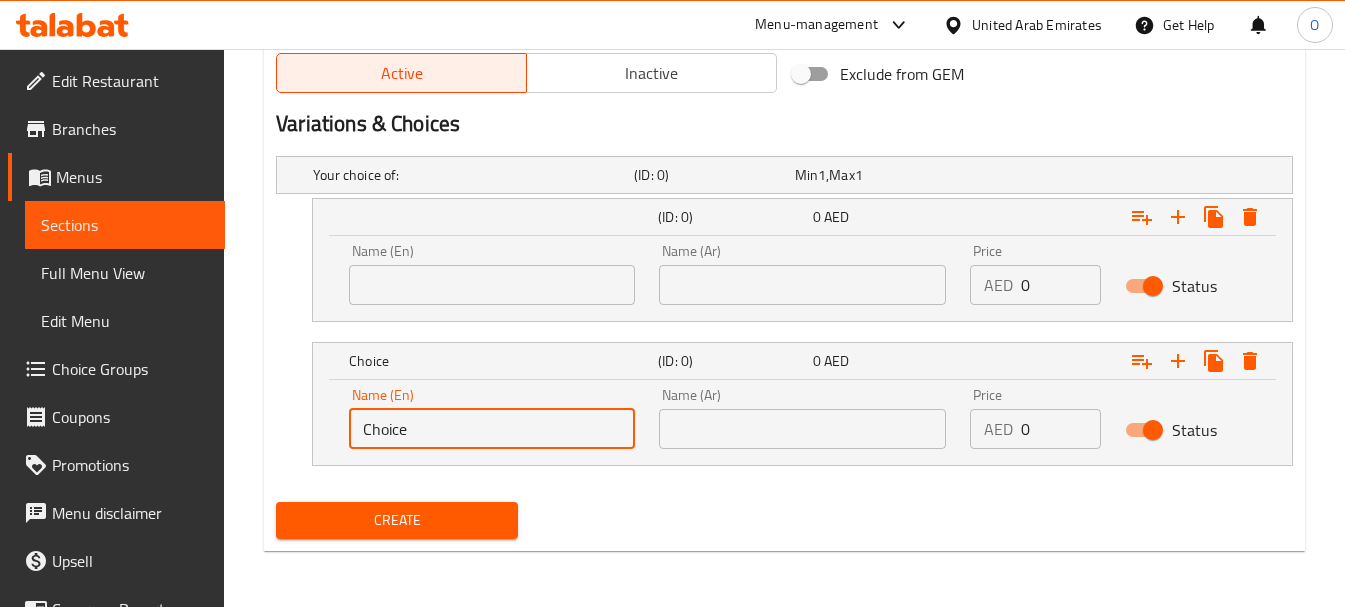 click on "Choice" at bounding box center (492, 429) 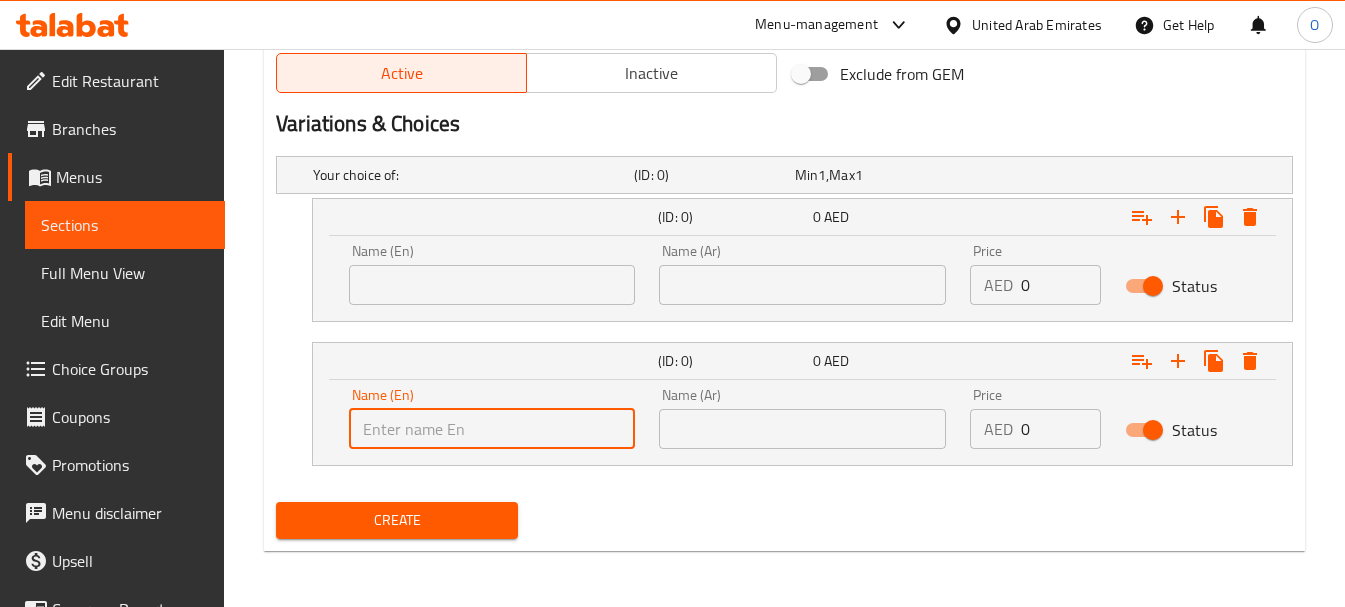 type 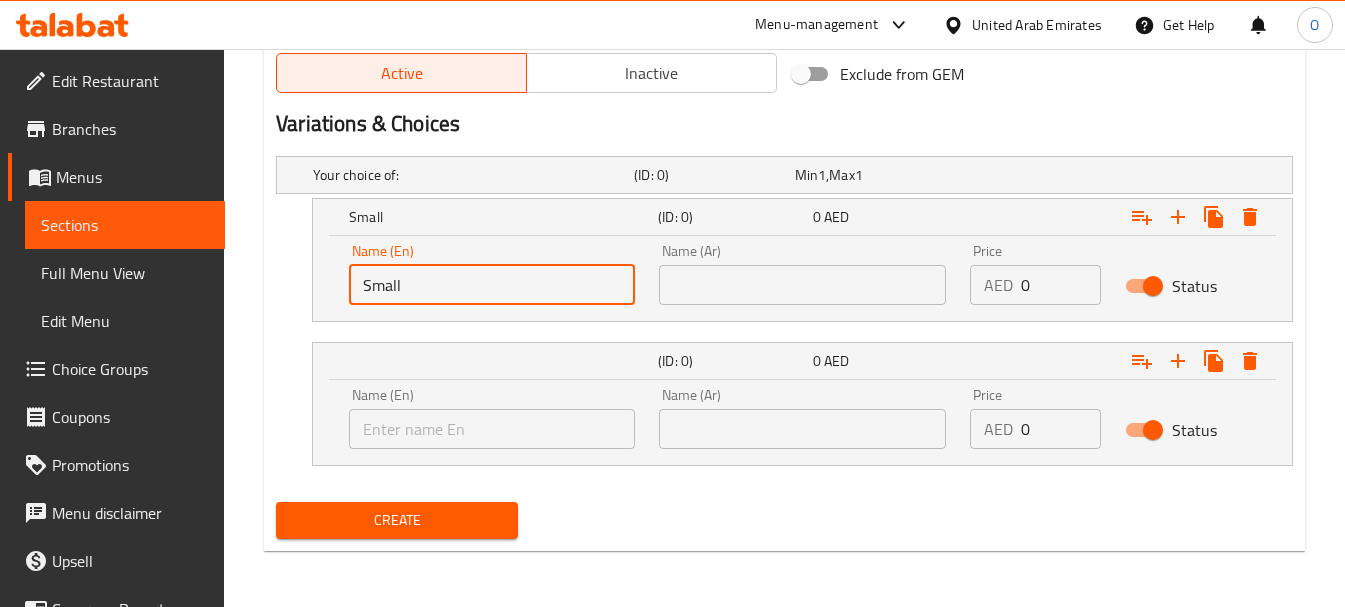 type on "Small" 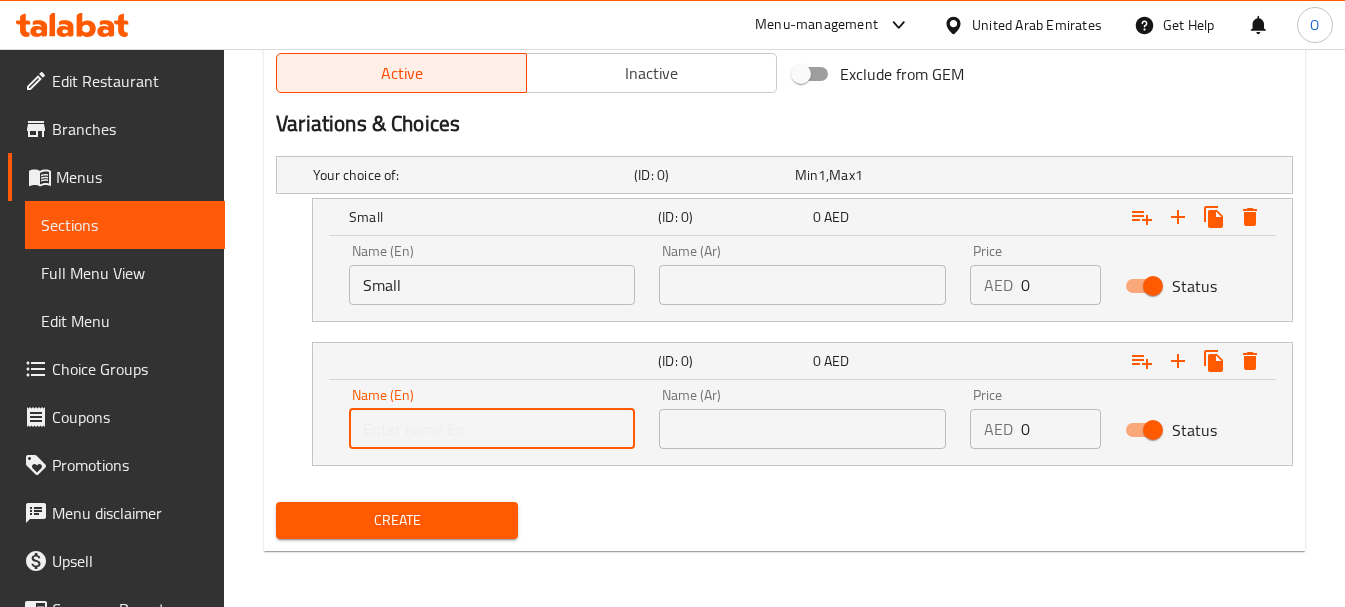 click at bounding box center [492, 429] 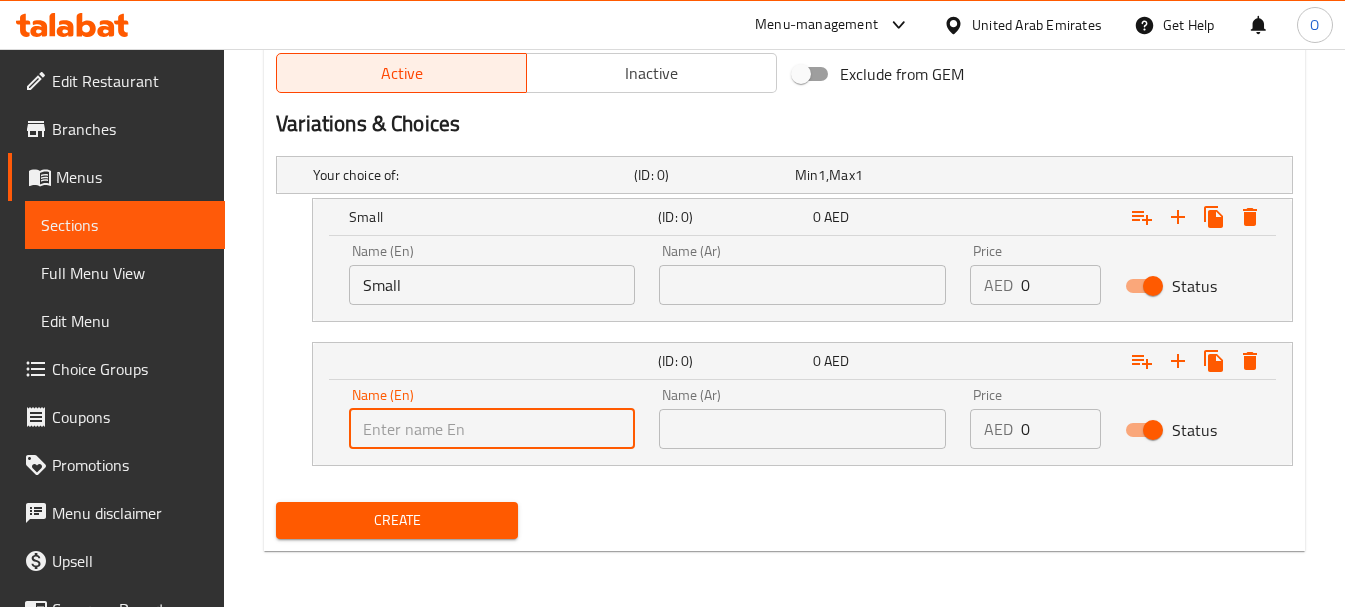 click on "Small" at bounding box center (492, 285) 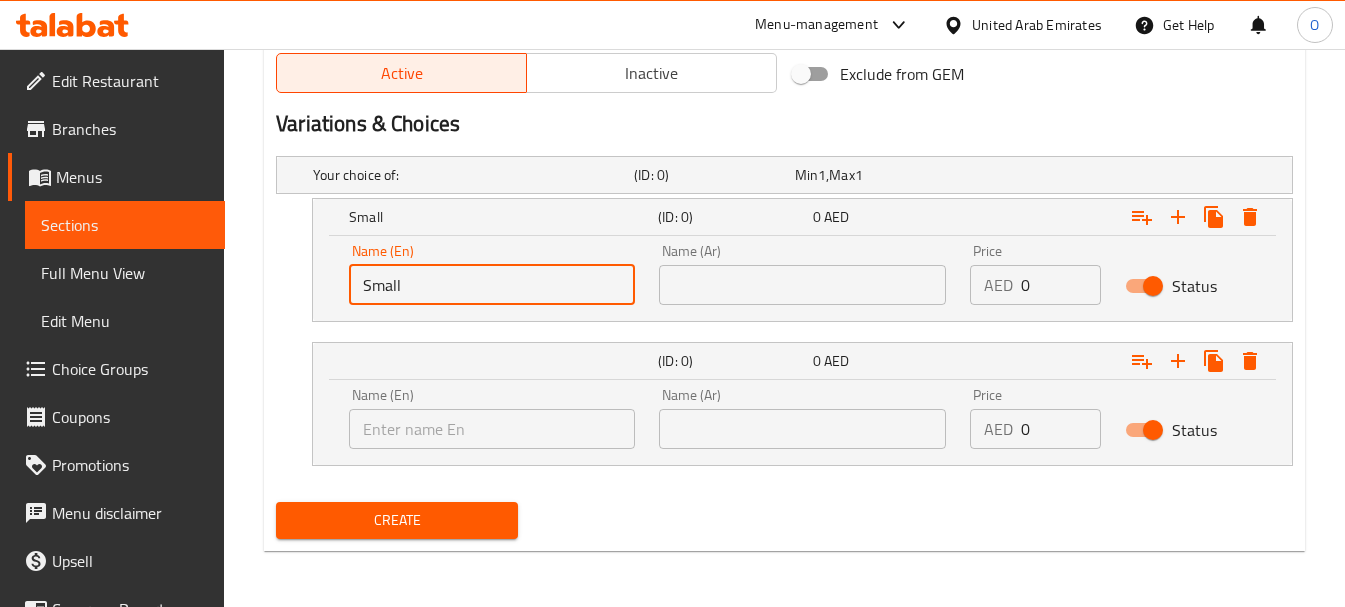 click on "Small" at bounding box center (492, 285) 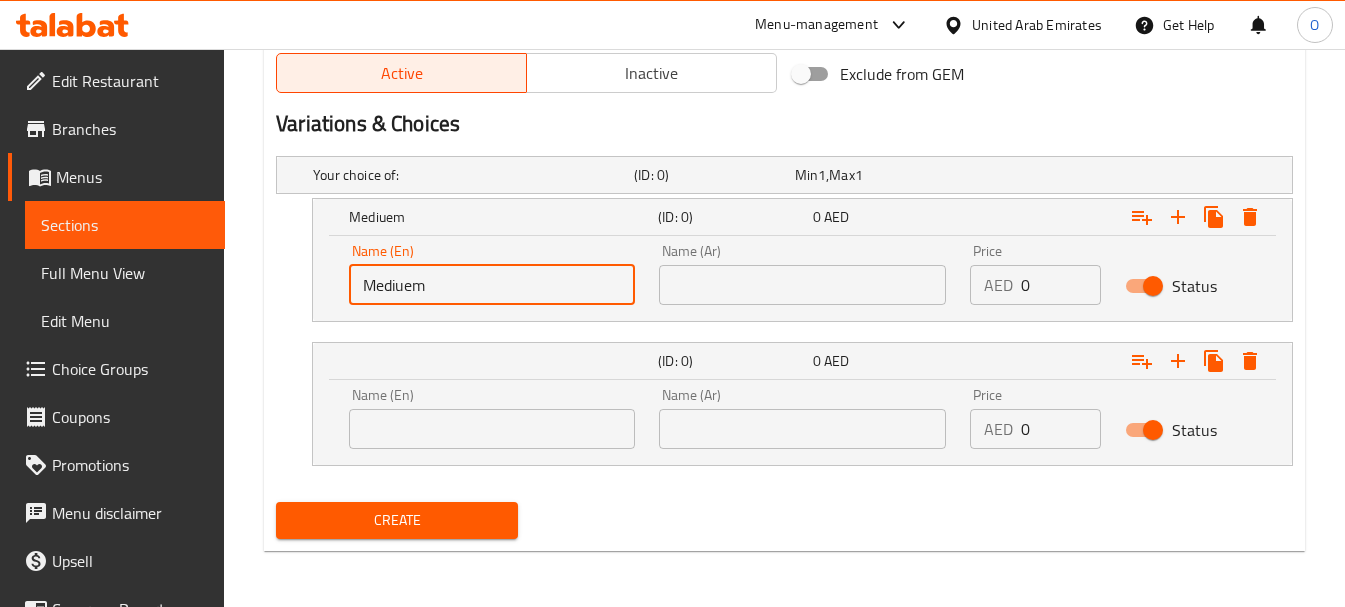 type on "Mediuem" 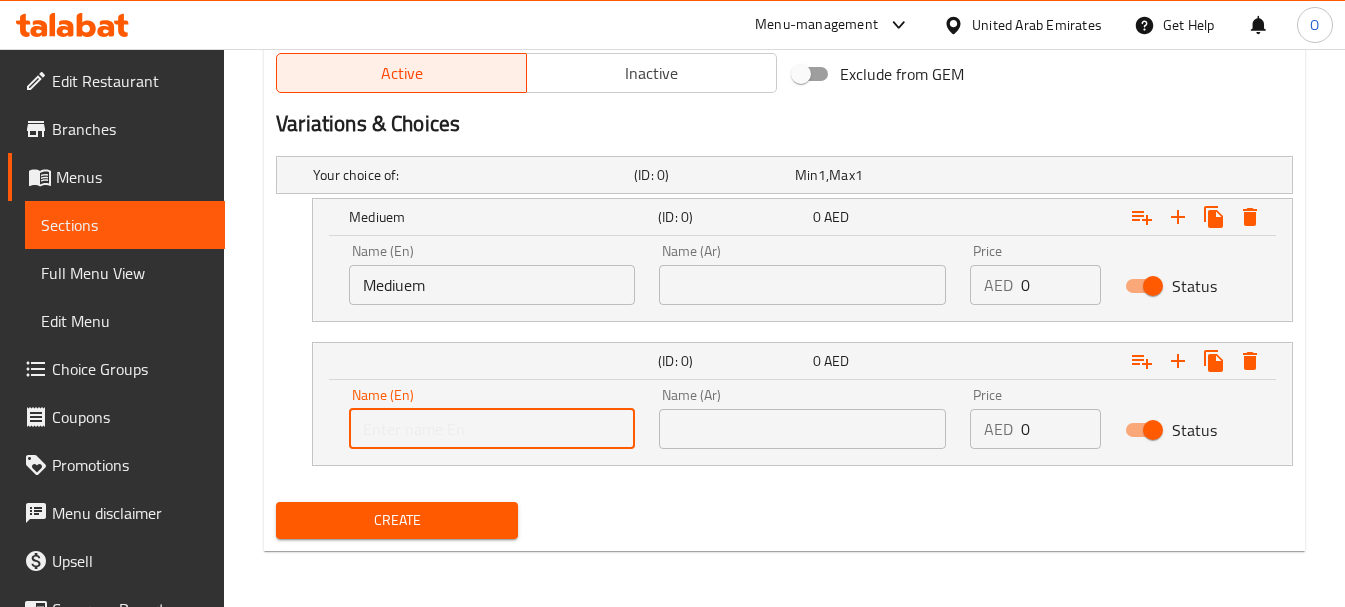 click at bounding box center (492, 429) 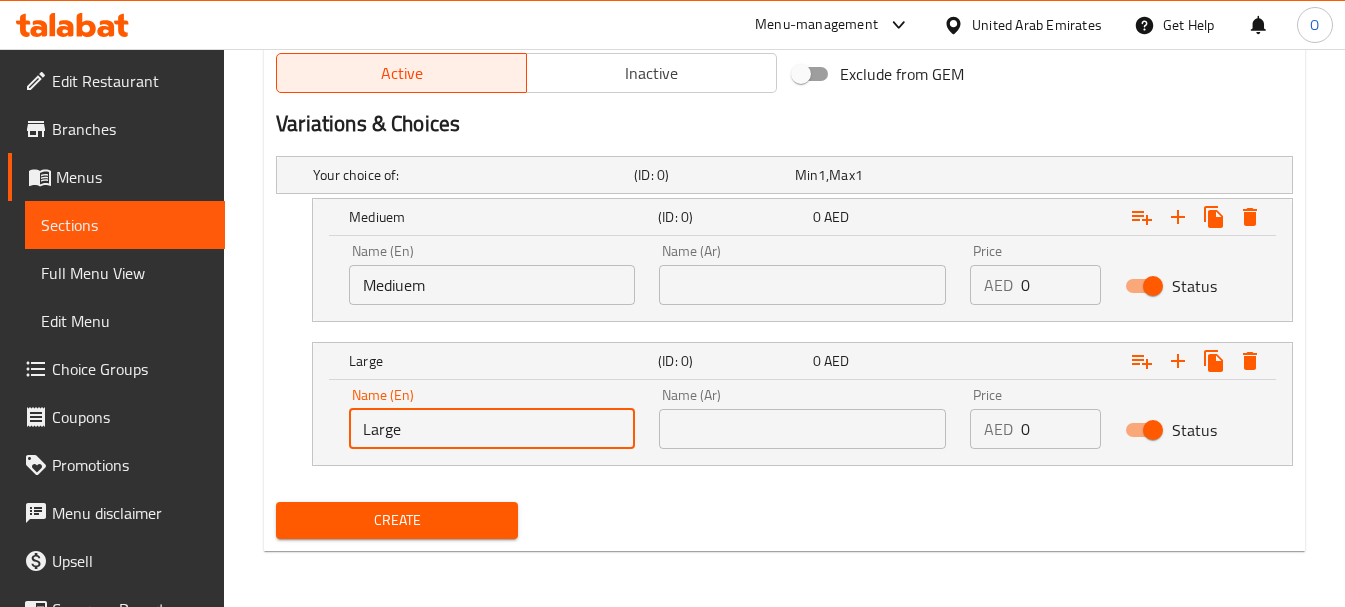 type on "Large" 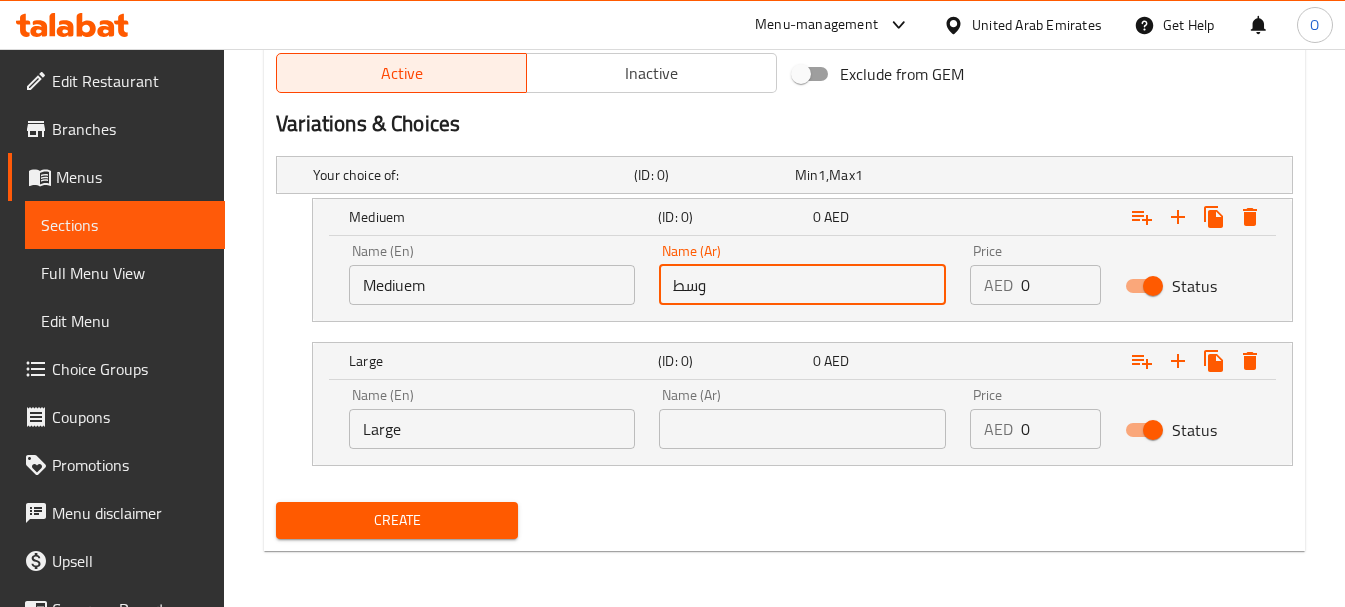 type on "وسط" 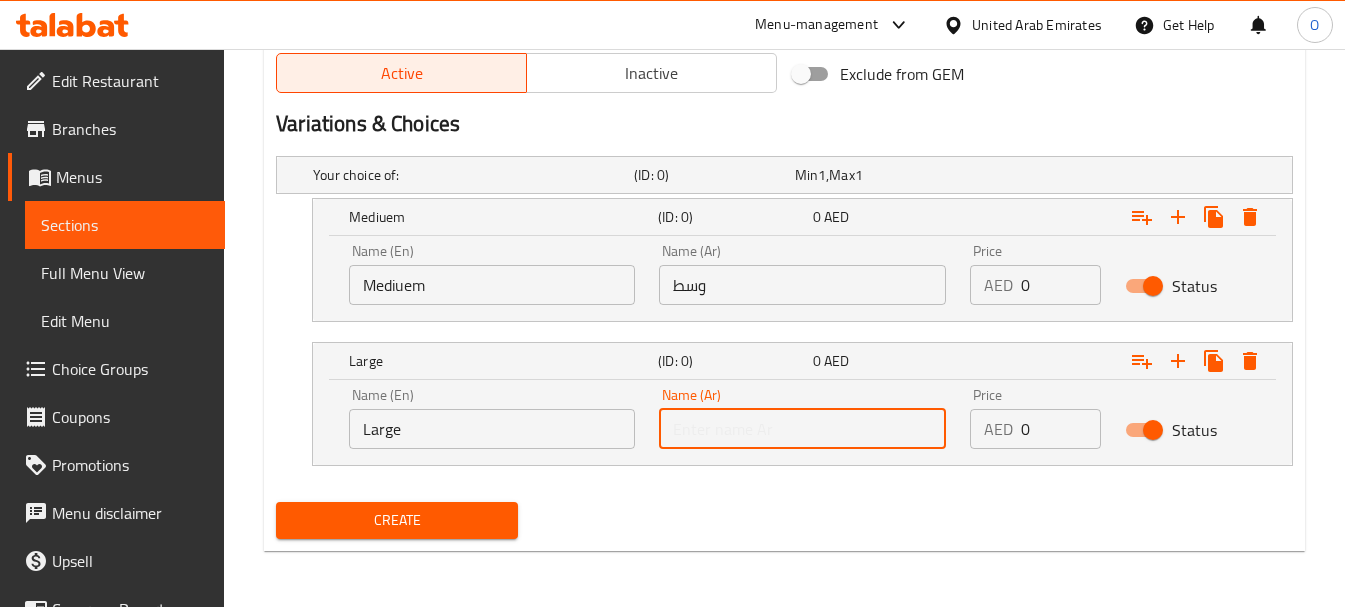 click at bounding box center [802, 429] 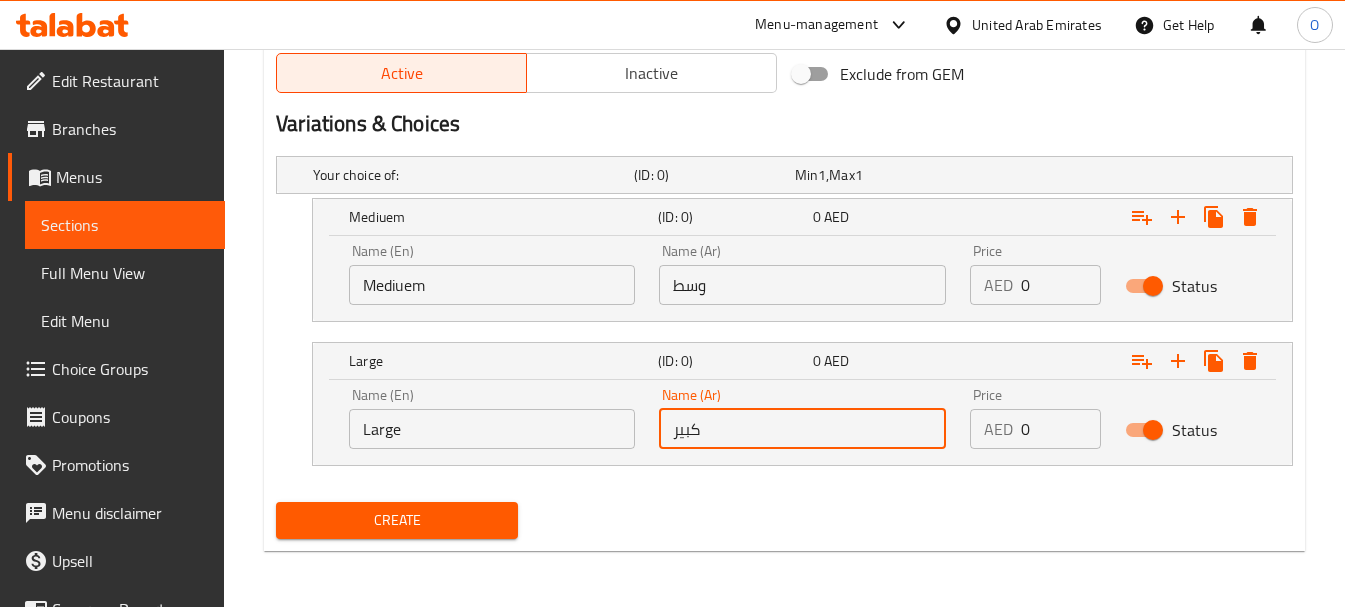 type on "كبير" 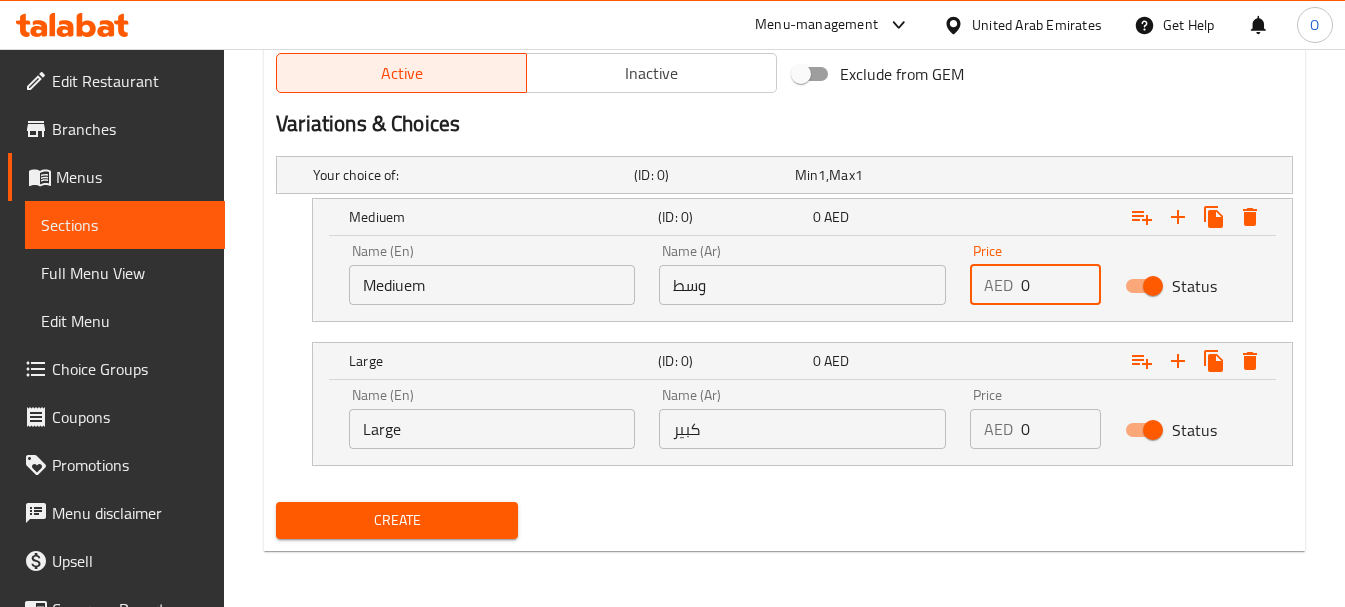 drag, startPoint x: 1029, startPoint y: 283, endPoint x: 1013, endPoint y: 286, distance: 16.27882 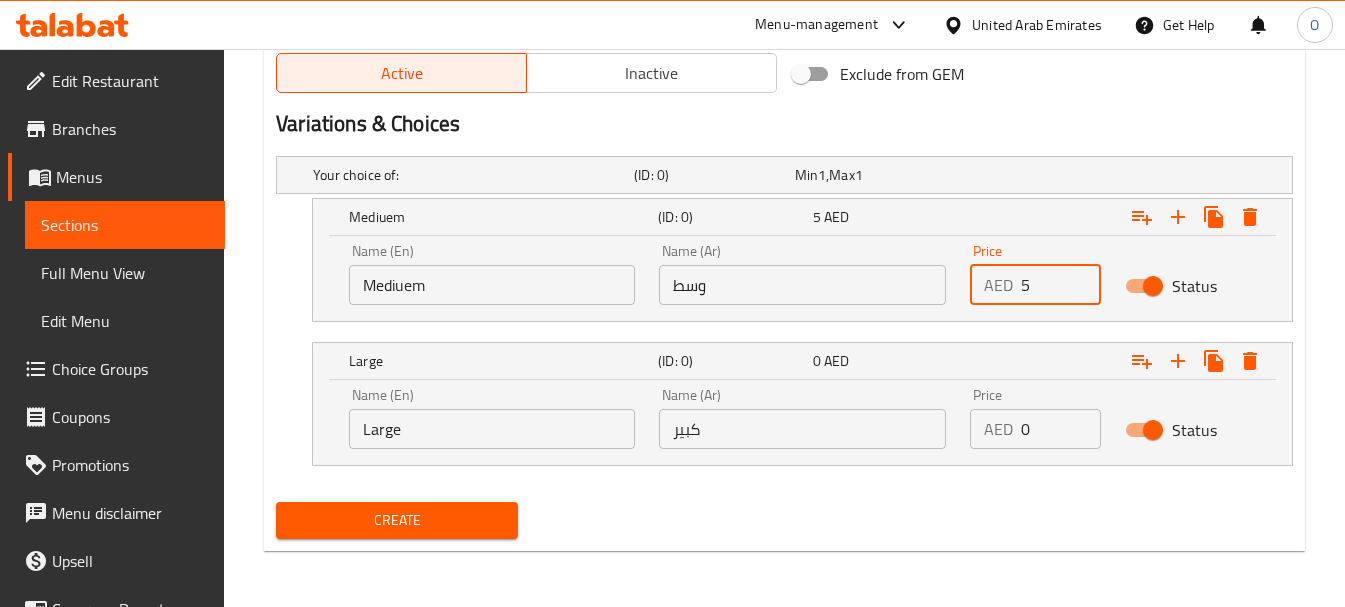 type on "5" 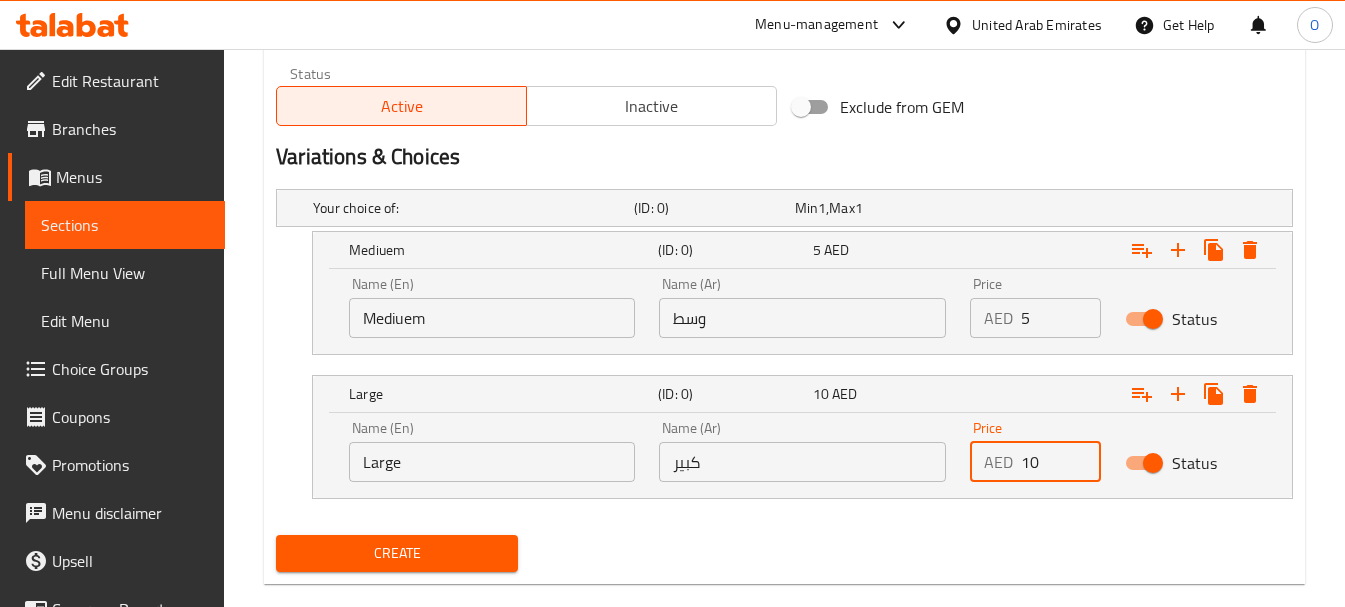 scroll, scrollTop: 1023, scrollLeft: 0, axis: vertical 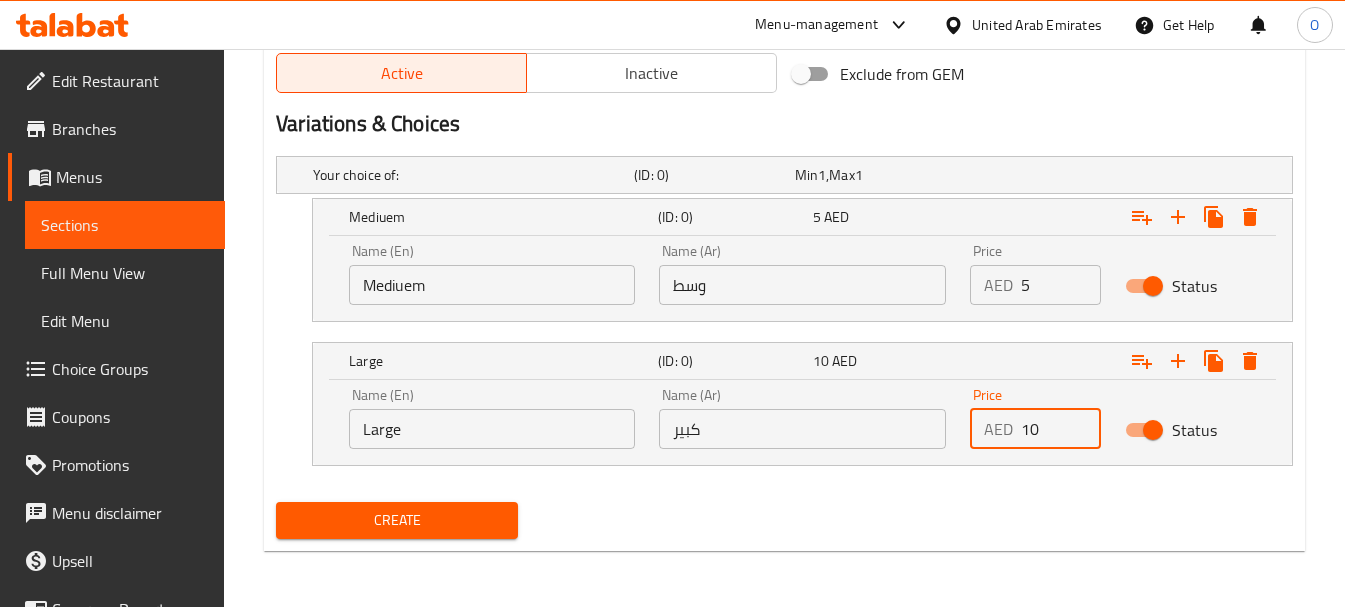 type on "10" 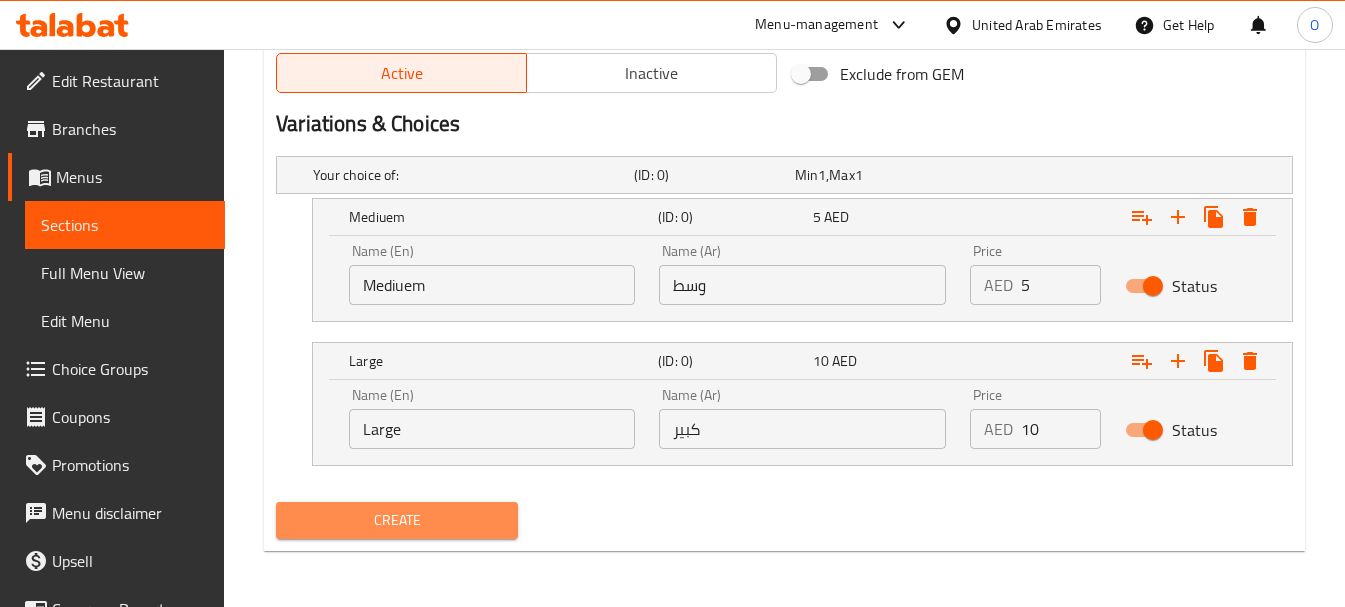 click on "Create" at bounding box center (397, 520) 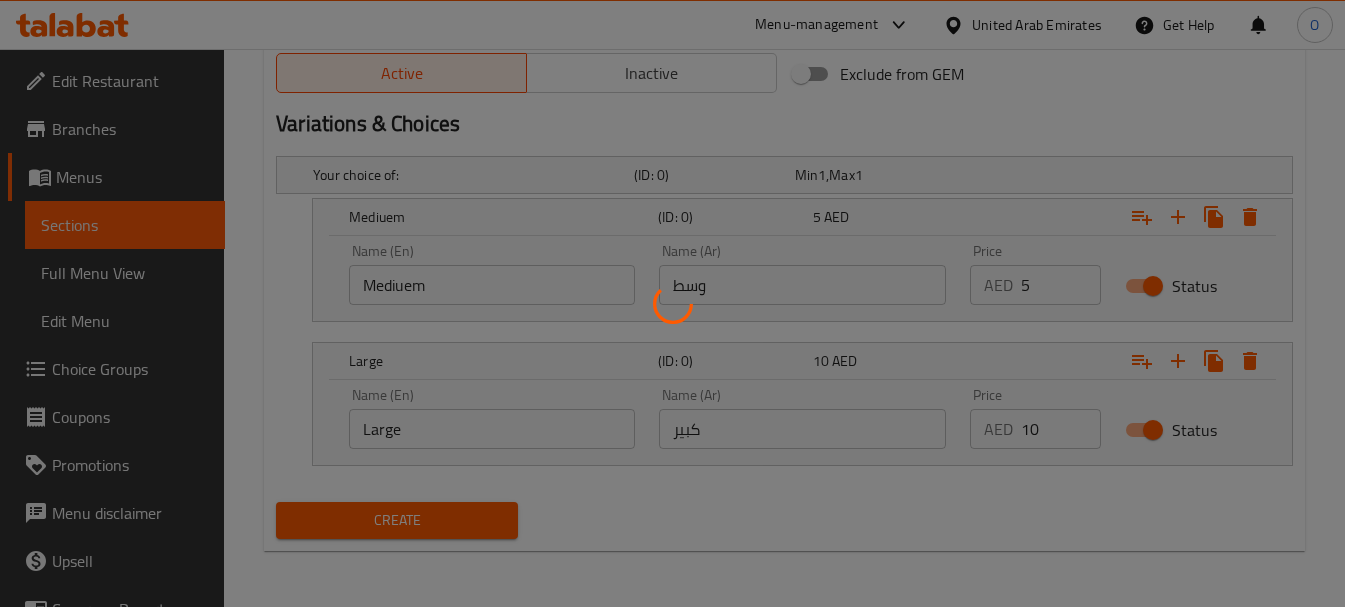 type 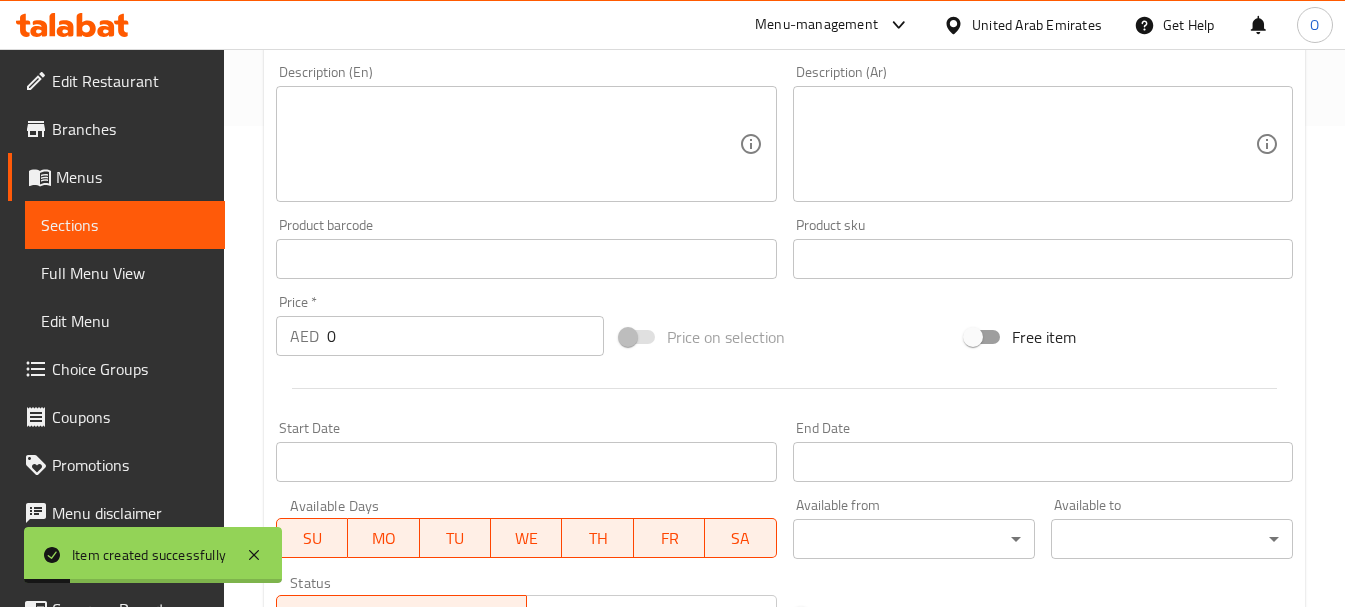 scroll, scrollTop: 323, scrollLeft: 0, axis: vertical 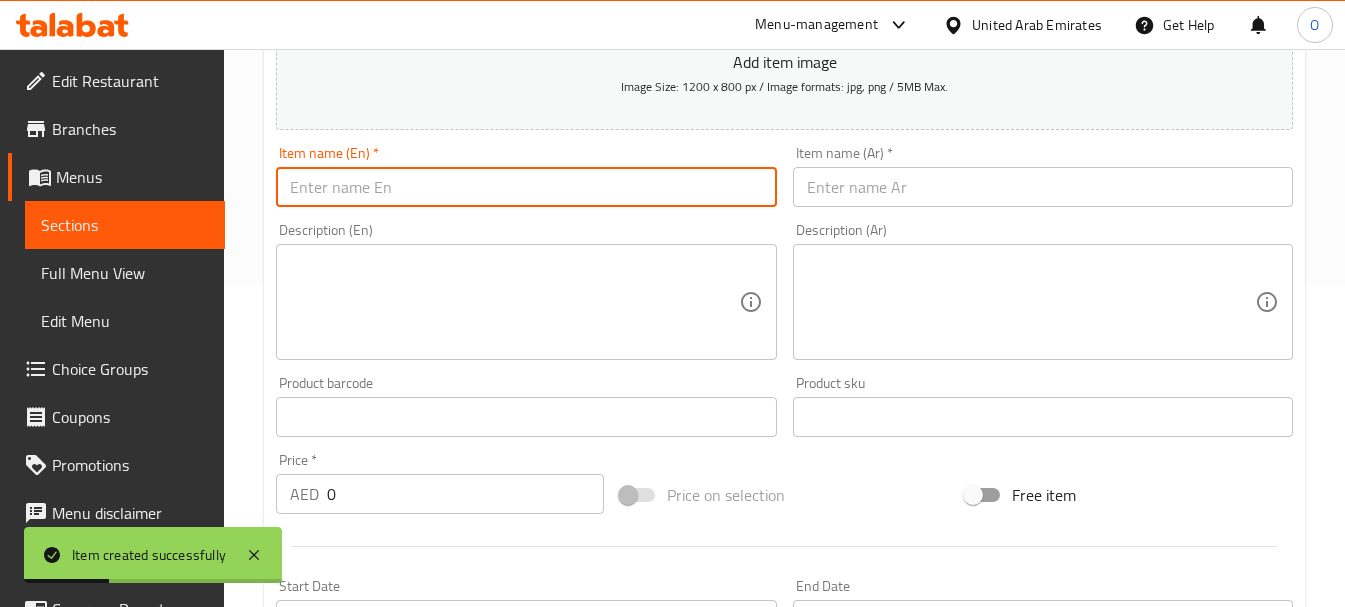 paste on "Lahori Chana" 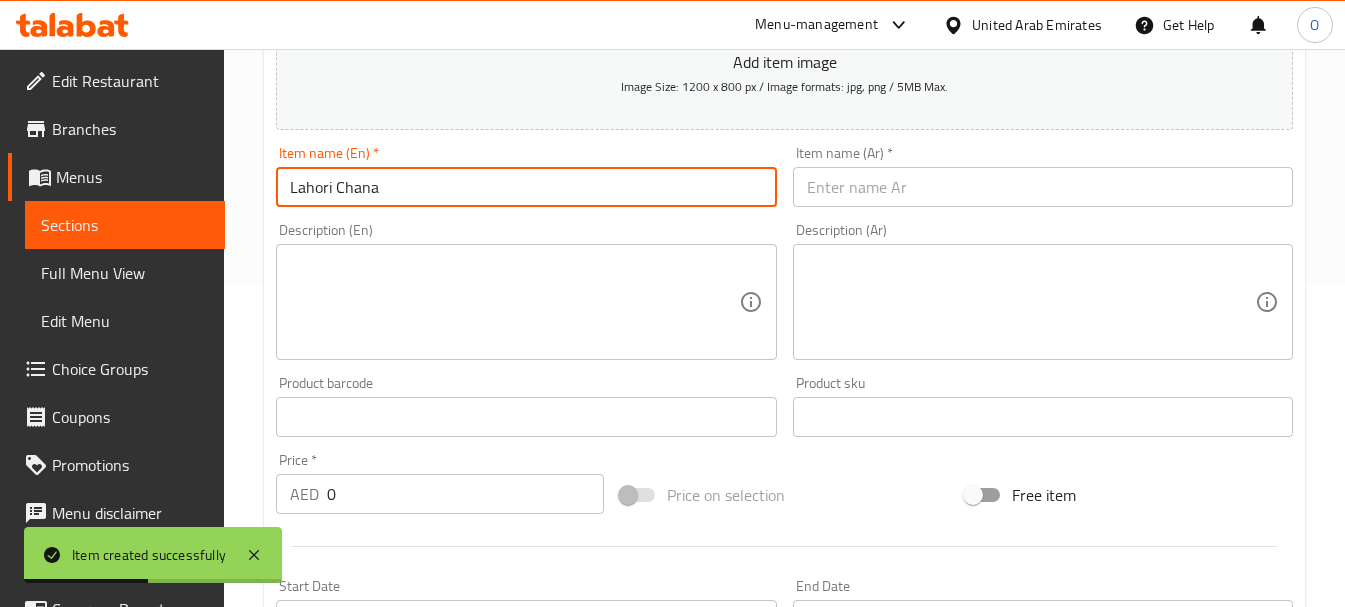 type on "Lahori Chana" 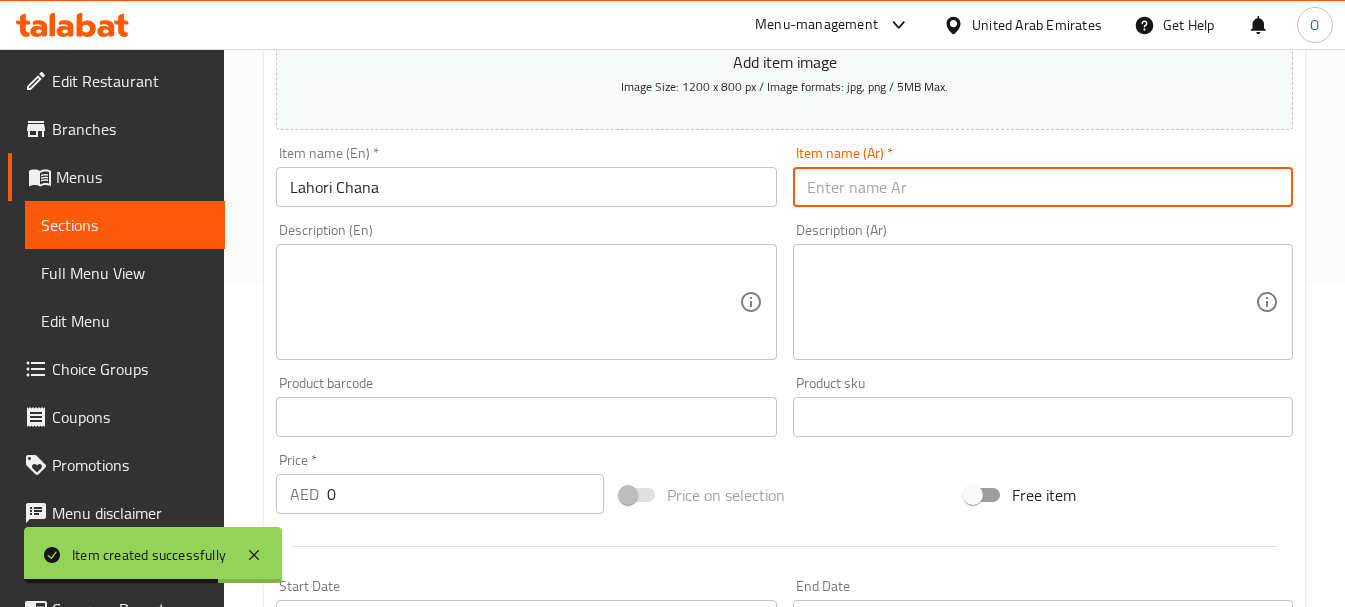 paste on "لاهوري تشانا" 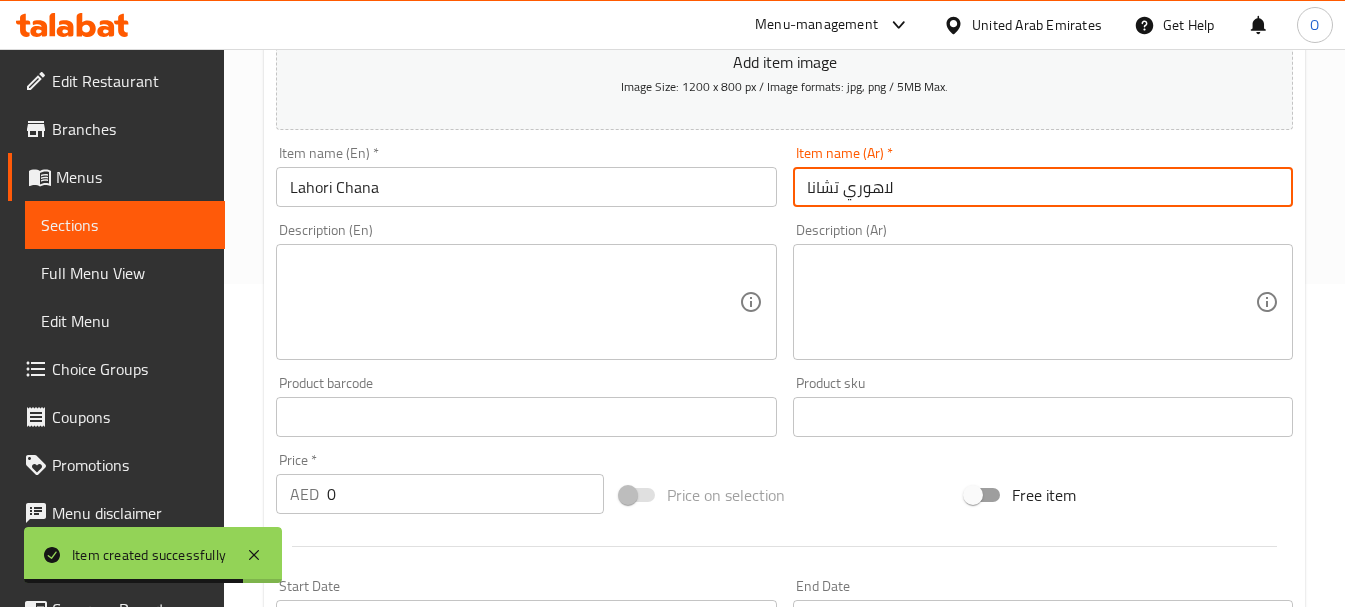 type on "لاهوري تشانا" 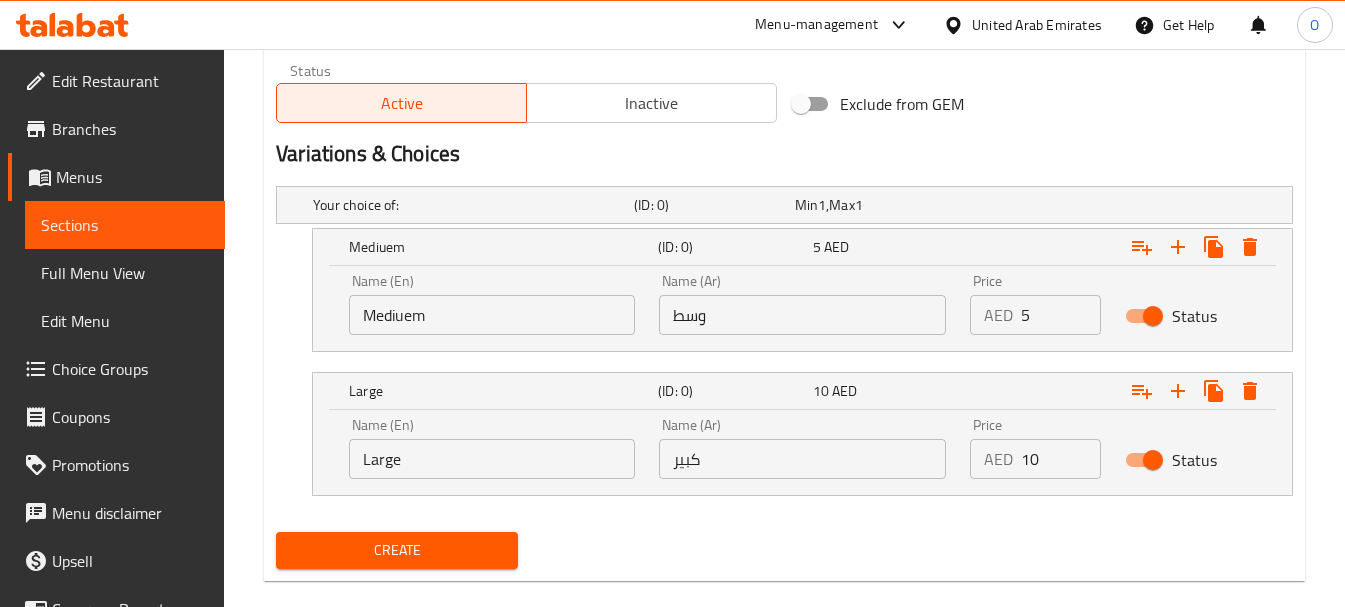 scroll, scrollTop: 1023, scrollLeft: 0, axis: vertical 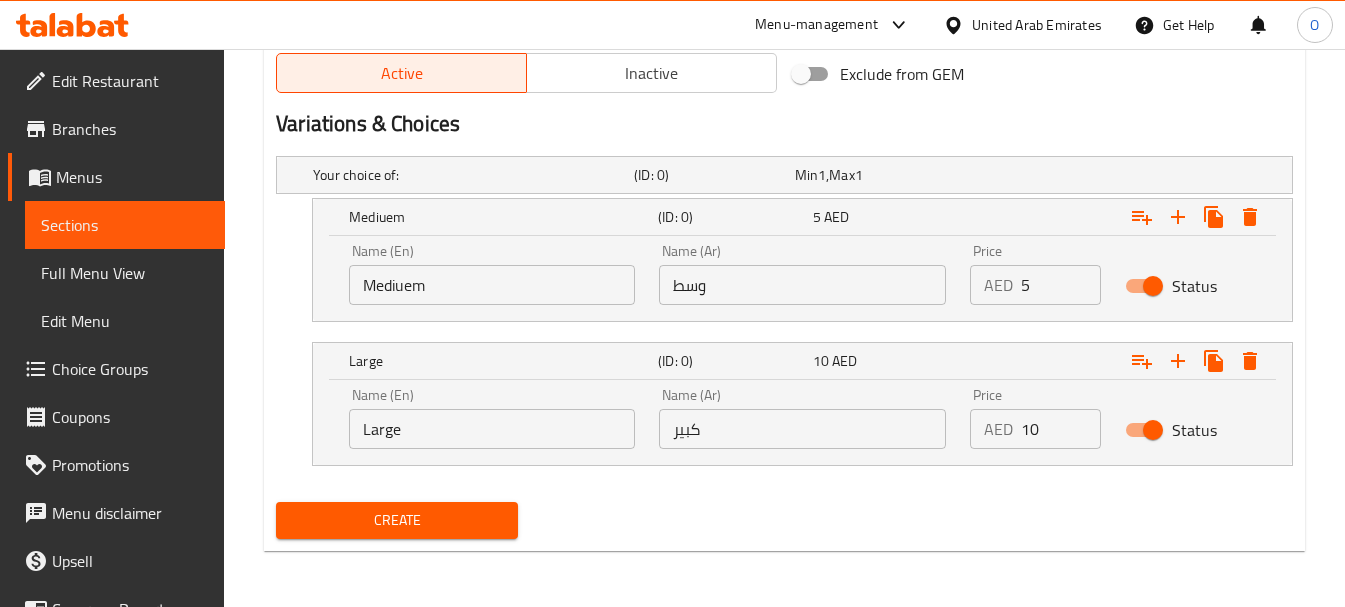 click on "وسط" at bounding box center [802, 285] 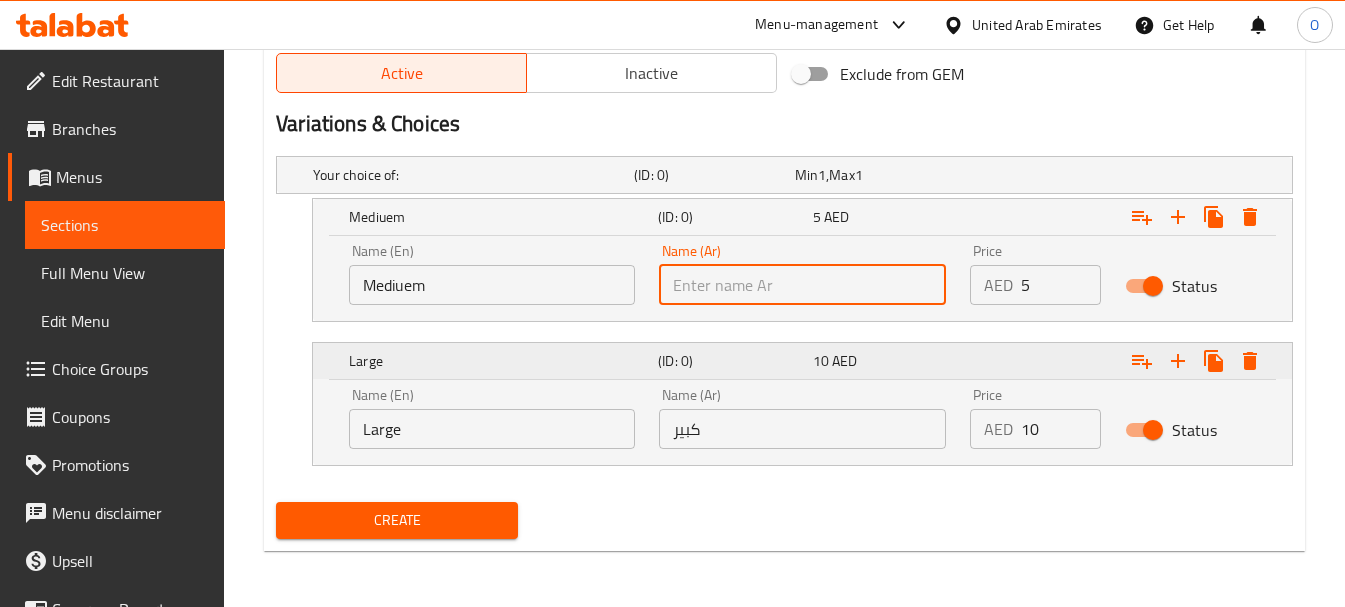 type on "وسط" 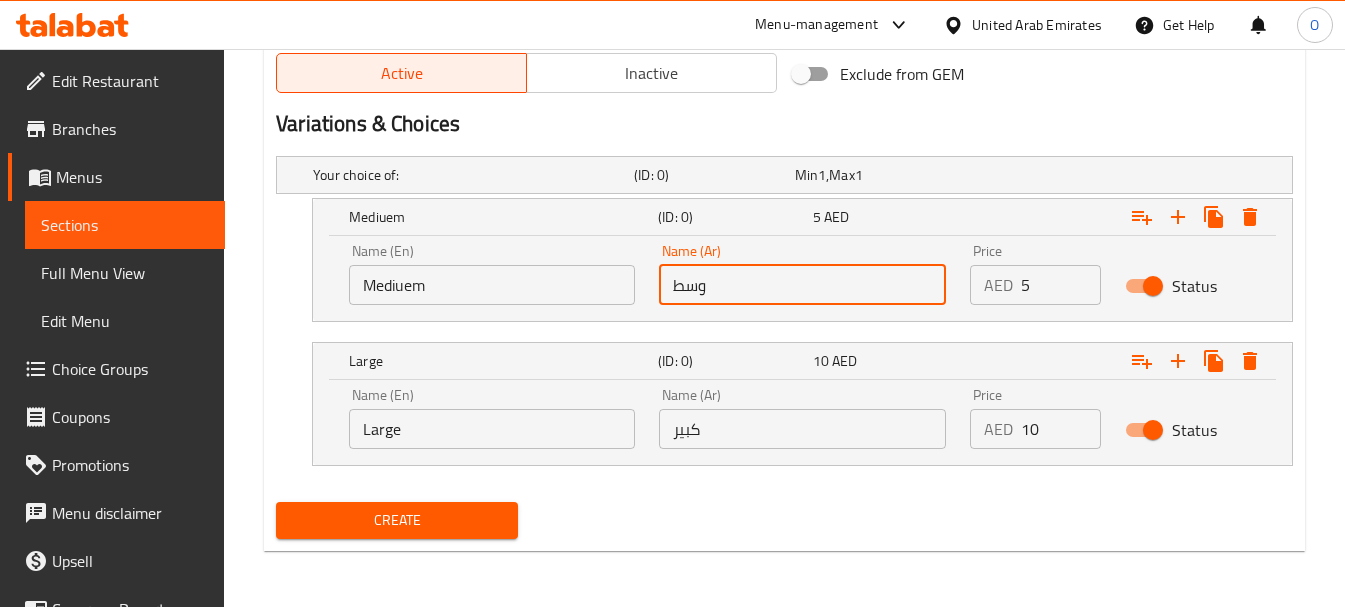 click on "كبير" at bounding box center (802, 429) 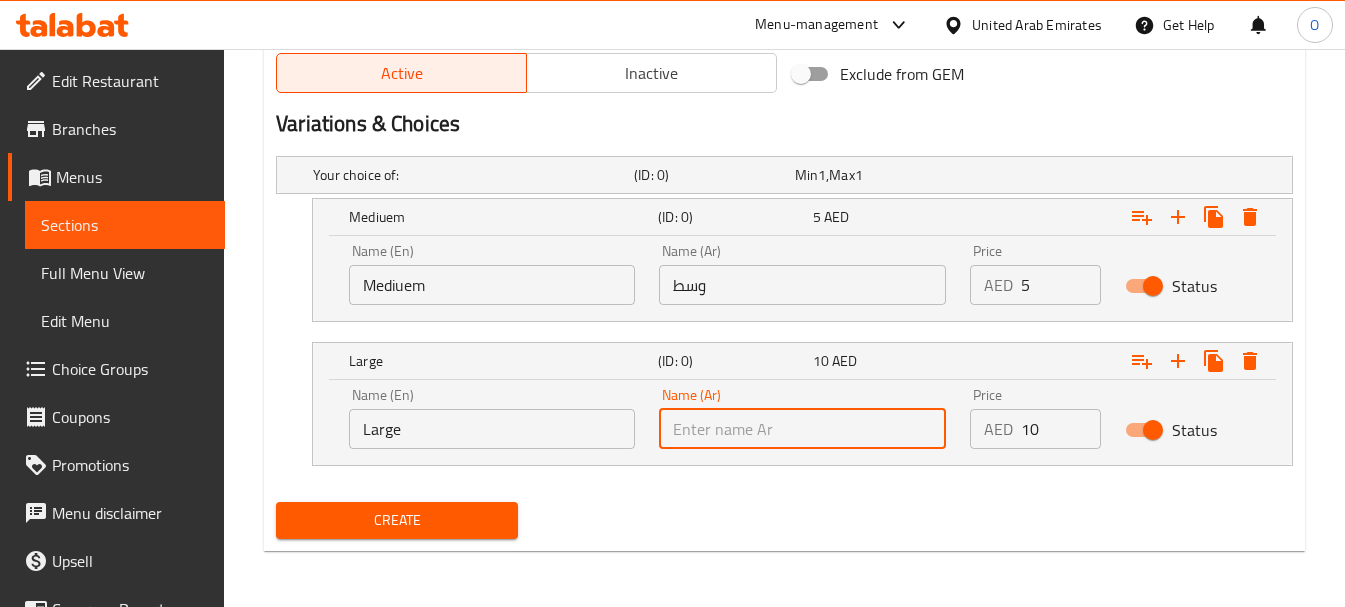 type on "كبير" 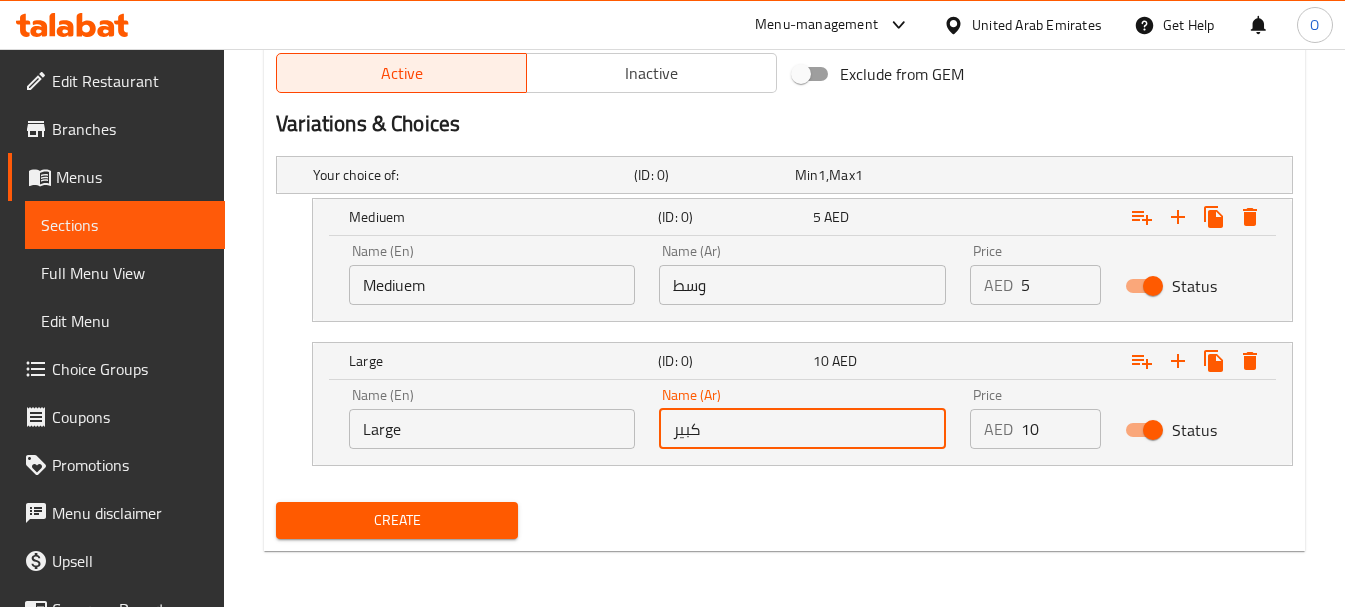 click on "Mediuem" at bounding box center [492, 285] 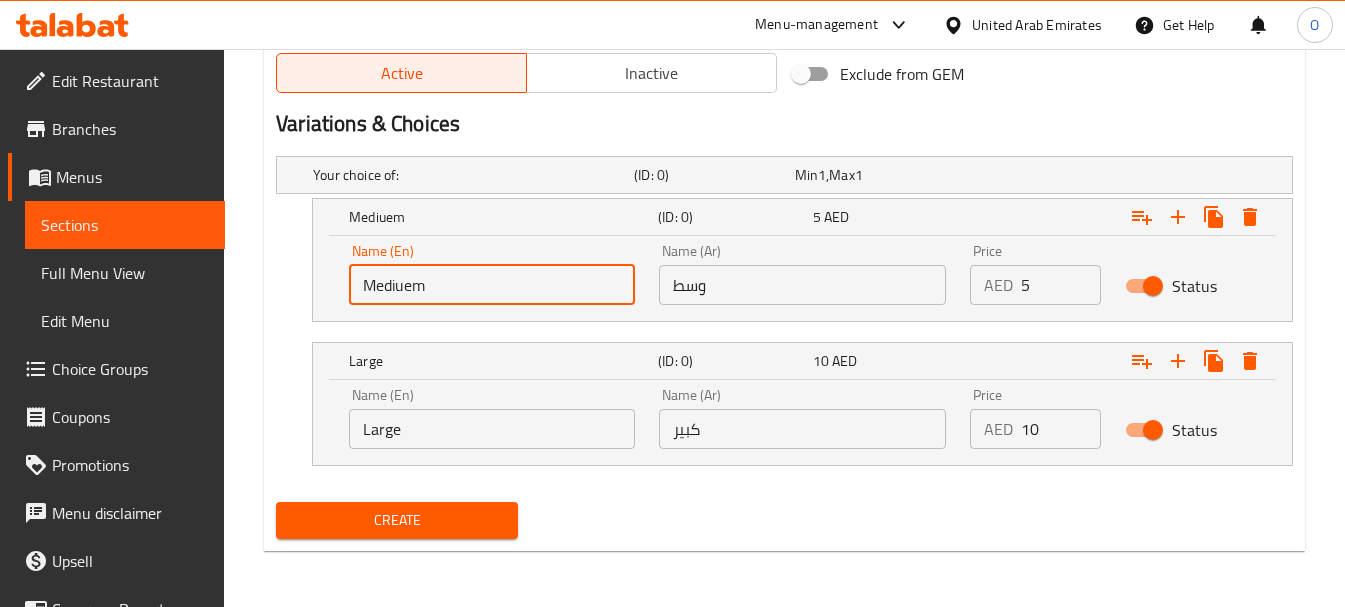 click on "Mediuem" at bounding box center (492, 285) 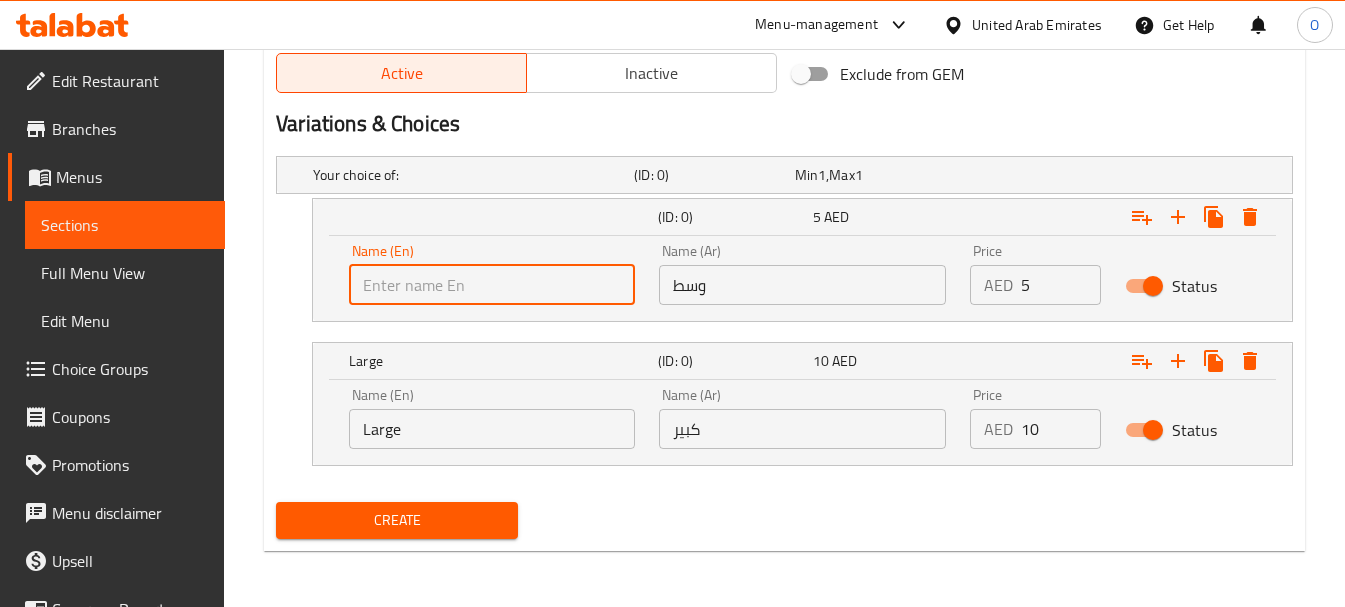 type 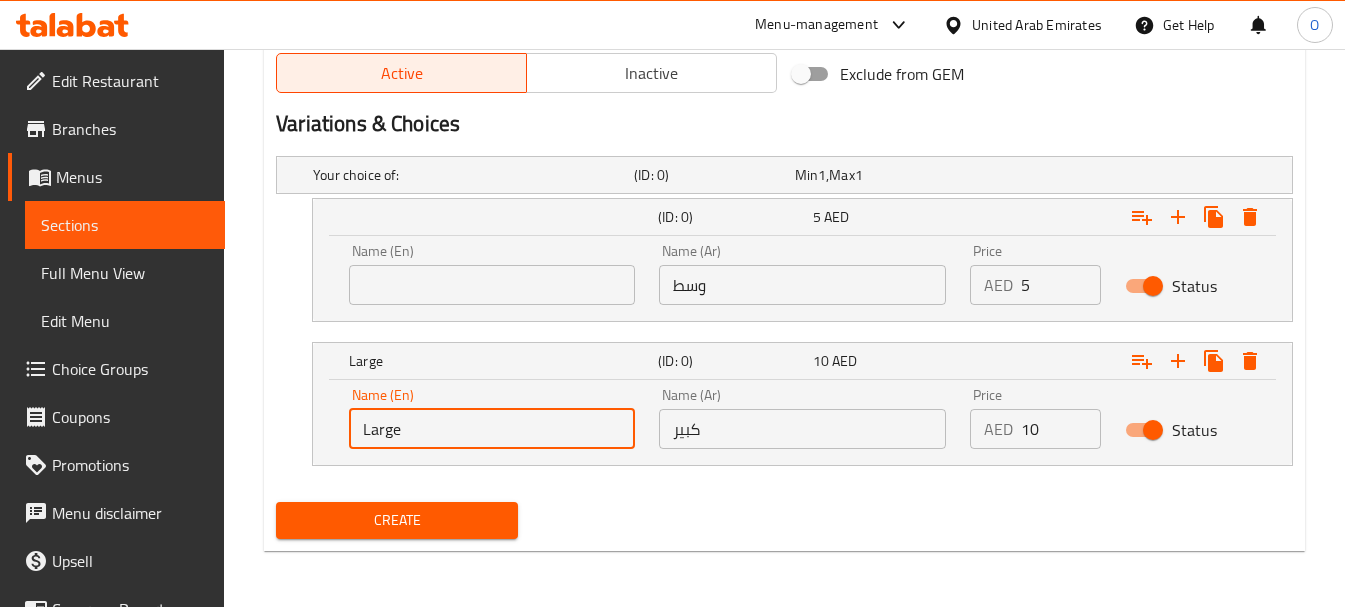 click on "Large" at bounding box center (492, 429) 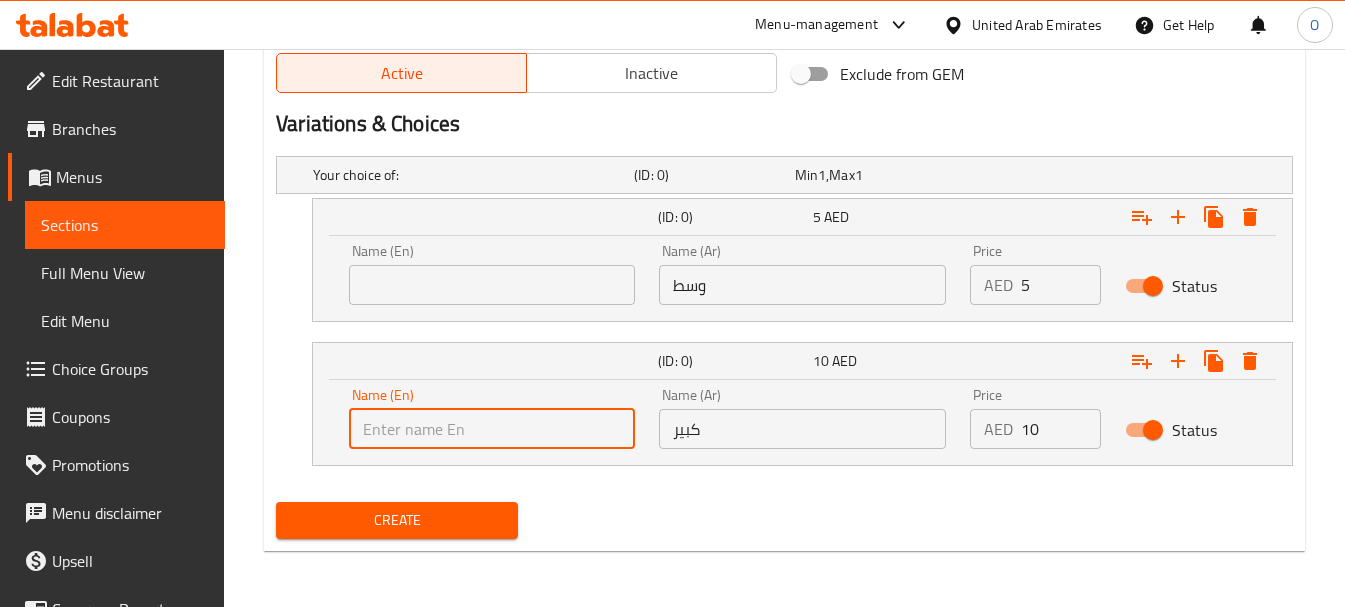 type 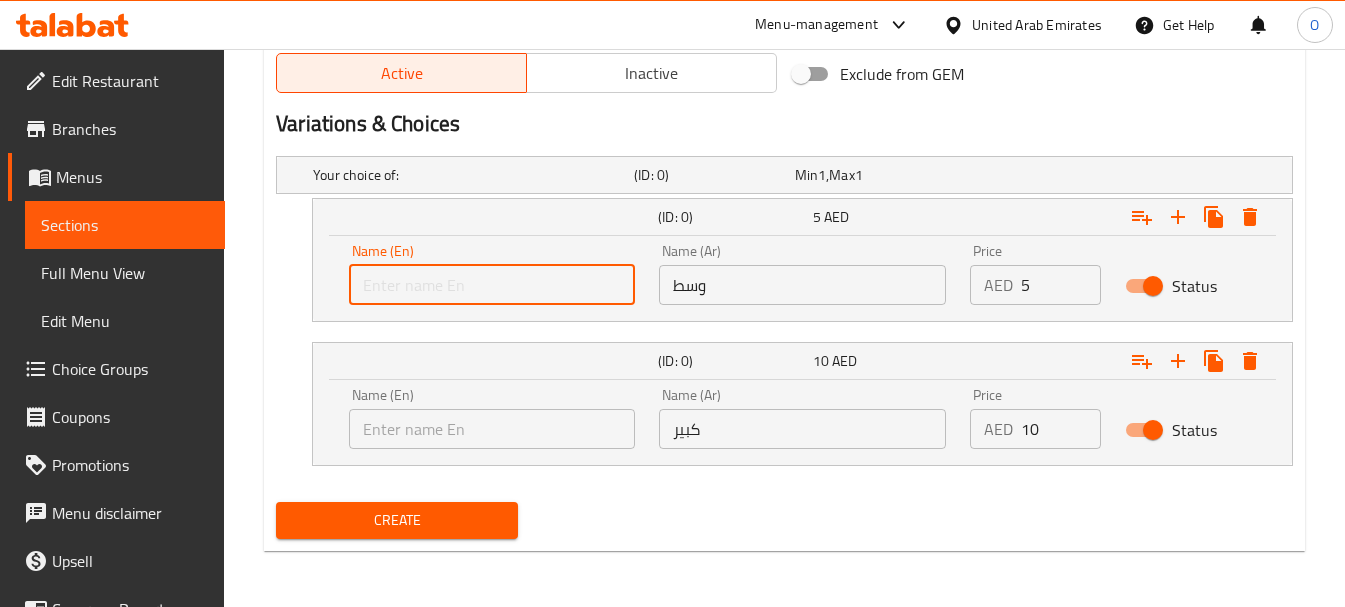 type on "Mediuem" 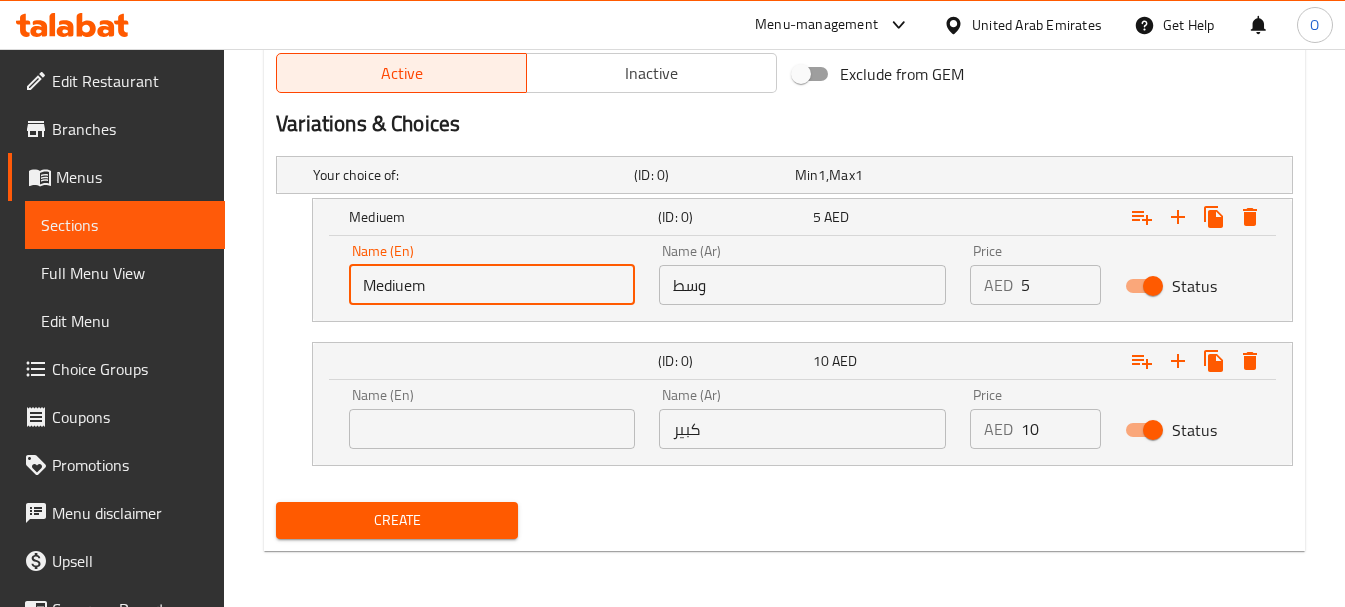click at bounding box center (492, 429) 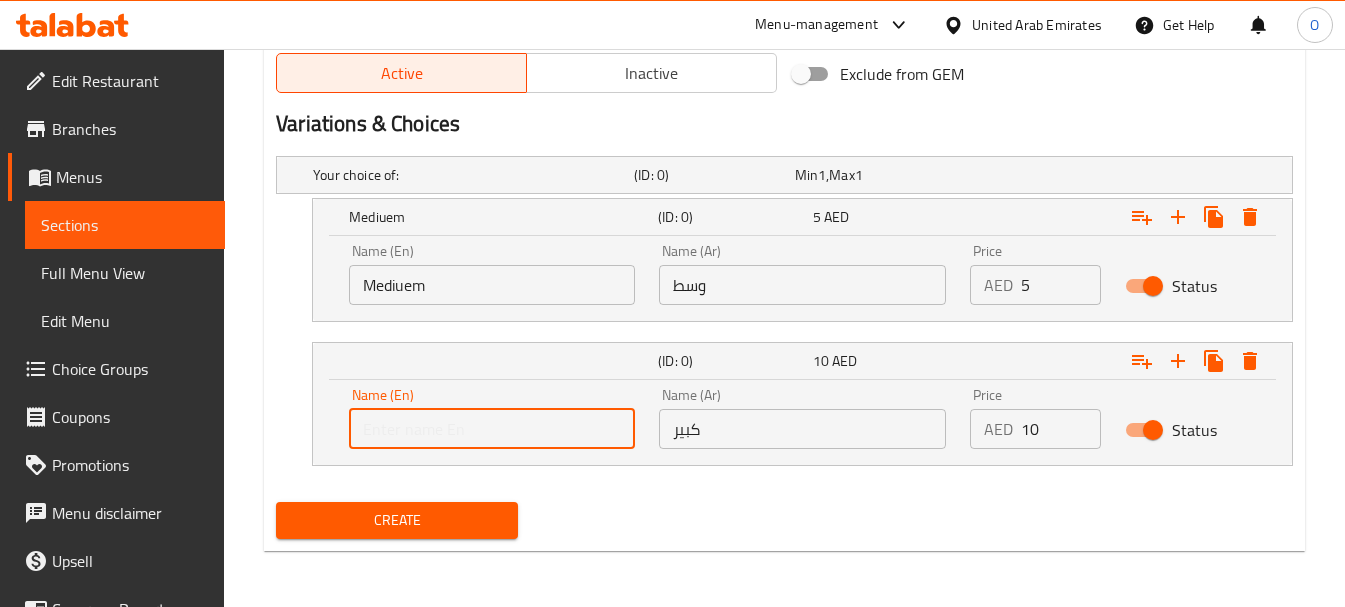 type on "Large" 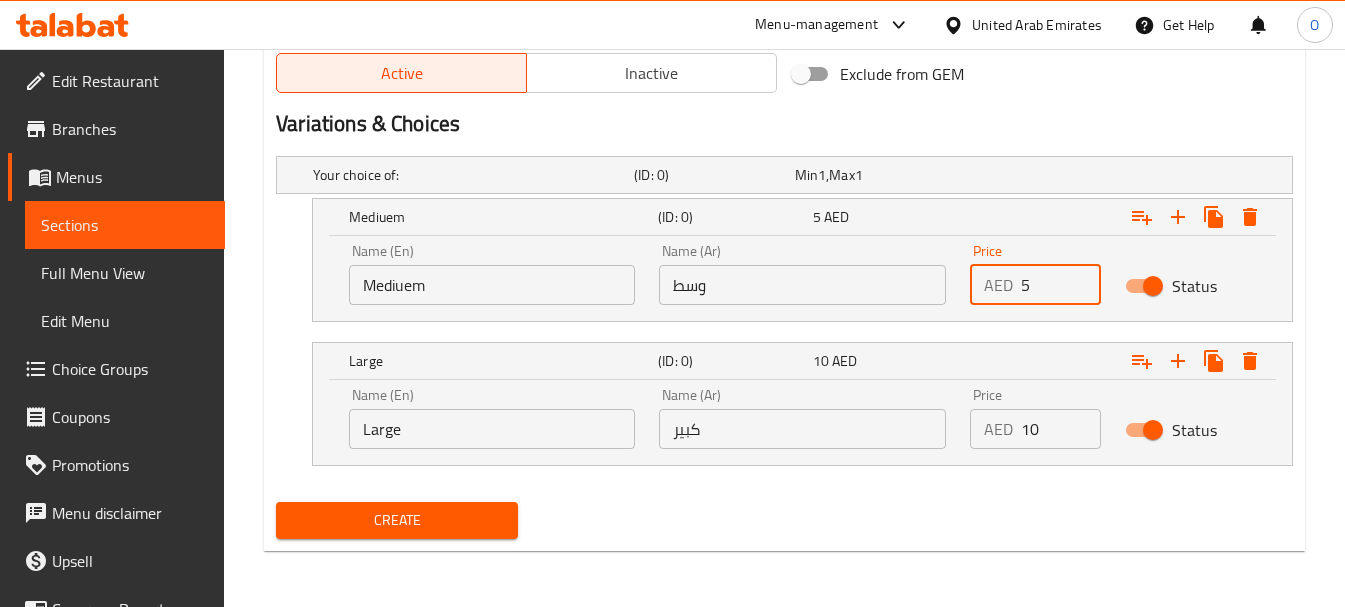 drag, startPoint x: 1061, startPoint y: 278, endPoint x: 995, endPoint y: 289, distance: 66.910385 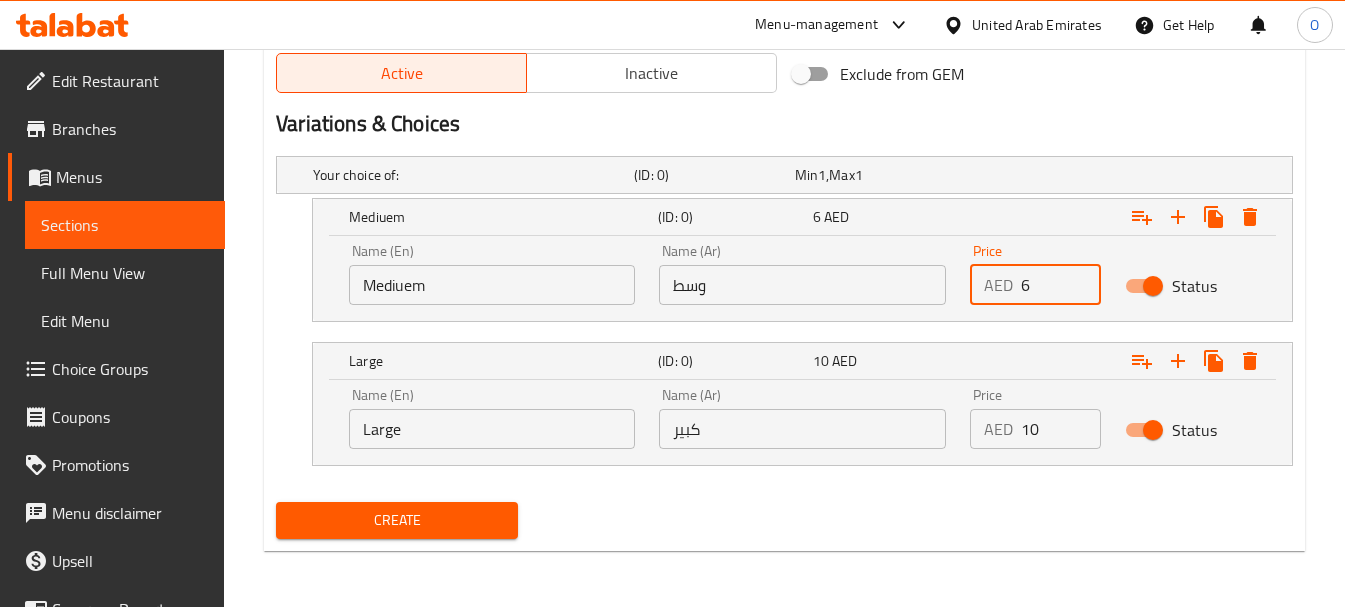 type on "6" 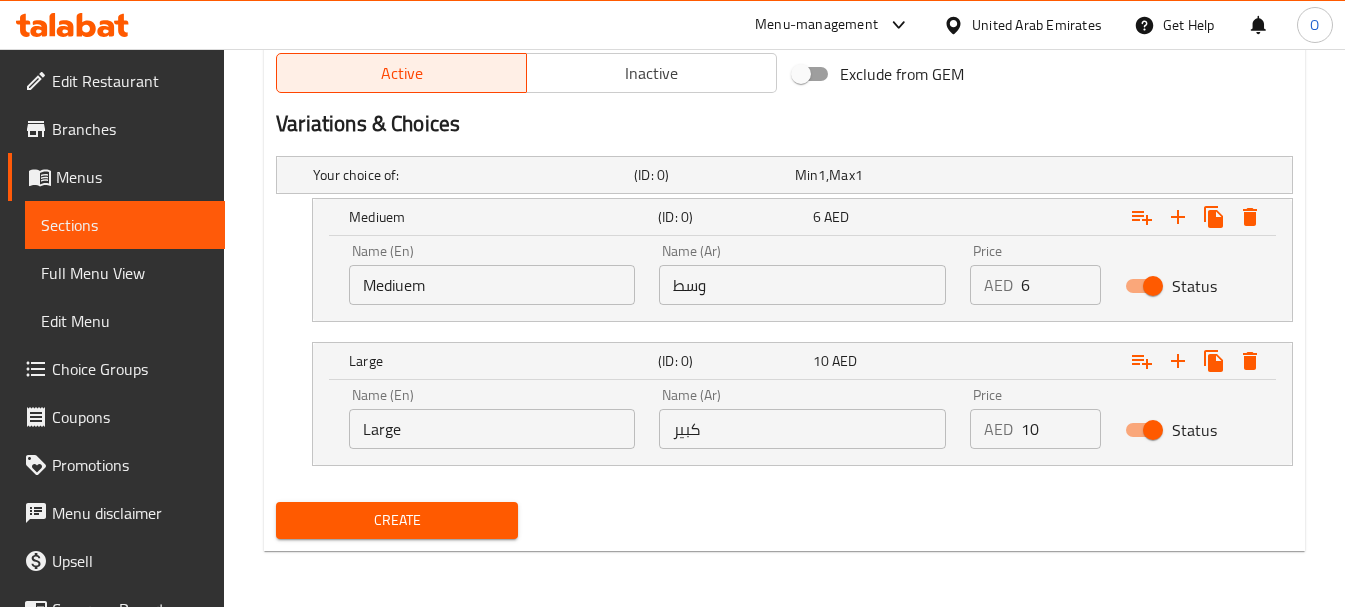 click on "Price AED 10 Price" at bounding box center (1035, 418) 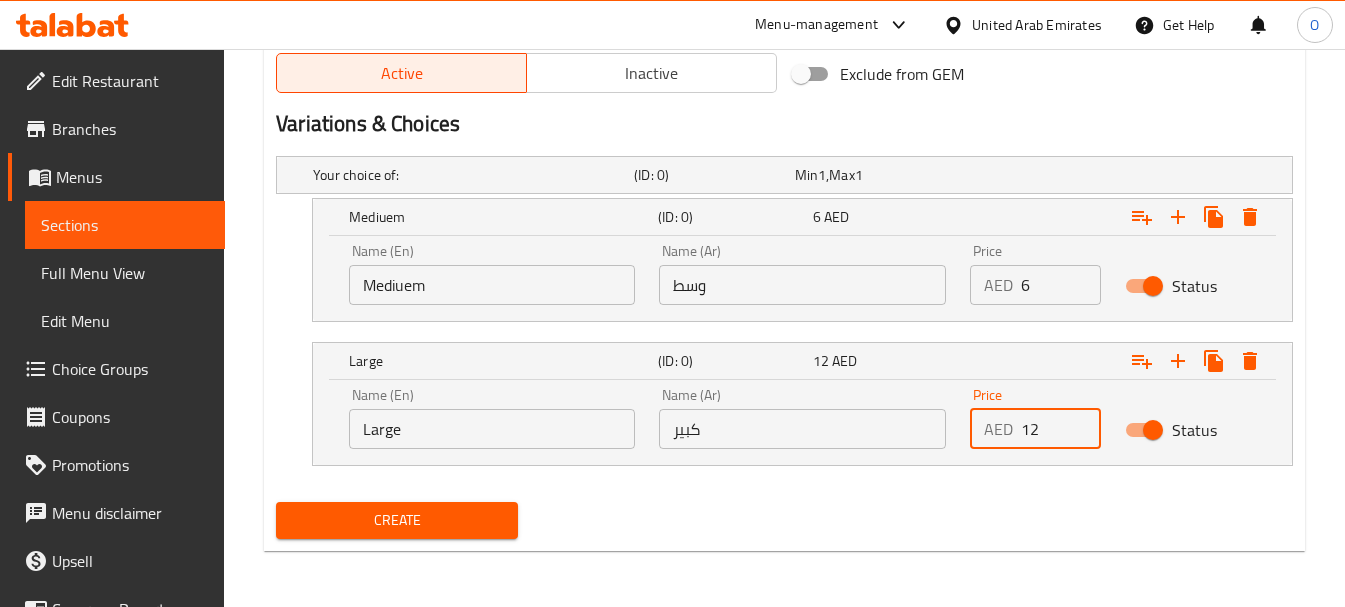 type on "12" 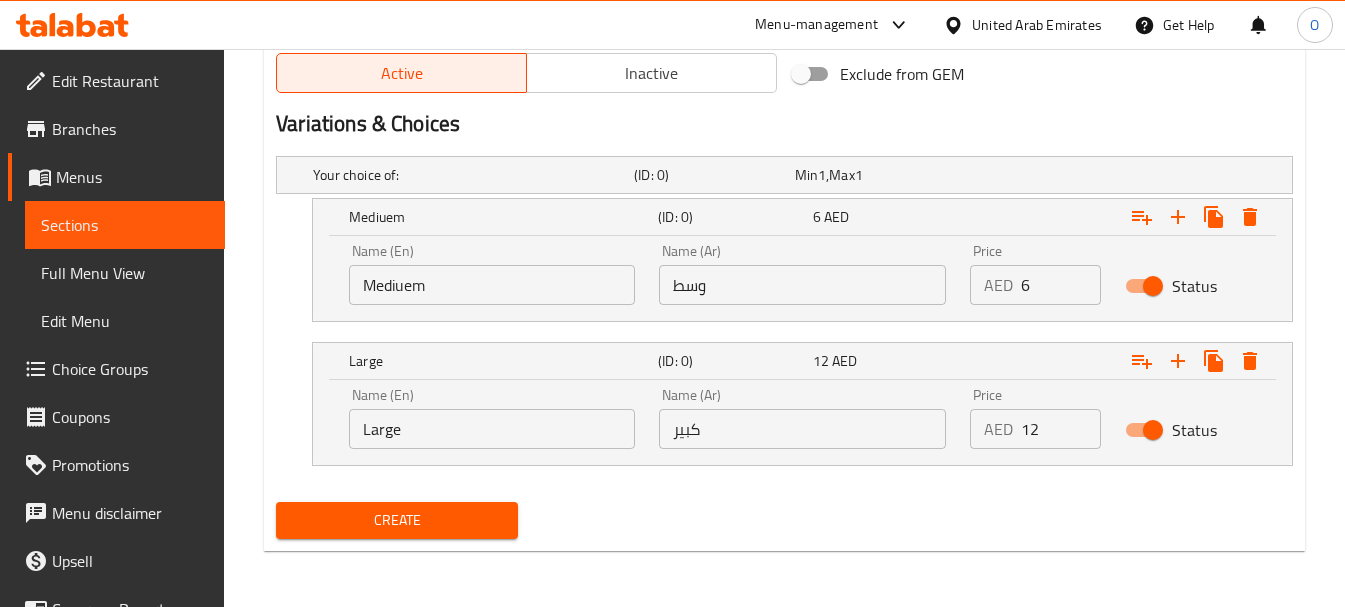 click on "Create" at bounding box center [397, 520] 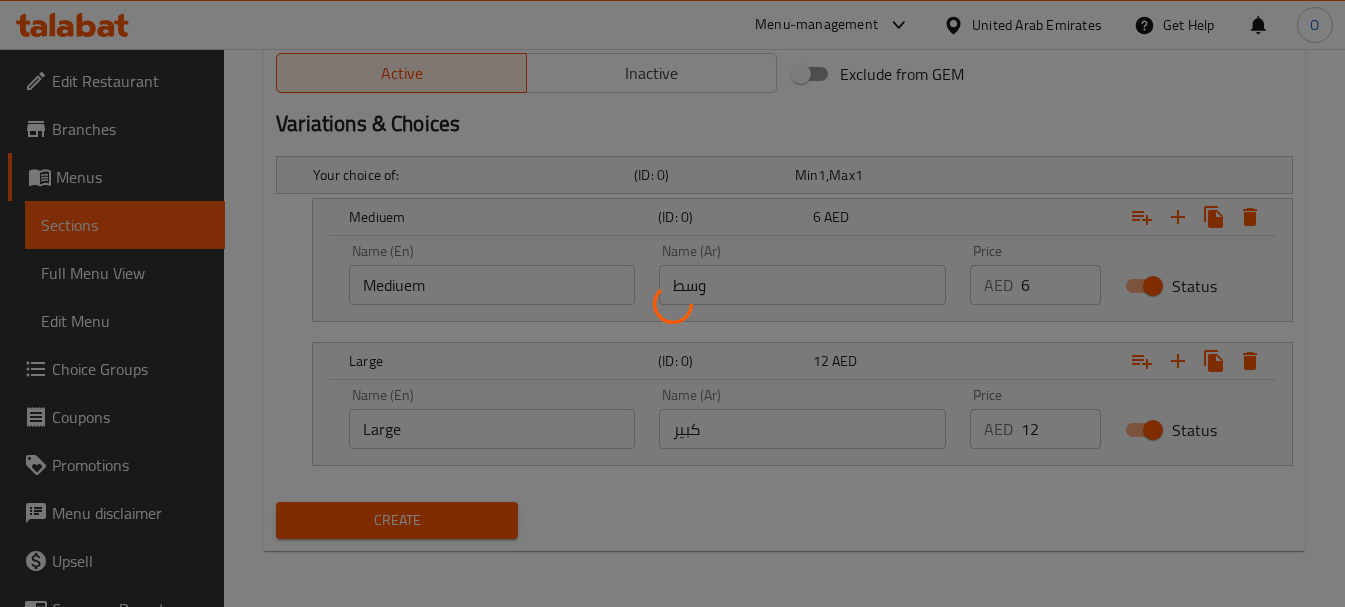 type 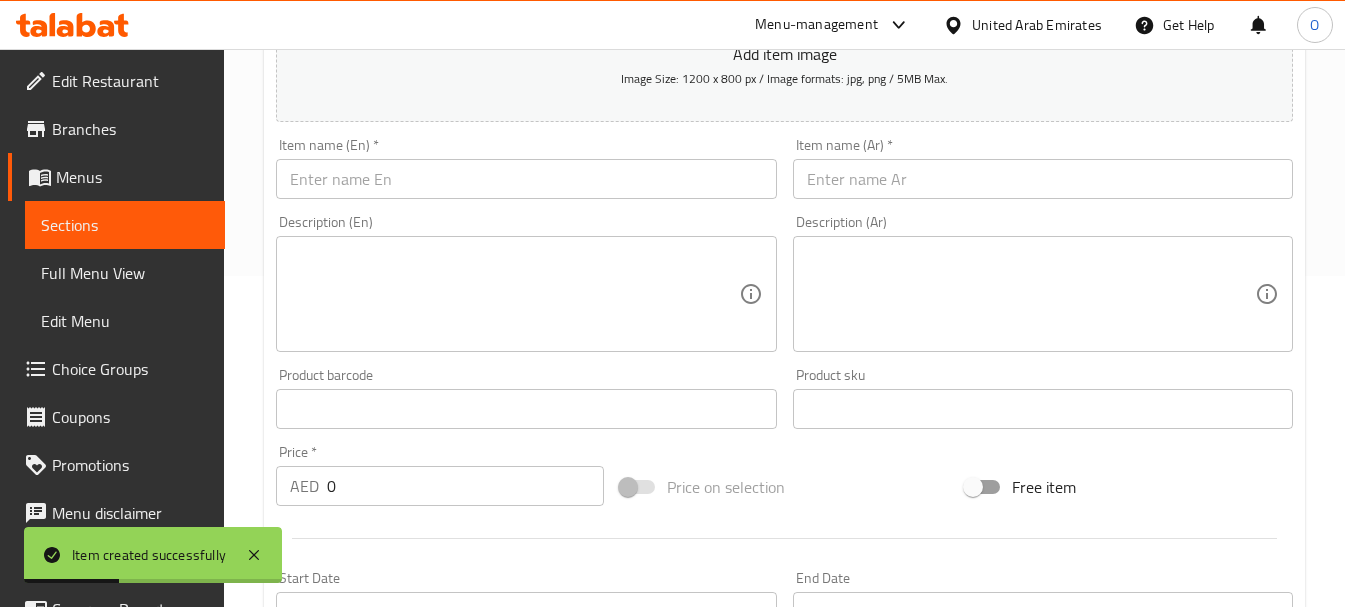 scroll, scrollTop: 323, scrollLeft: 0, axis: vertical 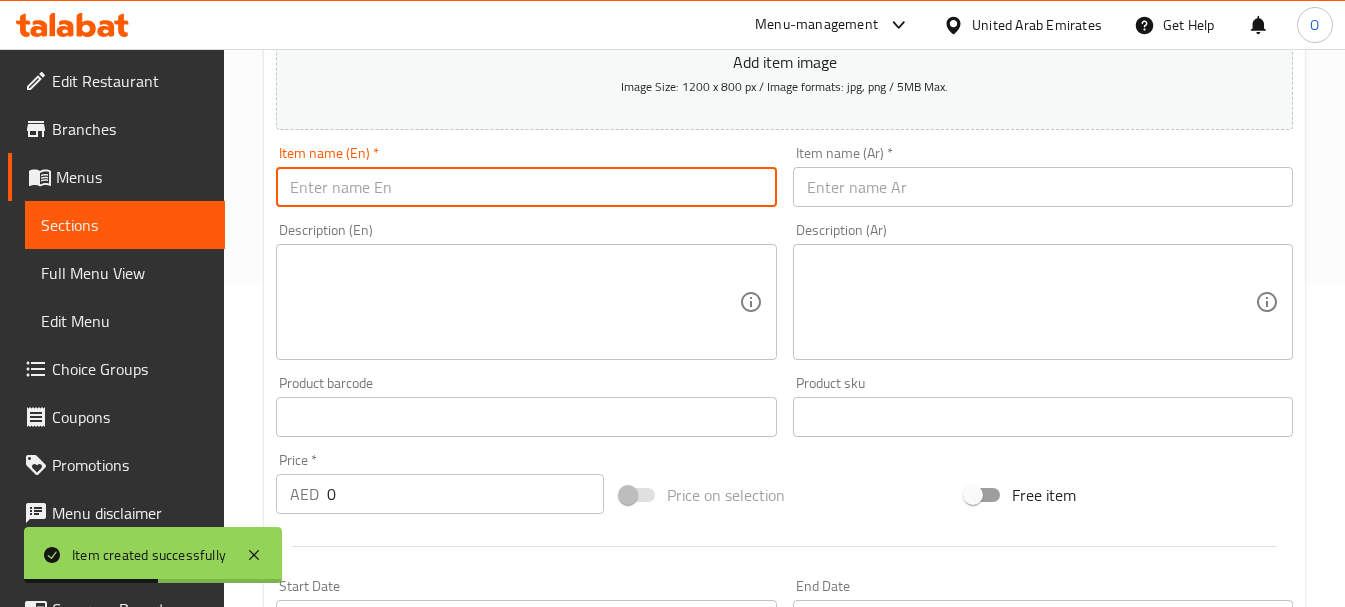 paste on "[ITEM]" 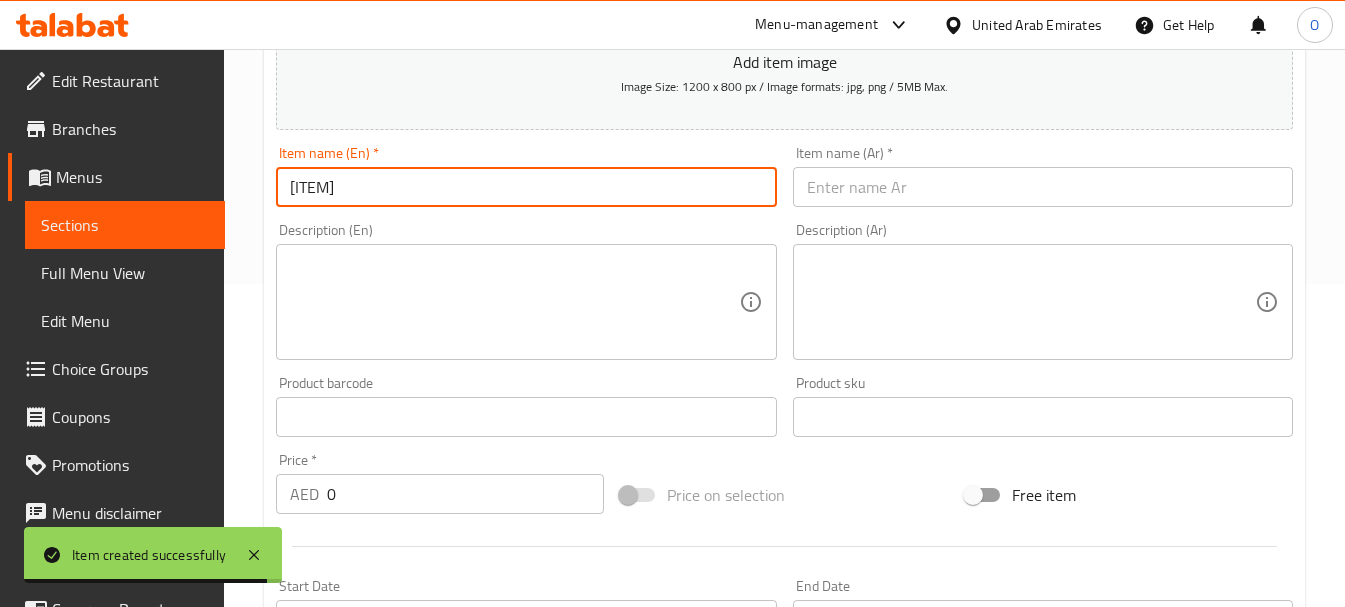 paste on "Chana" 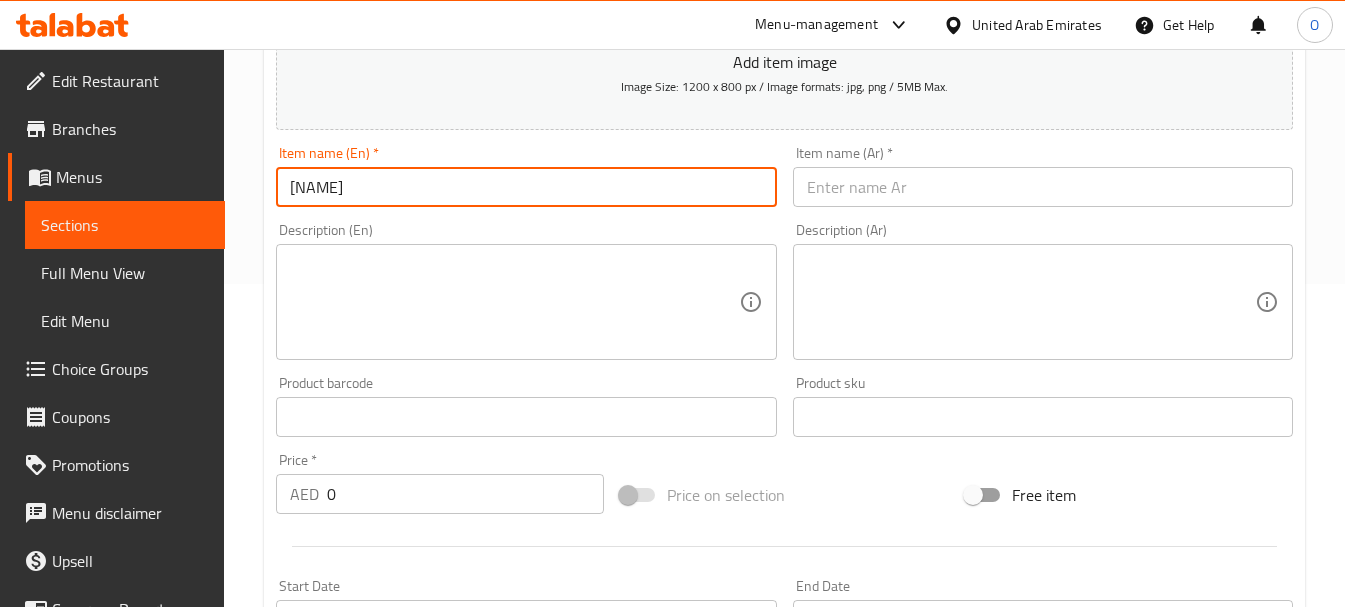 click on "[NAME]" at bounding box center [526, 187] 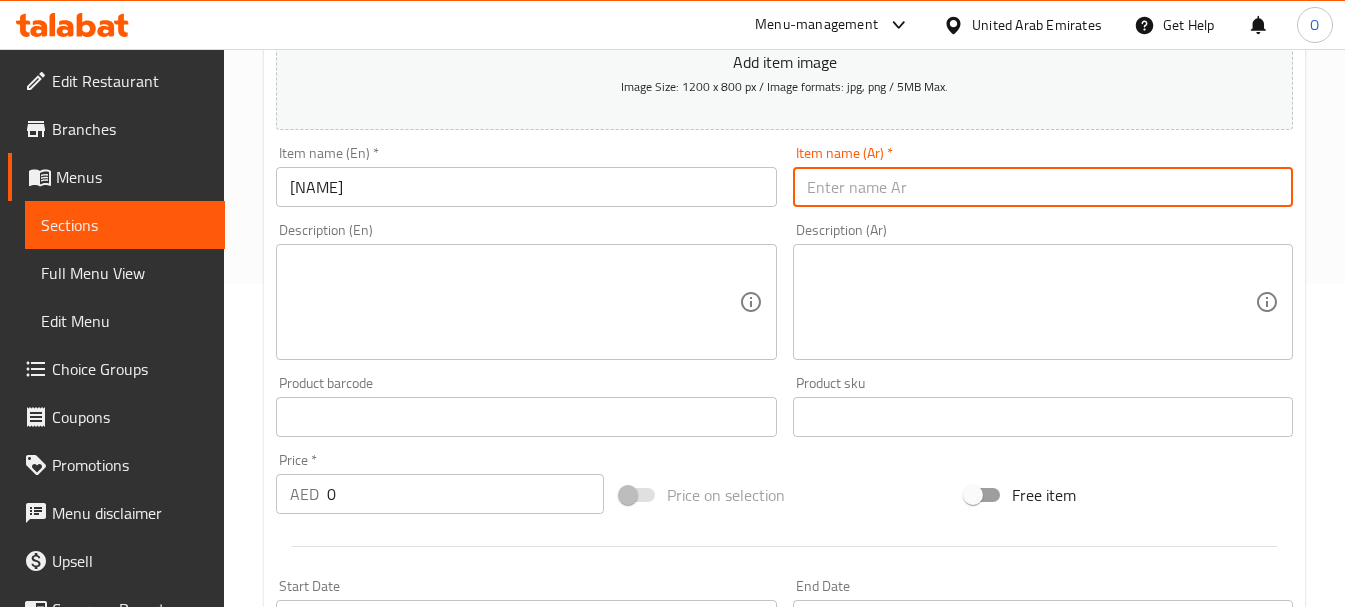 paste on "دجاج لاهوري تشانا" 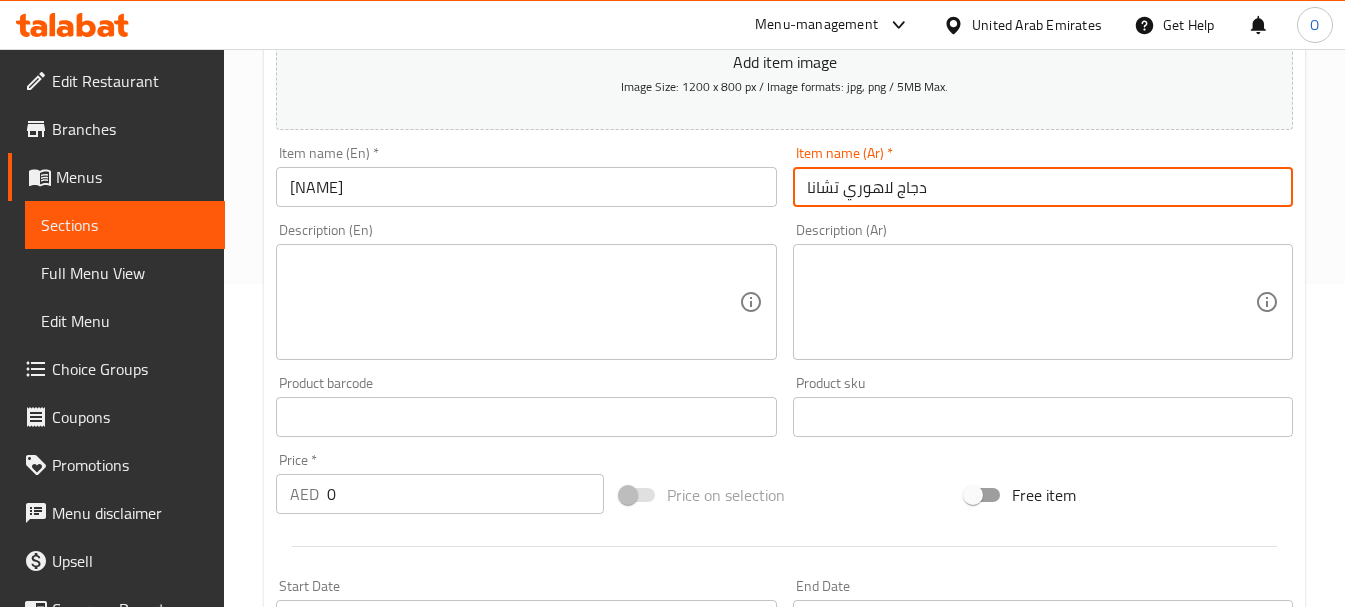 type on "دجاج لاهوري تشانا" 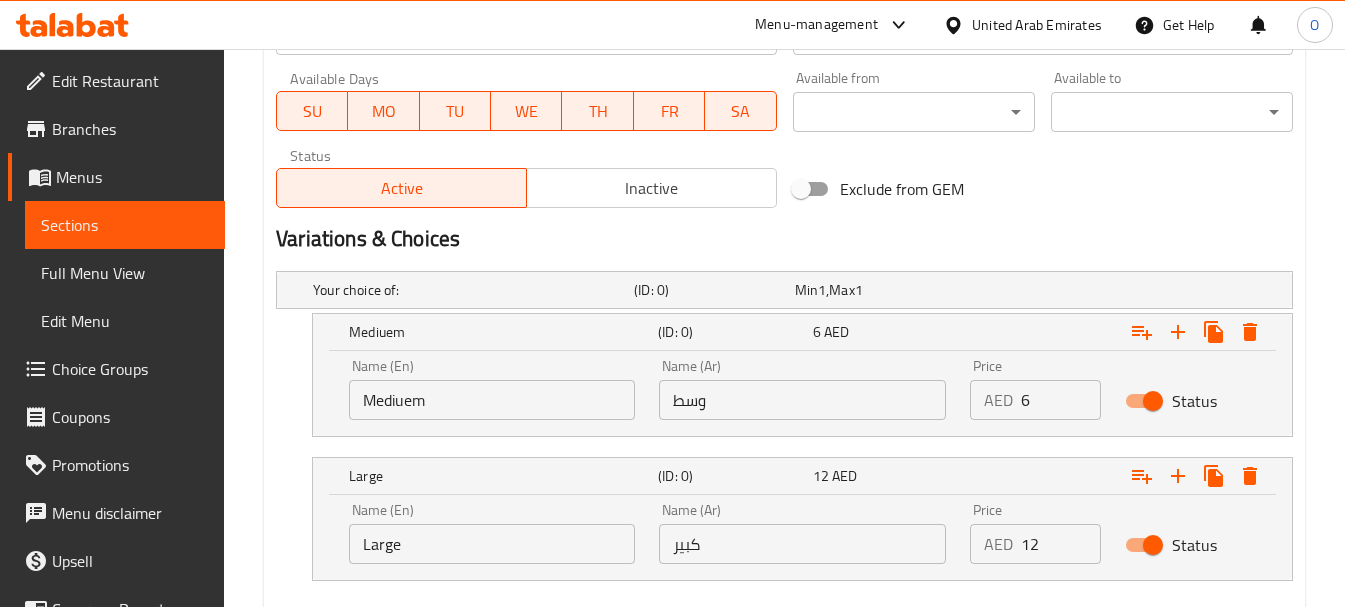 scroll, scrollTop: 923, scrollLeft: 0, axis: vertical 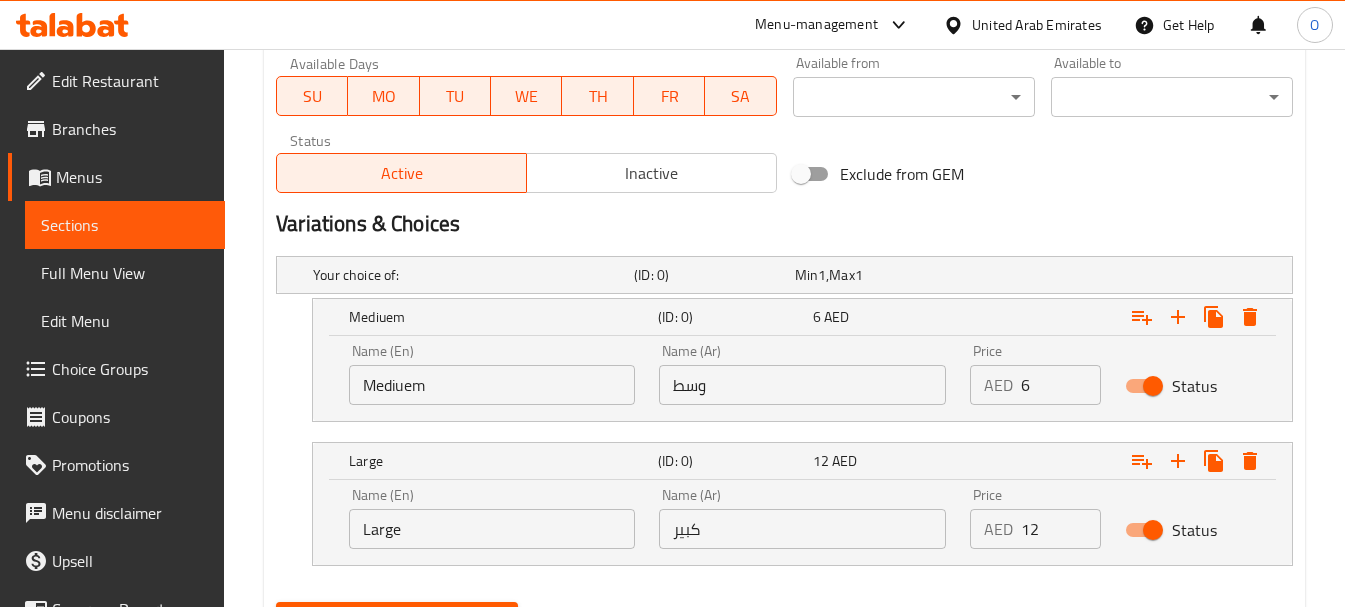 click on "وسط" at bounding box center [802, 385] 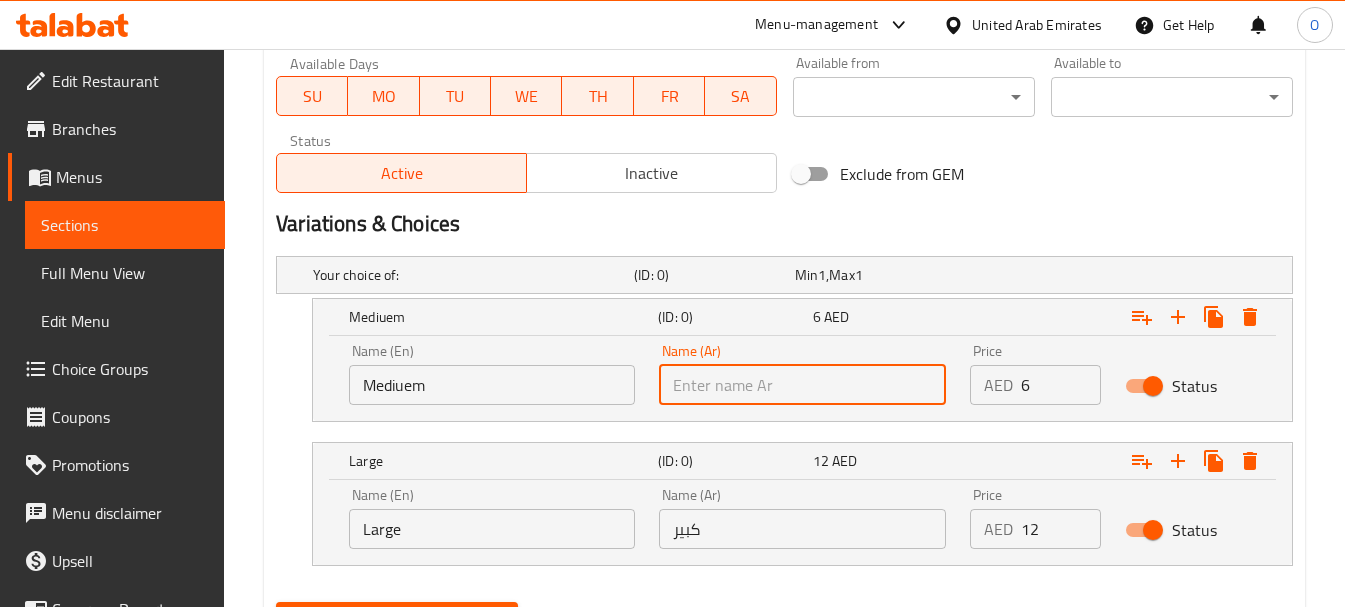 type on "وسط" 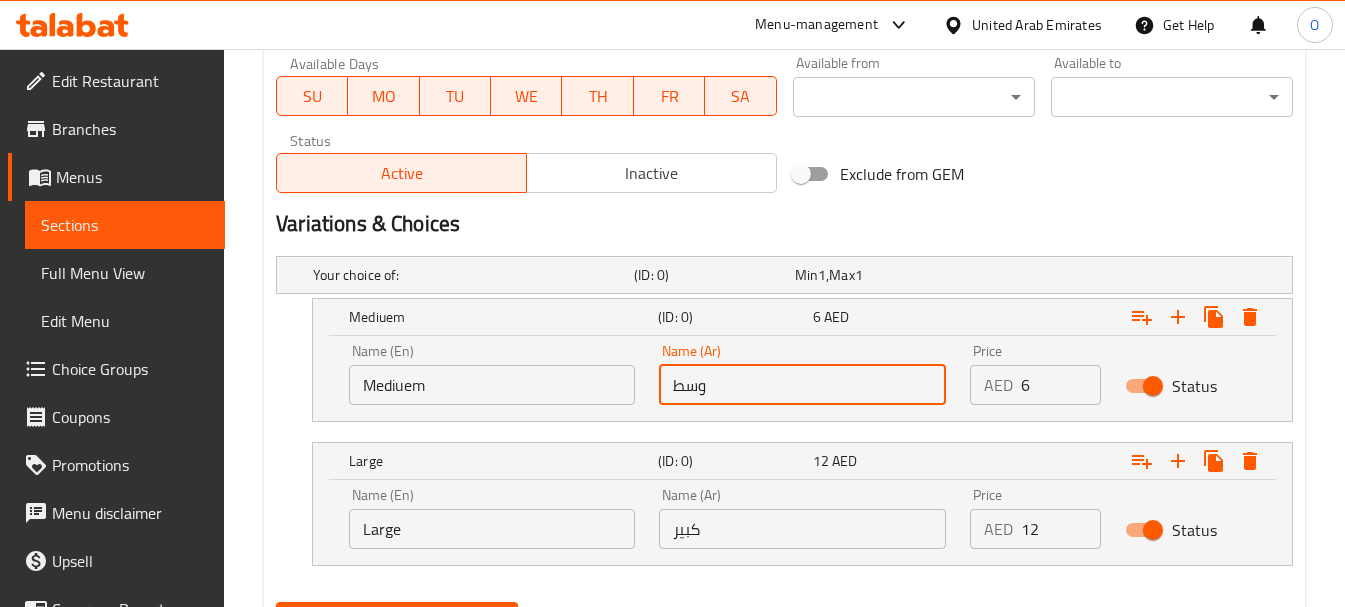 click on "كبير" at bounding box center [802, 529] 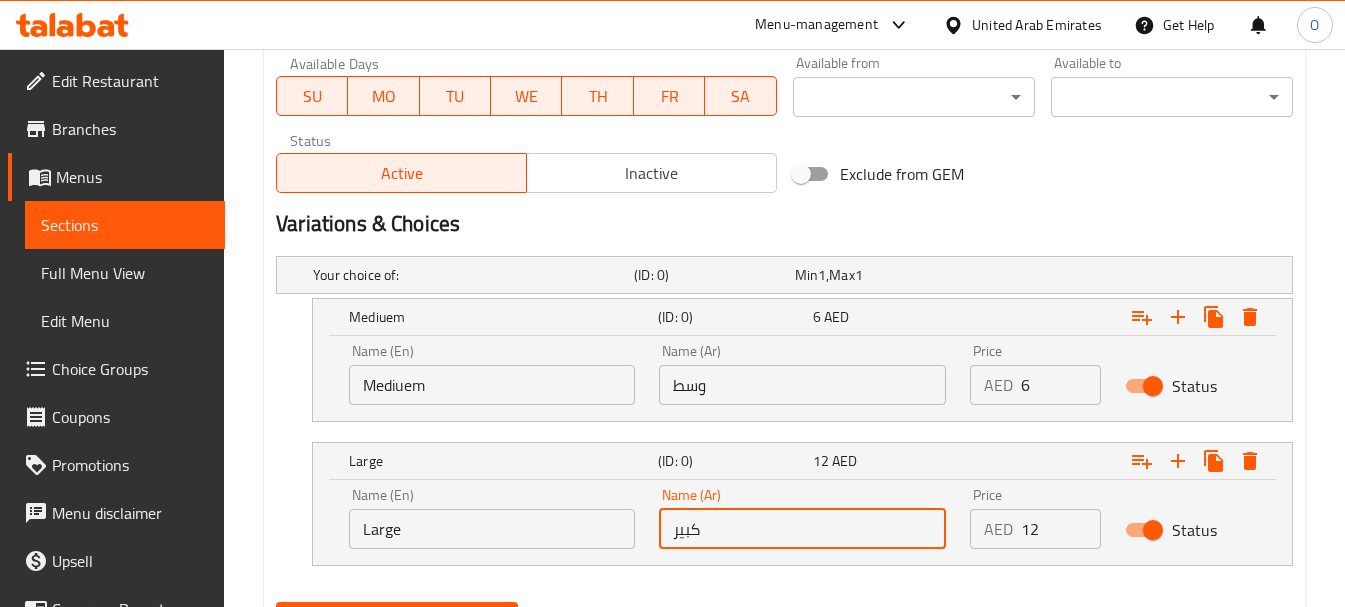 type on "كبير" 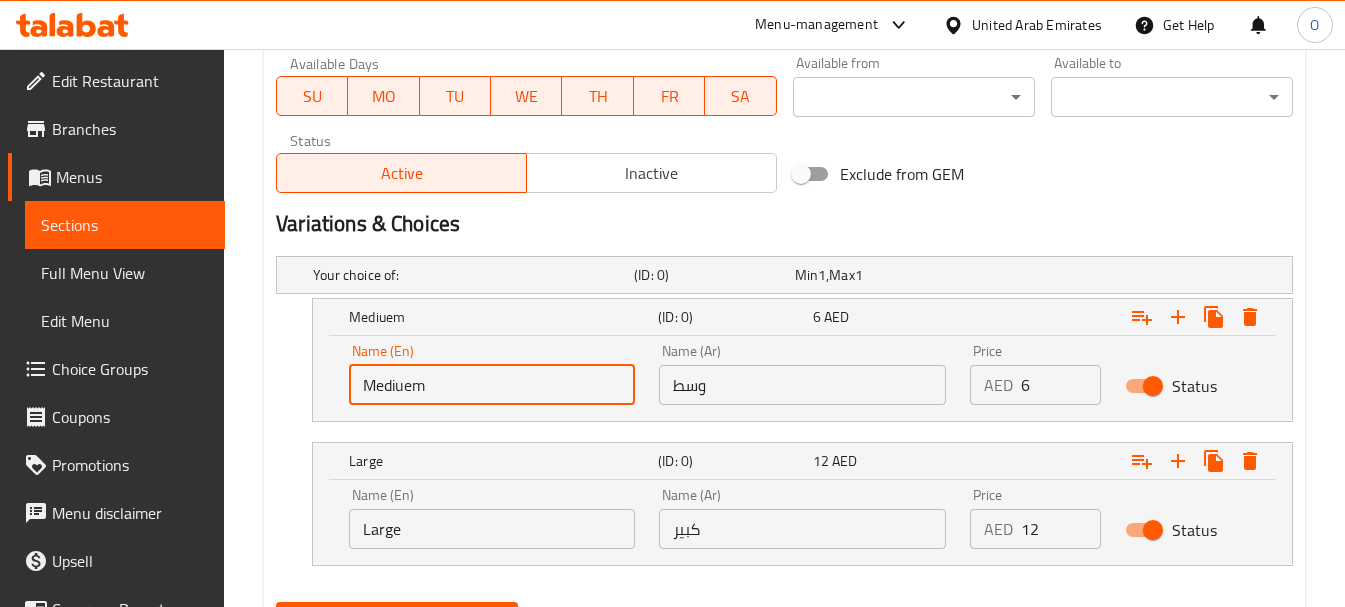 click on "Mediuem" at bounding box center (492, 385) 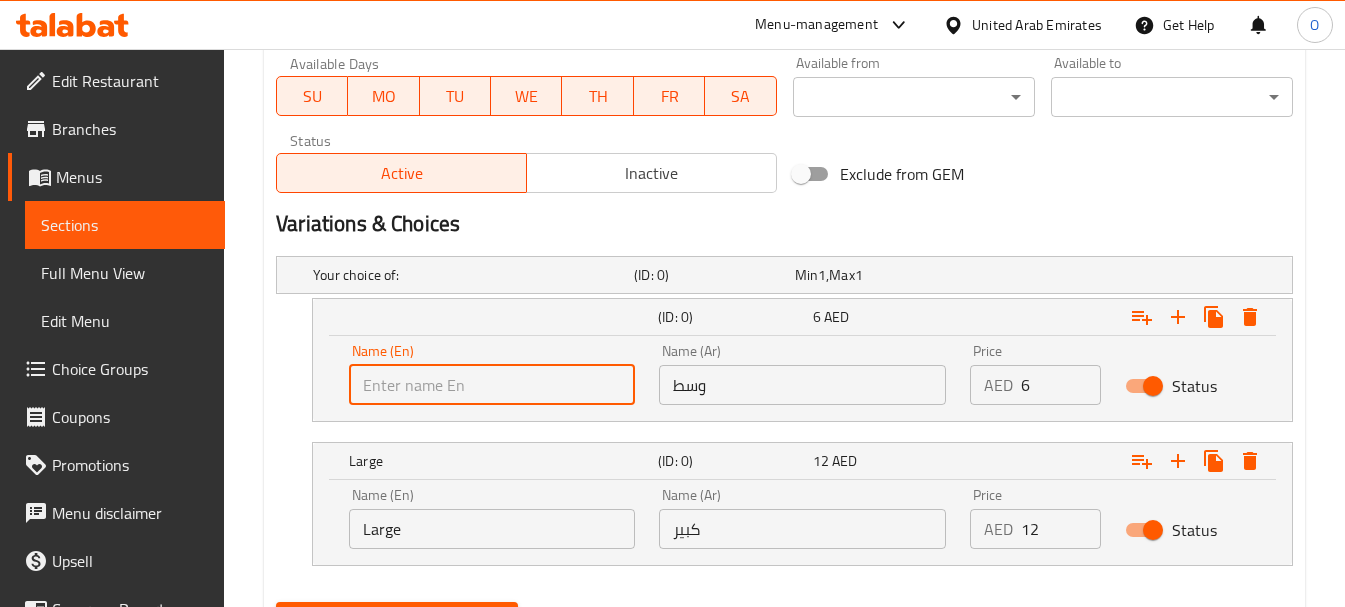 type 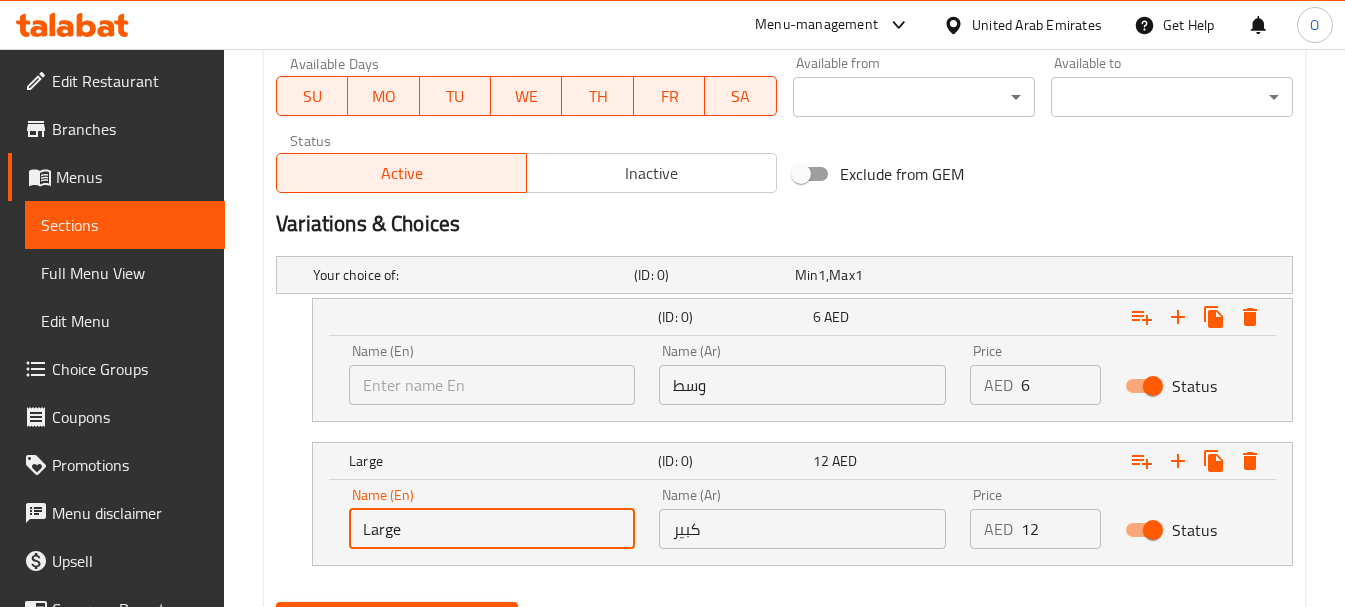 click on "Large" at bounding box center (492, 529) 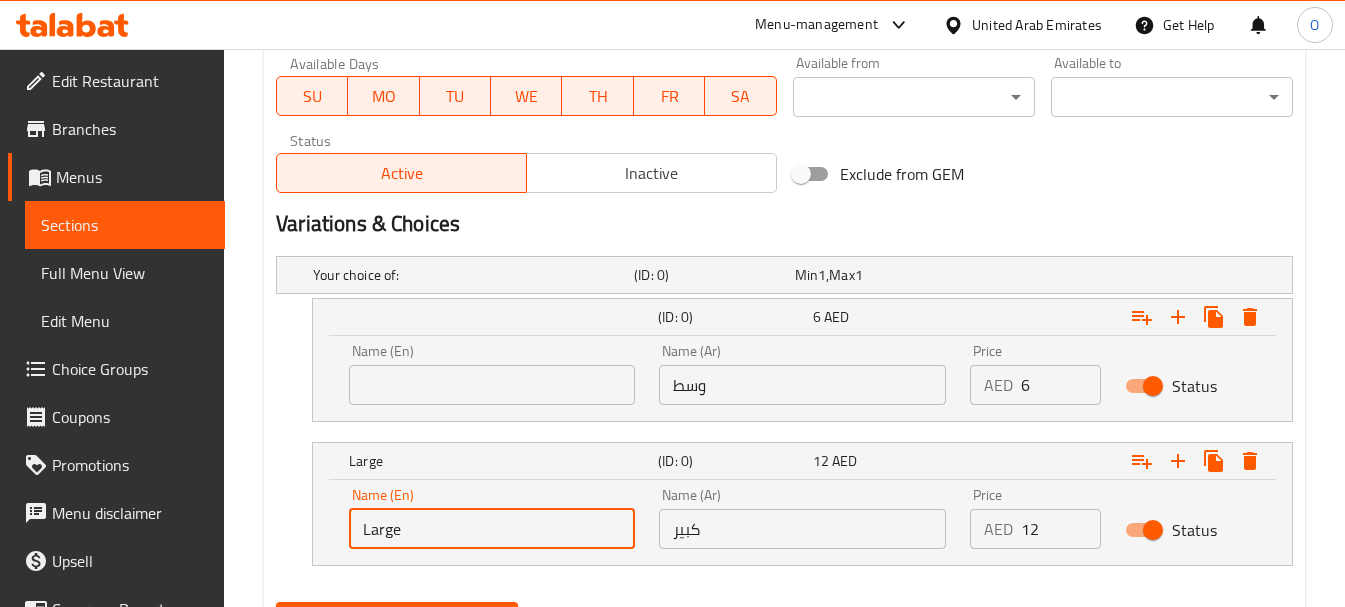 click on "Large" at bounding box center [492, 529] 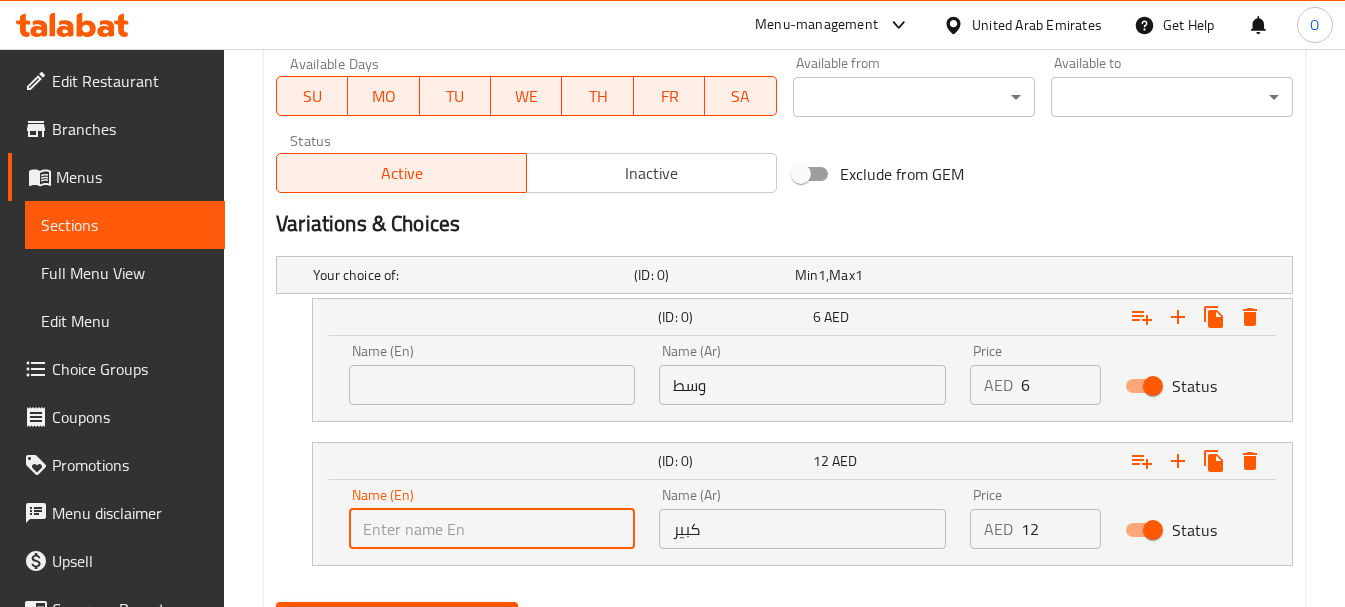 type 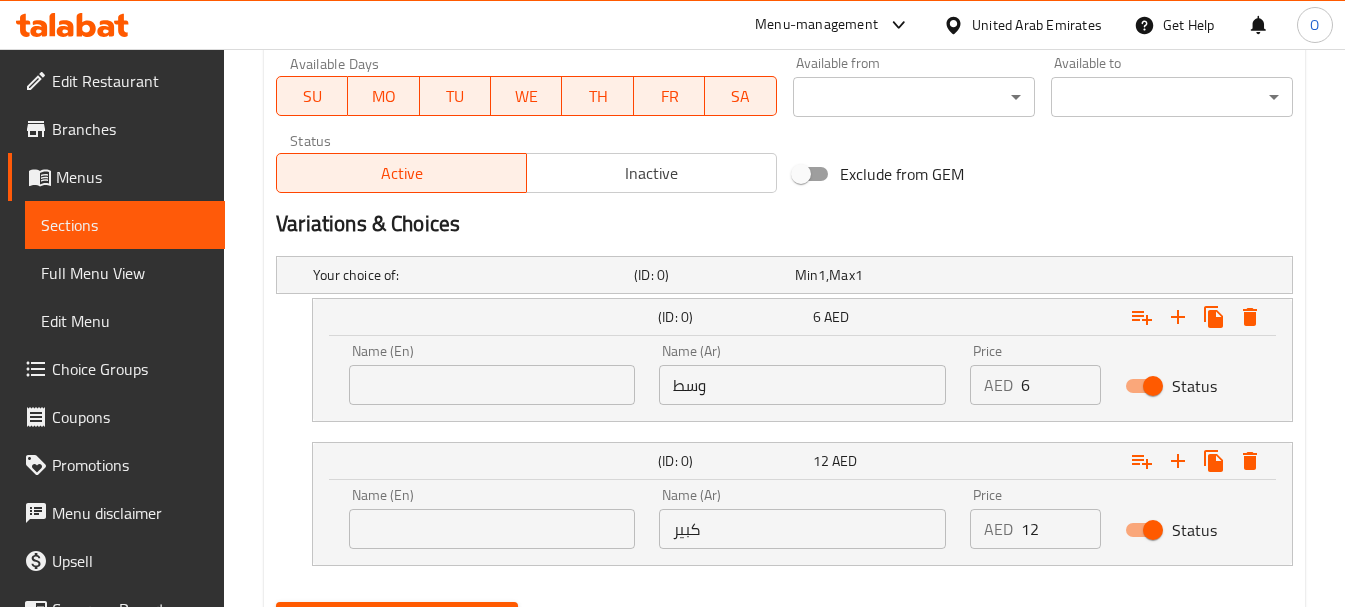 click at bounding box center (492, 385) 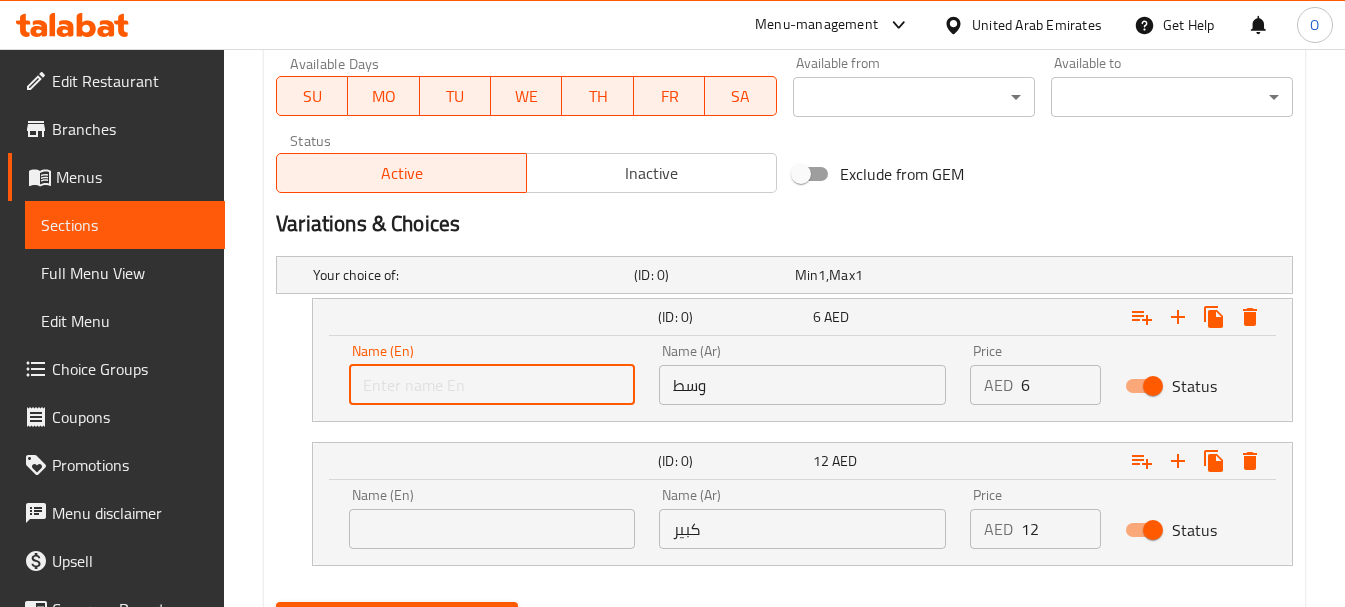 type on "Mediuem" 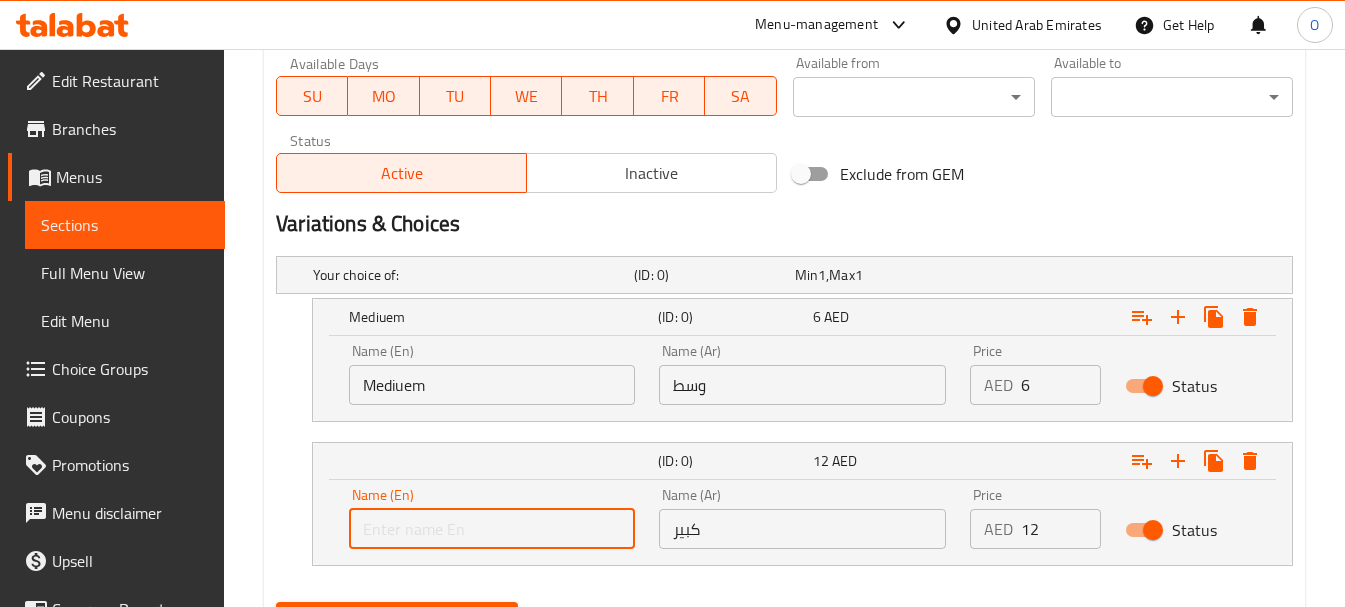 click at bounding box center (492, 529) 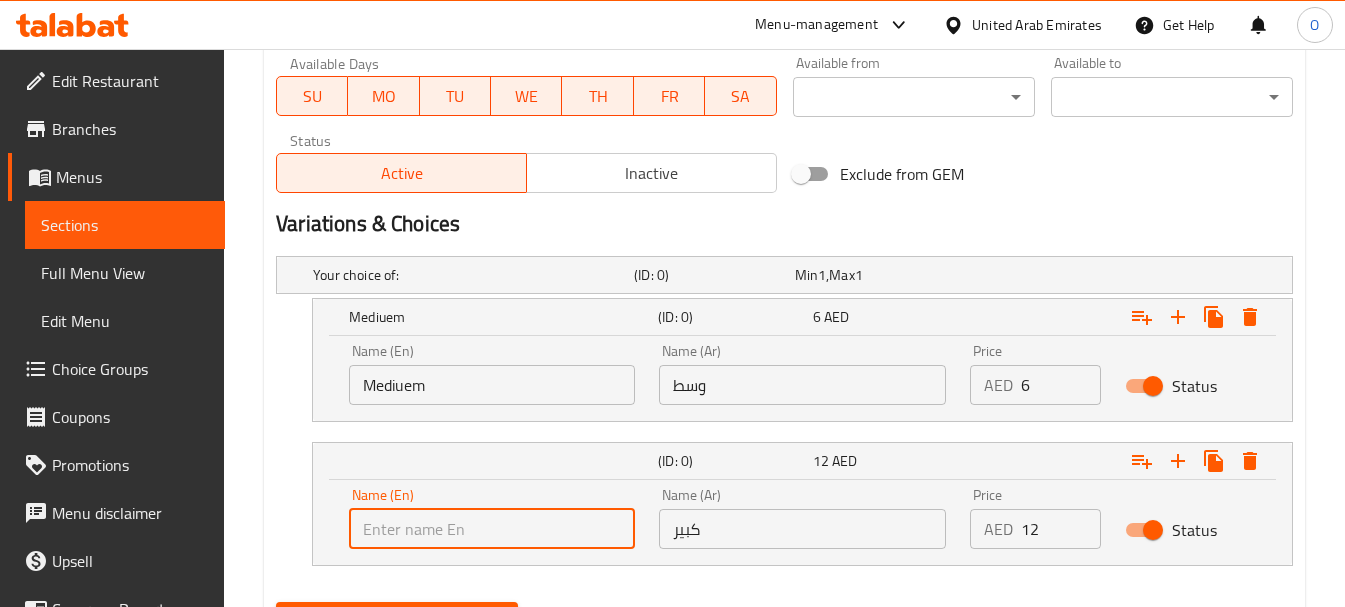 type on "Large" 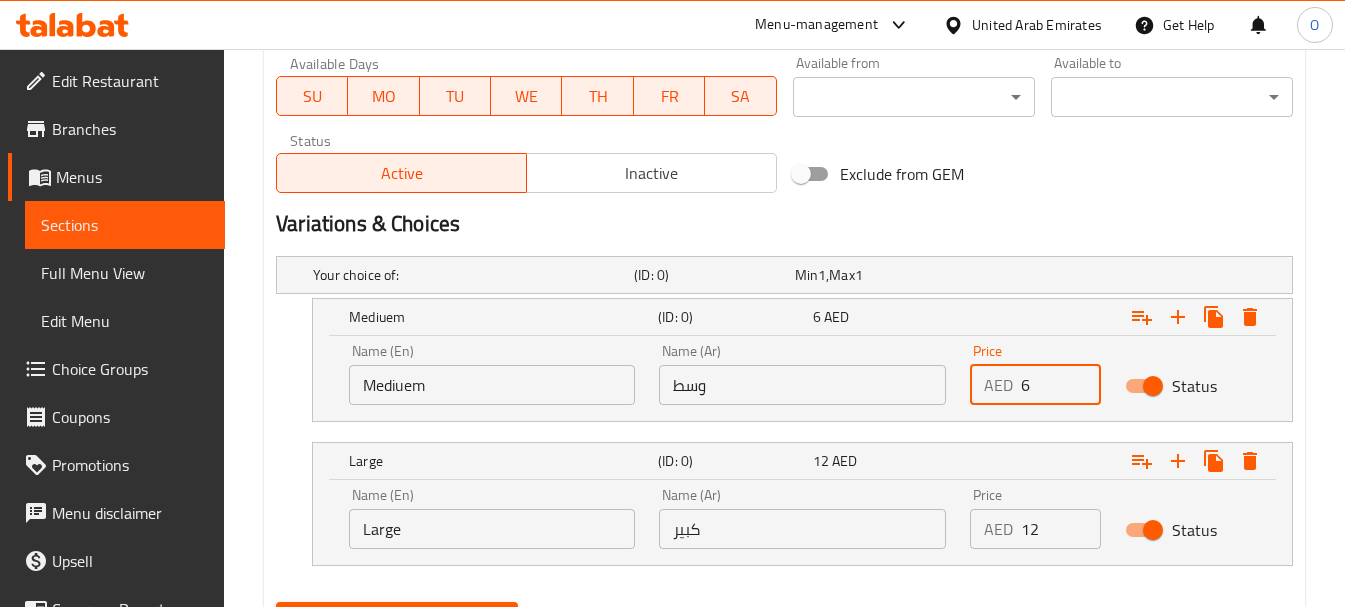 drag, startPoint x: 1047, startPoint y: 386, endPoint x: 1013, endPoint y: 388, distance: 34.058773 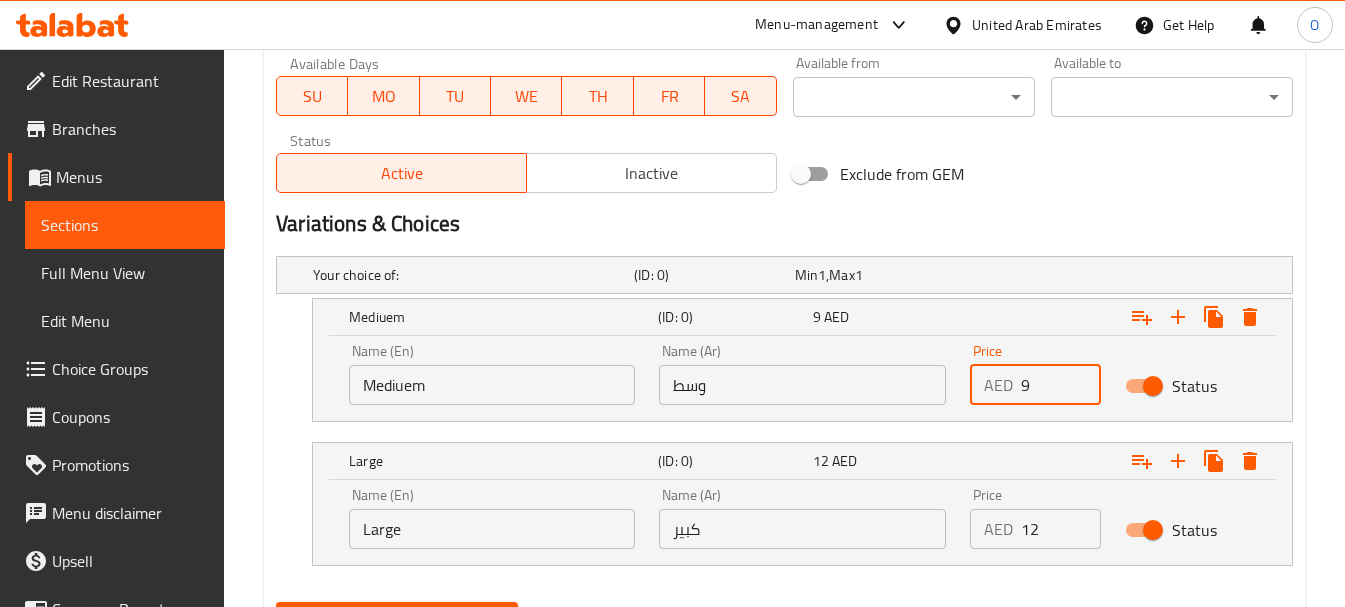 type on "9" 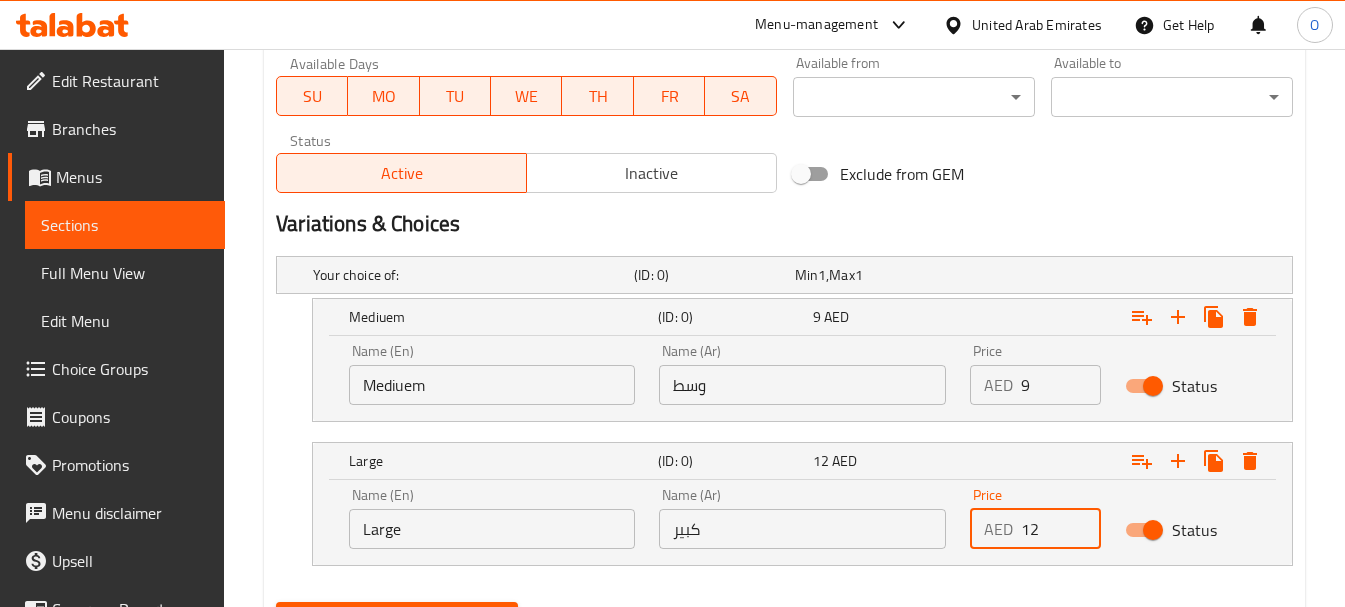 drag, startPoint x: 1045, startPoint y: 522, endPoint x: 1008, endPoint y: 525, distance: 37.12142 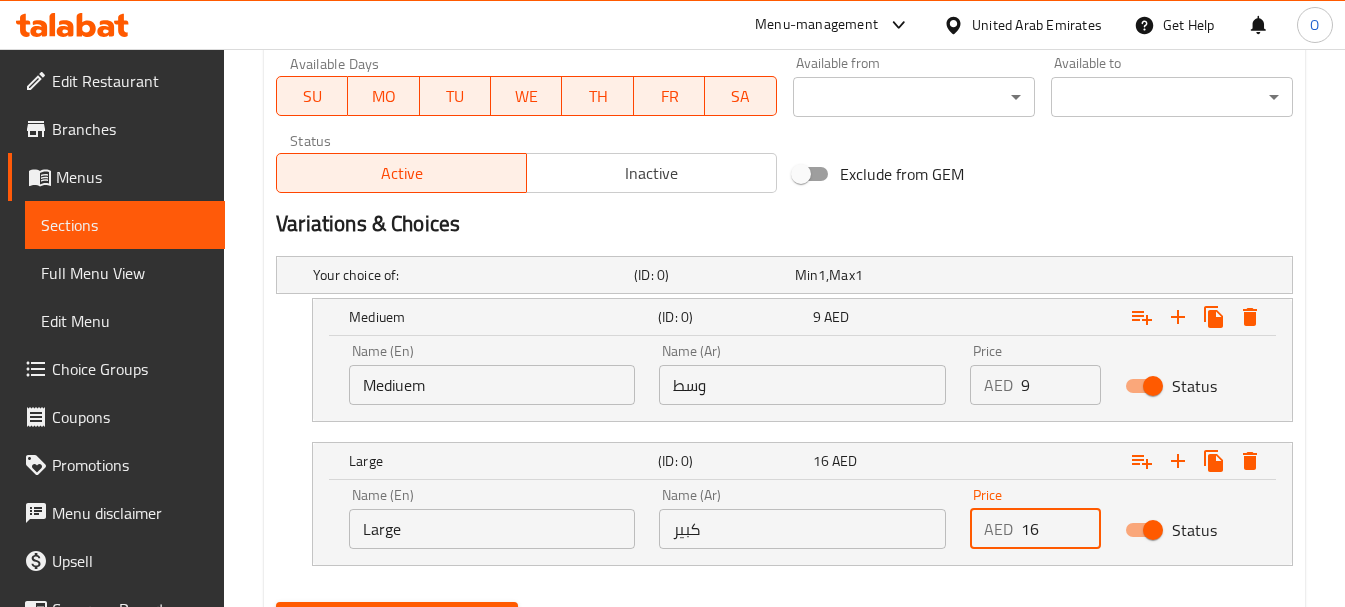 type on "16" 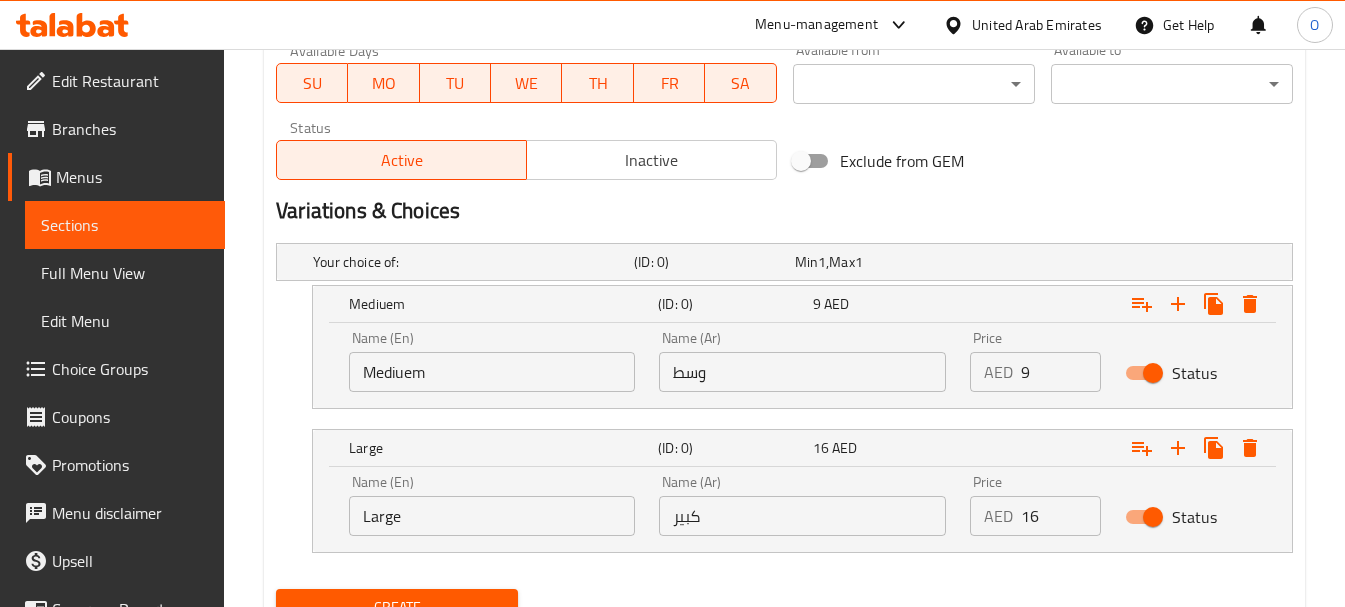 scroll, scrollTop: 1023, scrollLeft: 0, axis: vertical 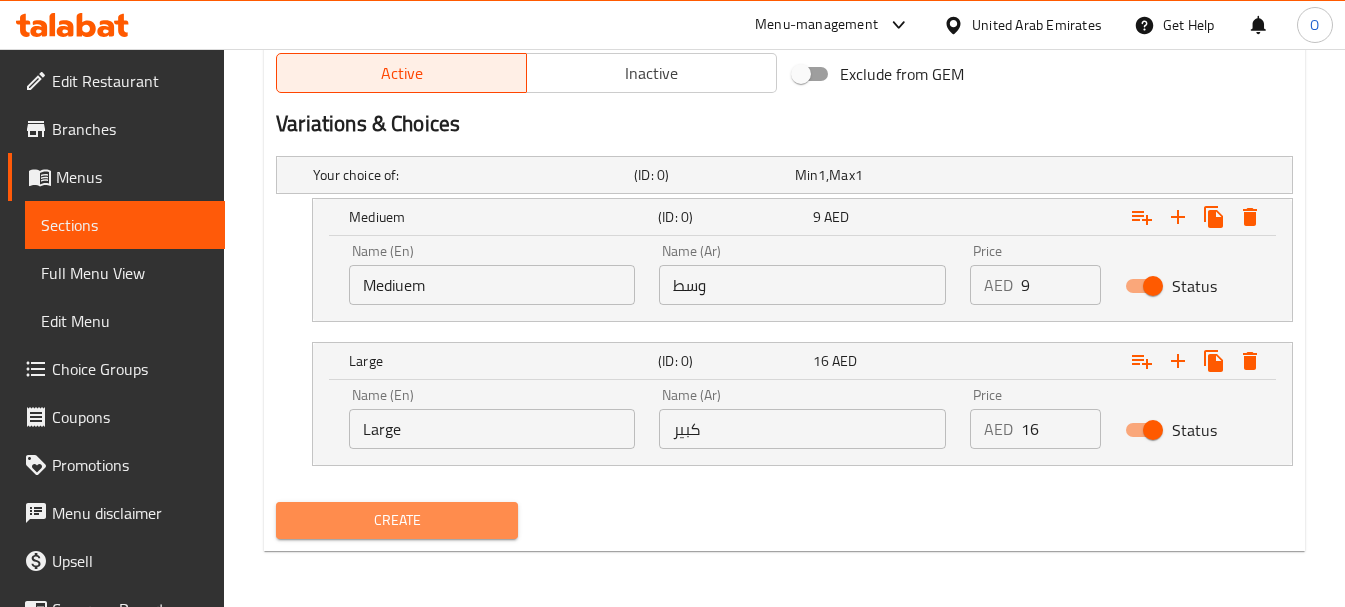 click on "Create" at bounding box center [397, 520] 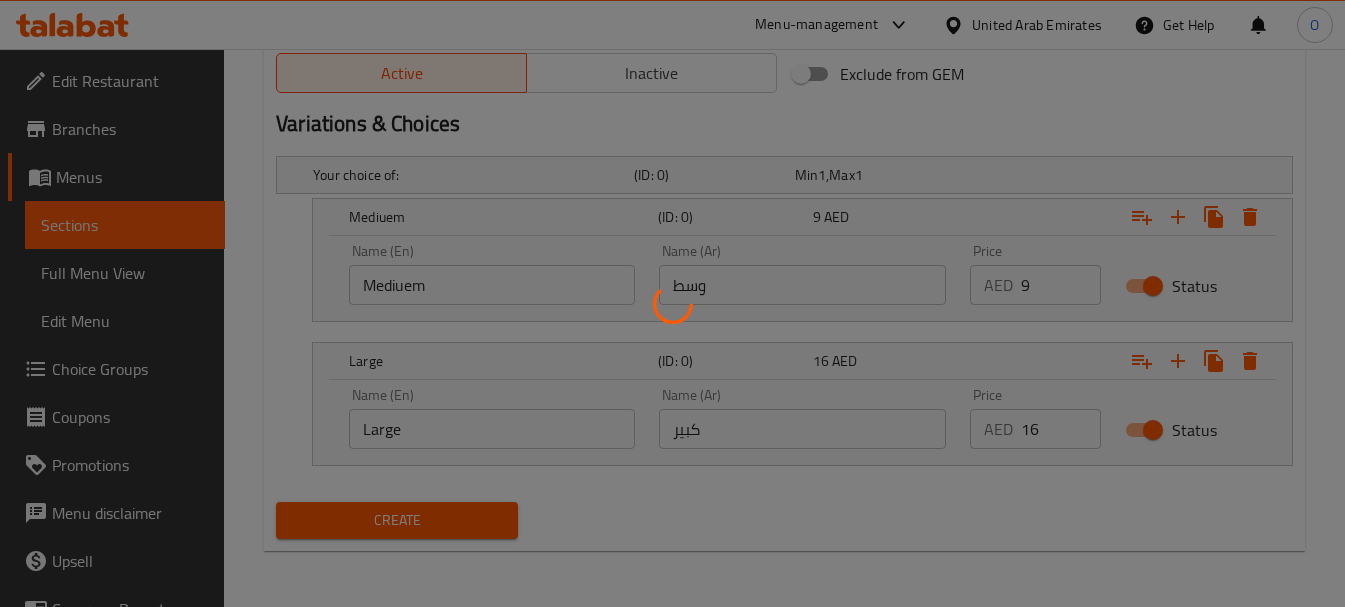 type 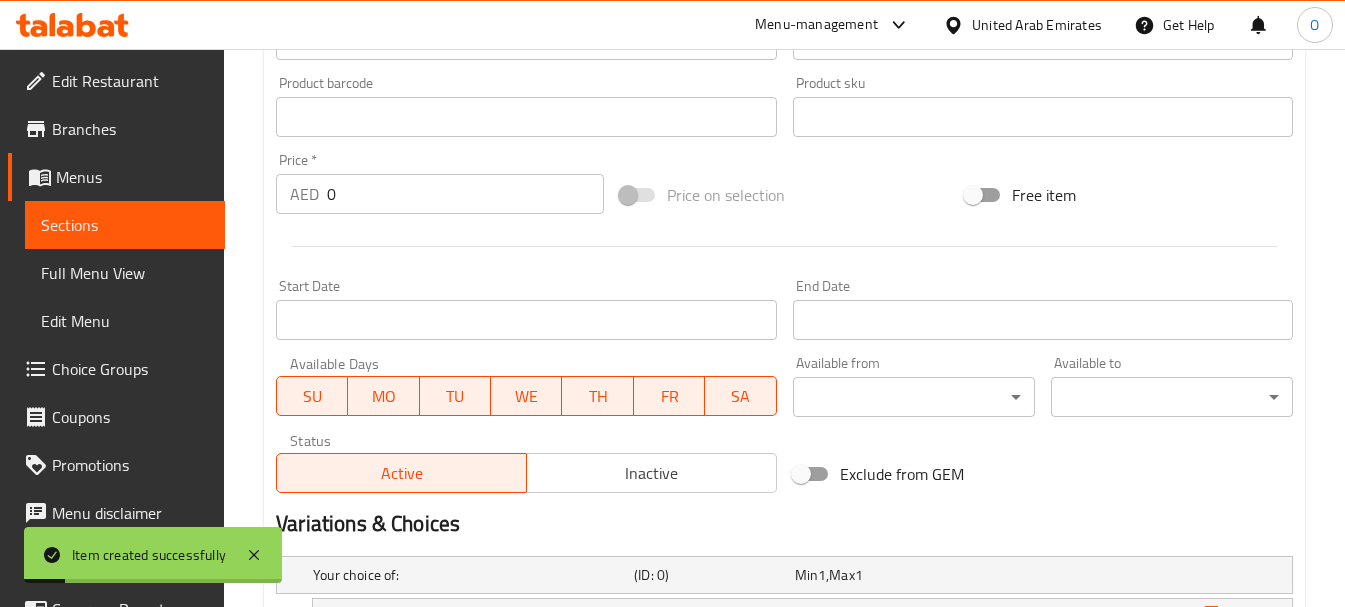 scroll, scrollTop: 423, scrollLeft: 0, axis: vertical 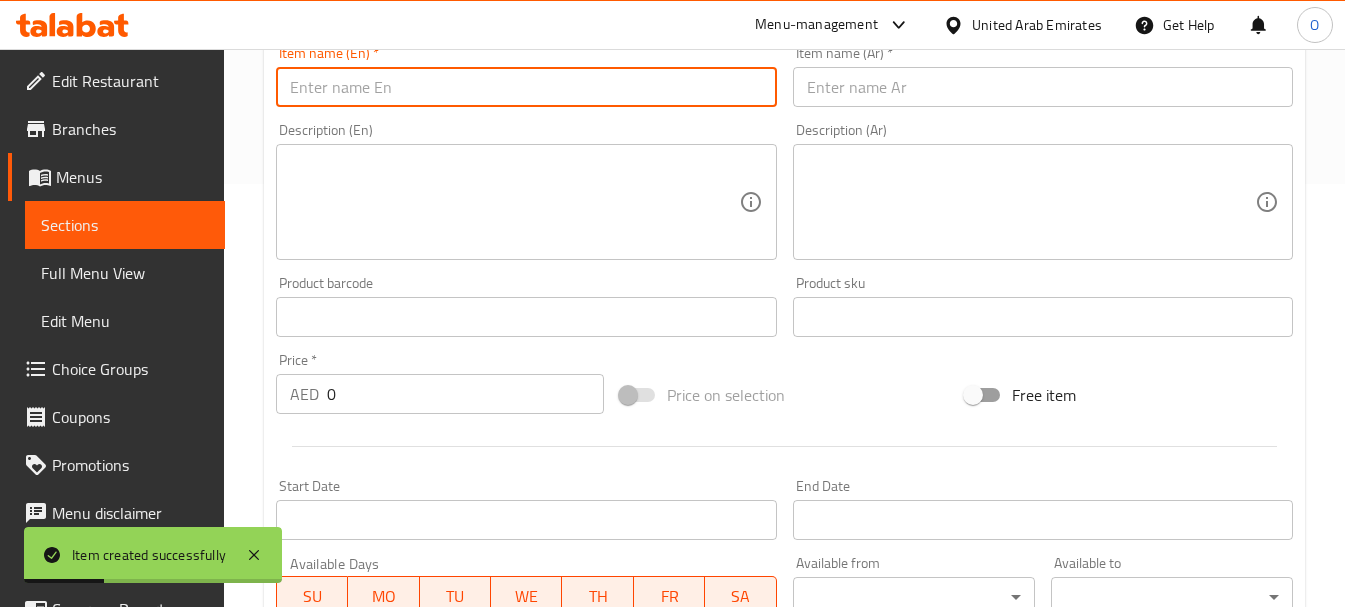 paste on "Mix Sabzi" 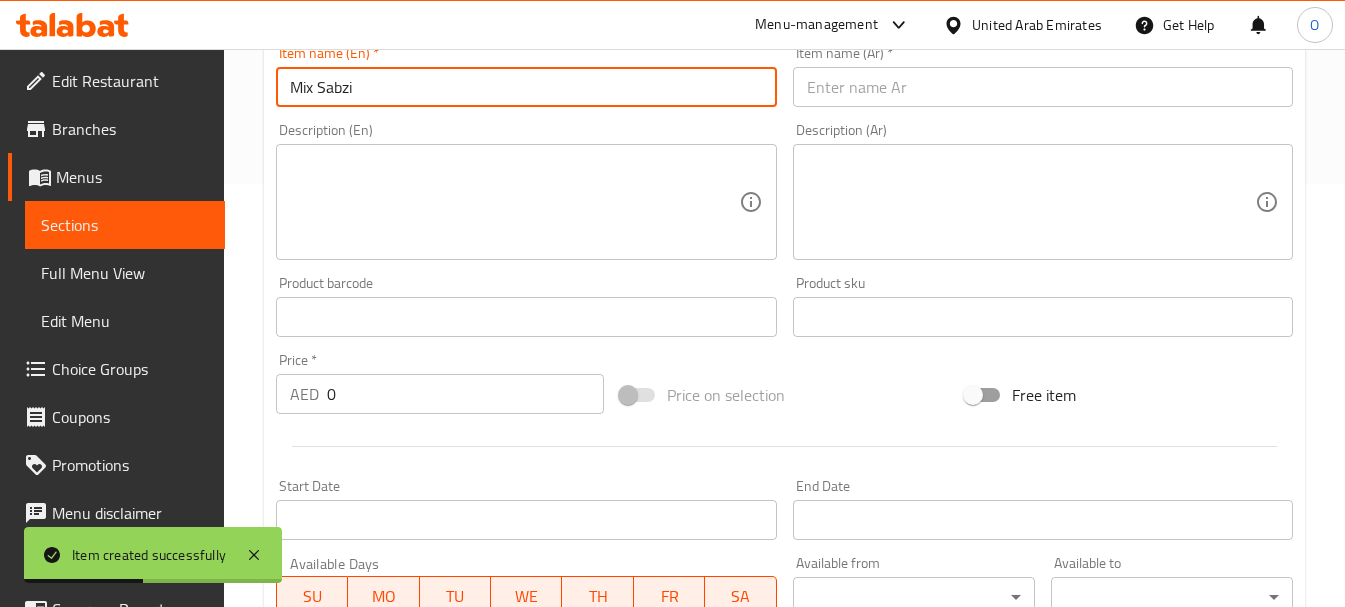 type on "Mix Sabzi" 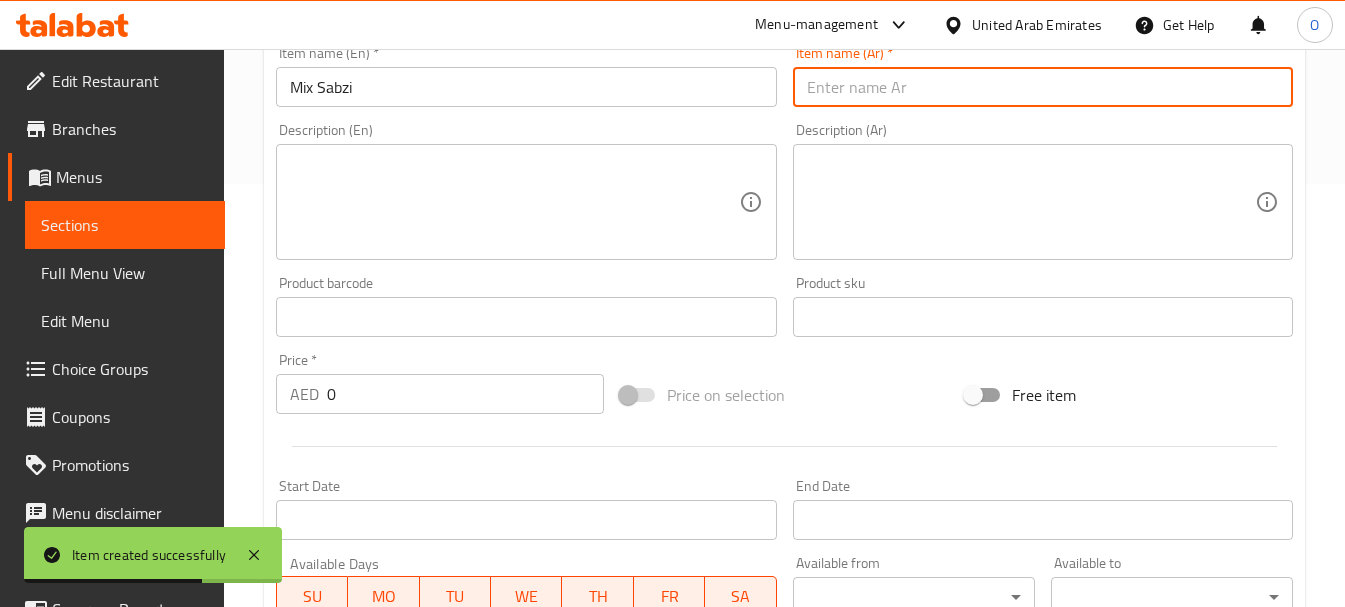 paste on "ميكس سابزي" 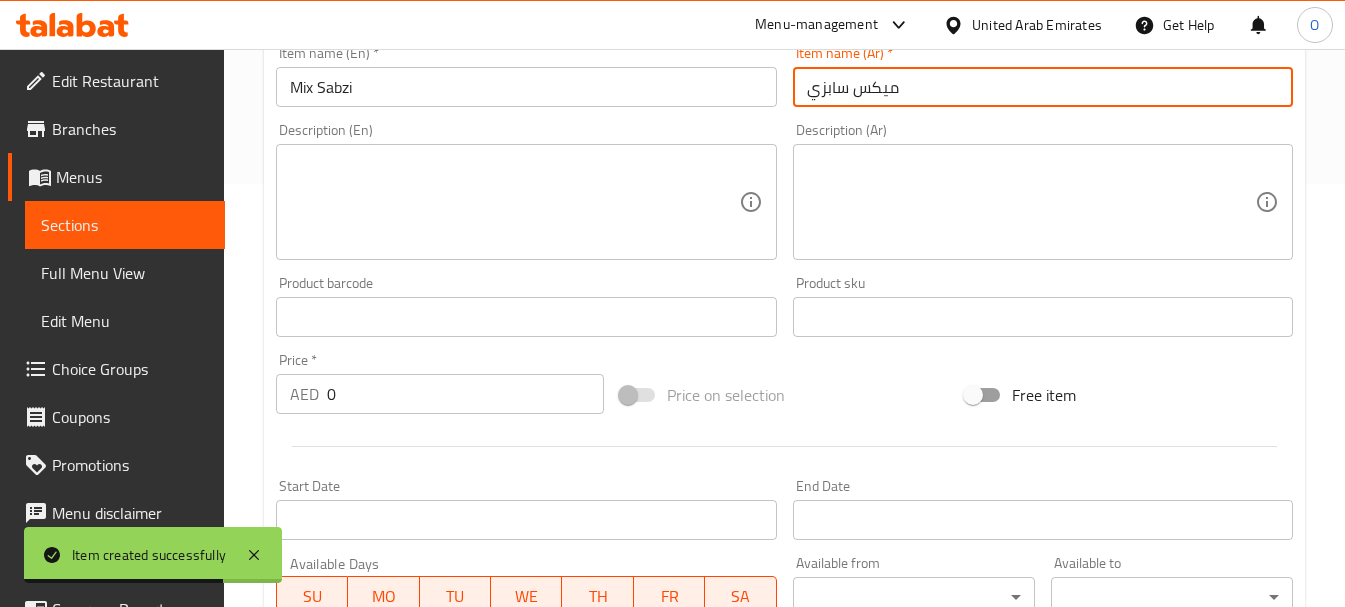 type on "ميكس سابزي" 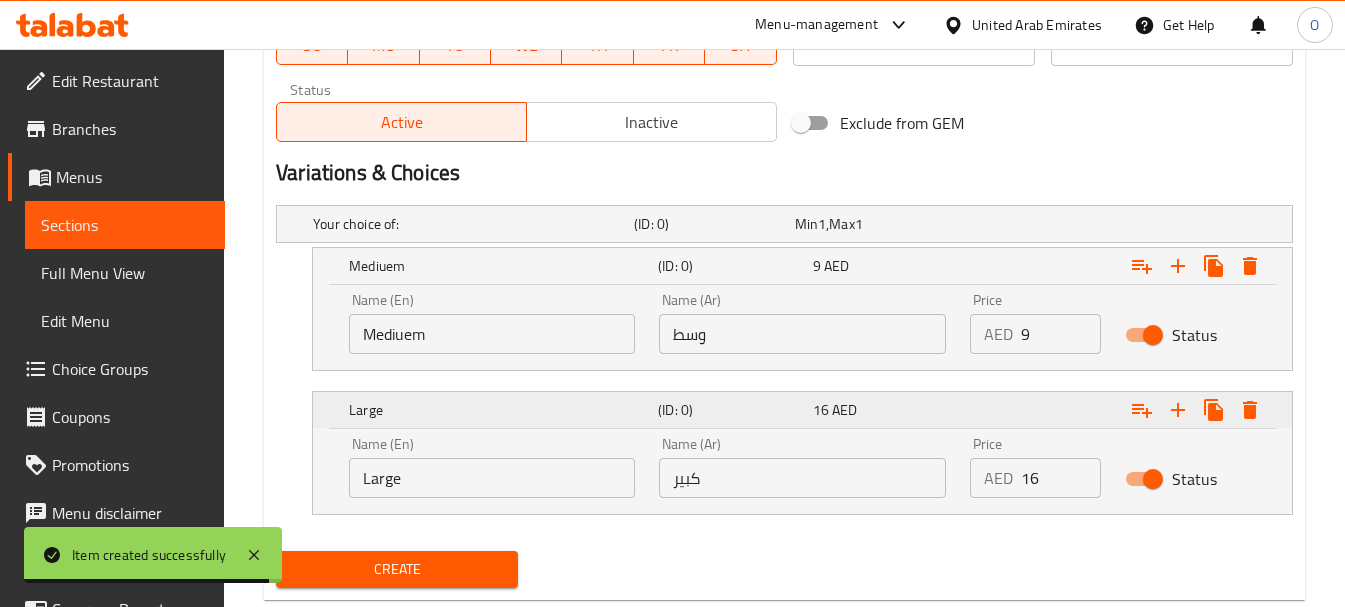 scroll, scrollTop: 1023, scrollLeft: 0, axis: vertical 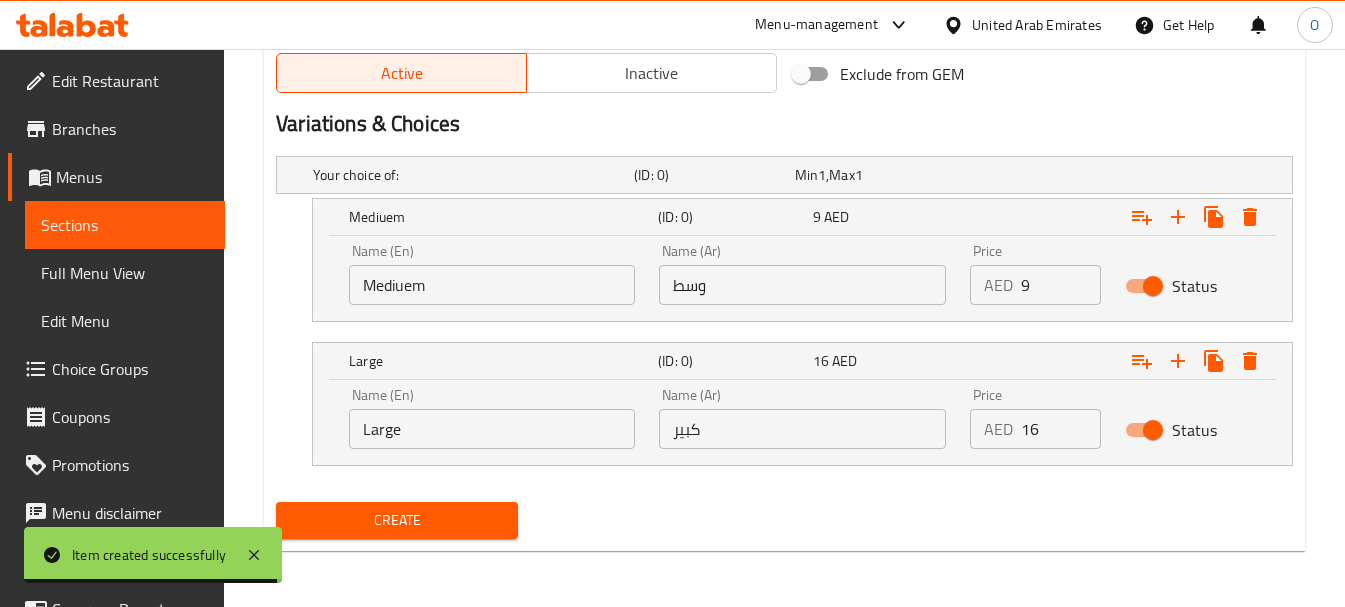click on "وسط" at bounding box center [802, 285] 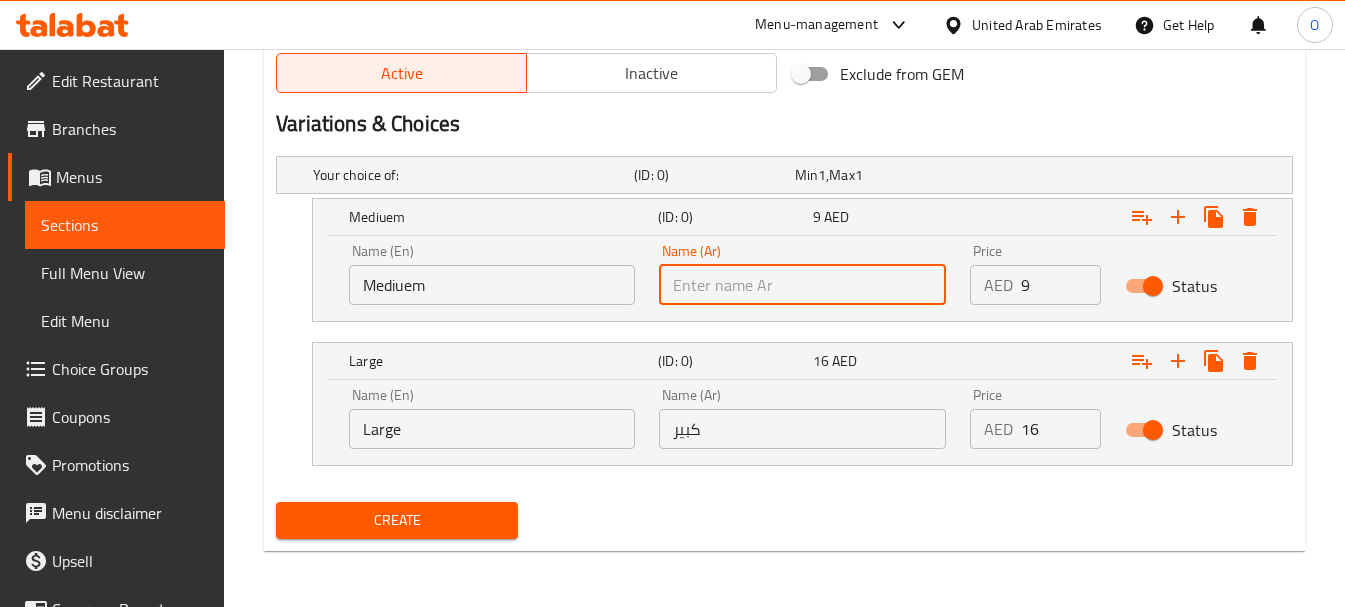 type on "وسط" 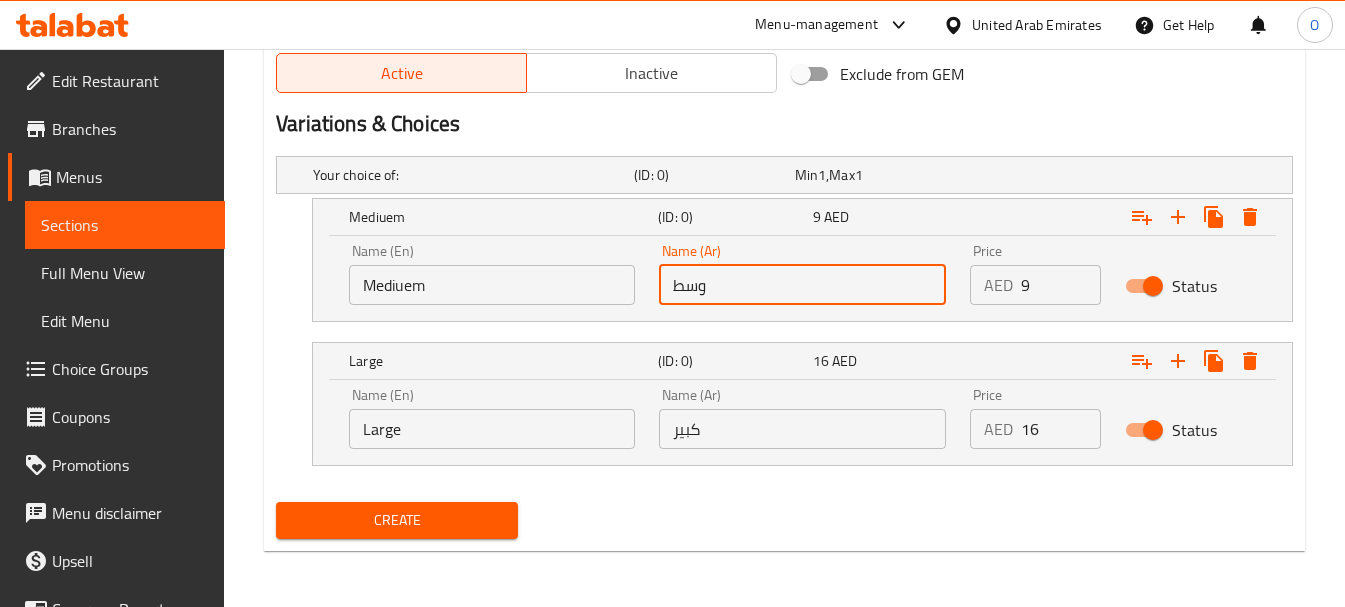click on "كبير" at bounding box center (802, 429) 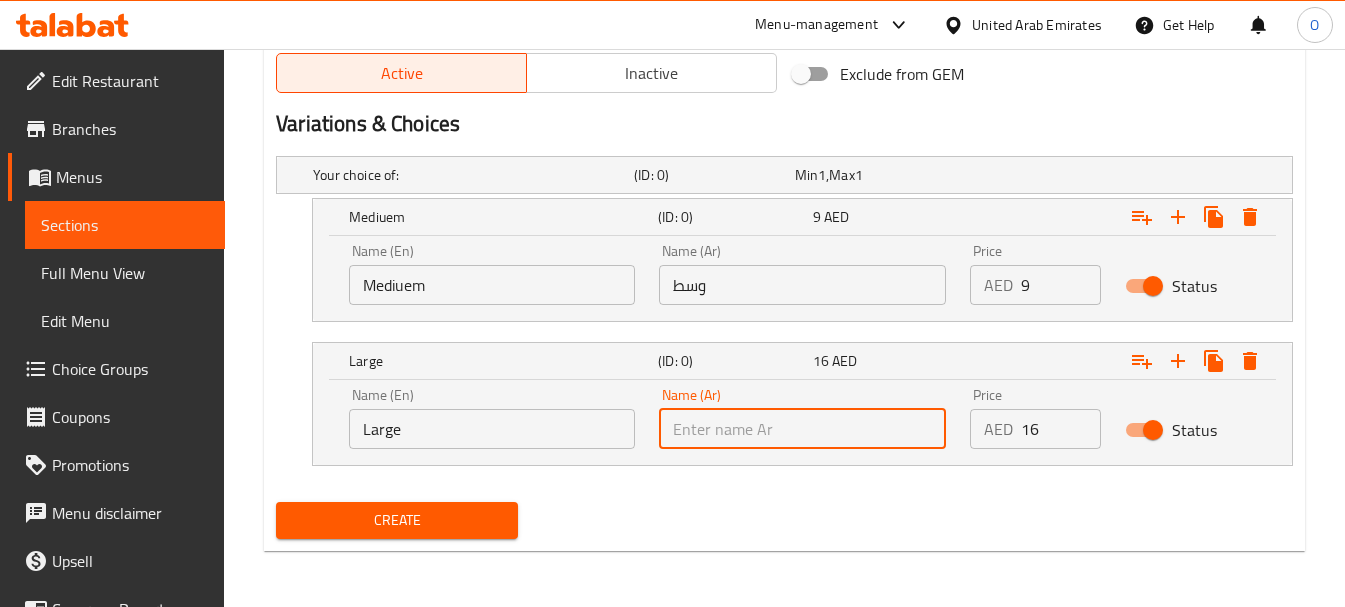 type on "كبير" 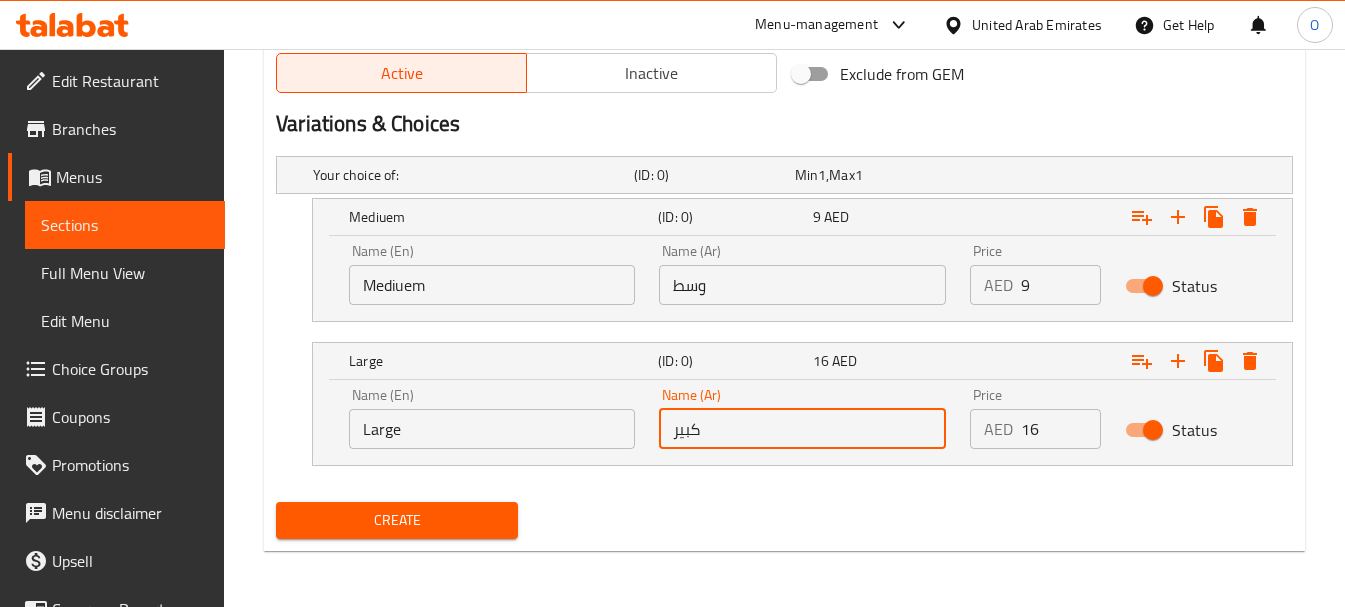 click on "Mediuem" at bounding box center [492, 285] 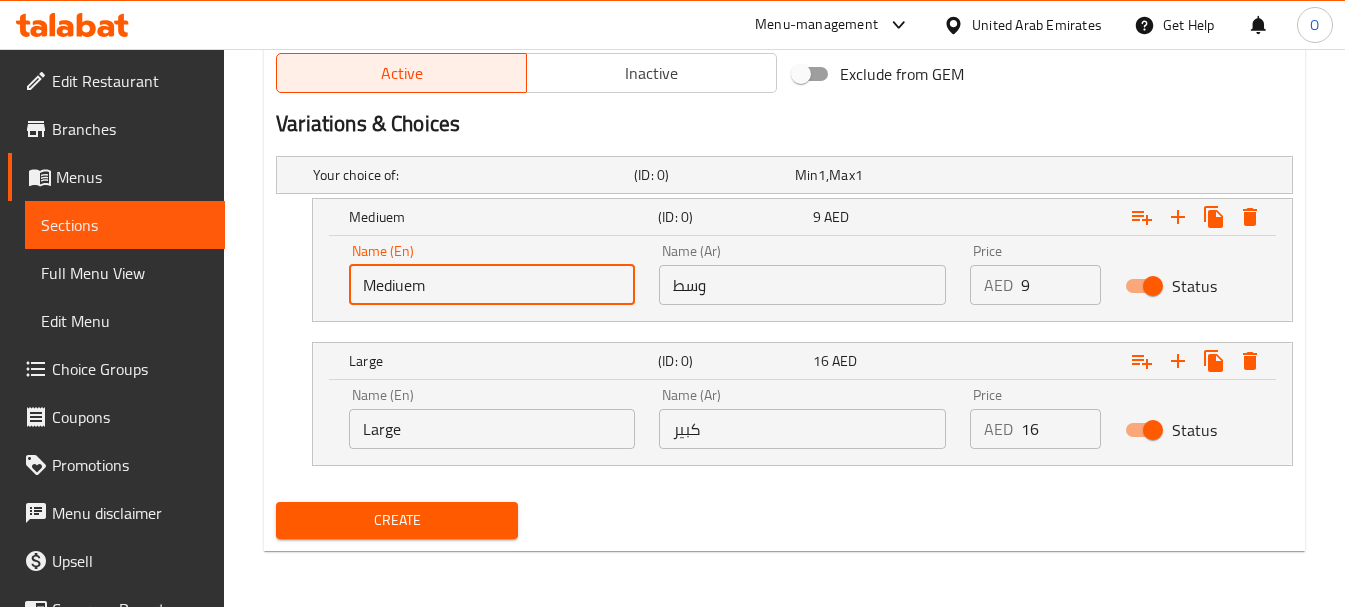 click on "Mediuem" at bounding box center (492, 285) 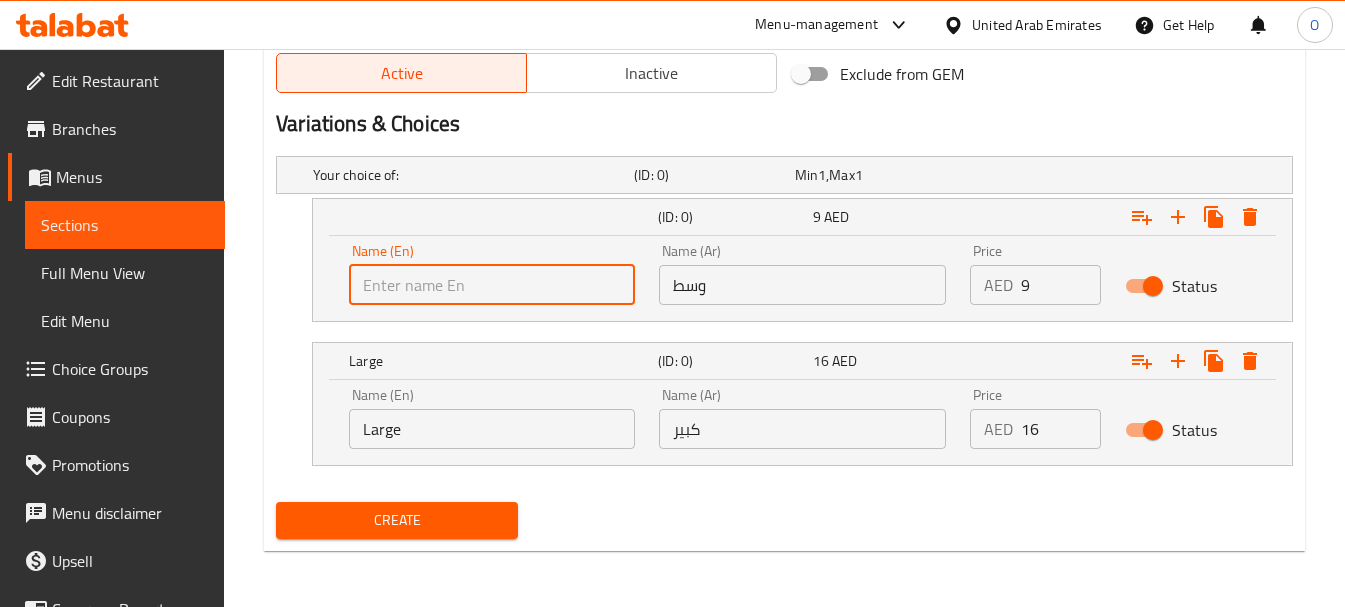 type 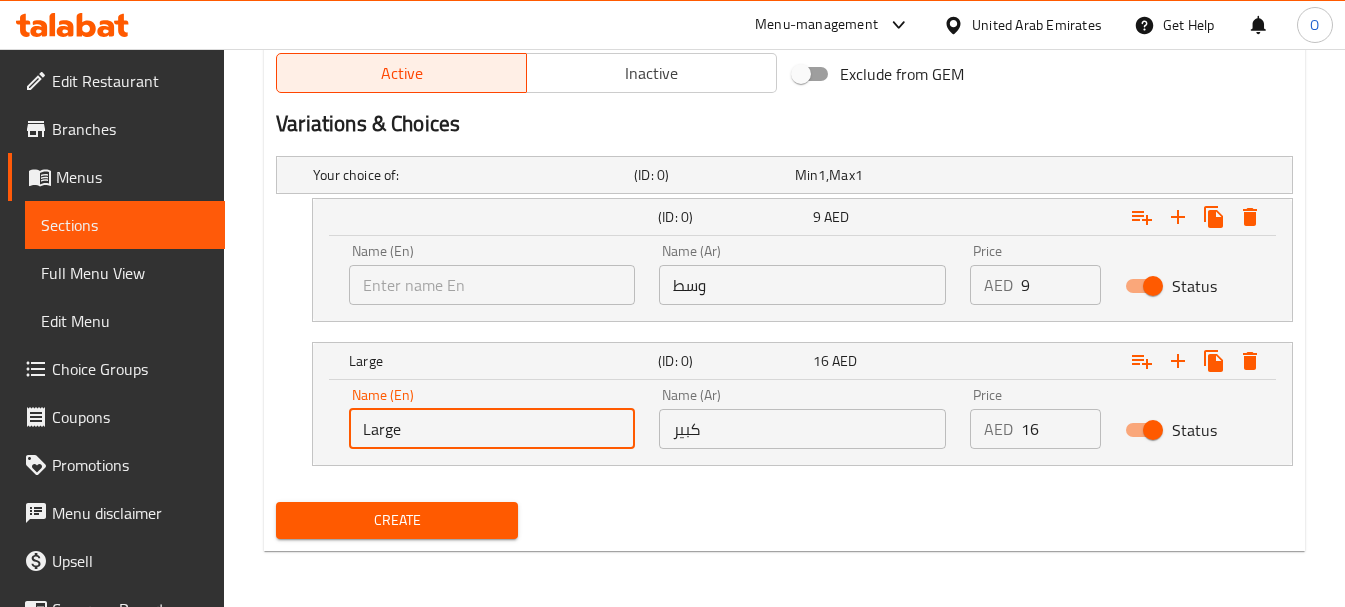 click on "Large" at bounding box center (492, 429) 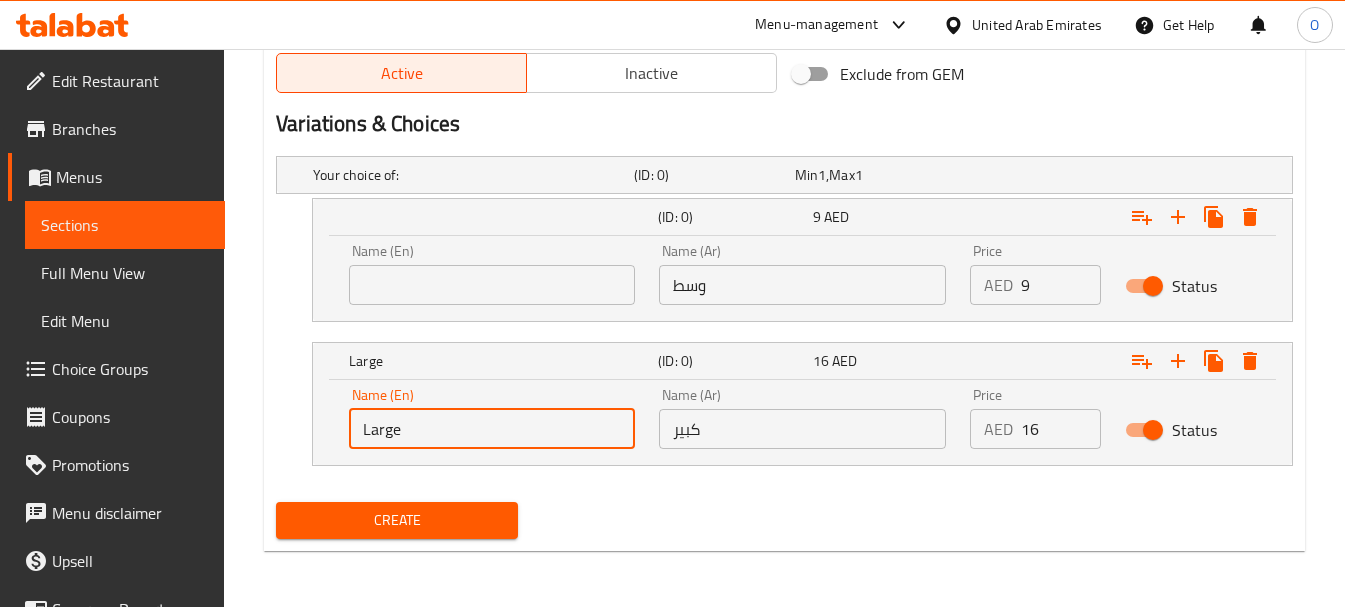 type on "Choice" 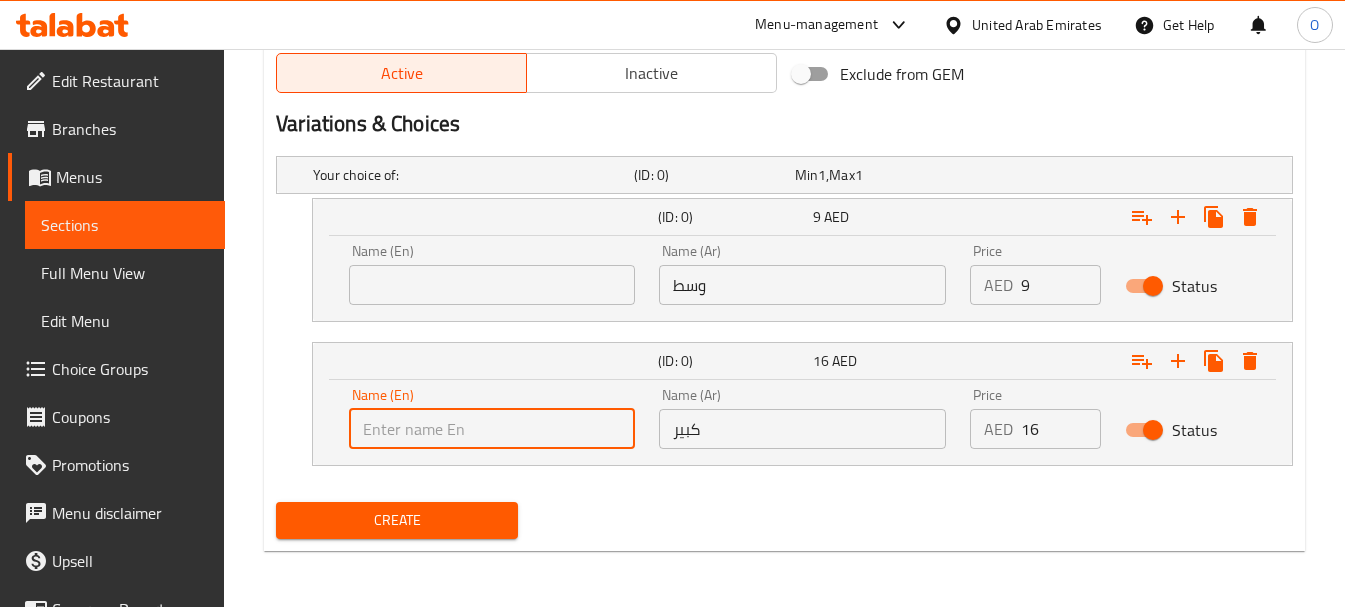 type 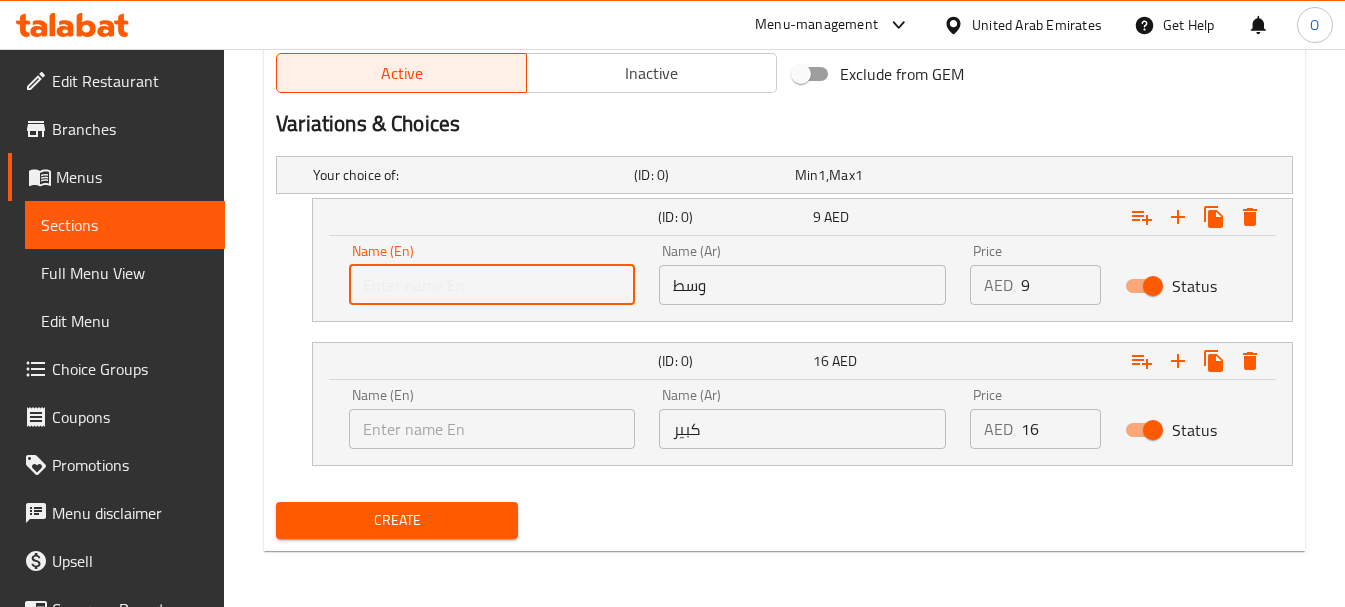 click at bounding box center [492, 285] 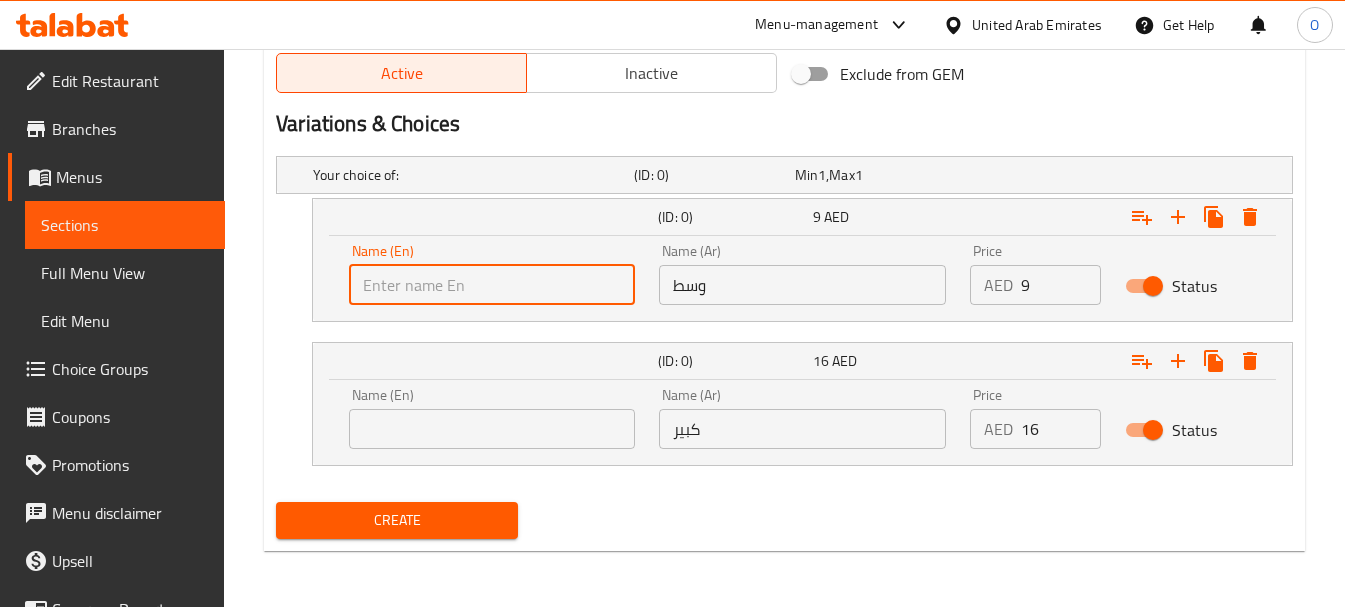 type on "Mediuem" 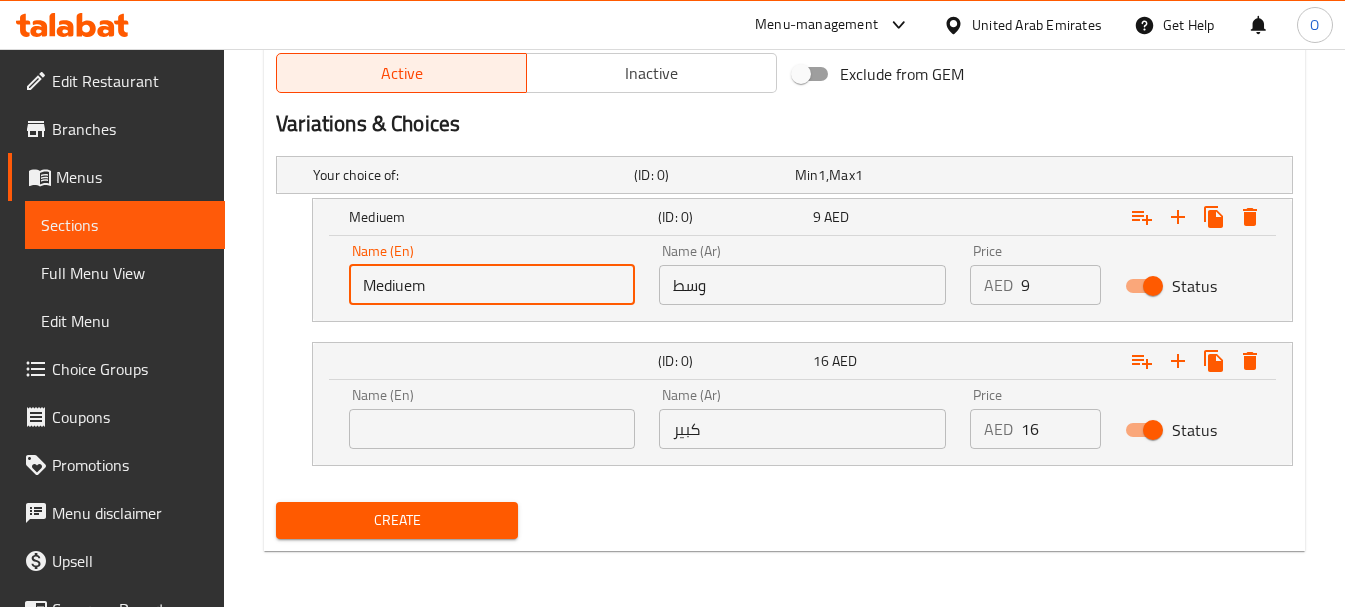 click at bounding box center (492, 429) 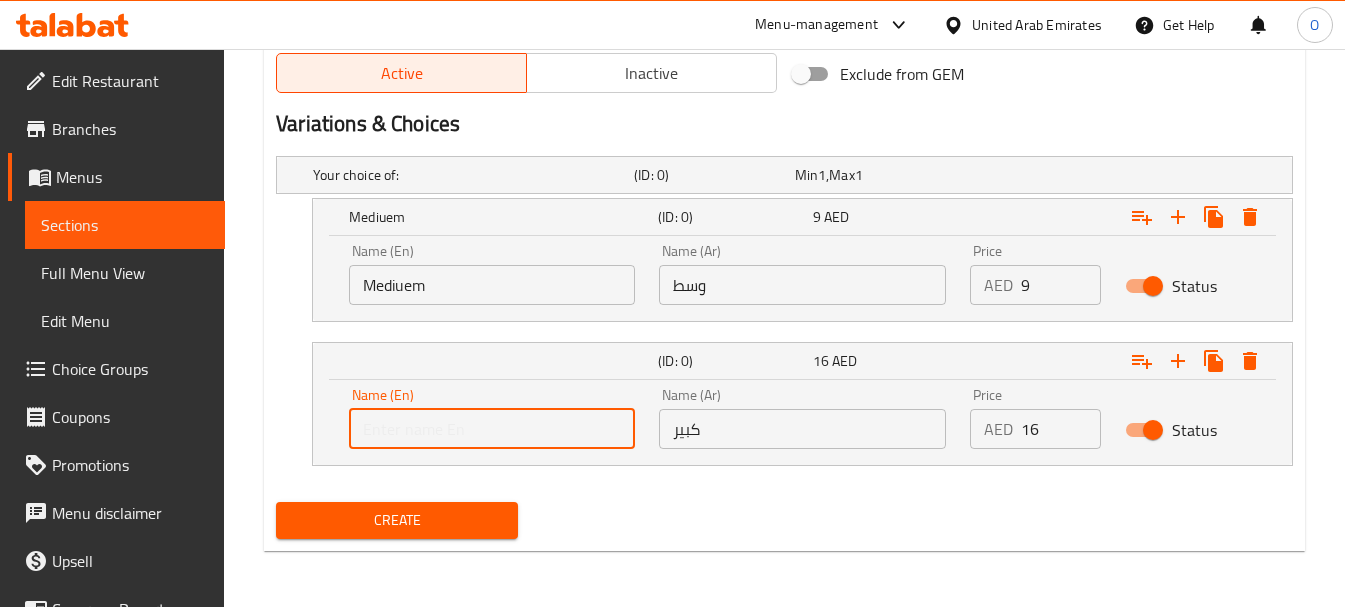 type on "Large" 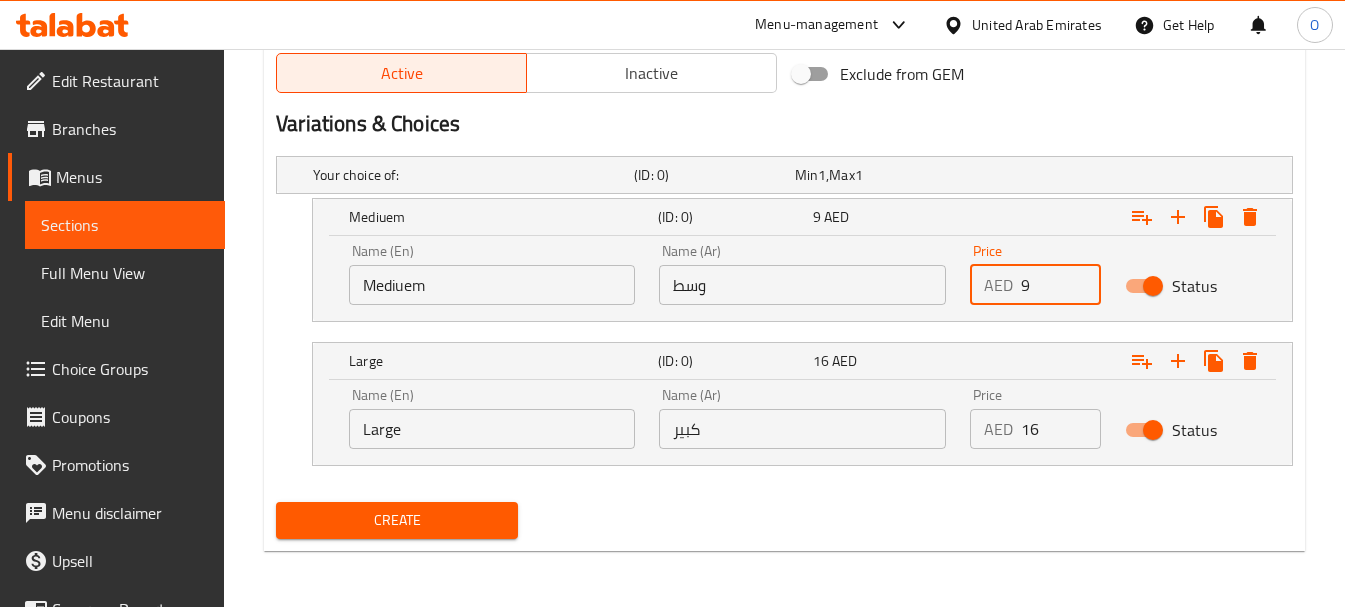 drag, startPoint x: 1029, startPoint y: 290, endPoint x: 1007, endPoint y: 291, distance: 22.022715 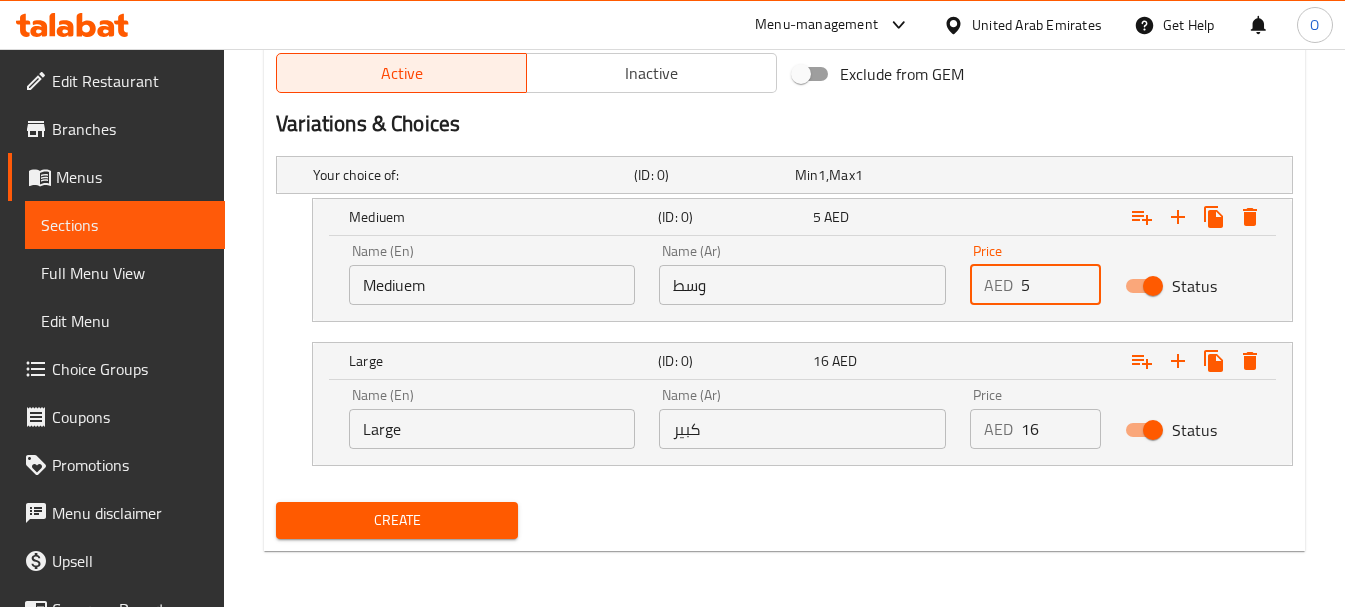 type on "5" 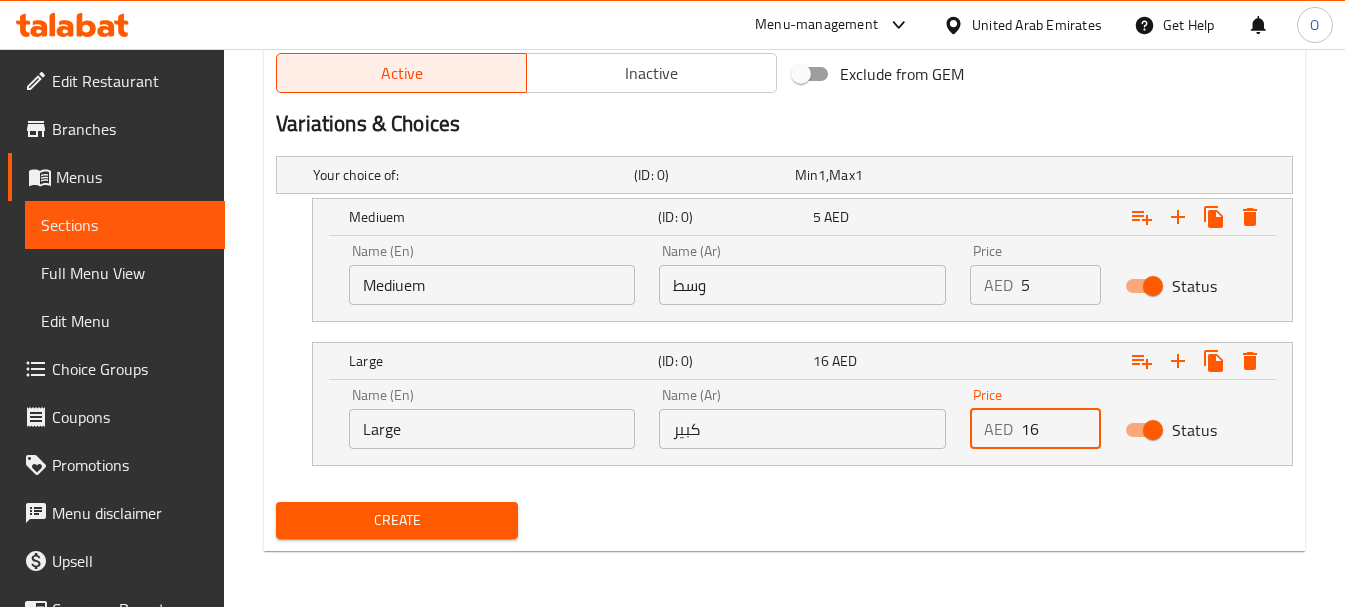 drag, startPoint x: 1049, startPoint y: 443, endPoint x: 992, endPoint y: 443, distance: 57 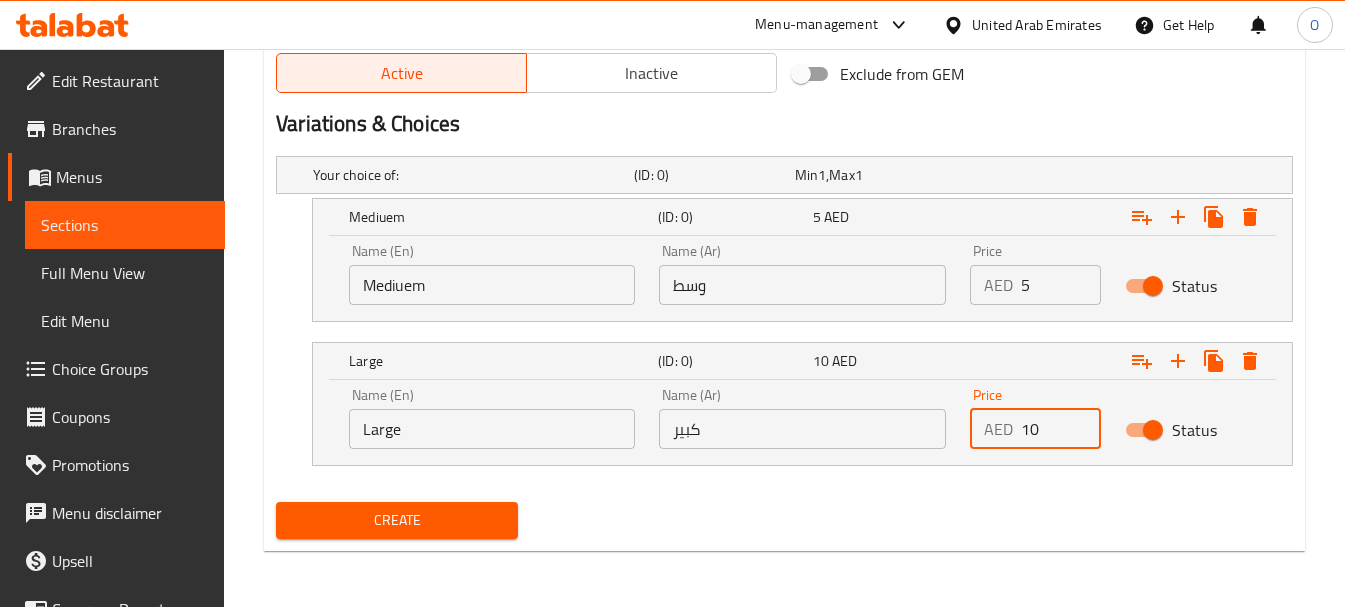 type on "10" 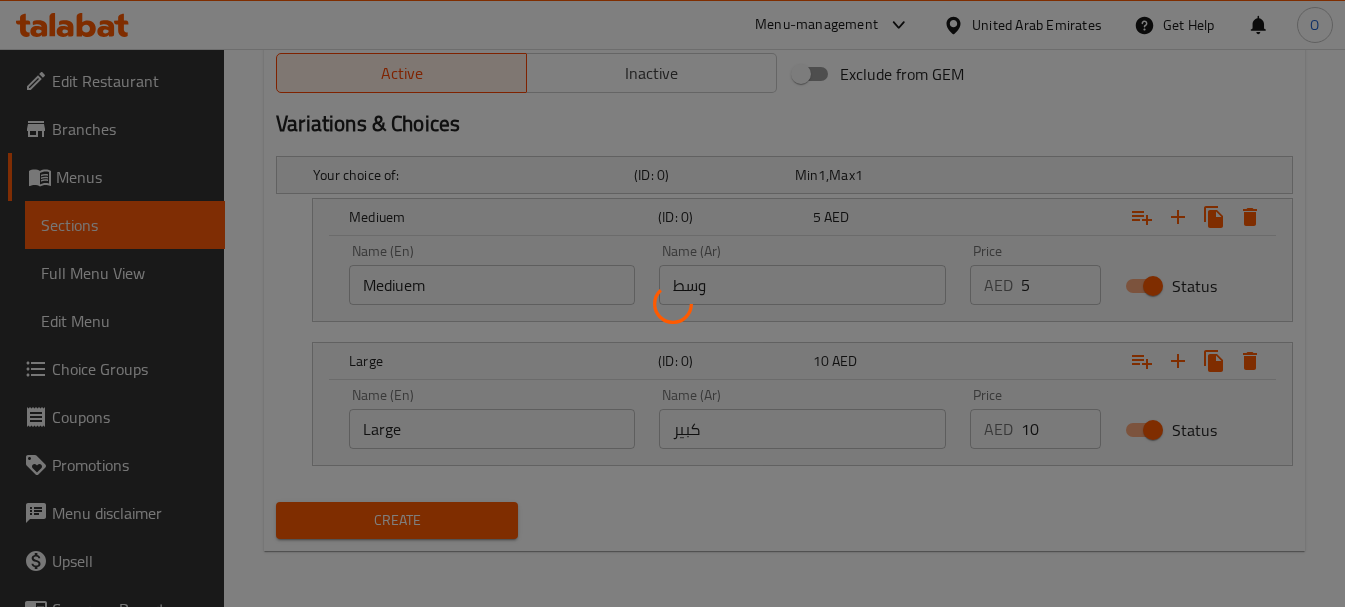 type 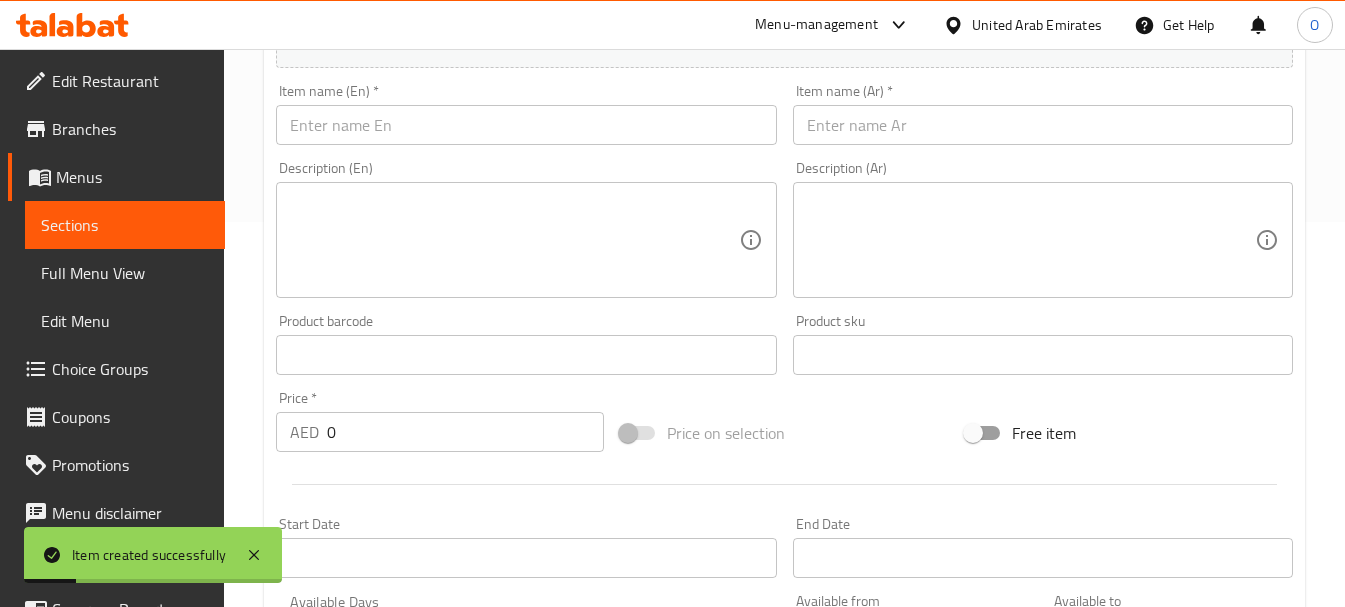 scroll, scrollTop: 323, scrollLeft: 0, axis: vertical 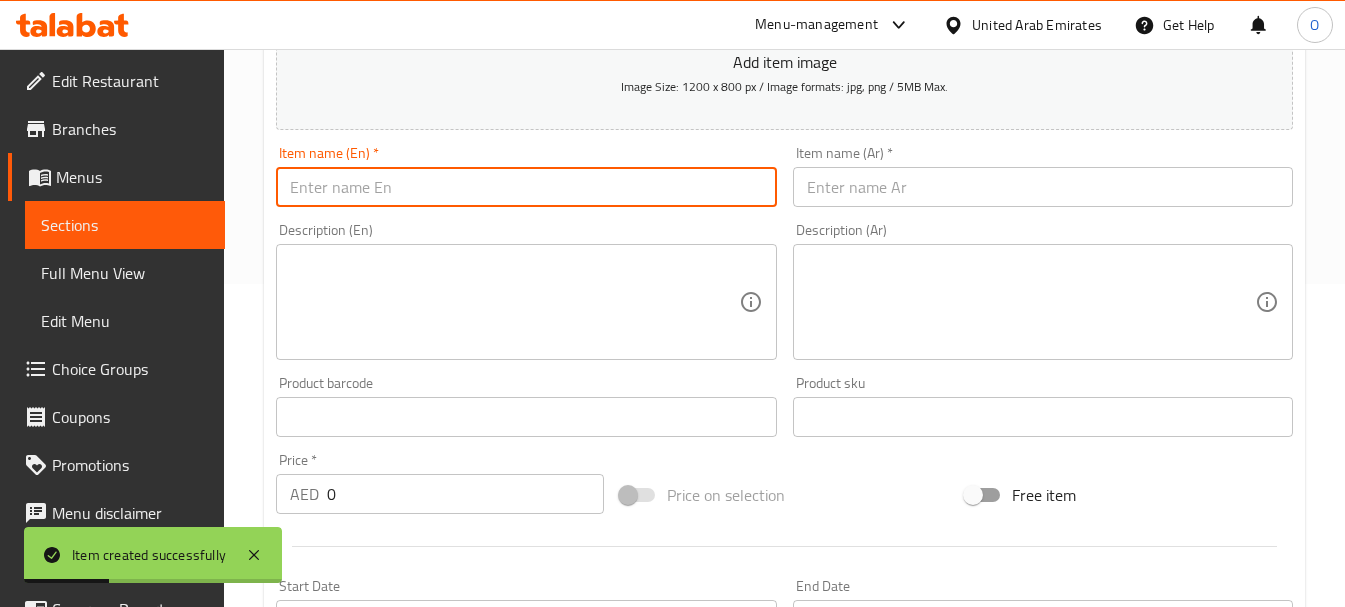 paste on "Alu Palak" 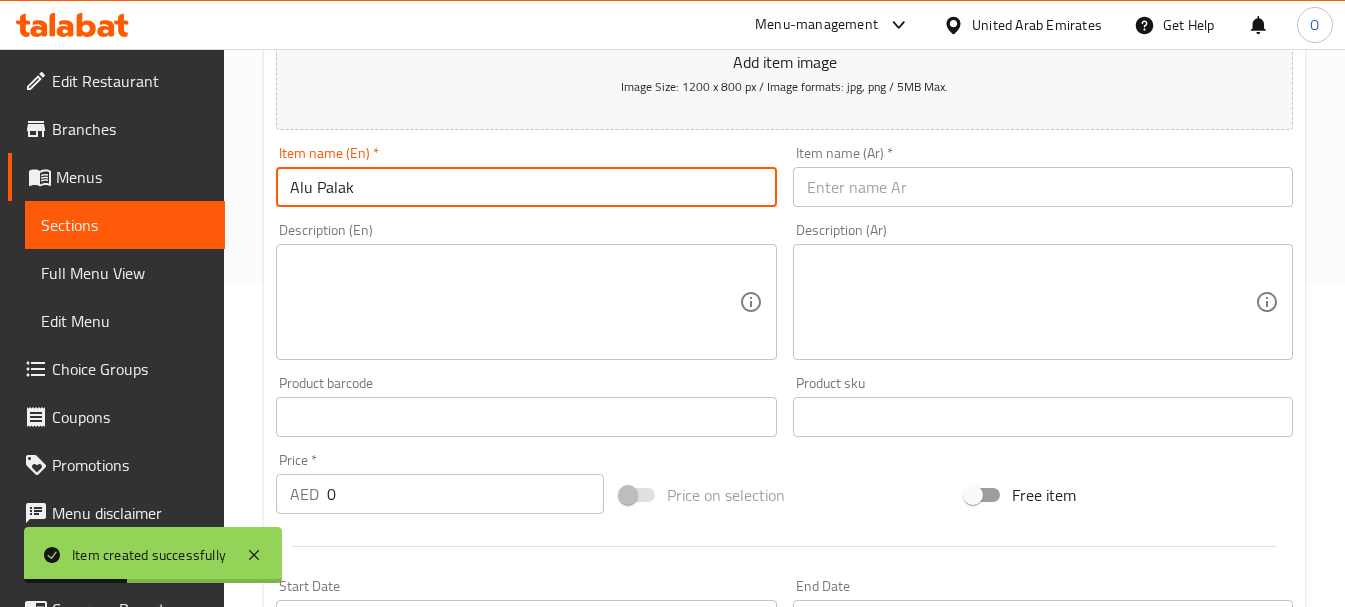 type on "Alu Palak" 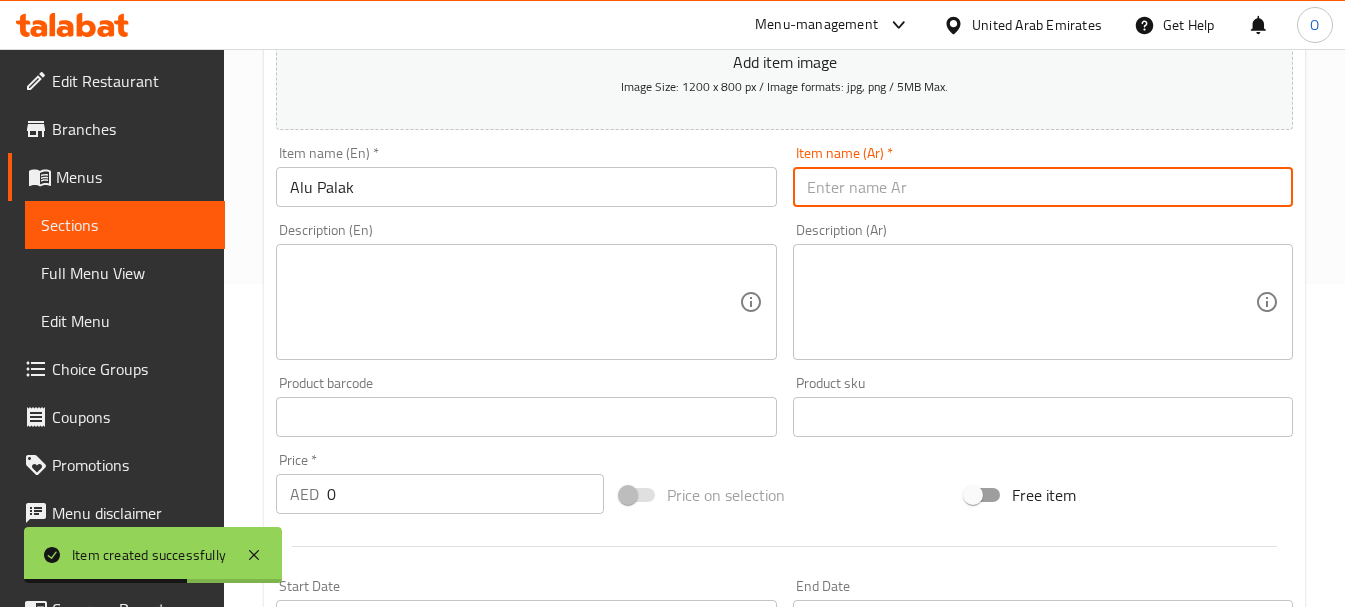 paste on "ألو بالاك" 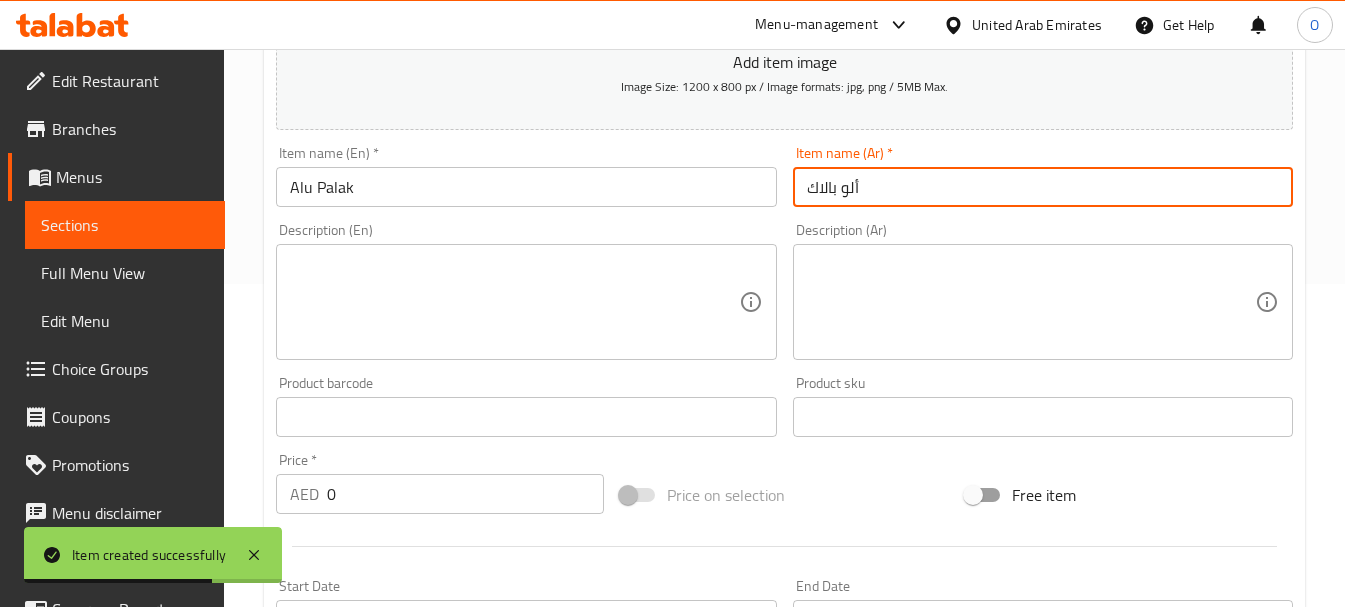type on "ألو بالاك" 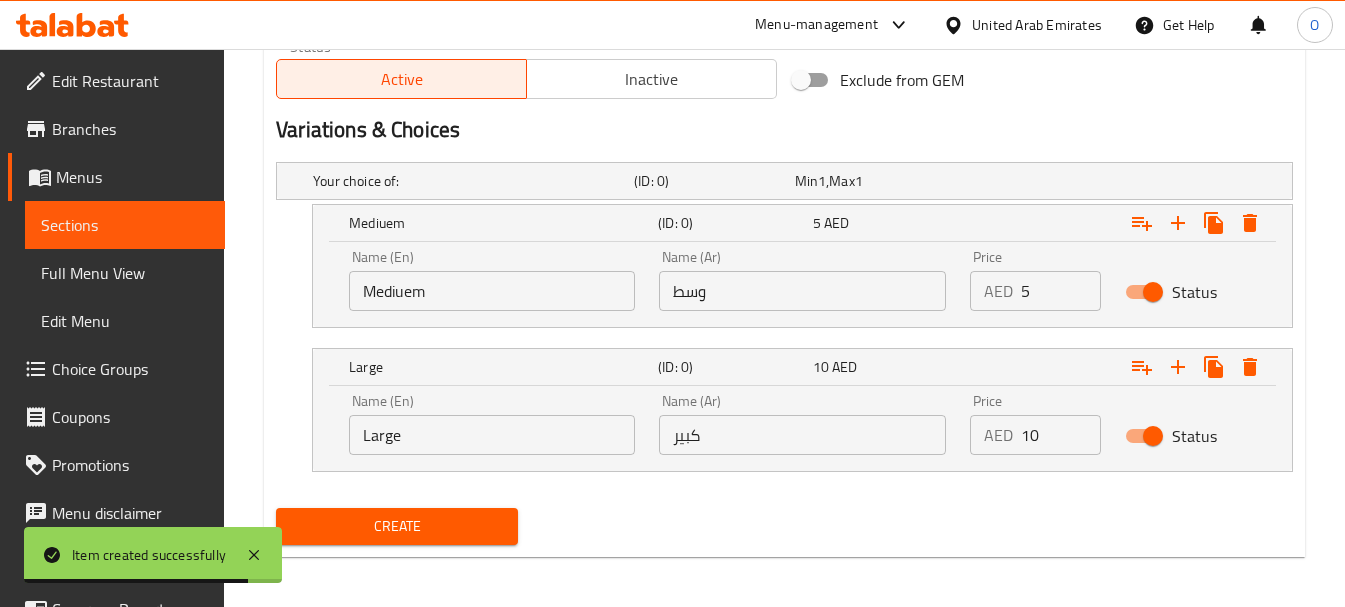scroll, scrollTop: 1023, scrollLeft: 0, axis: vertical 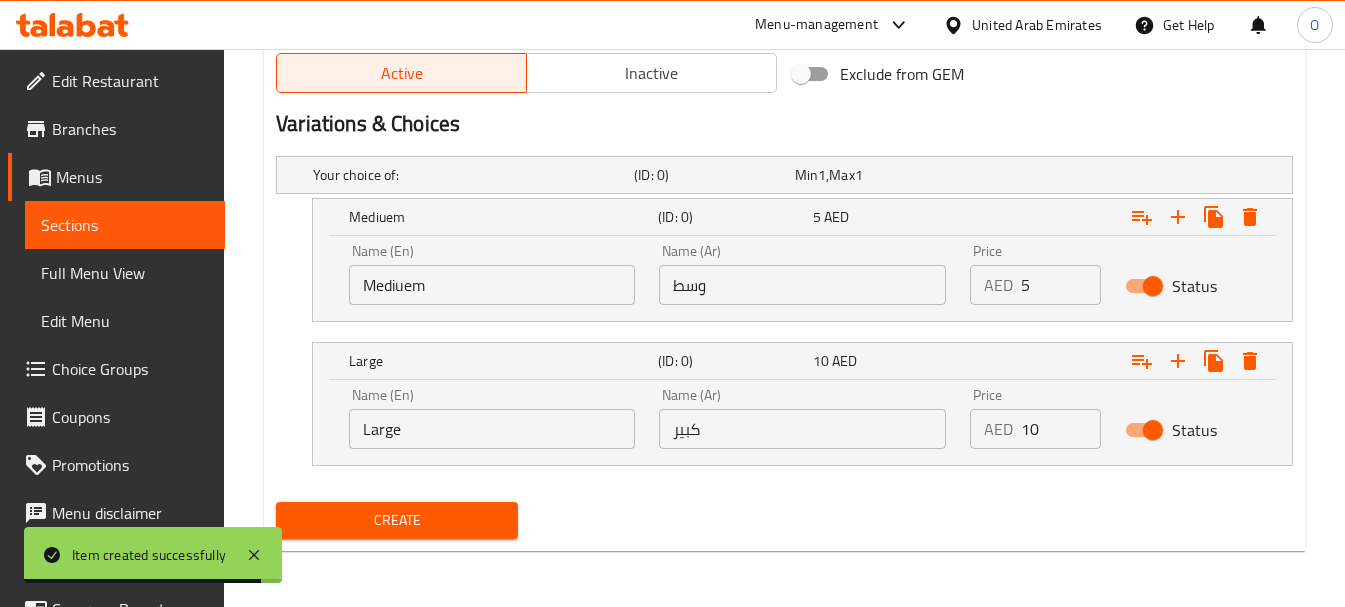 click on "وسط" at bounding box center [802, 285] 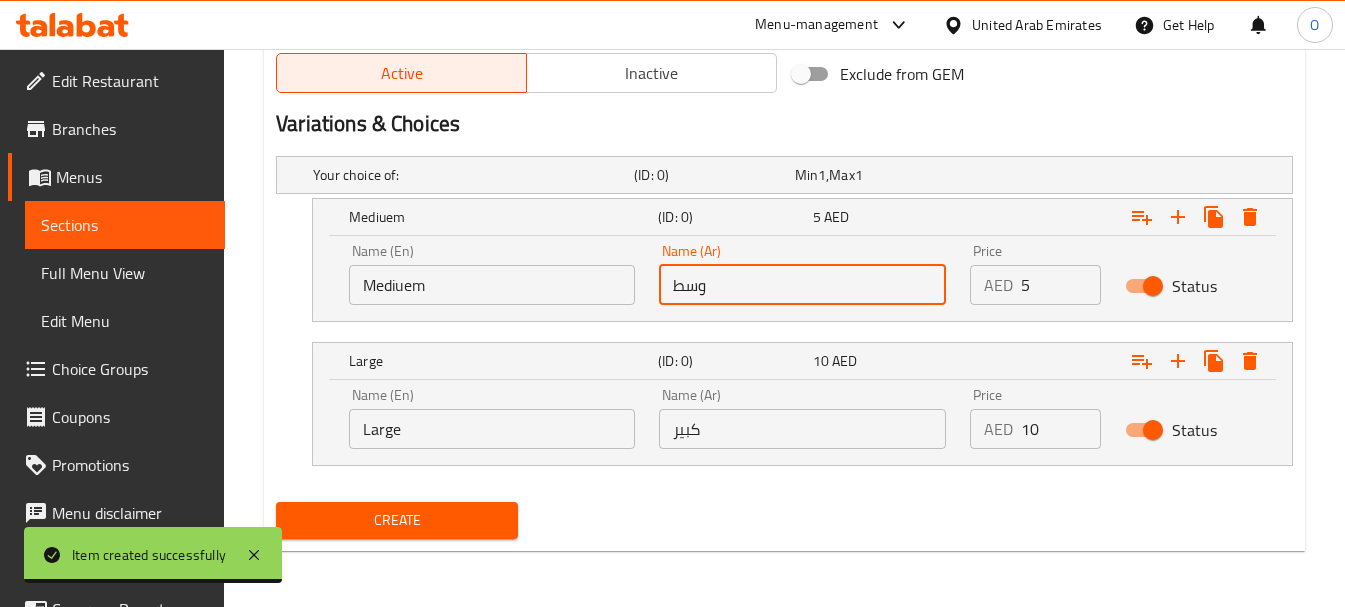 type on "وسط" 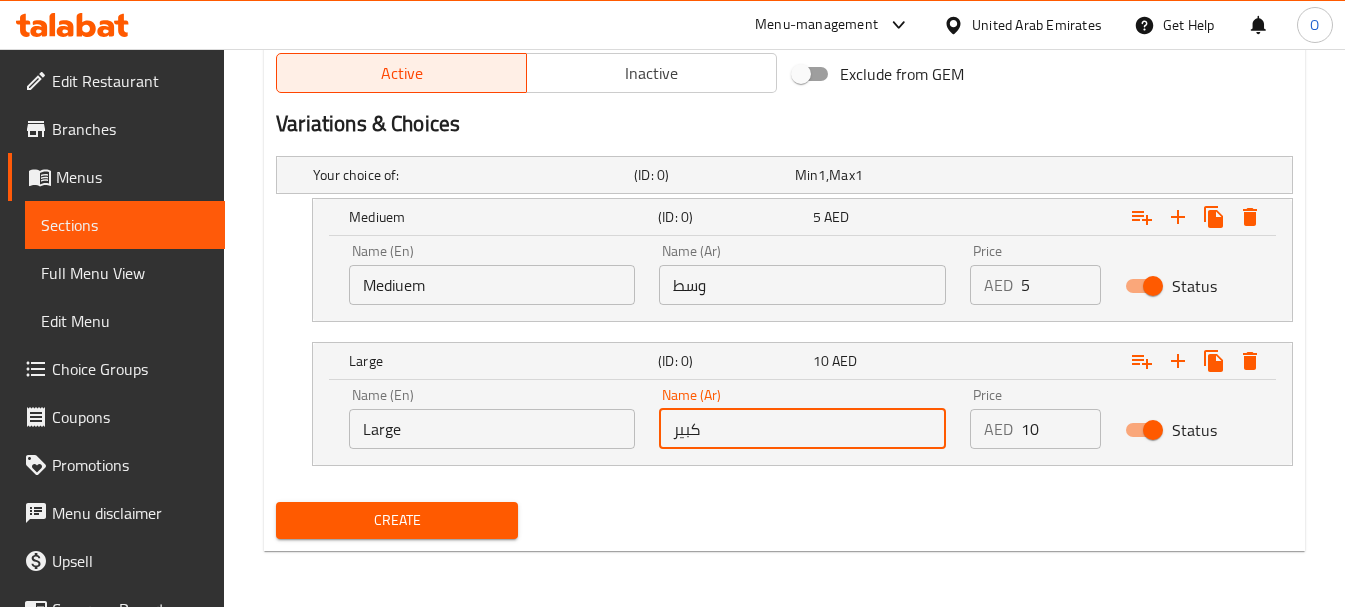 click on "كبير" at bounding box center [802, 429] 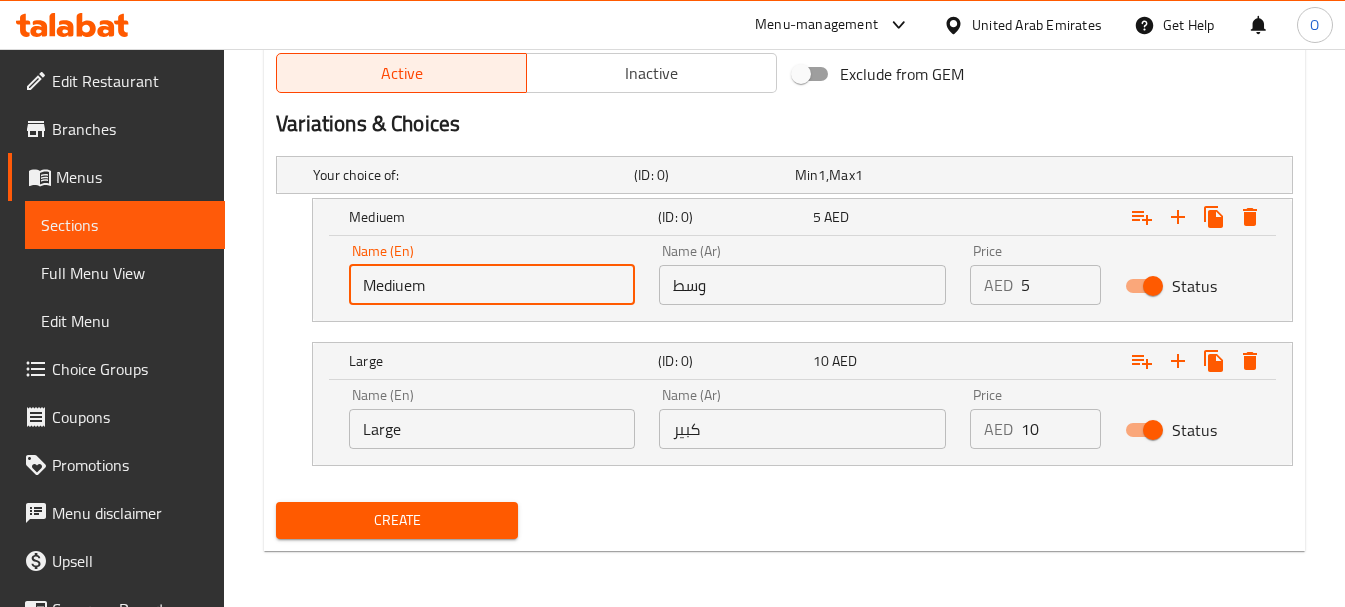 click on "Mediuem" at bounding box center [492, 285] 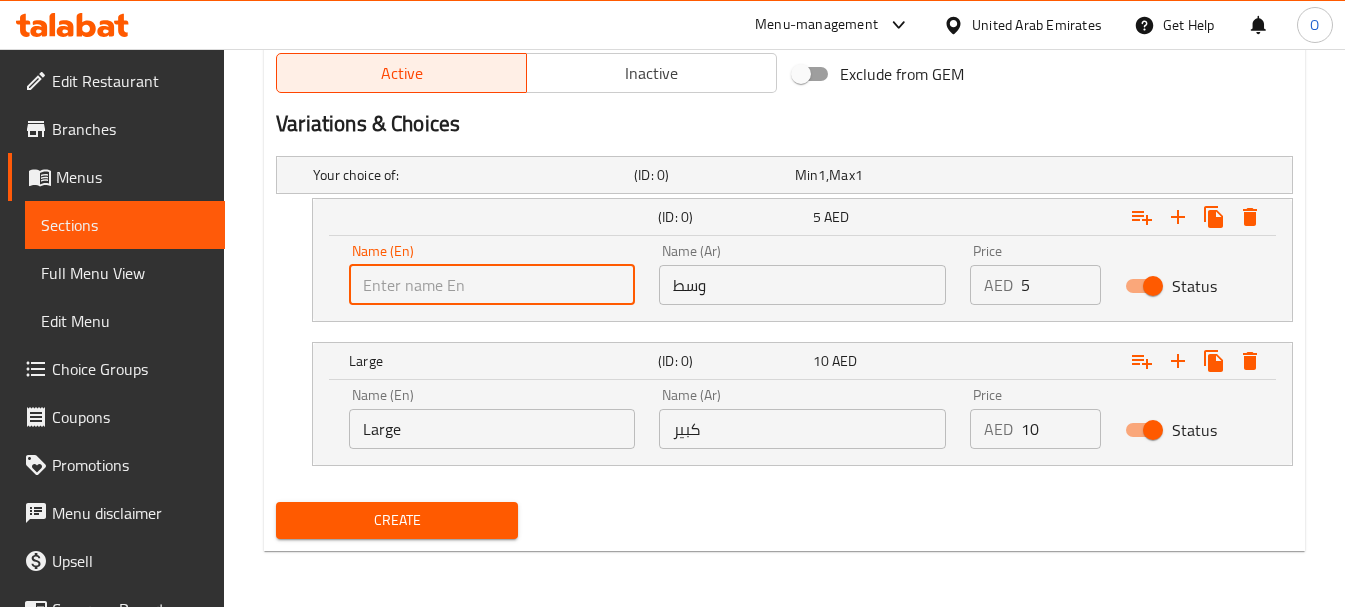 type 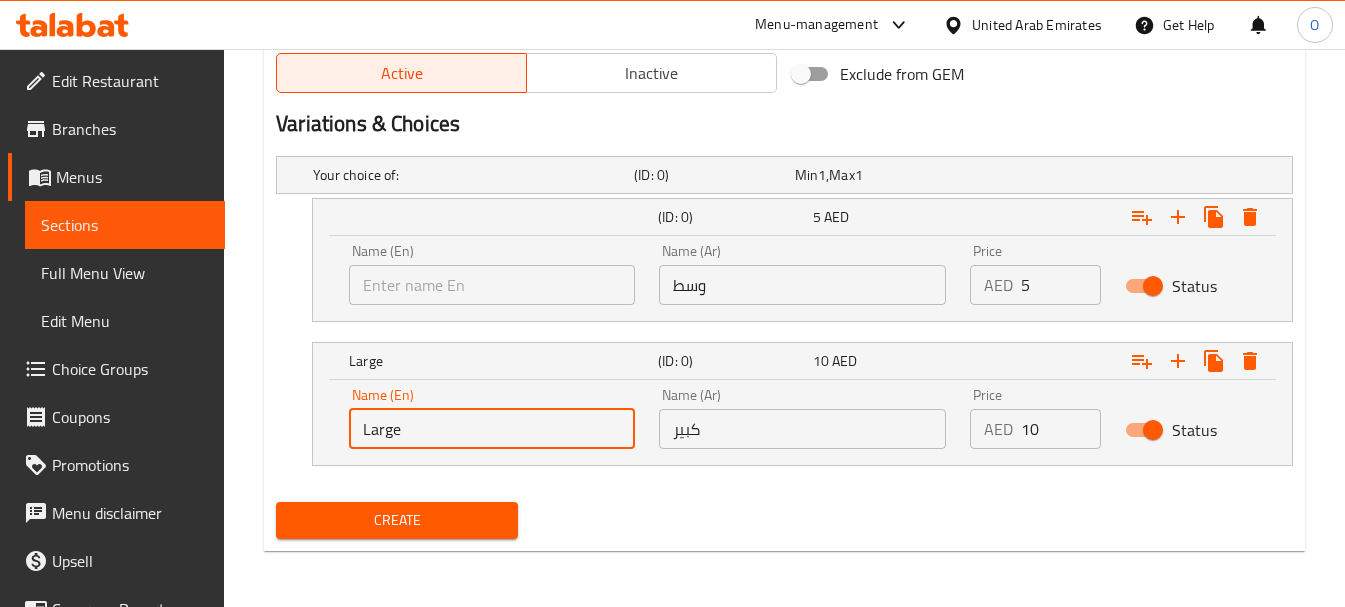 click on "Large" at bounding box center (492, 429) 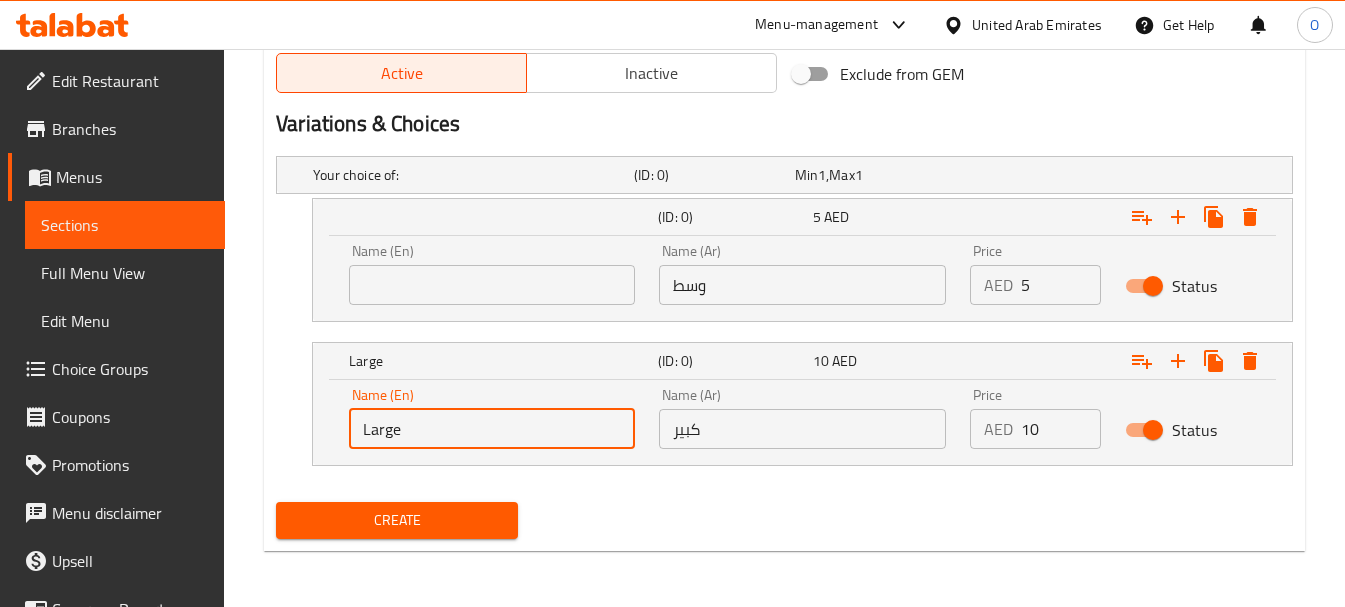 click on "Large" at bounding box center [492, 429] 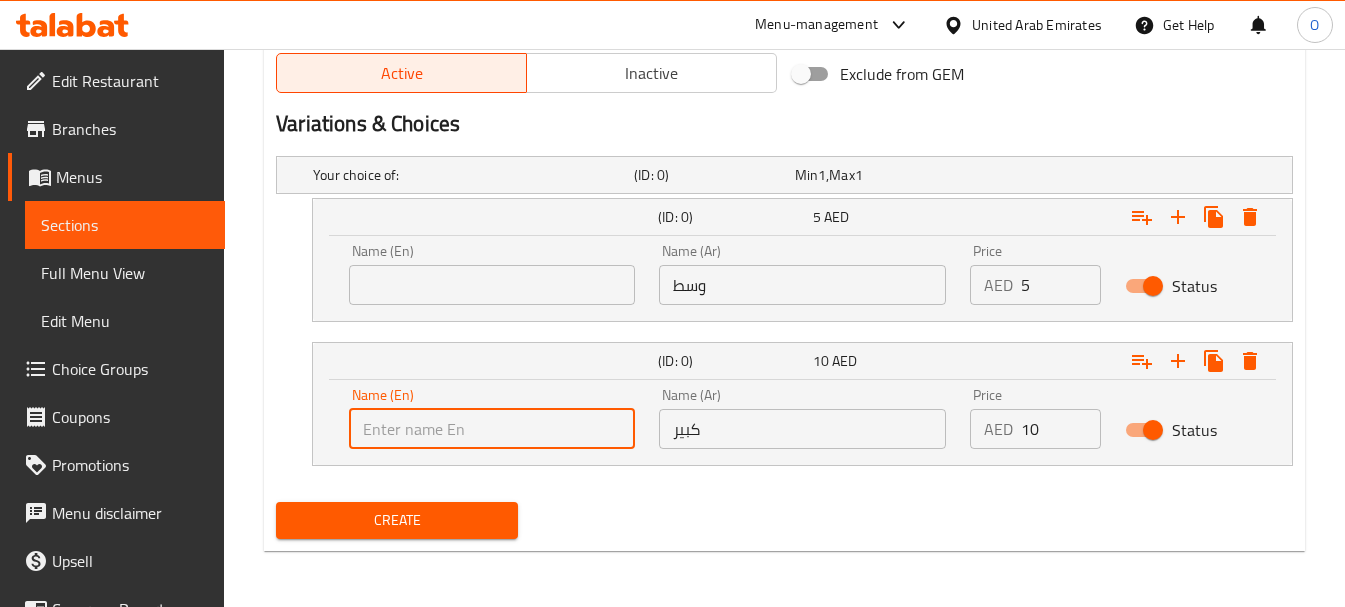 type 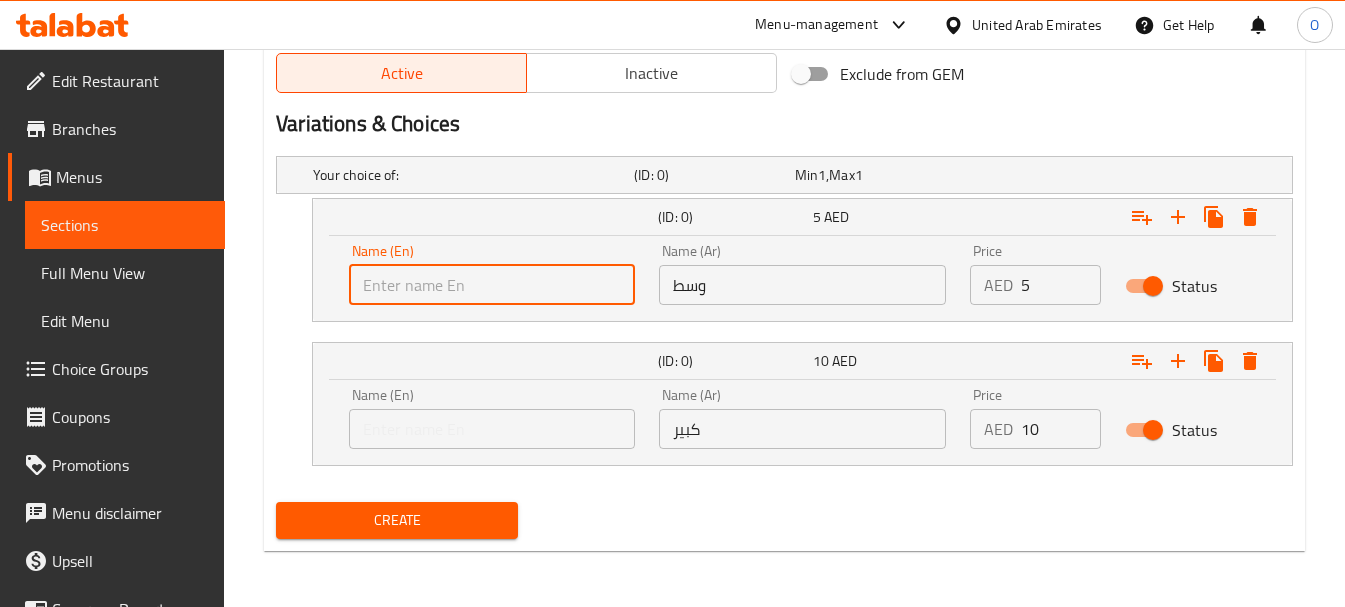 type on "Mediuem" 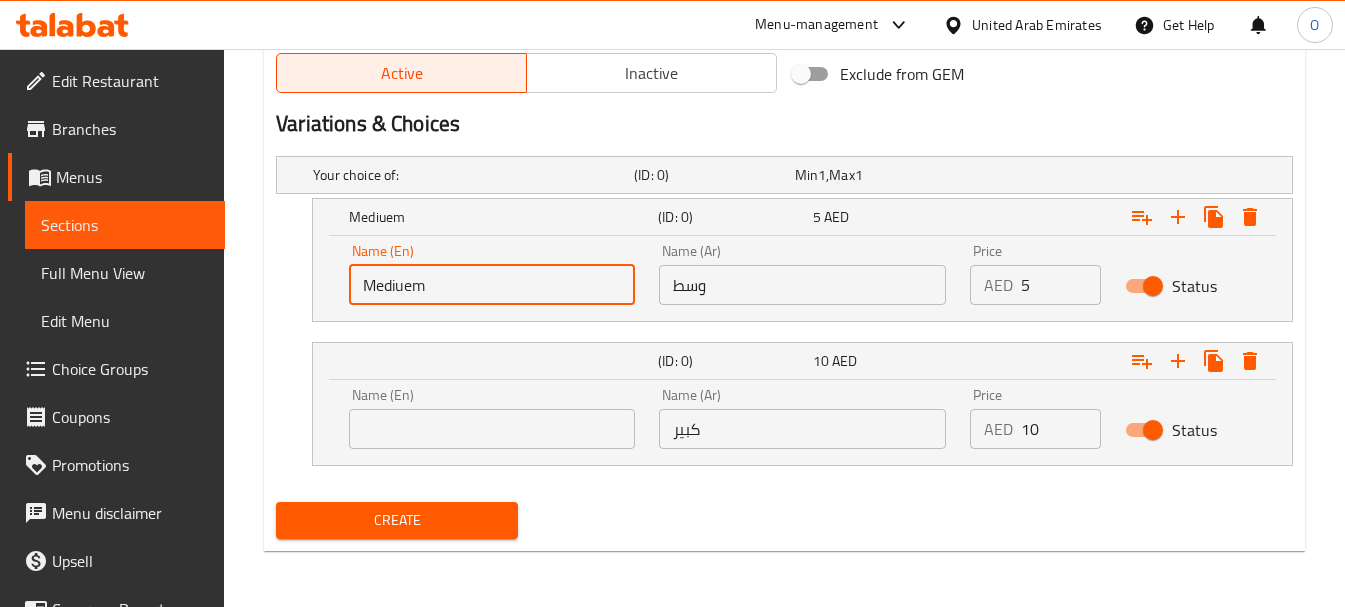 click on "Name (En) Name (En)" at bounding box center [492, 418] 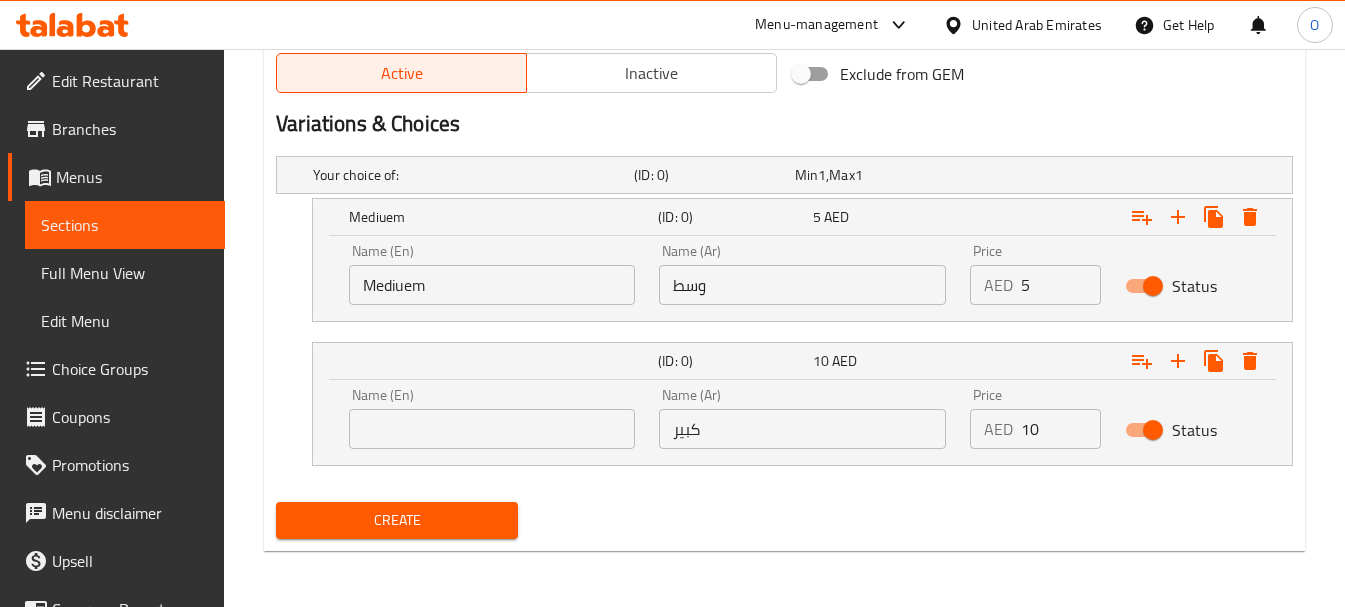click at bounding box center [492, 429] 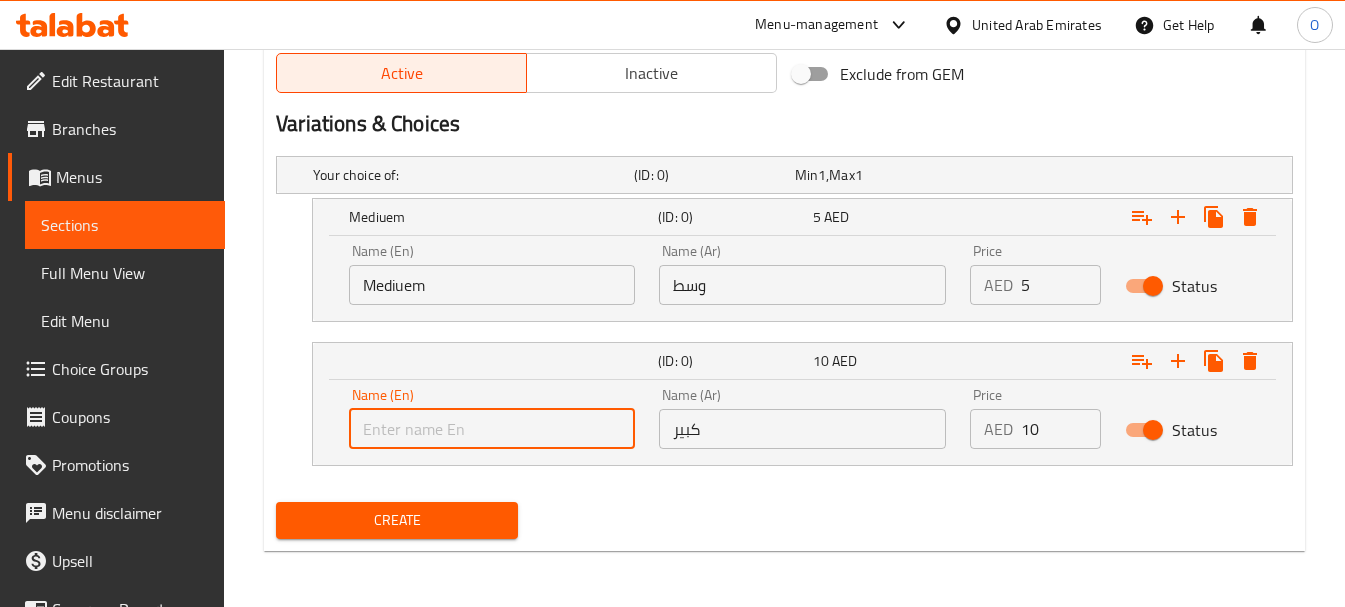 type on "Large" 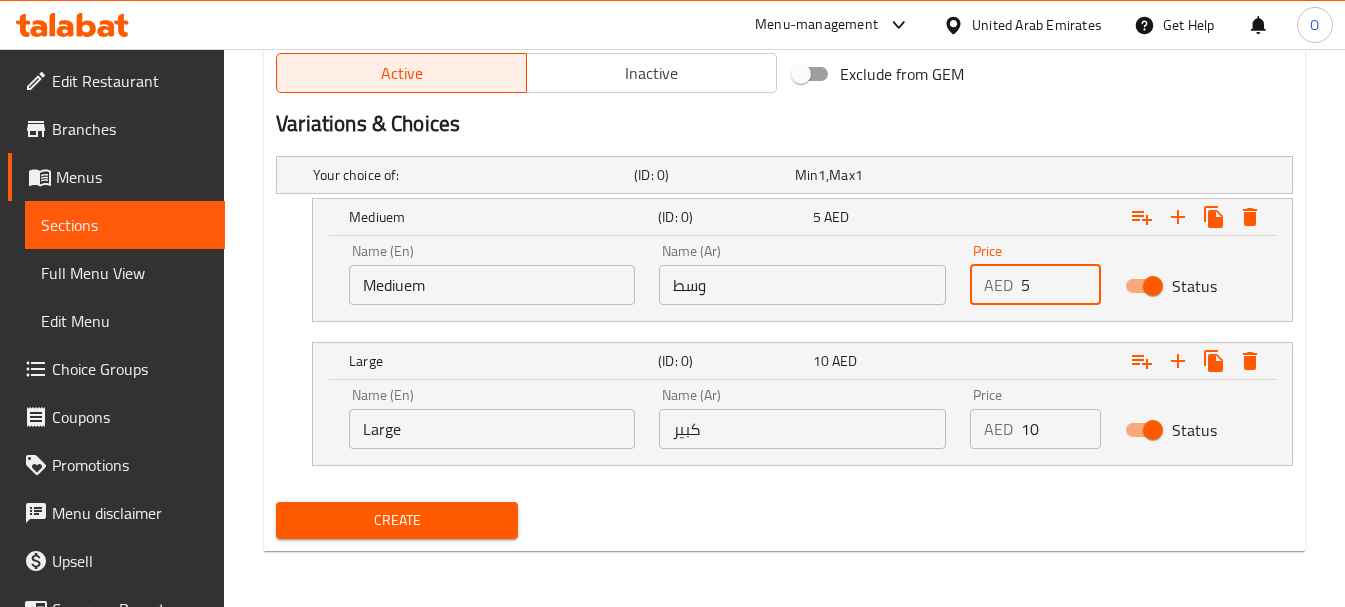 drag, startPoint x: 1042, startPoint y: 299, endPoint x: 998, endPoint y: 299, distance: 44 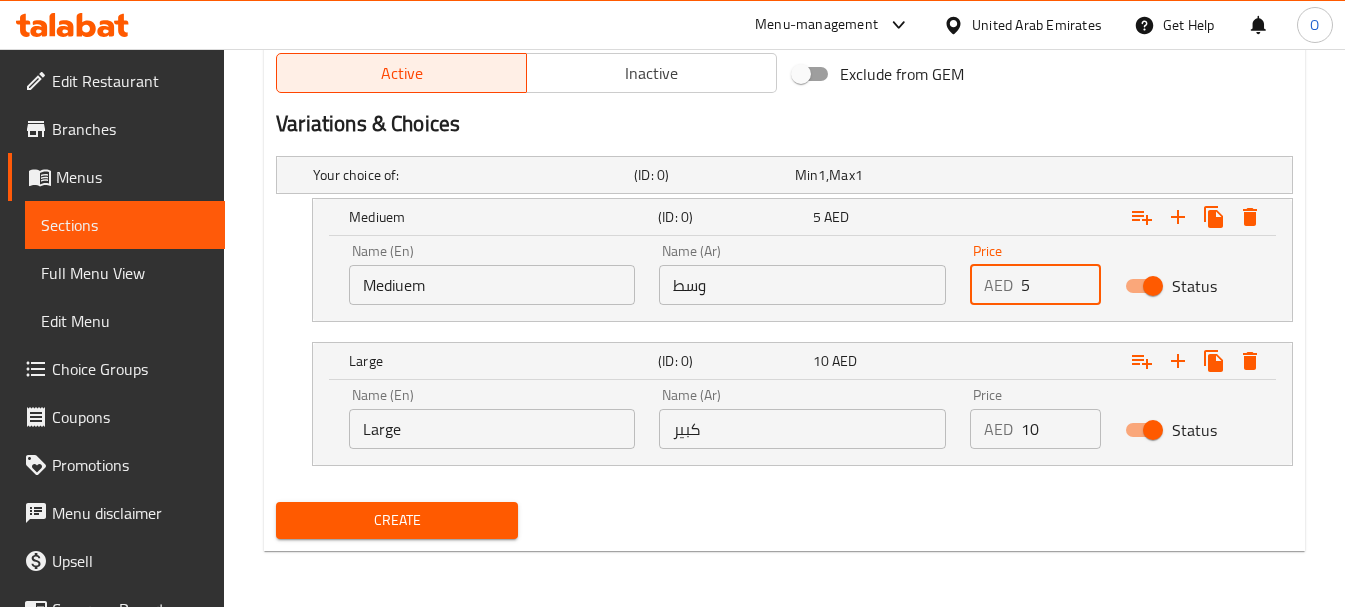 type on "5" 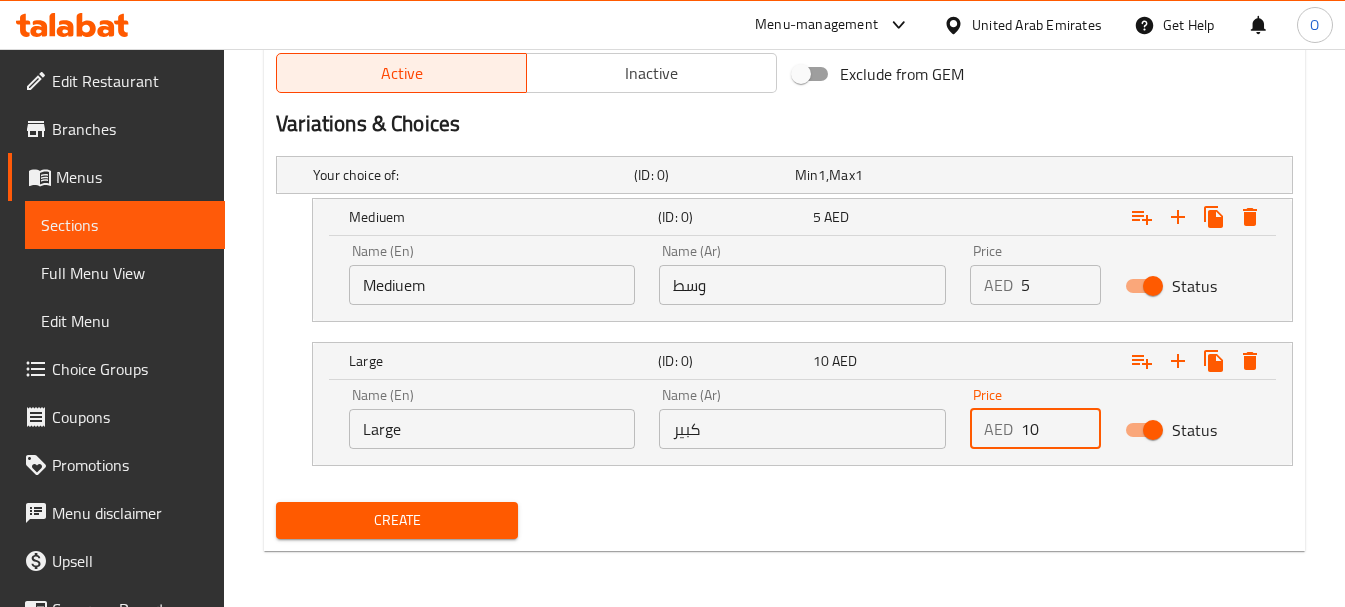 drag, startPoint x: 1034, startPoint y: 425, endPoint x: 992, endPoint y: 432, distance: 42.579338 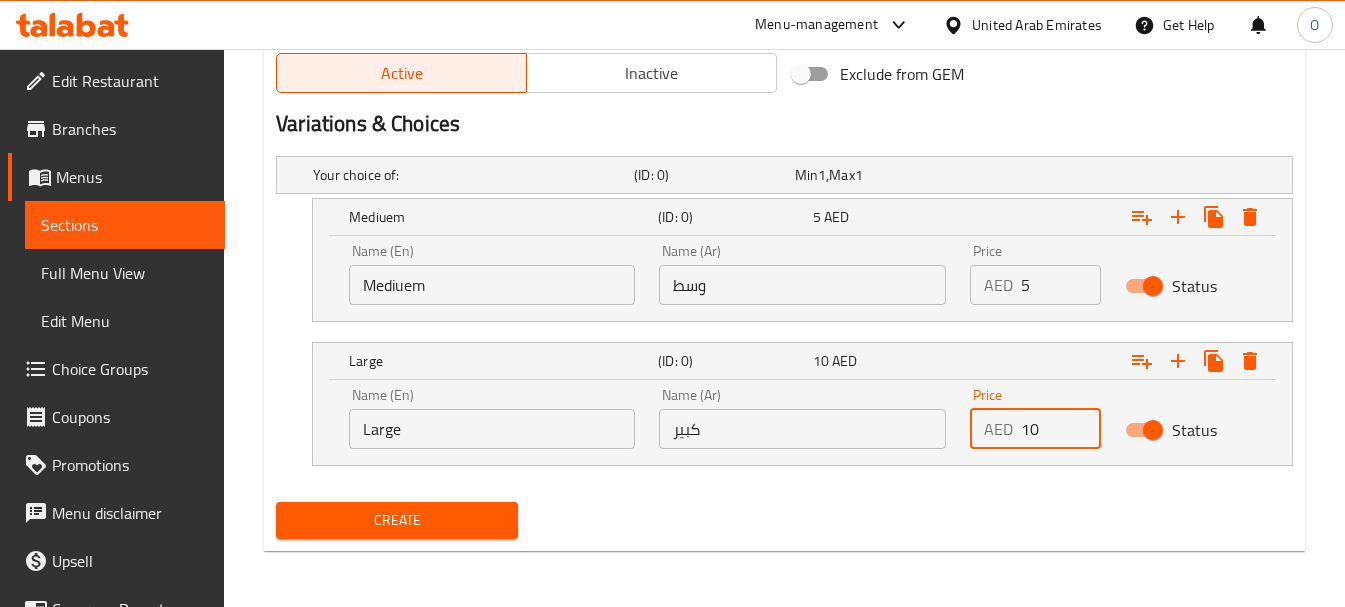 type on "10" 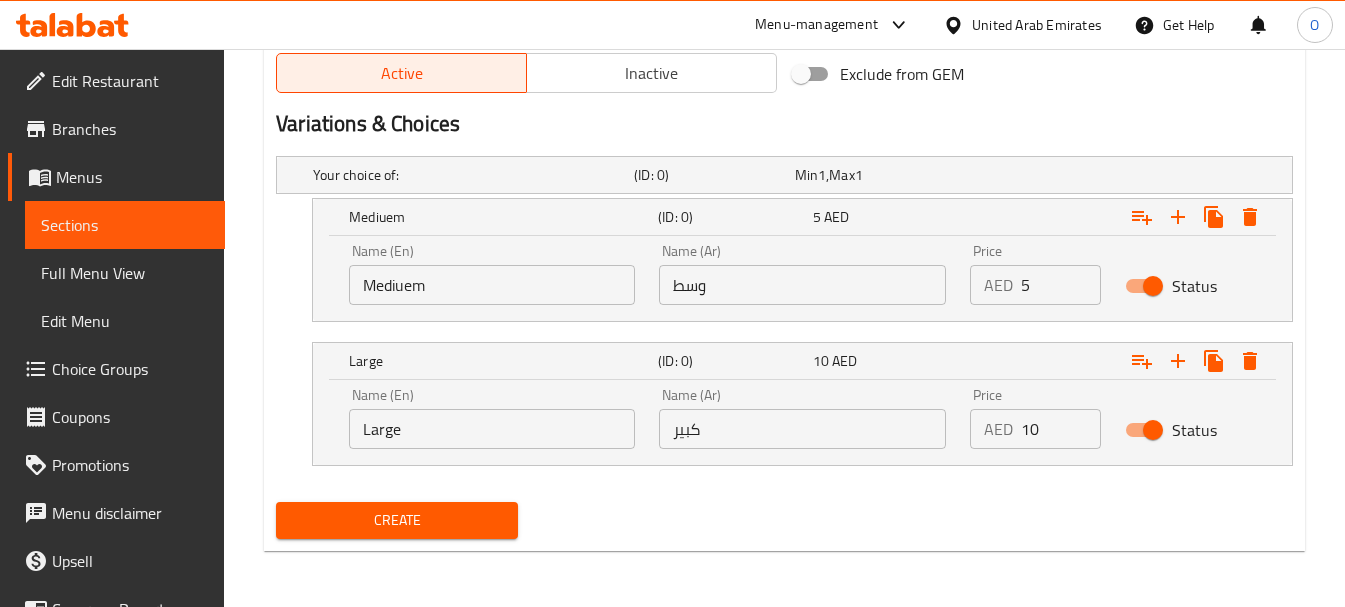 click on "Create" at bounding box center [784, 520] 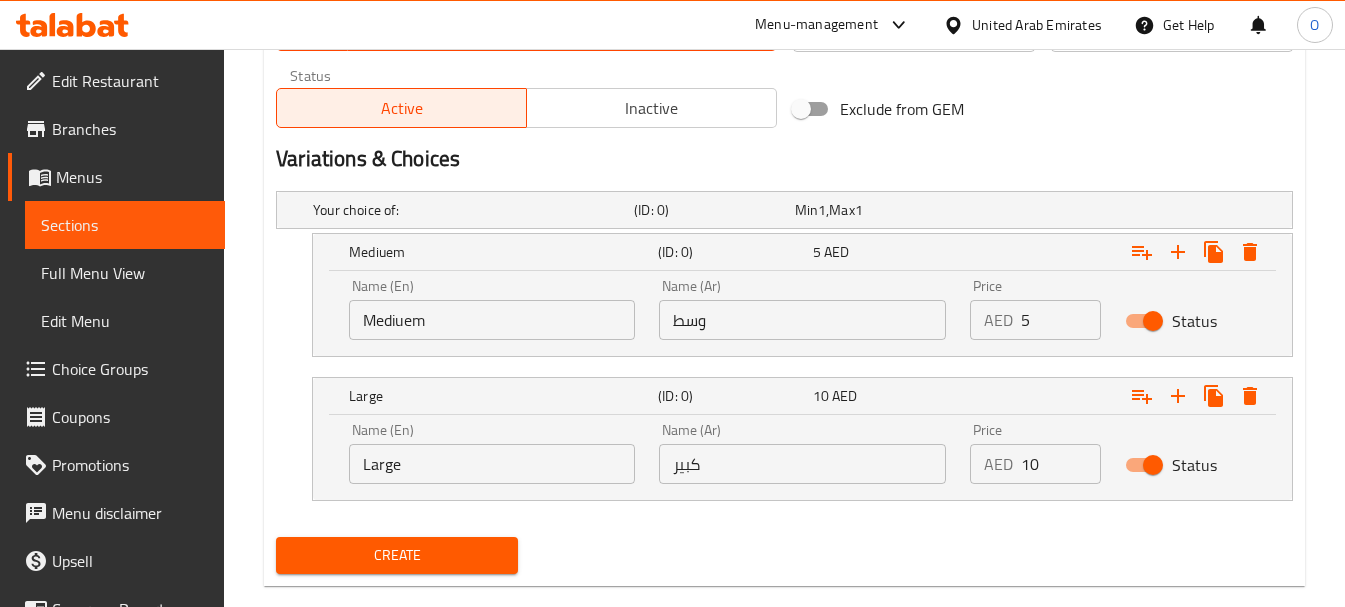 scroll, scrollTop: 1023, scrollLeft: 0, axis: vertical 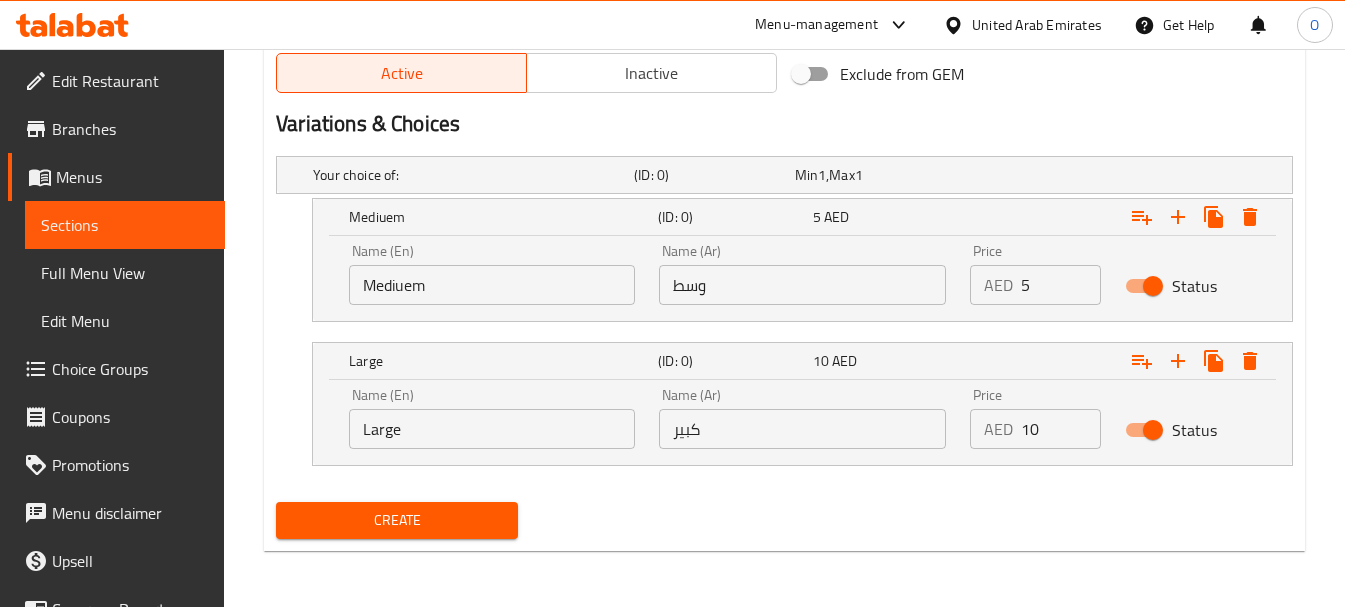 click on "Create" at bounding box center (397, 520) 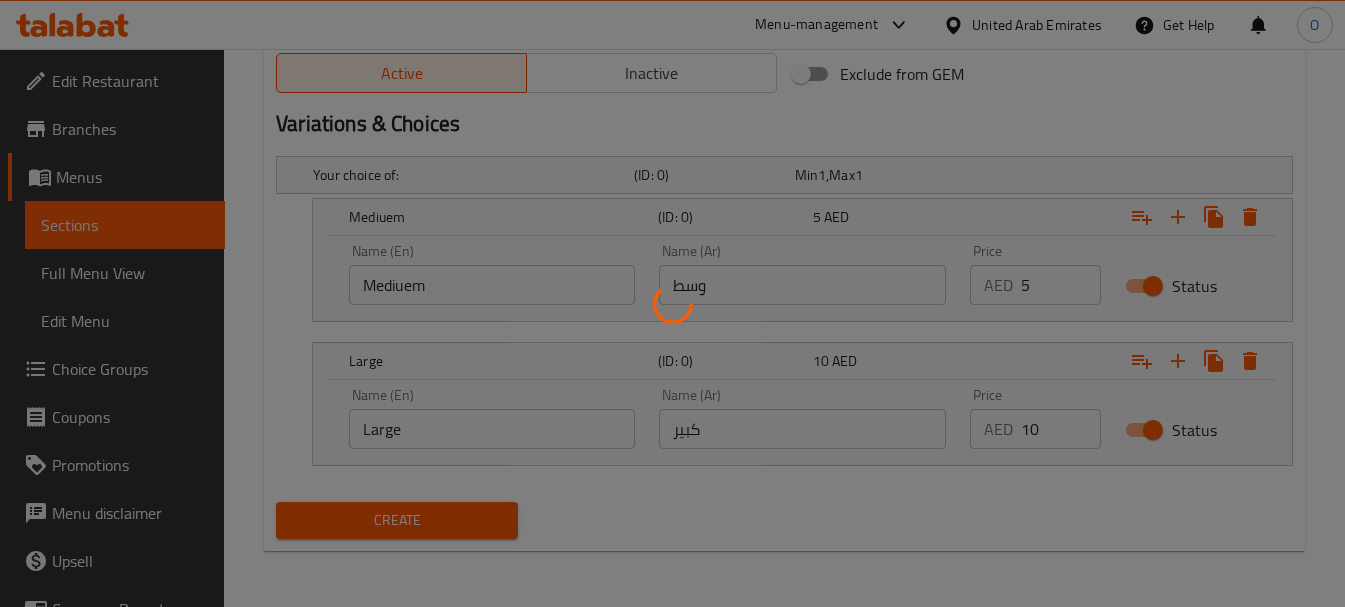 type 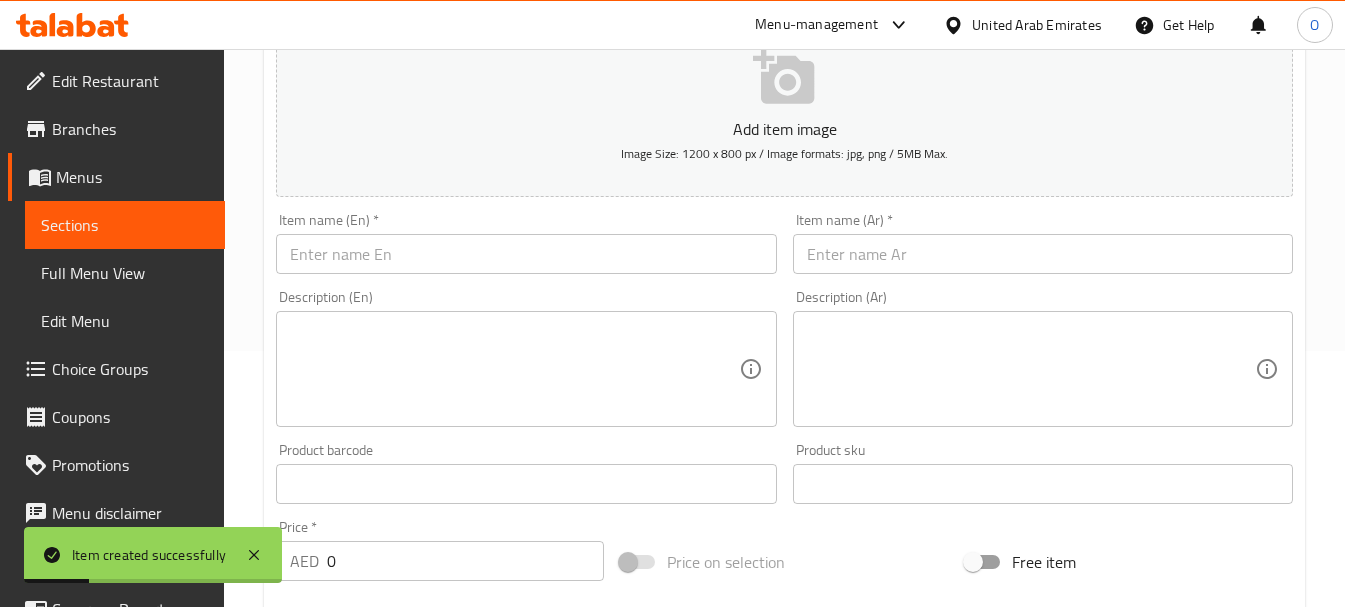 scroll, scrollTop: 223, scrollLeft: 0, axis: vertical 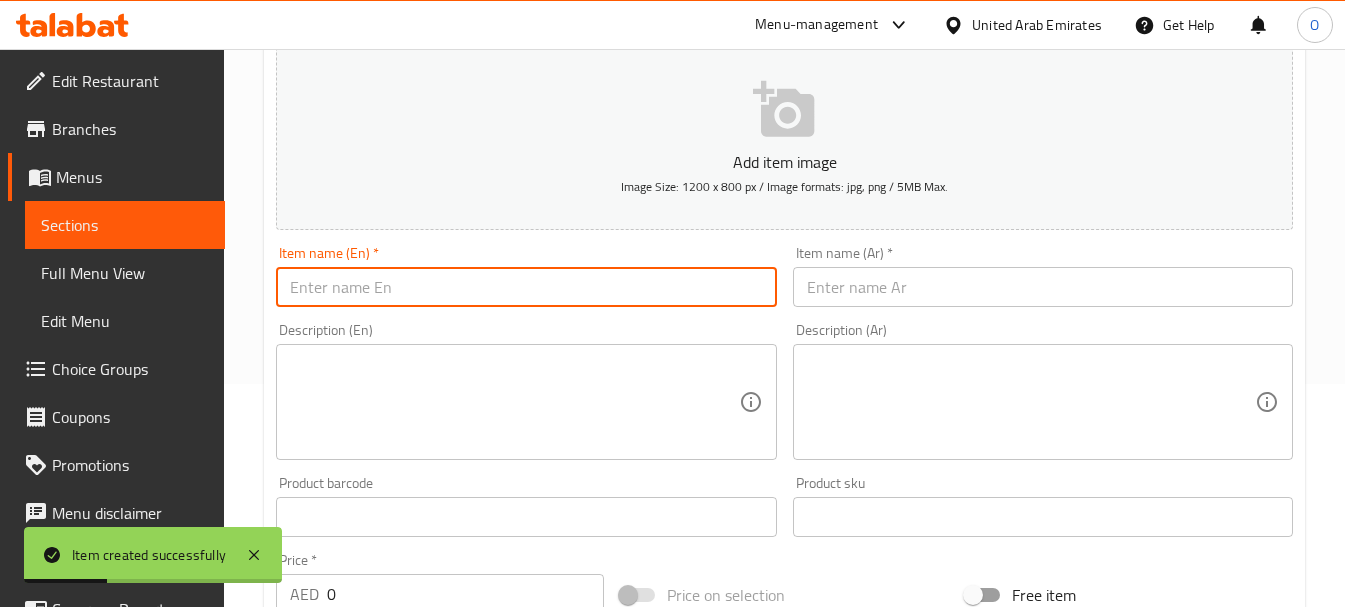 click at bounding box center (526, 287) 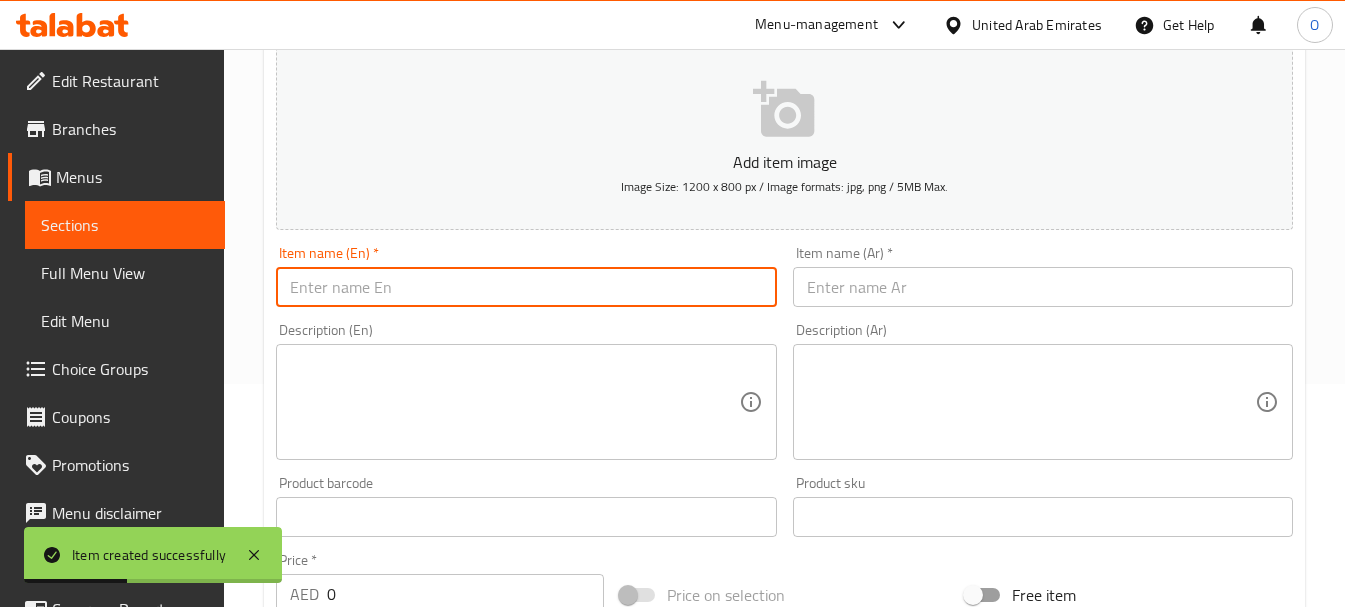 paste on "Dal Chana" 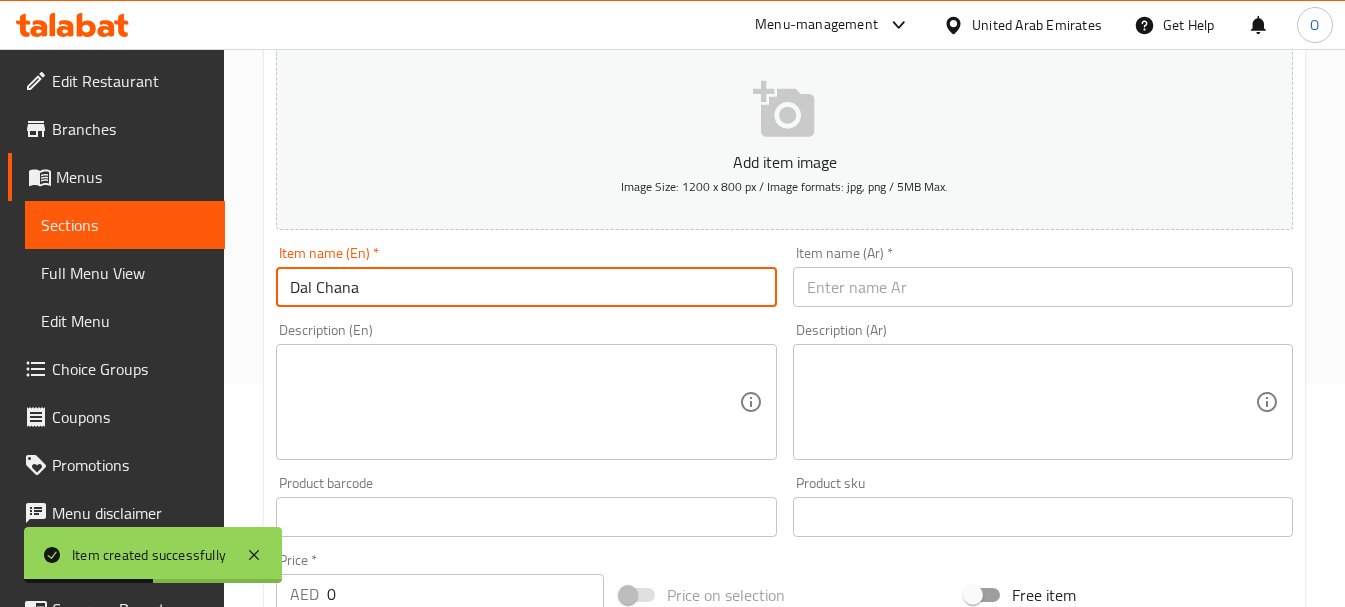 type on "Dal Chana" 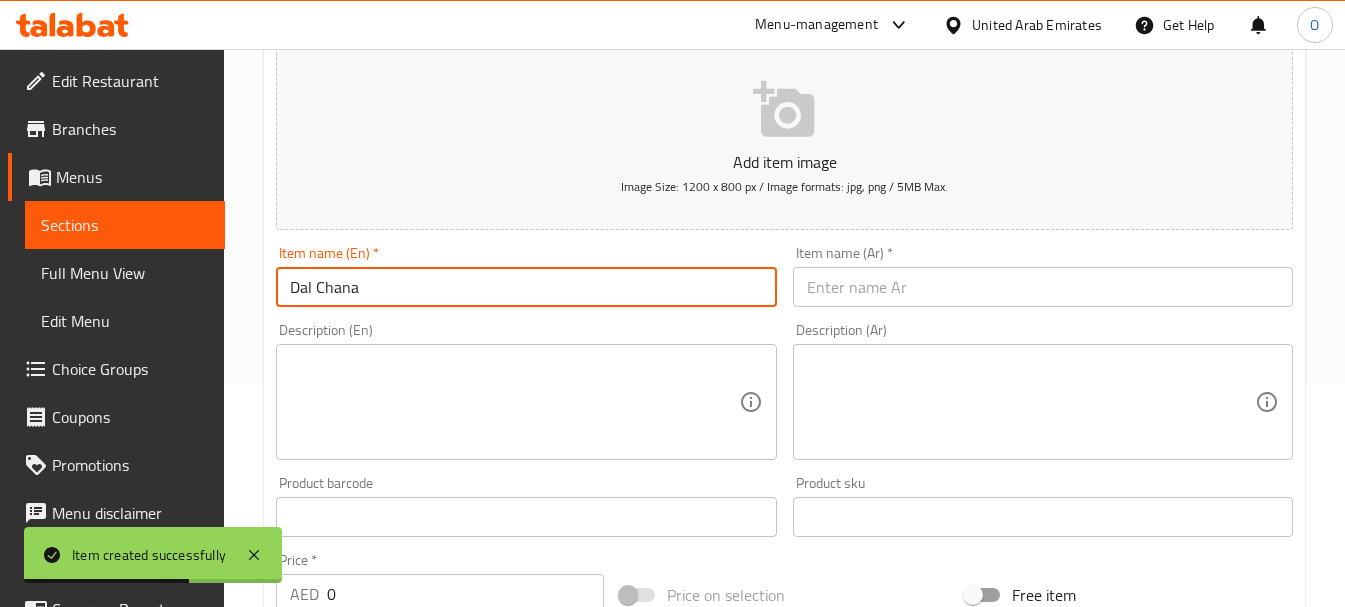 click at bounding box center [1043, 287] 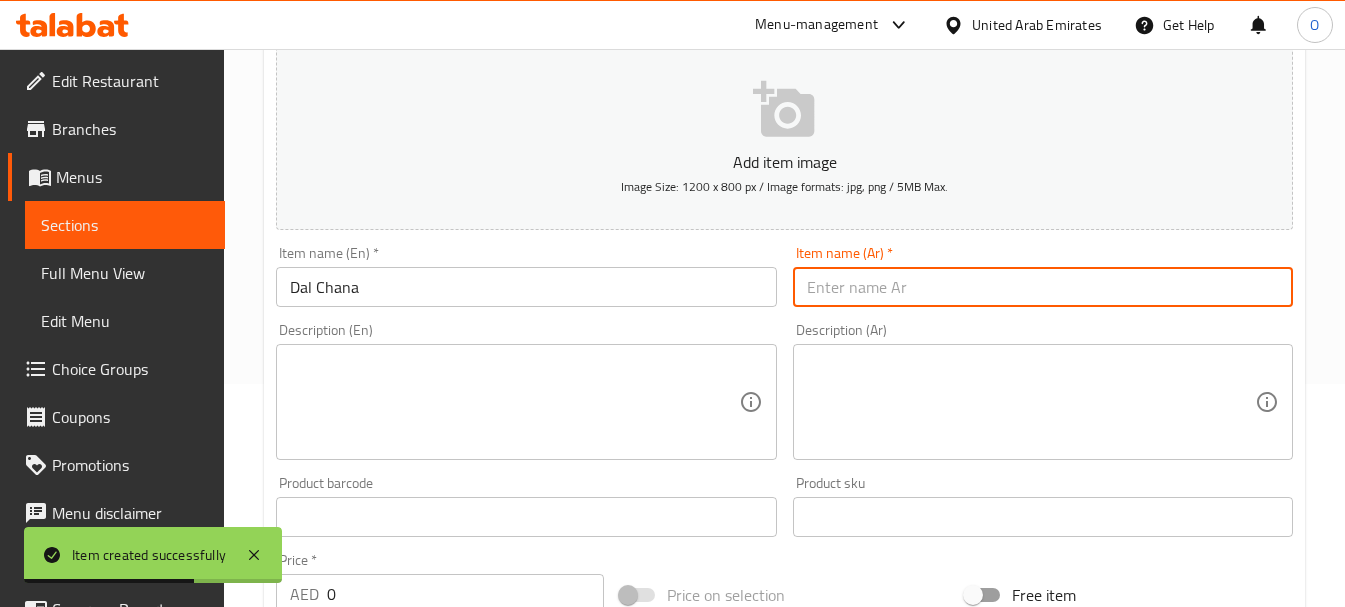 paste on "دال تشانا" 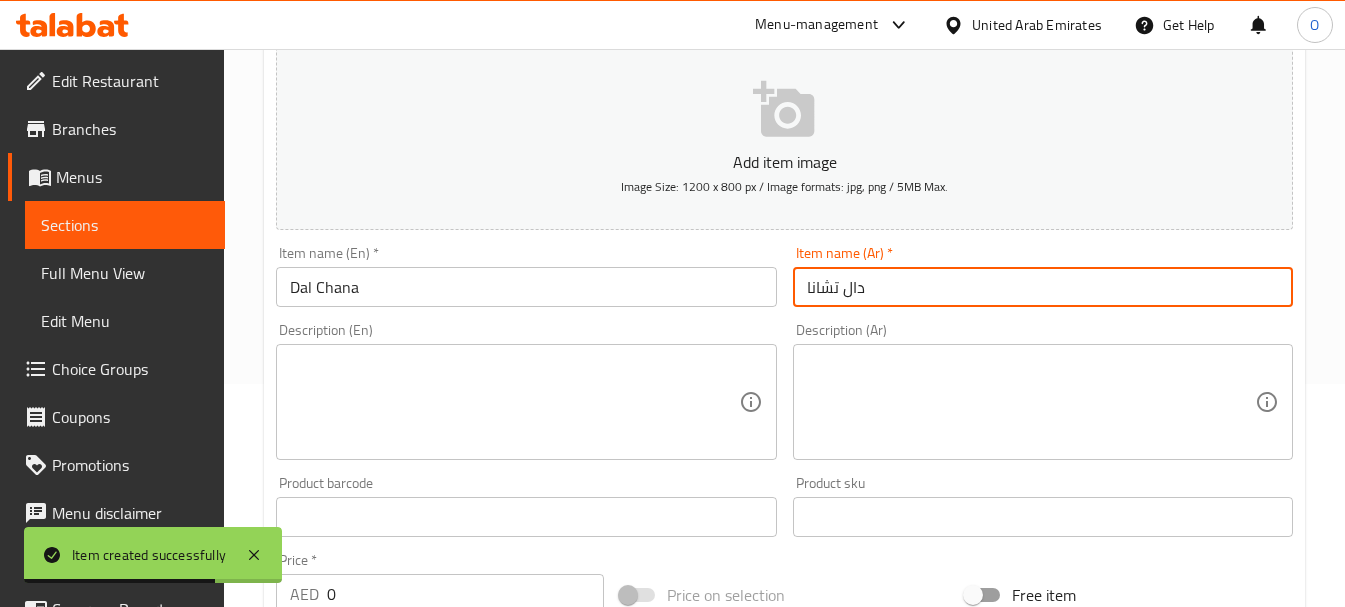 type on "دال تشانا" 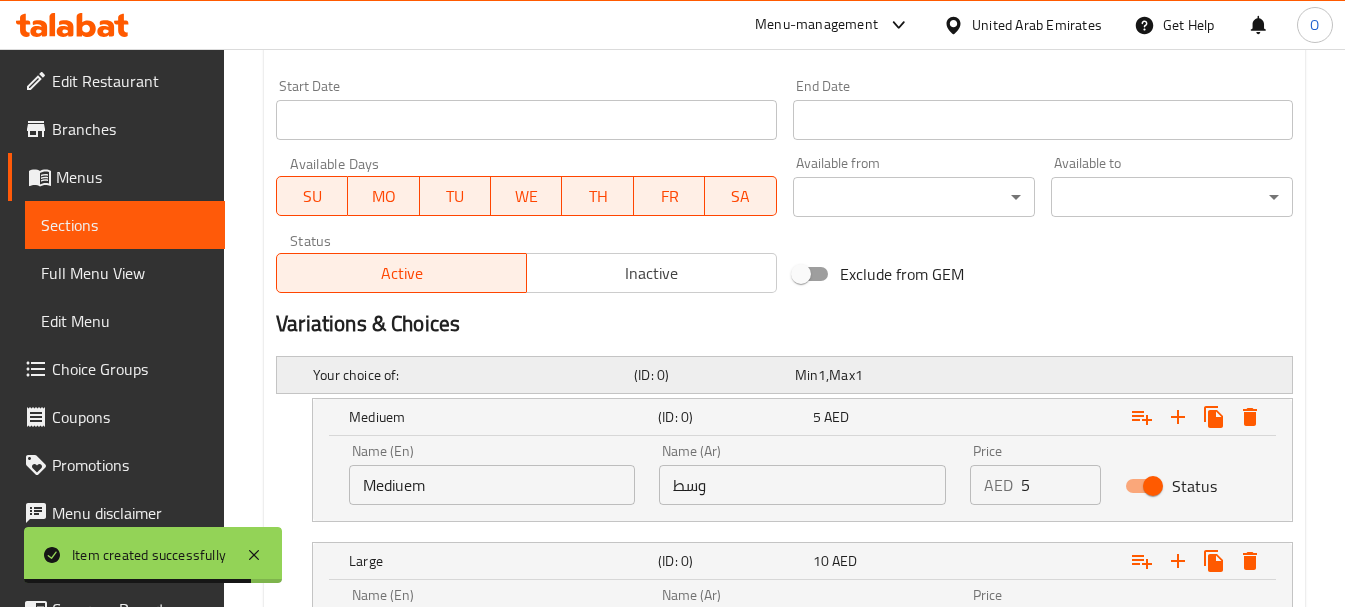 scroll, scrollTop: 1023, scrollLeft: 0, axis: vertical 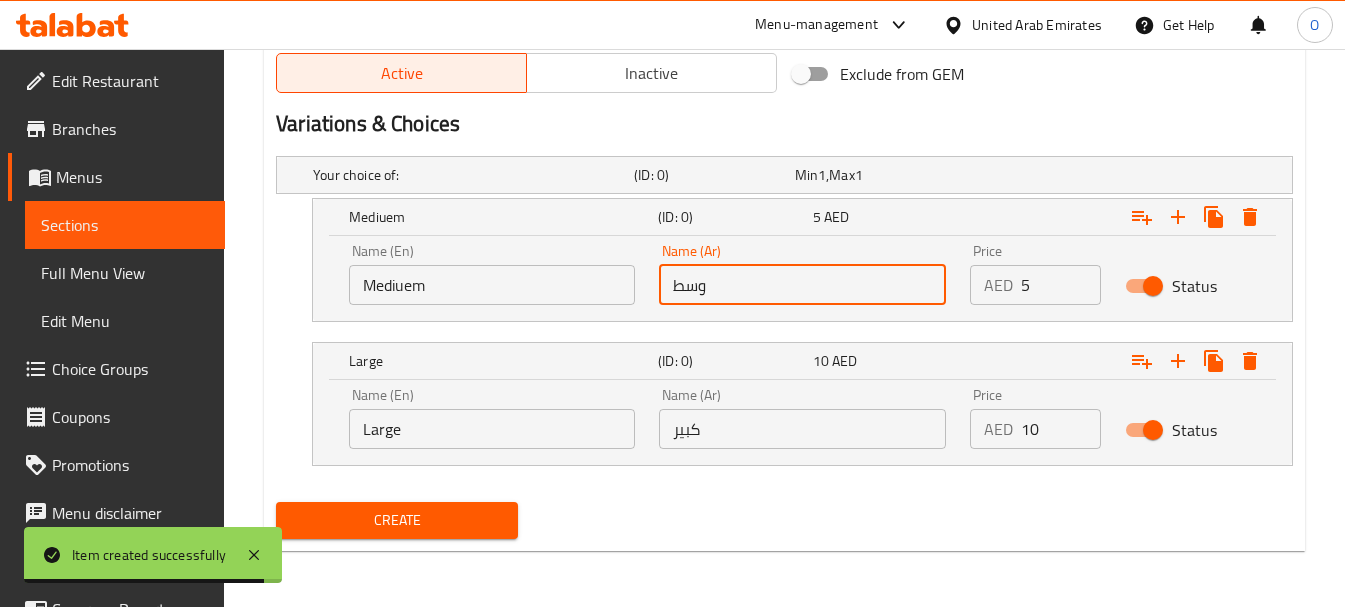 click on "وسط" at bounding box center (802, 285) 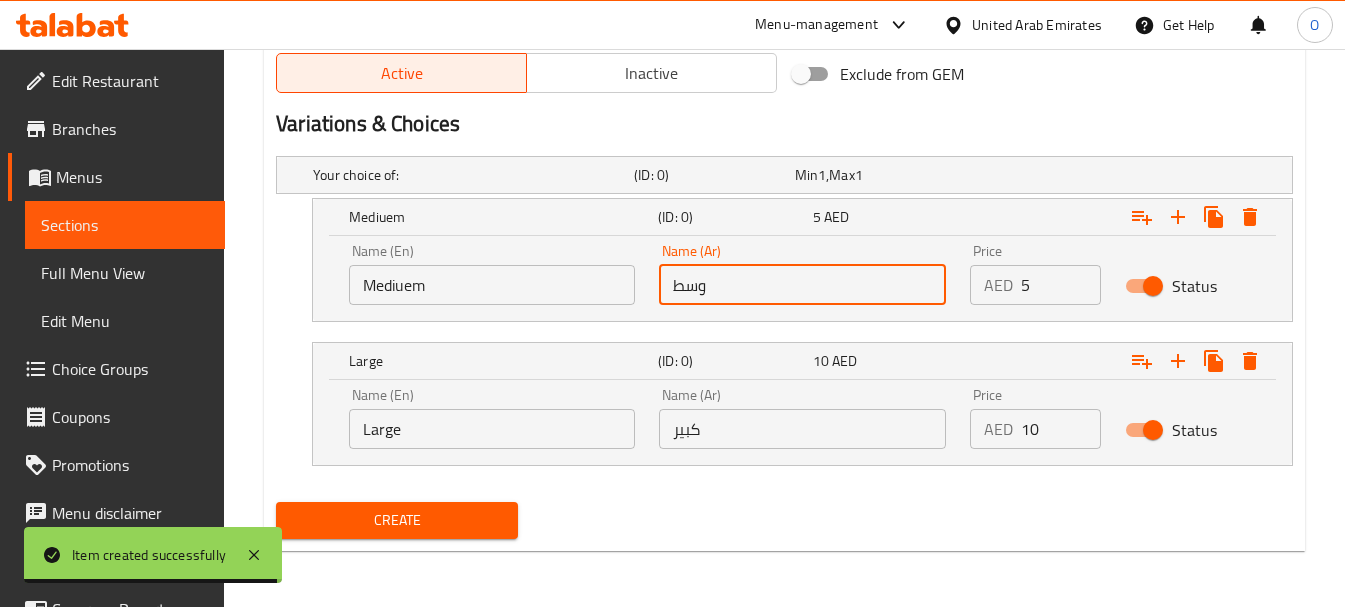 type on "وسط" 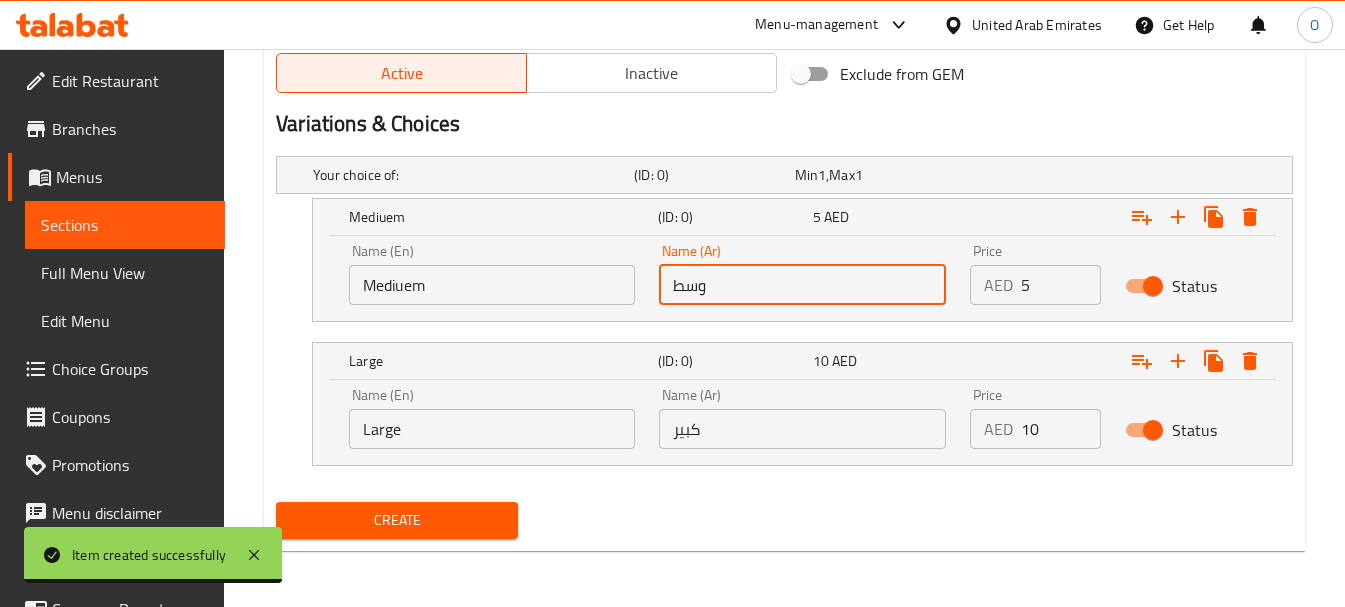 click on "كبير" at bounding box center [802, 429] 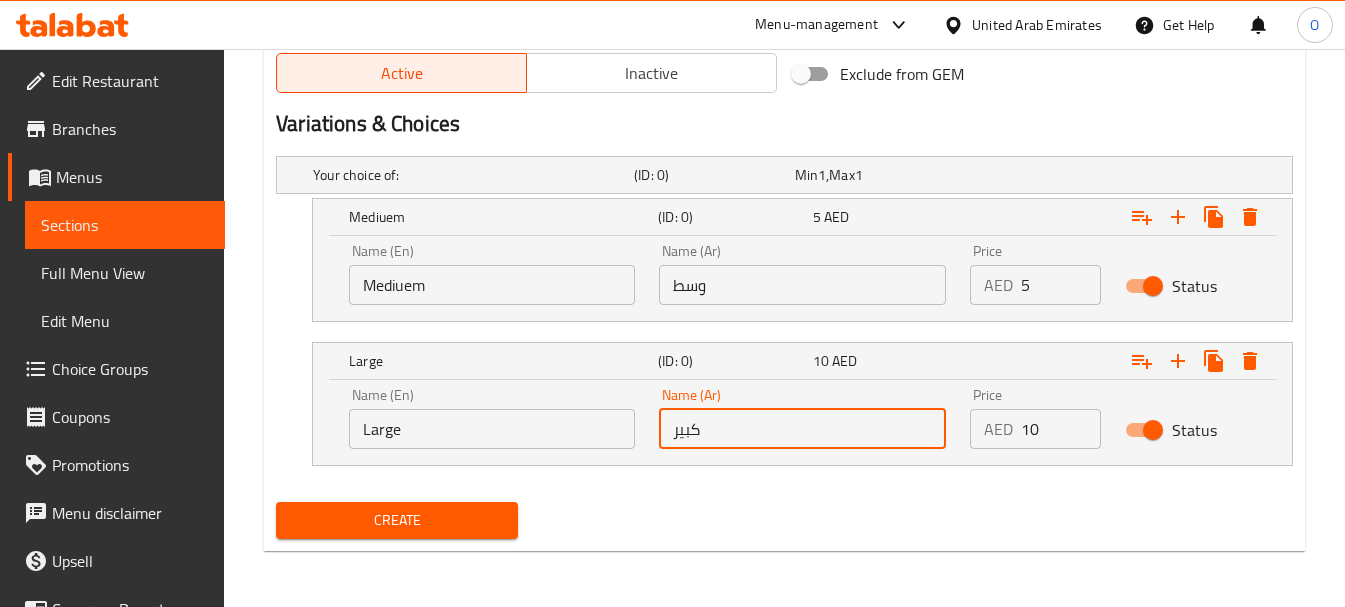 type on "كبير" 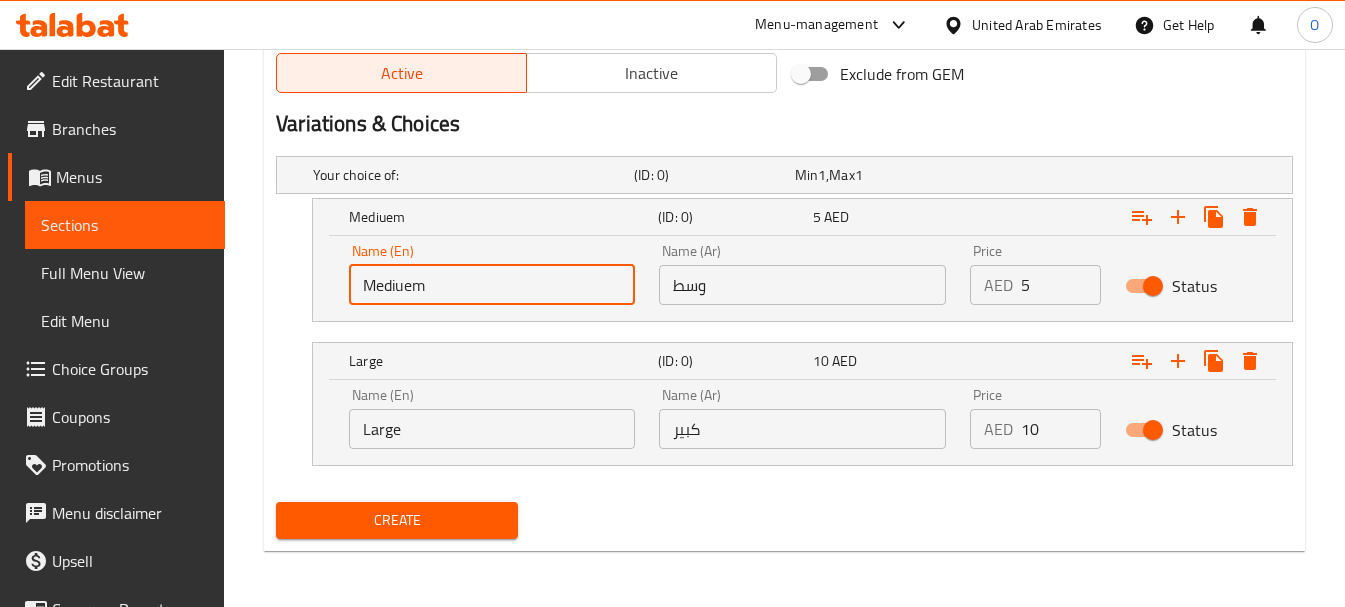 click on "Mediuem" at bounding box center [492, 285] 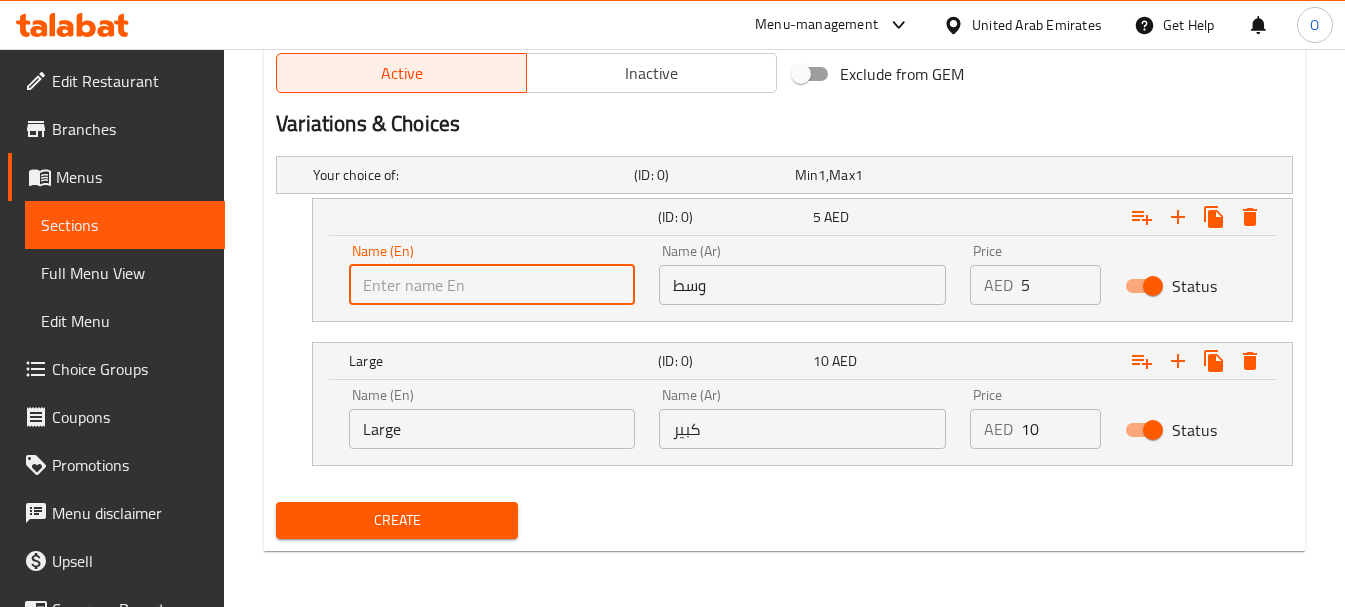 type 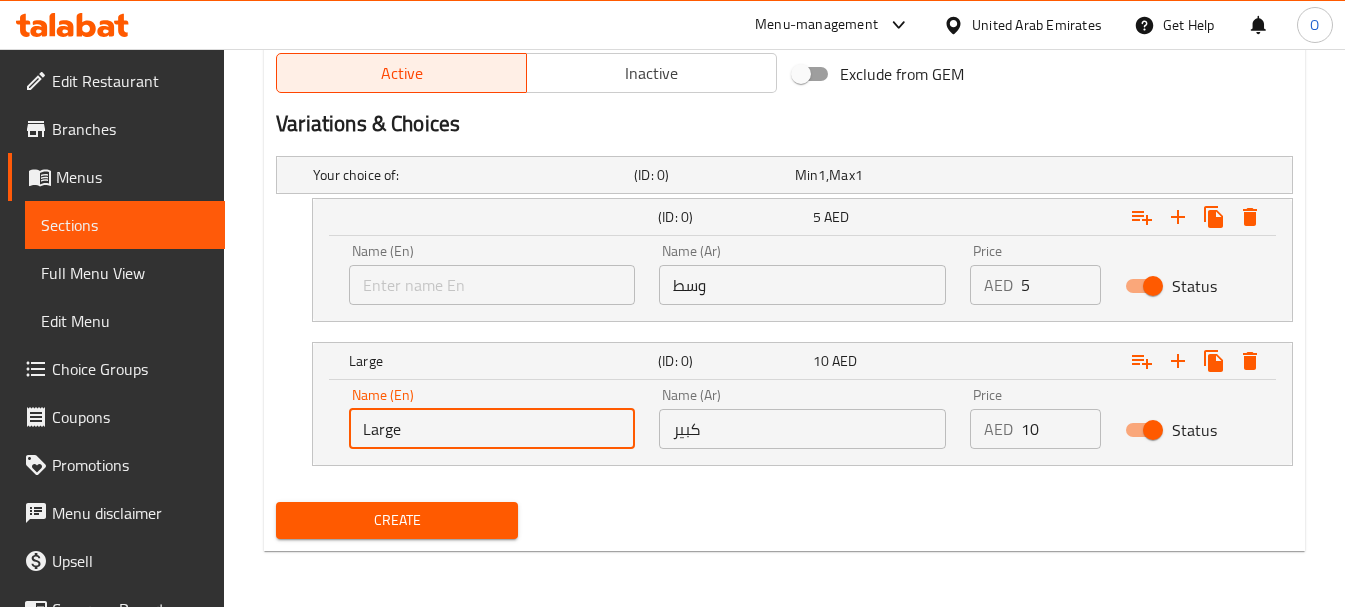 click on "Large" at bounding box center [492, 429] 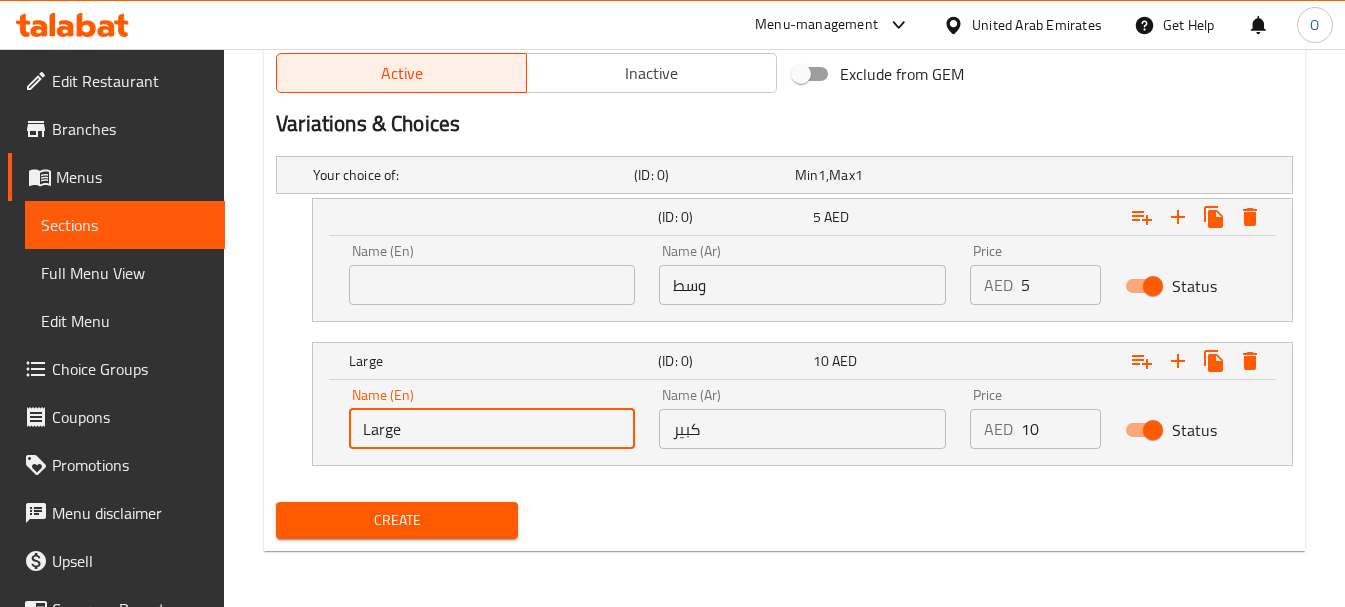 click on "Large" at bounding box center (492, 429) 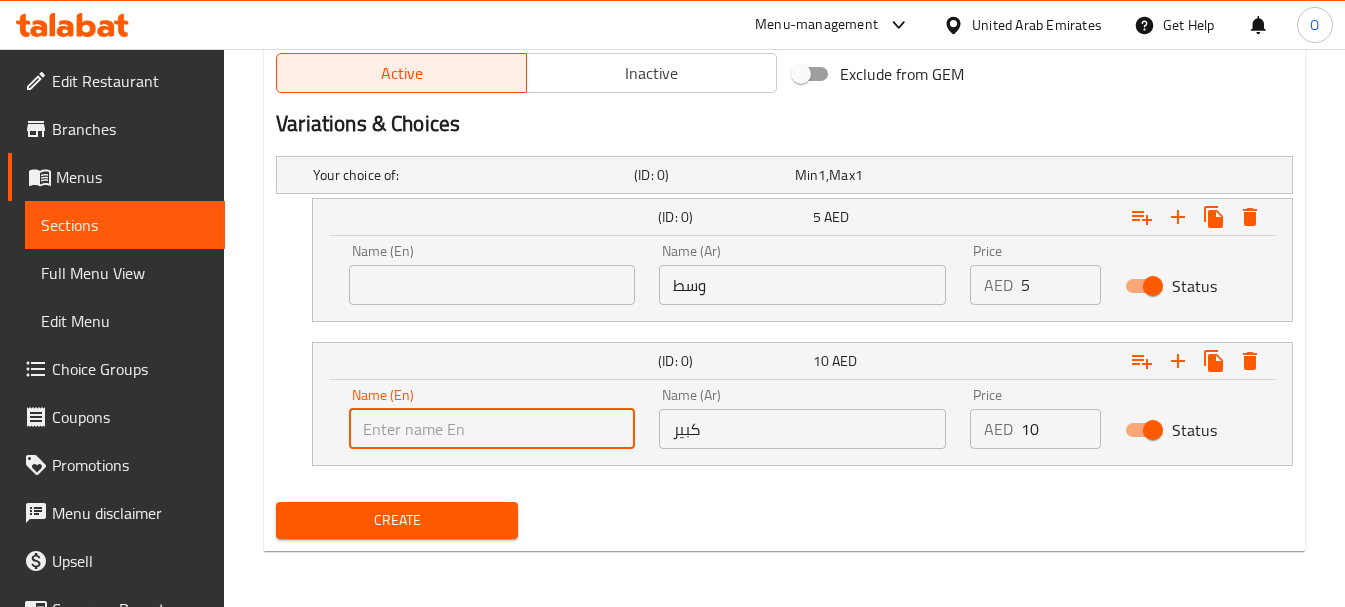 type 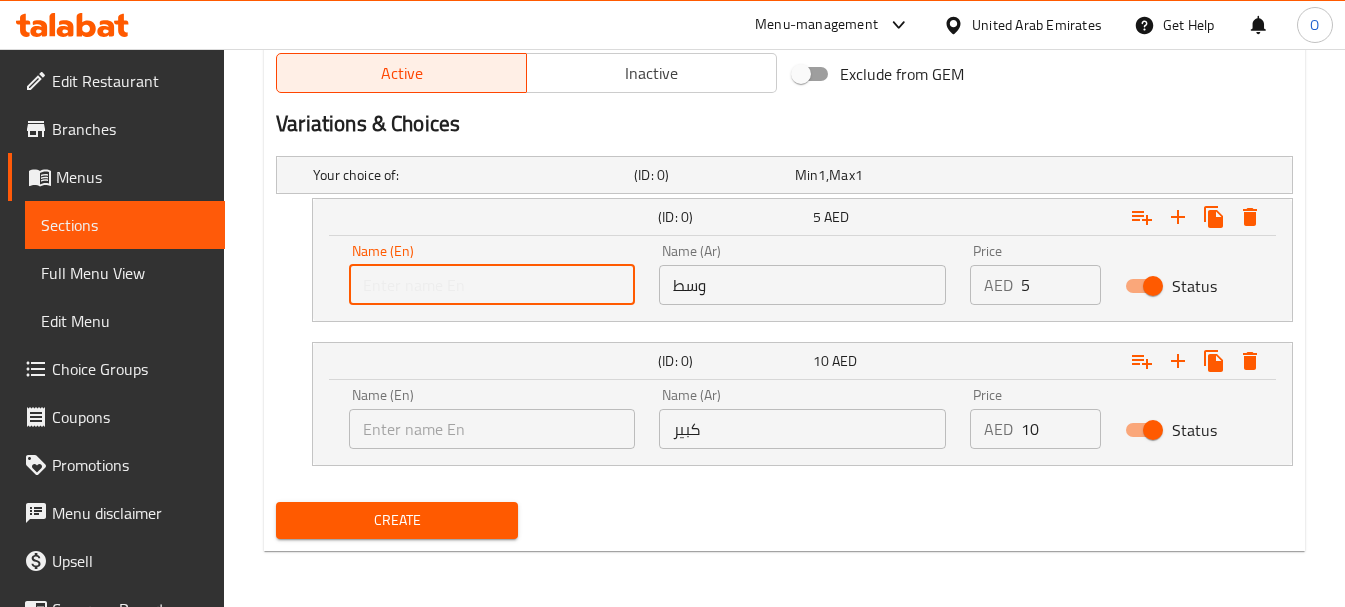 click at bounding box center [492, 285] 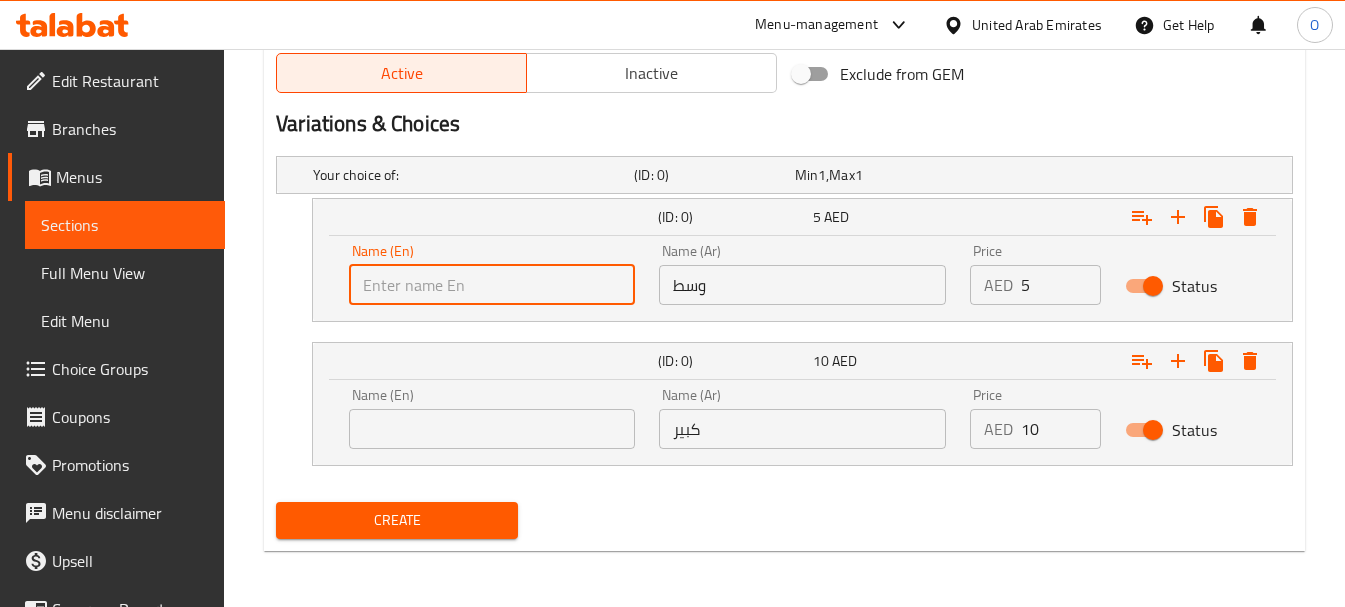 type on "Mediuem" 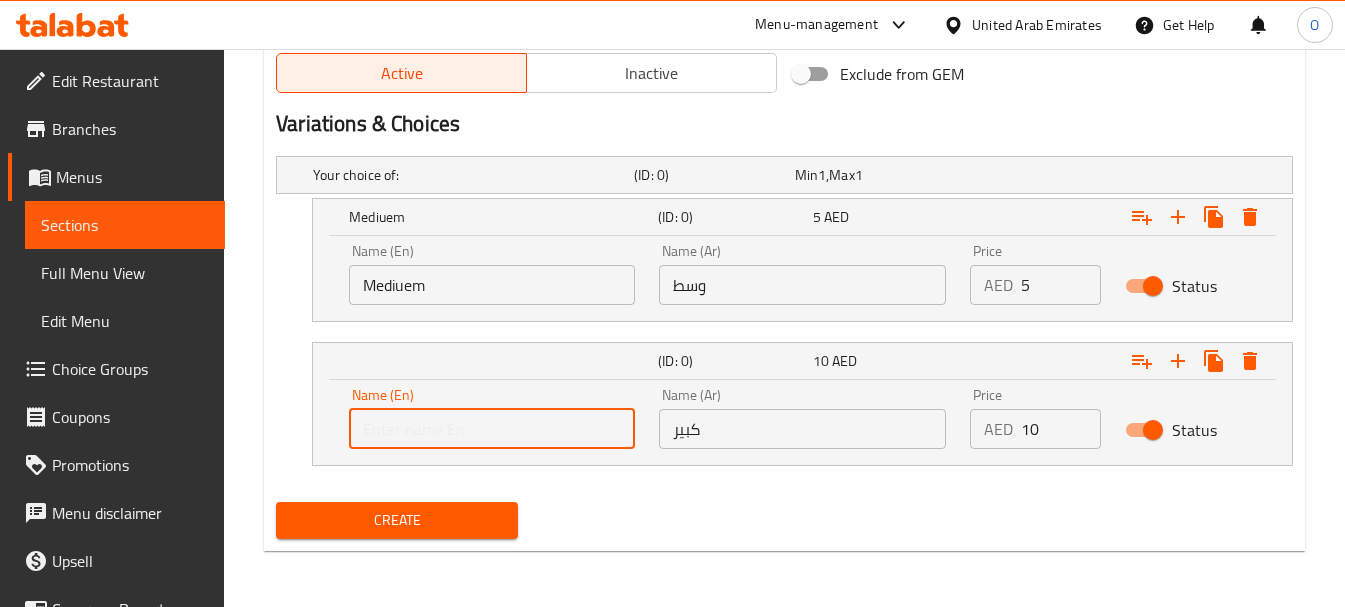 click at bounding box center [492, 429] 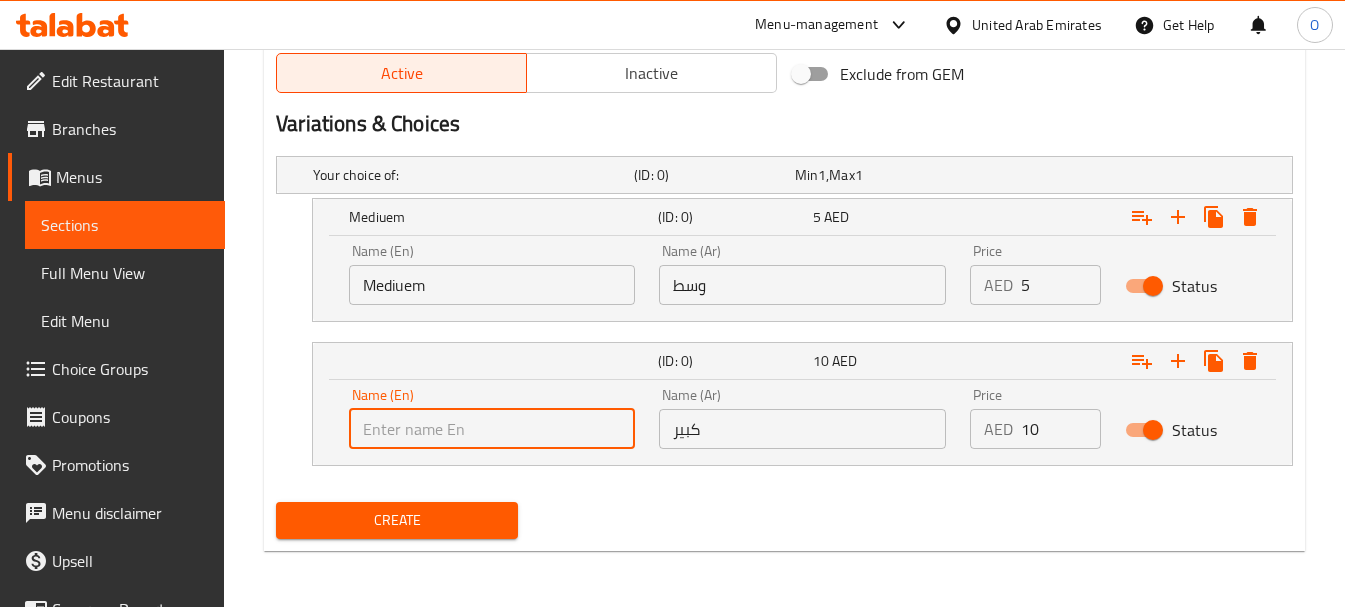type on "Large" 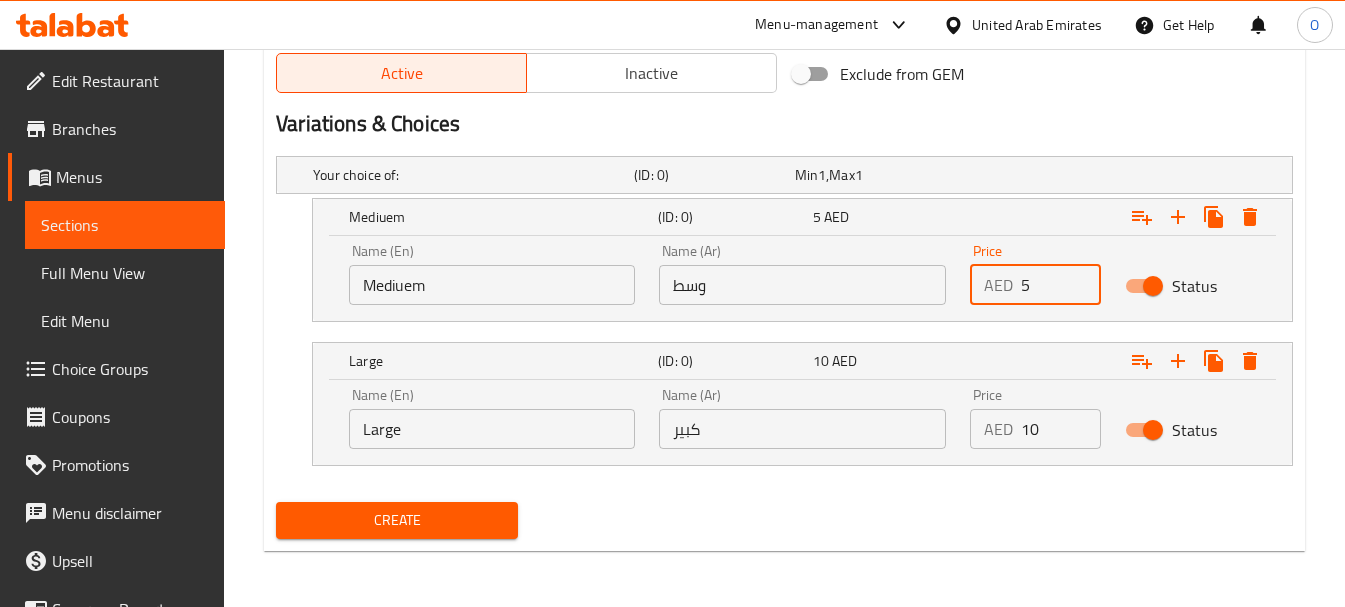 drag, startPoint x: 1030, startPoint y: 289, endPoint x: 1009, endPoint y: 290, distance: 21.023796 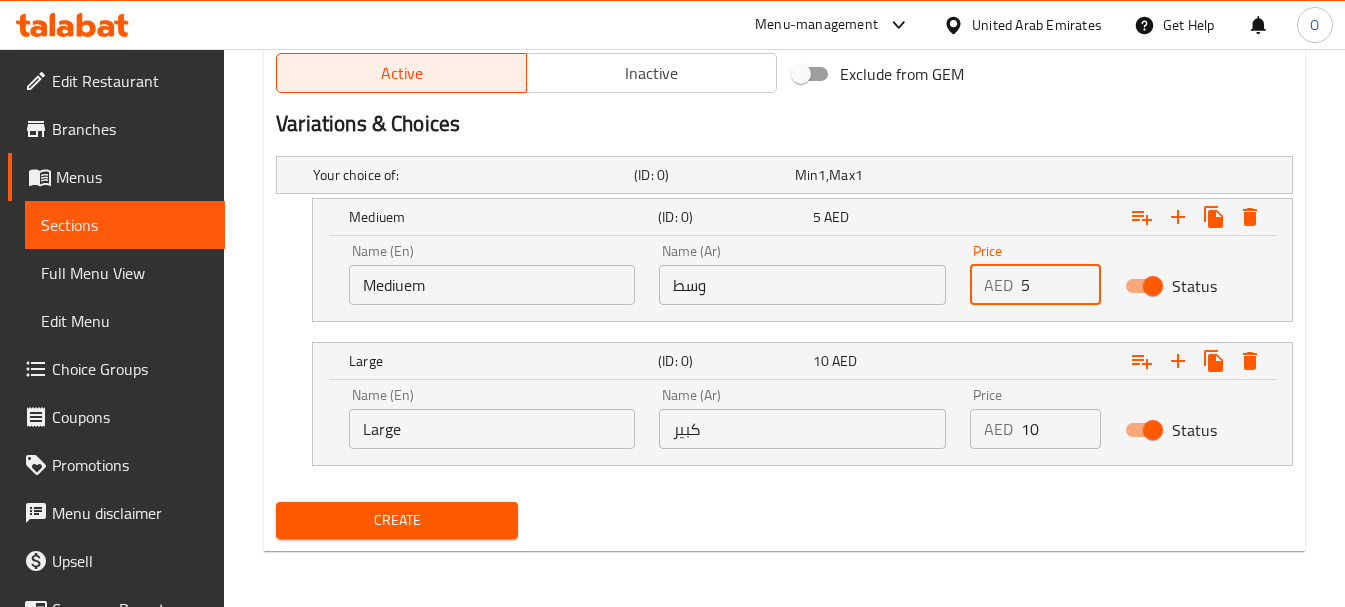 type on "5" 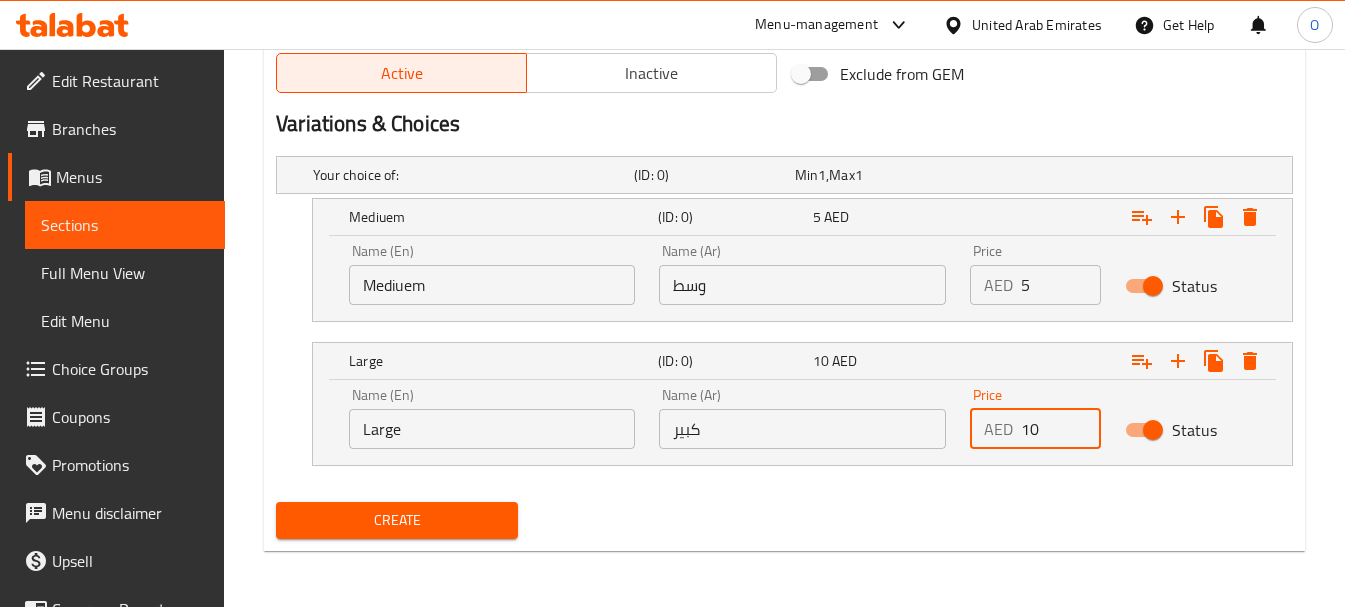 drag, startPoint x: 1045, startPoint y: 436, endPoint x: 1007, endPoint y: 446, distance: 39.293766 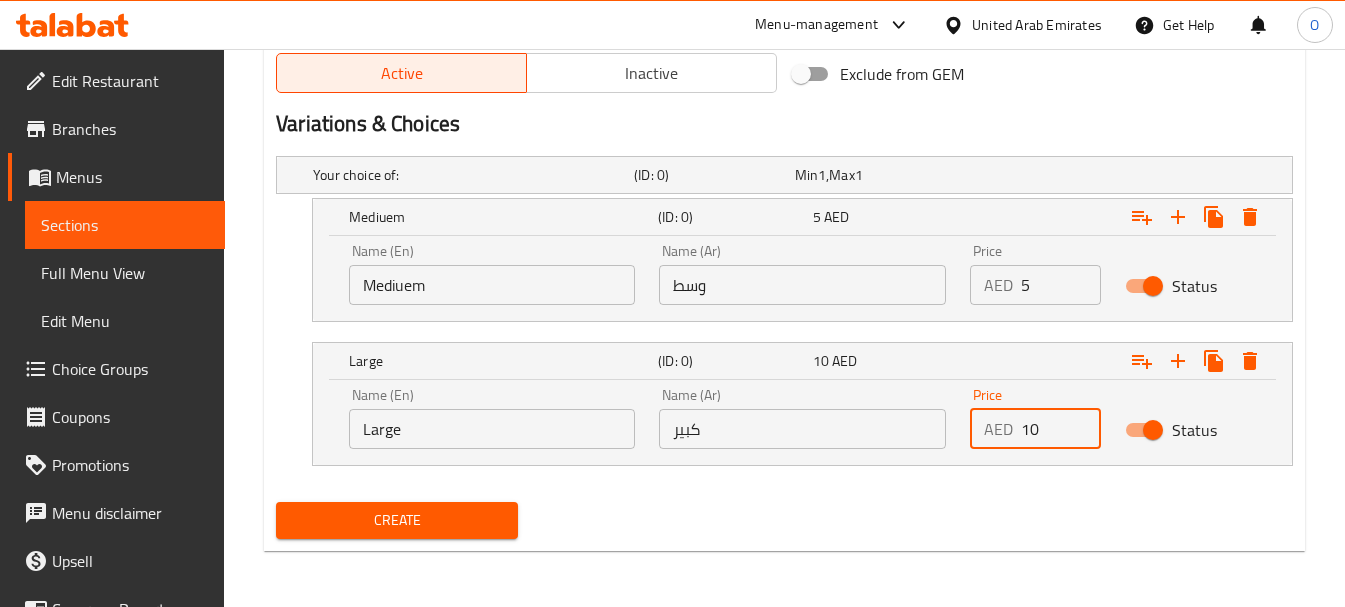 type on "10" 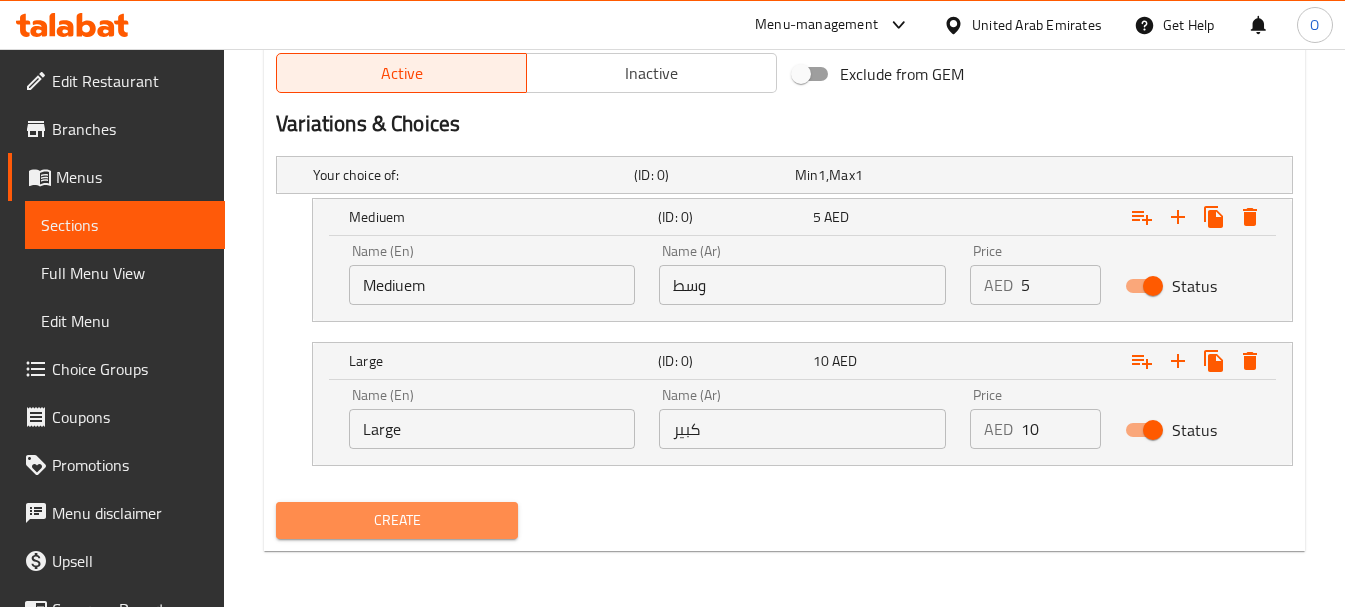 click on "Create" at bounding box center (397, 520) 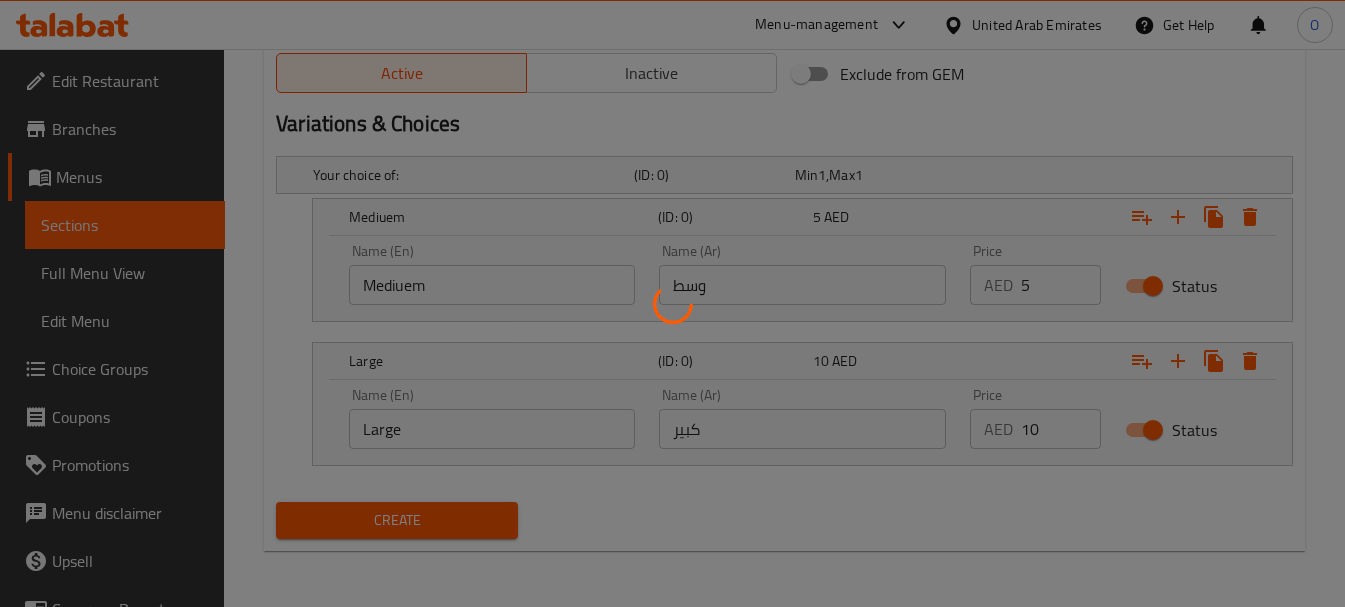 type 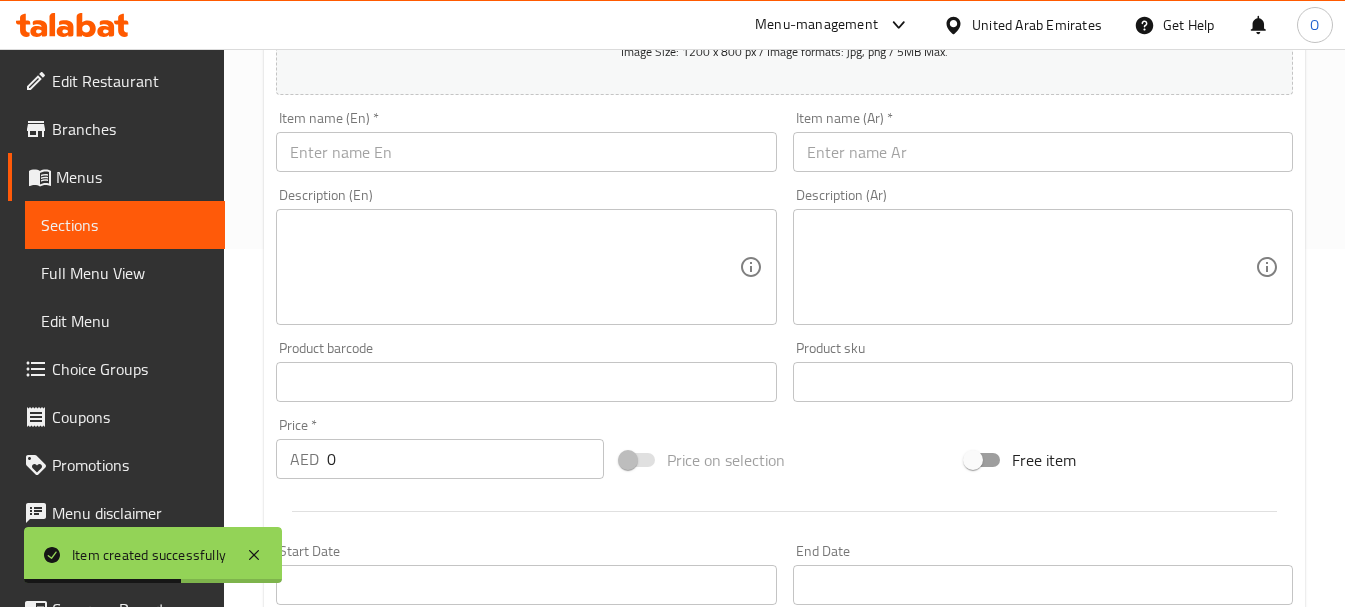 scroll, scrollTop: 323, scrollLeft: 0, axis: vertical 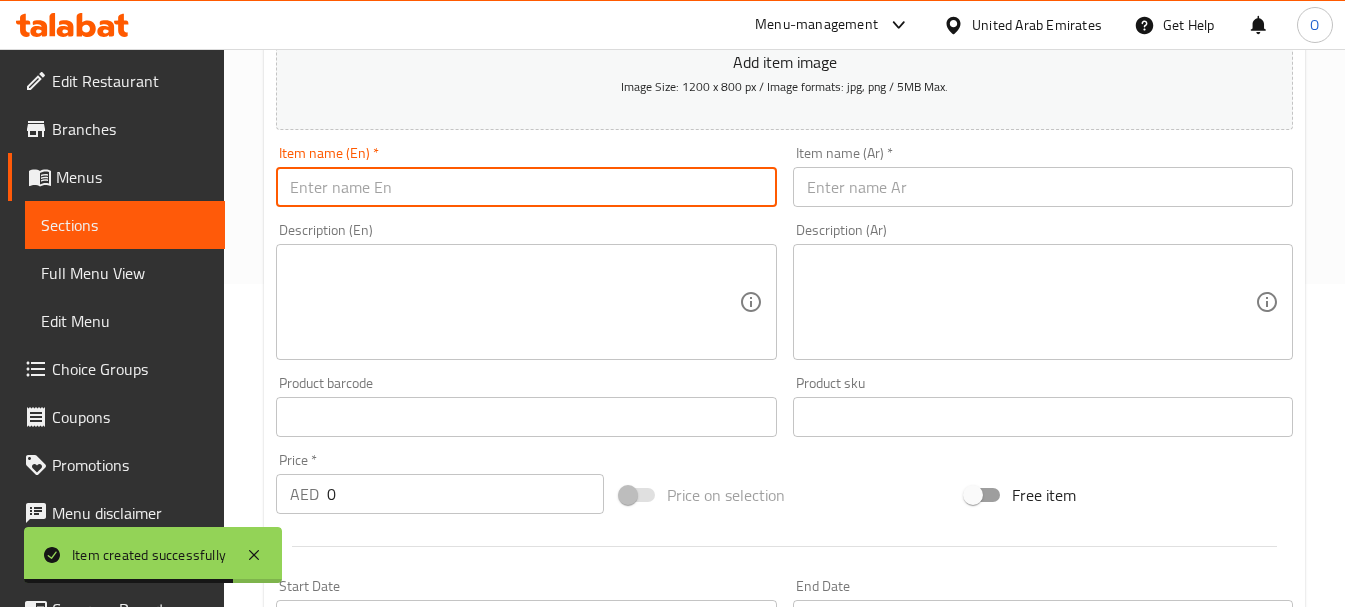 paste on "Dal Maash" 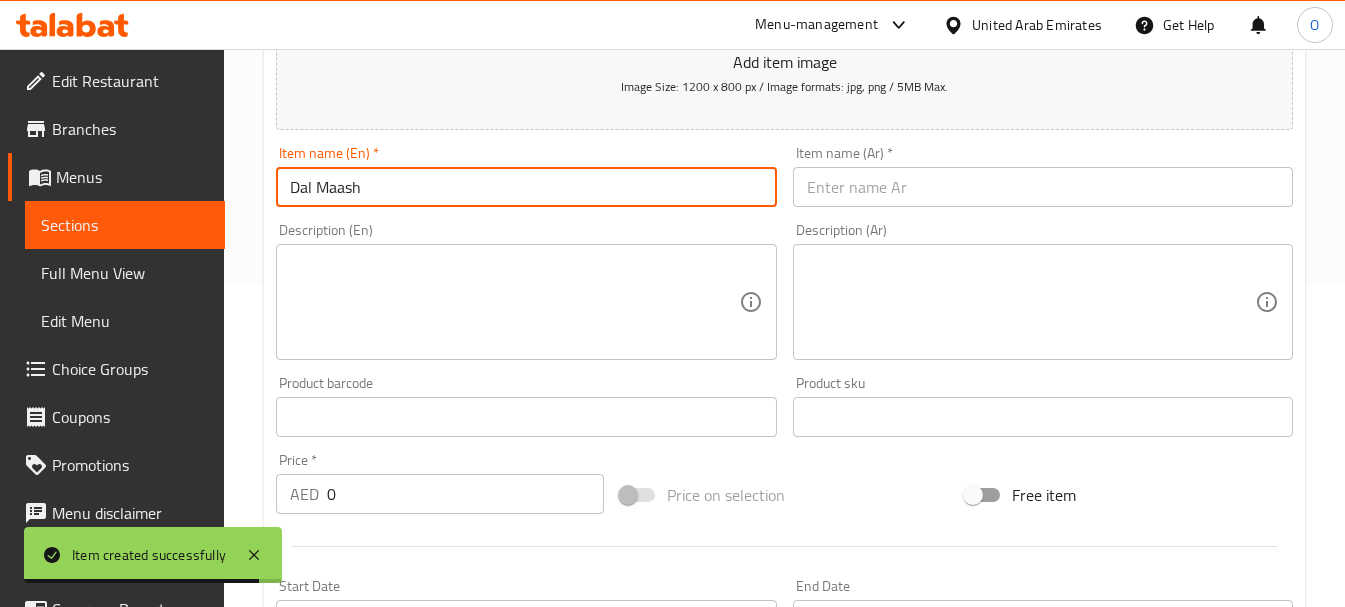 type on "Dal Maash" 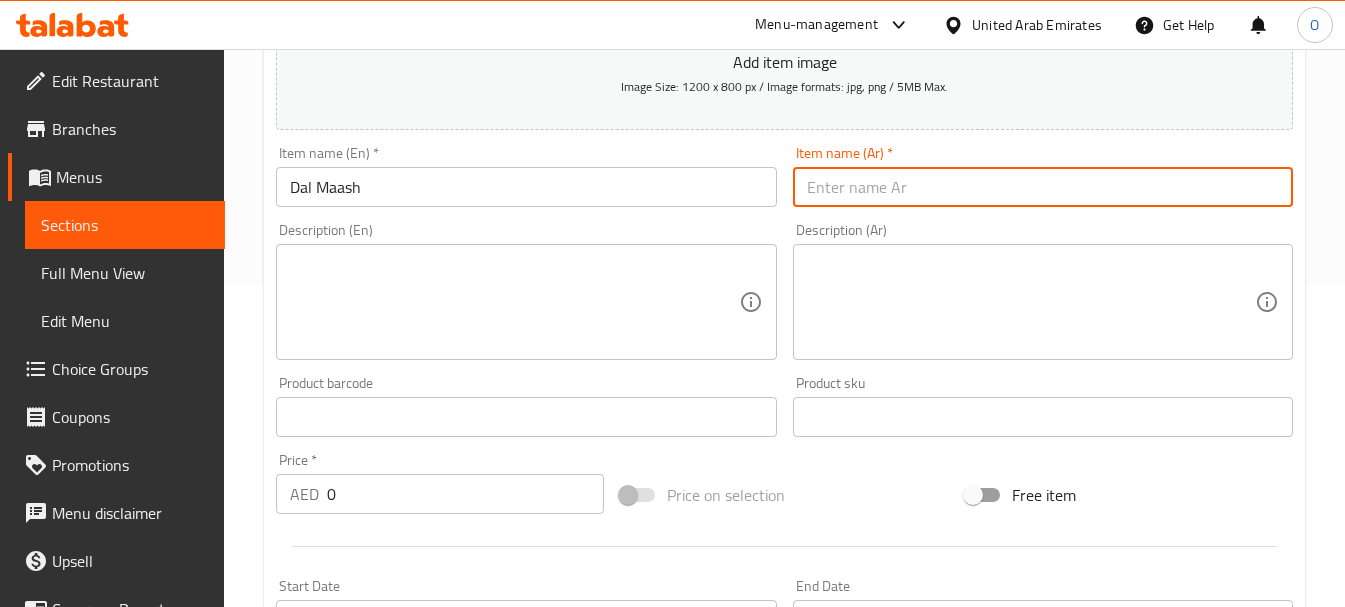 paste on "دال ماش" 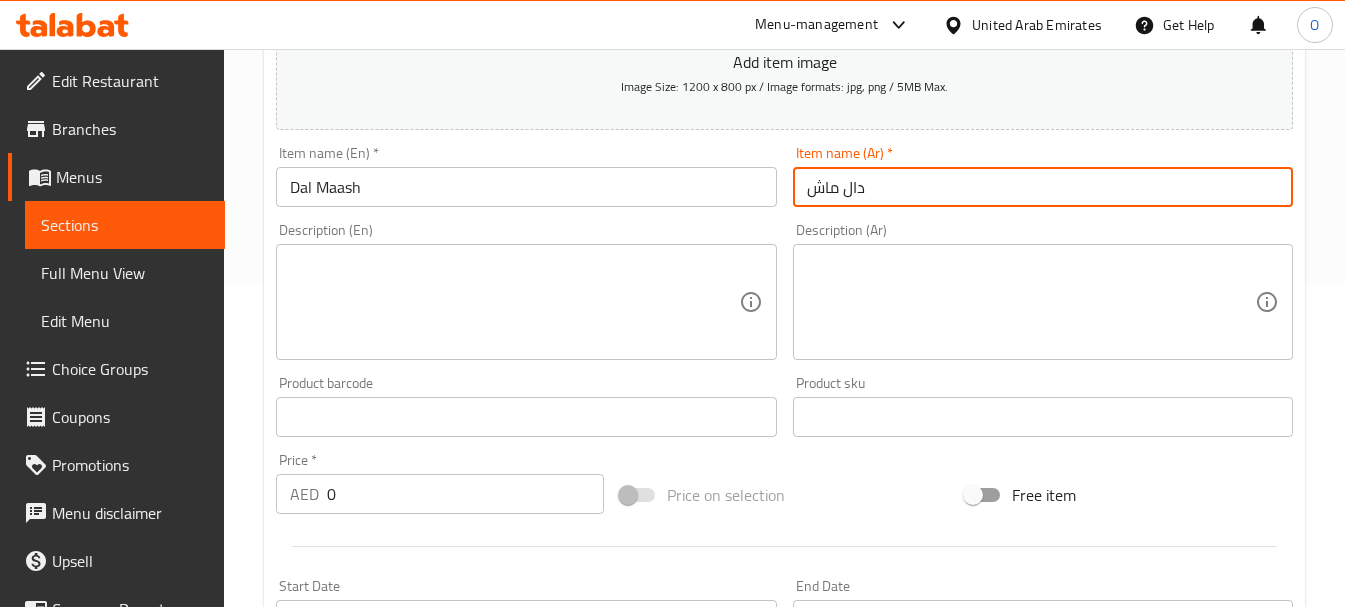 type on "دال ماش" 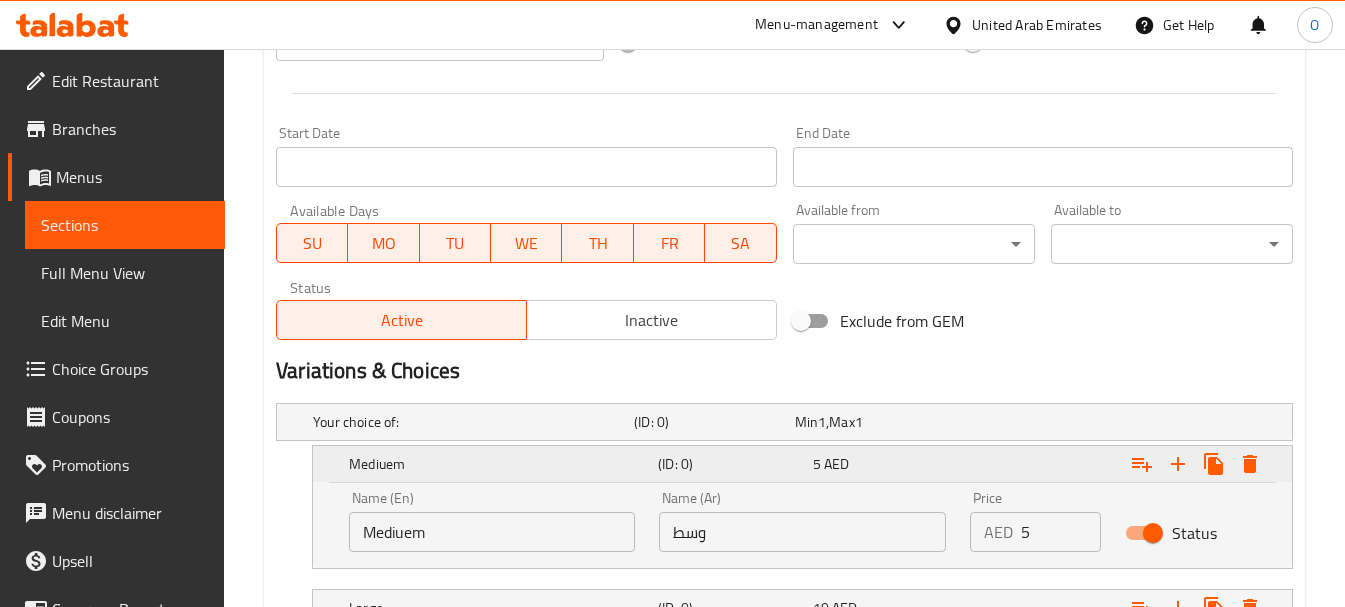 scroll, scrollTop: 823, scrollLeft: 0, axis: vertical 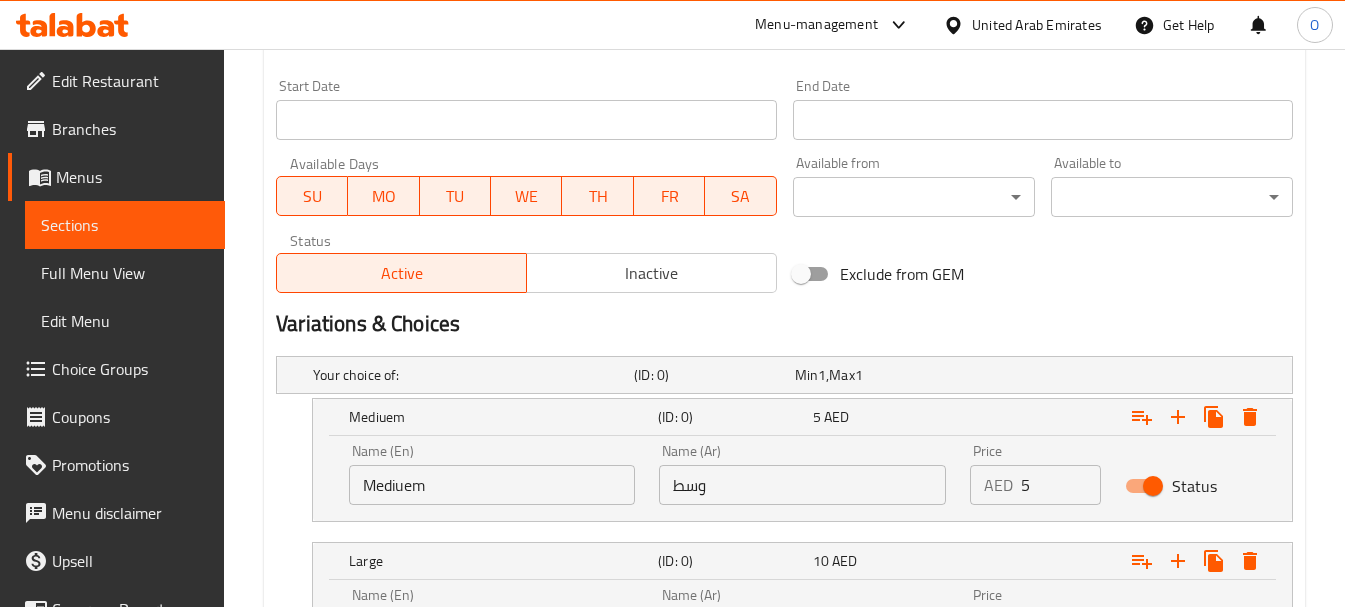 click on "وسط" at bounding box center (802, 485) 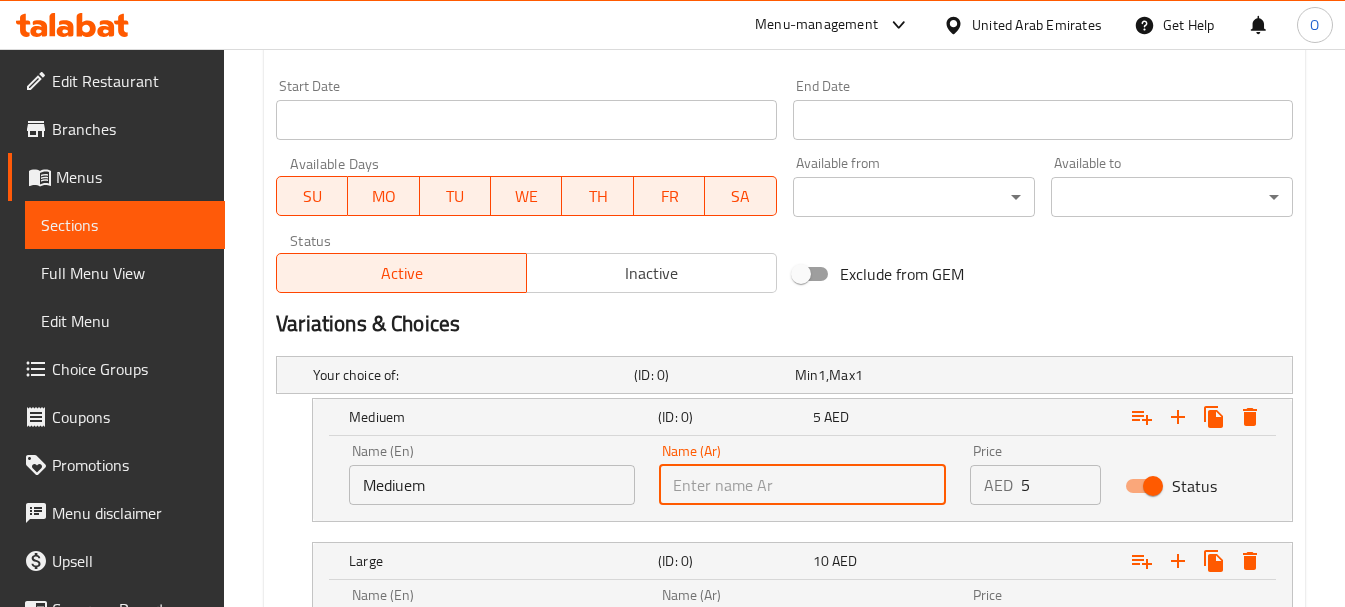 type on "وسط" 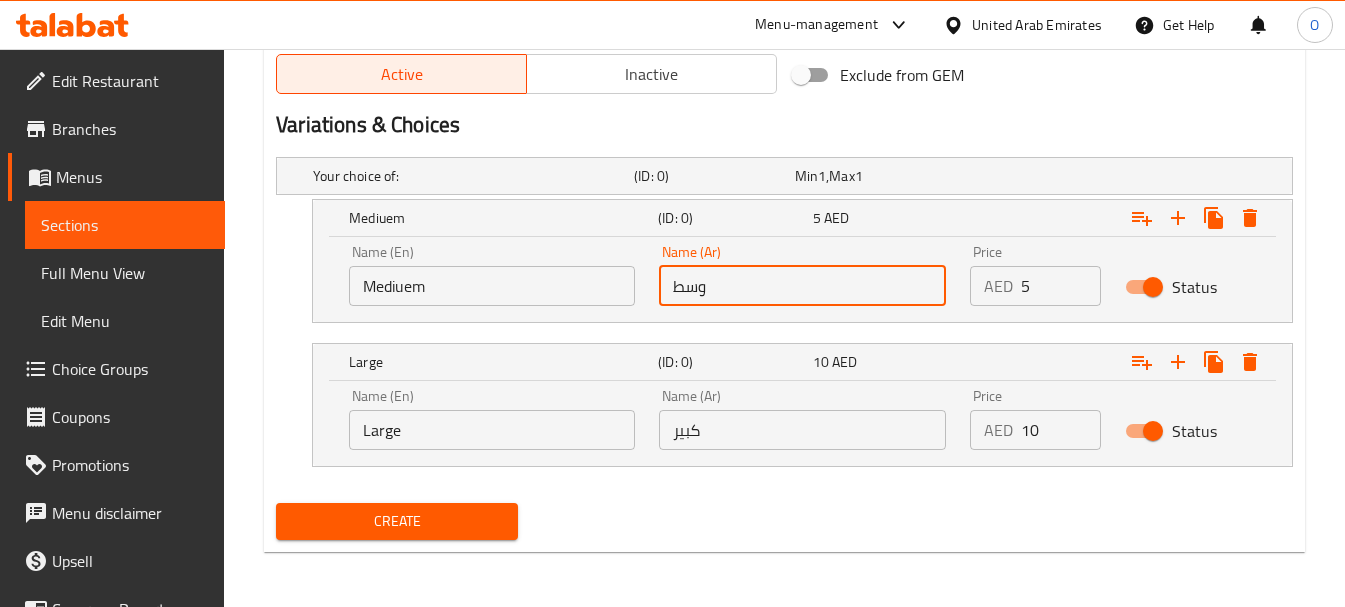 scroll, scrollTop: 1023, scrollLeft: 0, axis: vertical 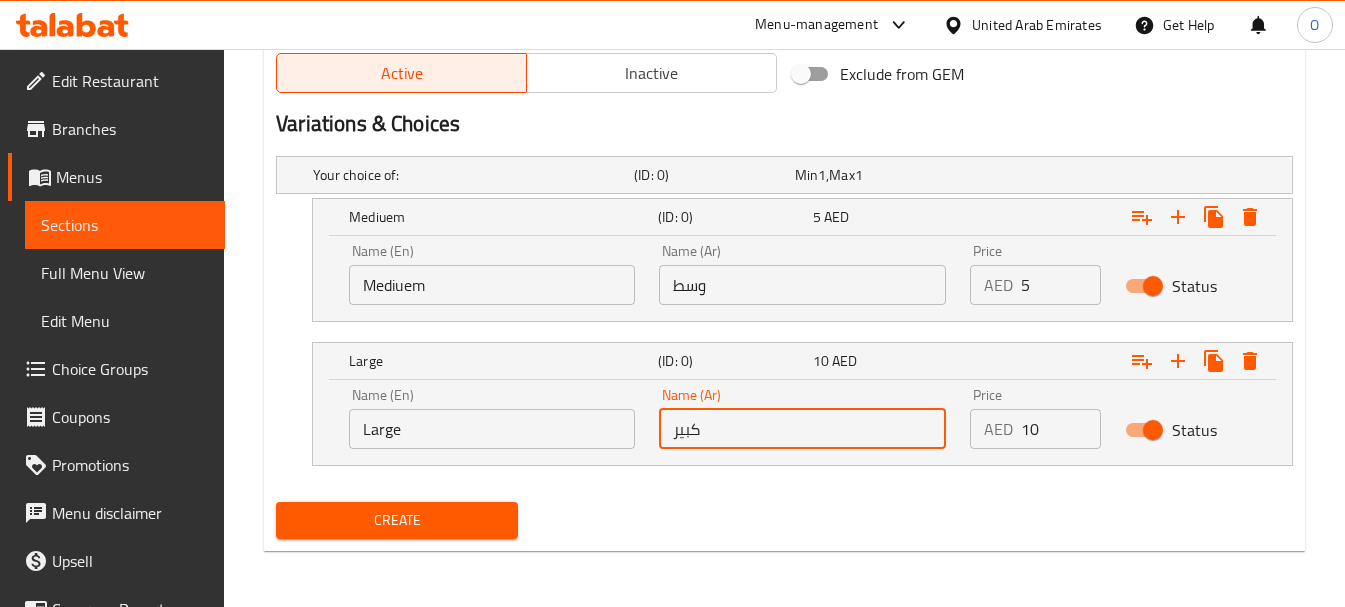 click on "كبير" at bounding box center [802, 429] 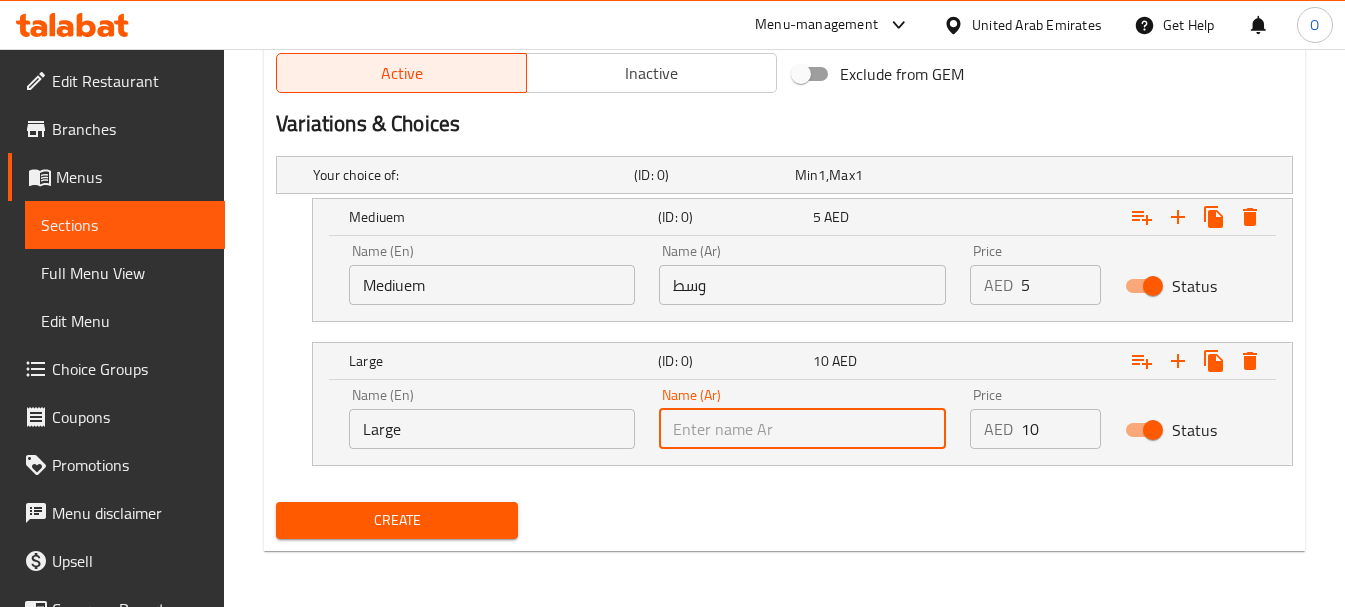 type on "كبير" 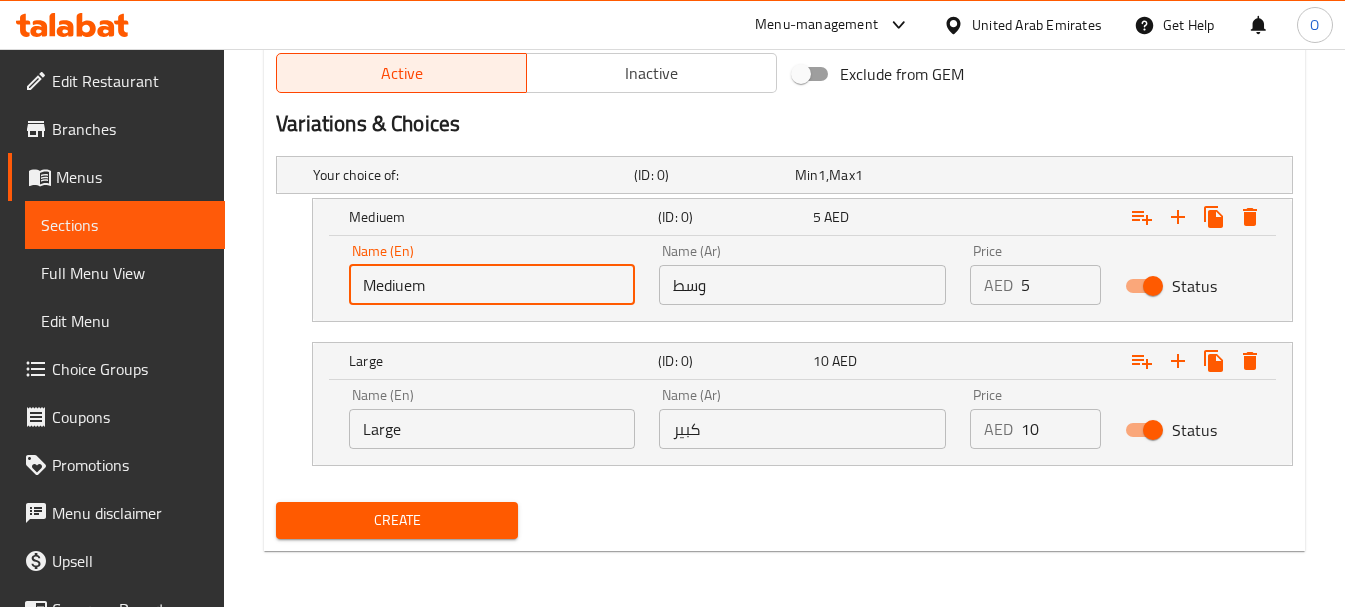 click on "Mediuem" at bounding box center (492, 285) 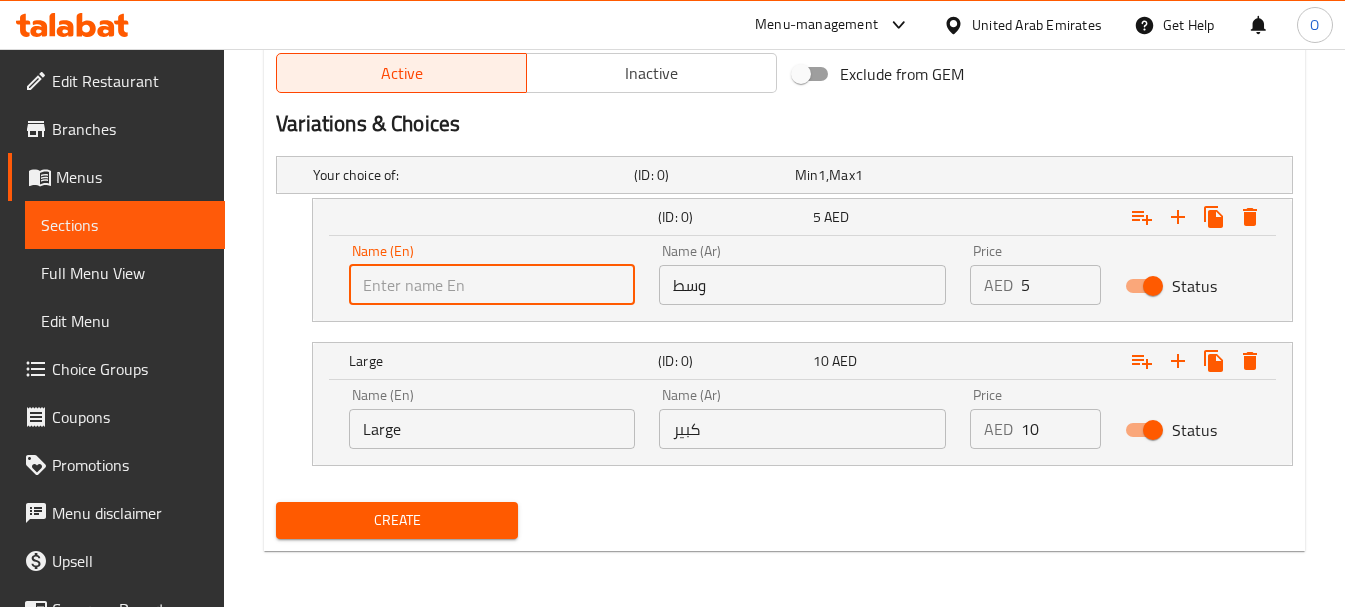 type 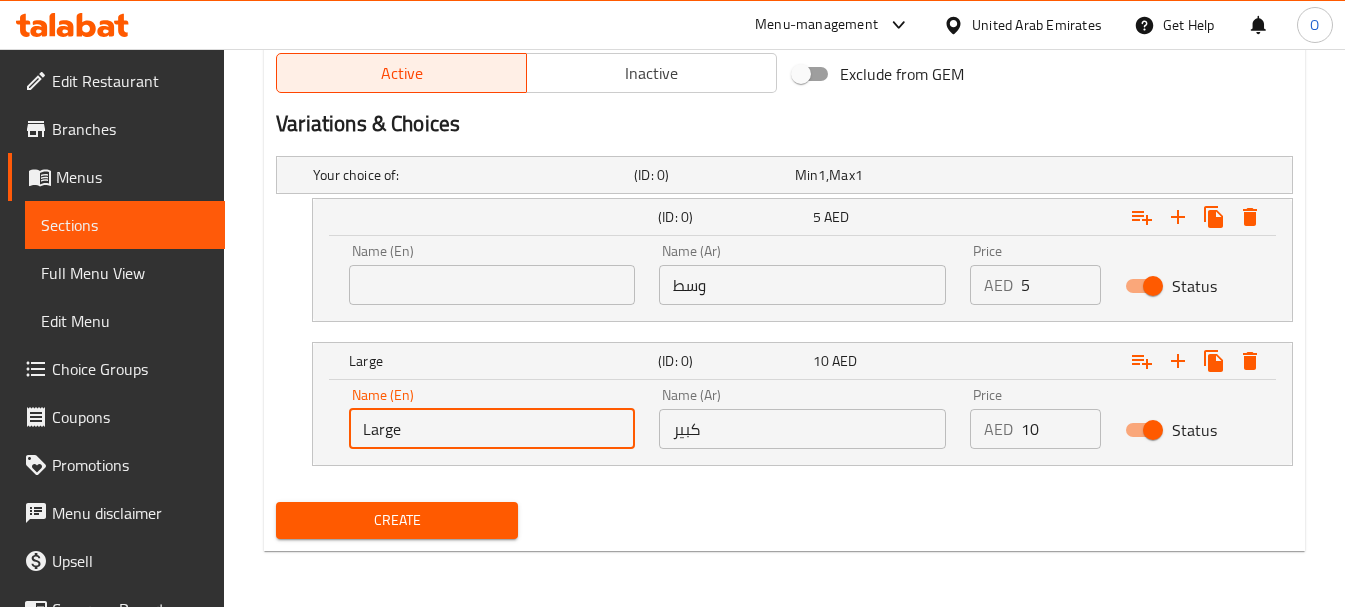 click on "Large" at bounding box center (492, 429) 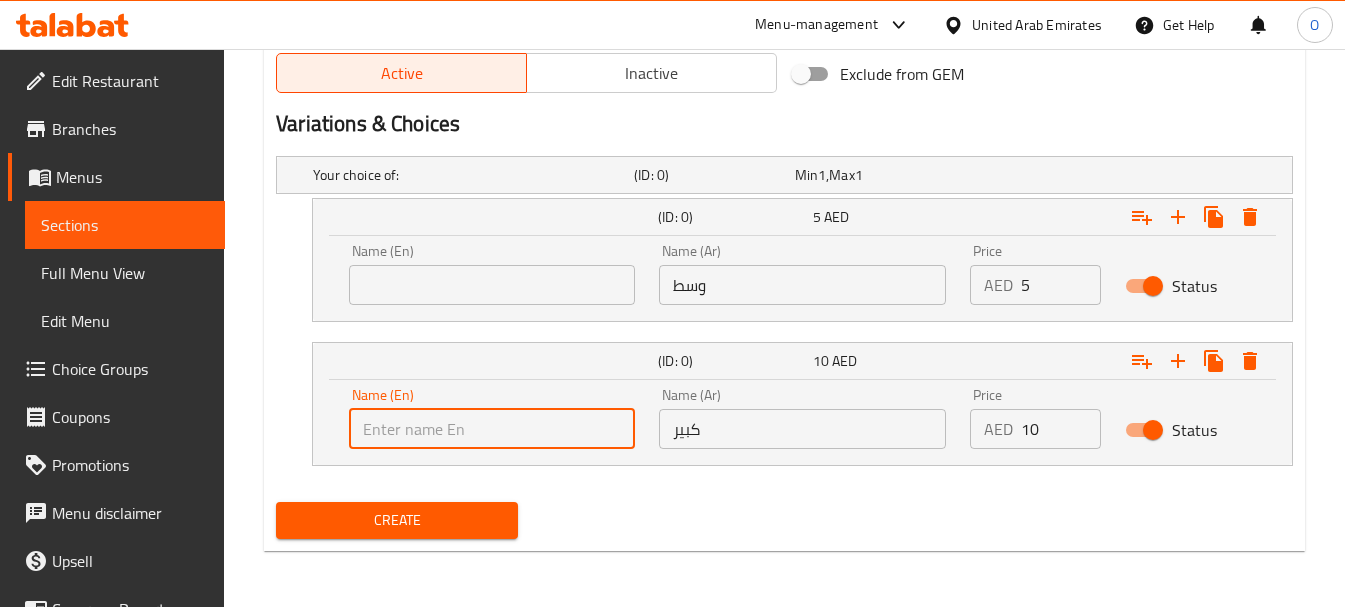type 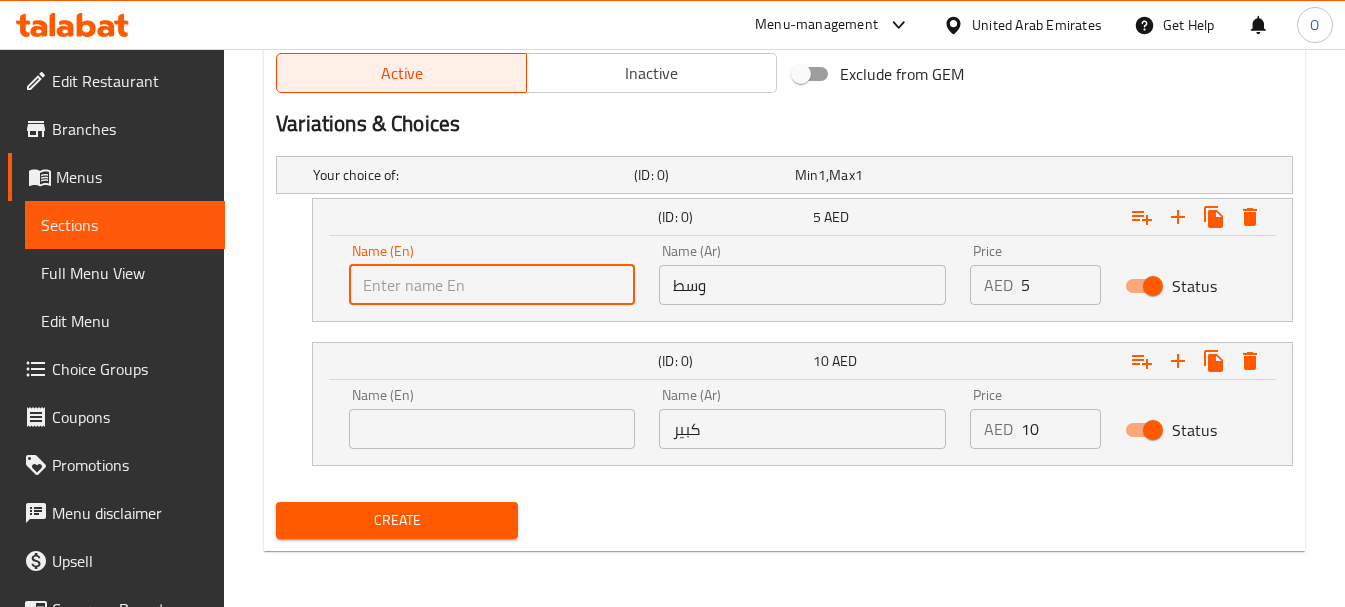 click at bounding box center [492, 285] 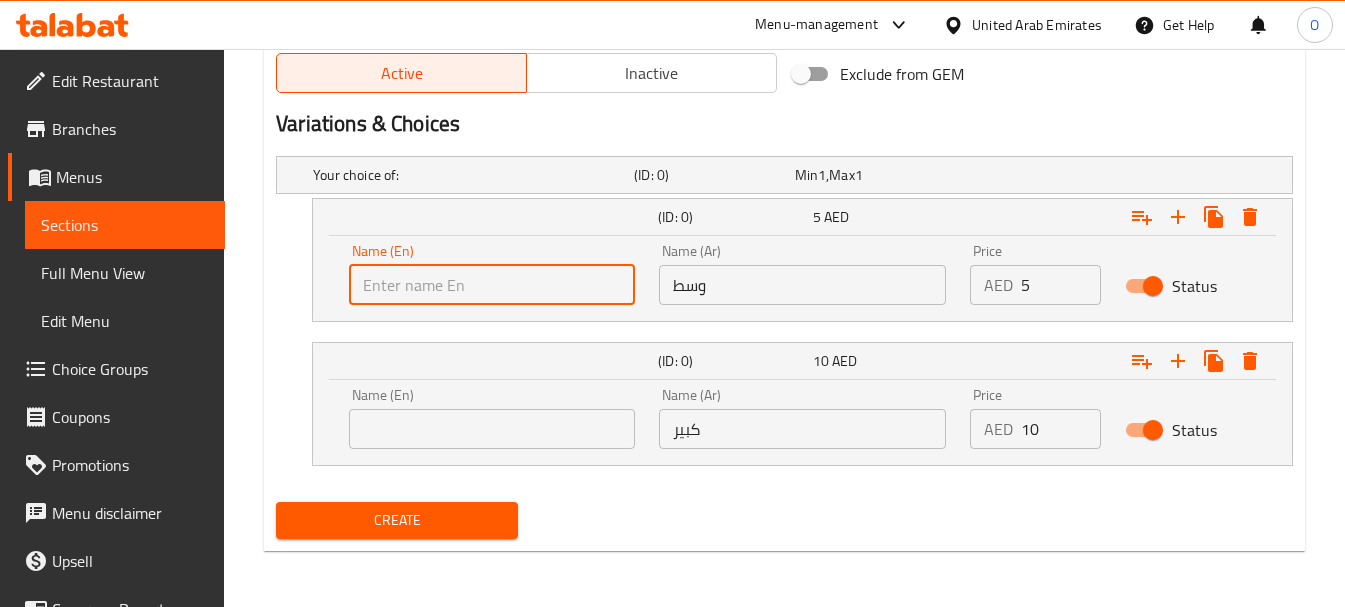 type on "Mediuem" 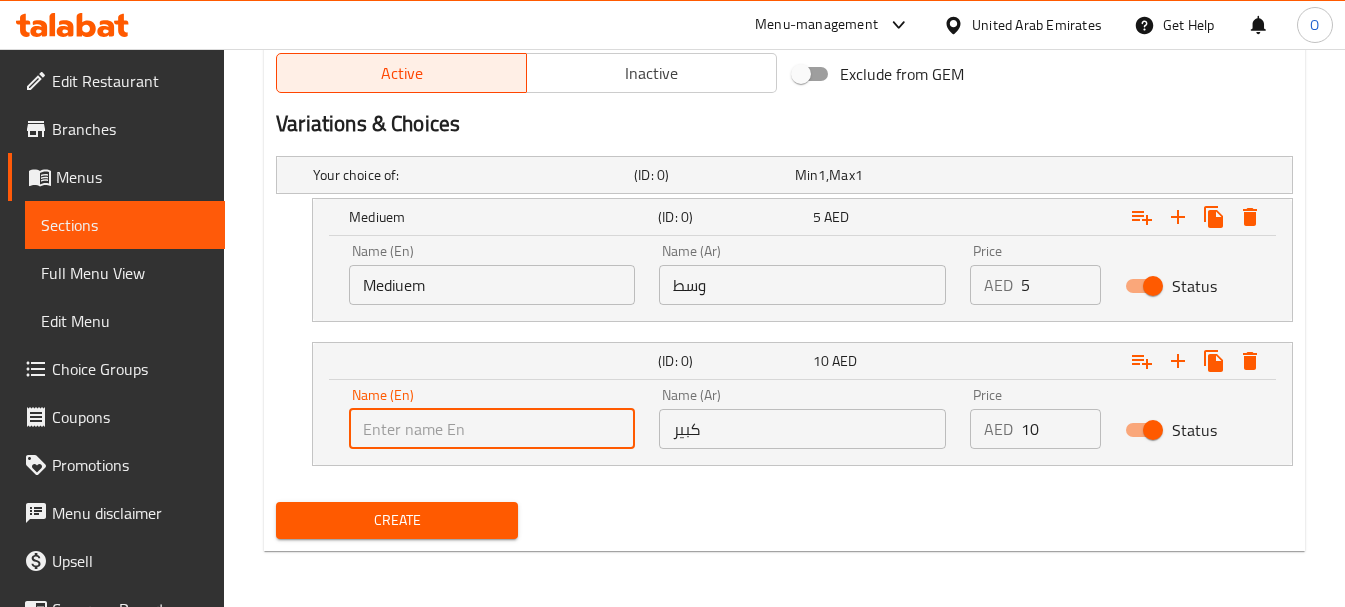 click at bounding box center (492, 429) 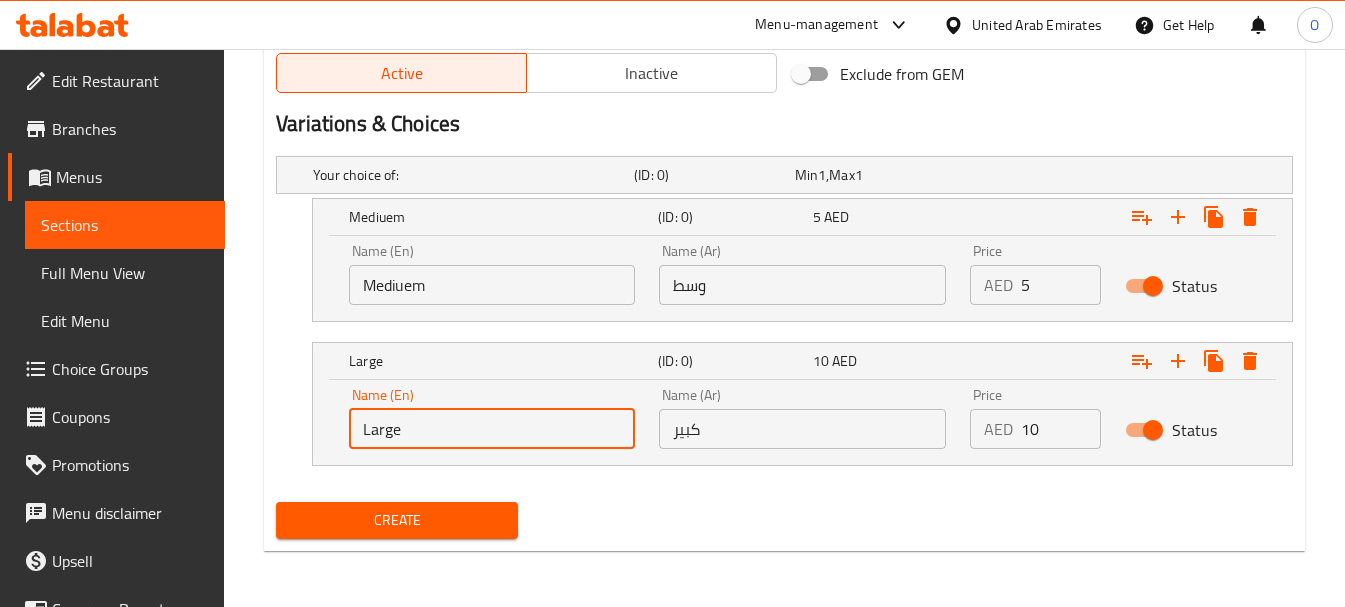 drag, startPoint x: 1046, startPoint y: 286, endPoint x: 1015, endPoint y: 286, distance: 31 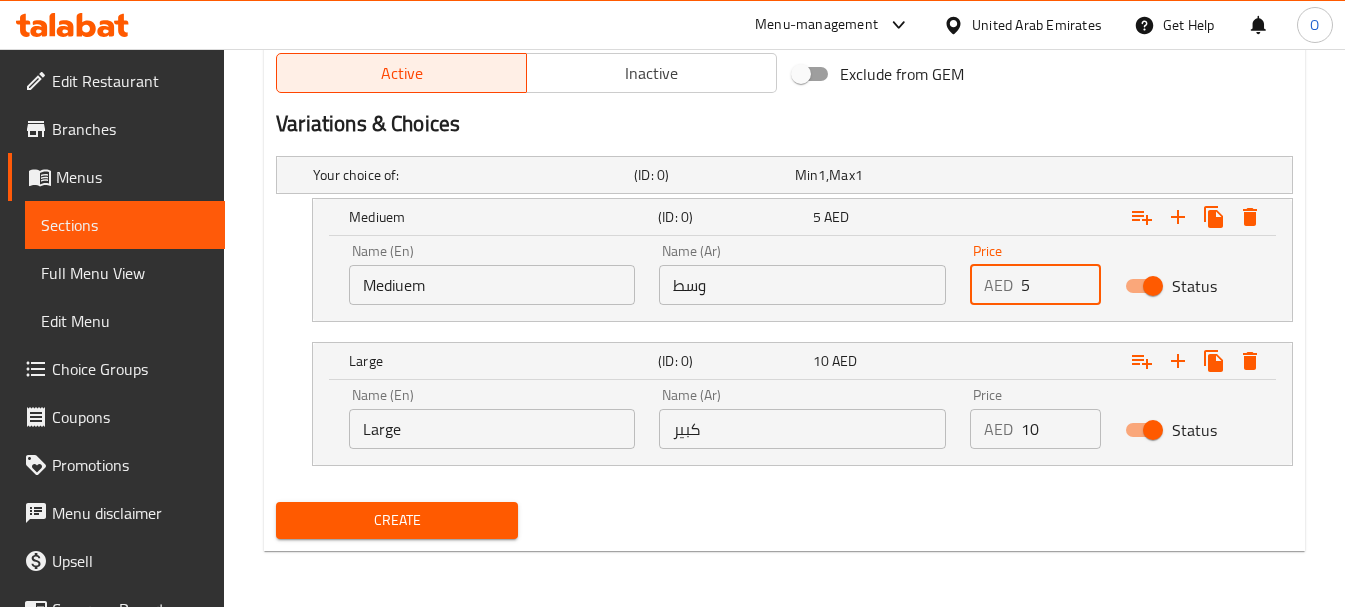type on "5" 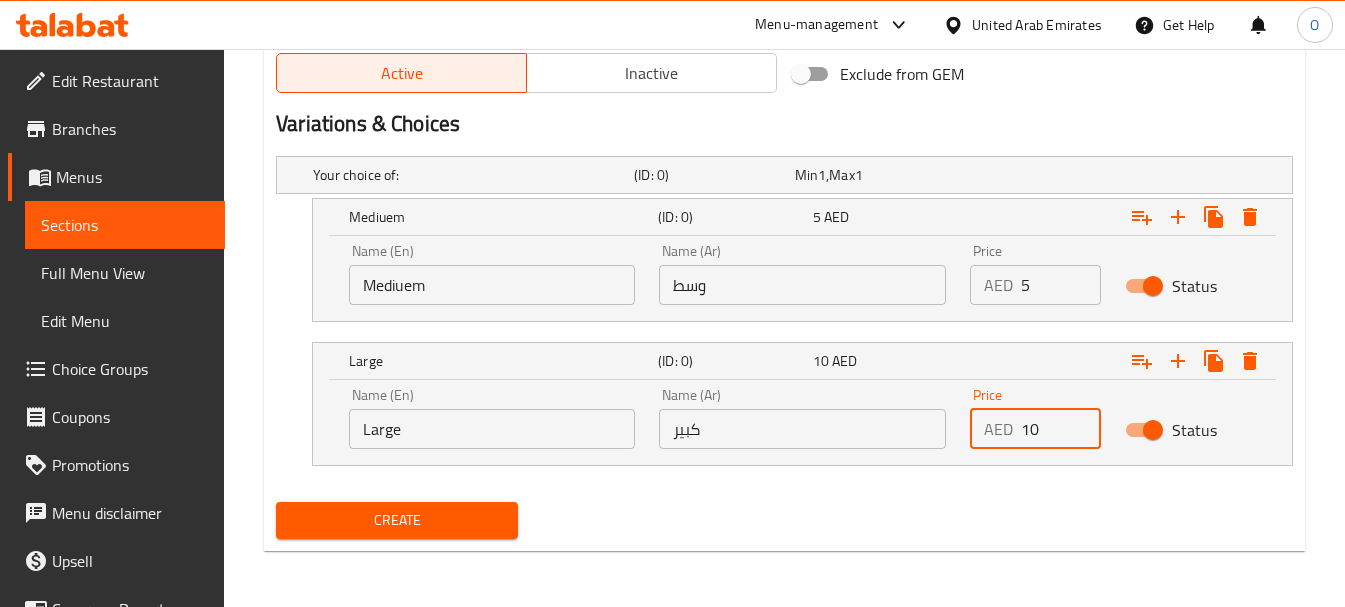 type on "10" 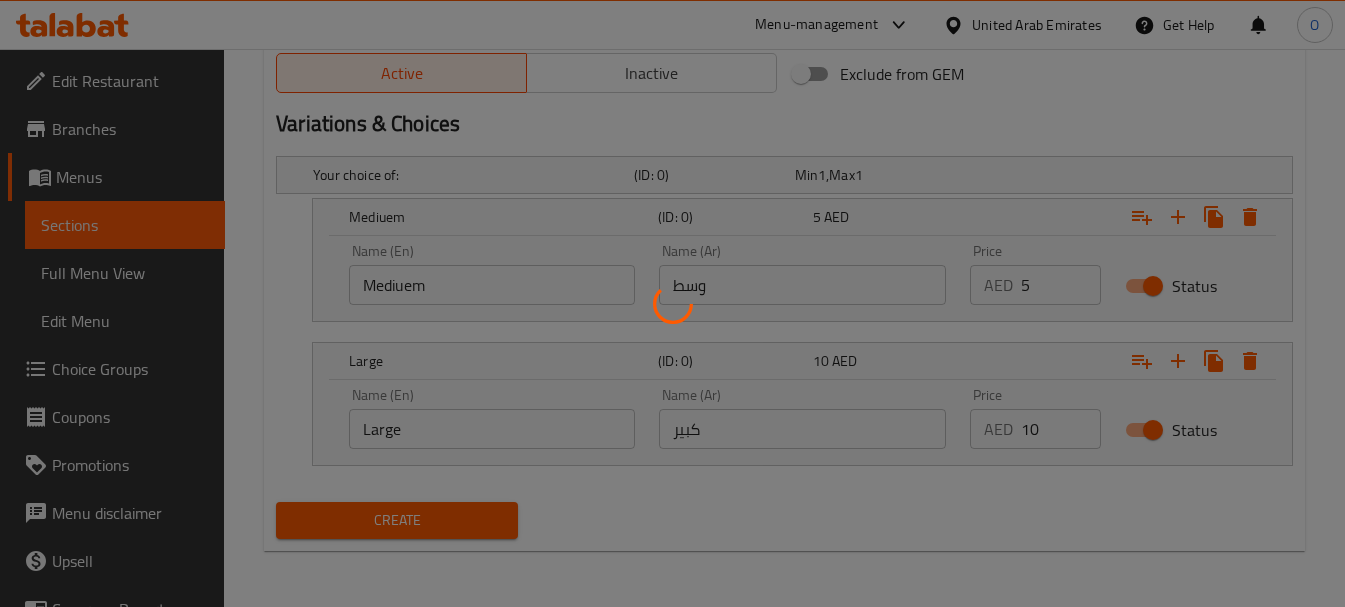 type 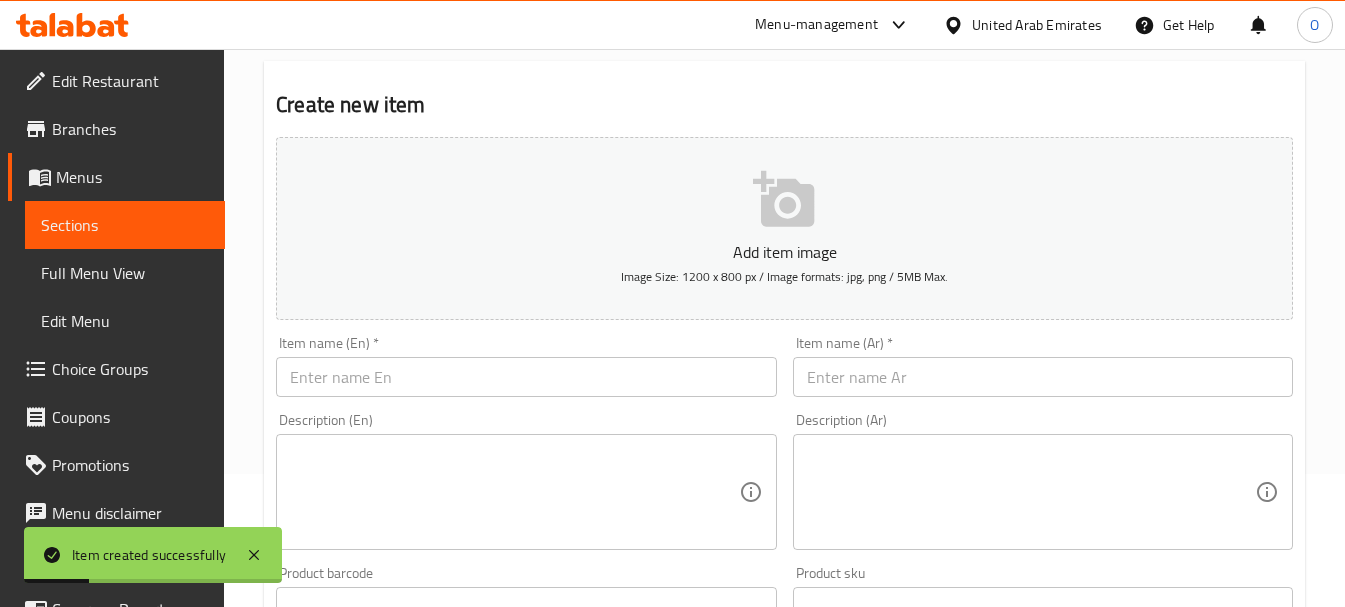 scroll, scrollTop: 123, scrollLeft: 0, axis: vertical 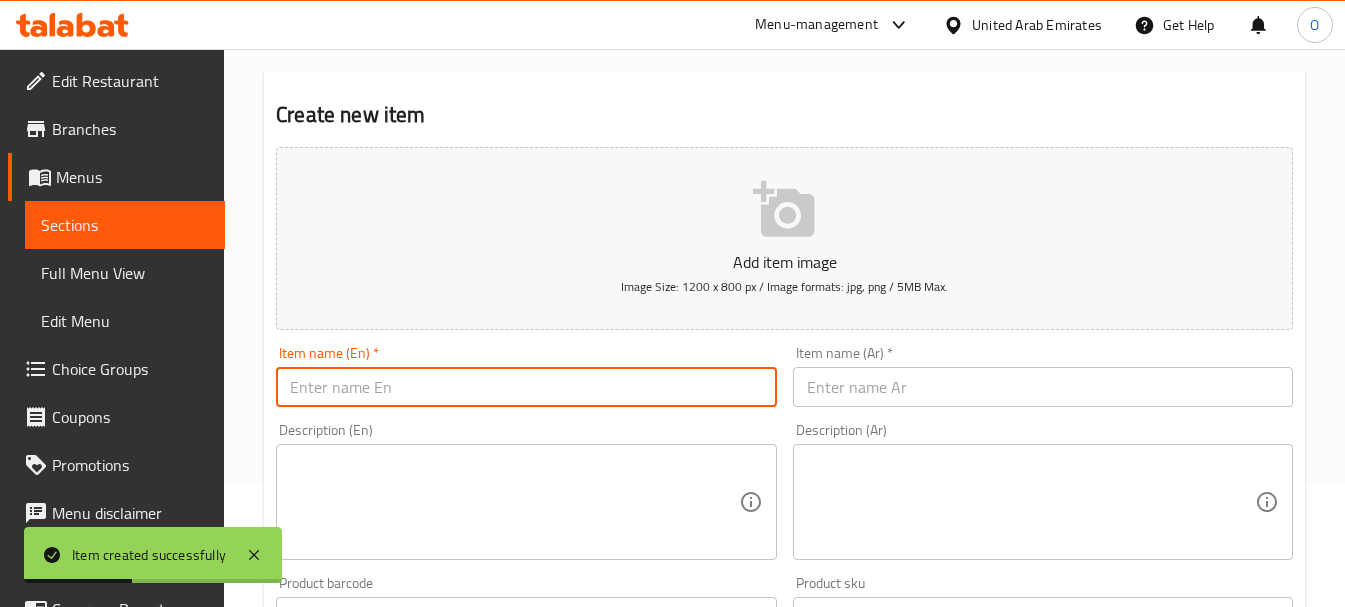 paste on "Egg Bhurji" 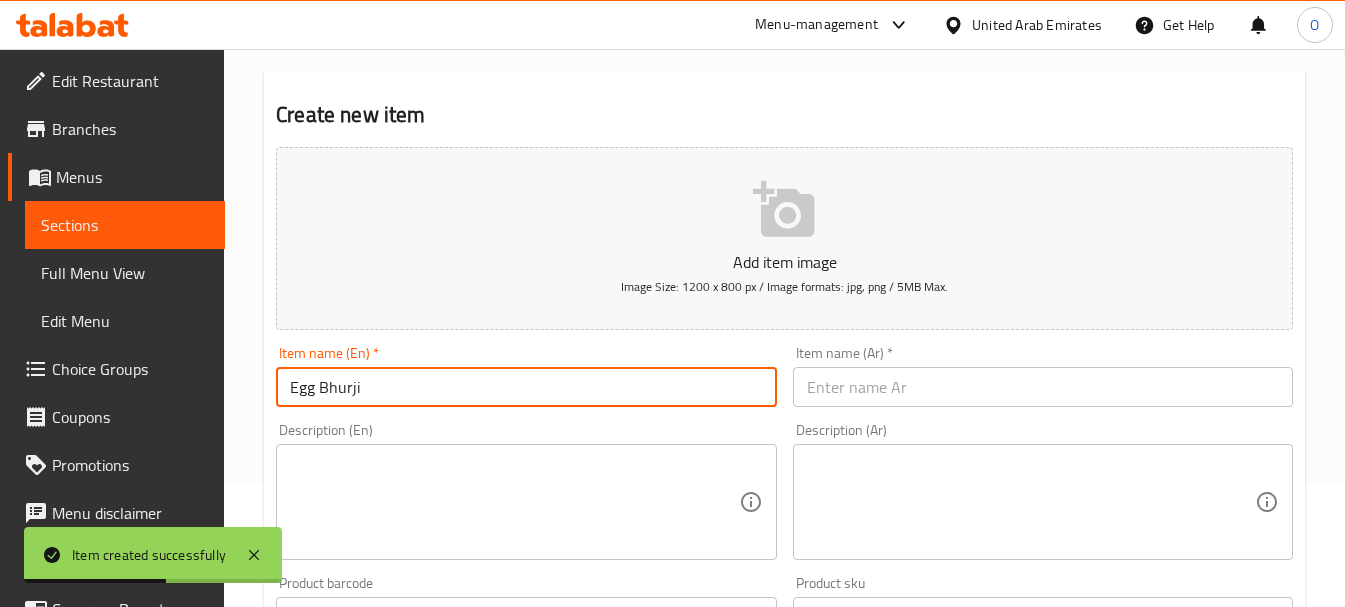 type on "Egg Bhurji" 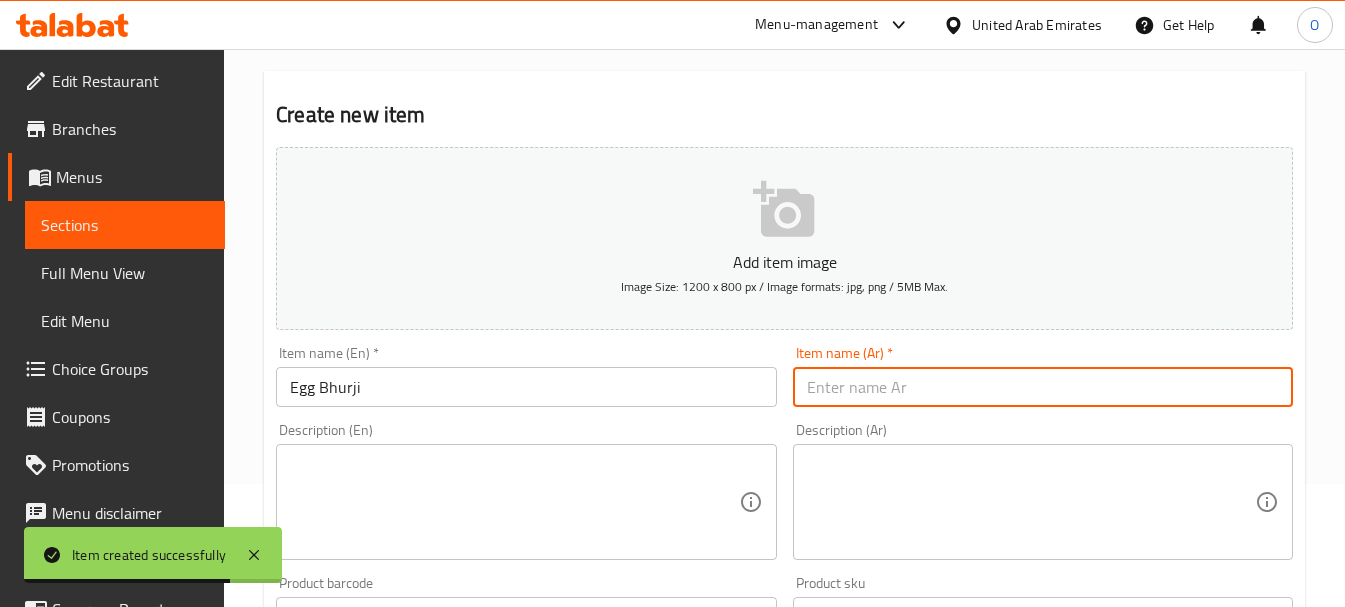 paste on "بيضة بهورجي" 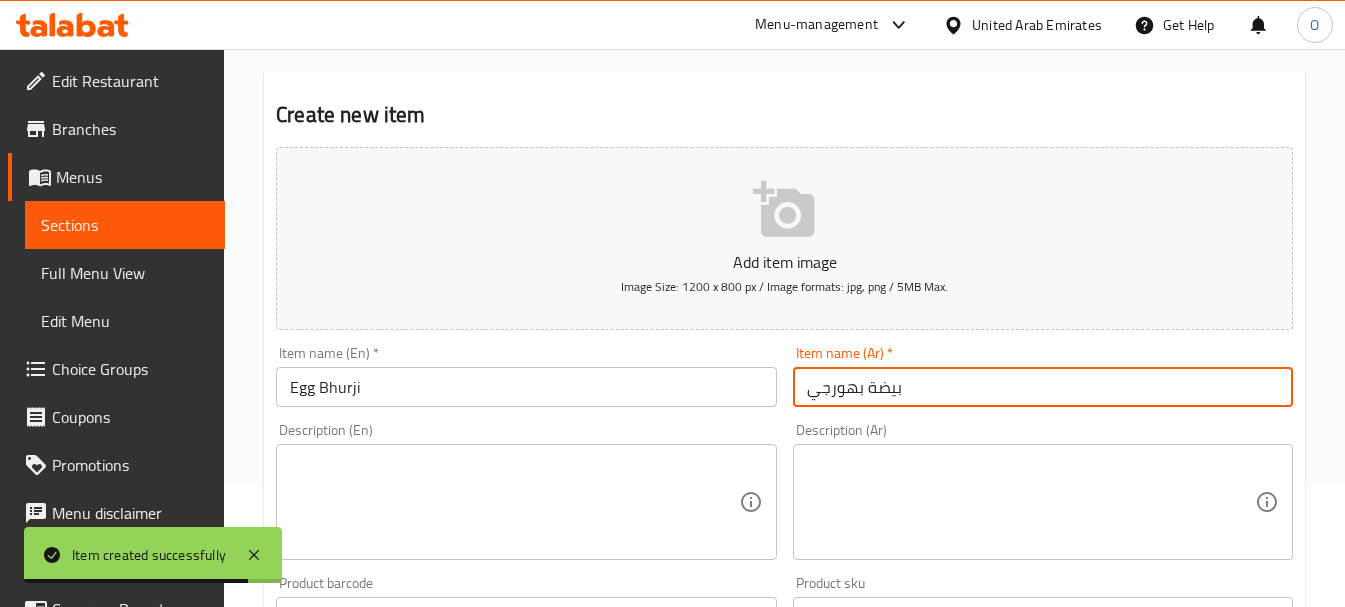 type on "بيضة بهورجي" 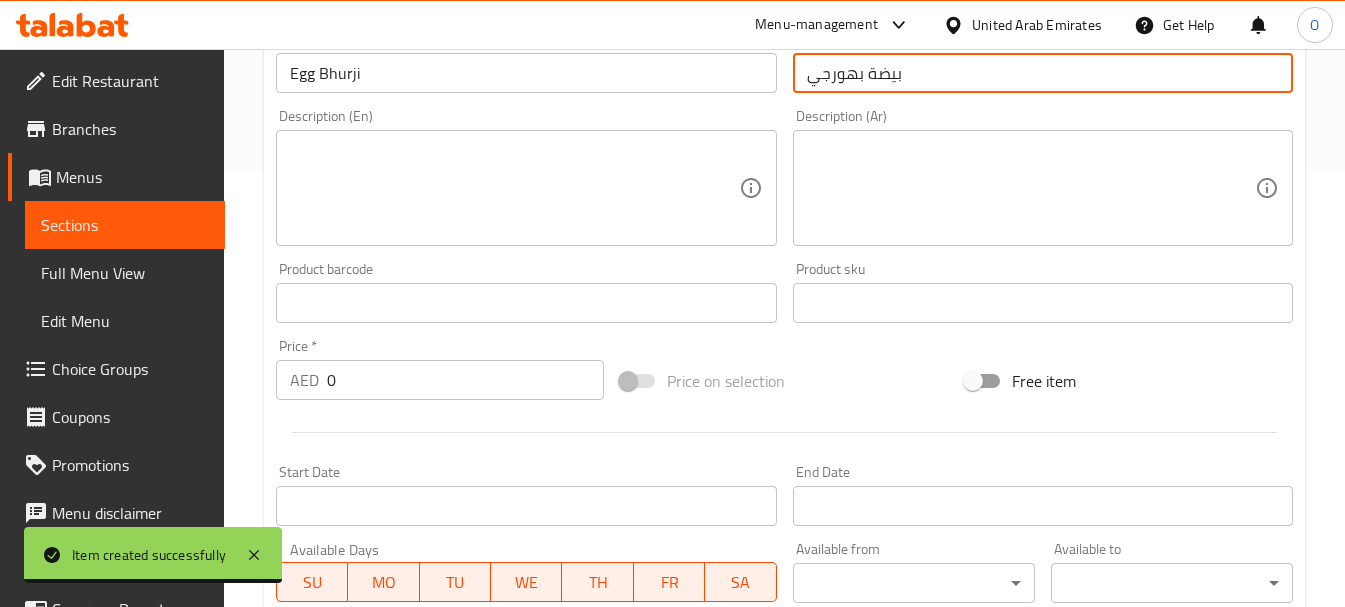 scroll, scrollTop: 523, scrollLeft: 0, axis: vertical 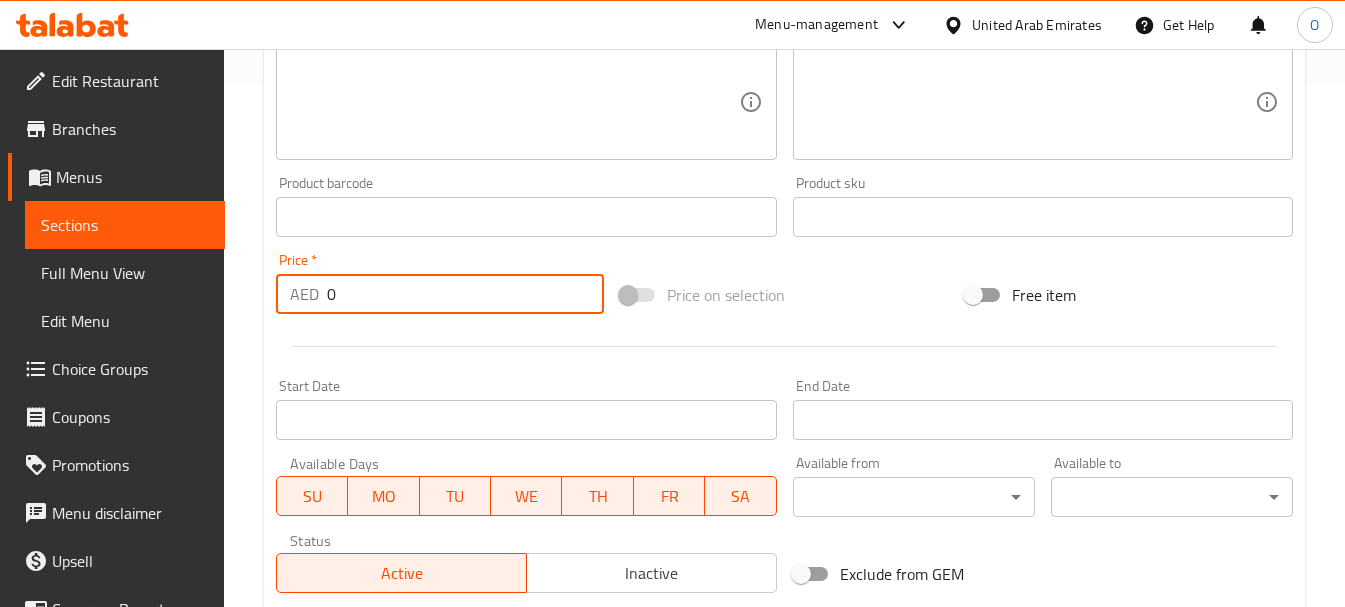 drag, startPoint x: 329, startPoint y: 308, endPoint x: 346, endPoint y: 307, distance: 17.029387 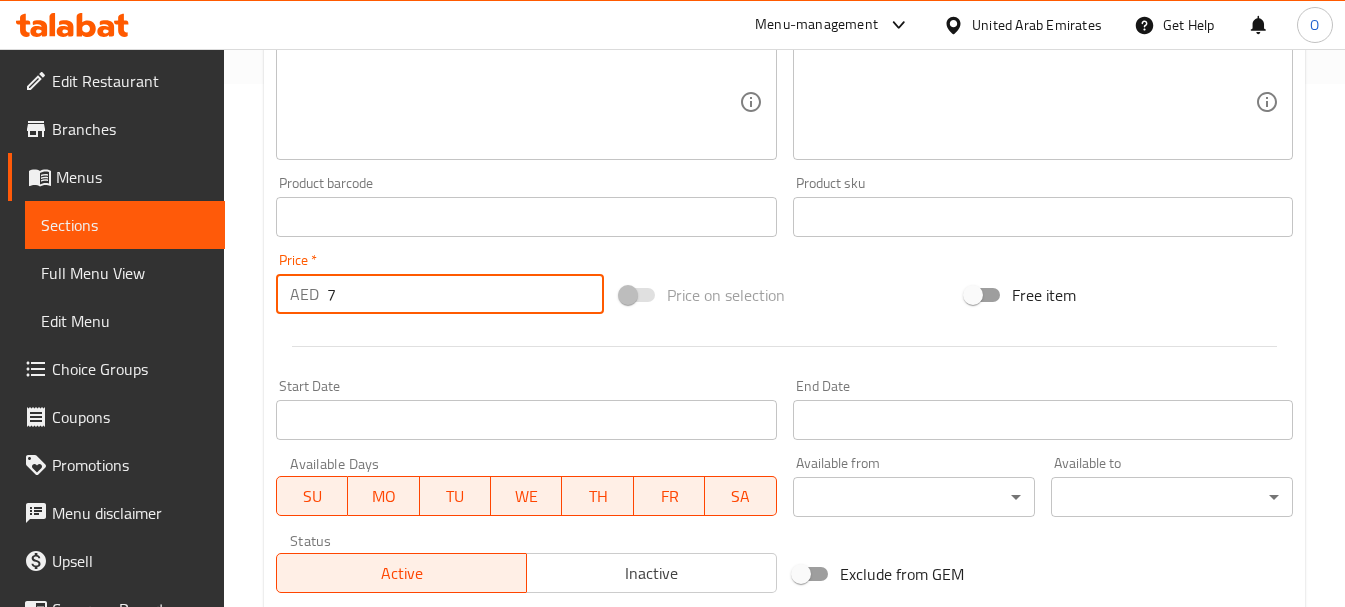 type on "7" 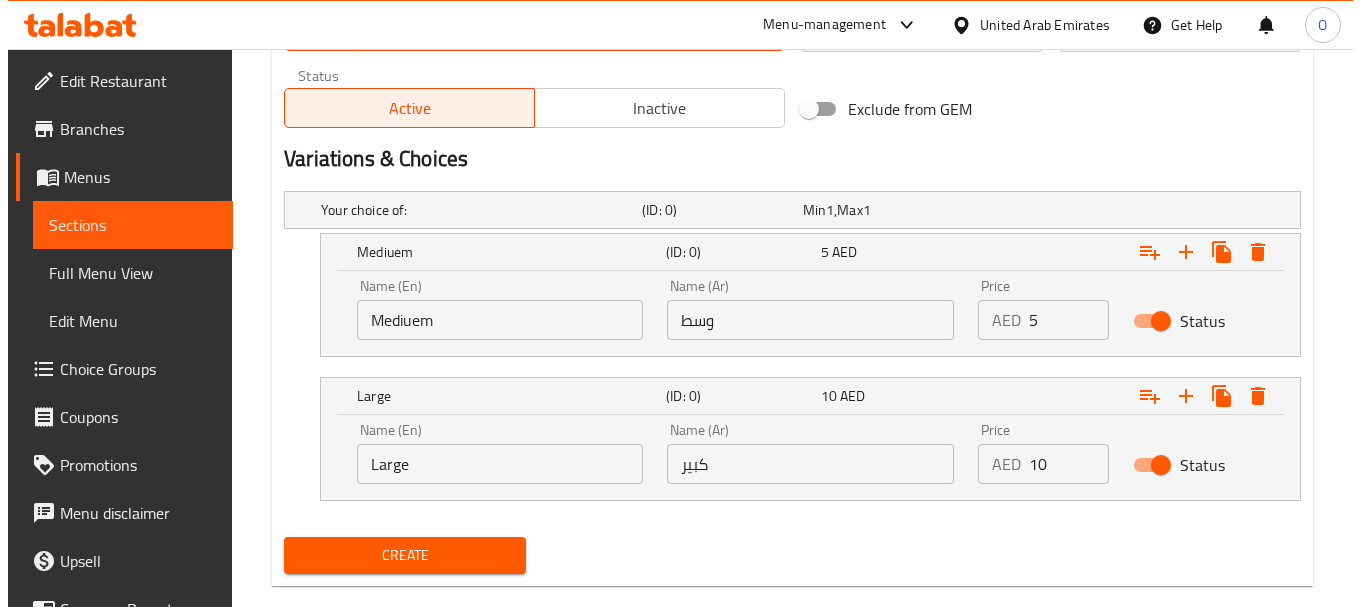 scroll, scrollTop: 1023, scrollLeft: 0, axis: vertical 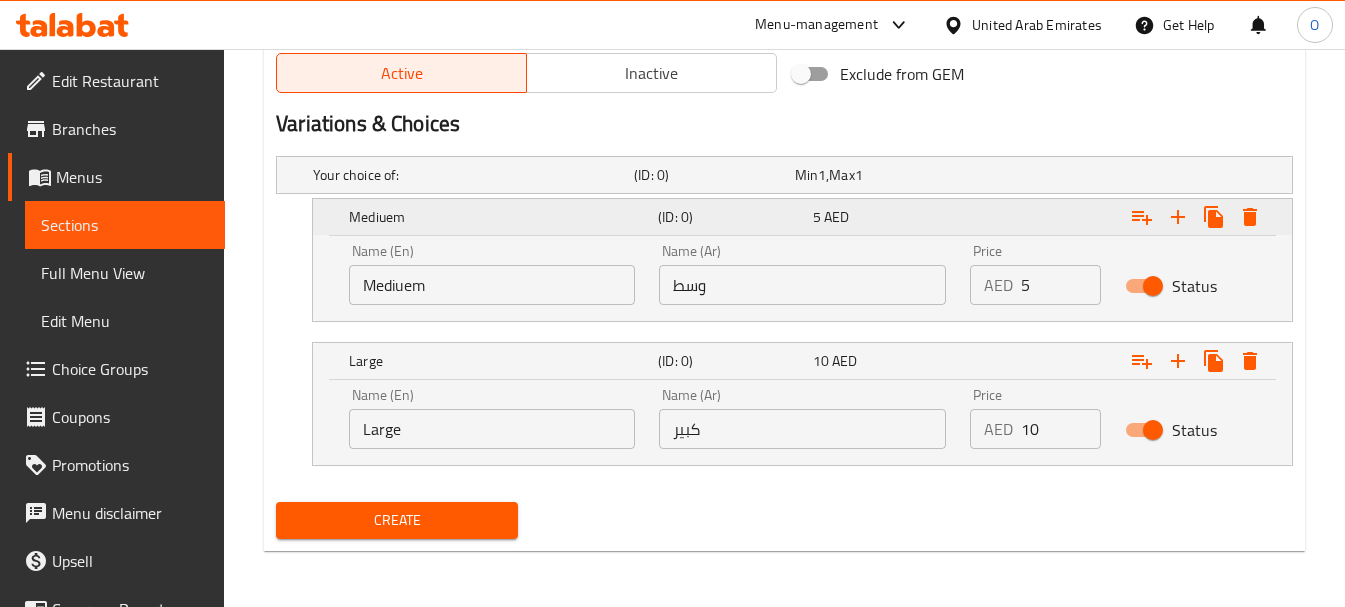 click 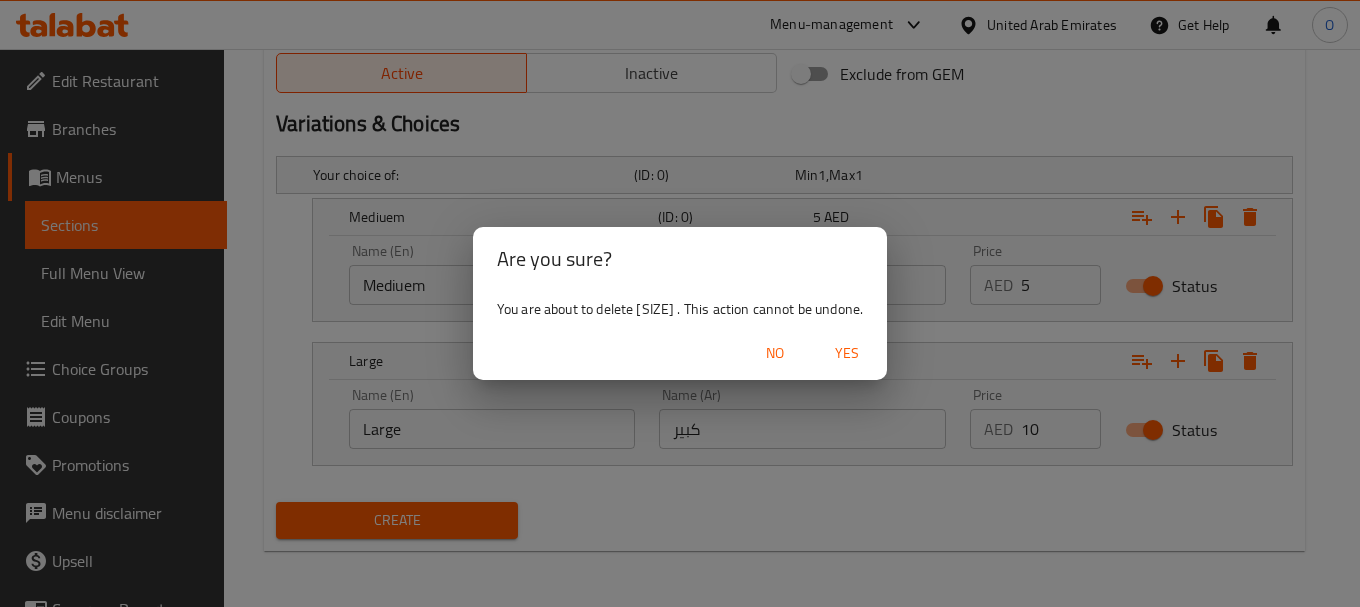click on "Yes" at bounding box center (847, 353) 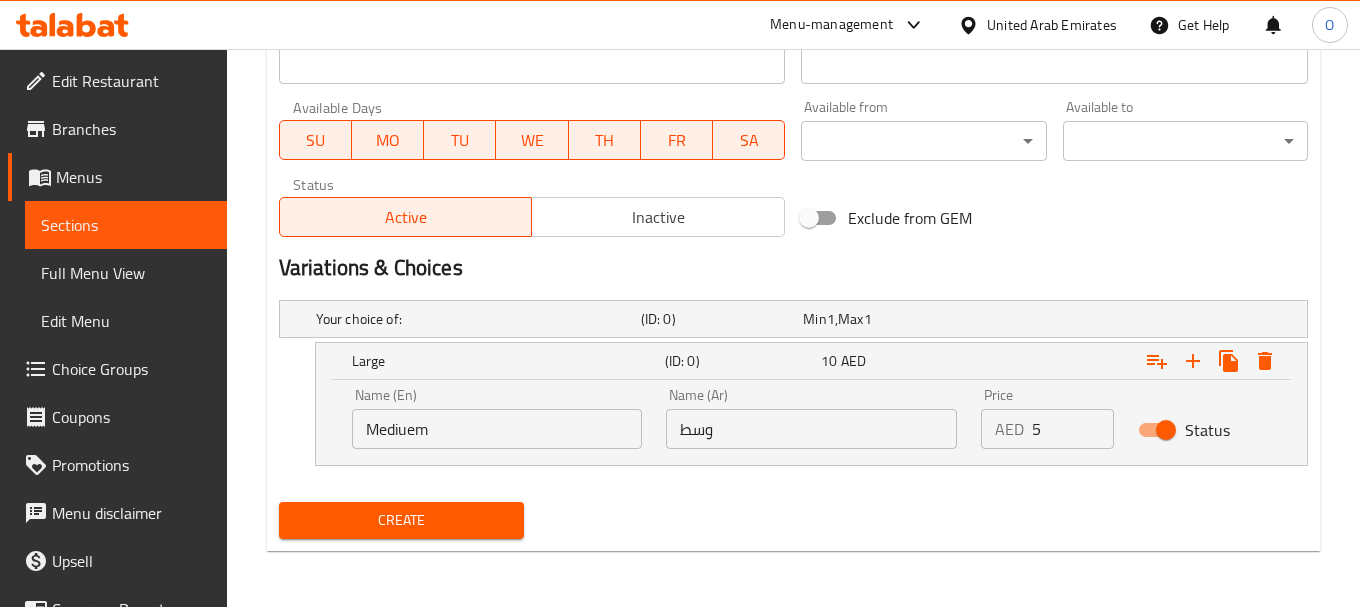 scroll, scrollTop: 879, scrollLeft: 0, axis: vertical 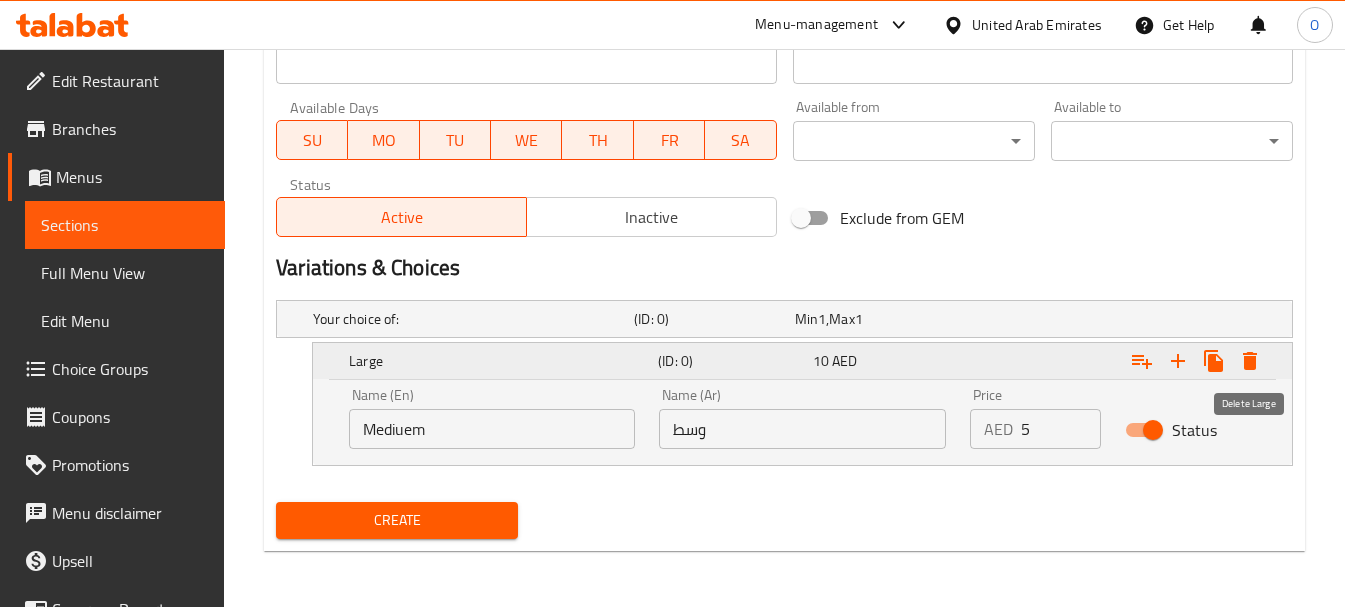 click 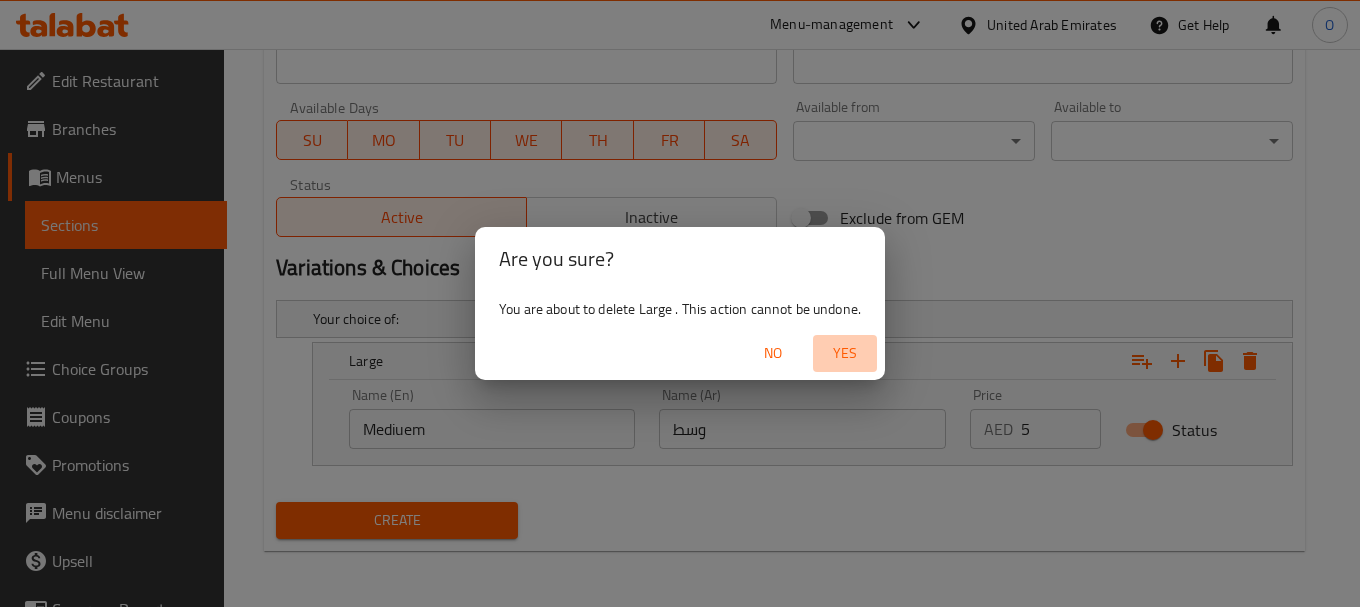 click on "Yes" at bounding box center (845, 353) 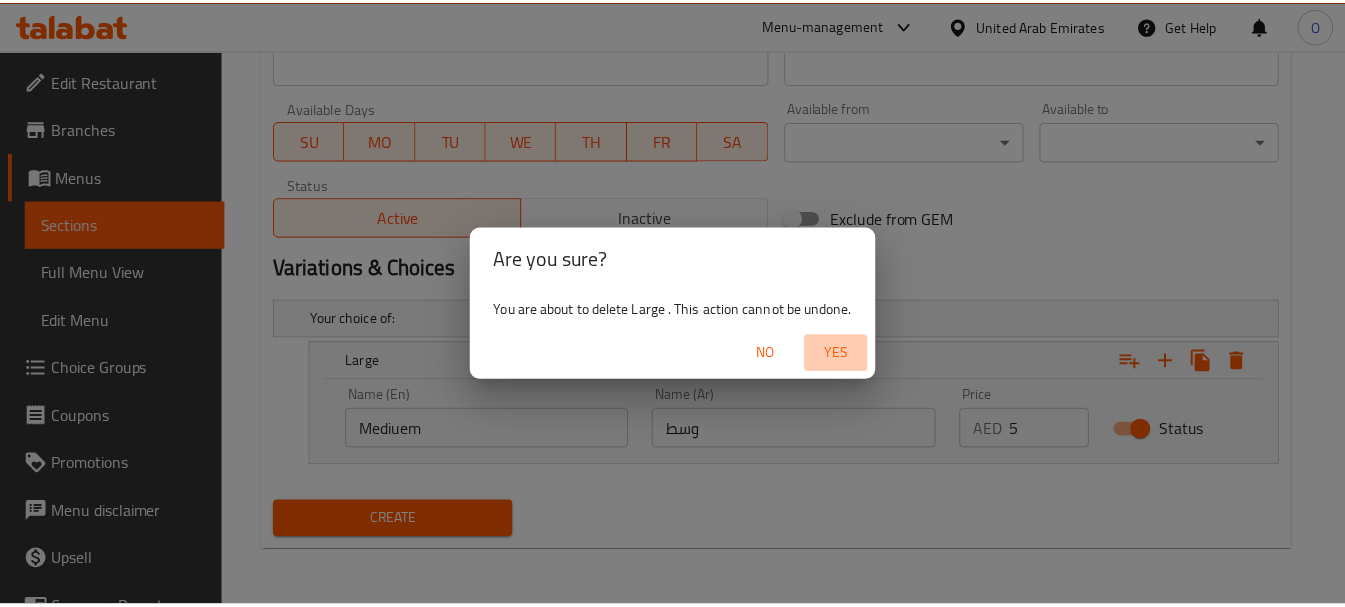 scroll, scrollTop: 806, scrollLeft: 0, axis: vertical 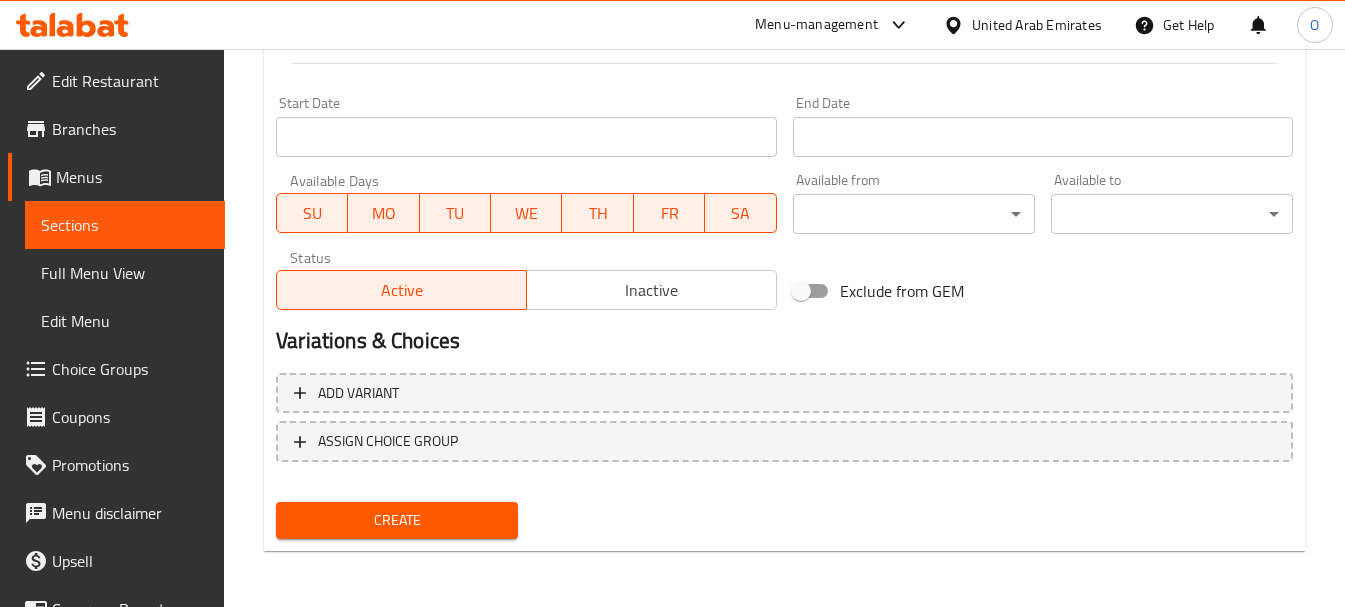 click on "Create" at bounding box center [397, 520] 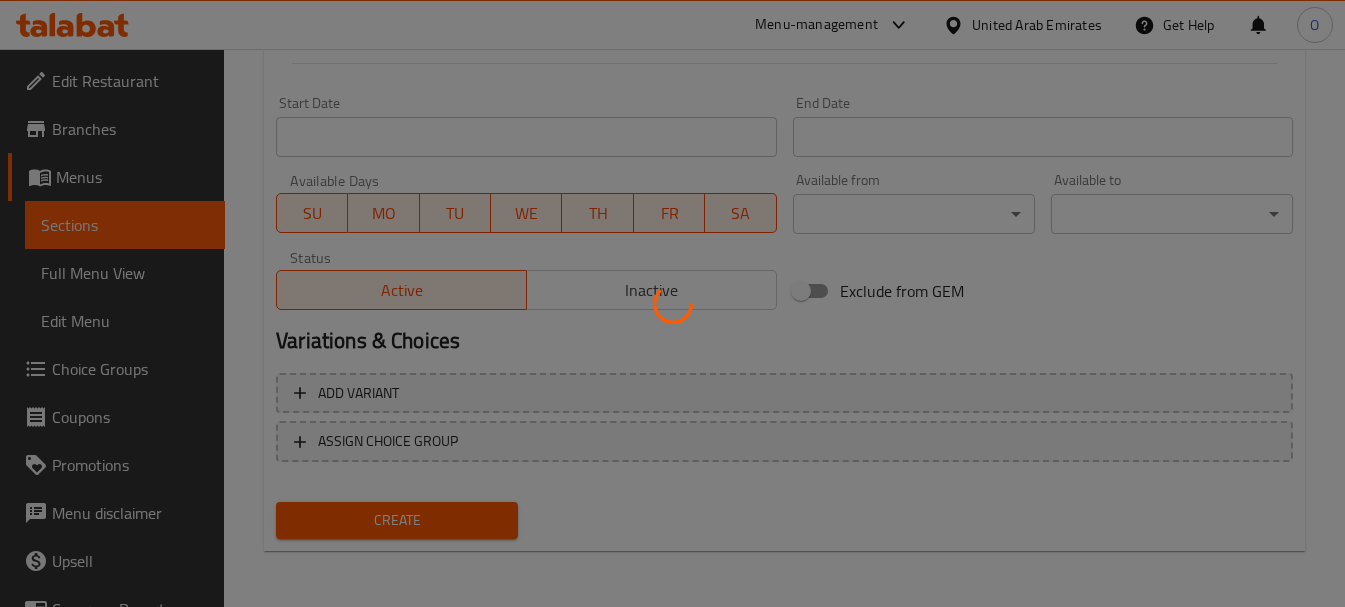 type 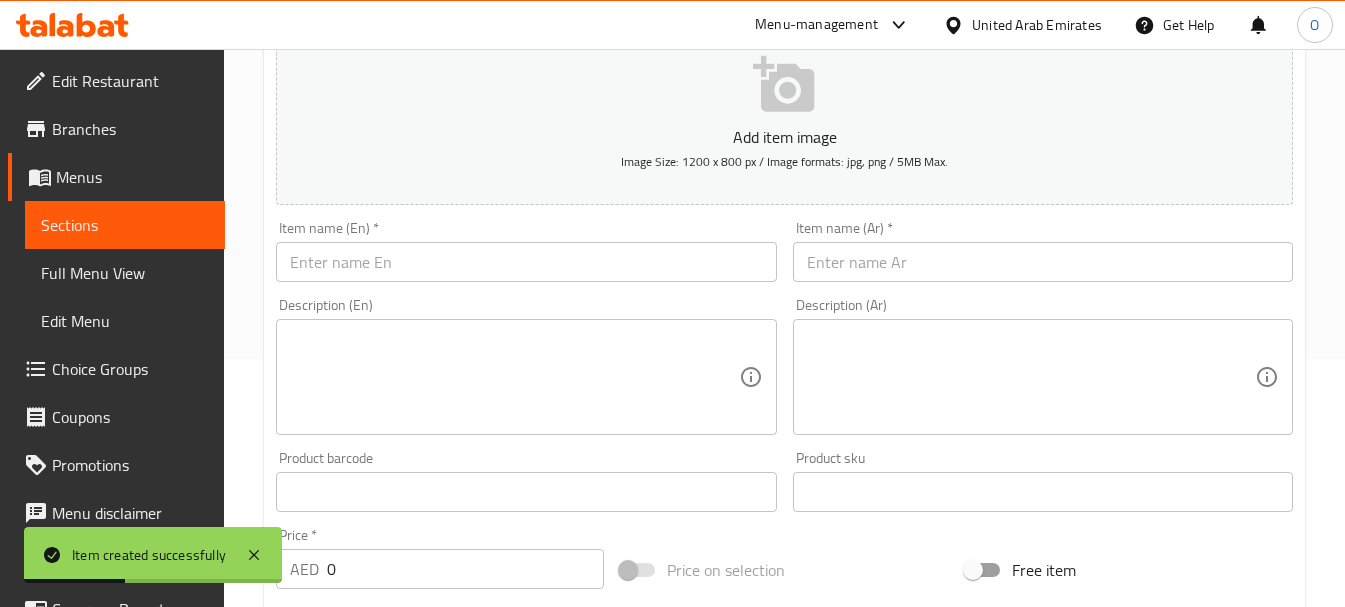 scroll, scrollTop: 206, scrollLeft: 0, axis: vertical 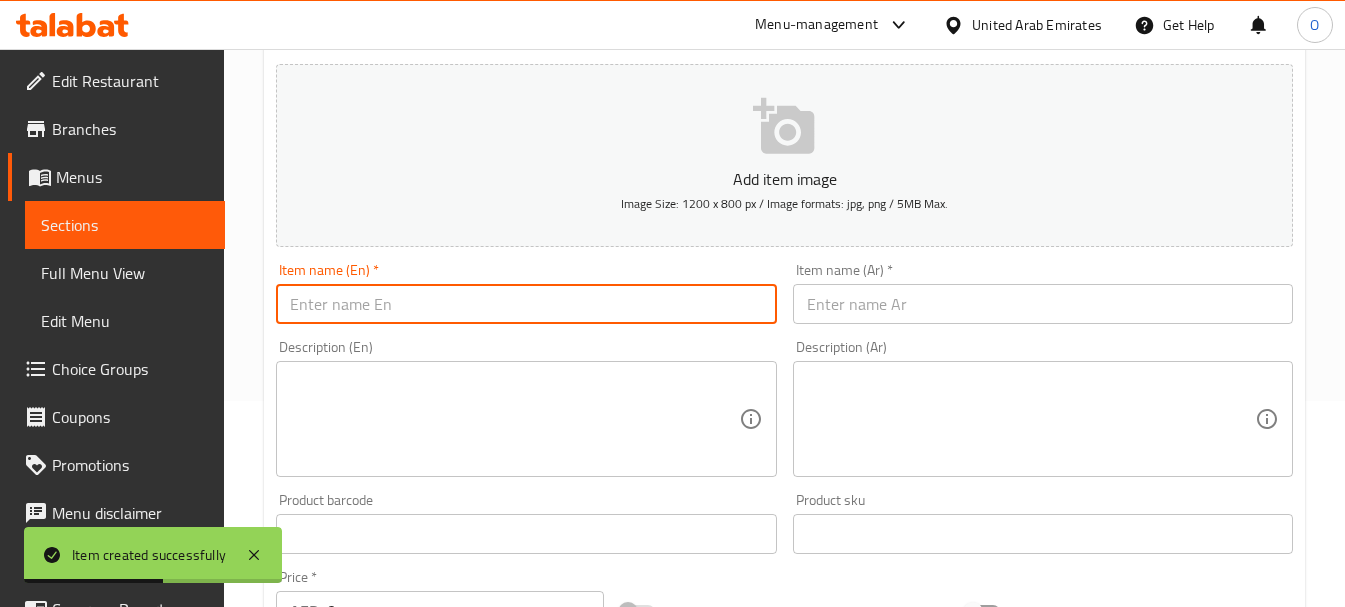 paste on "[ITEM]" 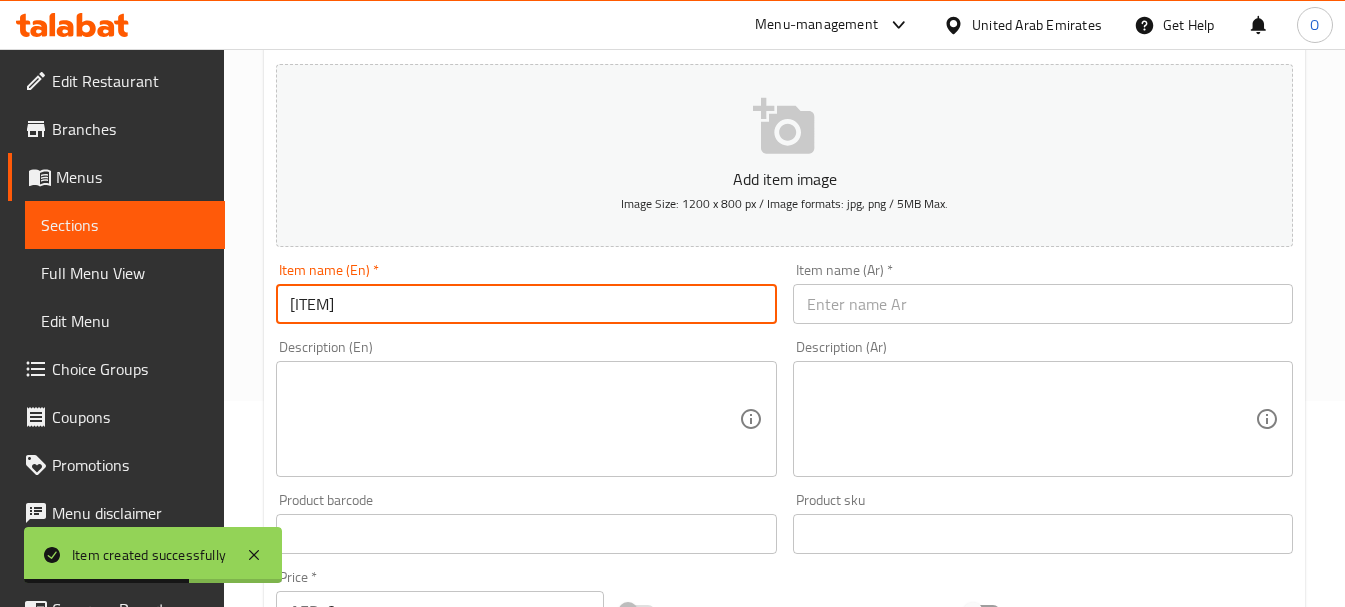 type on "[ITEM]" 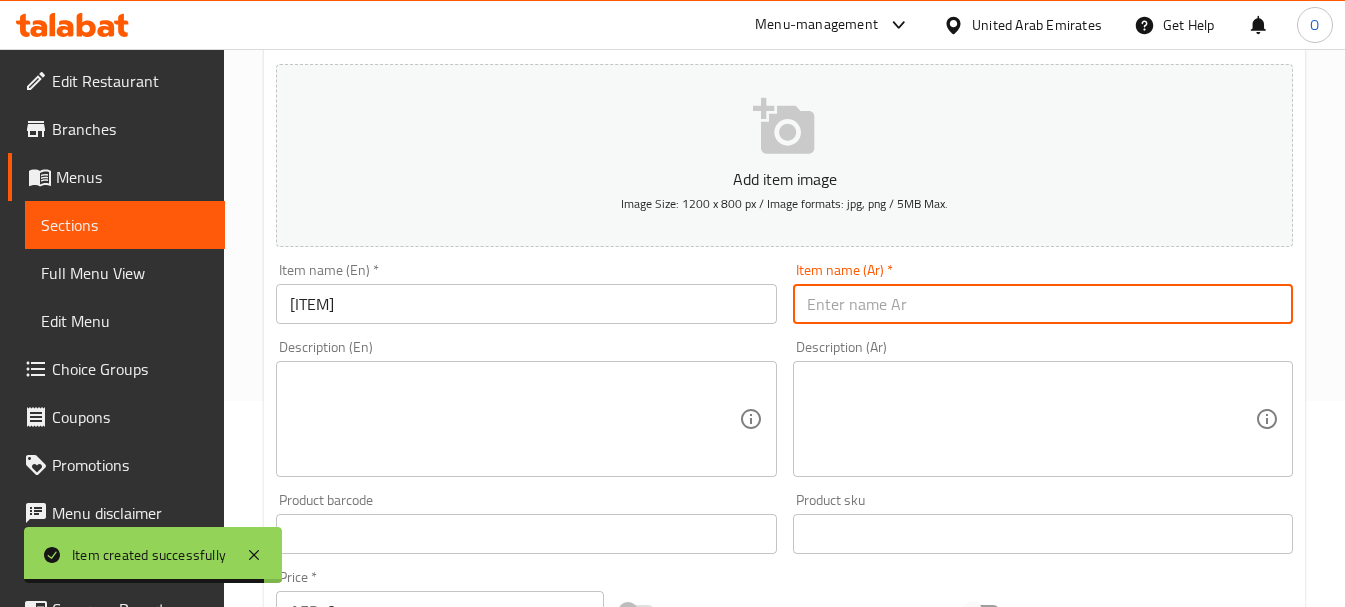 paste on "ألو كيما" 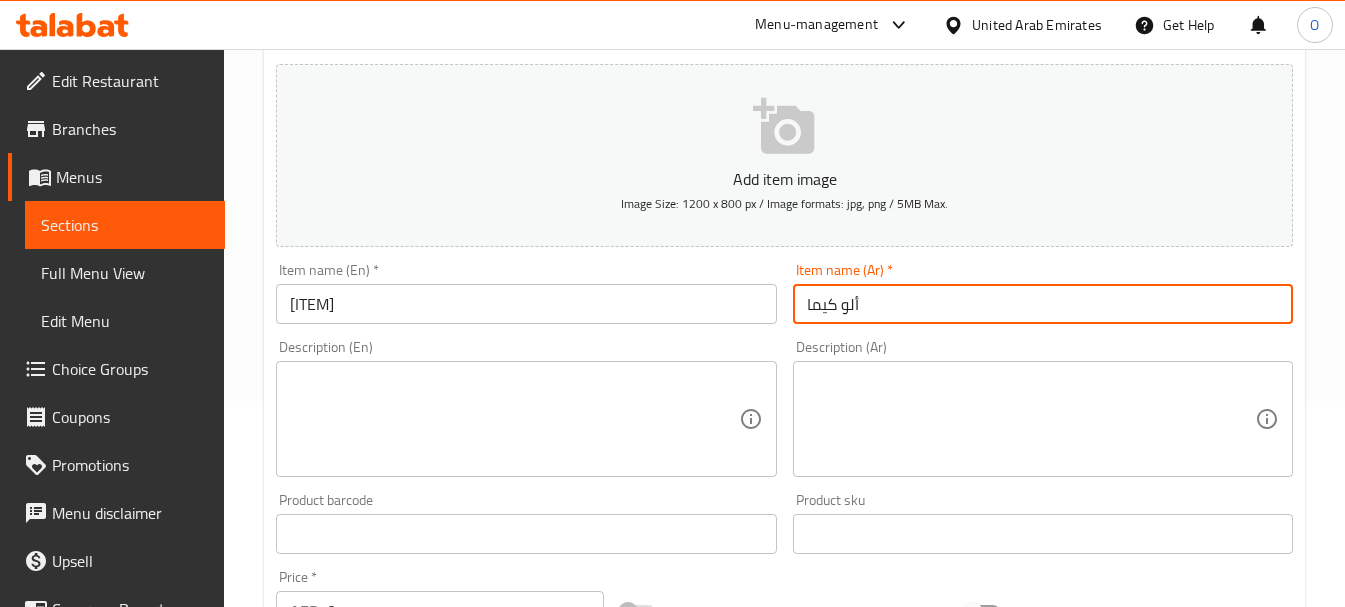 type on "ألو كيما" 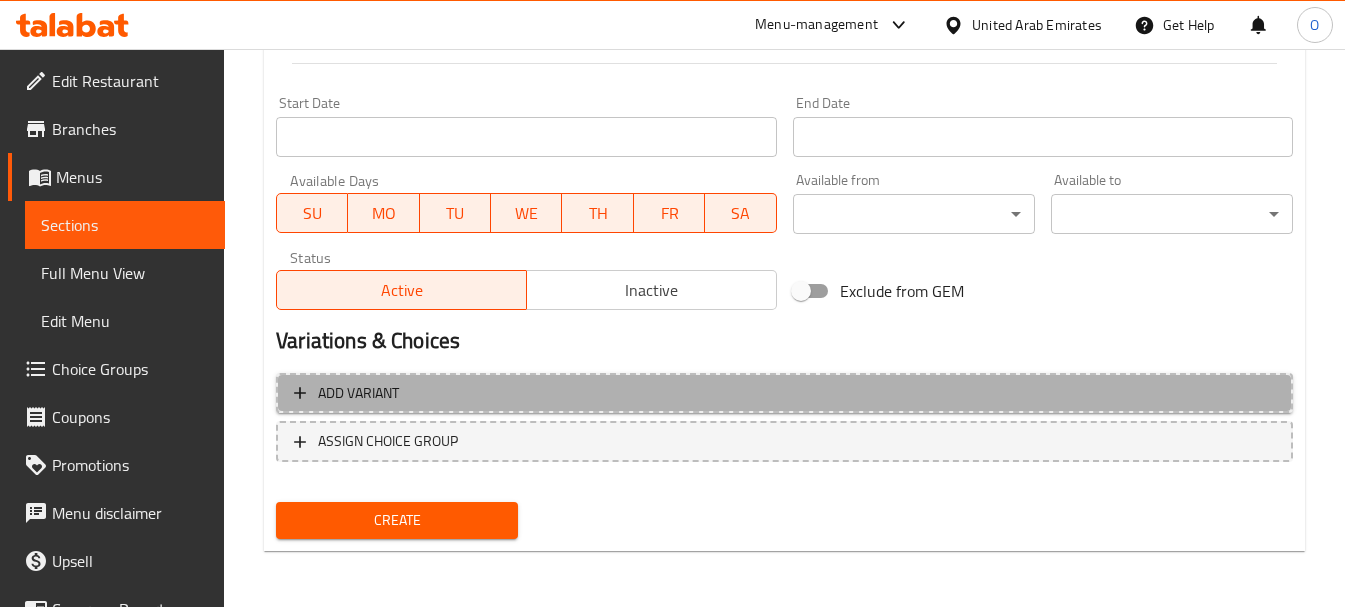 click on "Add variant" at bounding box center [784, 393] 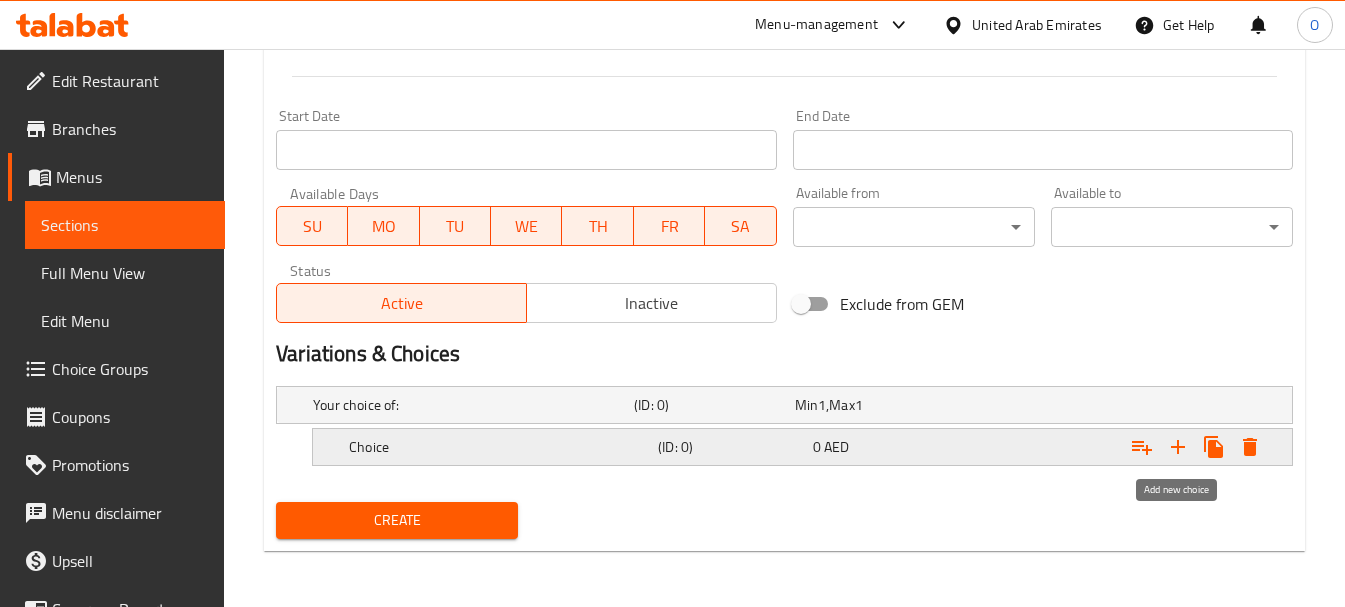 click 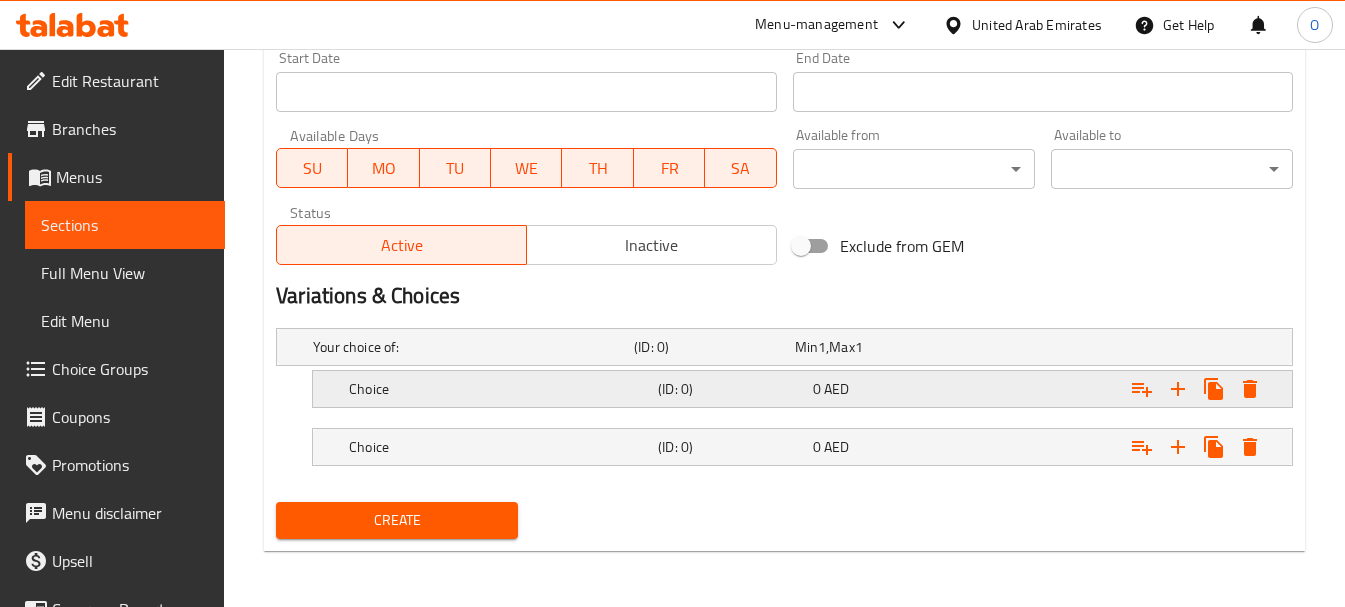click on "Choice" at bounding box center [469, 347] 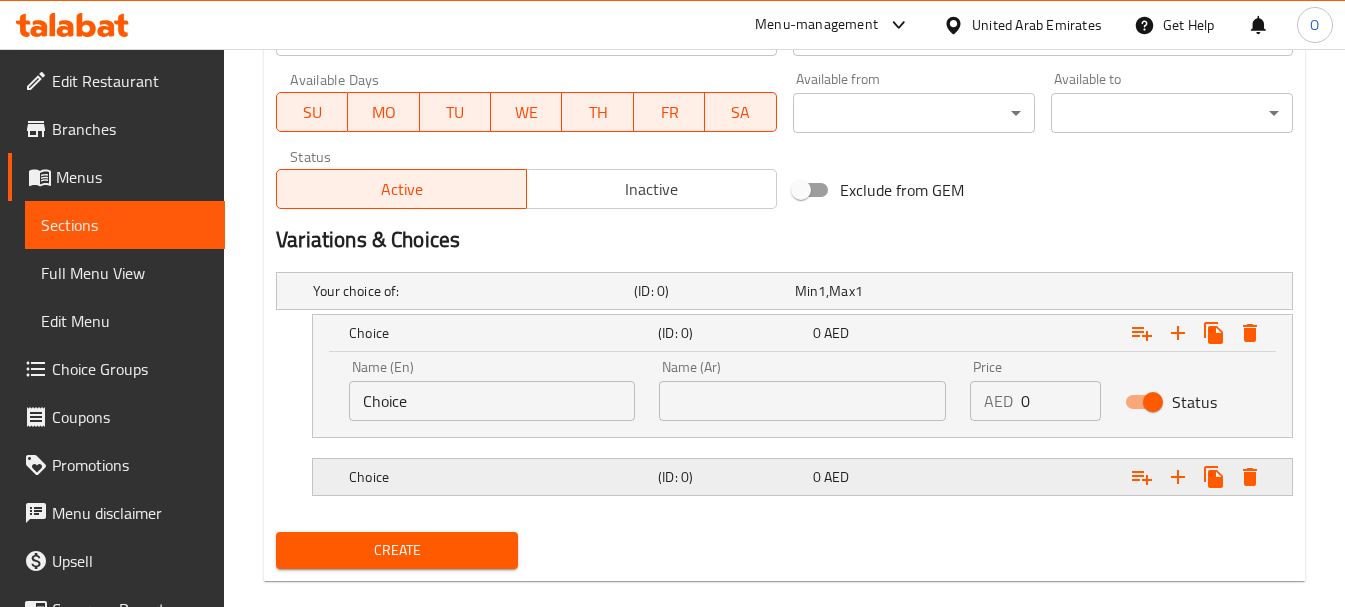 scroll, scrollTop: 937, scrollLeft: 0, axis: vertical 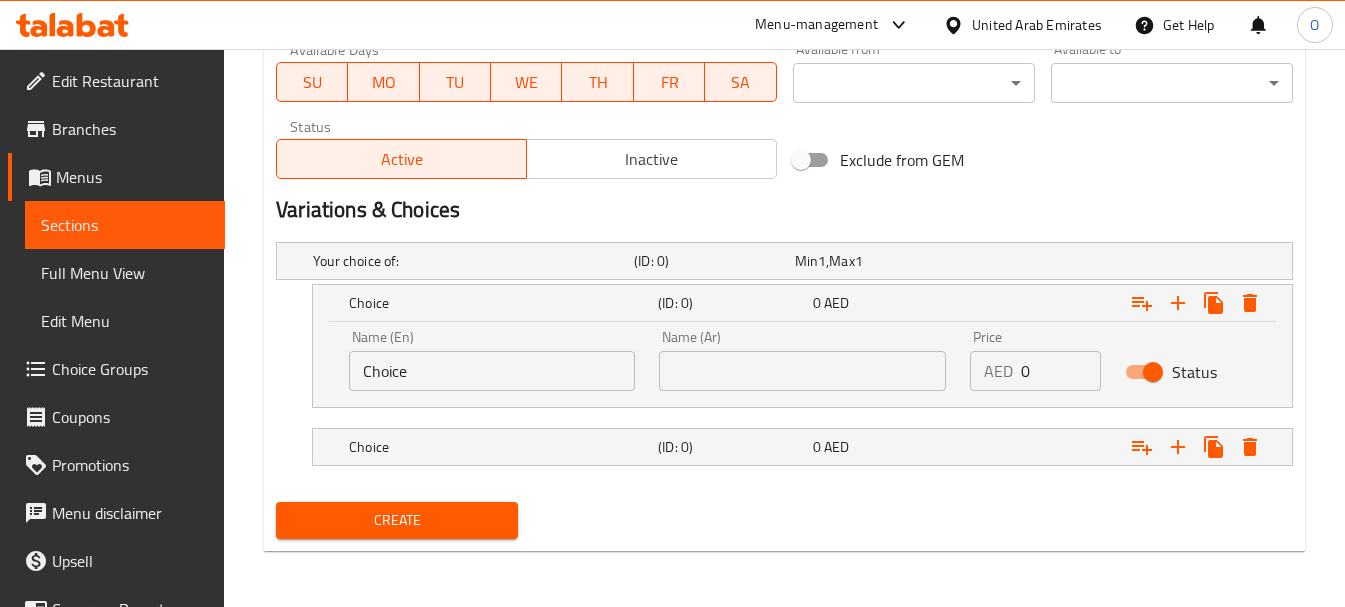 click at bounding box center [784, 420] 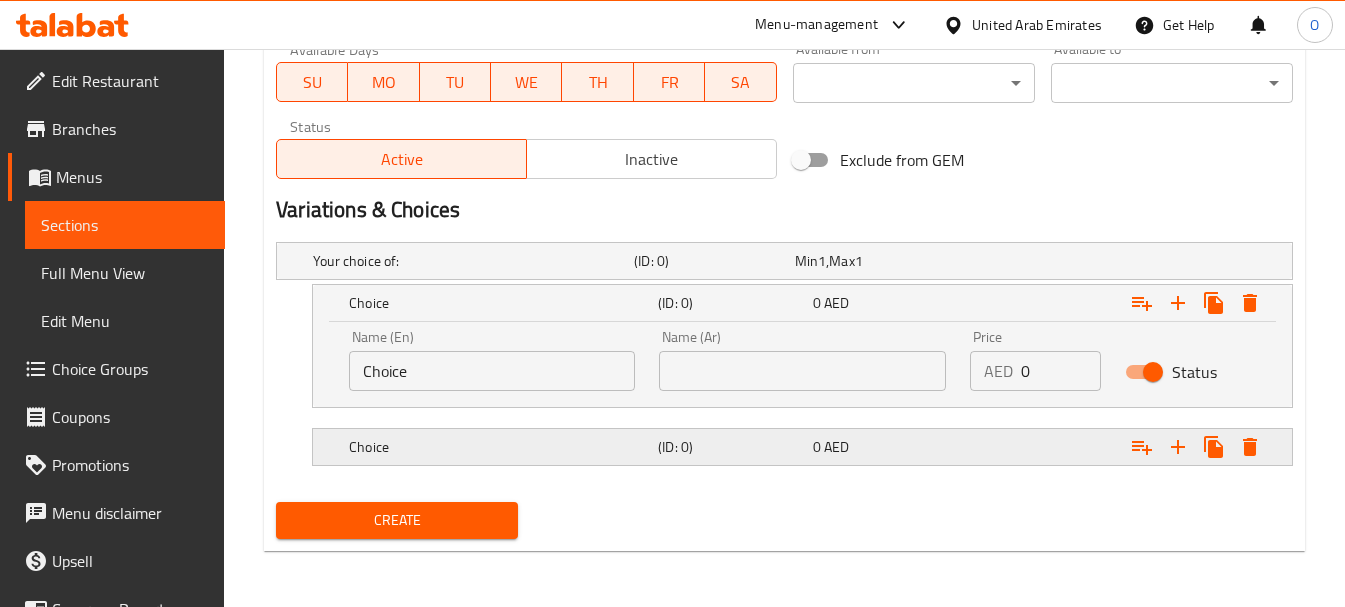 click on "(ID: 0)" at bounding box center (710, 261) 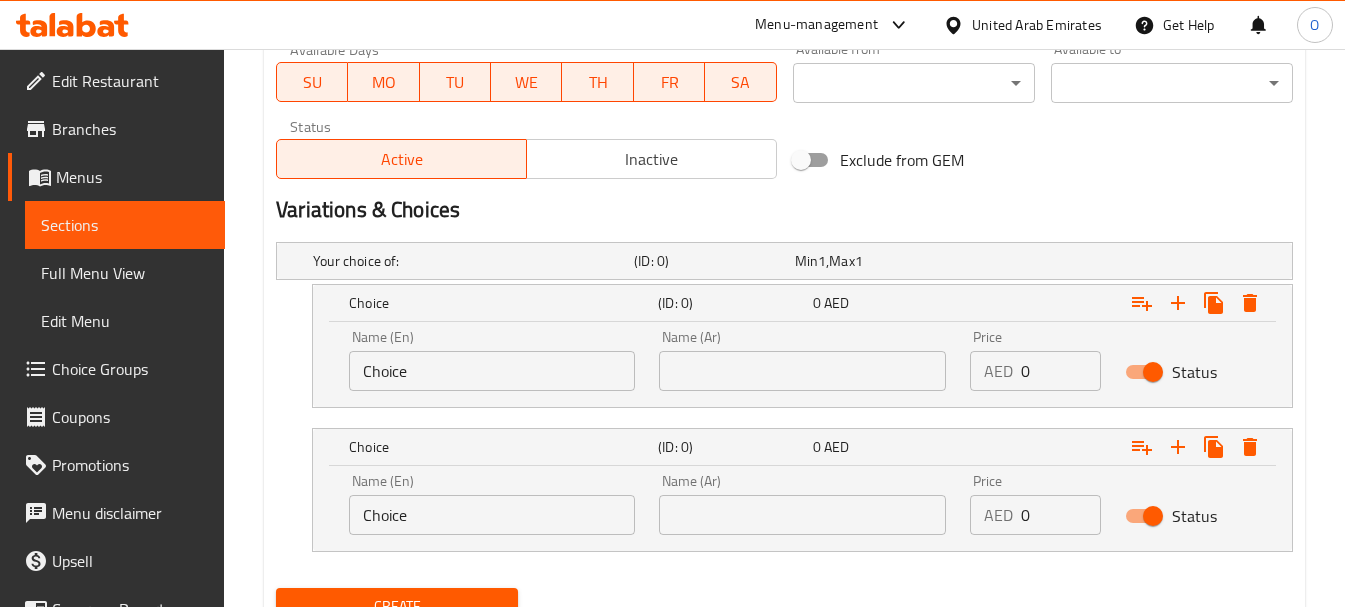 click at bounding box center [802, 371] 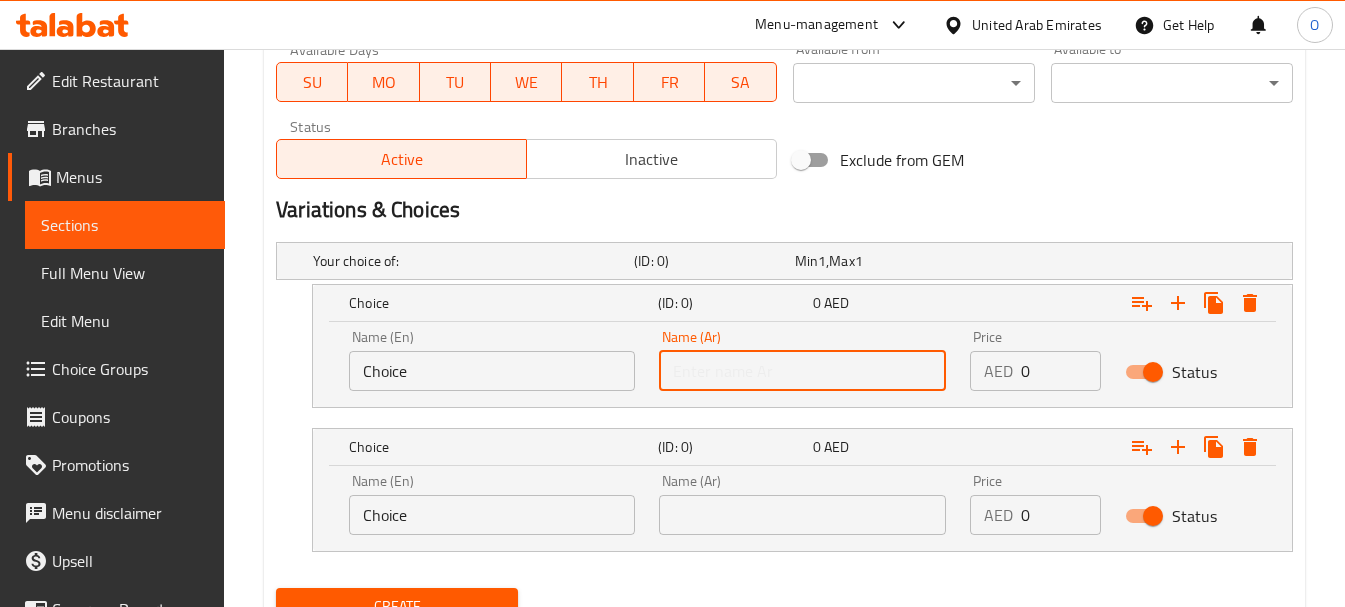 type on "وسط" 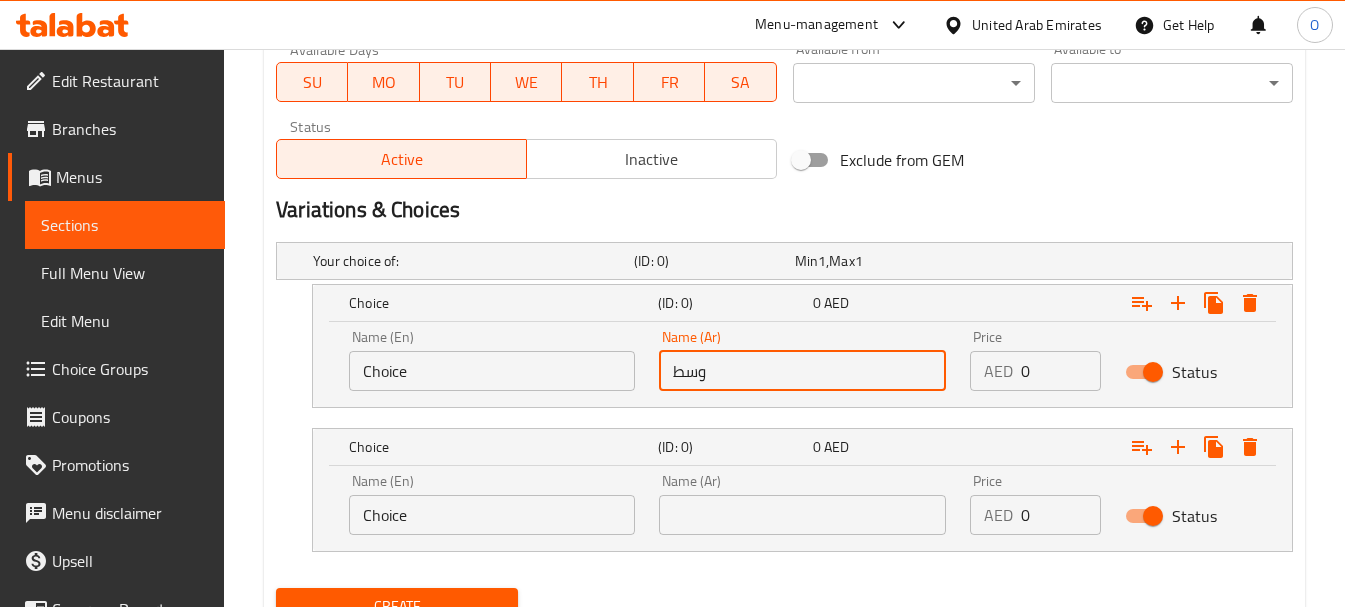 click at bounding box center [802, 515] 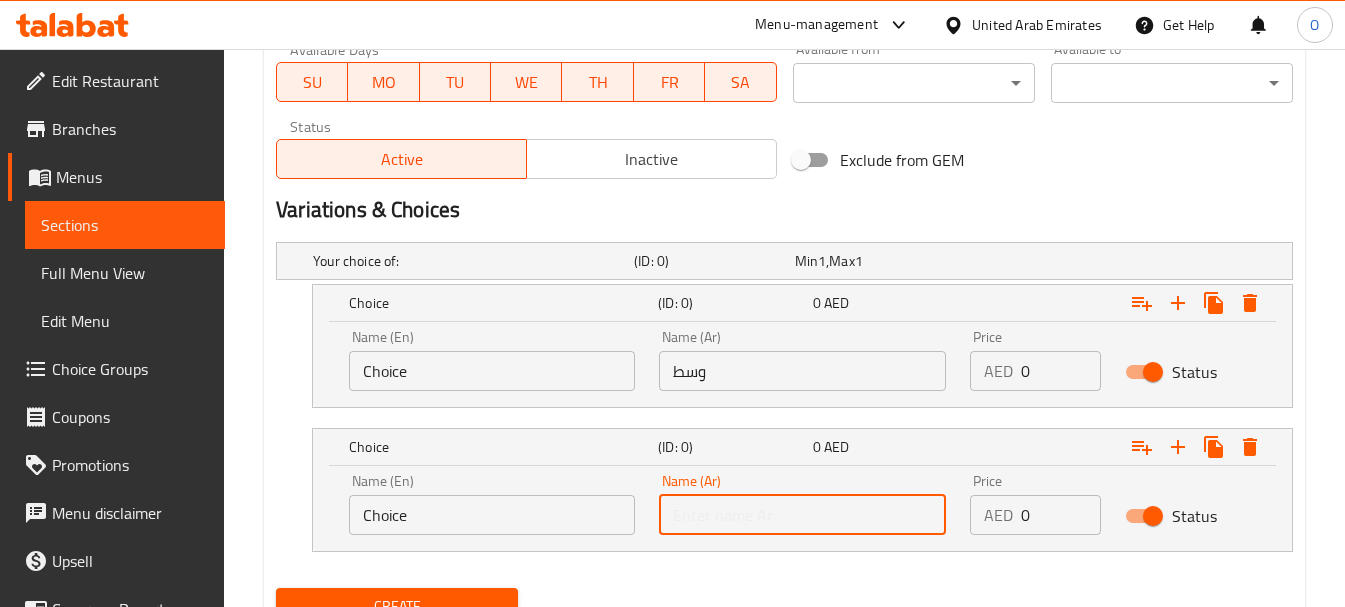 type on "كبير" 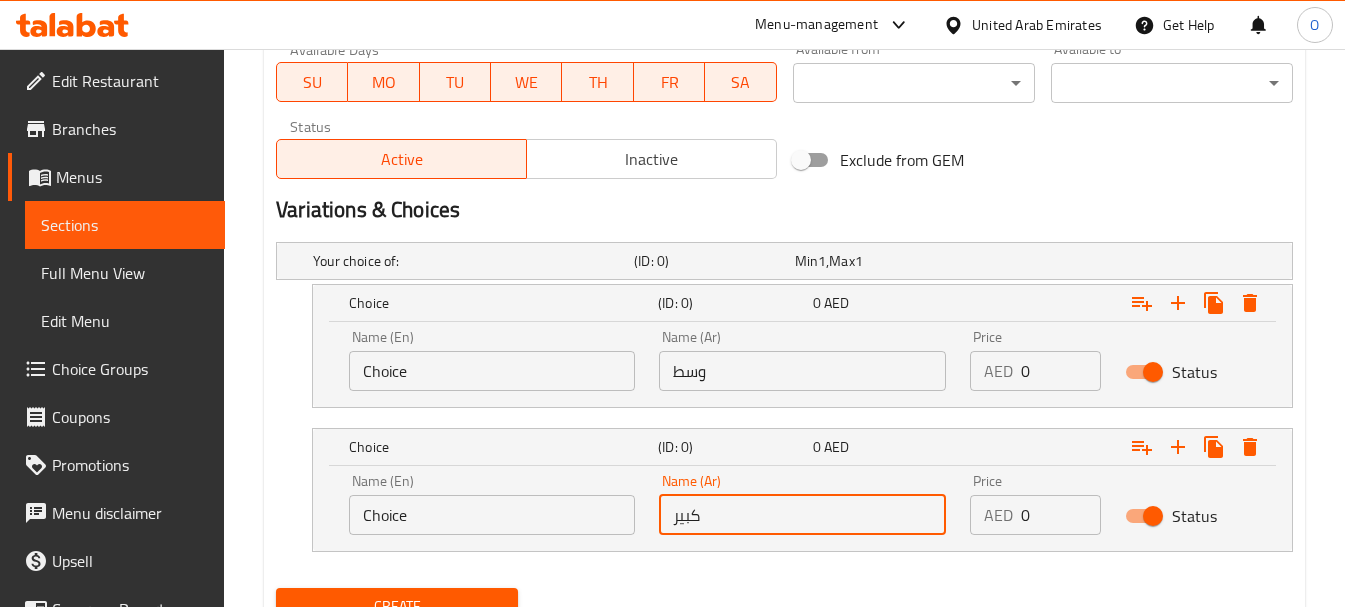 click on "Name (En) Choice Name (En)" at bounding box center (492, 360) 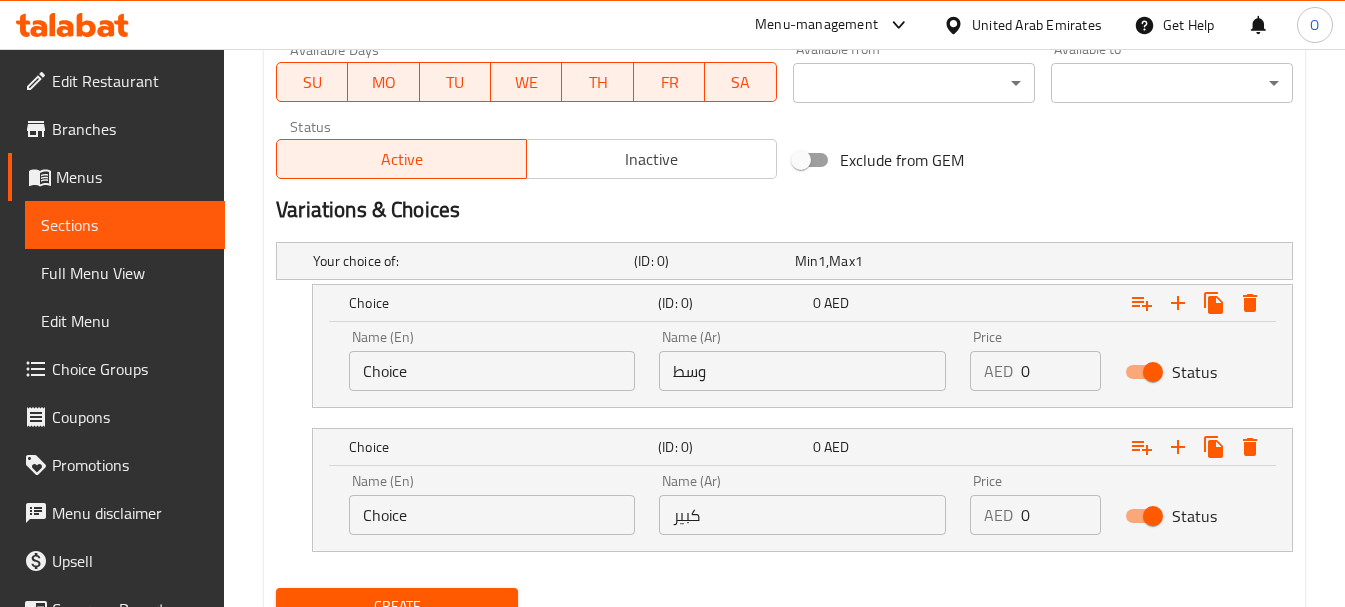 click on "Choice" at bounding box center (492, 371) 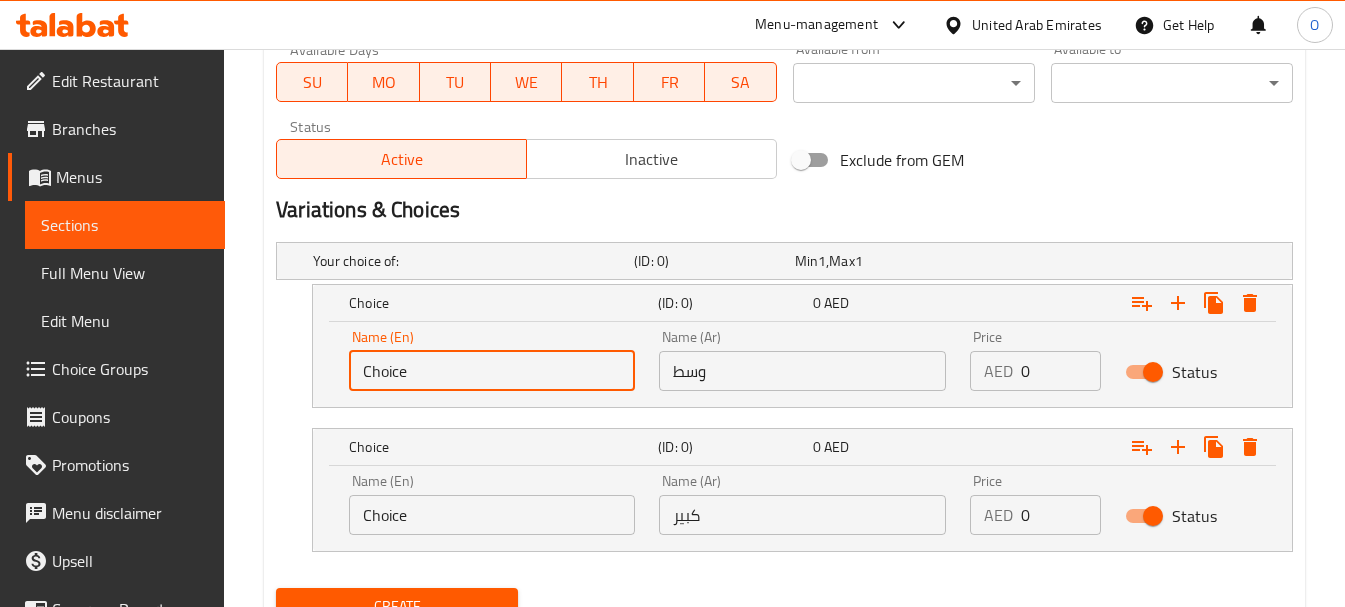 click on "Choice" at bounding box center (492, 371) 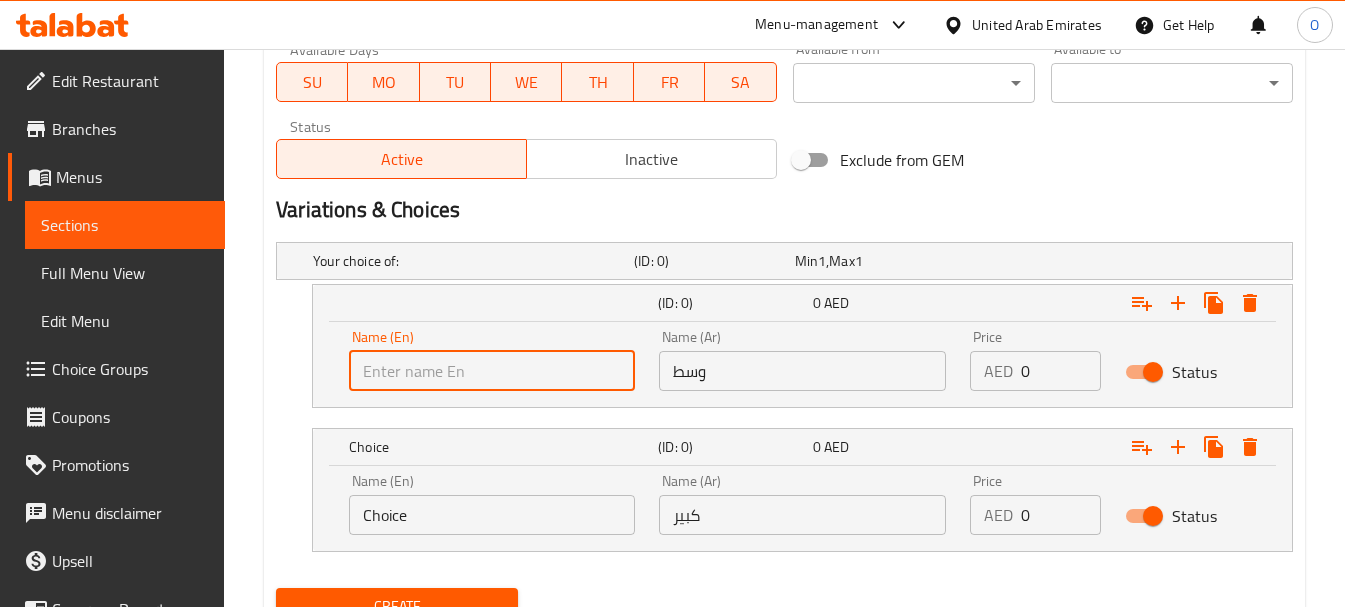 type 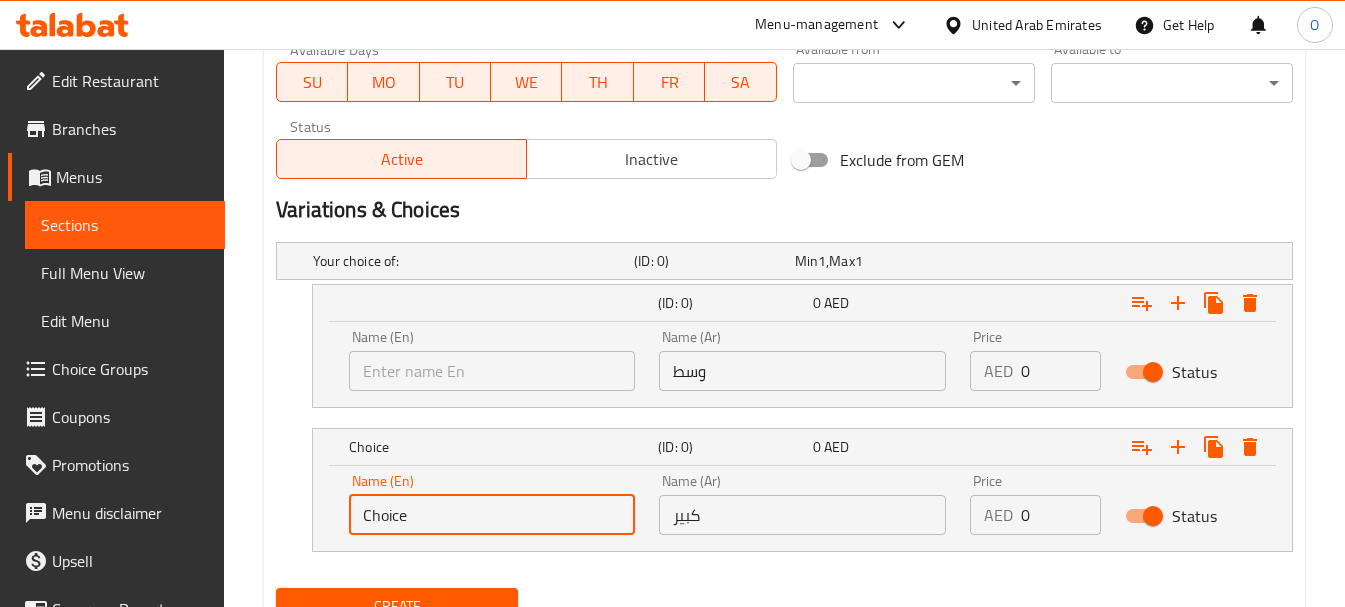 click on "Choice" at bounding box center (492, 515) 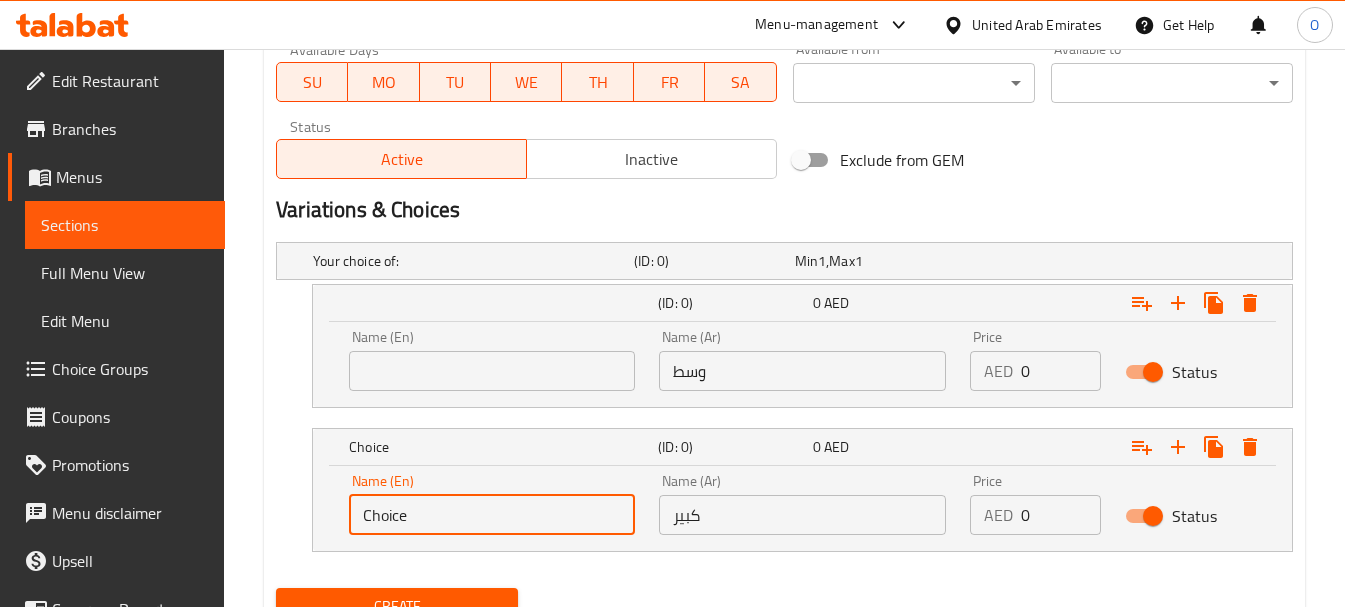 click on "Choice" at bounding box center (492, 515) 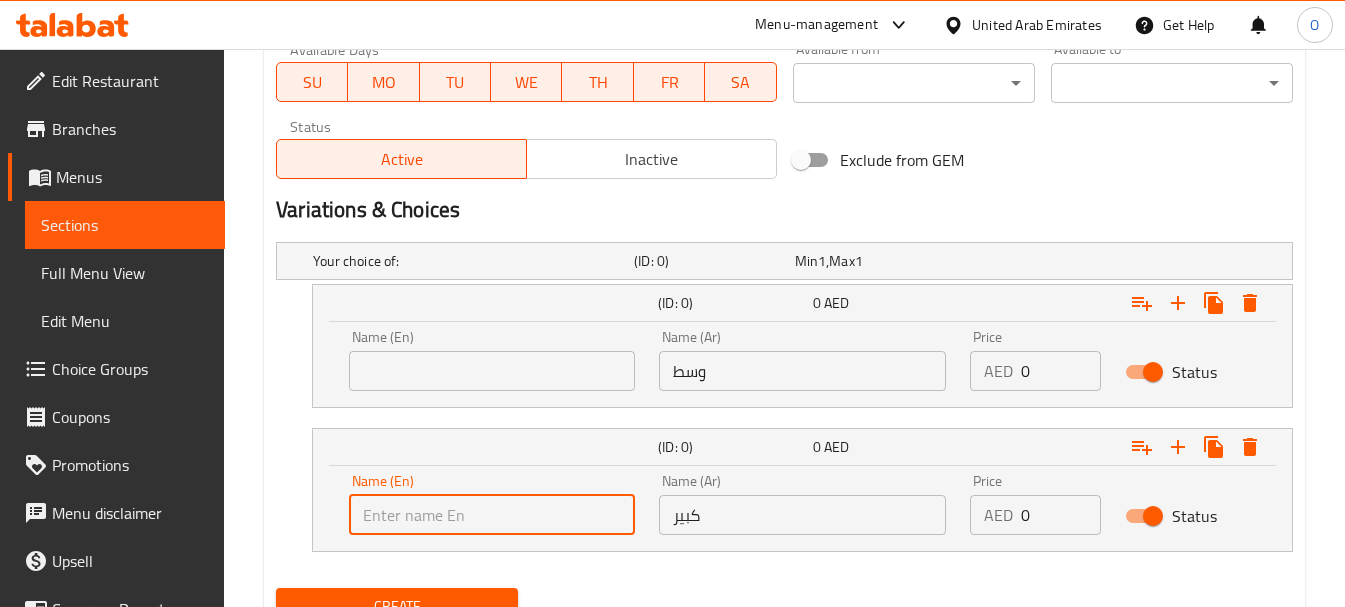 type 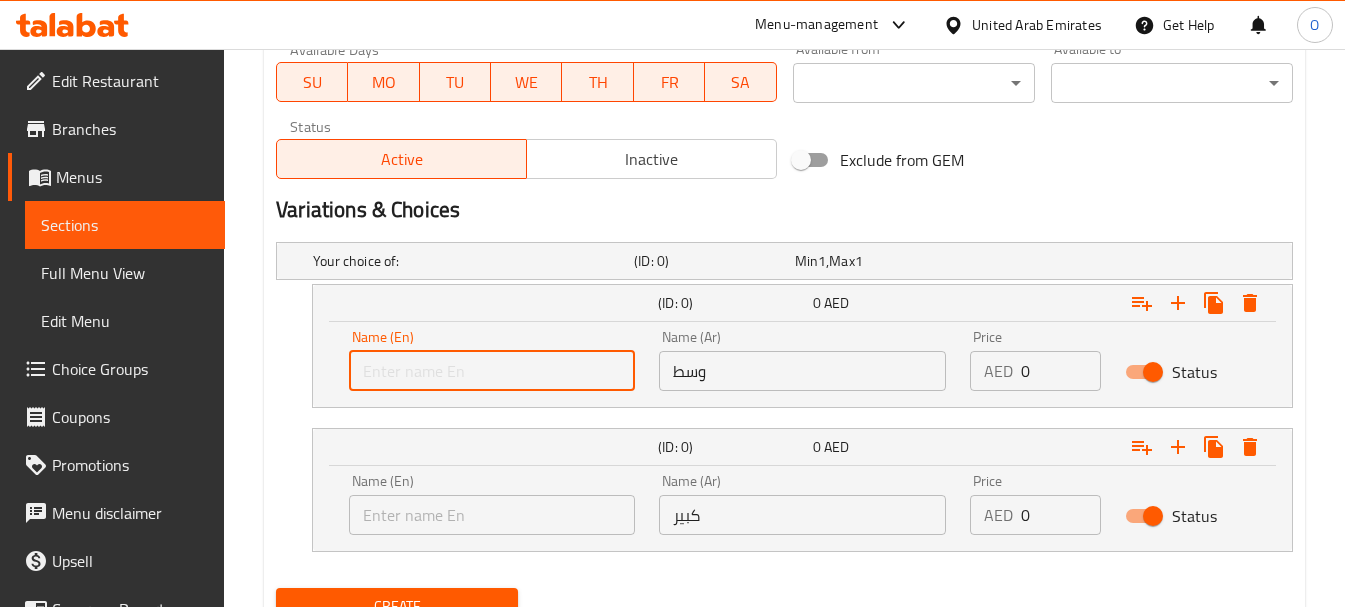 type on "Mediuem" 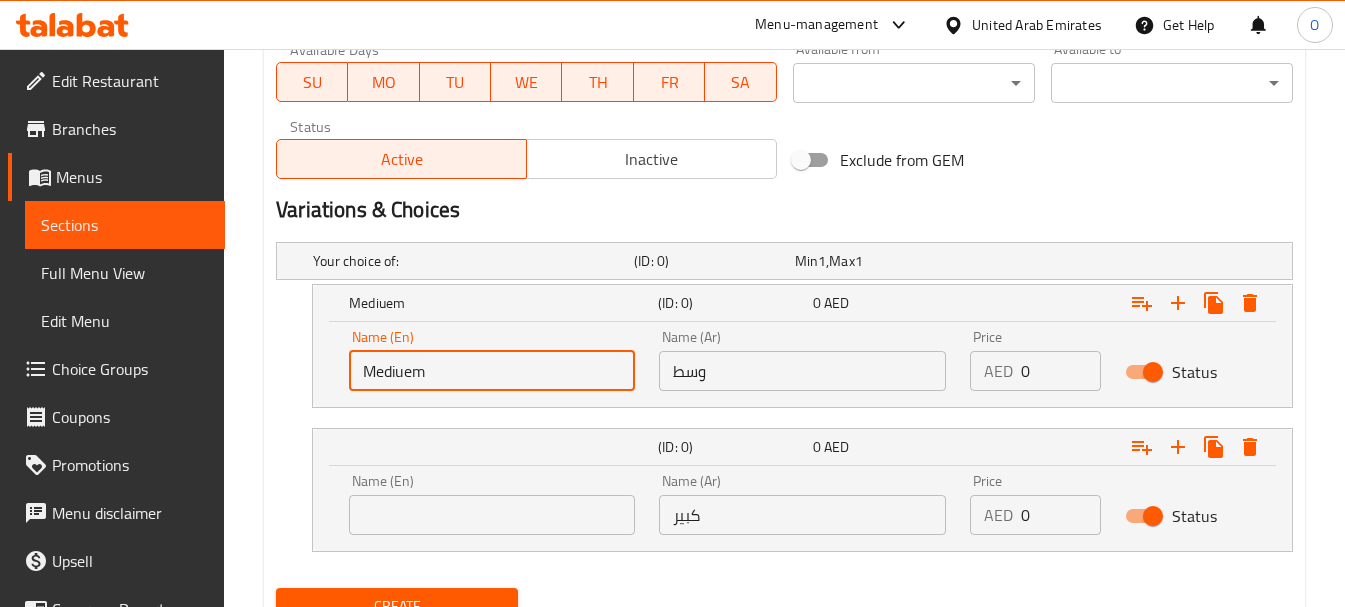 click at bounding box center [492, 515] 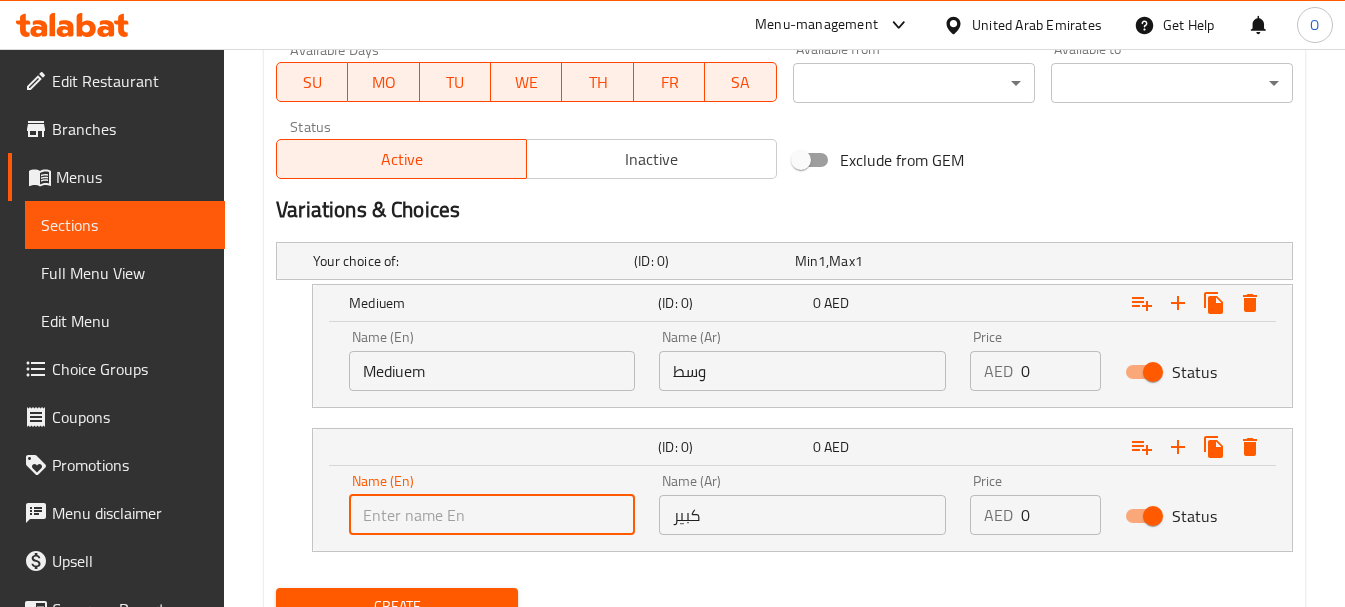 type on "Large" 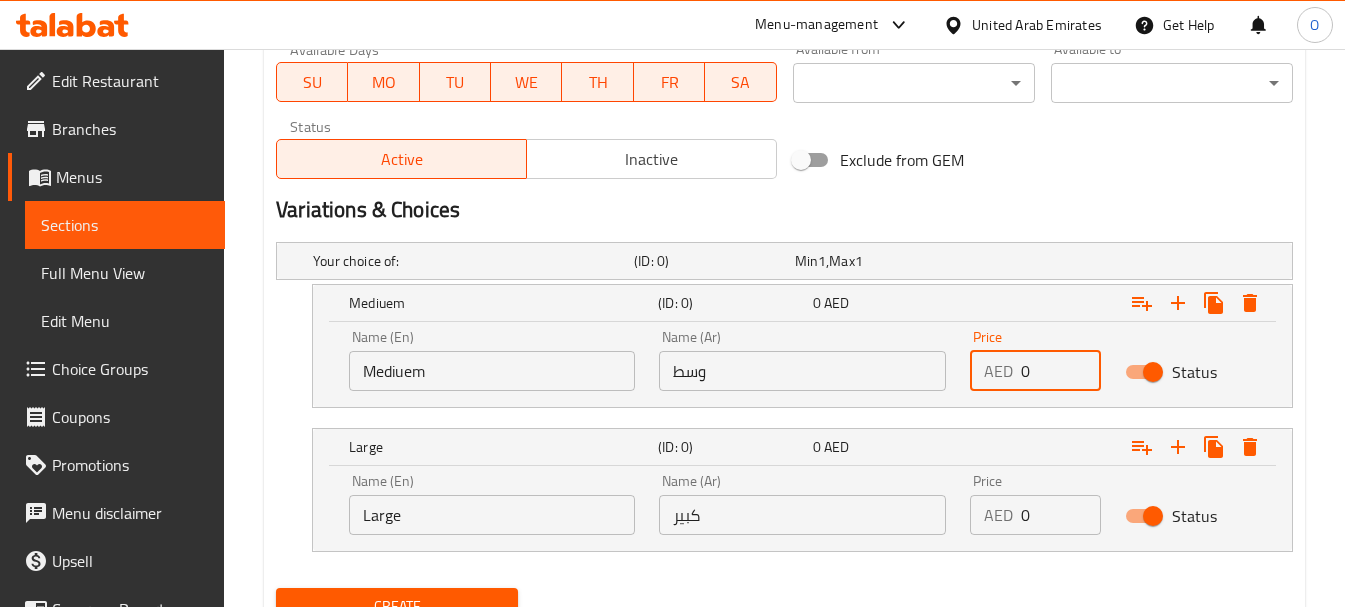 drag, startPoint x: 1022, startPoint y: 370, endPoint x: 1012, endPoint y: 371, distance: 10.049875 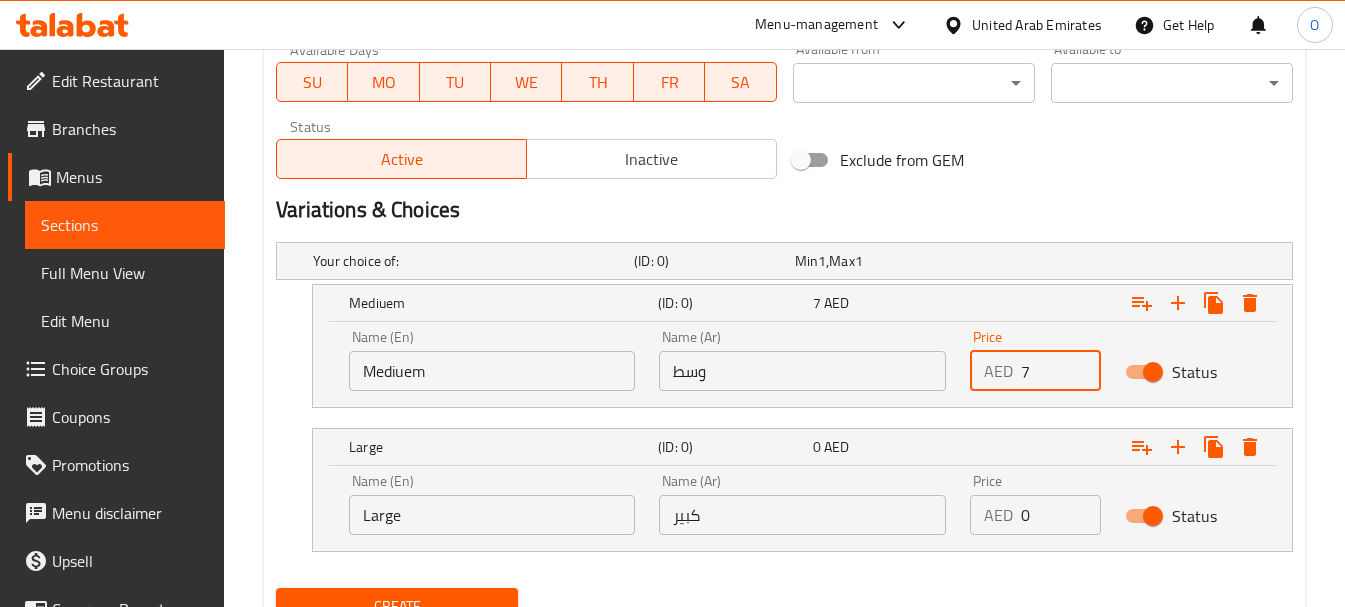type on "7" 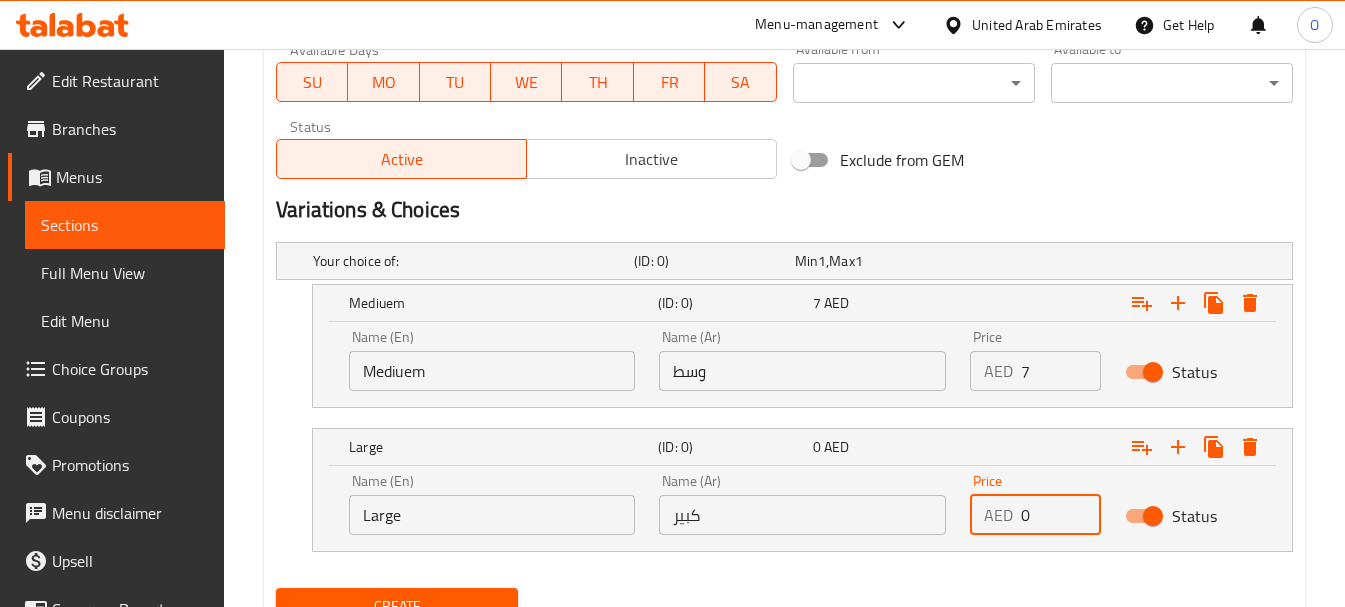 drag, startPoint x: 1023, startPoint y: 523, endPoint x: 1006, endPoint y: 527, distance: 17.464249 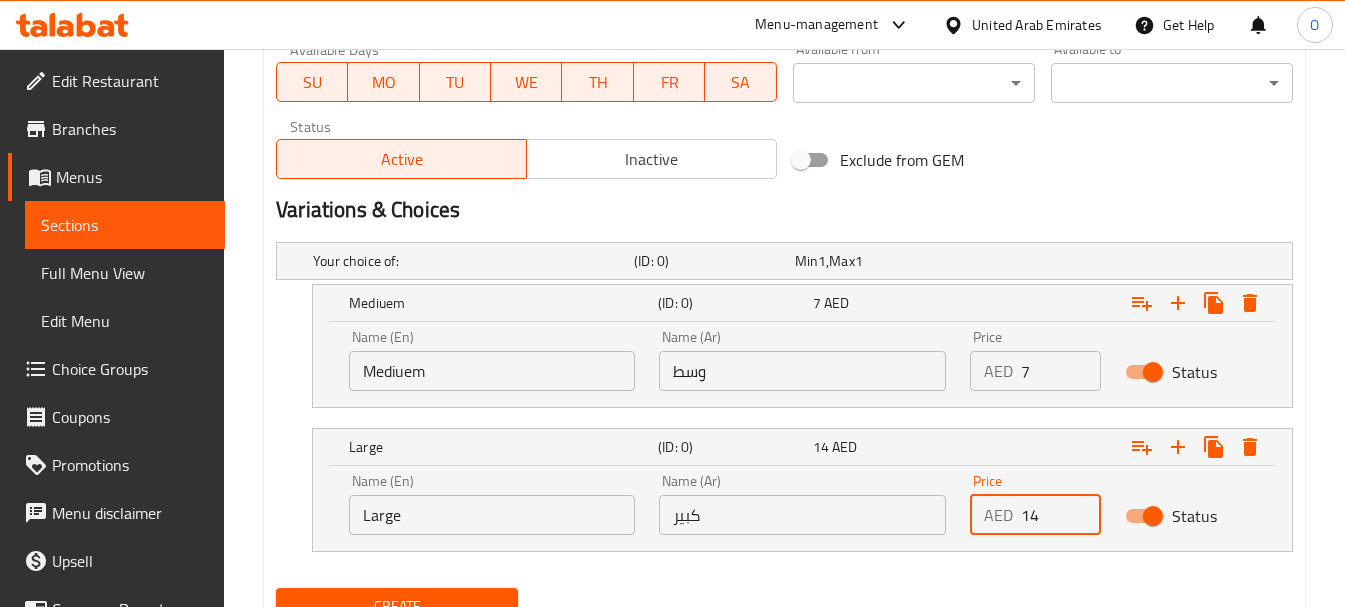 type on "14" 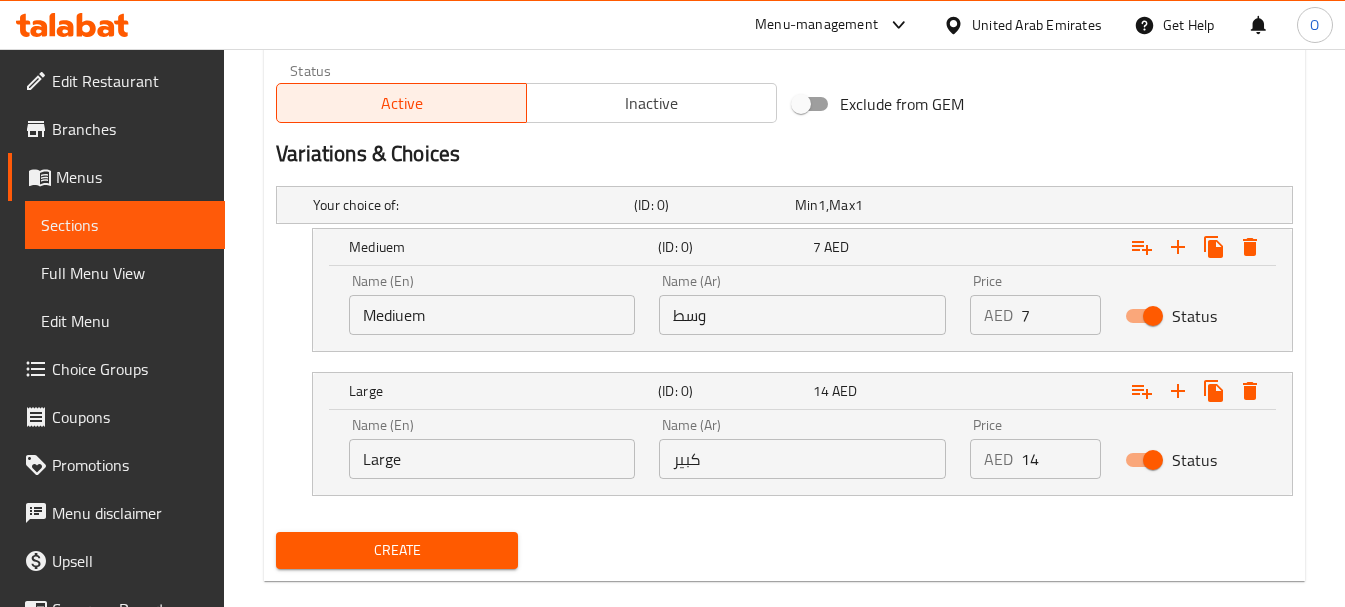 scroll, scrollTop: 1023, scrollLeft: 0, axis: vertical 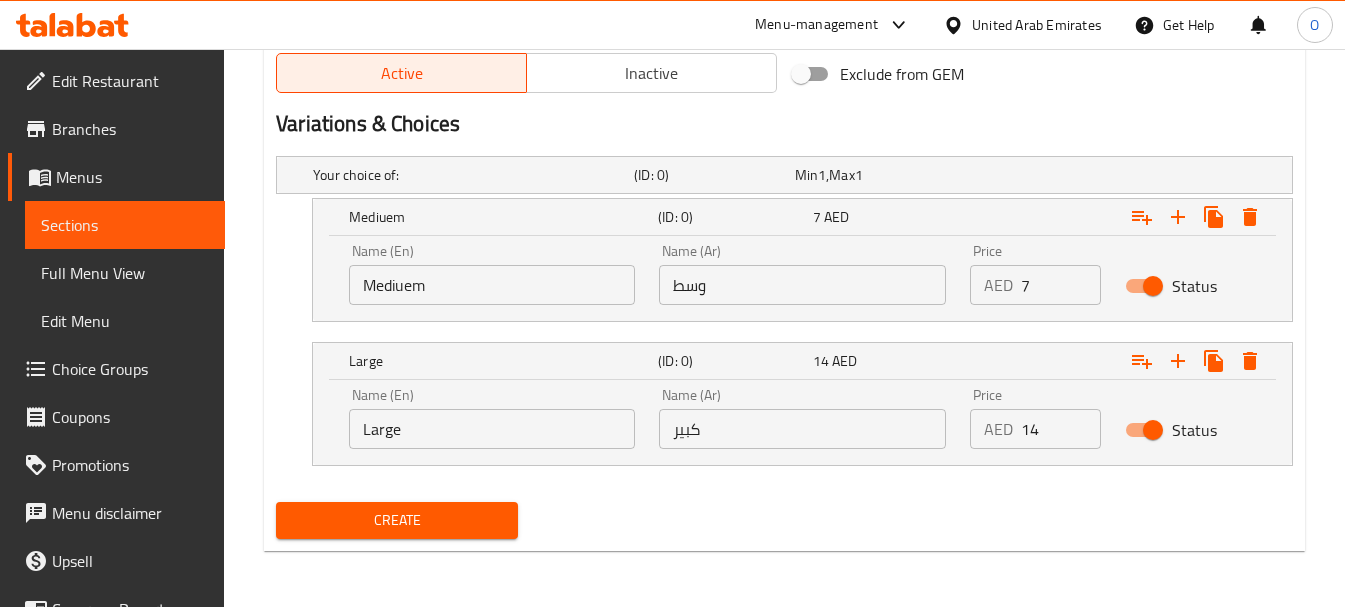 click on "Create" at bounding box center (397, 520) 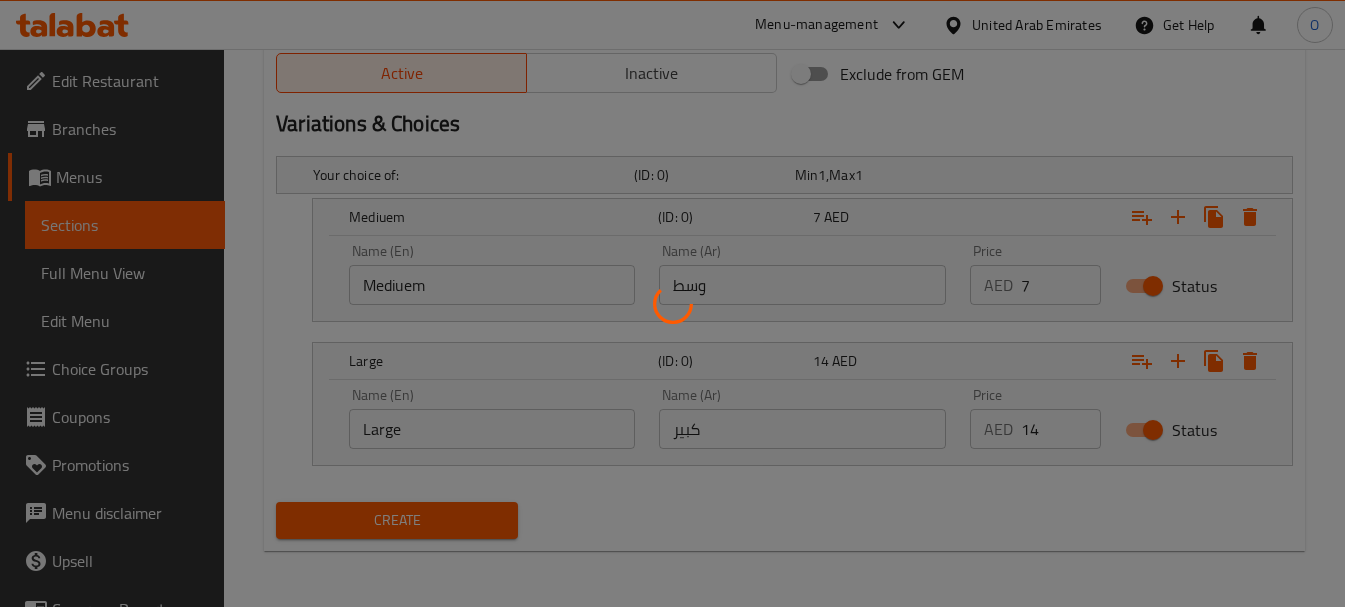 type 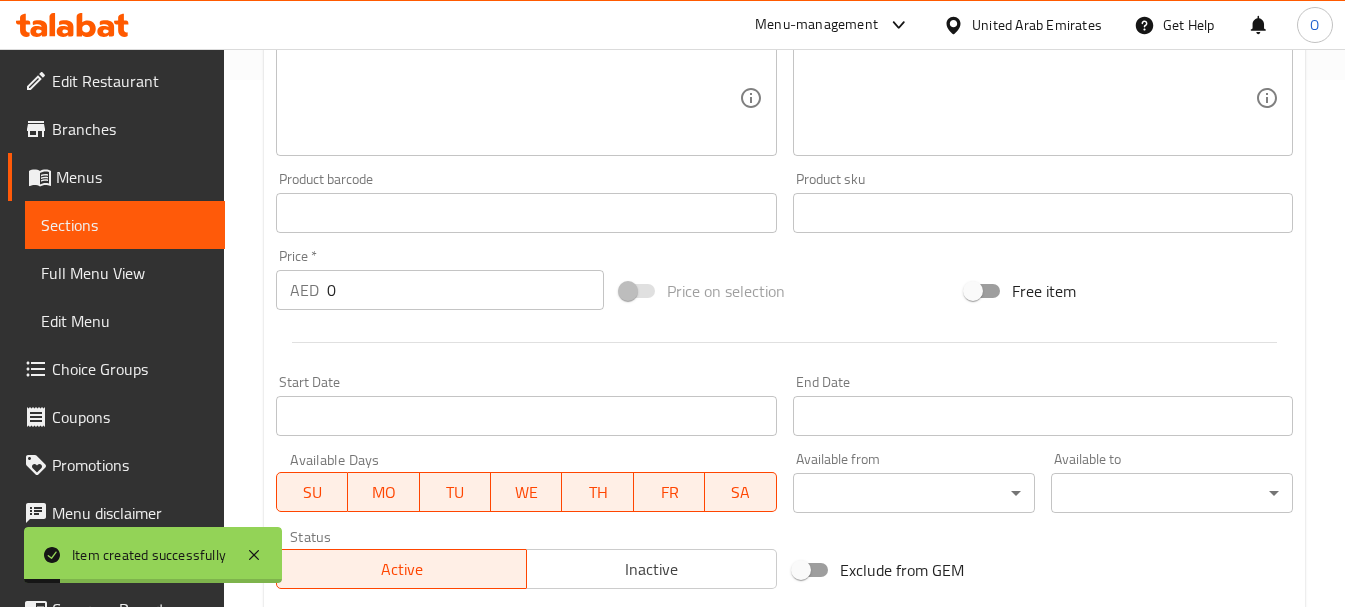 scroll, scrollTop: 323, scrollLeft: 0, axis: vertical 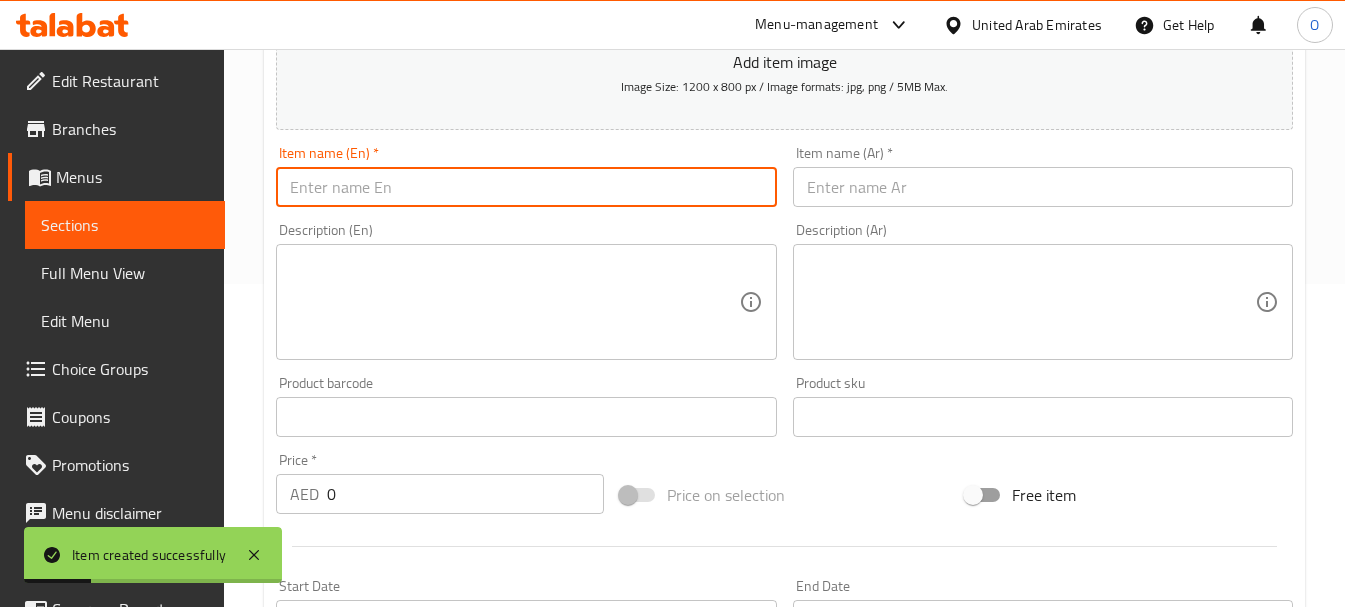 paste on "[ITEM]" 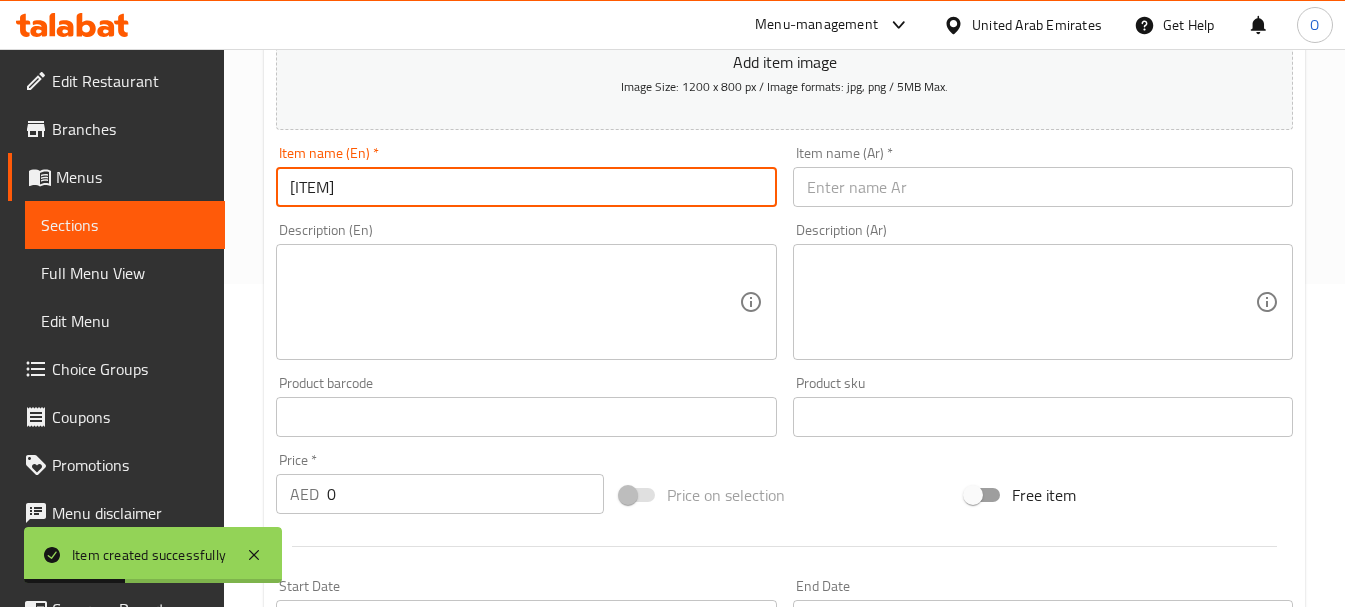 type on "[ITEM]" 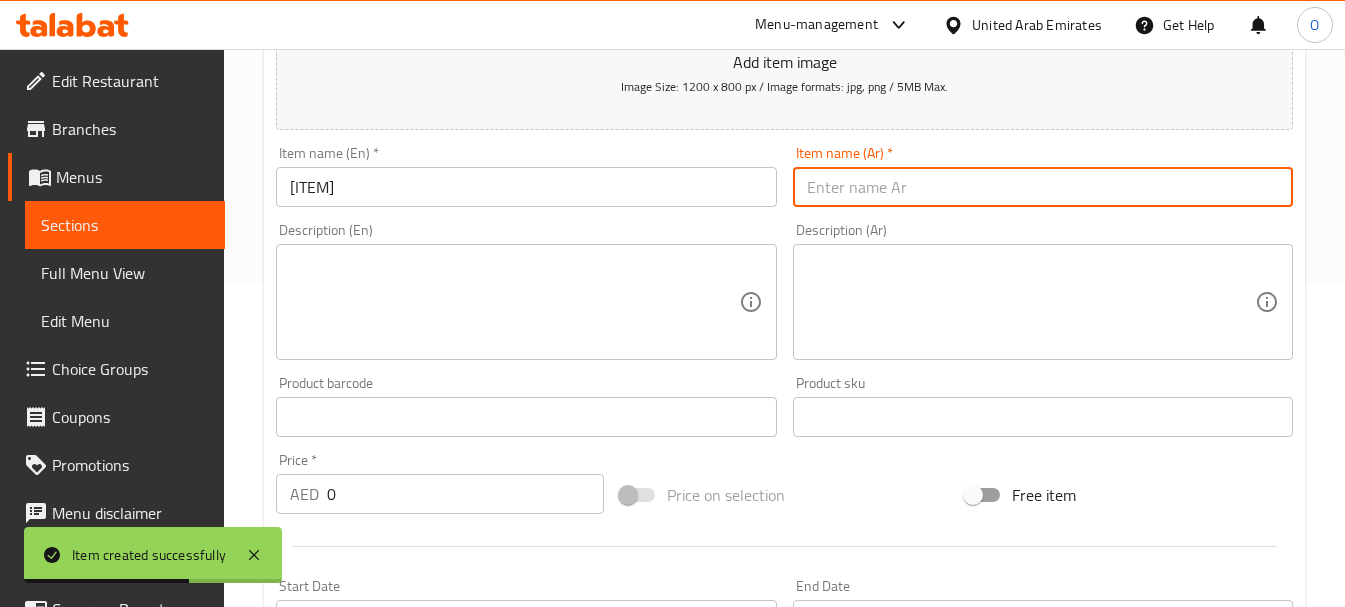 paste on "شوتا بايا" 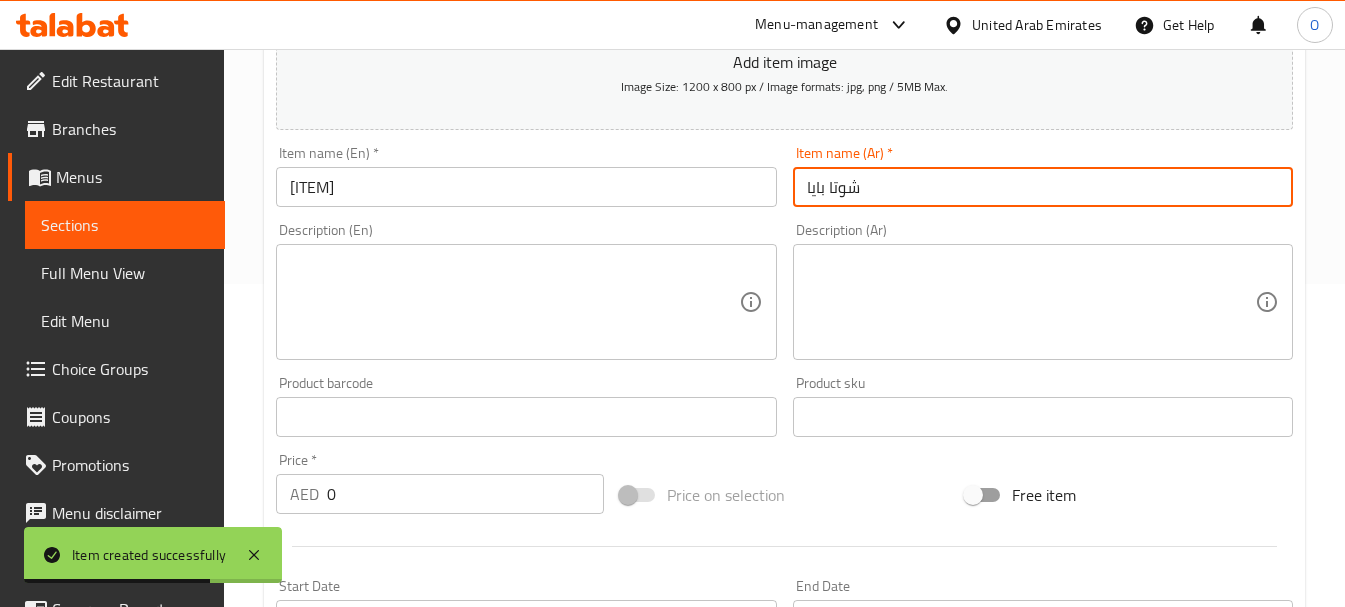 type on "شوتا بايا" 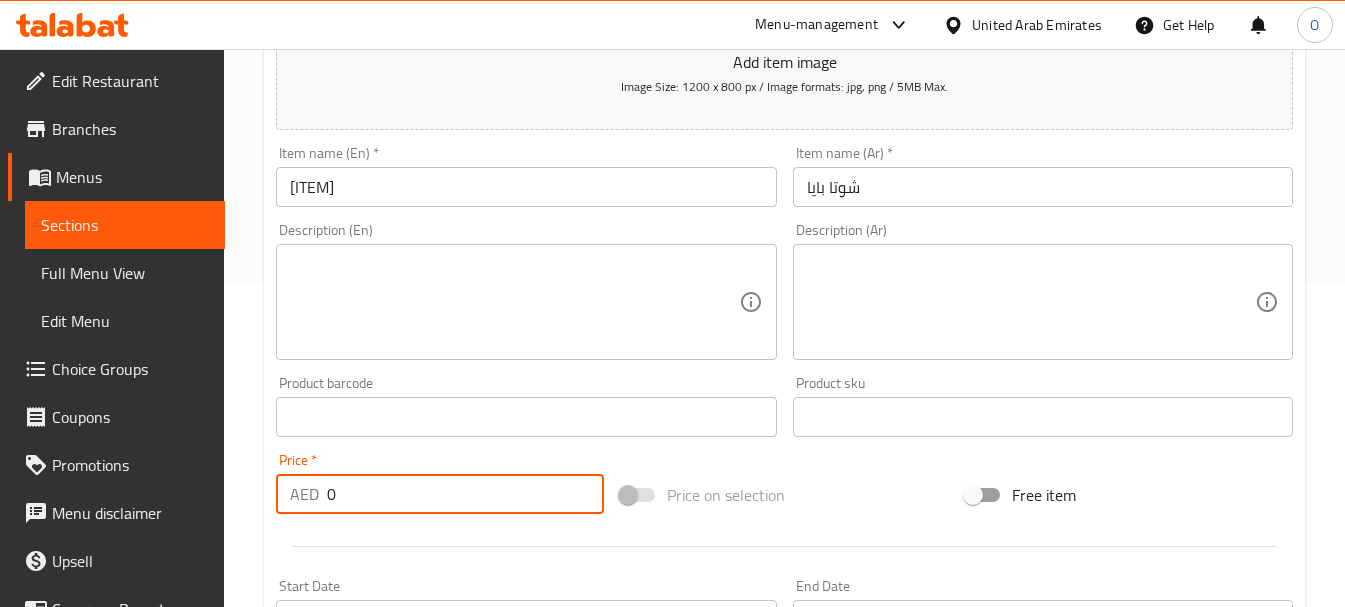 drag, startPoint x: 343, startPoint y: 499, endPoint x: 312, endPoint y: 501, distance: 31.06445 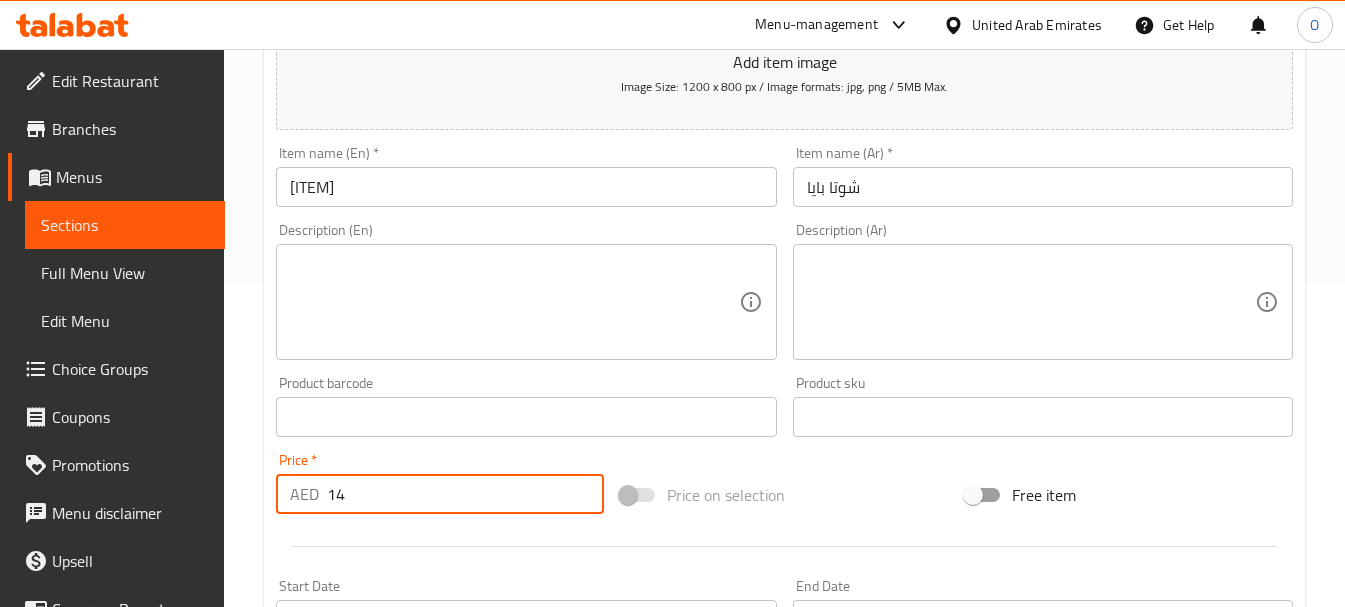 type on "14" 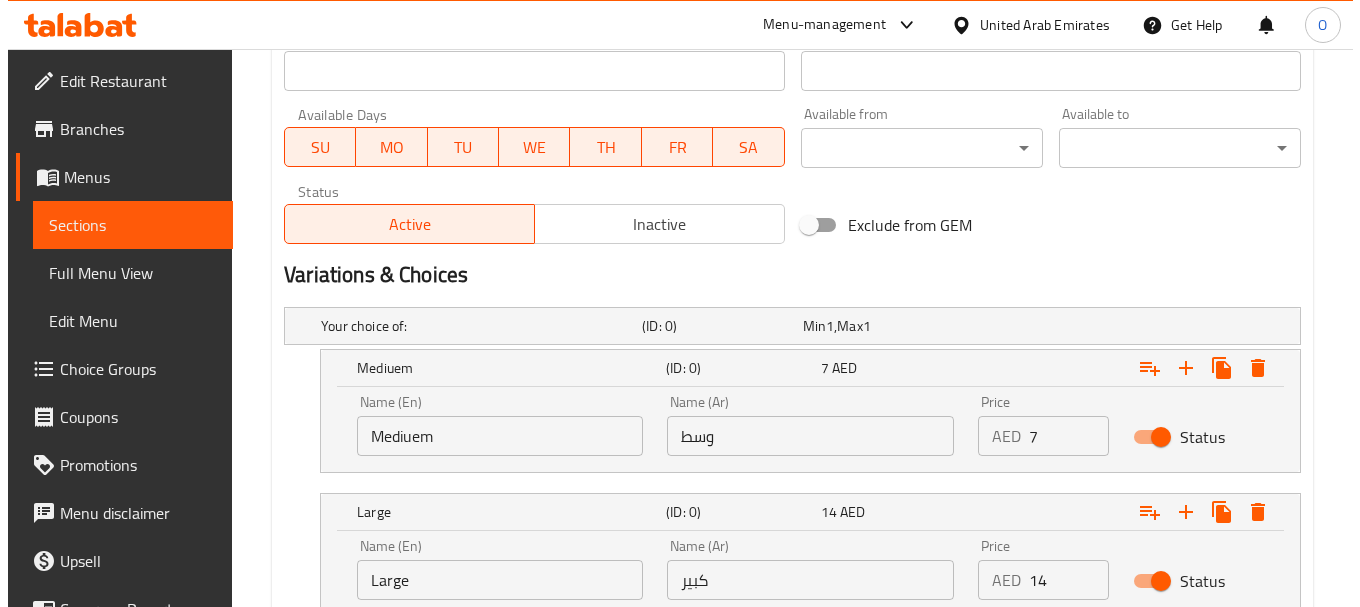 scroll, scrollTop: 1023, scrollLeft: 0, axis: vertical 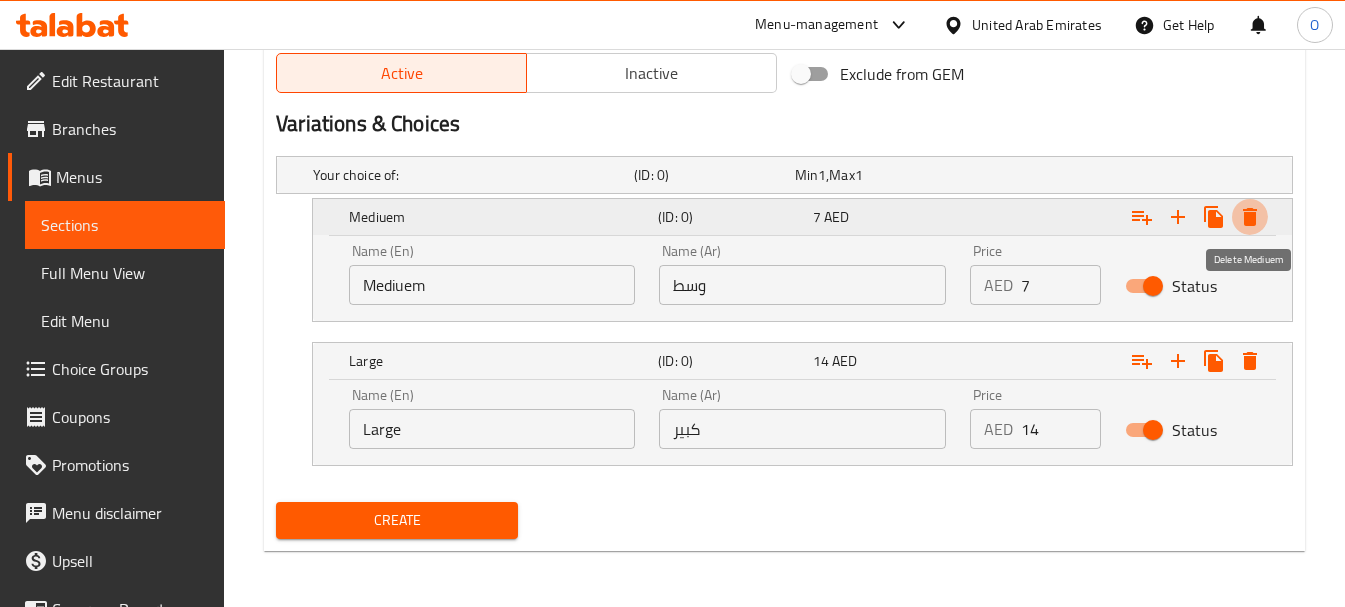 click 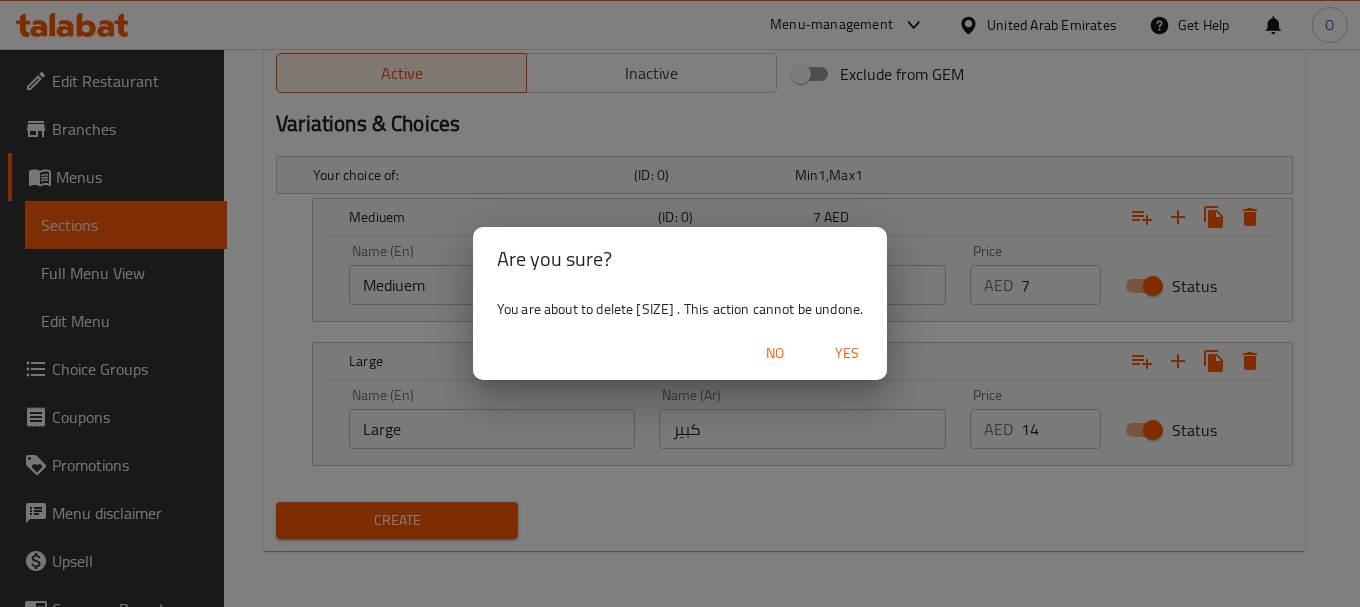 click on "Yes" at bounding box center (847, 353) 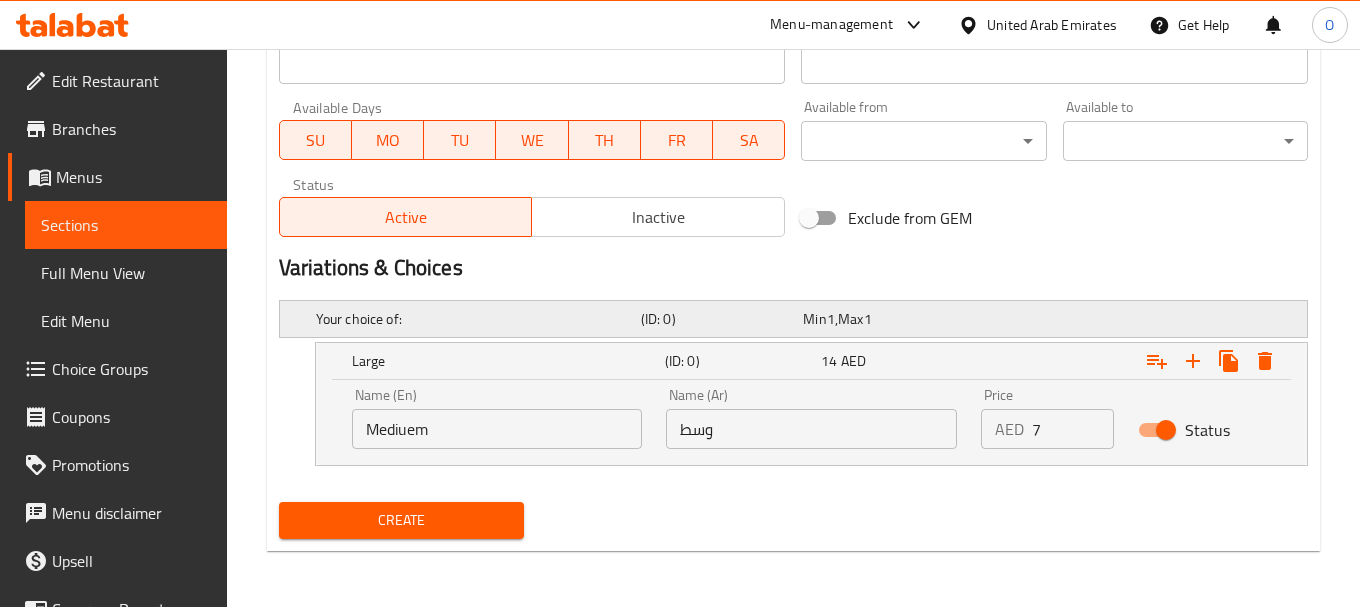 scroll, scrollTop: 879, scrollLeft: 0, axis: vertical 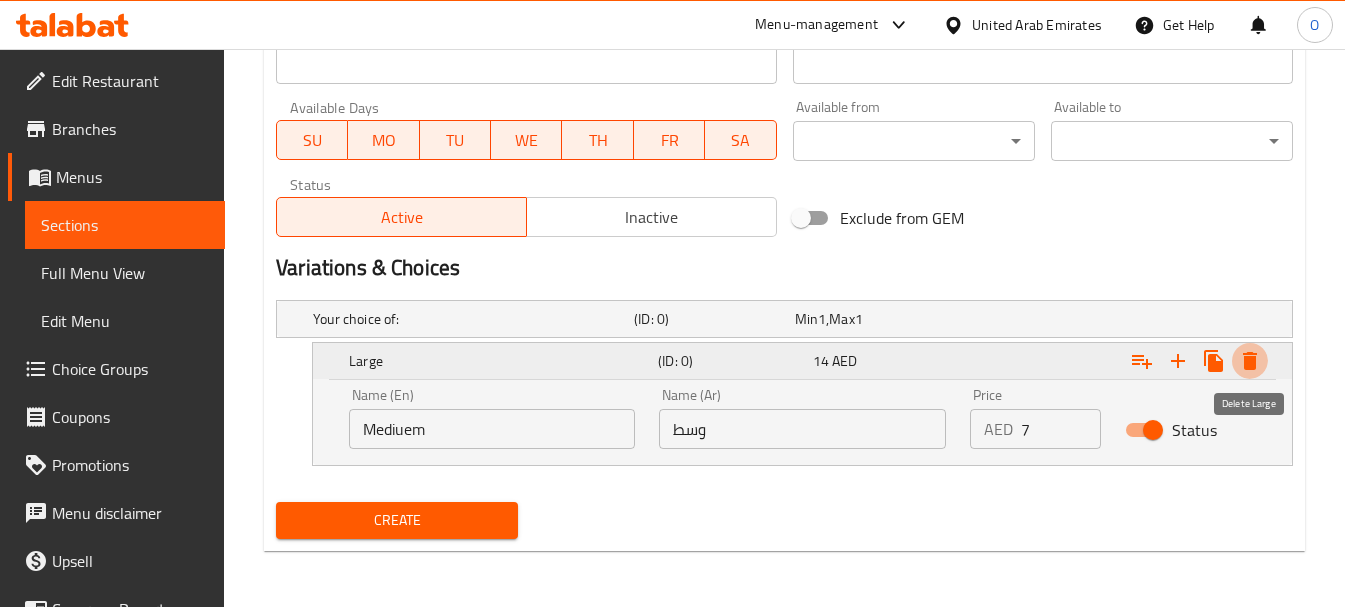 click 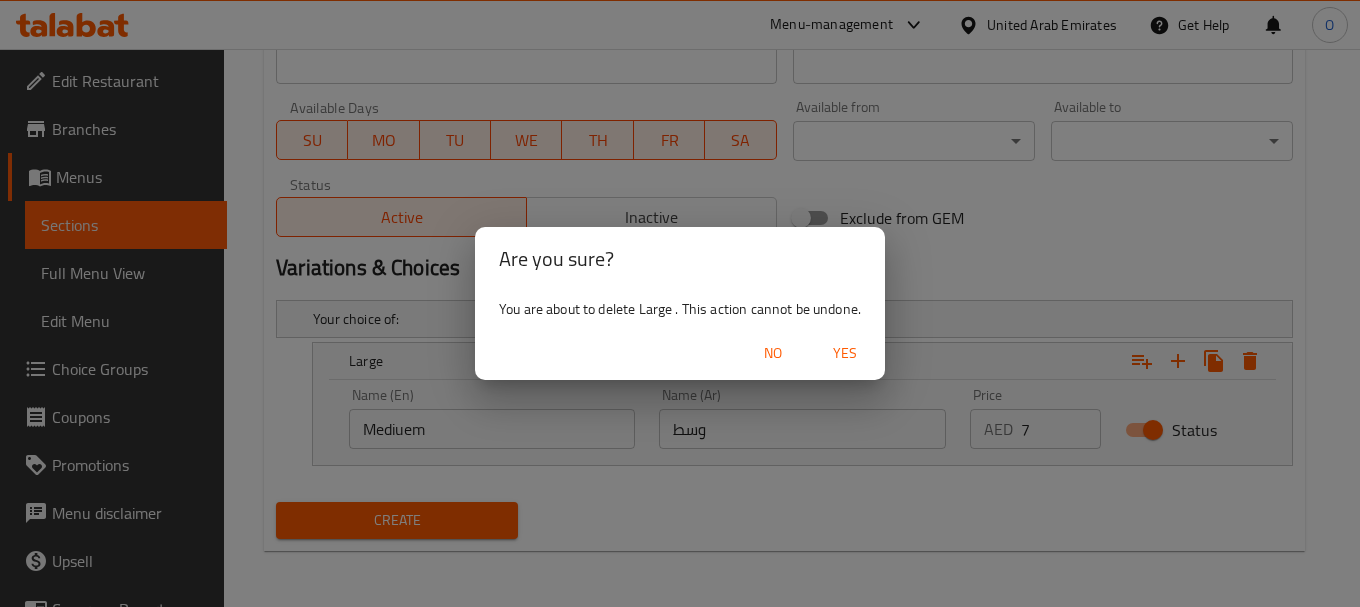 click on "Yes" at bounding box center (845, 353) 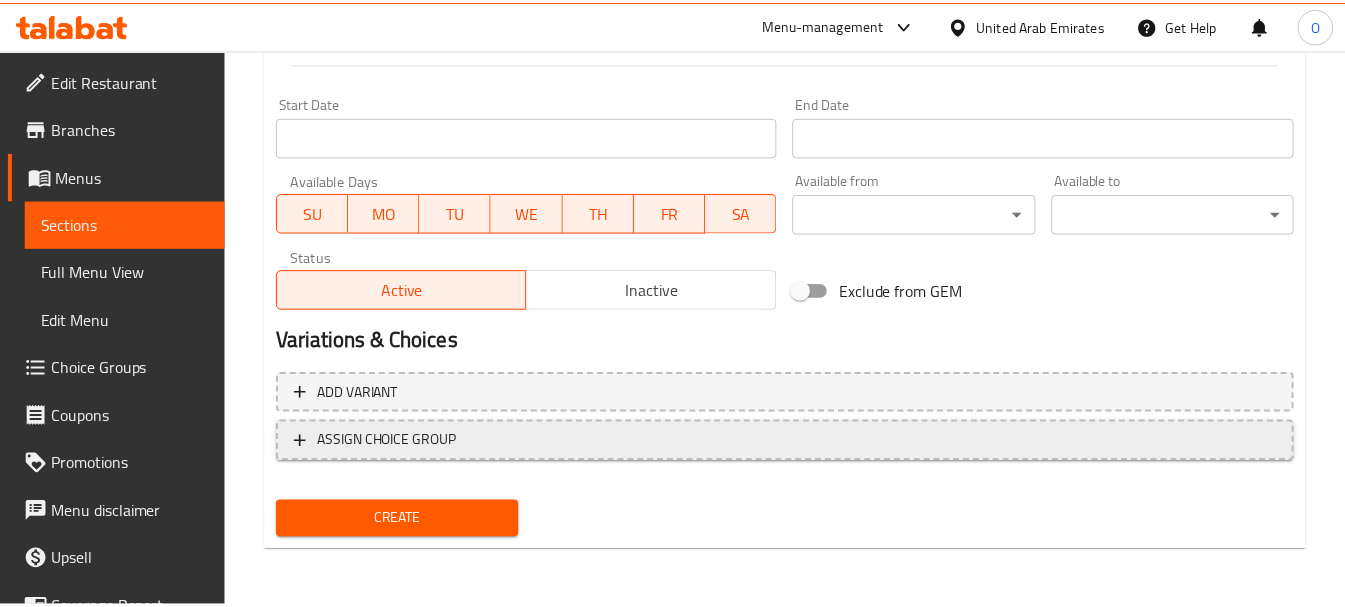scroll, scrollTop: 806, scrollLeft: 0, axis: vertical 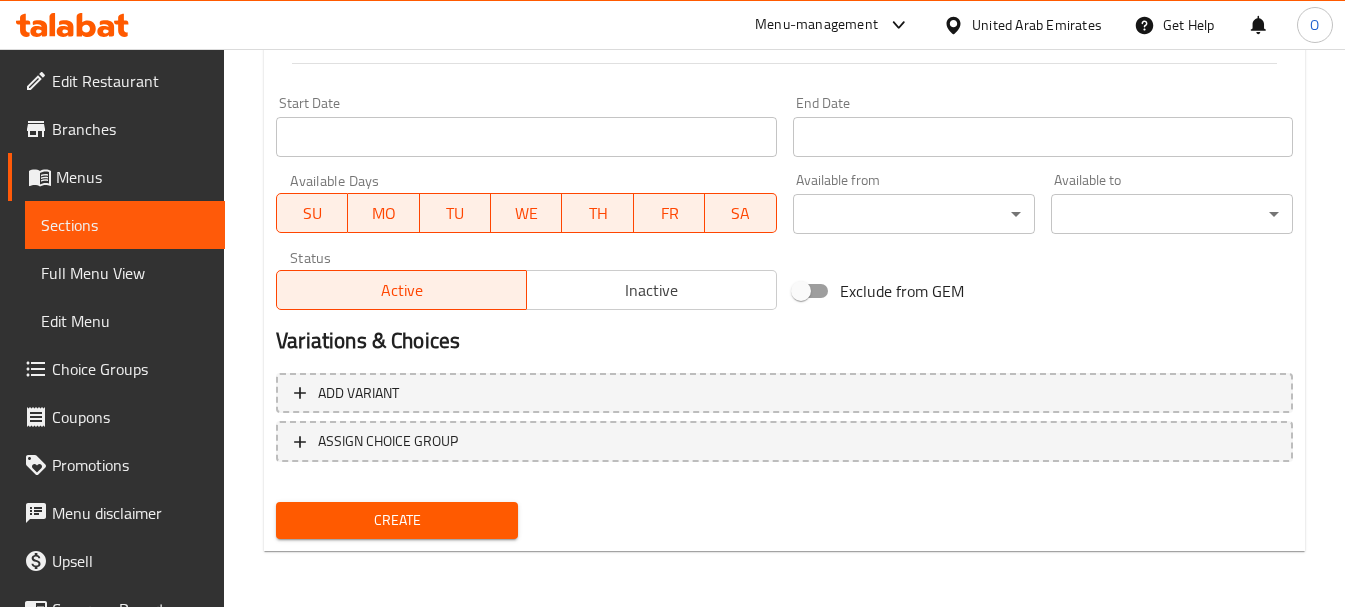 click on "Create" at bounding box center (397, 520) 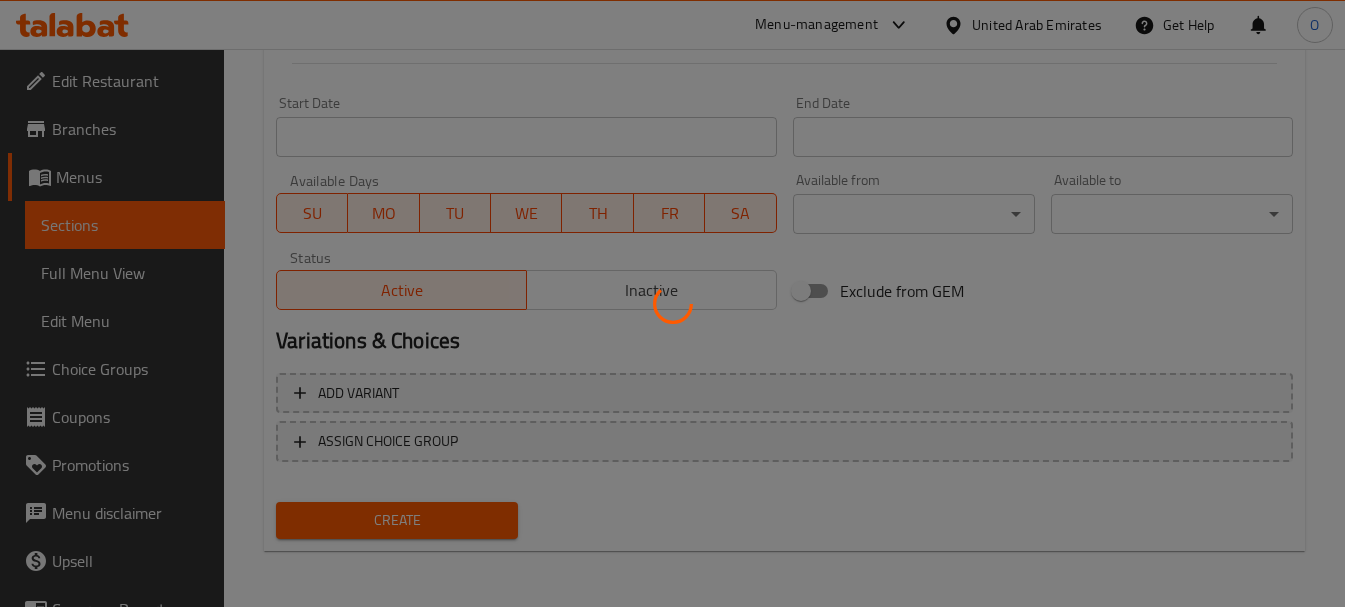 type 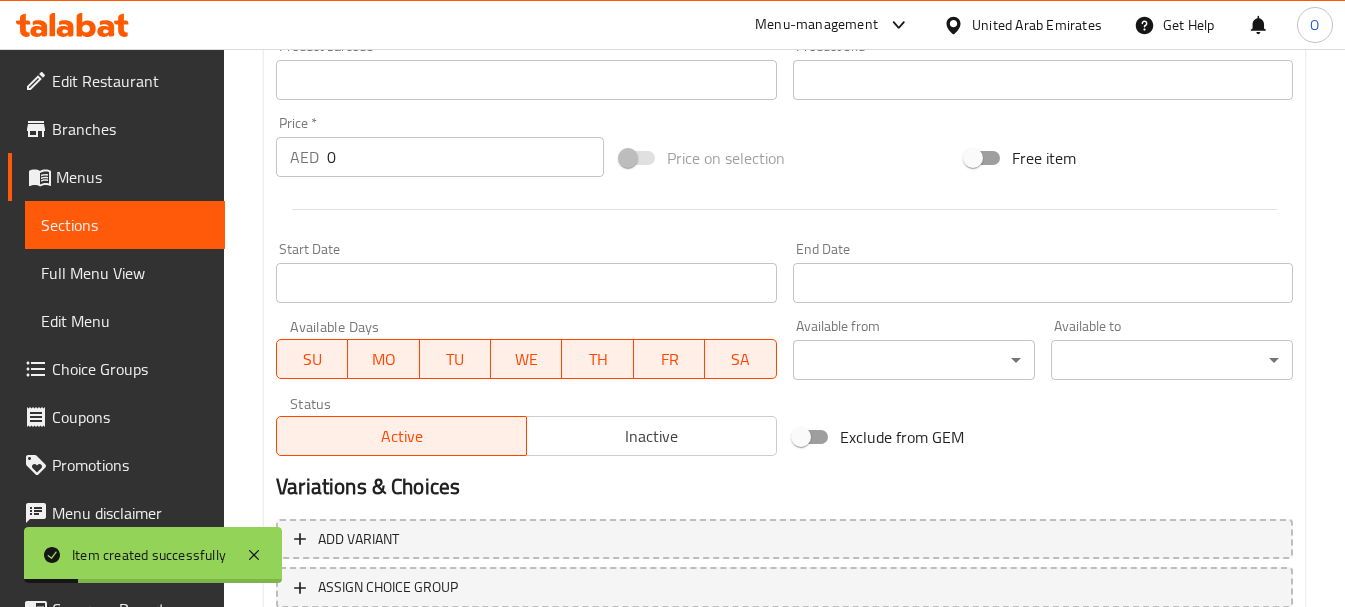 scroll, scrollTop: 306, scrollLeft: 0, axis: vertical 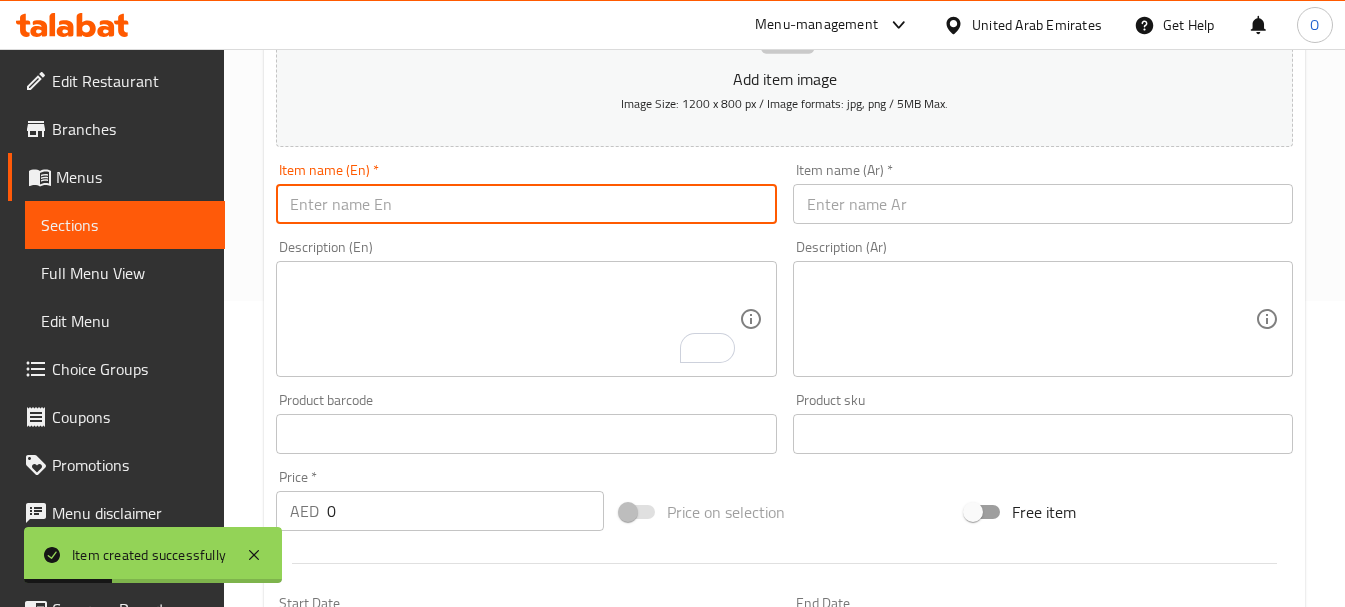 paste on "[NAME]" 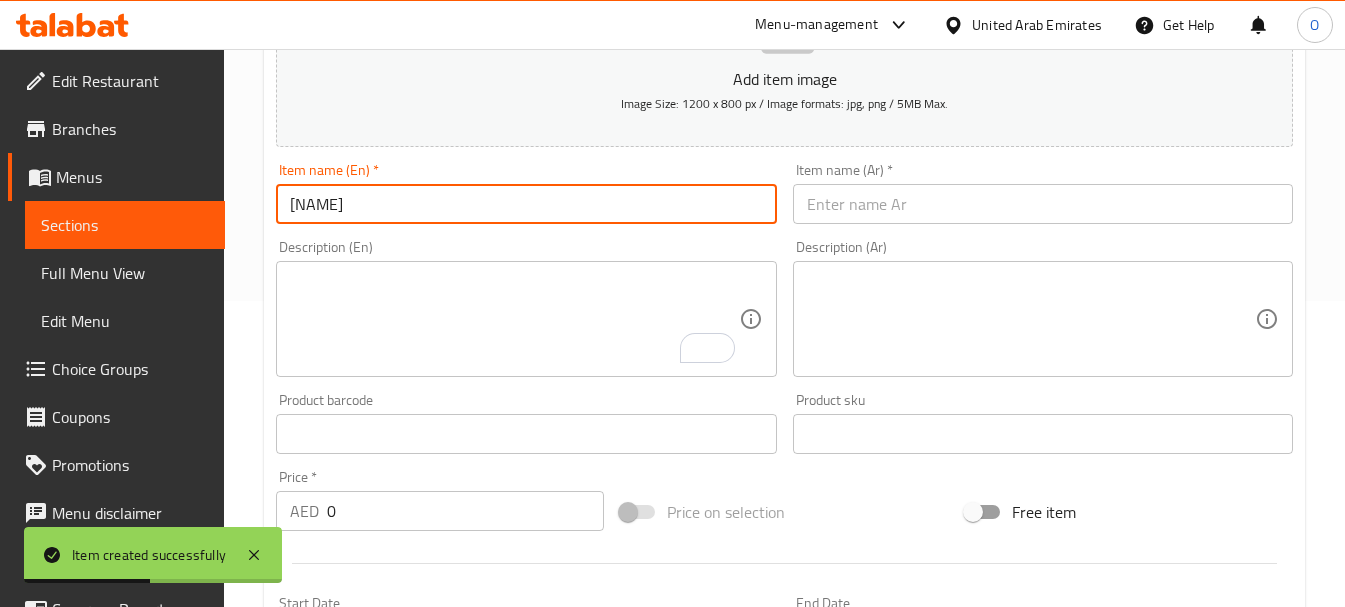 type on "[NAME]" 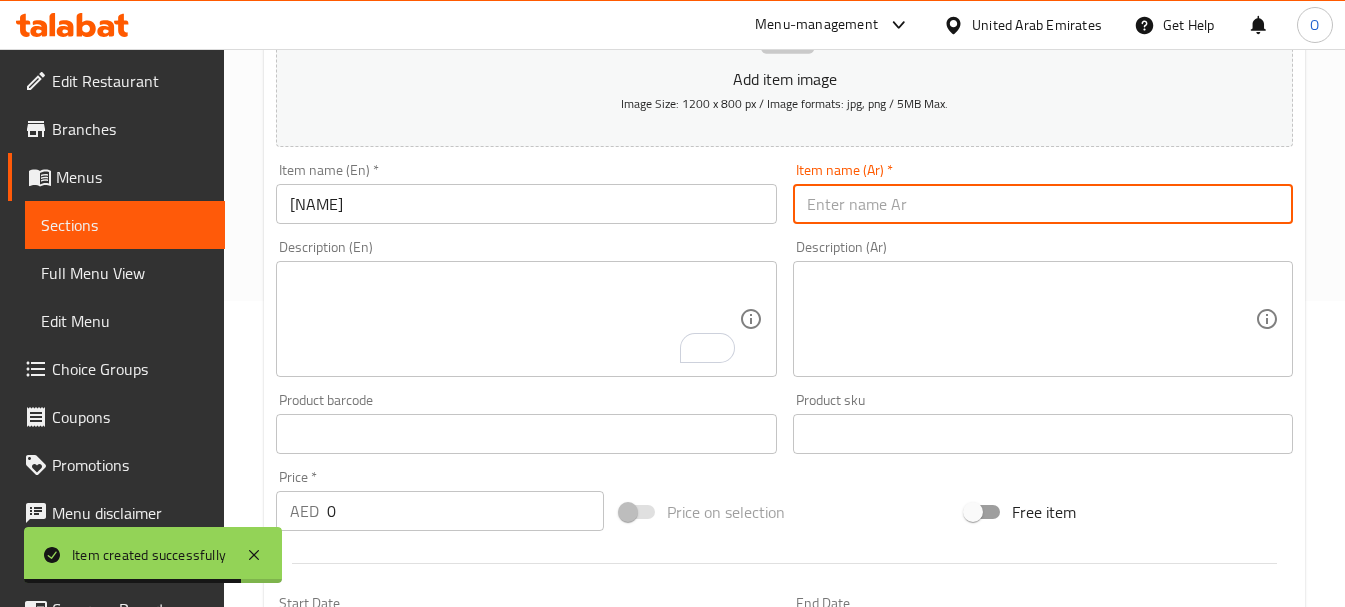 paste on "نهاري" 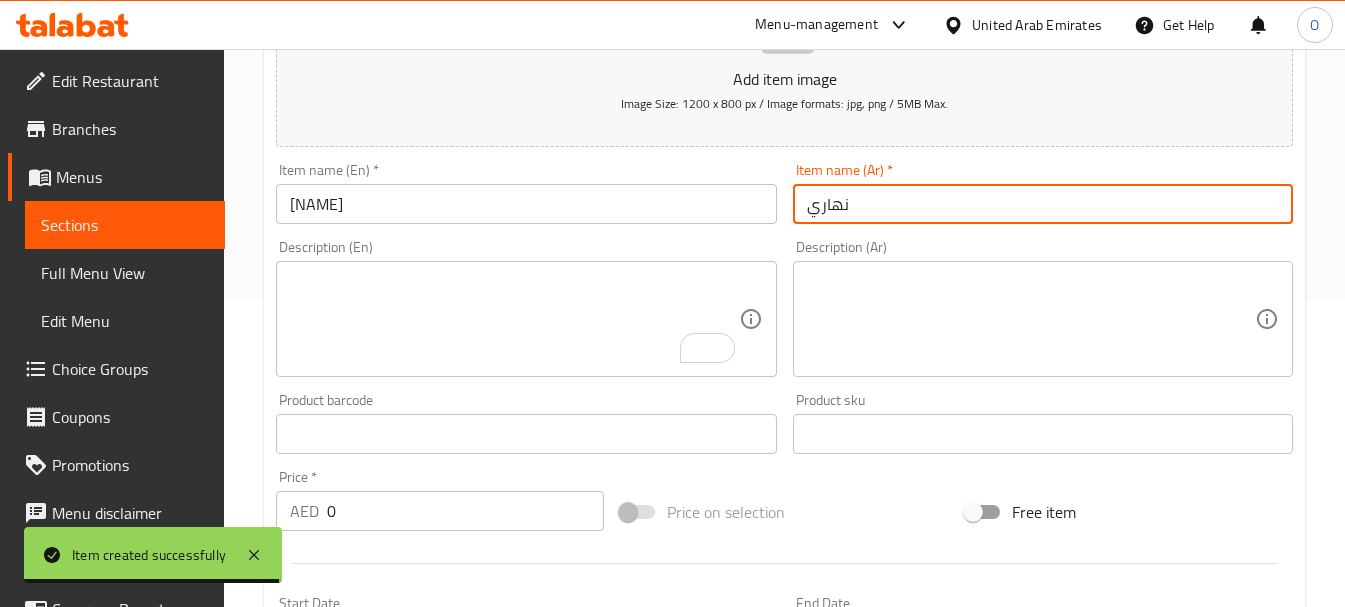 type on "نهاري" 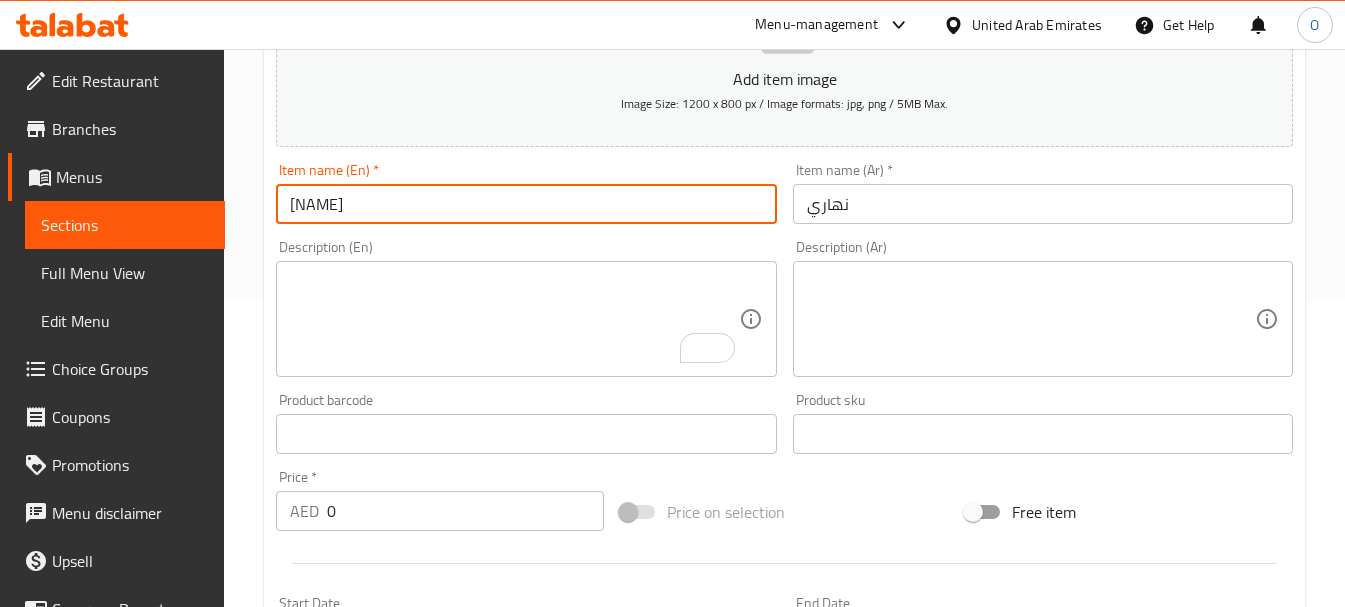 click on "[NAME]" at bounding box center [526, 204] 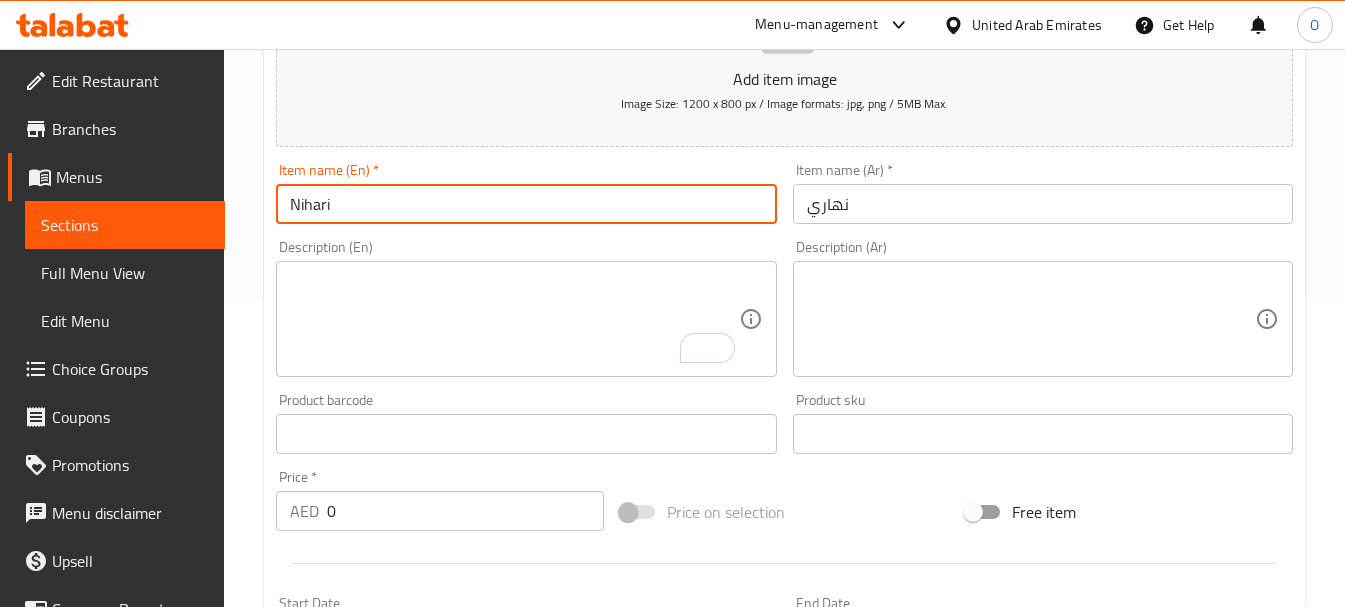 type on "Nihari" 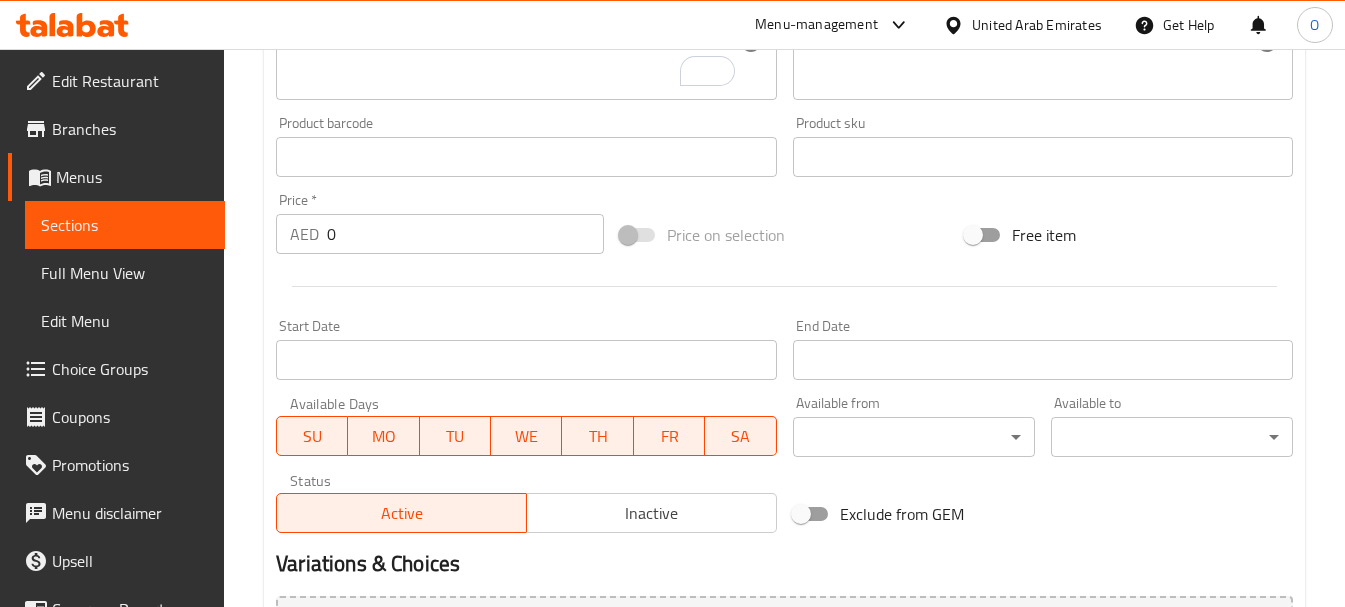 scroll, scrollTop: 606, scrollLeft: 0, axis: vertical 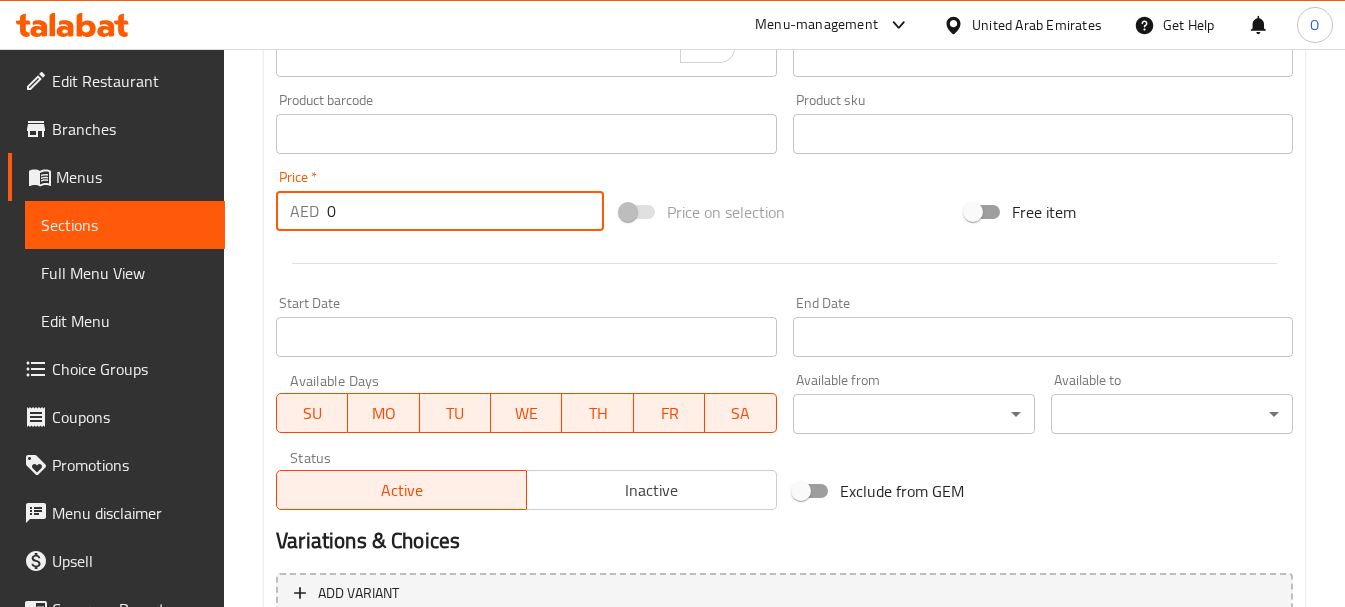 click on "0" at bounding box center [465, 211] 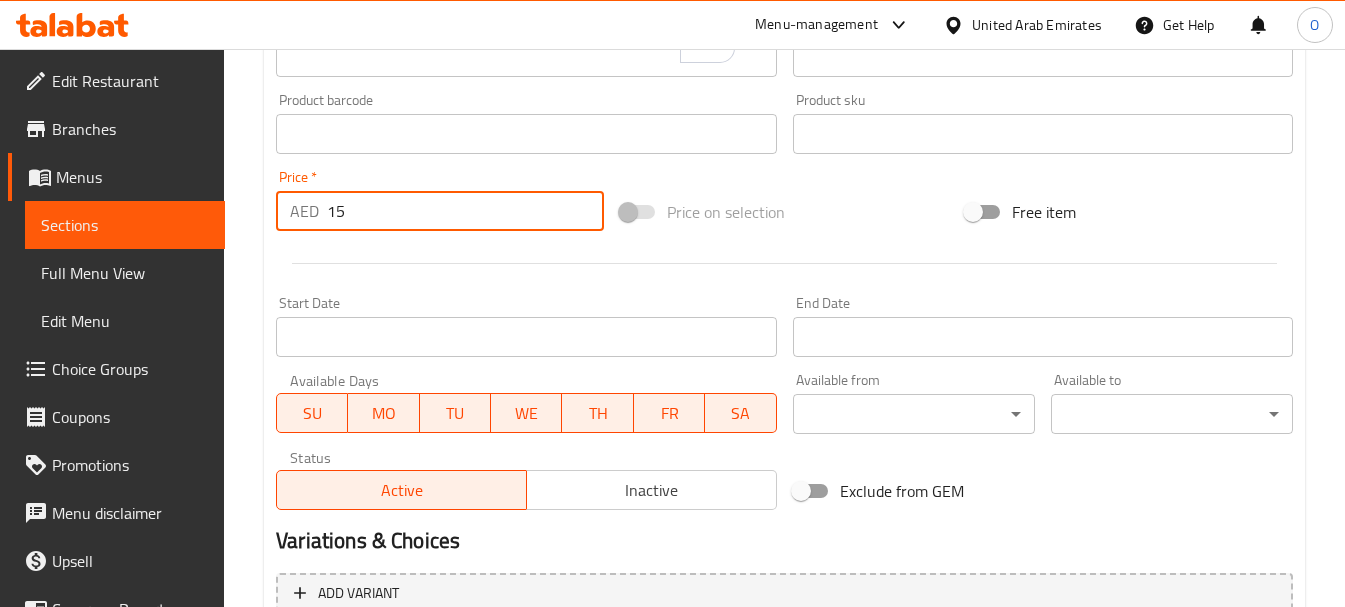 type on "15" 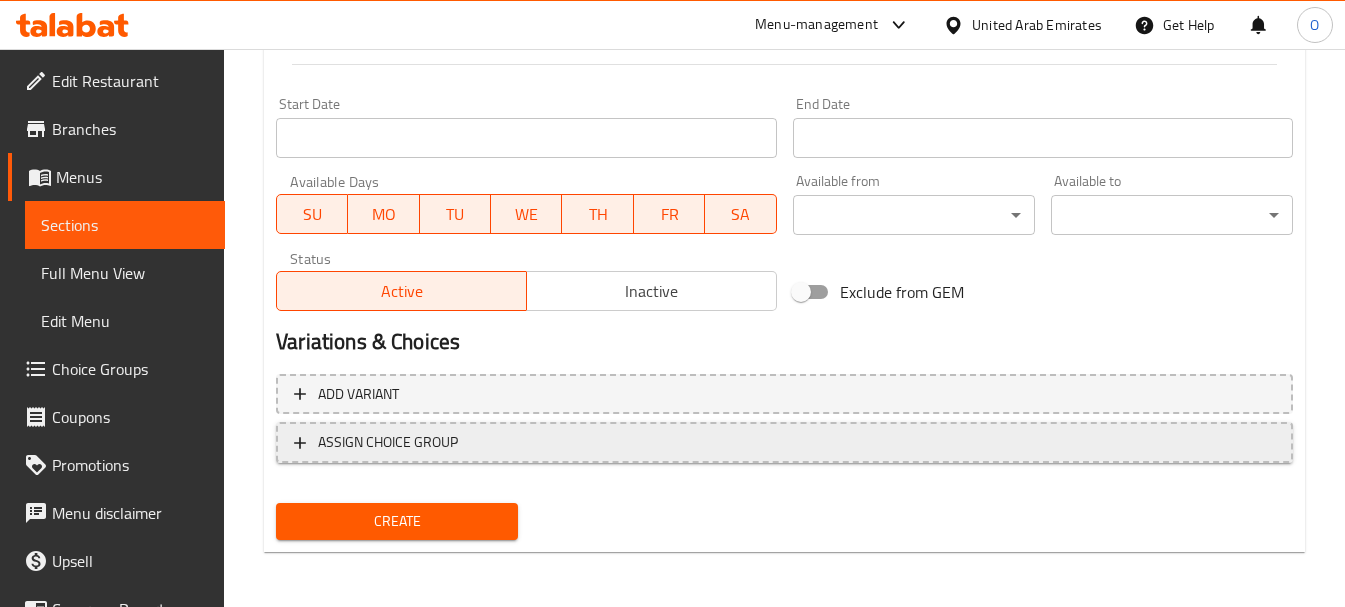 scroll, scrollTop: 806, scrollLeft: 0, axis: vertical 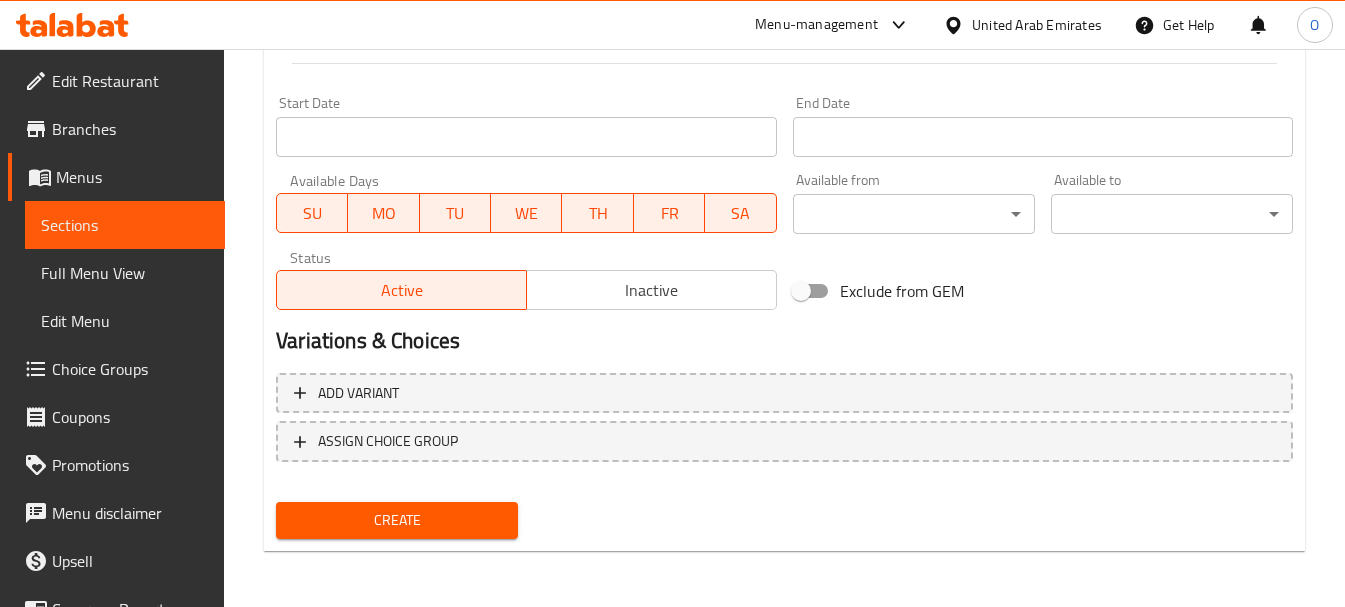 click on "Create" at bounding box center (397, 520) 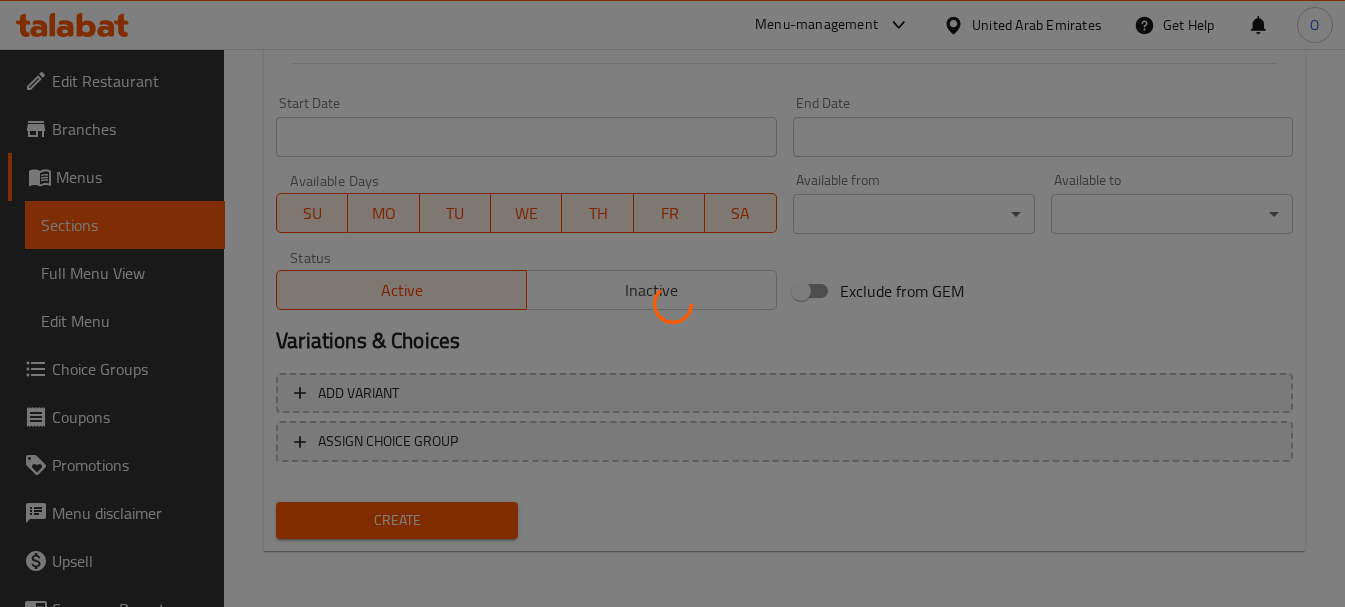 type 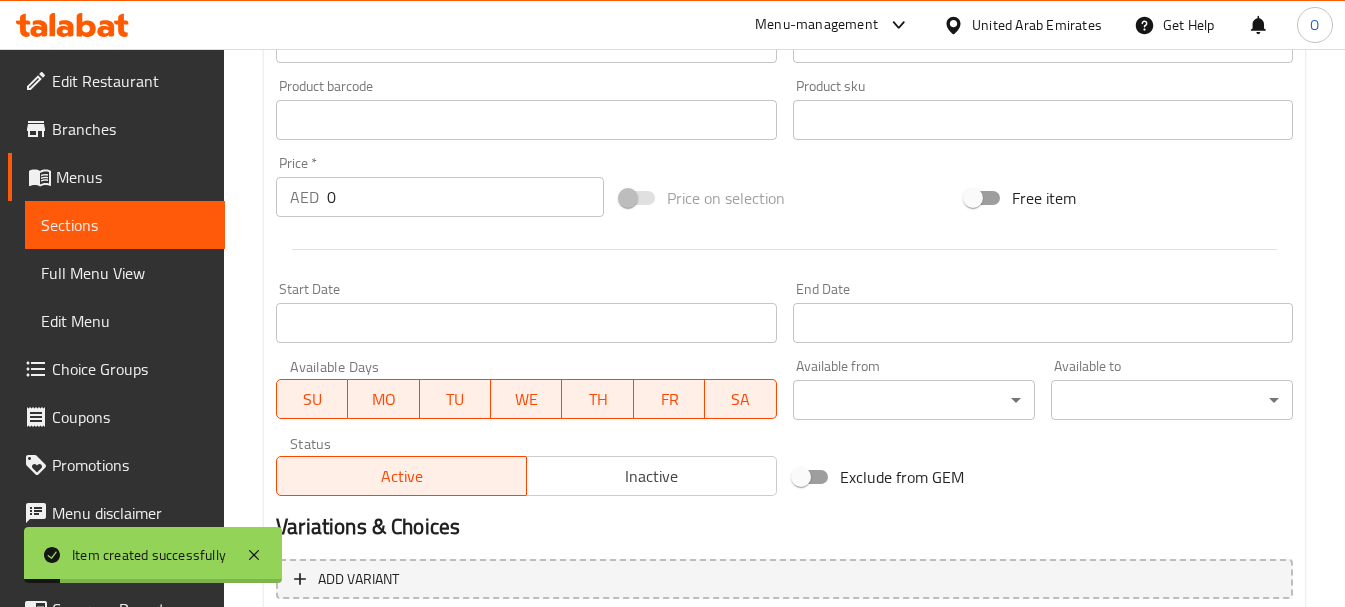 scroll, scrollTop: 306, scrollLeft: 0, axis: vertical 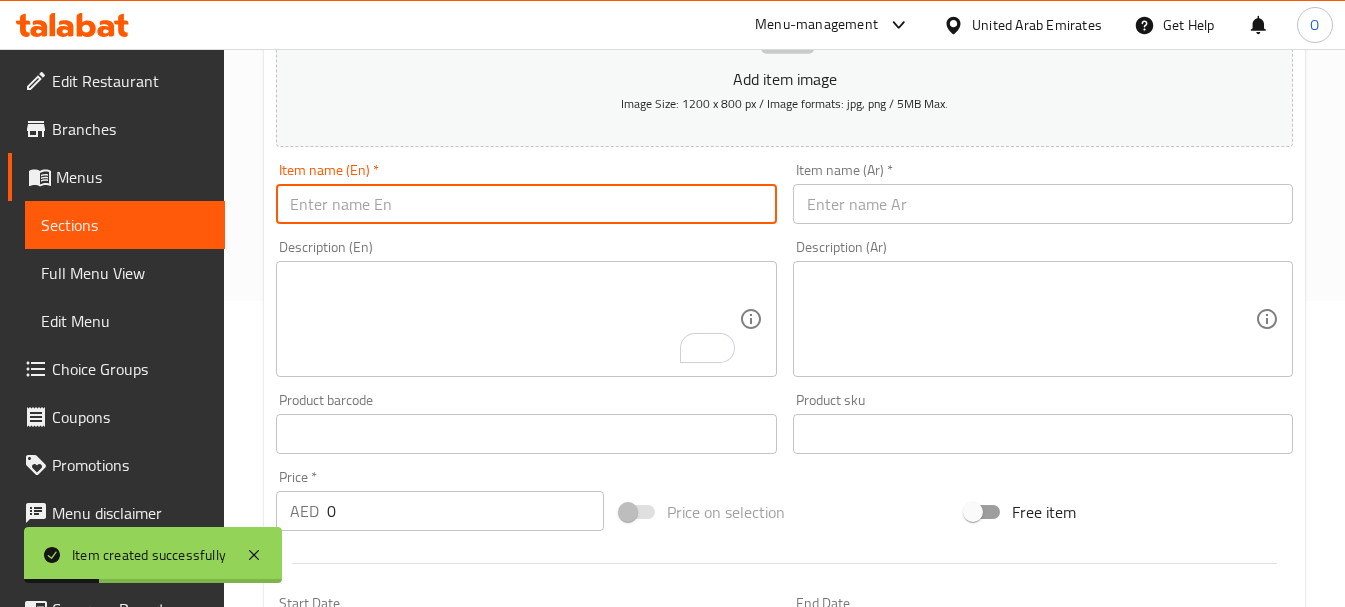 paste on "[ITEM]" 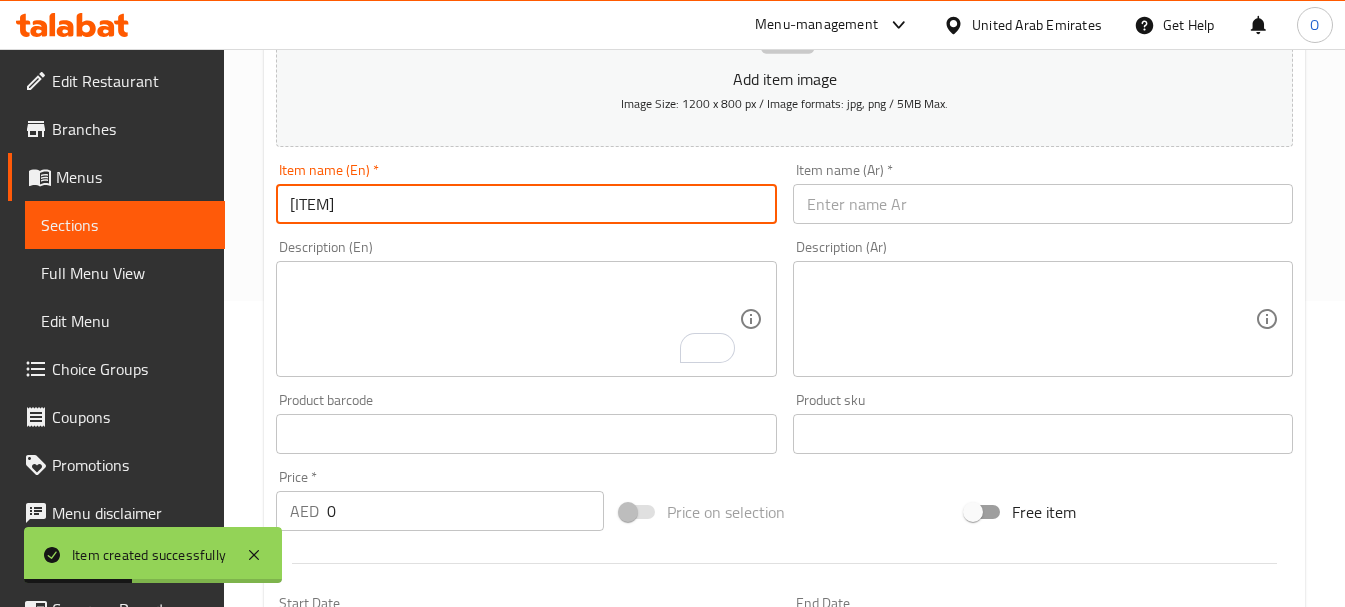 click on "[ITEM]" at bounding box center (526, 204) 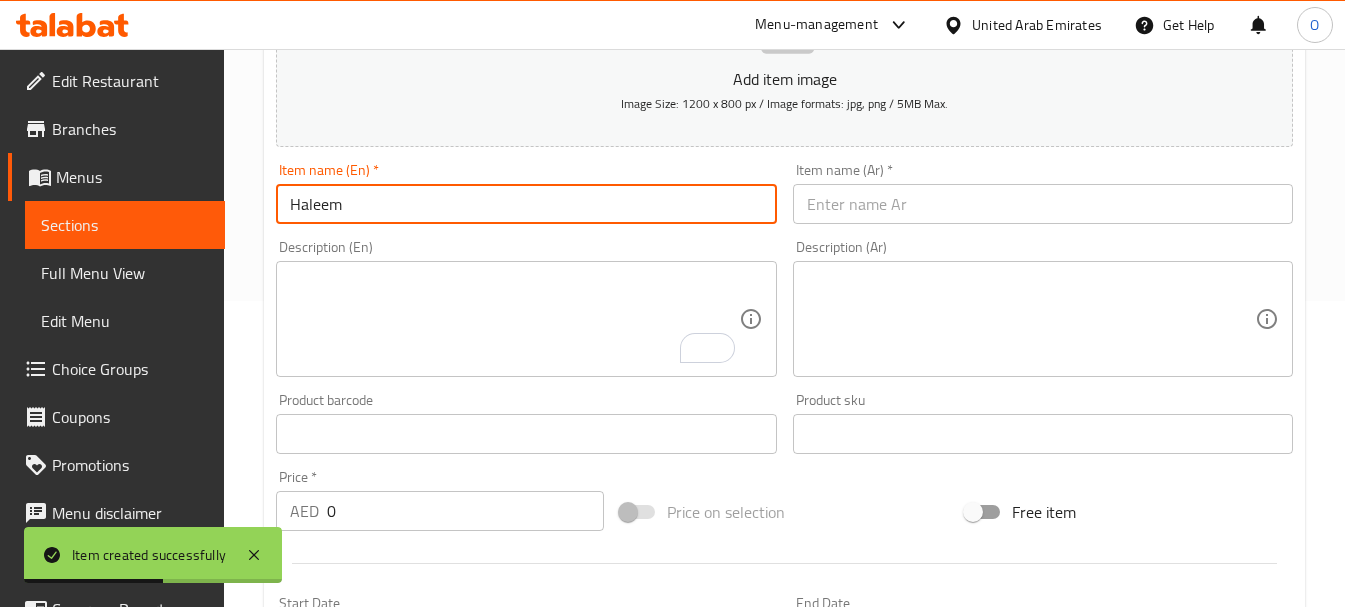 click on "Haleem" at bounding box center [526, 204] 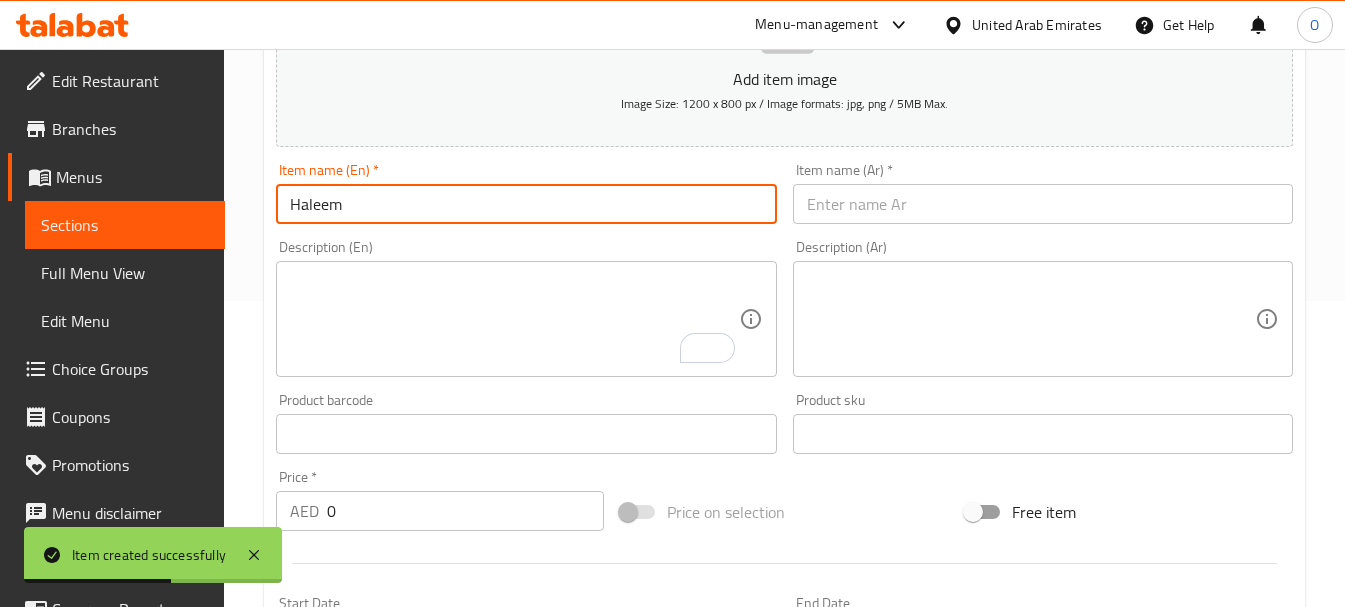 click on "Haleem" at bounding box center [526, 204] 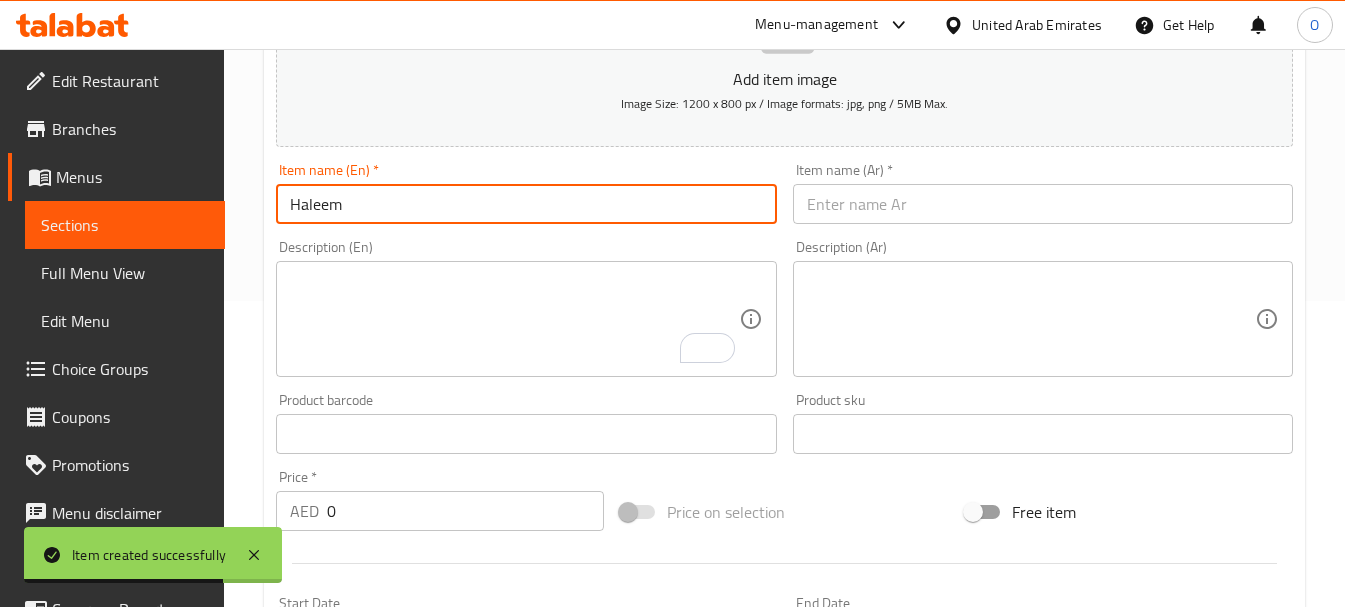 type on "Haleem" 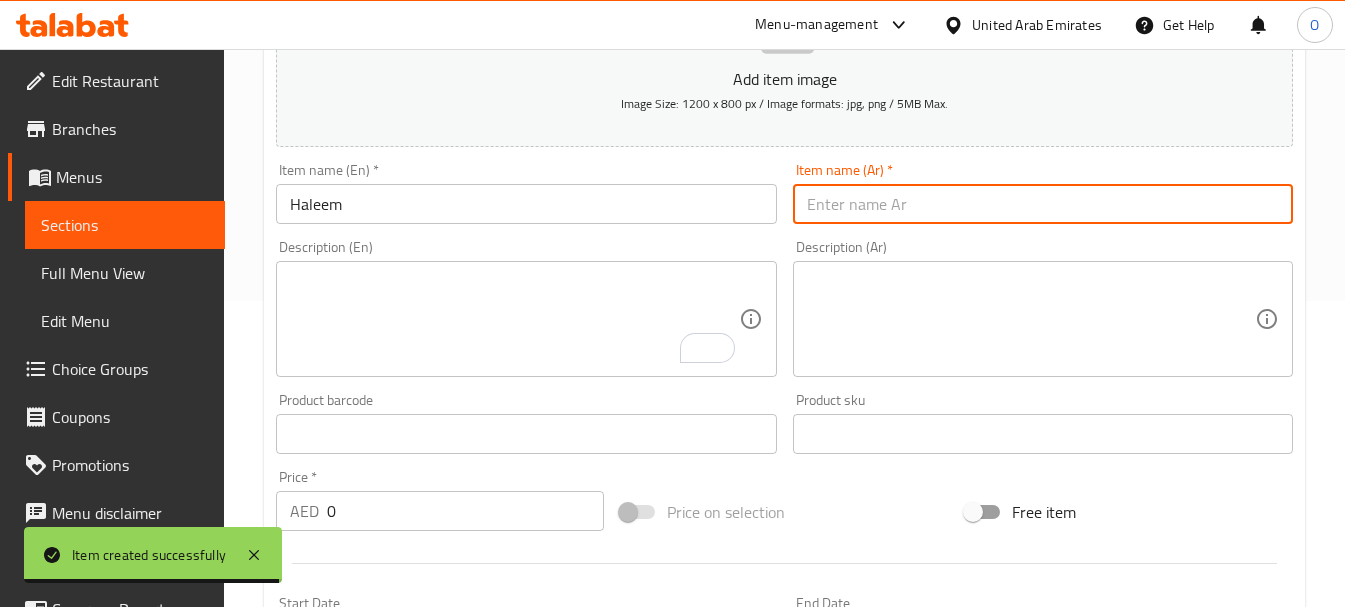 paste on "حليم" 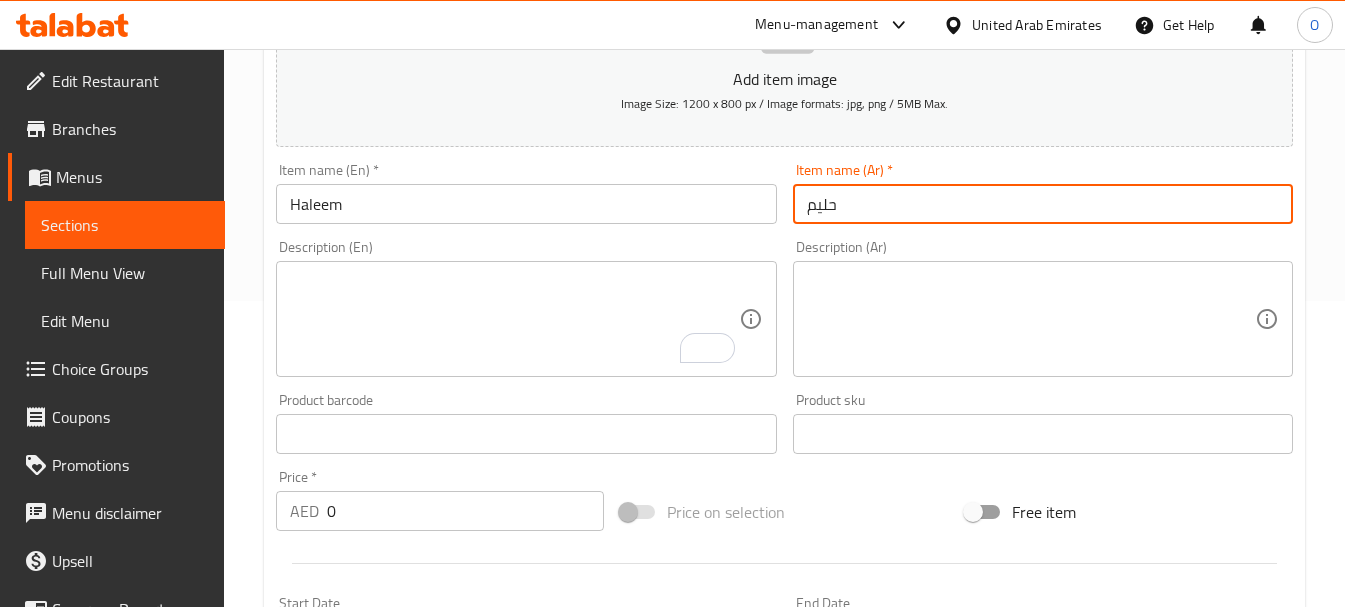 click on "حليم" at bounding box center (1043, 204) 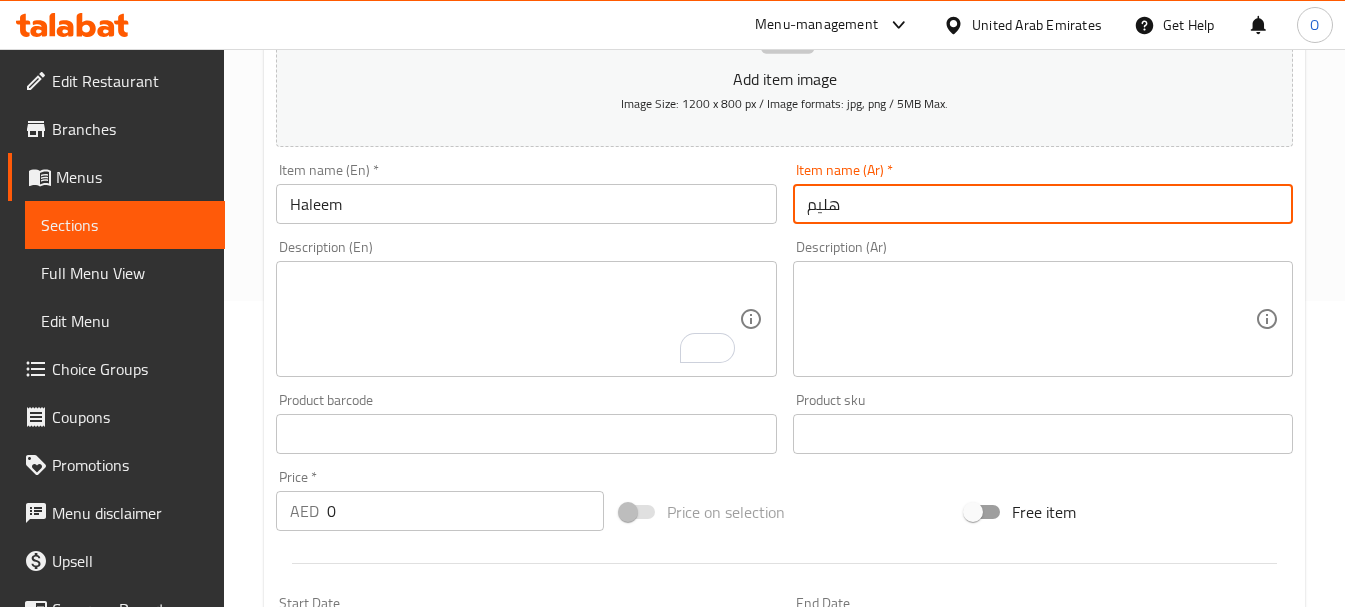 type on "هليم" 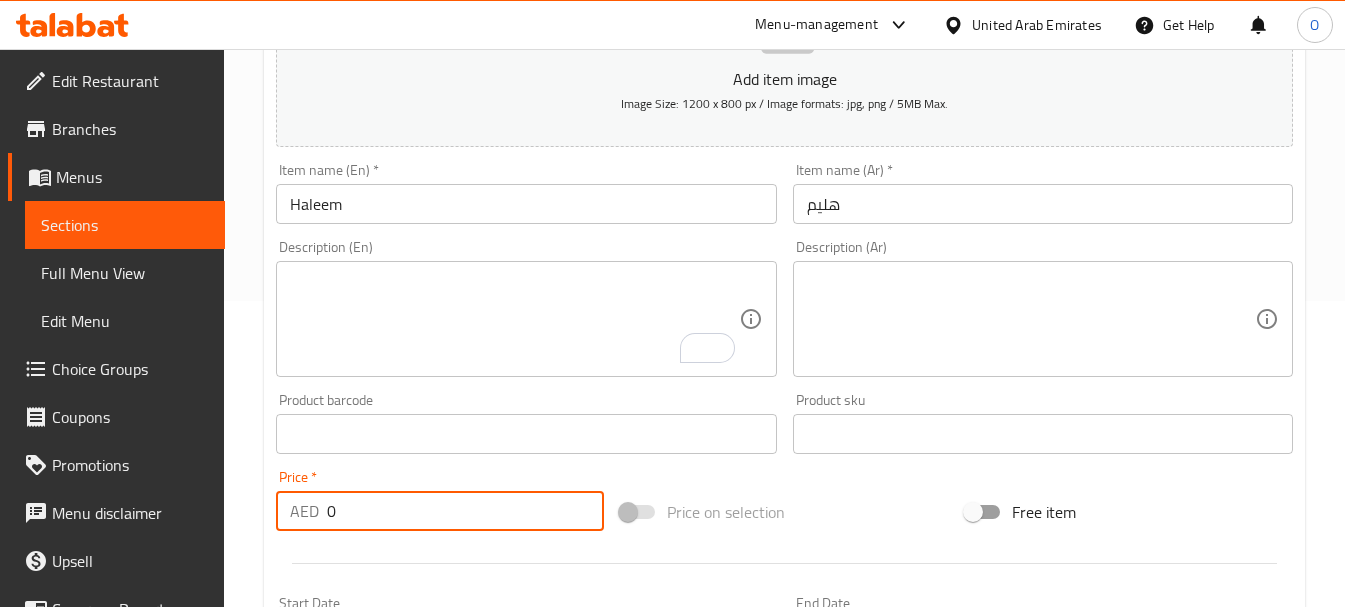 drag, startPoint x: 340, startPoint y: 509, endPoint x: 321, endPoint y: 512, distance: 19.235384 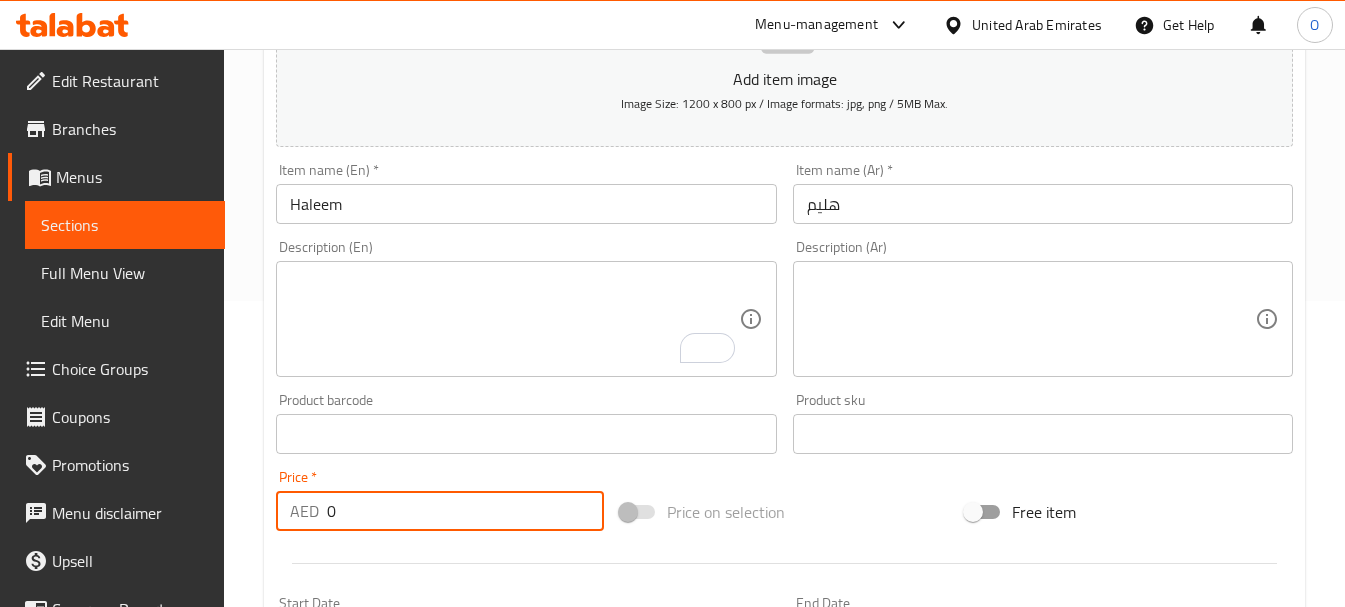 paste on "15" 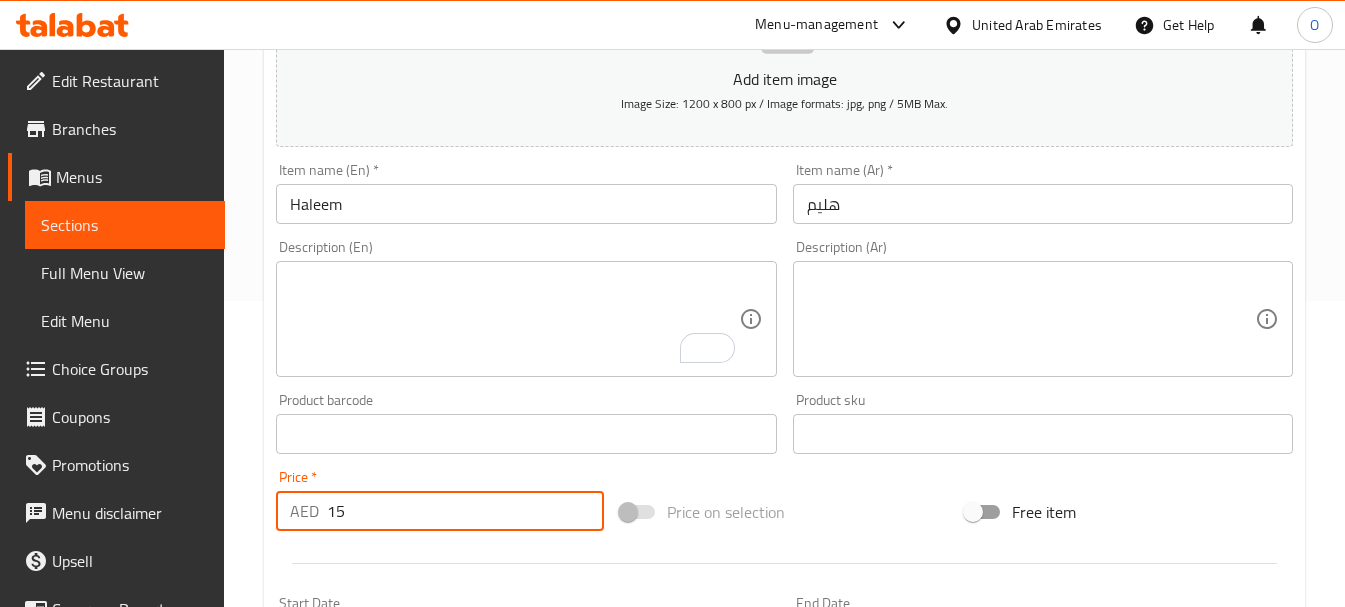 type on "15" 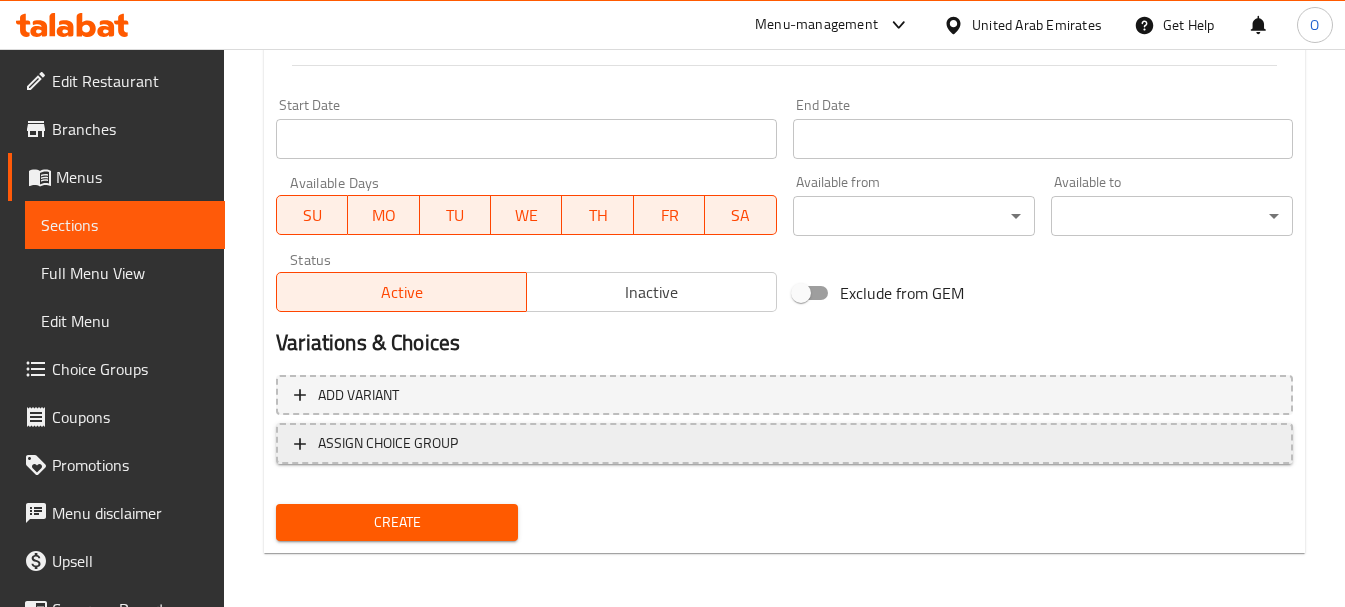 scroll, scrollTop: 806, scrollLeft: 0, axis: vertical 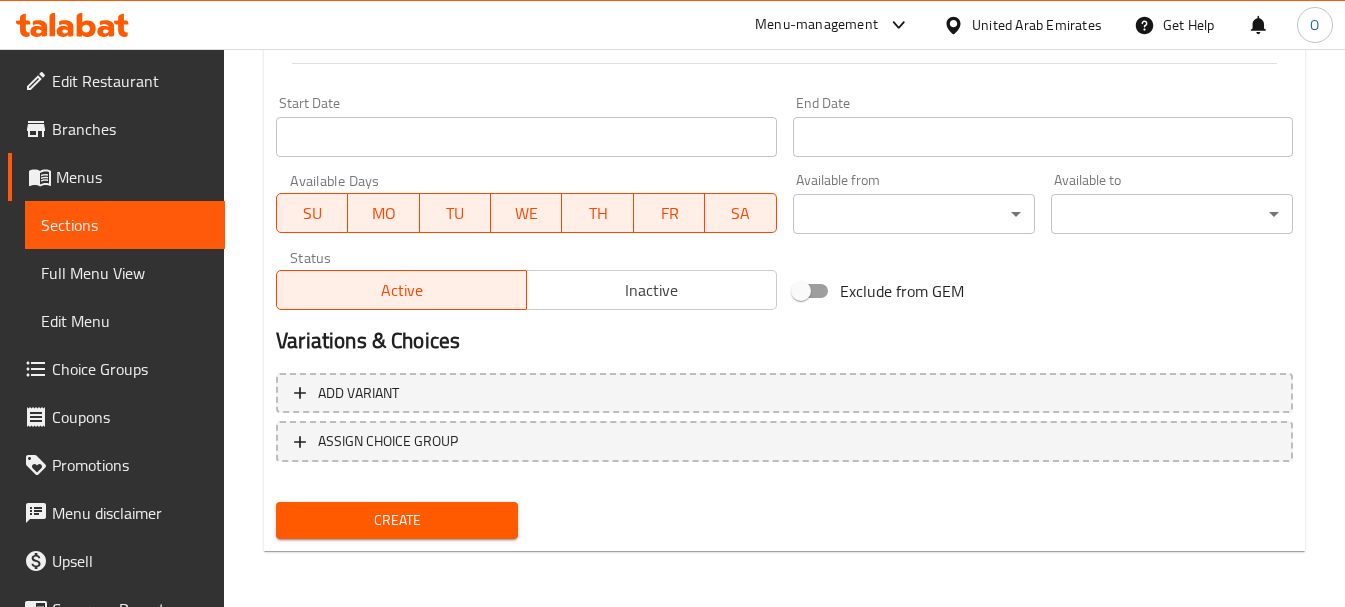 click on "Create" at bounding box center [397, 520] 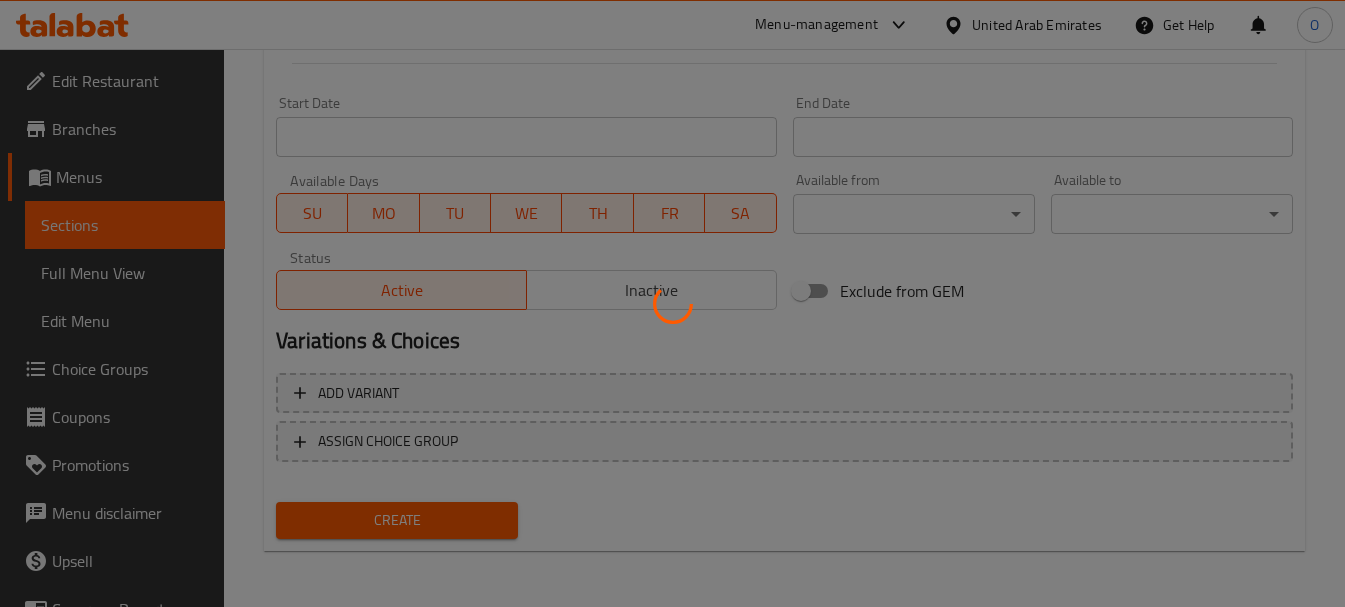 type 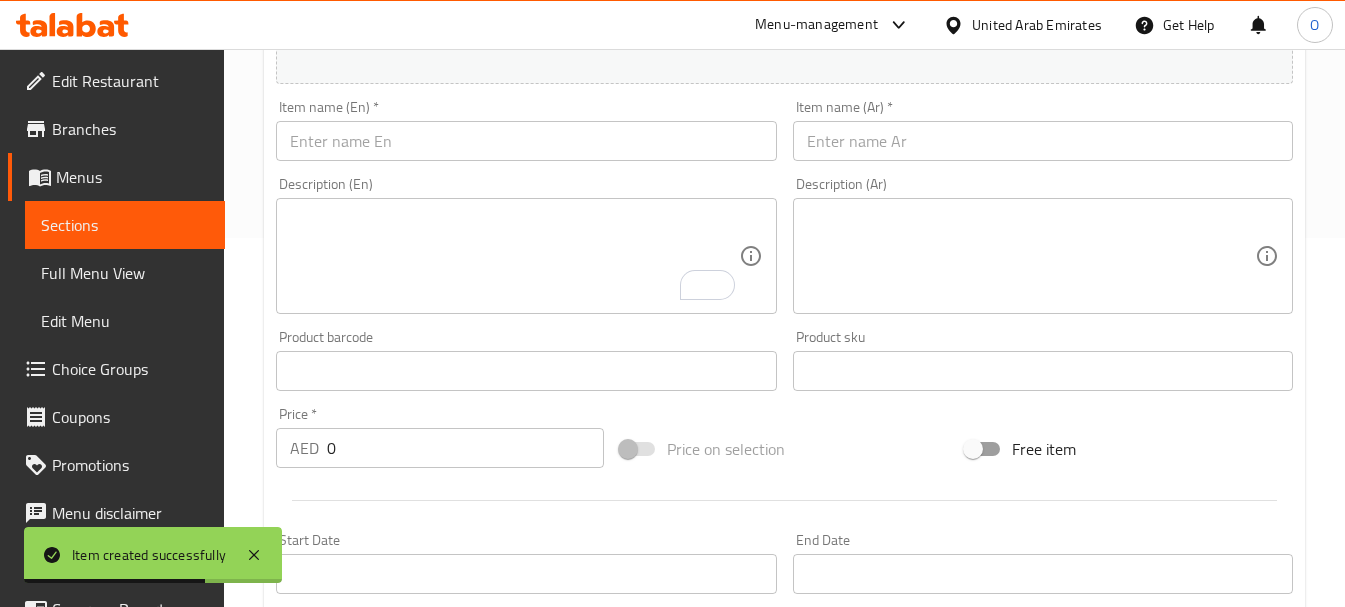 scroll, scrollTop: 206, scrollLeft: 0, axis: vertical 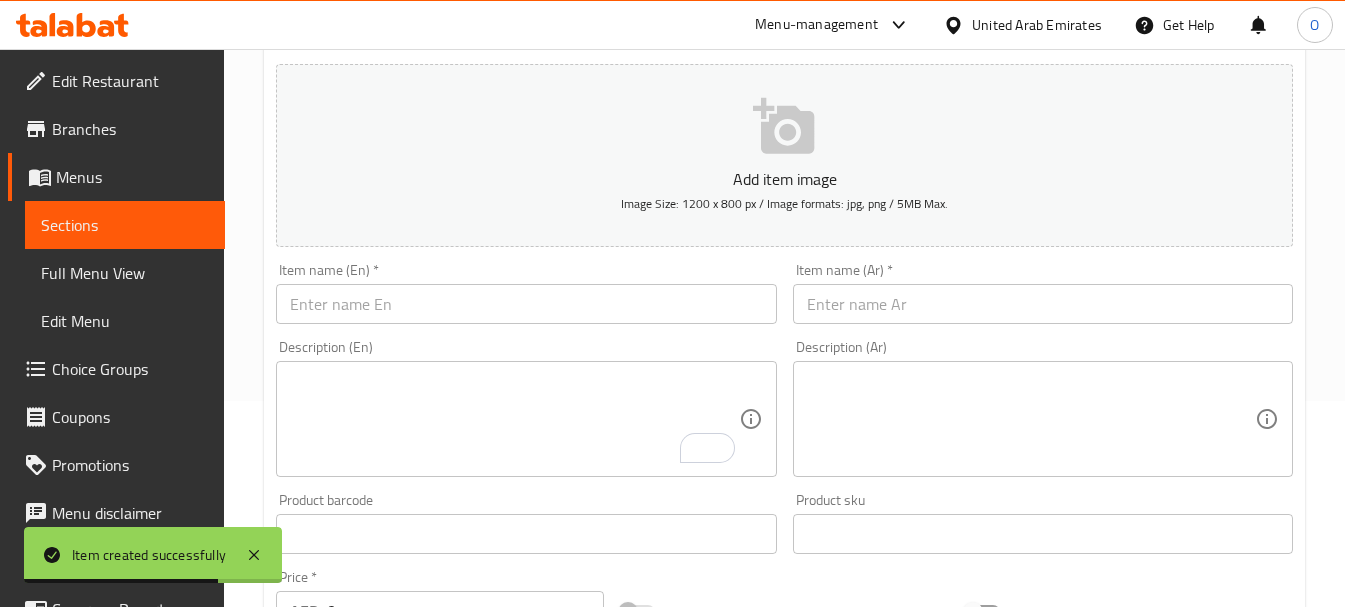click at bounding box center (526, 304) 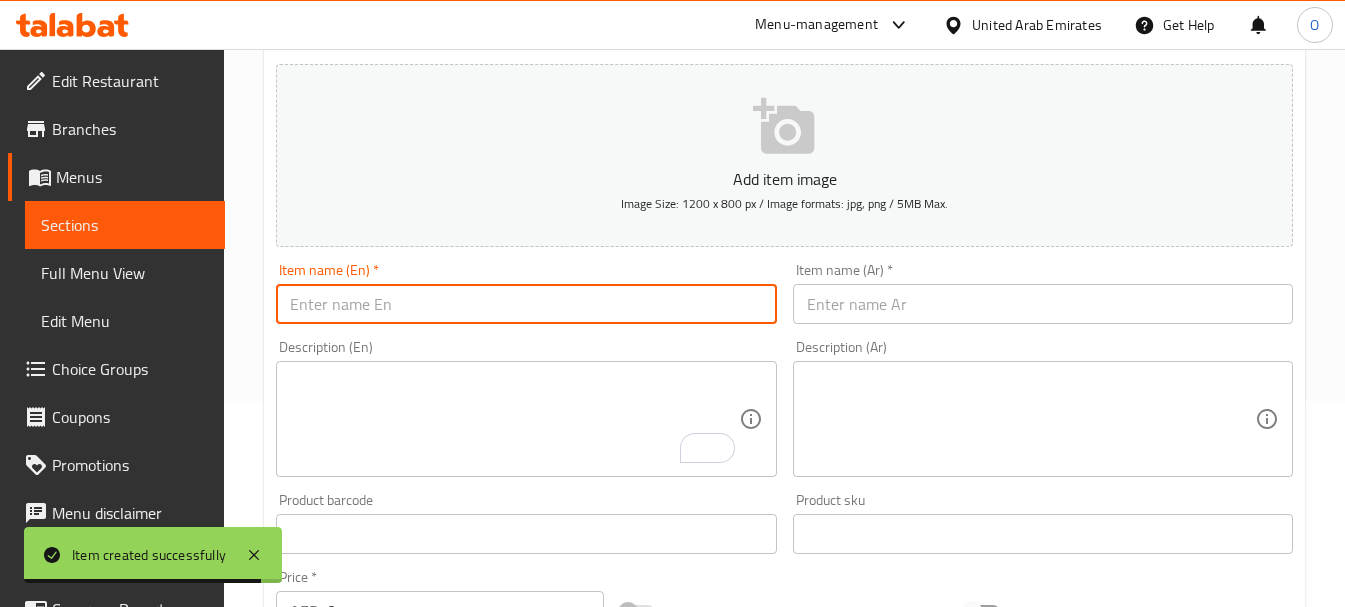 paste on "Brain Masala" 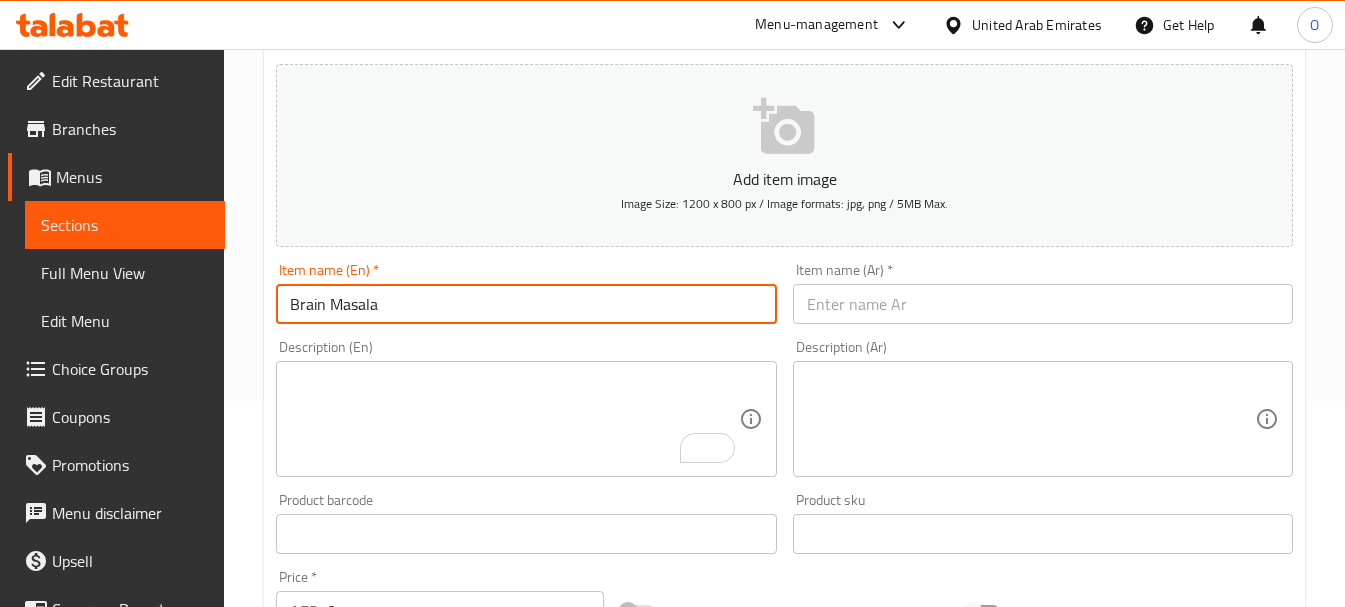 type on "Brain Masala" 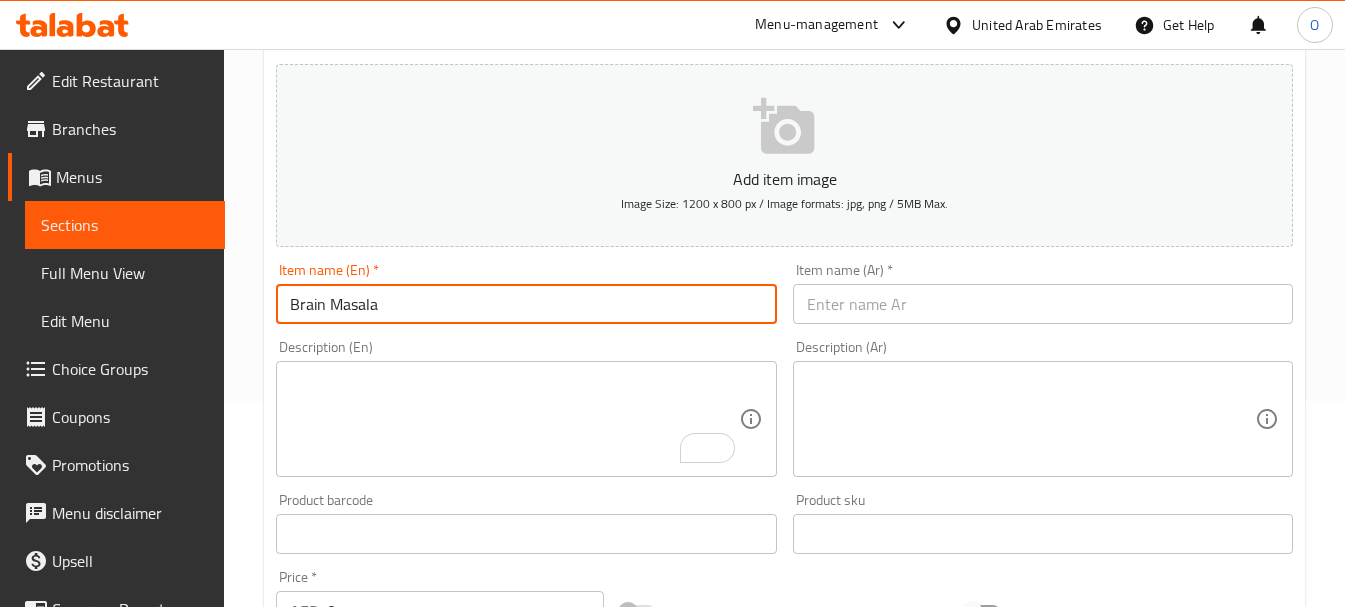 click at bounding box center (1043, 304) 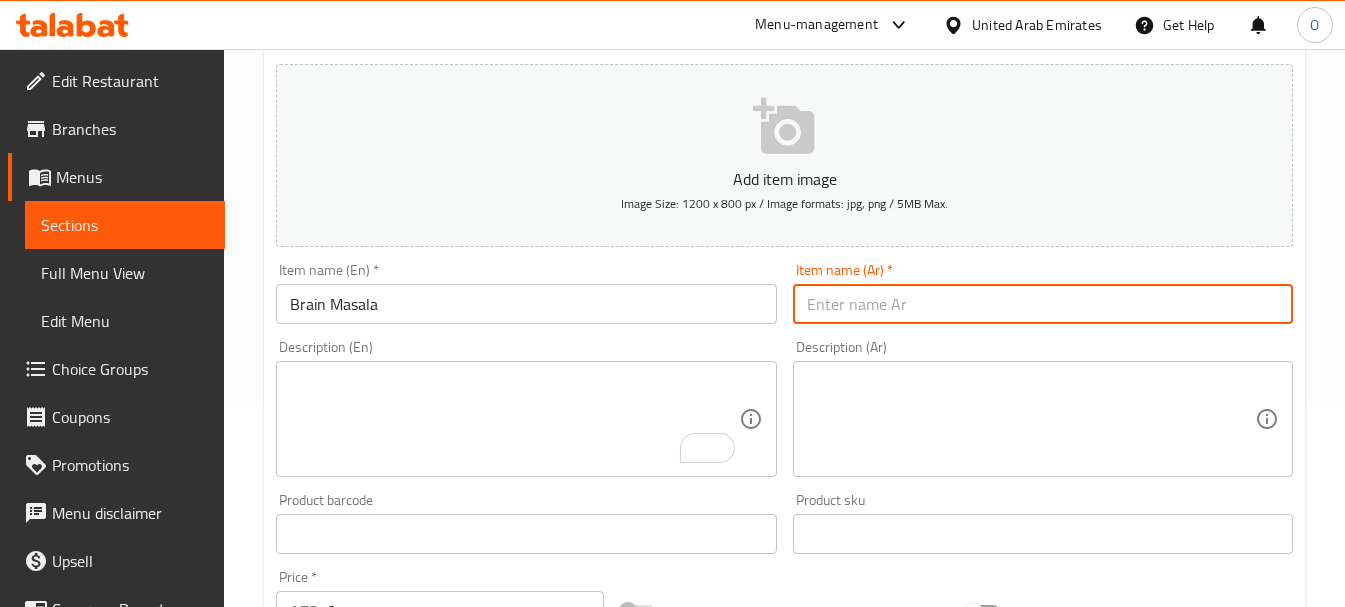 paste on "ماسالا الدماغ" 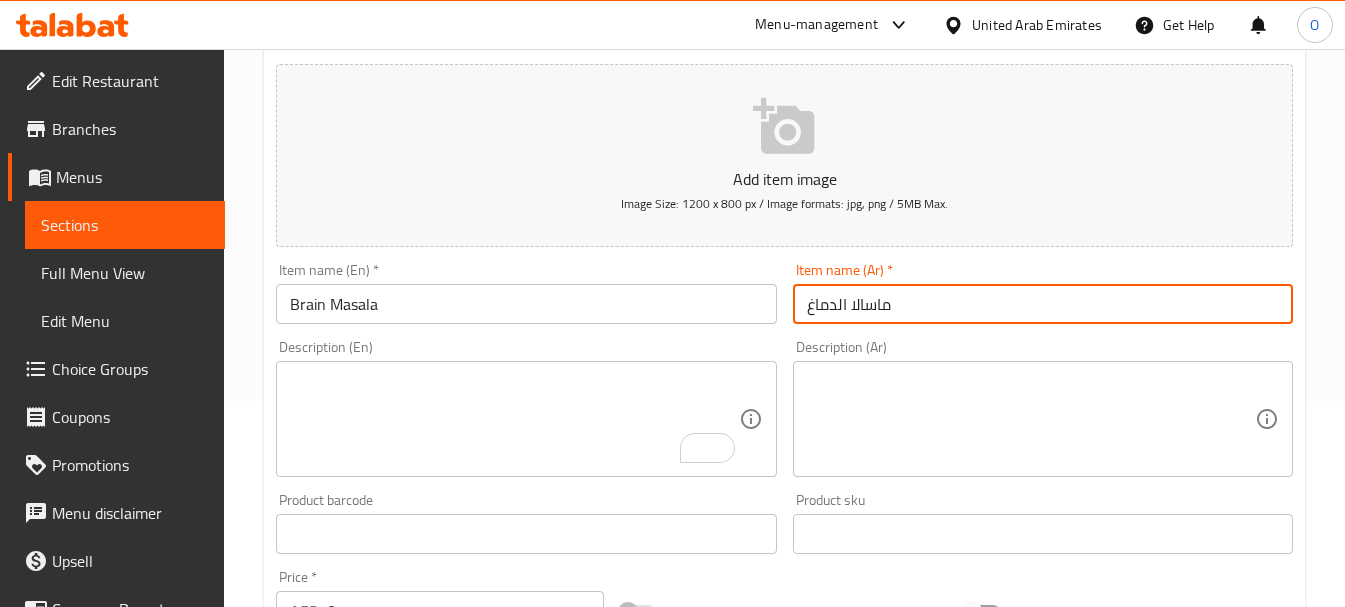click on "ماسالا الدماغ" at bounding box center (1043, 304) 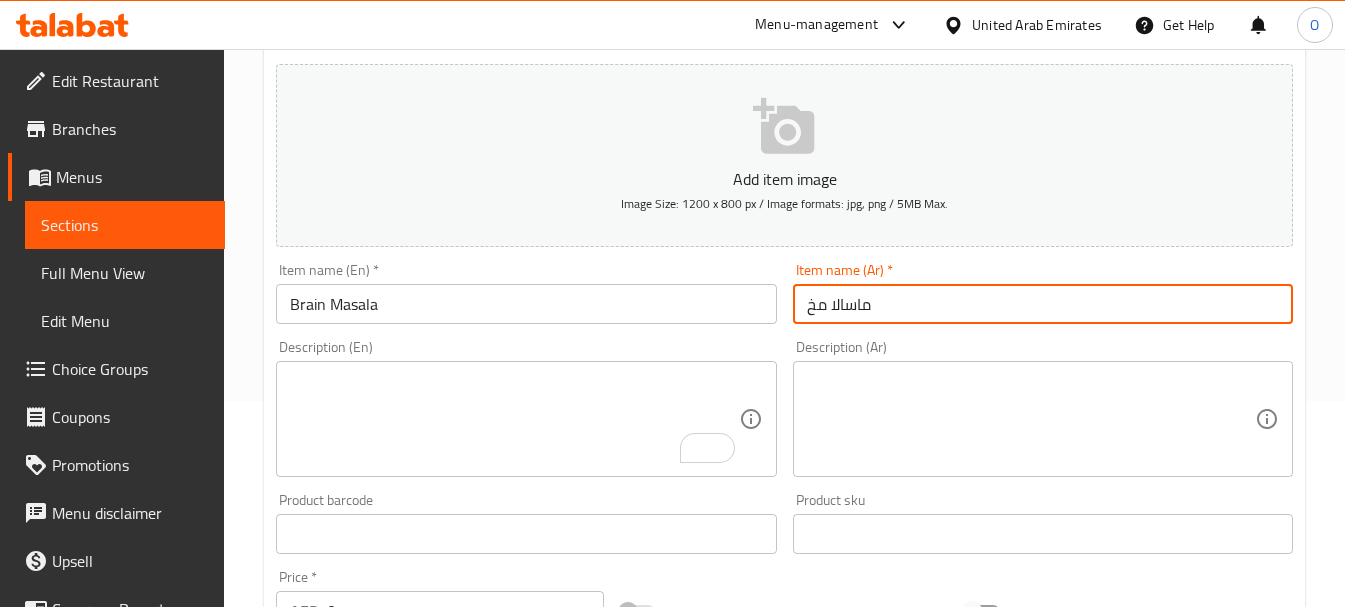 type on "ماسالا مخ" 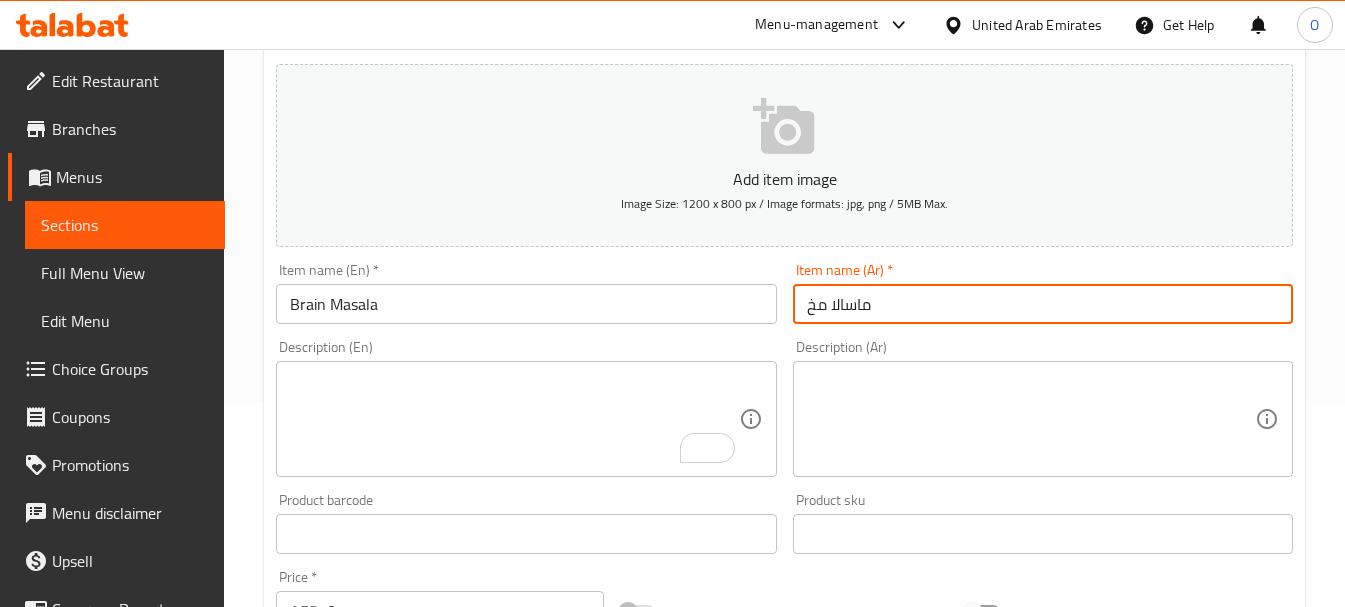 scroll, scrollTop: 506, scrollLeft: 0, axis: vertical 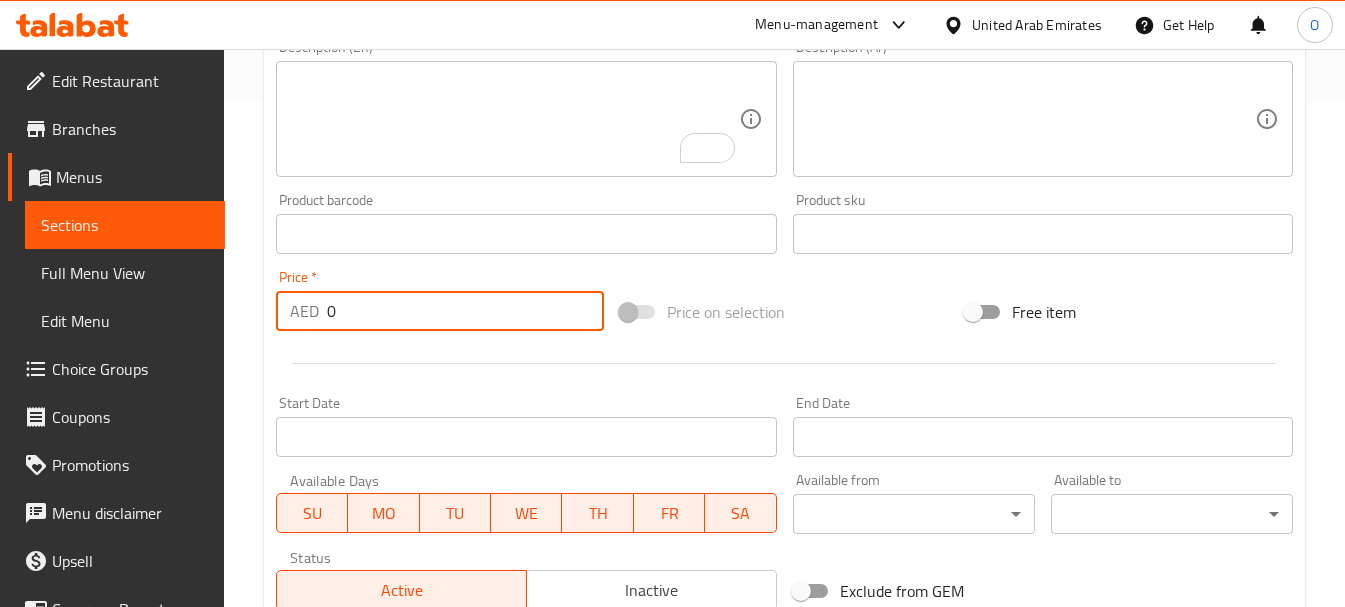 click on "AED 0 Price  *" at bounding box center [440, 311] 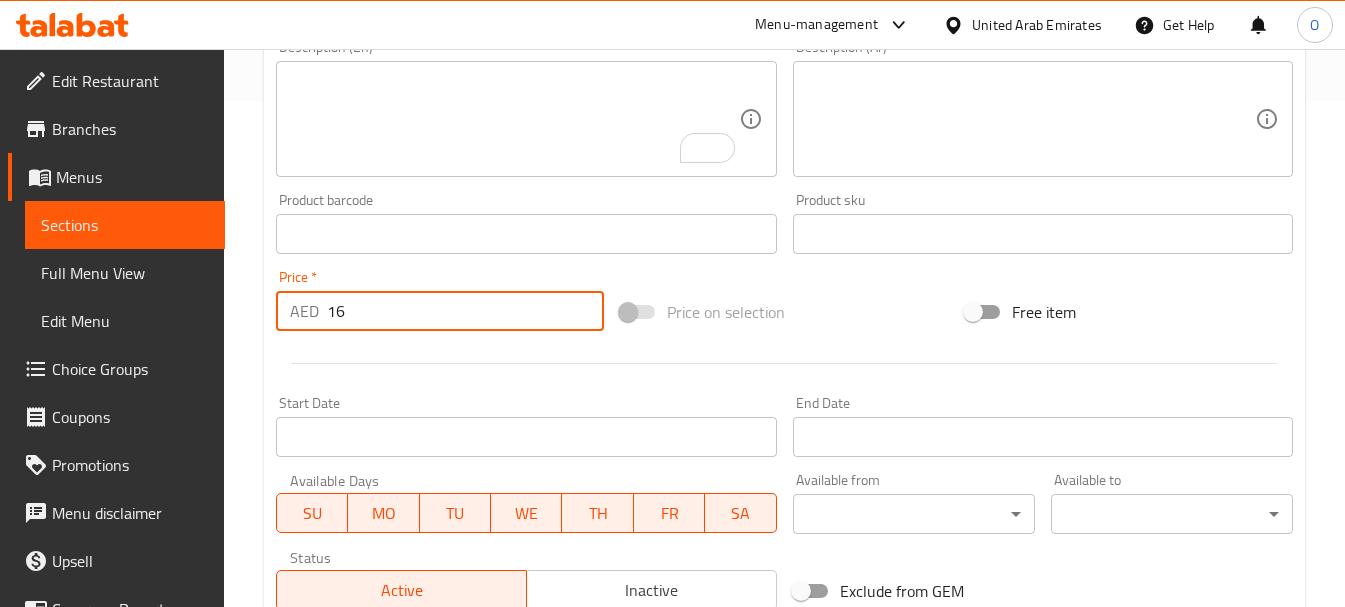 type on "16" 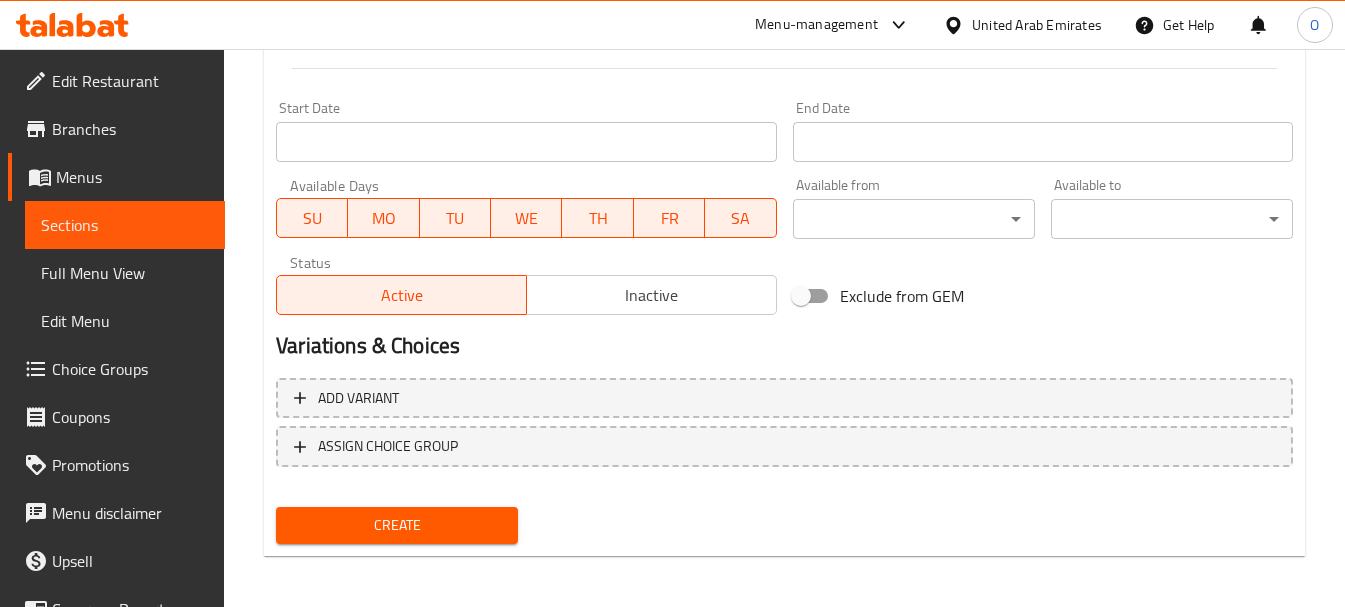 scroll, scrollTop: 806, scrollLeft: 0, axis: vertical 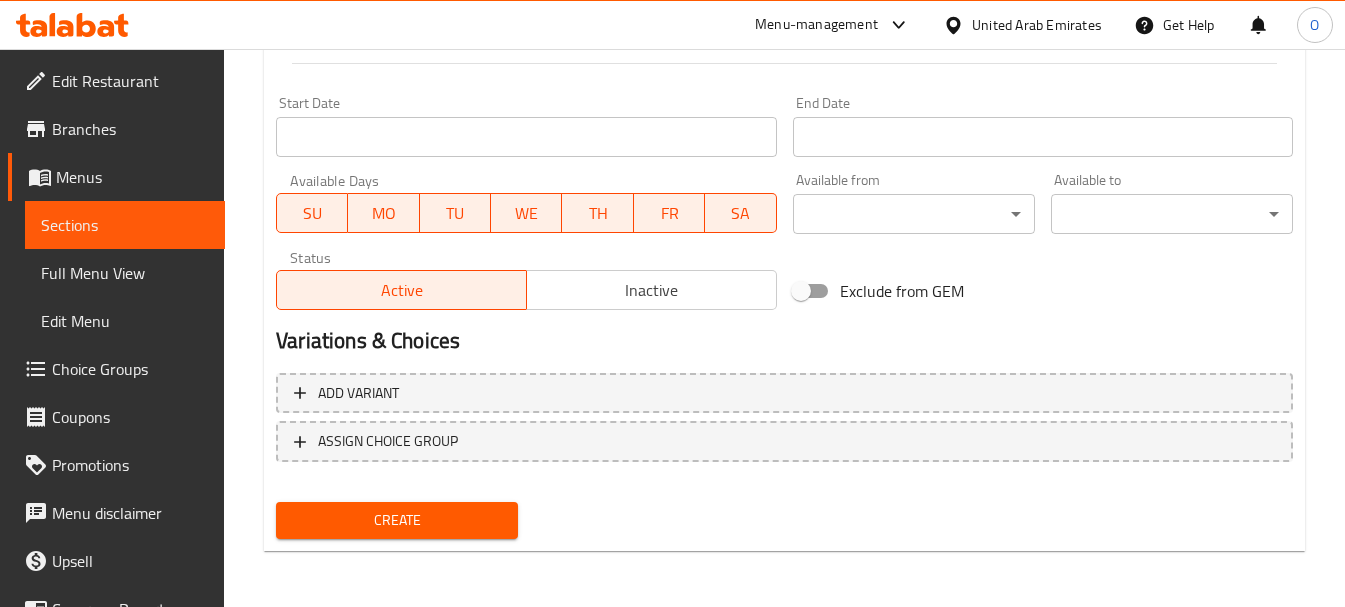 click on "Create" at bounding box center (397, 520) 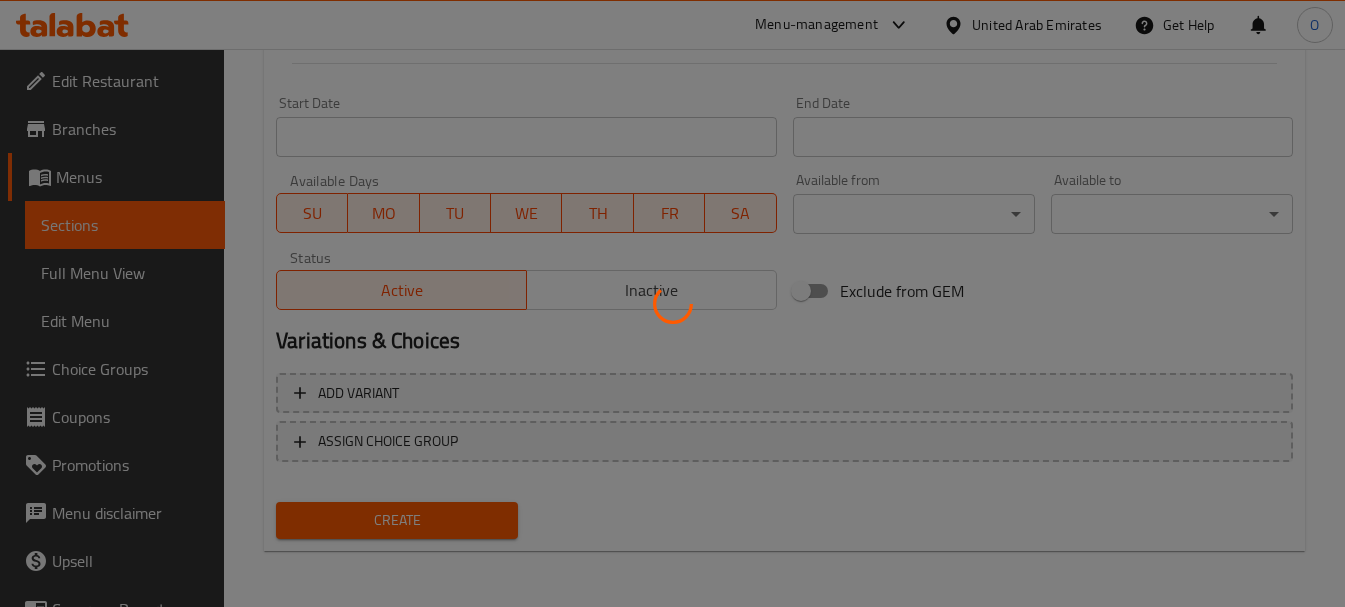 type 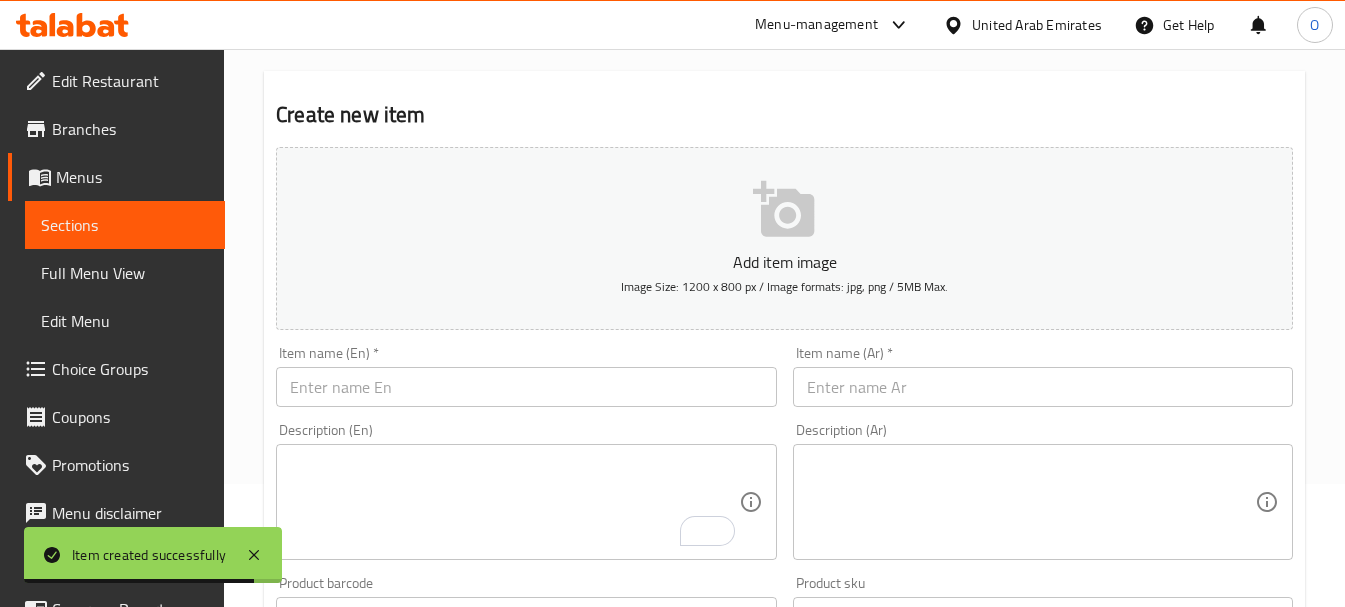 scroll, scrollTop: 106, scrollLeft: 0, axis: vertical 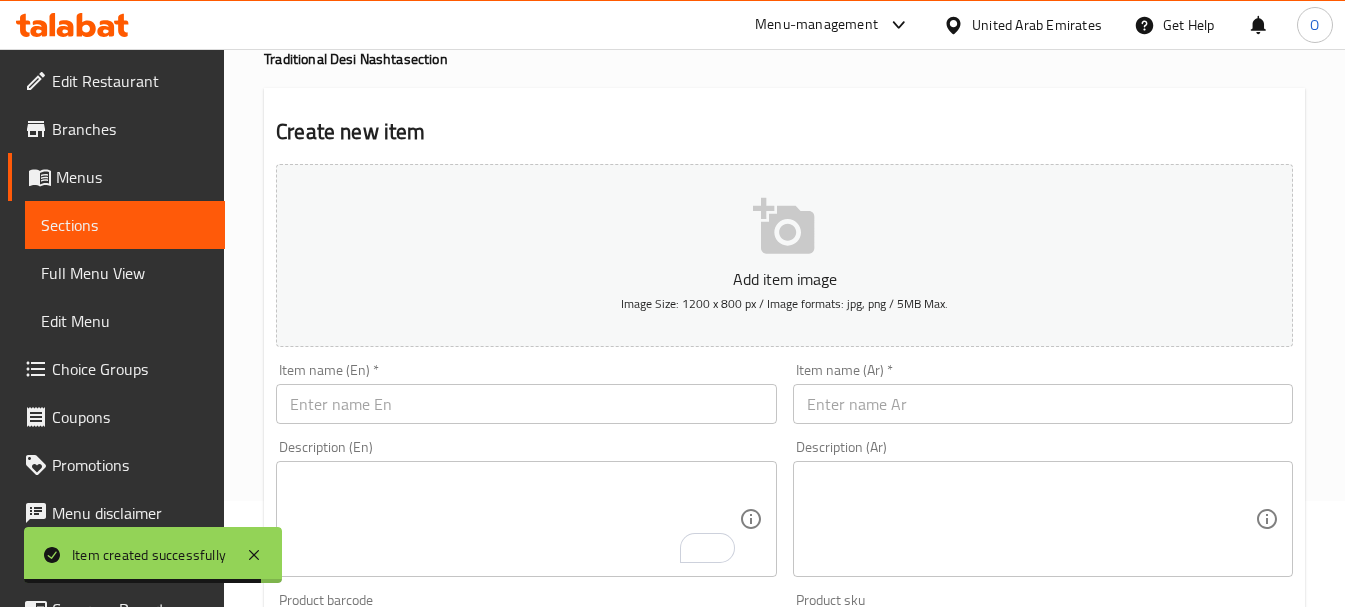 click at bounding box center (526, 404) 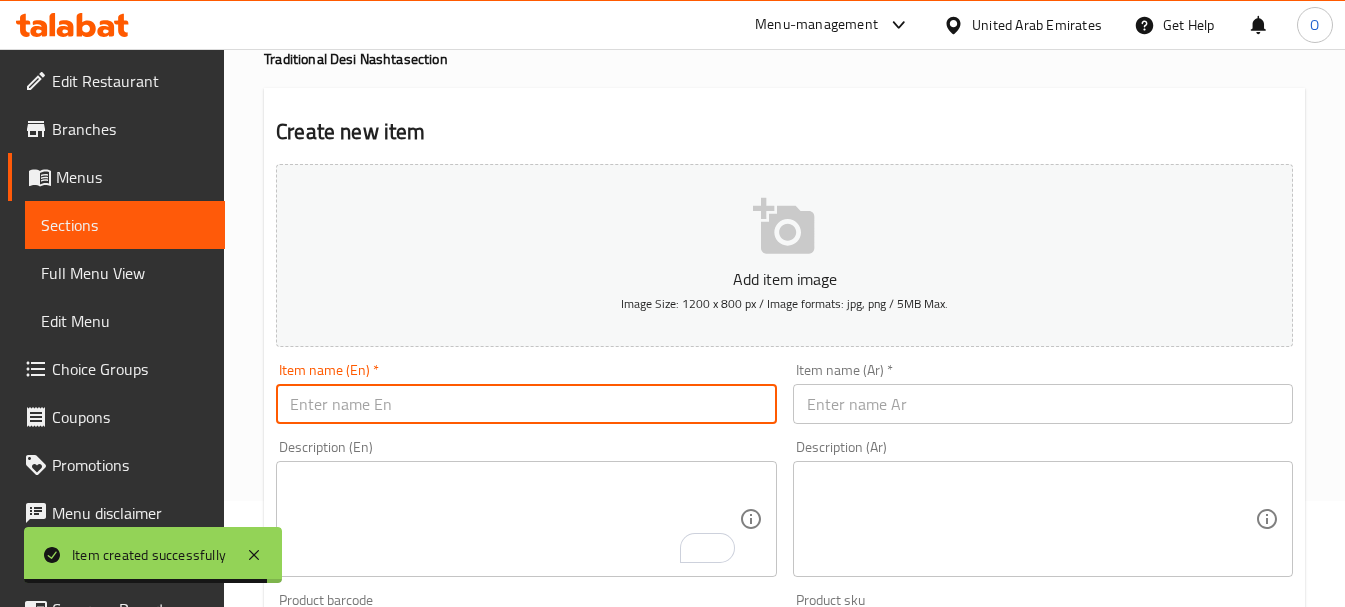 paste on "Omelet te (2pcs" 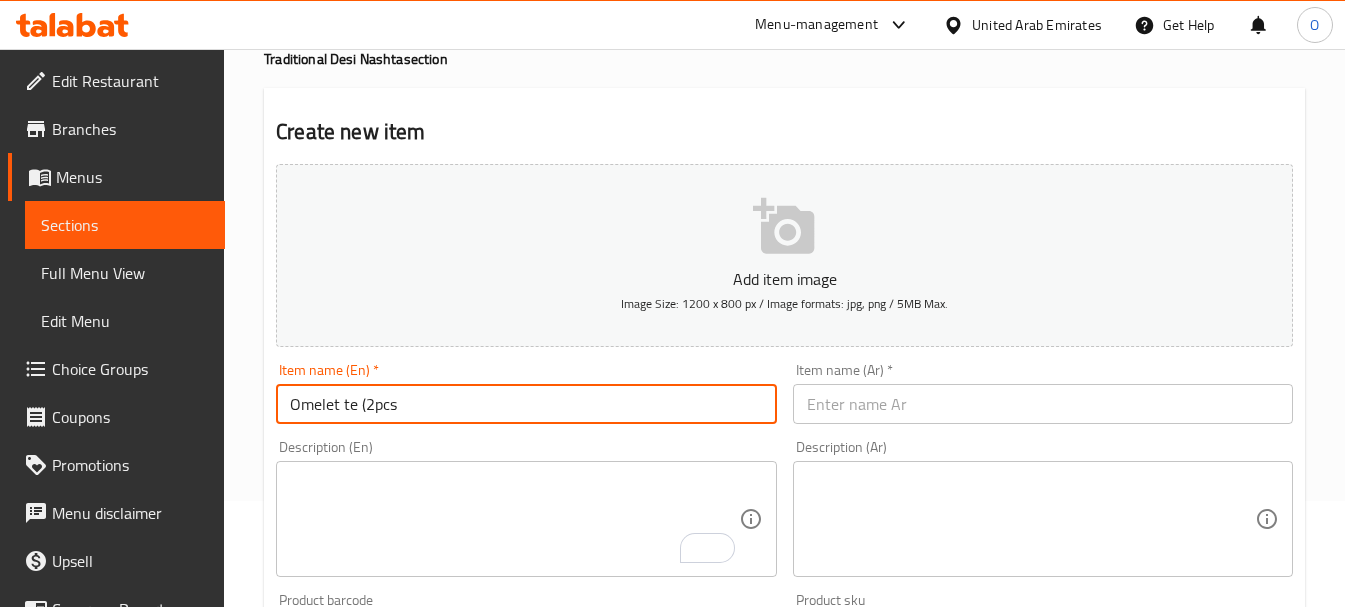 click on "Omelet te (2pcs" at bounding box center [526, 404] 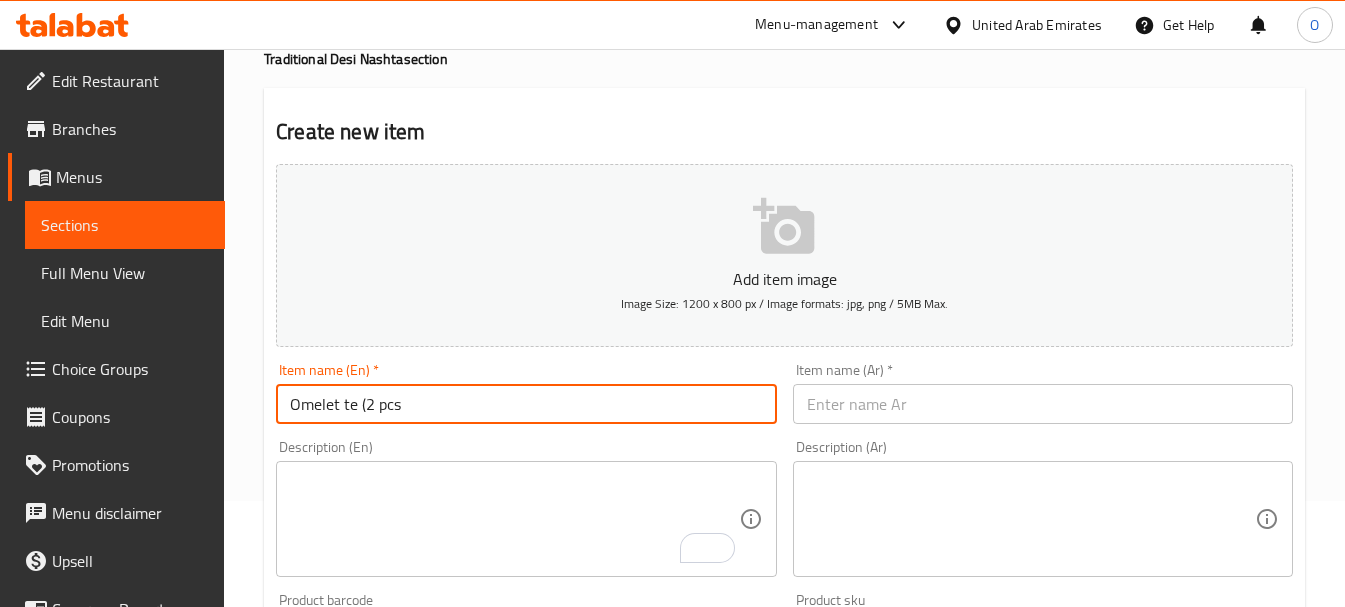 click on "Omelet te (2 pcs" at bounding box center [526, 404] 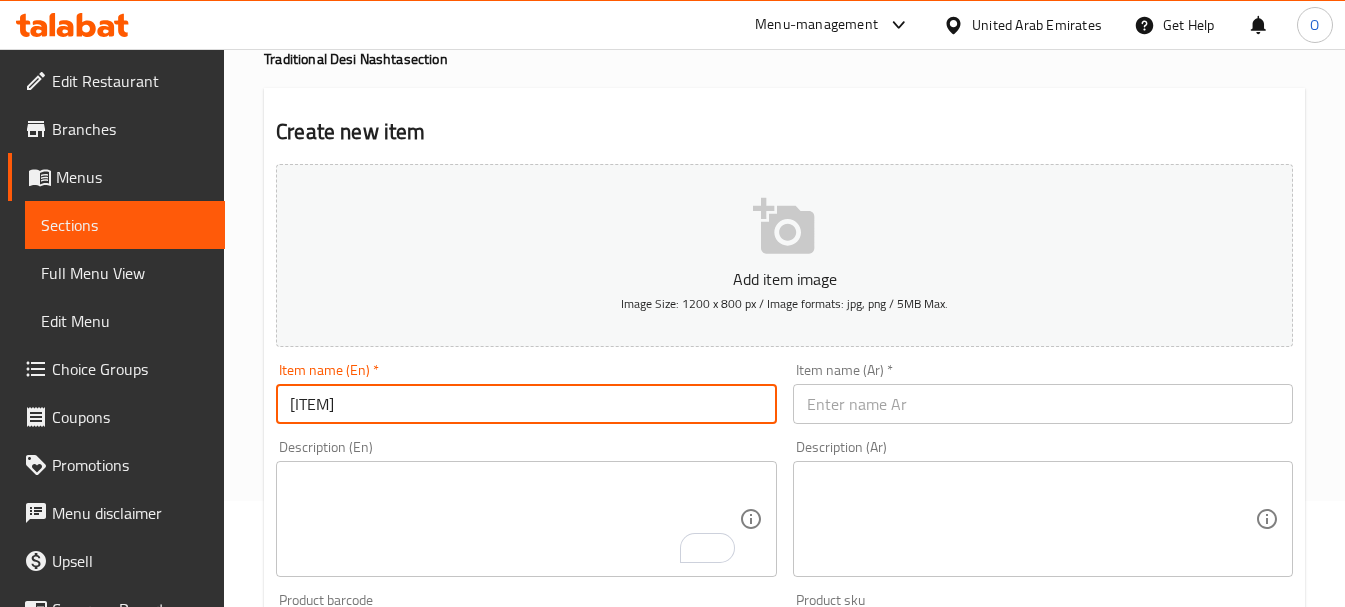 click on "[ITEM]" at bounding box center [526, 404] 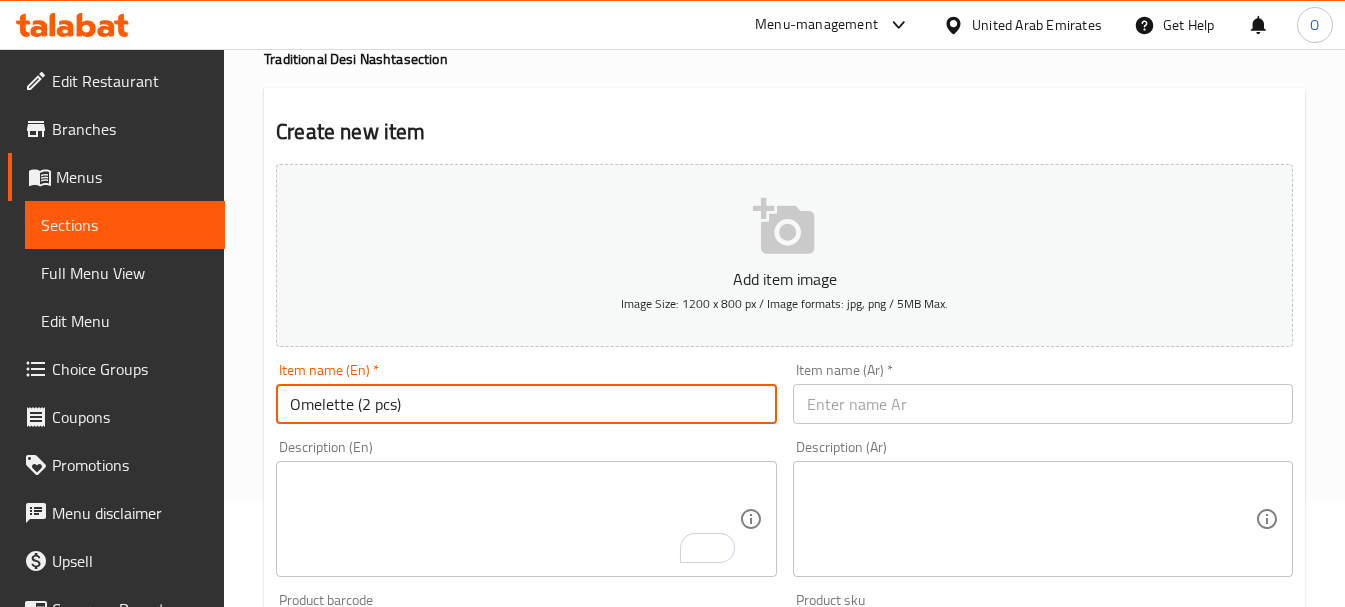 click on "Omelette (2 pcs)" at bounding box center (526, 404) 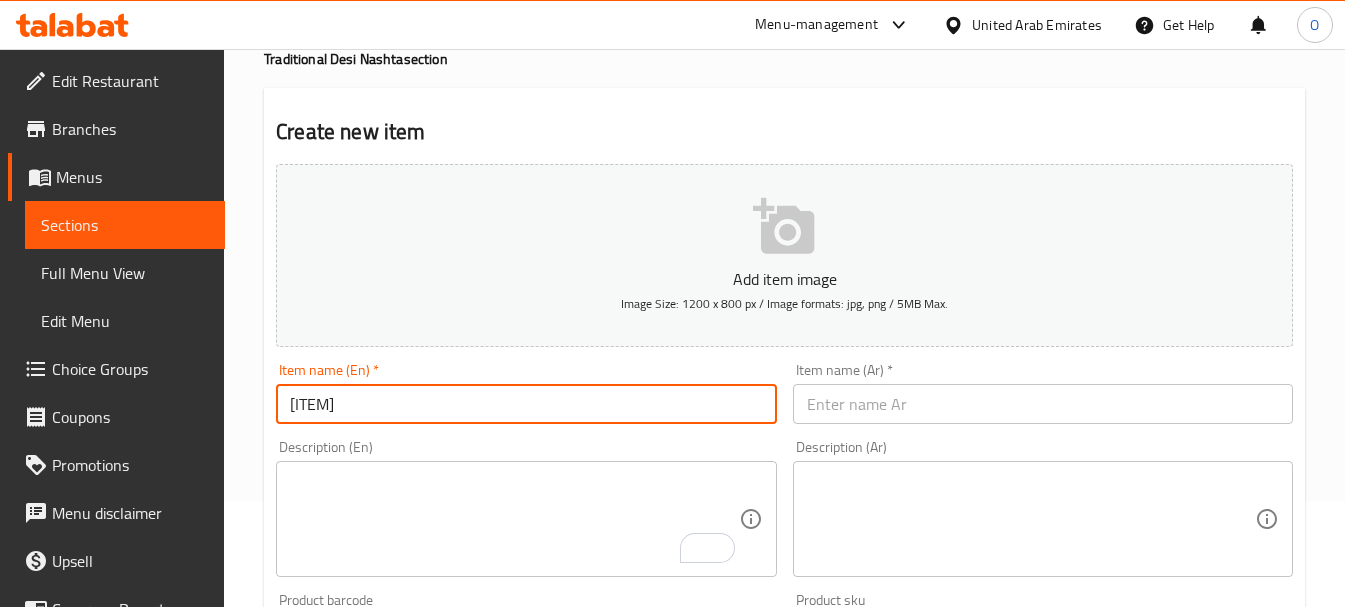 click on "[ITEM]" at bounding box center (526, 404) 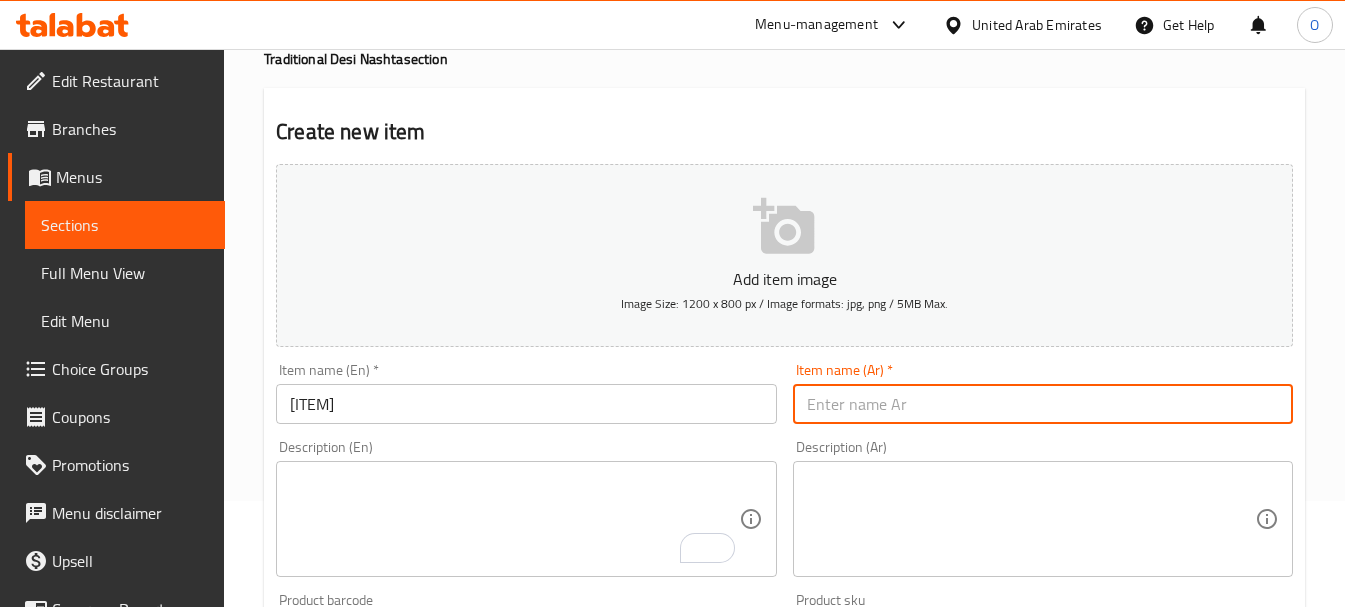 click at bounding box center [1043, 404] 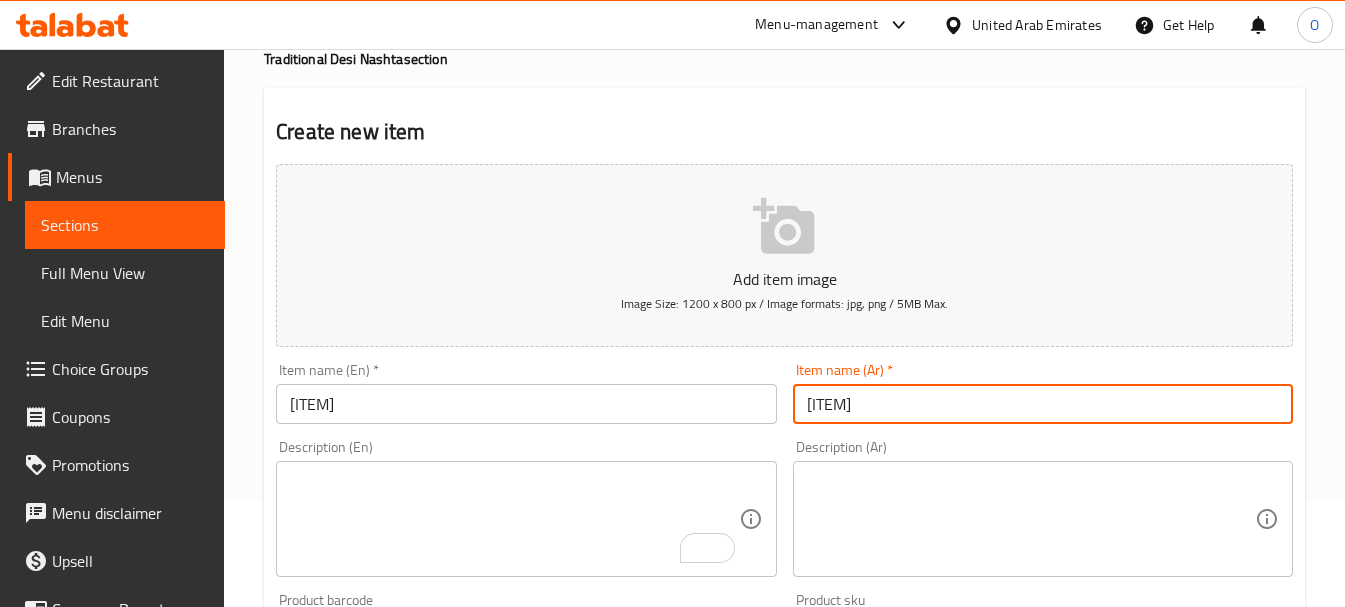 type on "[ITEM]" 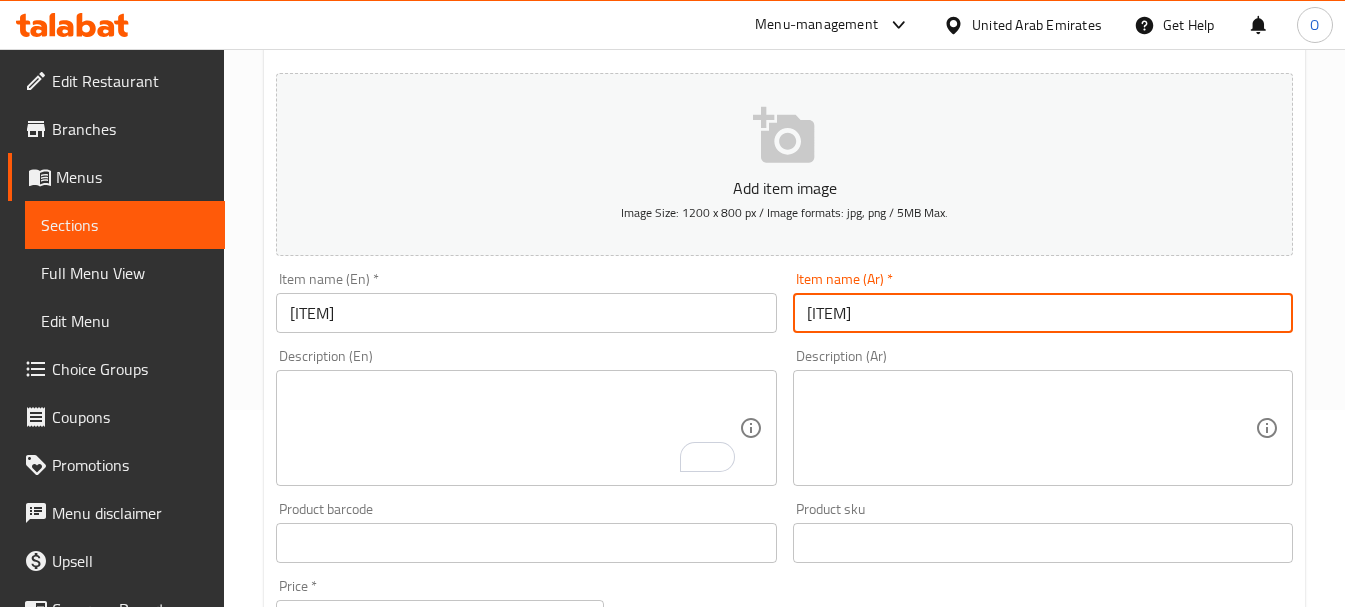 scroll, scrollTop: 306, scrollLeft: 0, axis: vertical 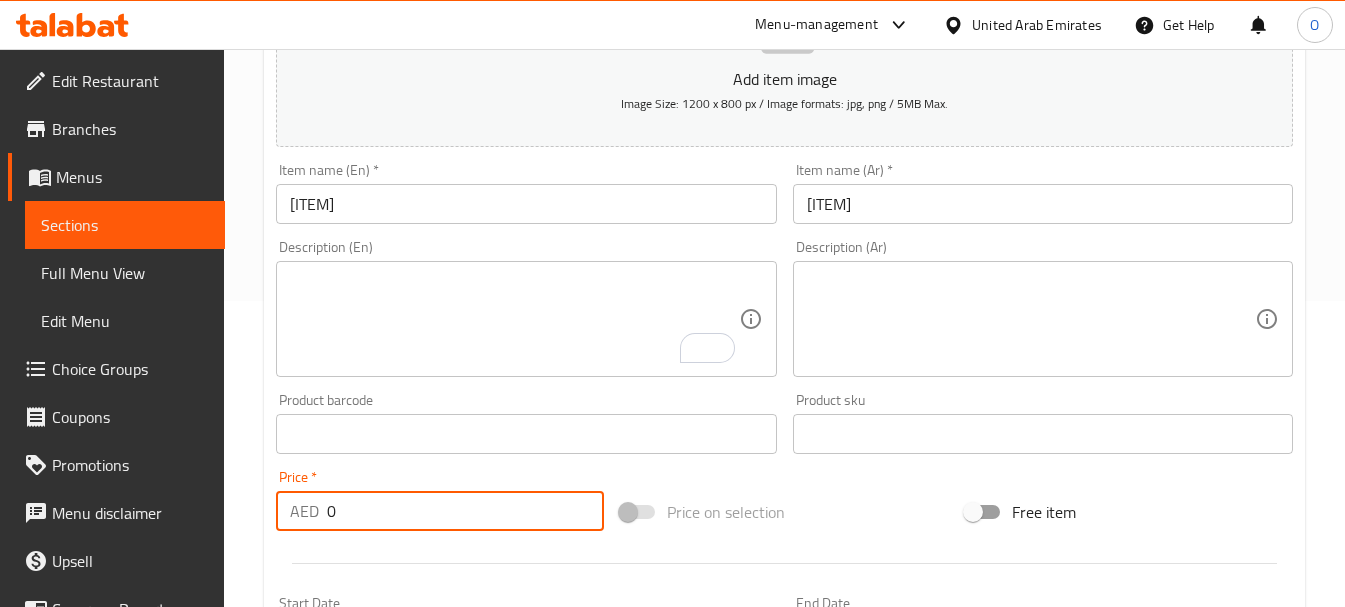 drag, startPoint x: 342, startPoint y: 492, endPoint x: 320, endPoint y: 506, distance: 26.076809 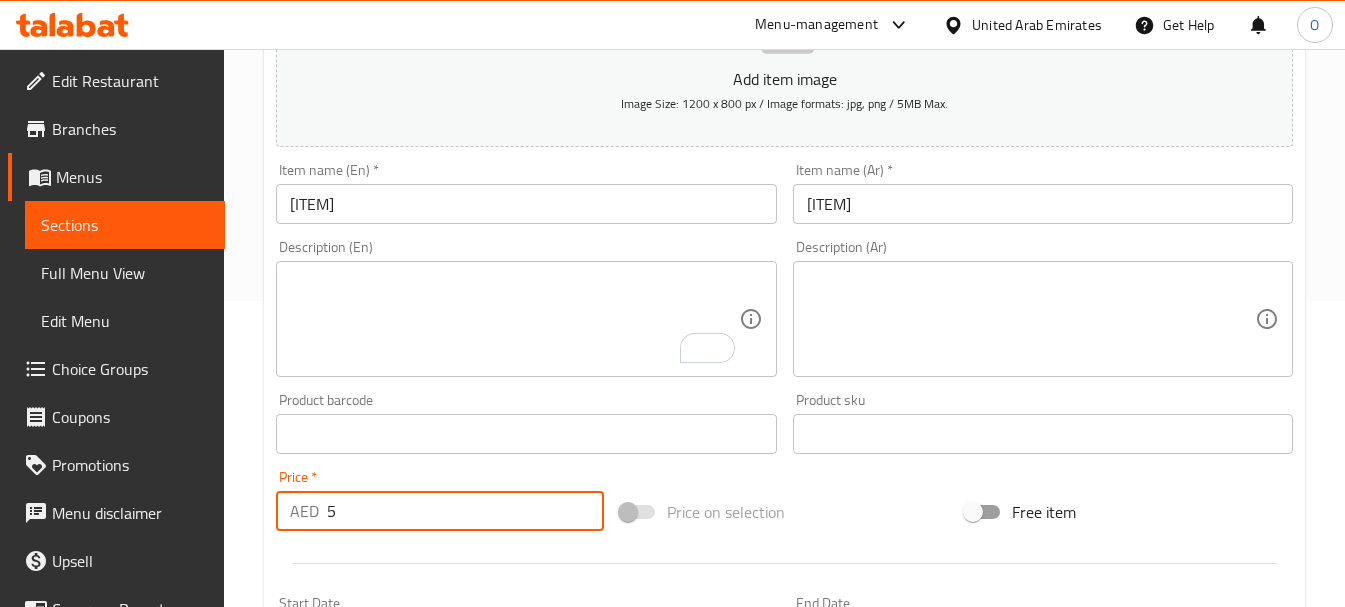 type on "5" 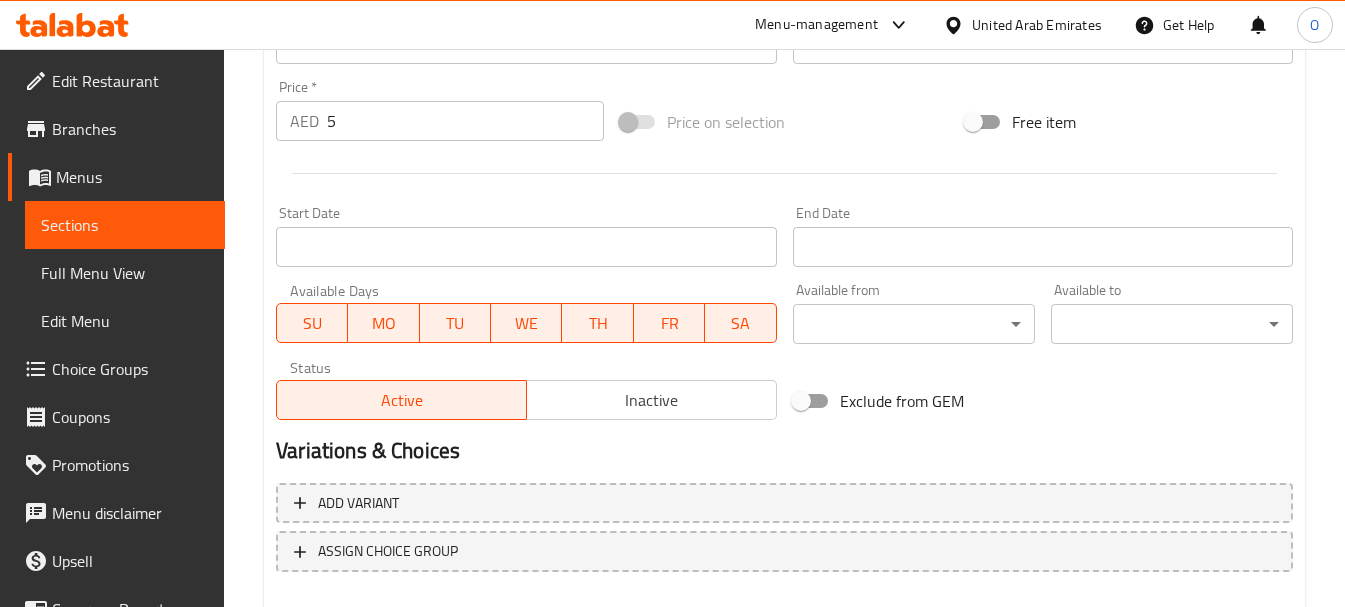 scroll, scrollTop: 806, scrollLeft: 0, axis: vertical 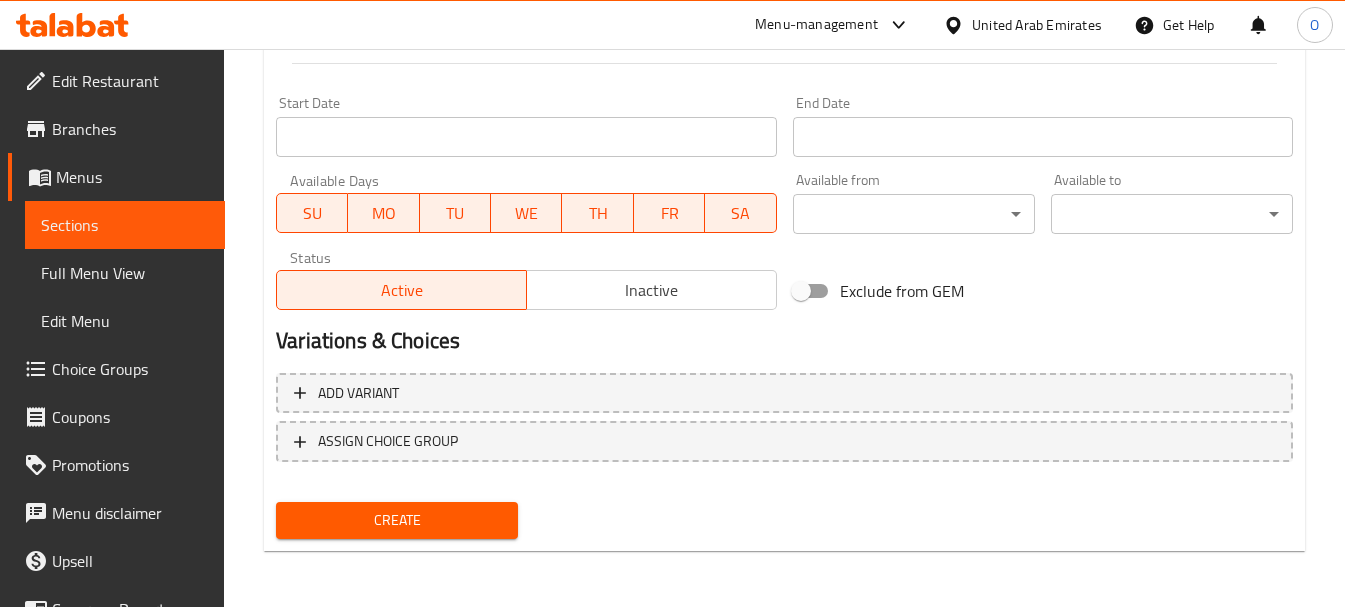 click on "Create" at bounding box center [397, 520] 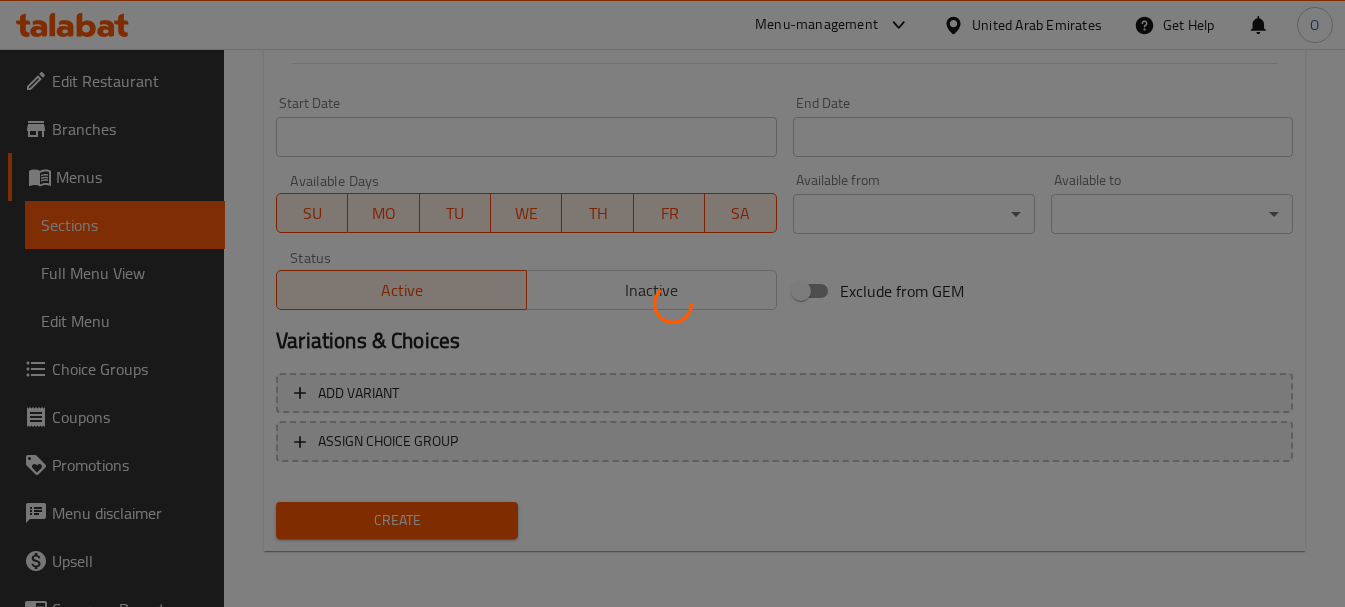 type 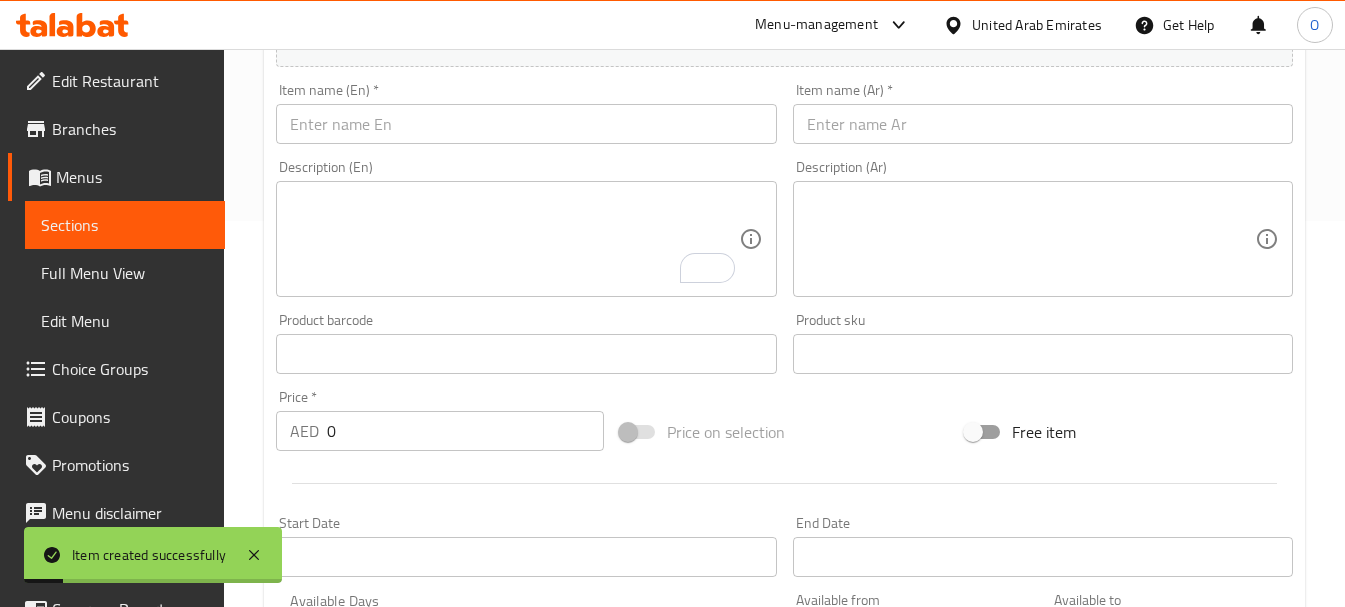 scroll, scrollTop: 306, scrollLeft: 0, axis: vertical 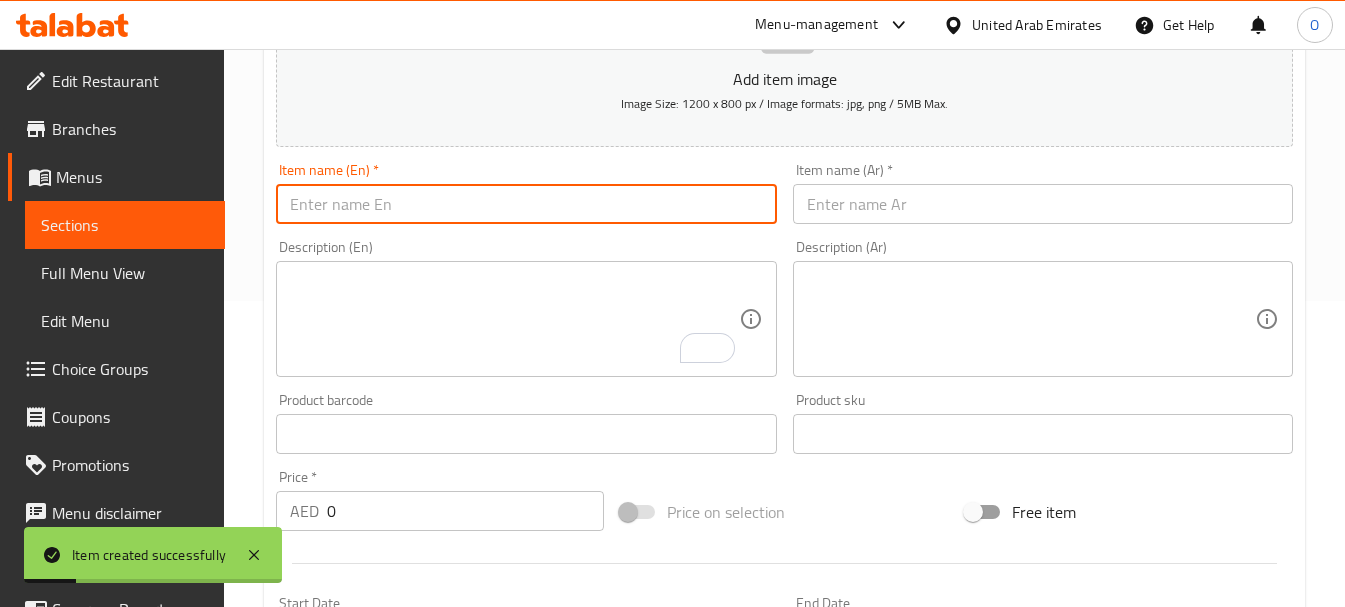click at bounding box center [526, 204] 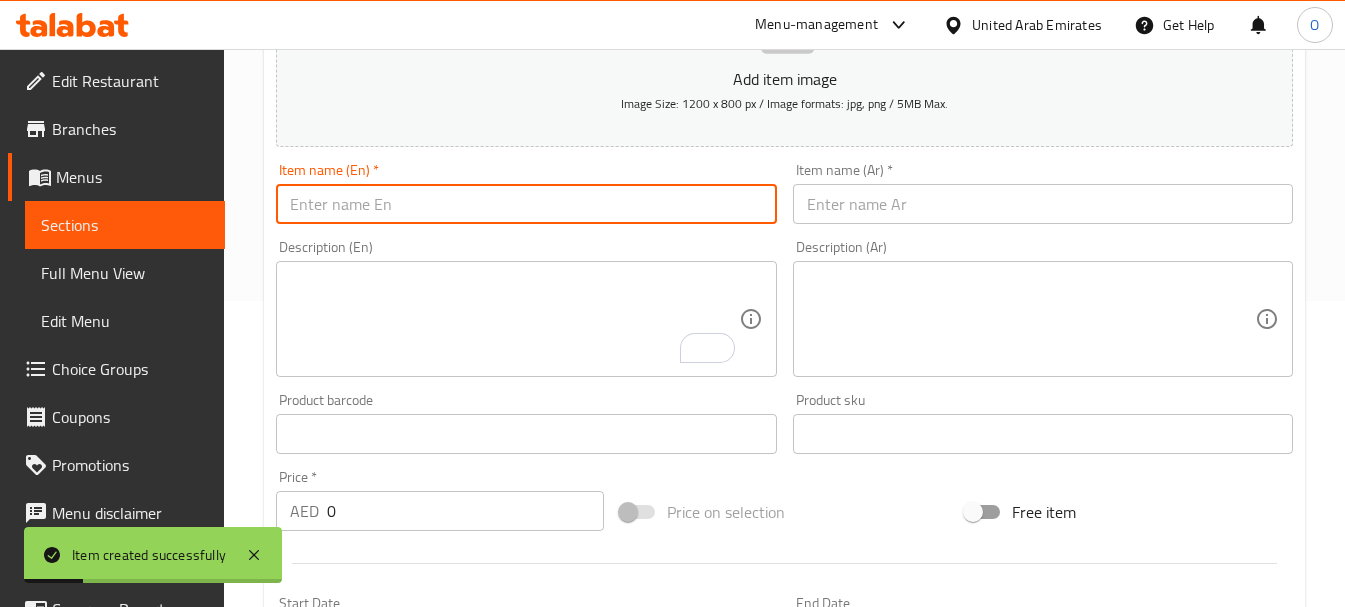 paste on "Mutton Namke en" 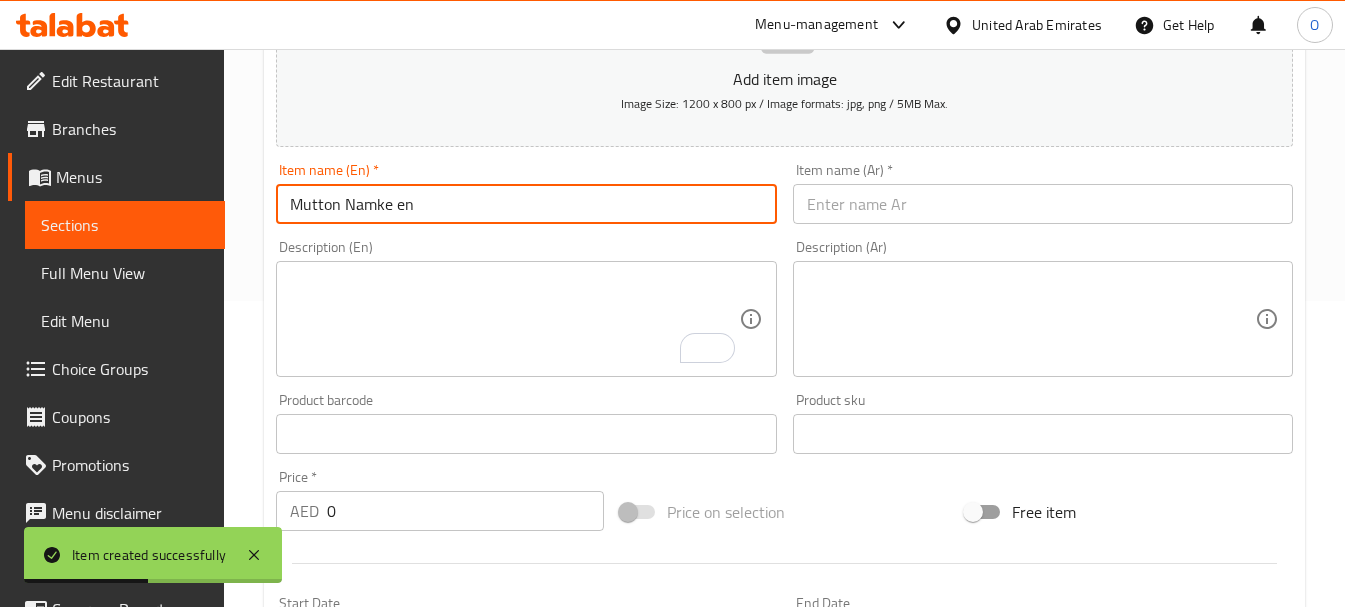 click on "Mutton Namke en" at bounding box center (526, 204) 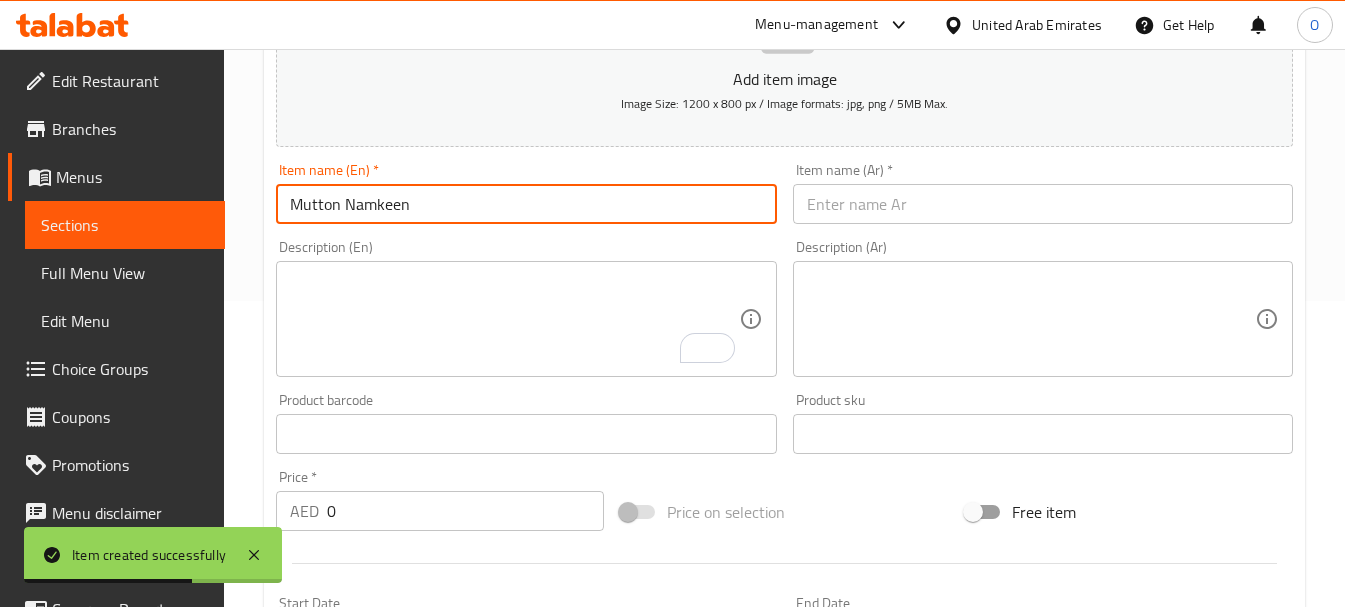 click on "Mutton Namkeen" at bounding box center (526, 204) 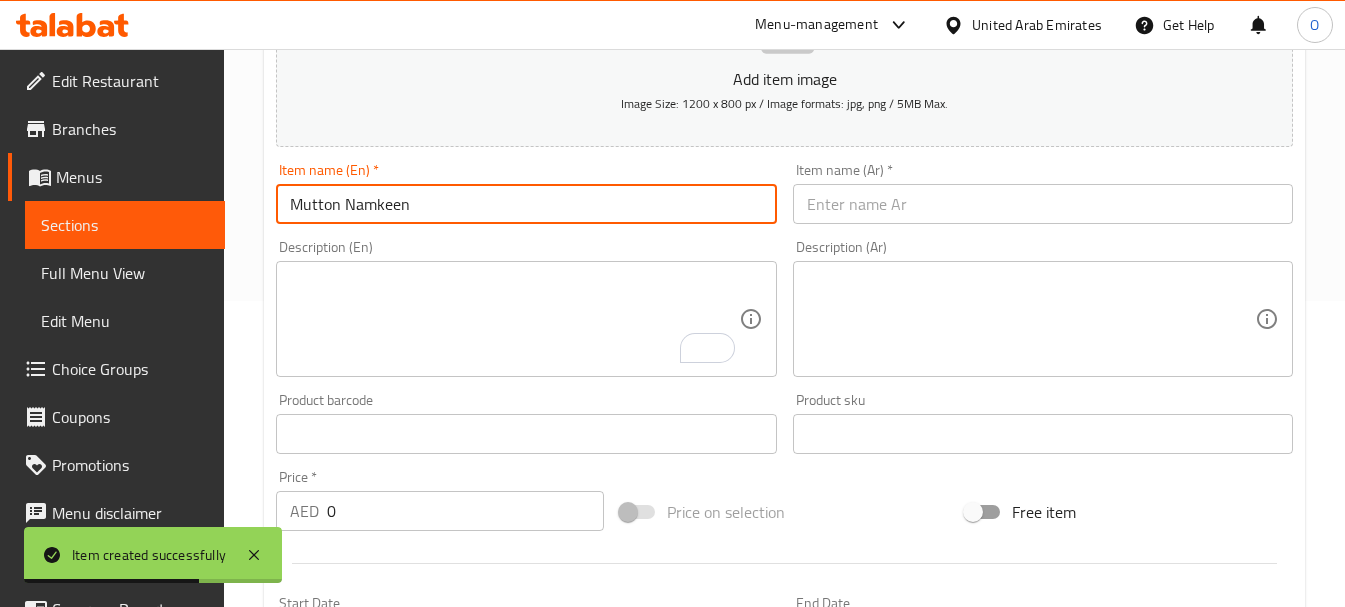 click on "Mutton Namkeen" at bounding box center [526, 204] 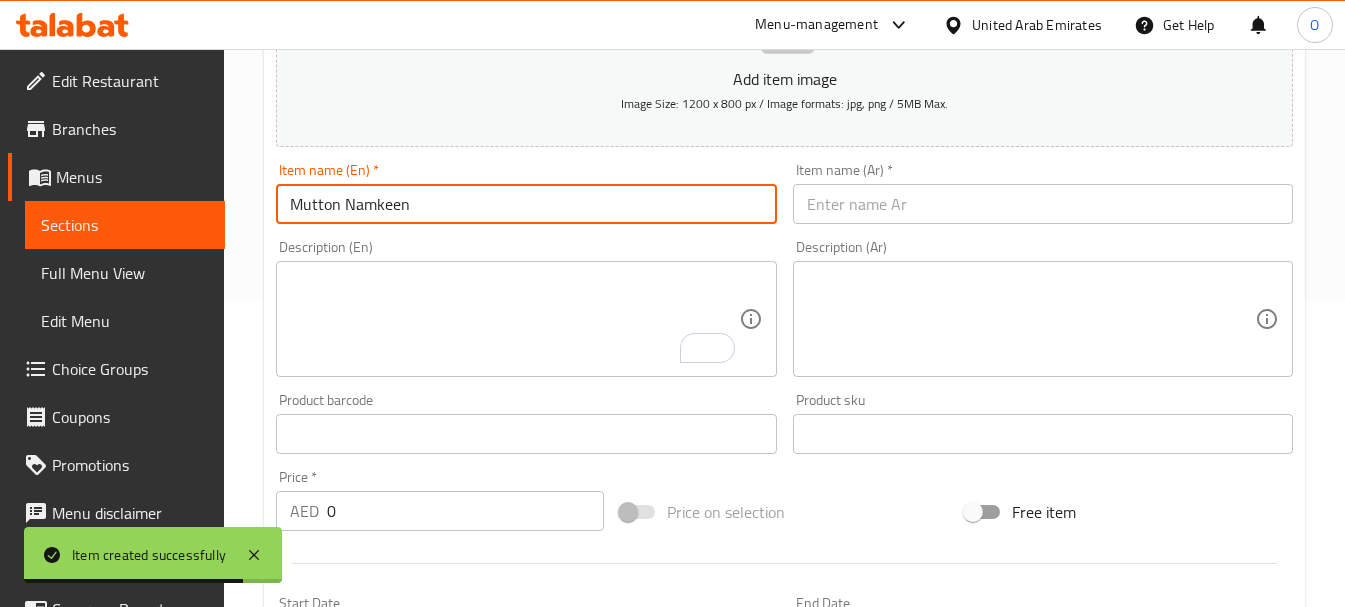 type on "Mutton Namkeen" 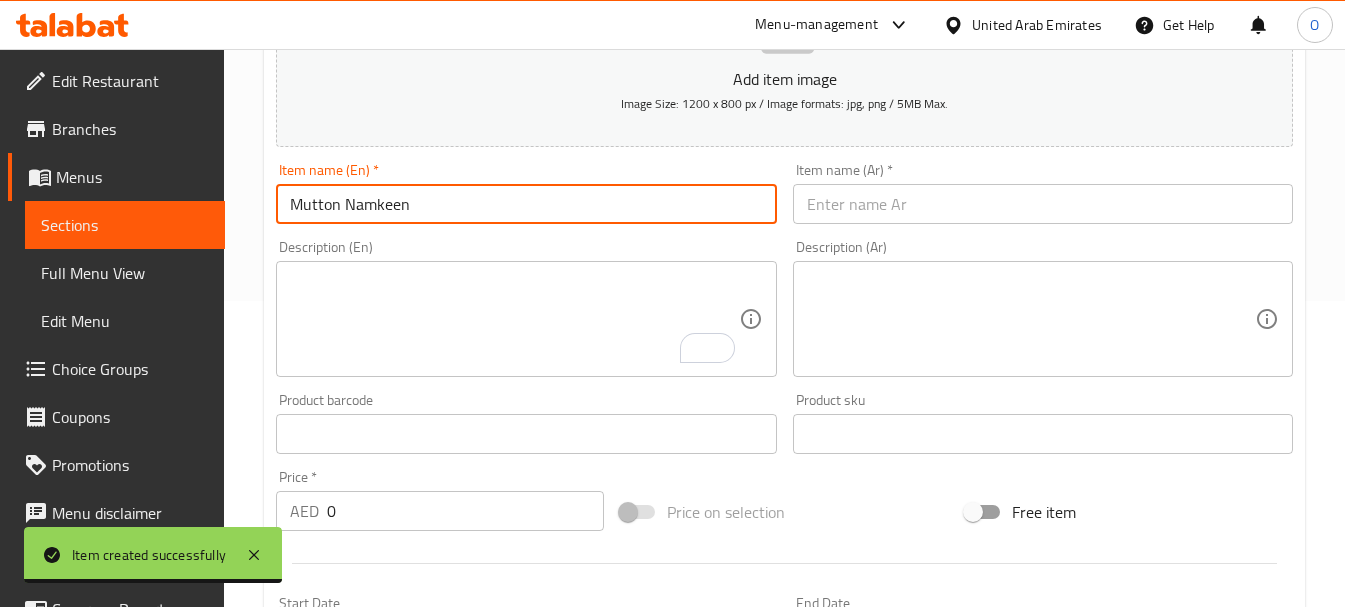 click at bounding box center [1043, 204] 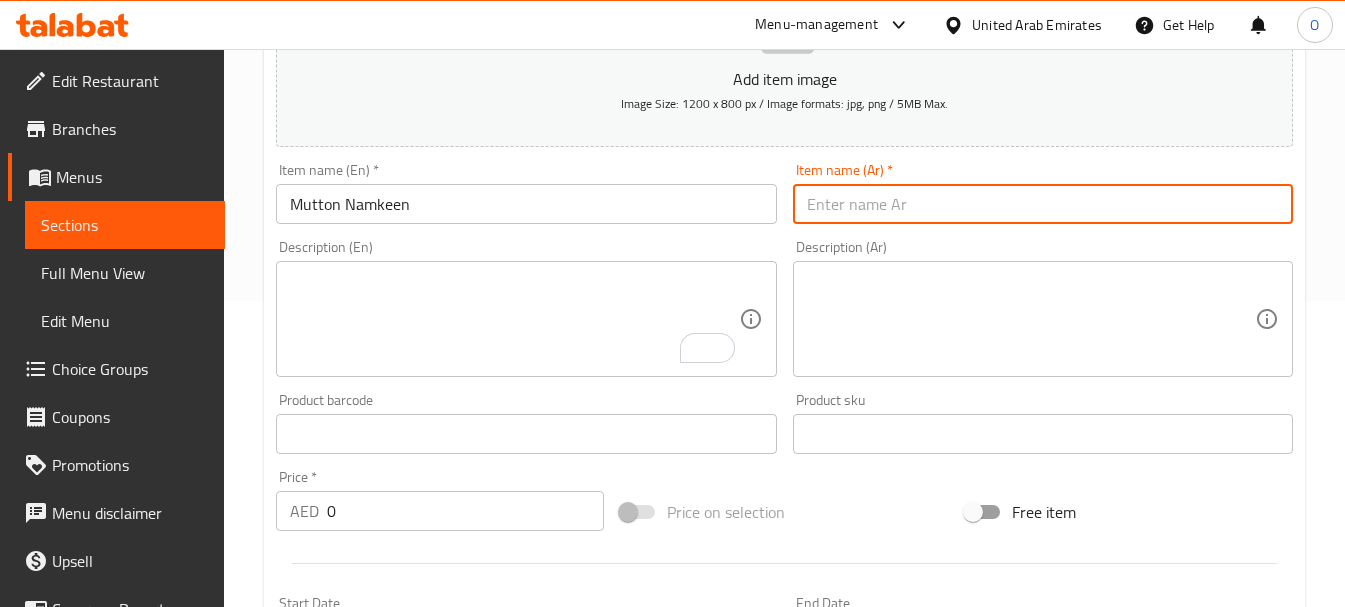 paste on "لحم ضأن نامكين" 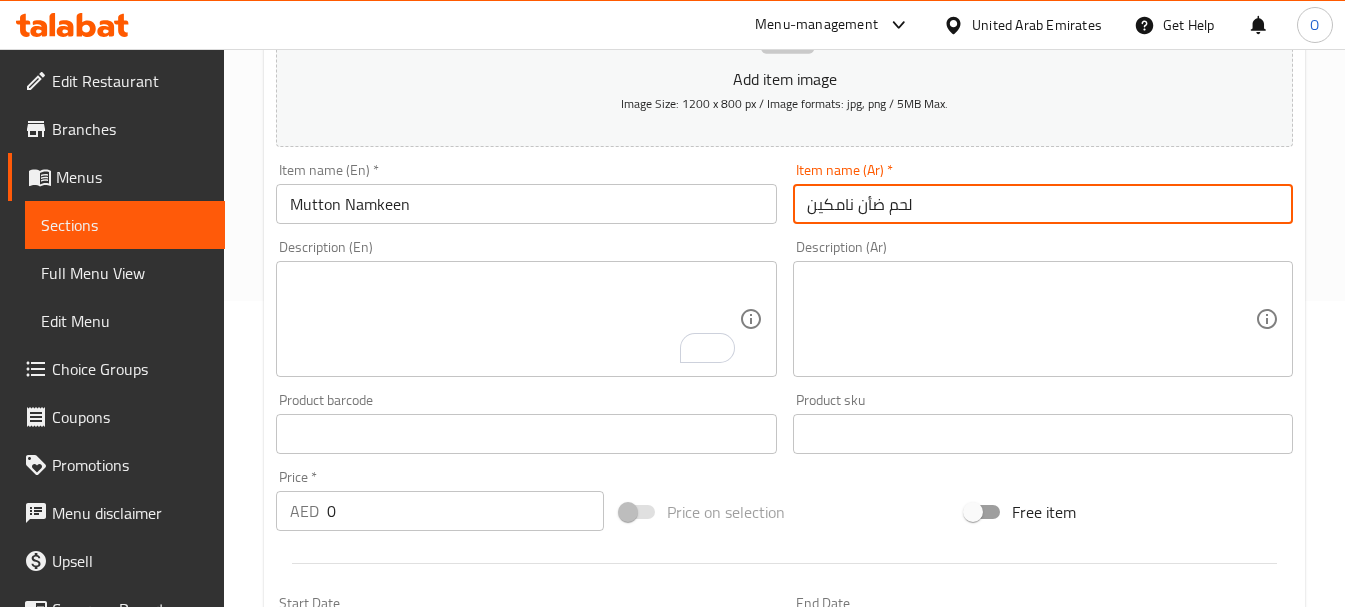 type on "لحم ضأن نامكين" 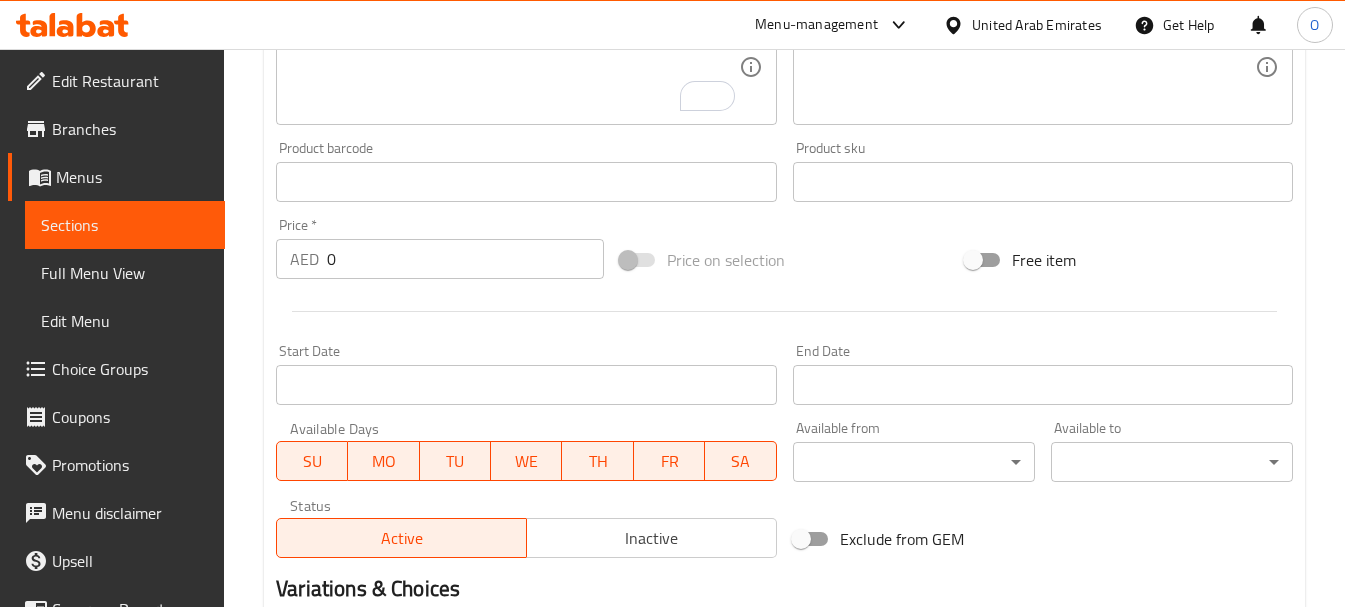 scroll, scrollTop: 606, scrollLeft: 0, axis: vertical 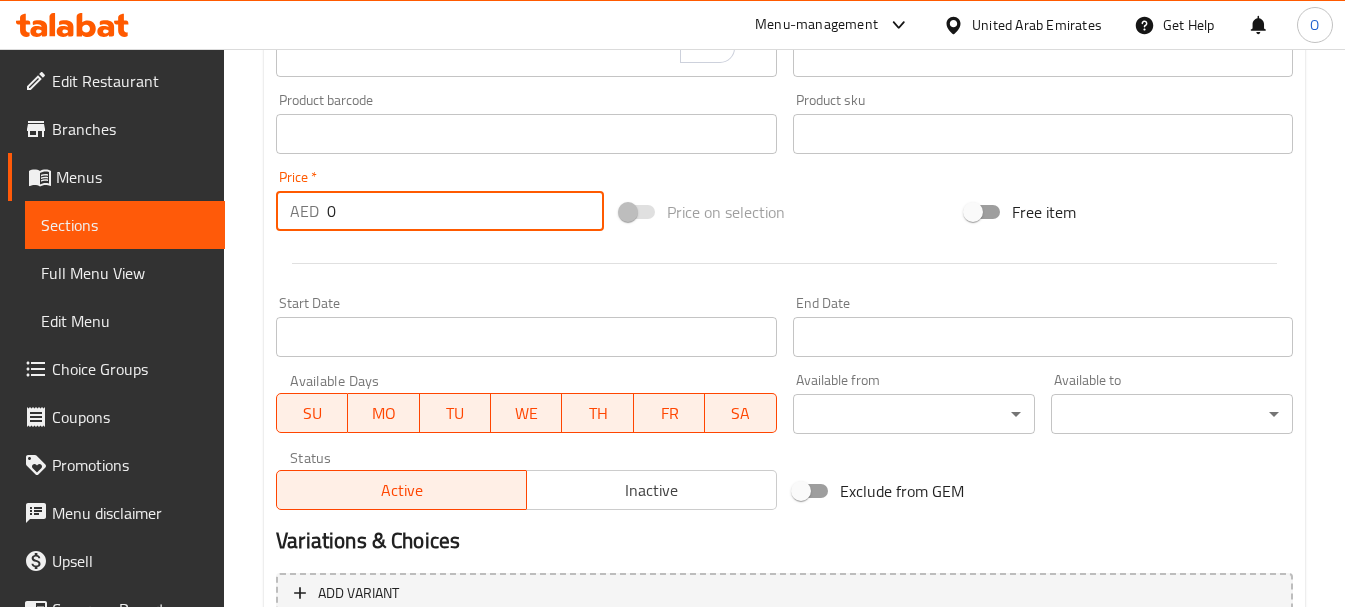 drag, startPoint x: 353, startPoint y: 213, endPoint x: 305, endPoint y: 213, distance: 48 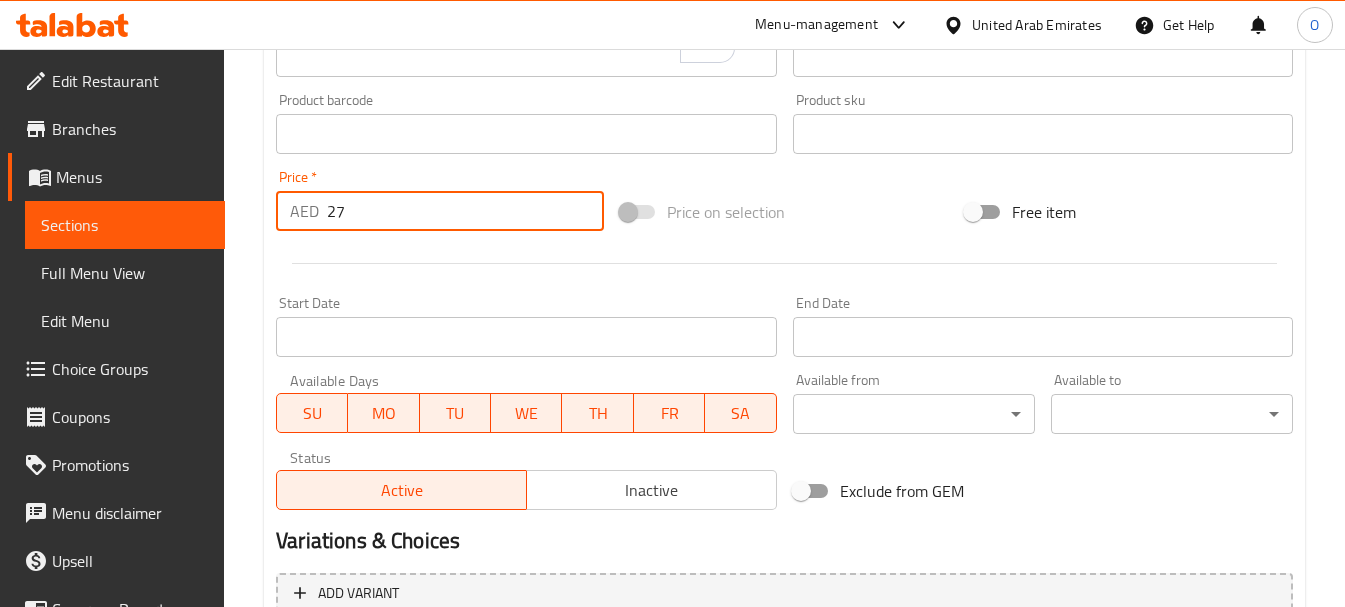click on "27" at bounding box center [465, 211] 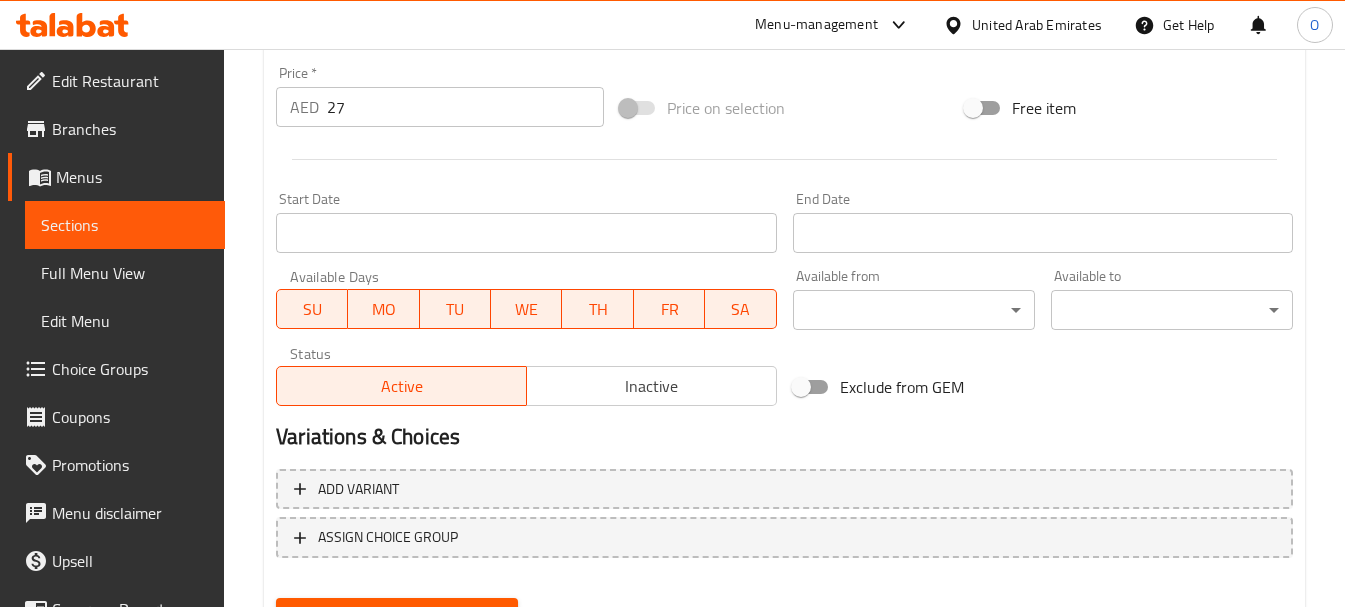 scroll, scrollTop: 806, scrollLeft: 0, axis: vertical 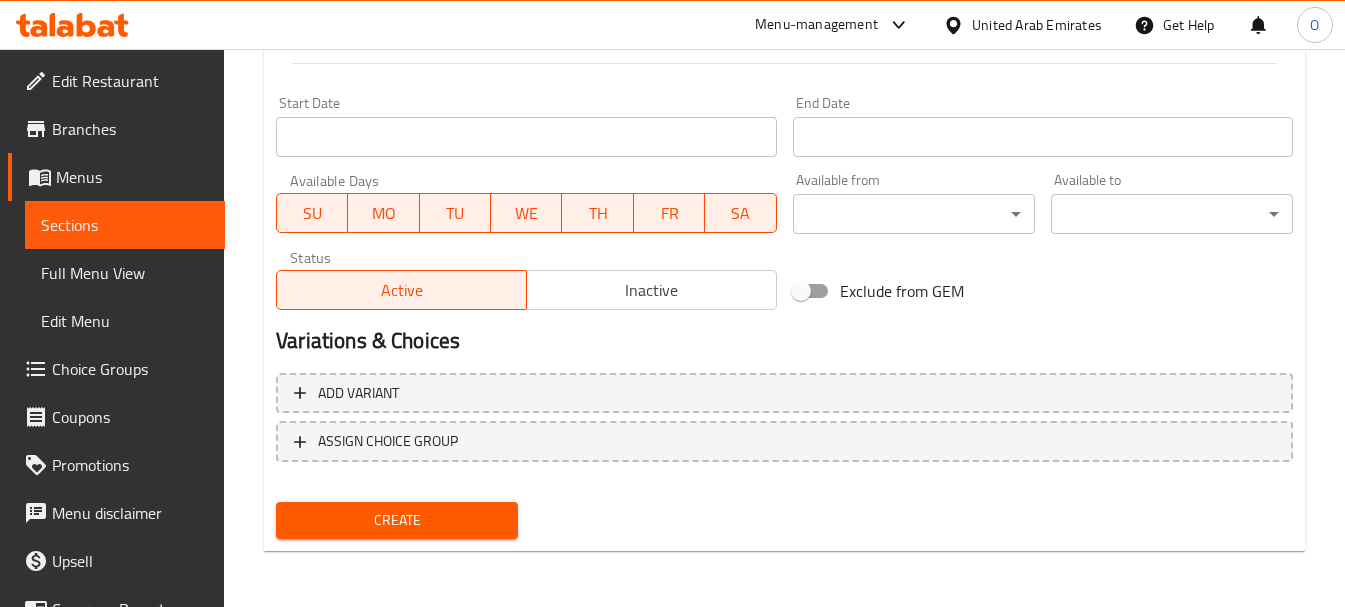 click on "Create" at bounding box center (397, 520) 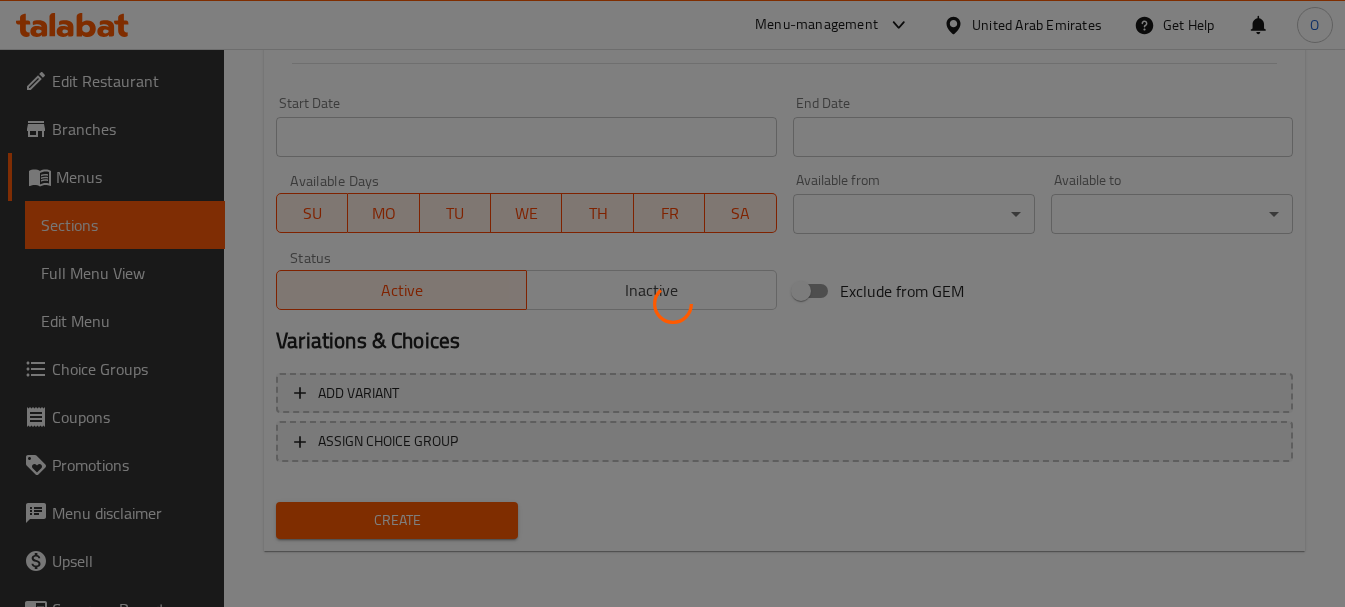 type 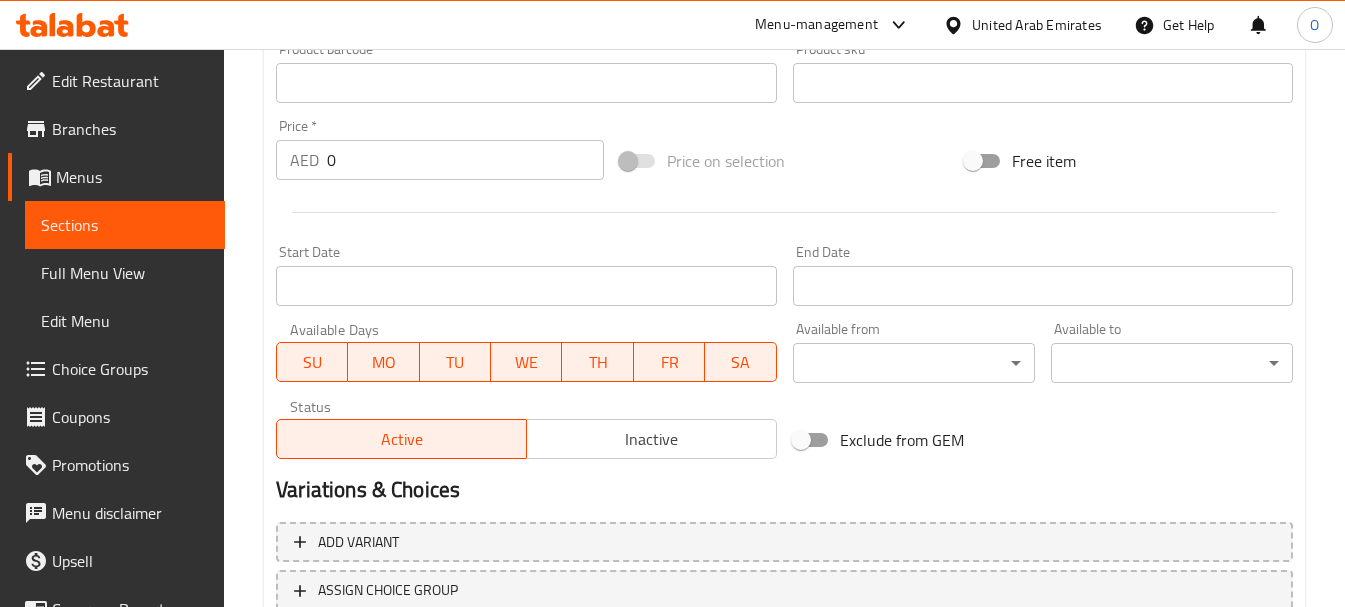 scroll, scrollTop: 406, scrollLeft: 0, axis: vertical 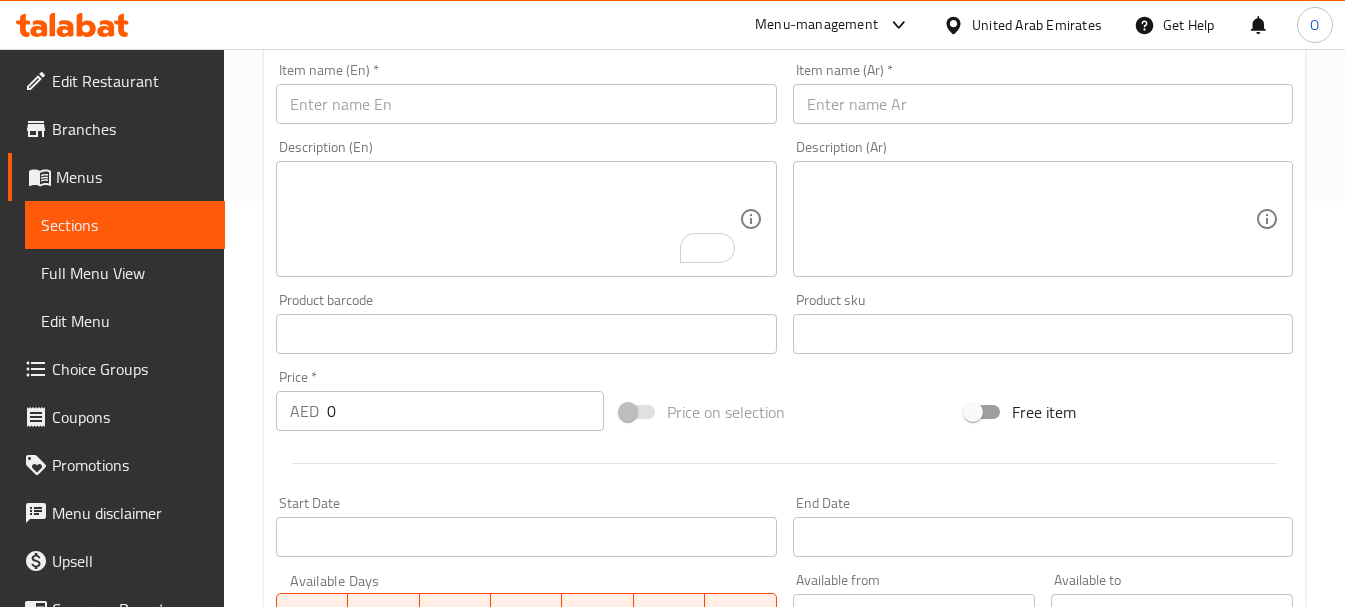 click at bounding box center [526, 104] 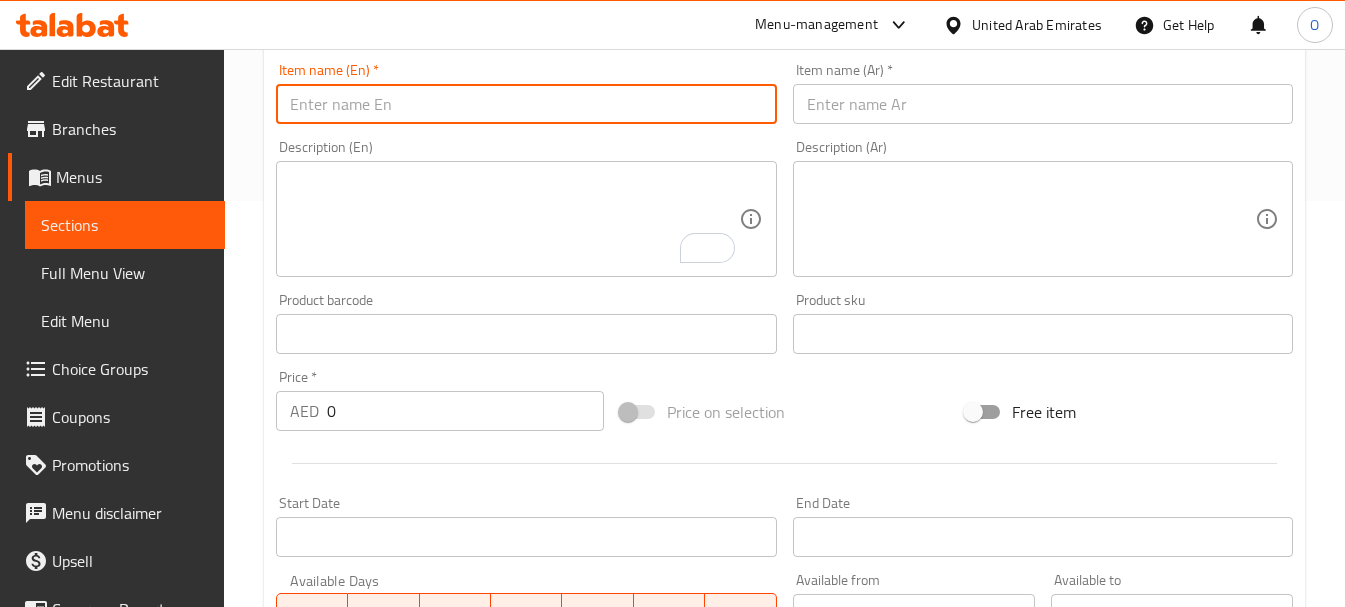 type on "k" 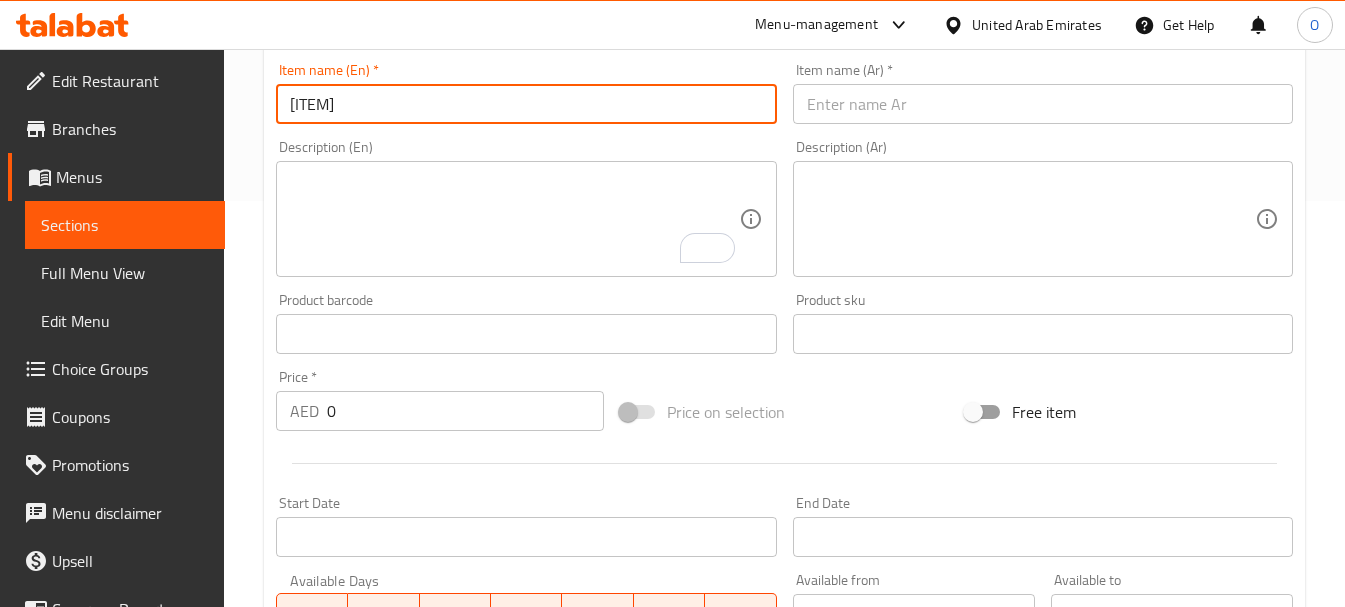 click on "[ITEM]" at bounding box center (526, 104) 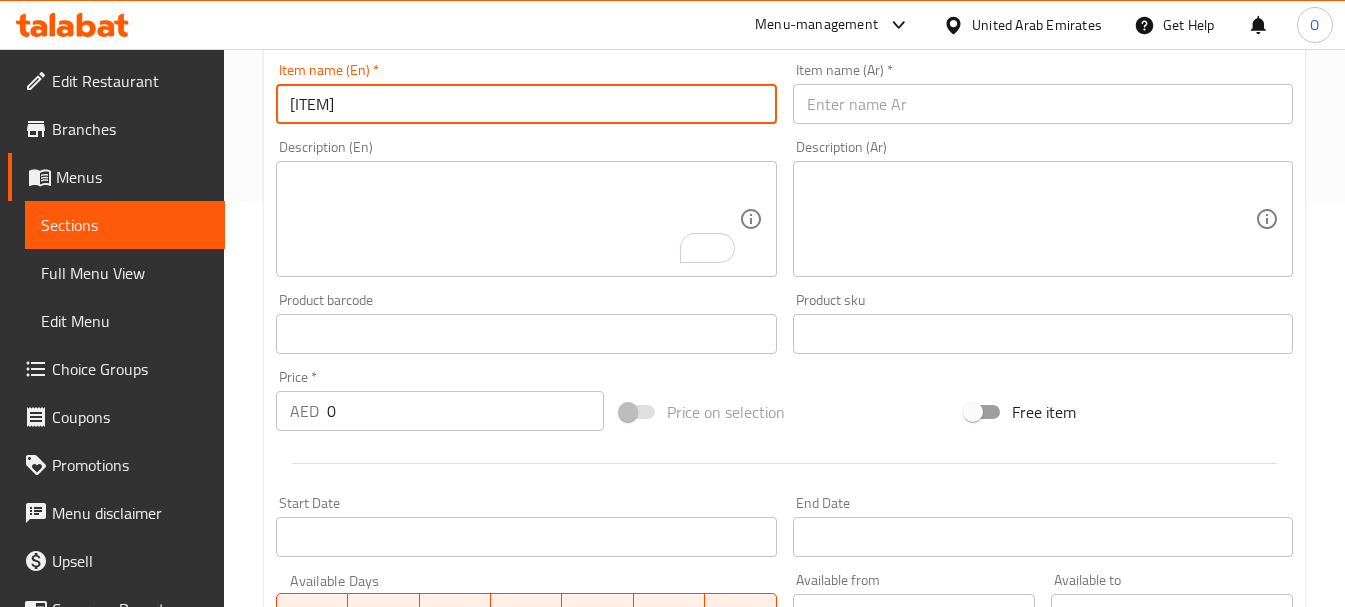 click at bounding box center [1043, 104] 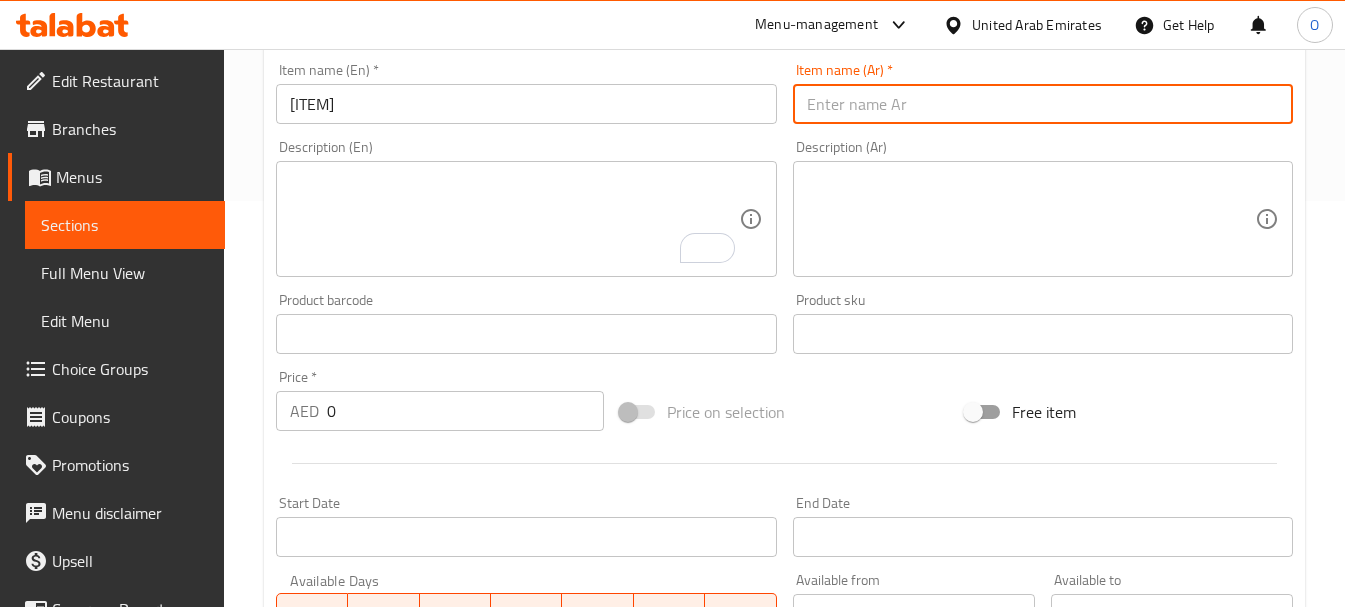 paste on "كاليجي" 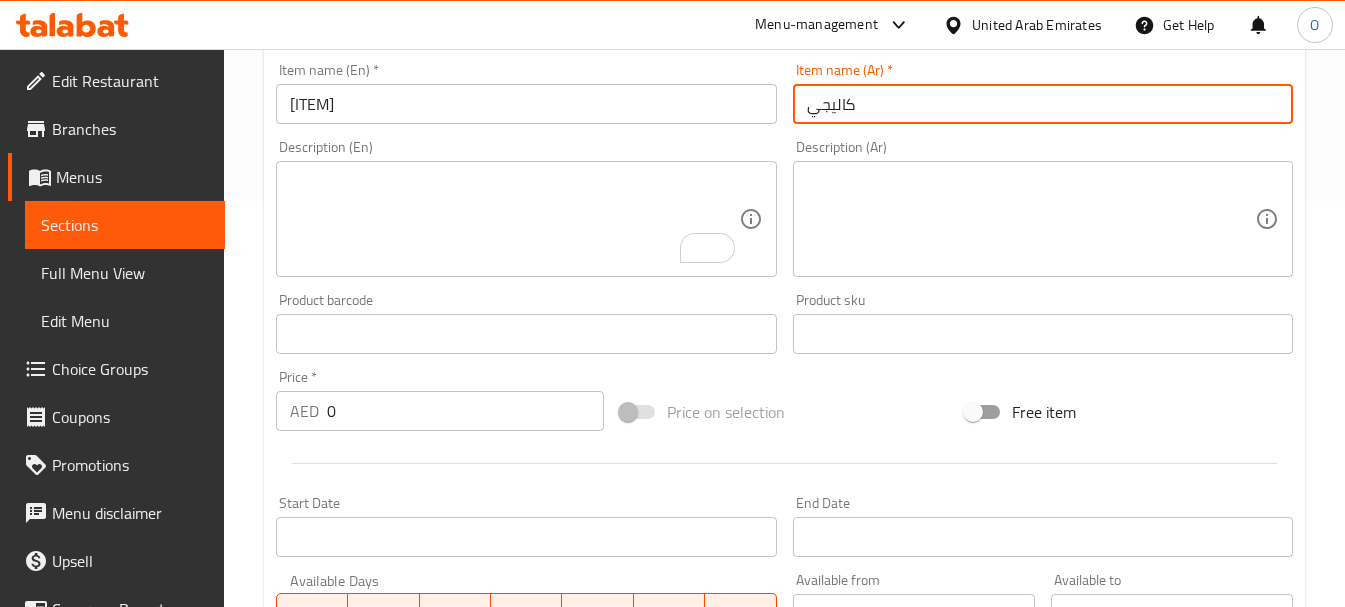 type on "كاليجي" 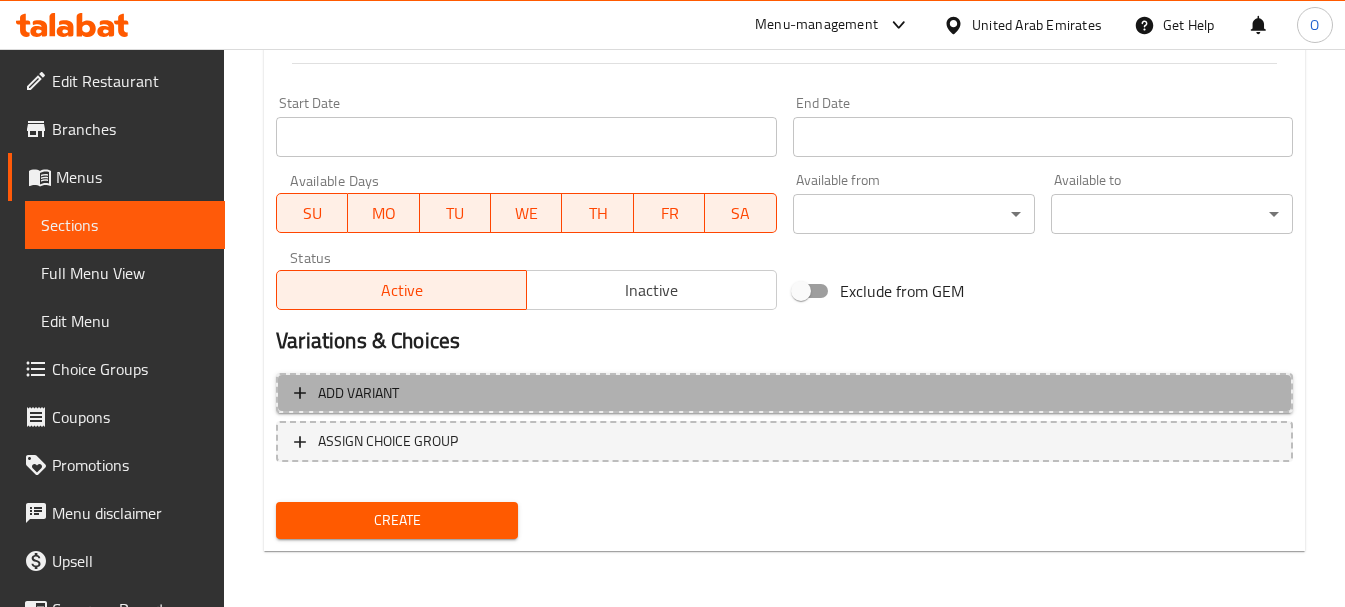 click on "Add variant" at bounding box center (784, 393) 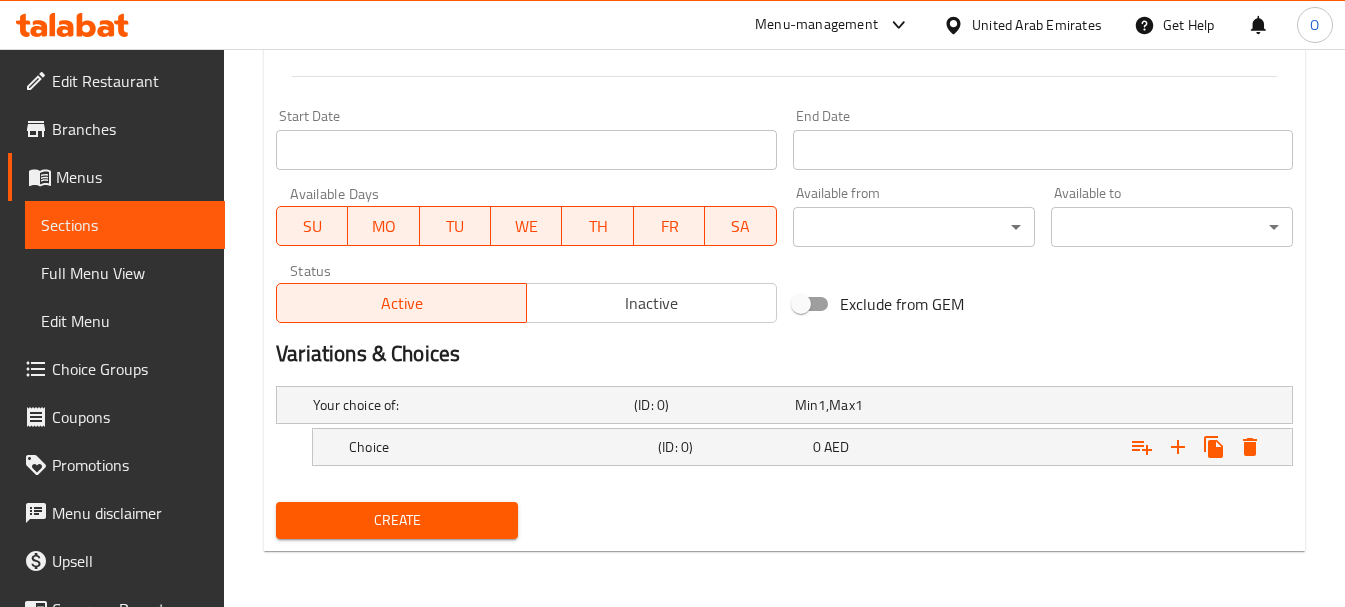 scroll, scrollTop: 793, scrollLeft: 0, axis: vertical 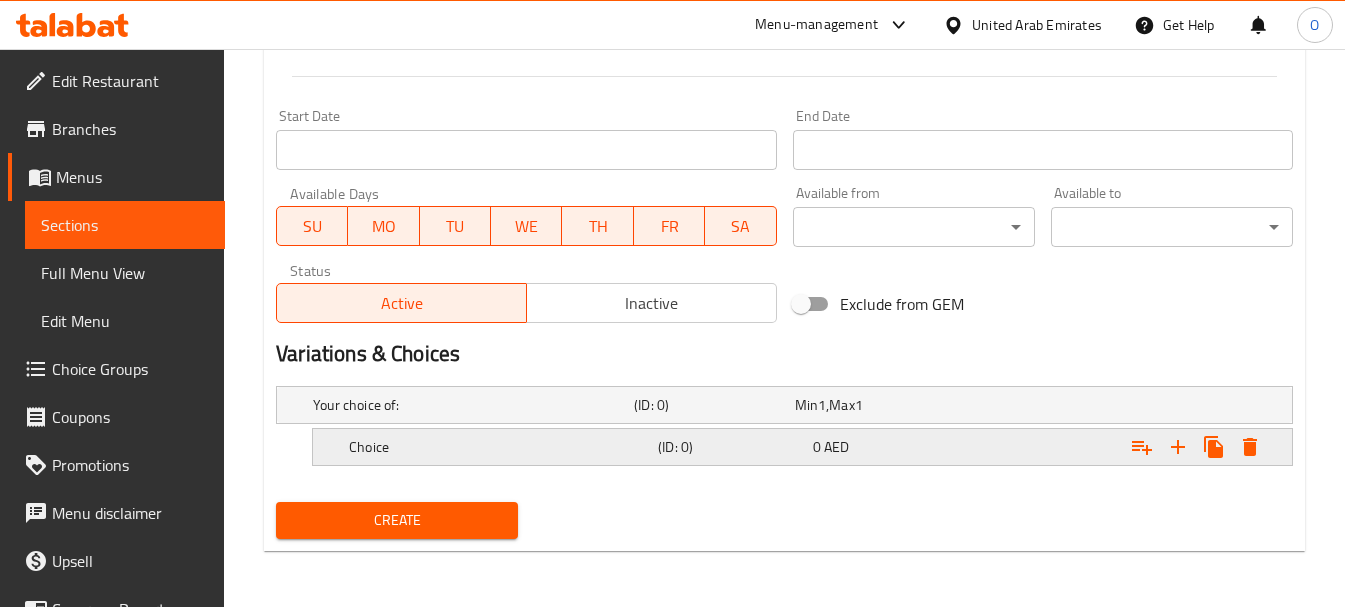 click 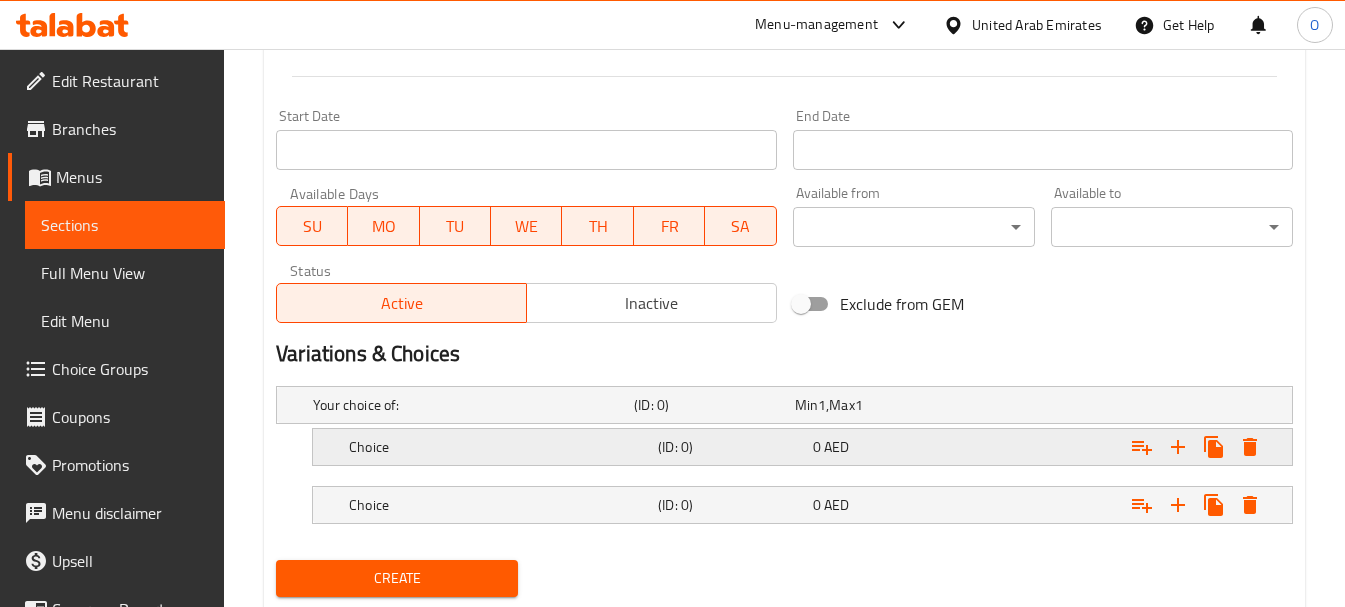 click on "Choice" at bounding box center (469, 405) 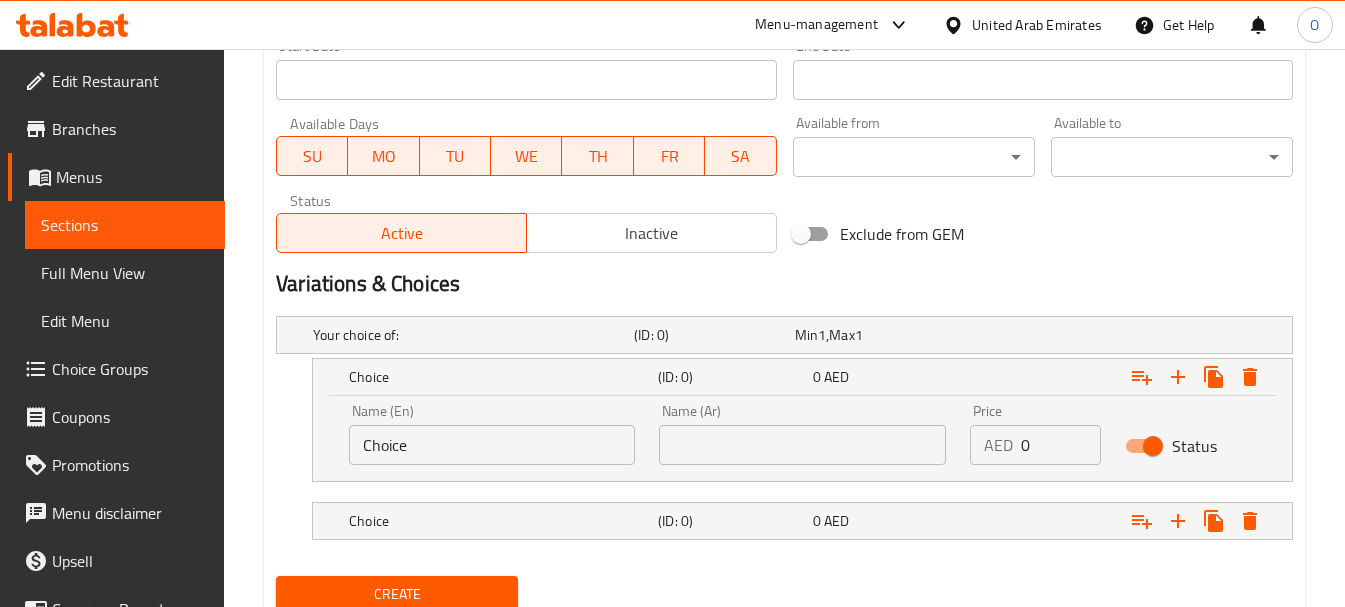 scroll, scrollTop: 893, scrollLeft: 0, axis: vertical 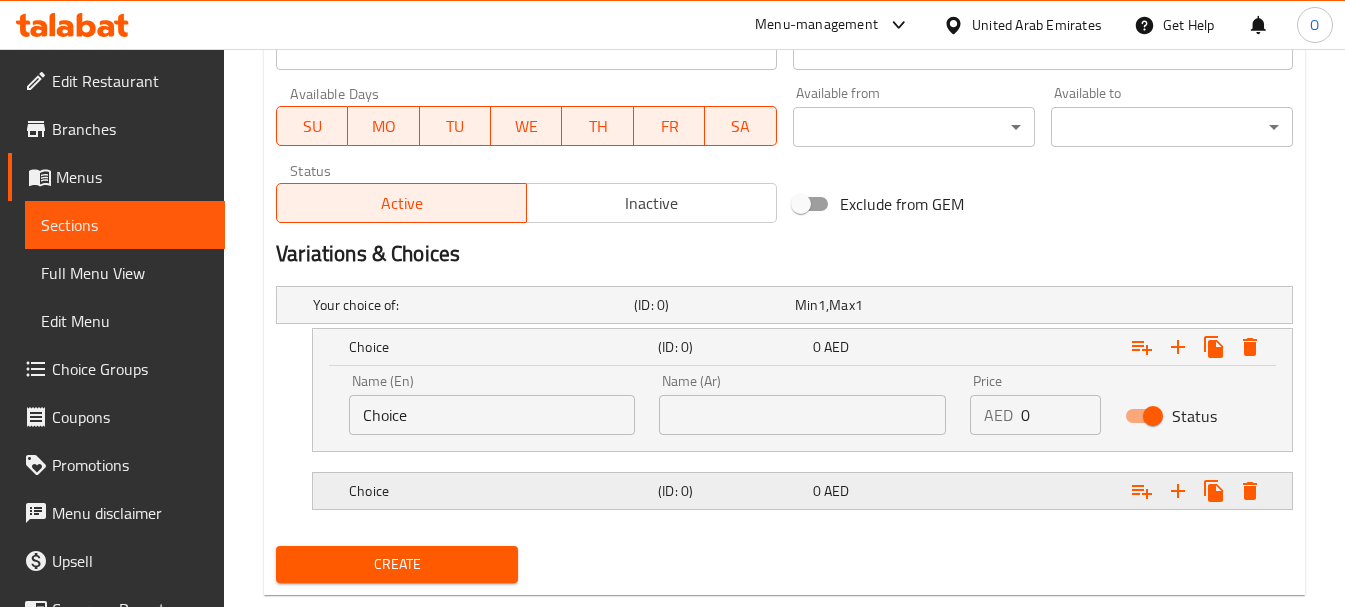 click on "(ID: 0)" at bounding box center [710, 305] 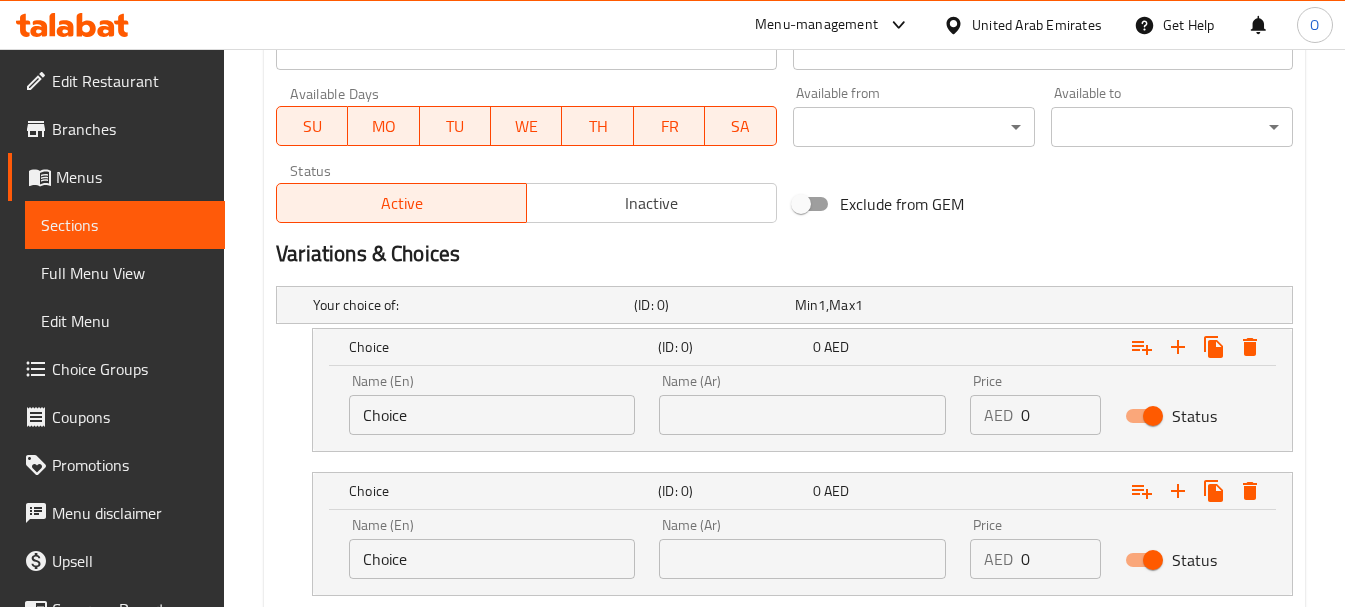 click at bounding box center (802, 415) 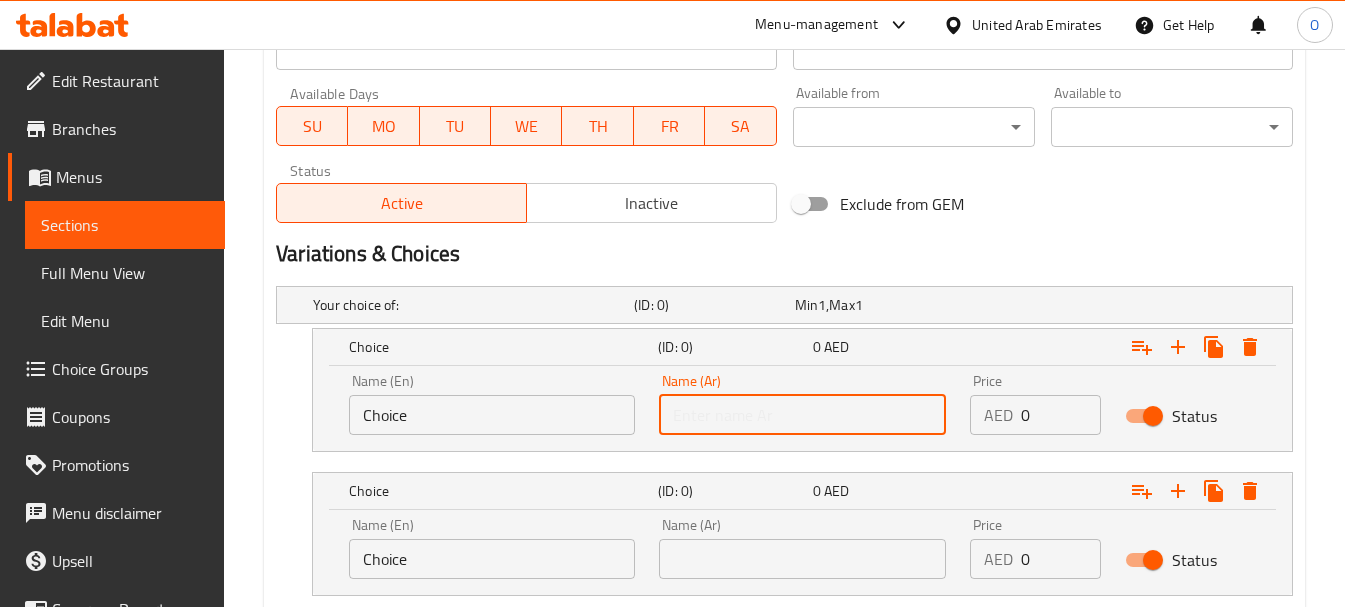 type on "وسط" 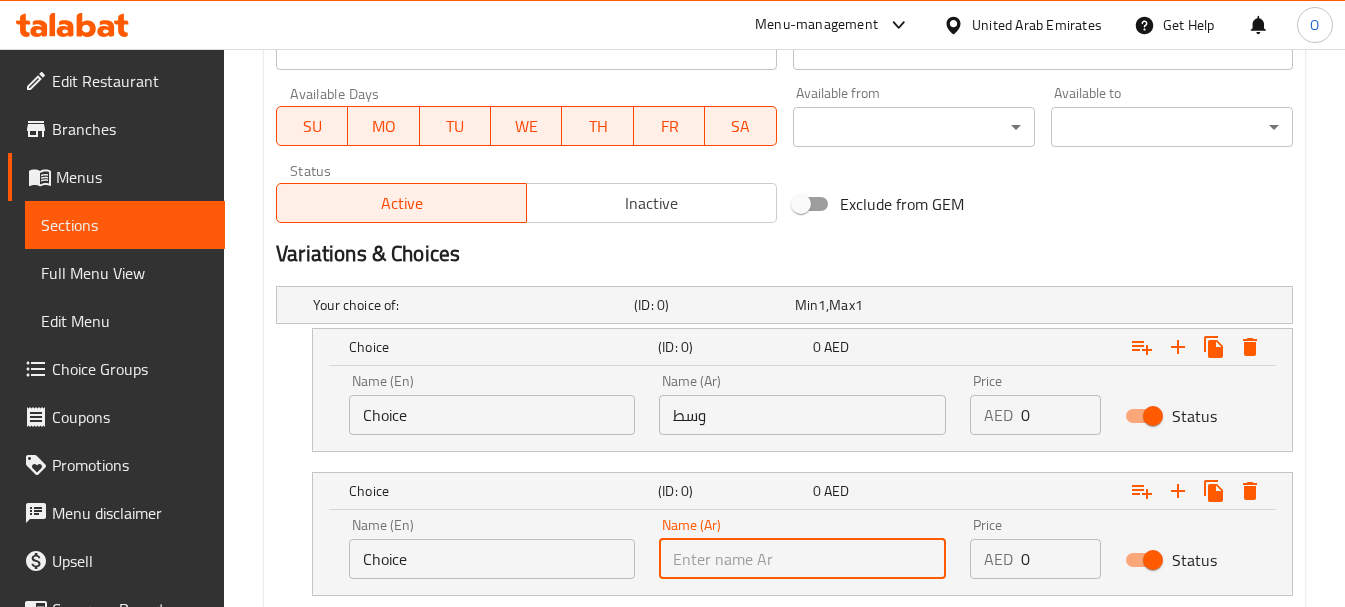 click at bounding box center [802, 559] 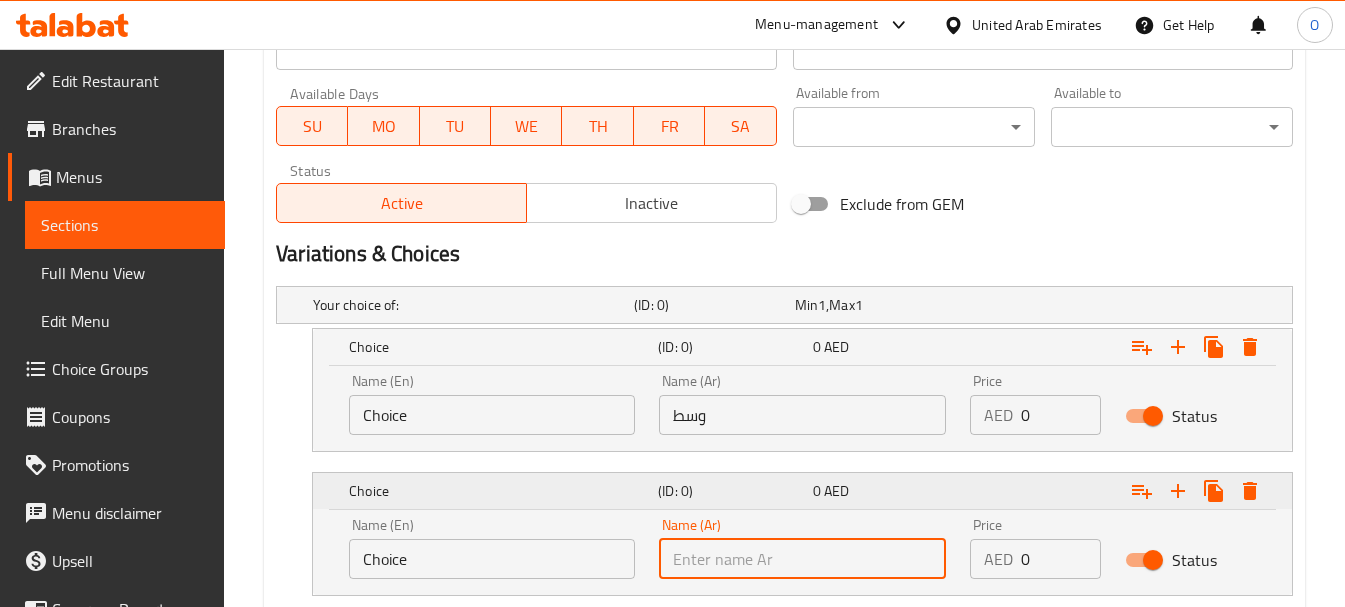 type on "كبير" 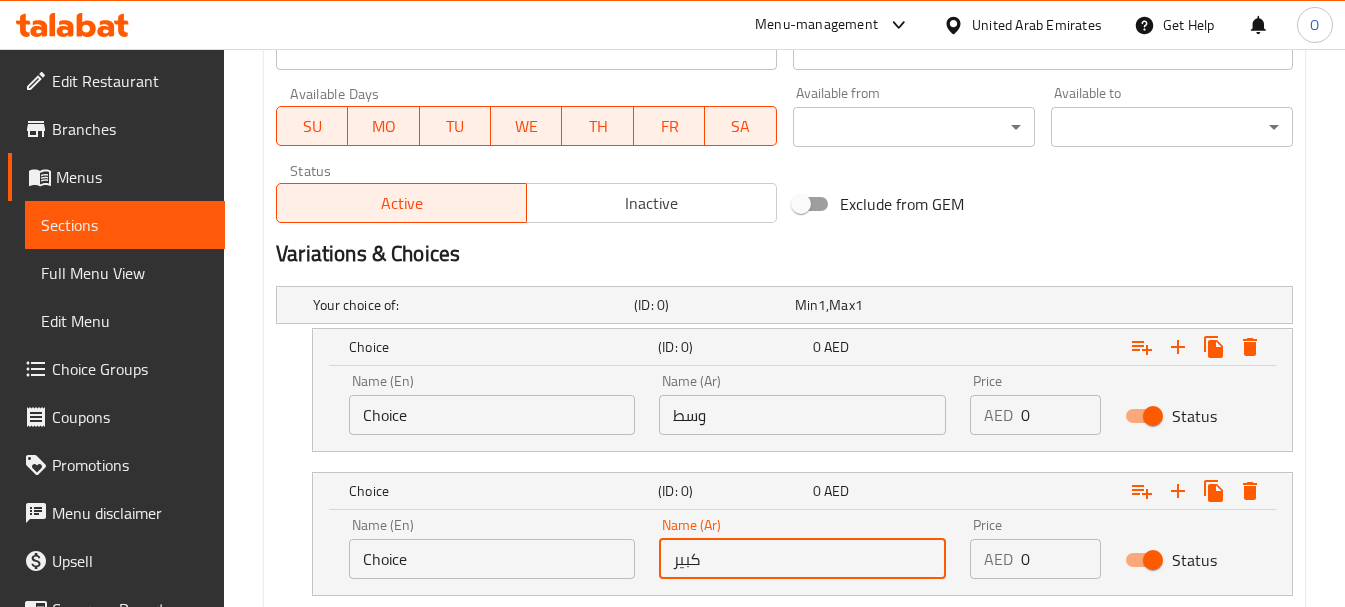 click on "Choice" at bounding box center [492, 415] 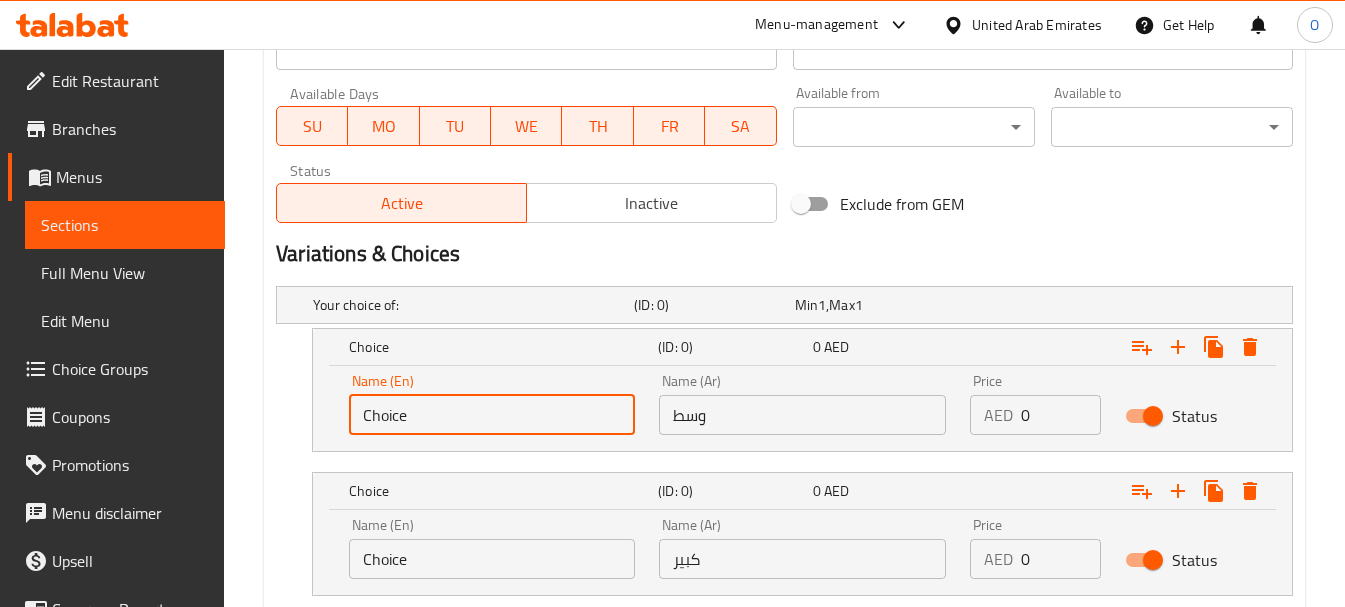 click on "Choice" at bounding box center (492, 415) 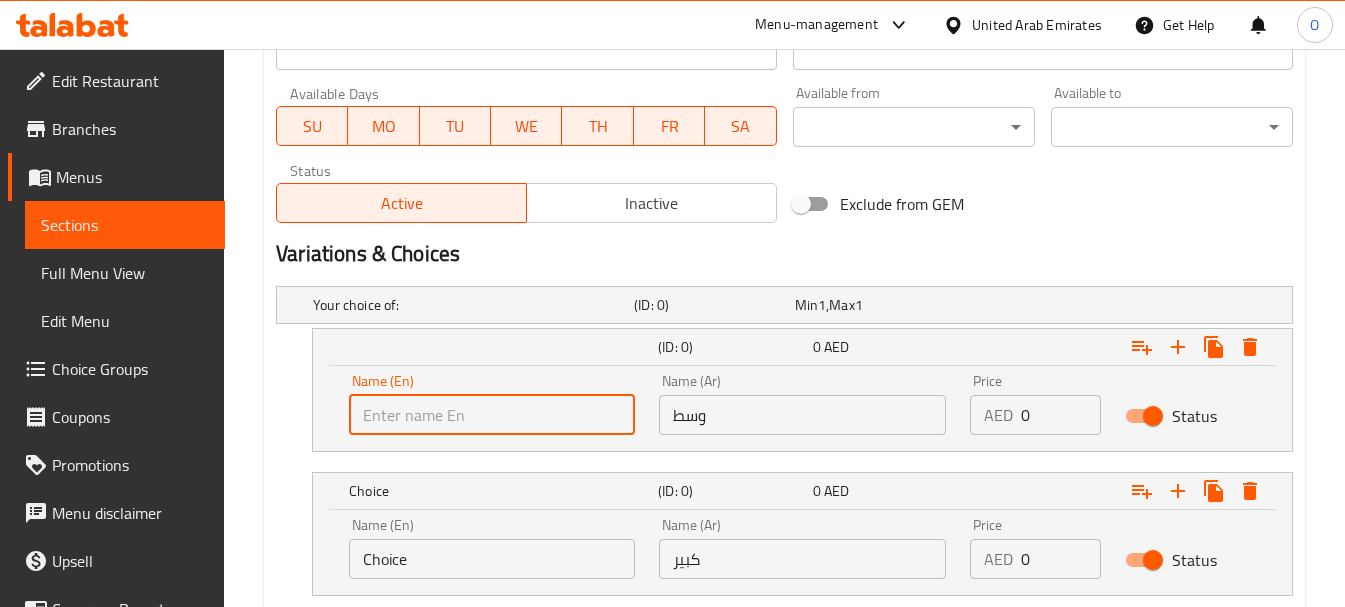 click at bounding box center [492, 415] 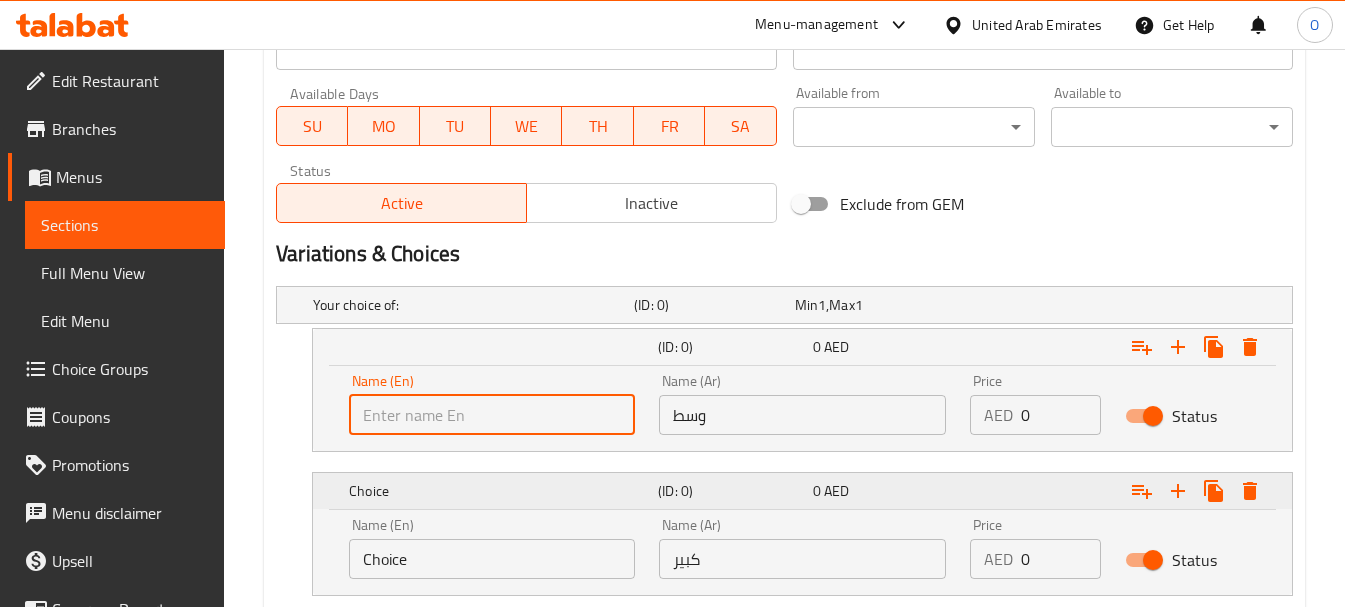 type on "Mediuem" 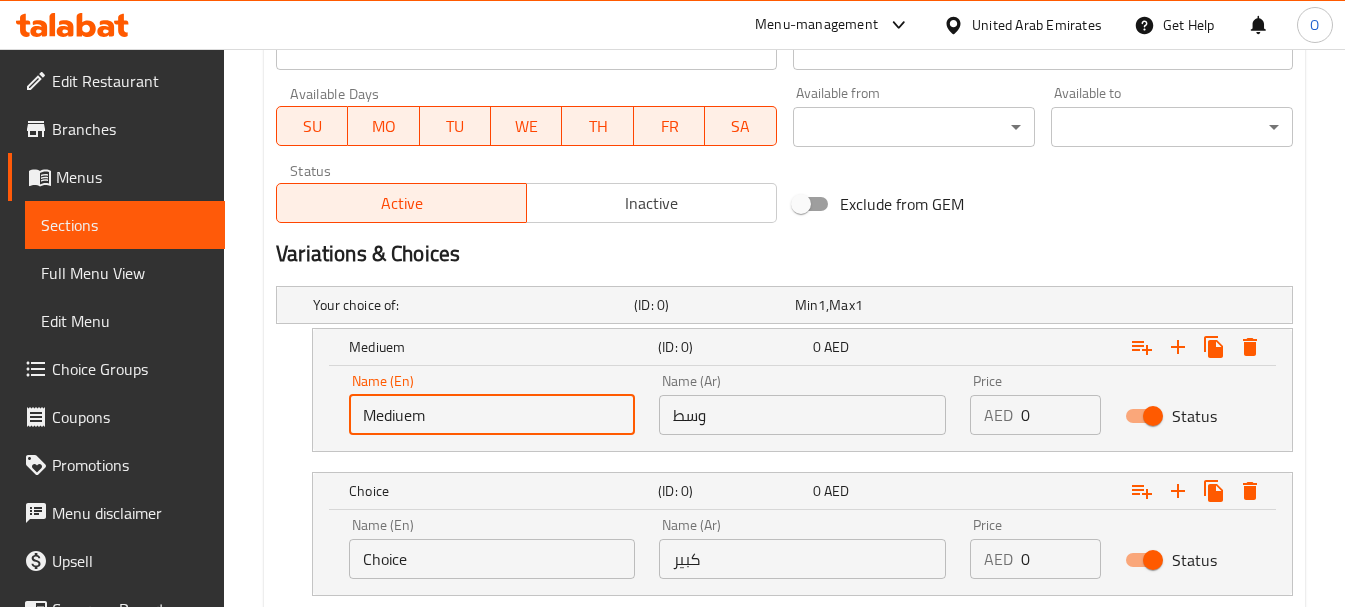 click on "Name (En) Choice Name (En)" at bounding box center (492, 548) 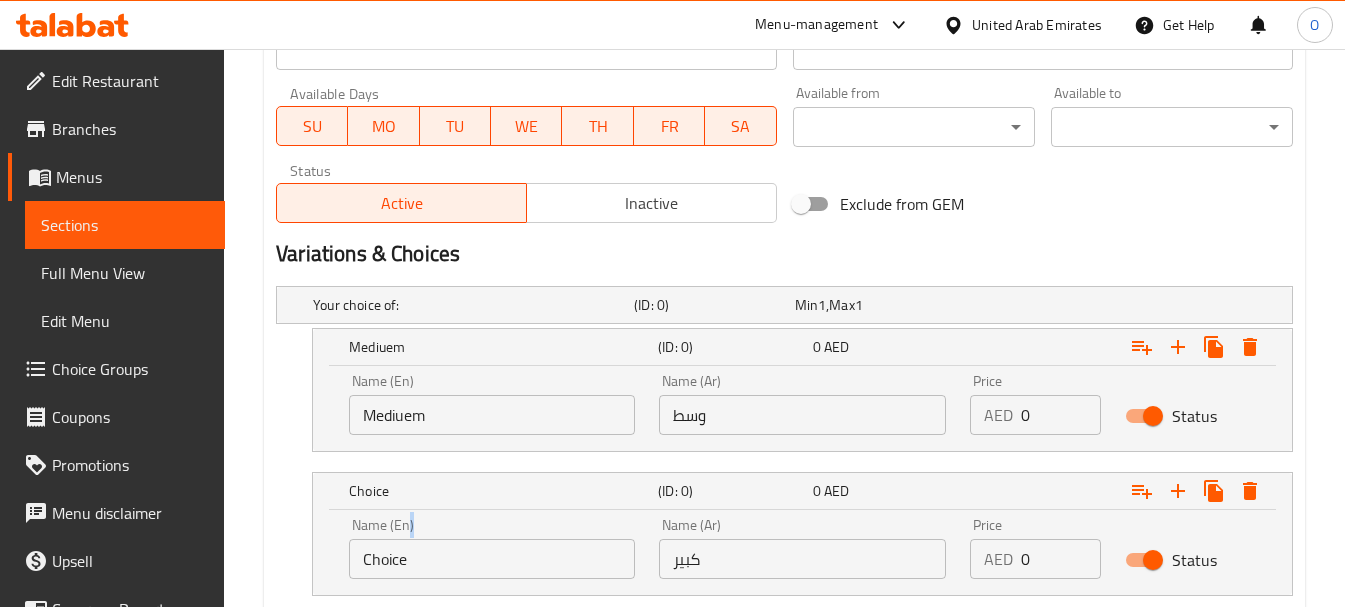 click on "Name (En) Choice Name (En)" at bounding box center [492, 548] 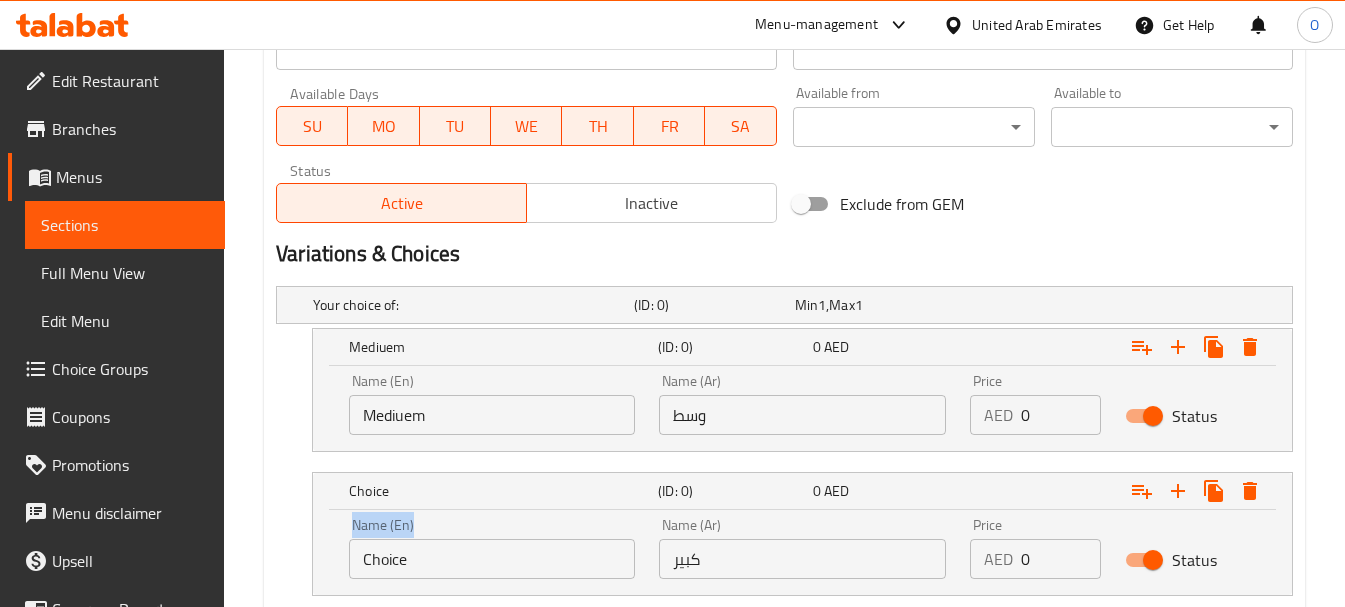 click on "Name (En) Choice Name (En)" at bounding box center (492, 548) 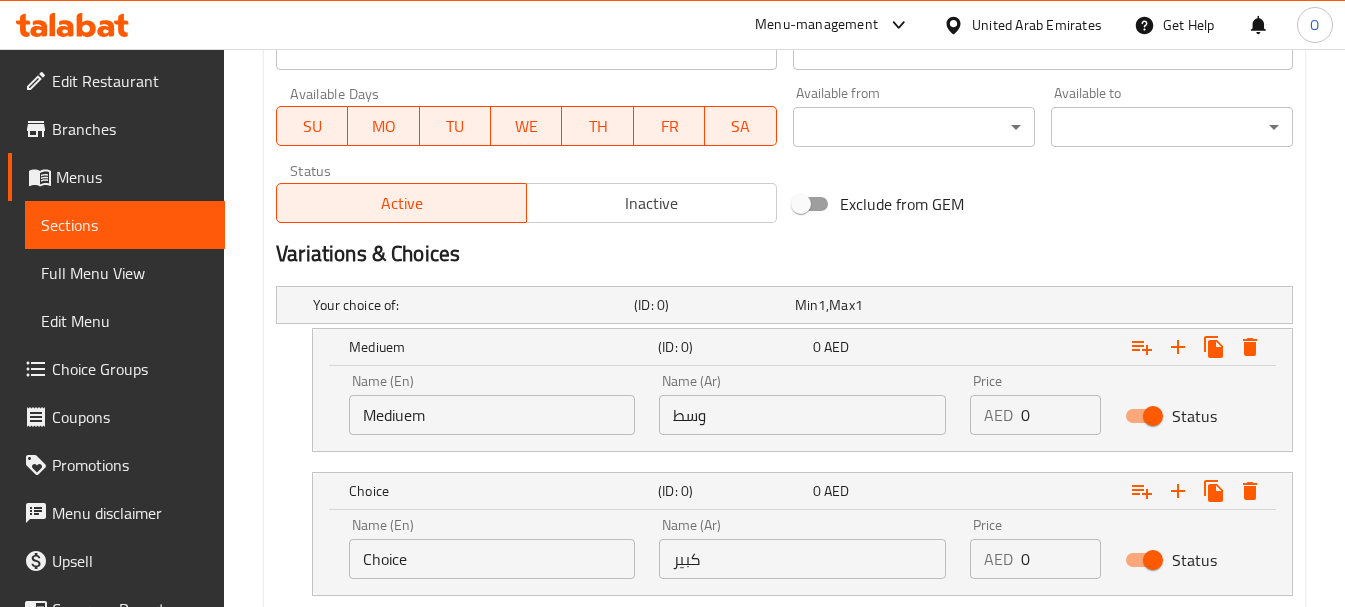 click on "Choice" at bounding box center (492, 559) 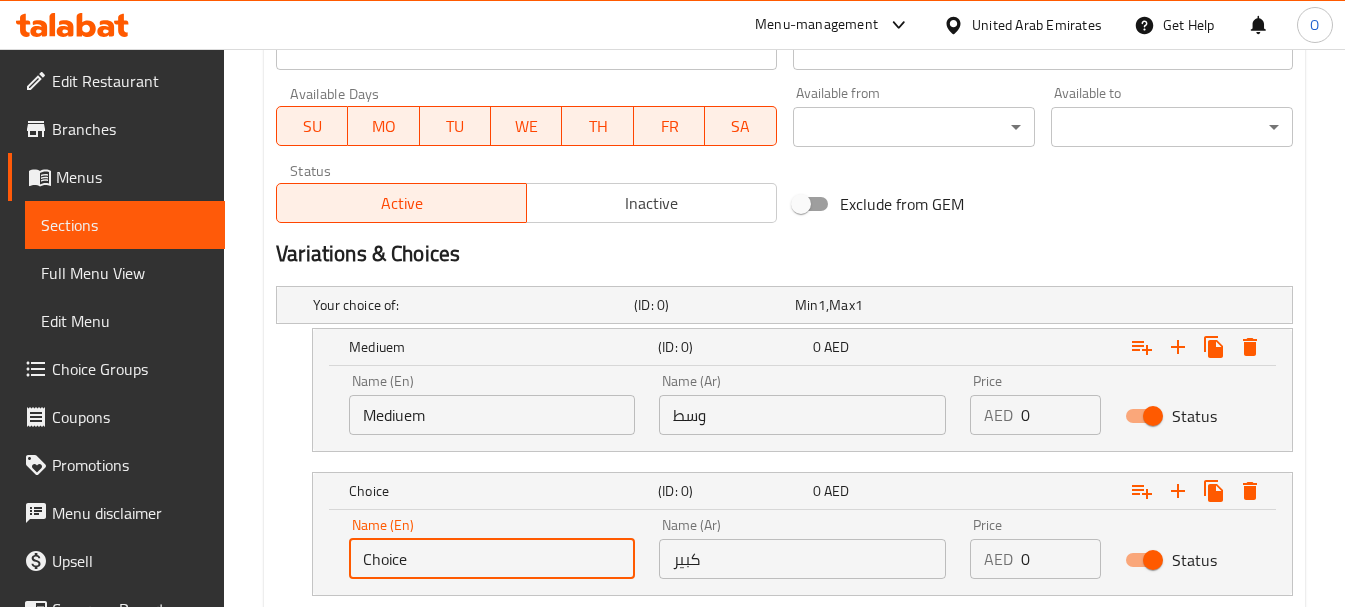 click on "Choice" at bounding box center [492, 559] 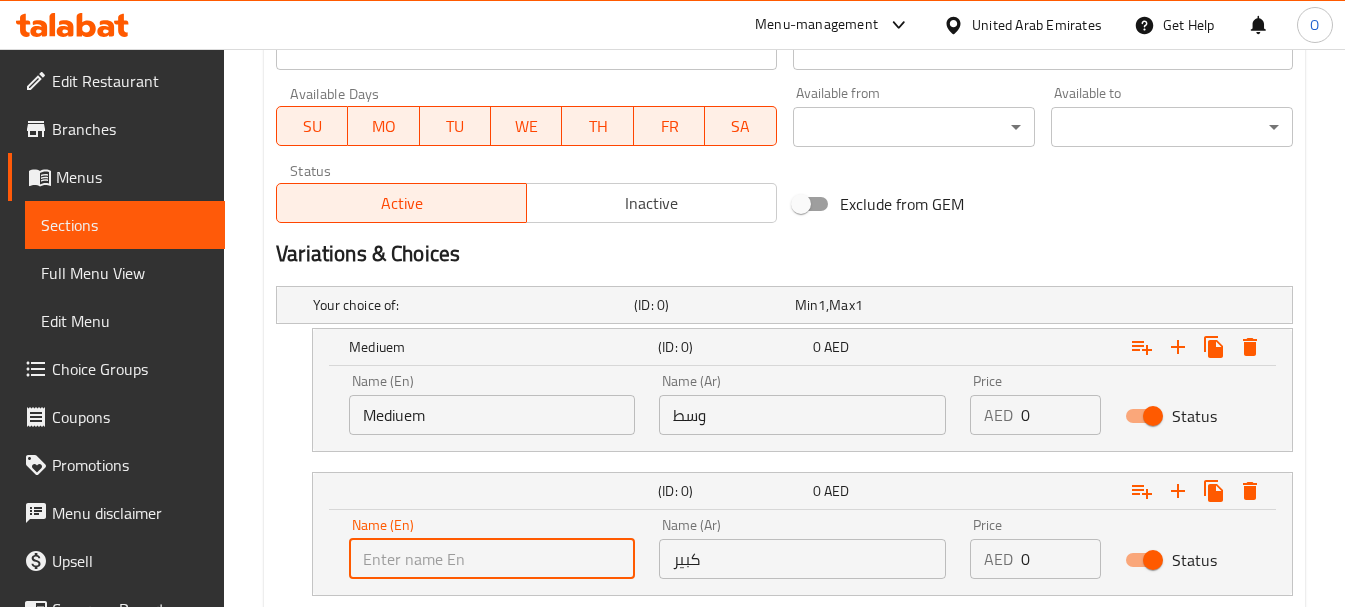 click at bounding box center (492, 559) 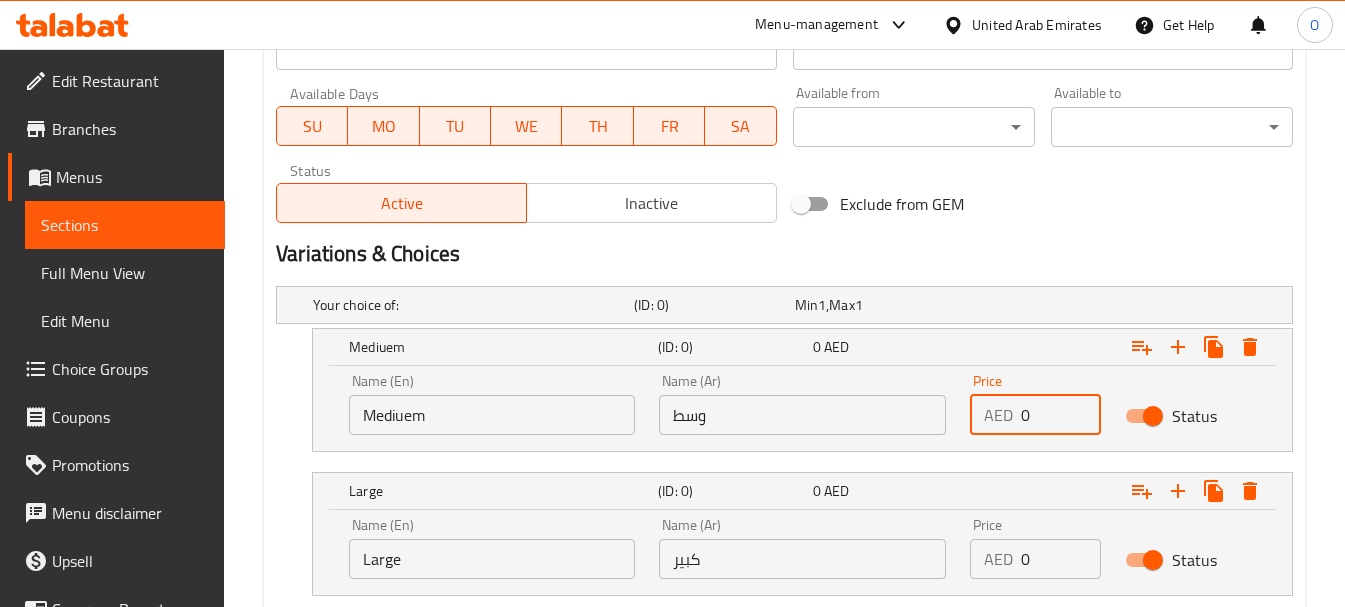 drag, startPoint x: 1045, startPoint y: 407, endPoint x: 1010, endPoint y: 412, distance: 35.35534 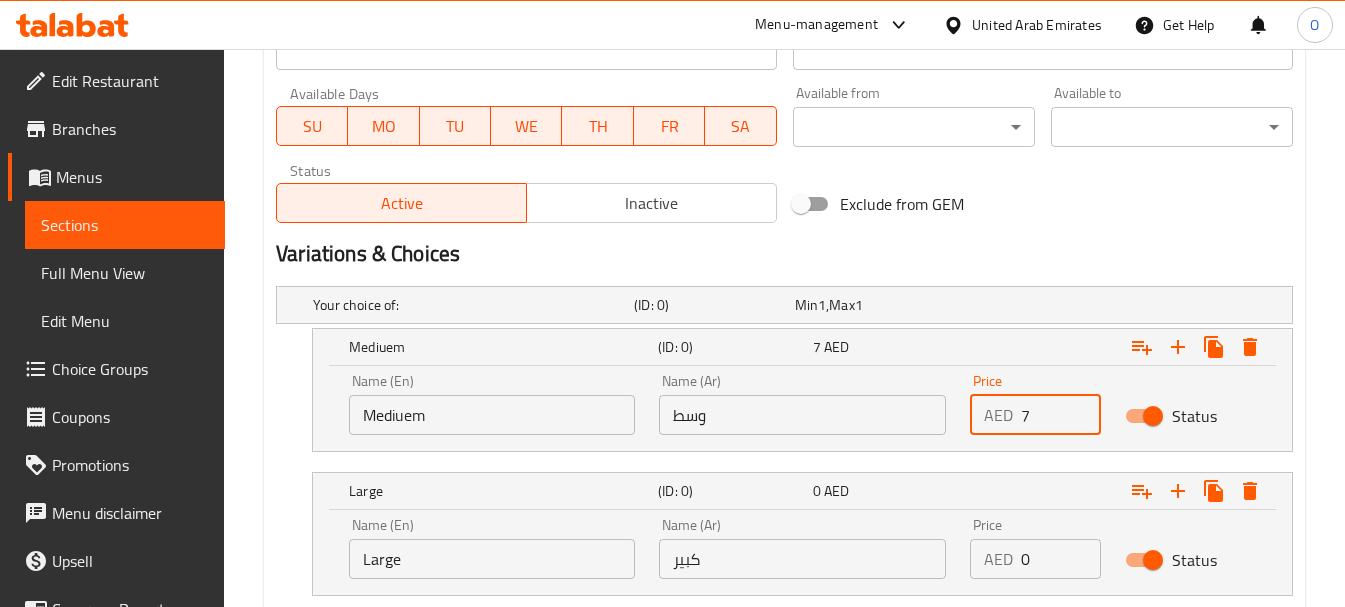 type on "7" 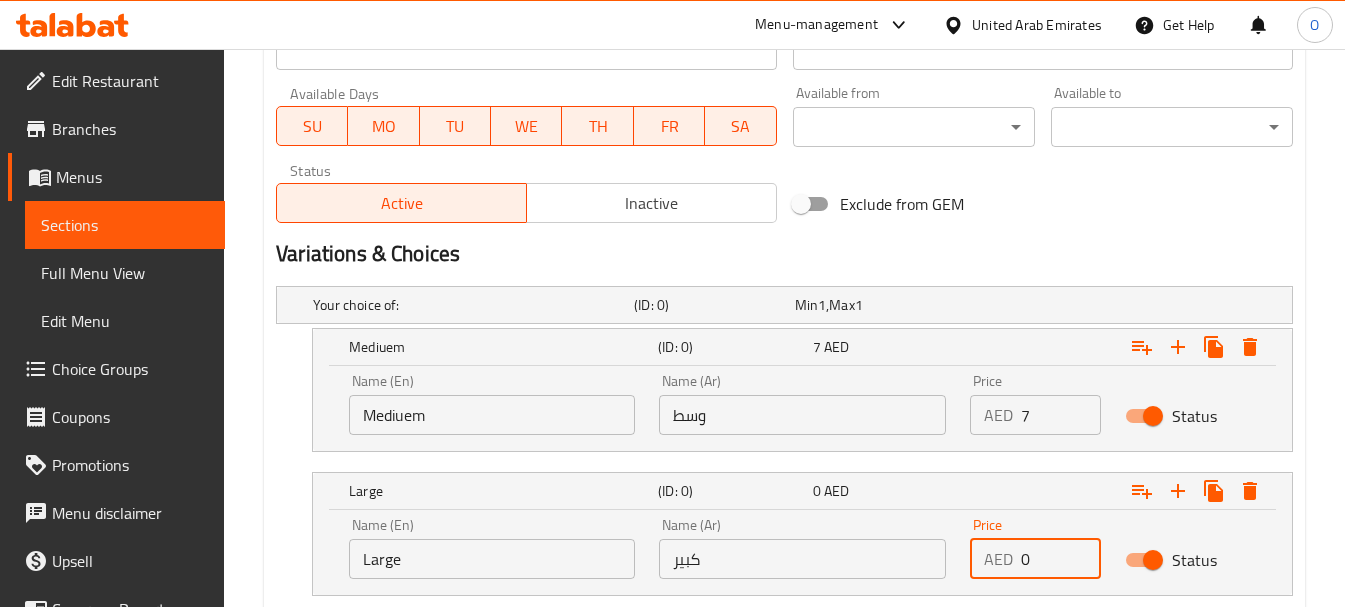 drag, startPoint x: 1036, startPoint y: 552, endPoint x: 998, endPoint y: 558, distance: 38.470768 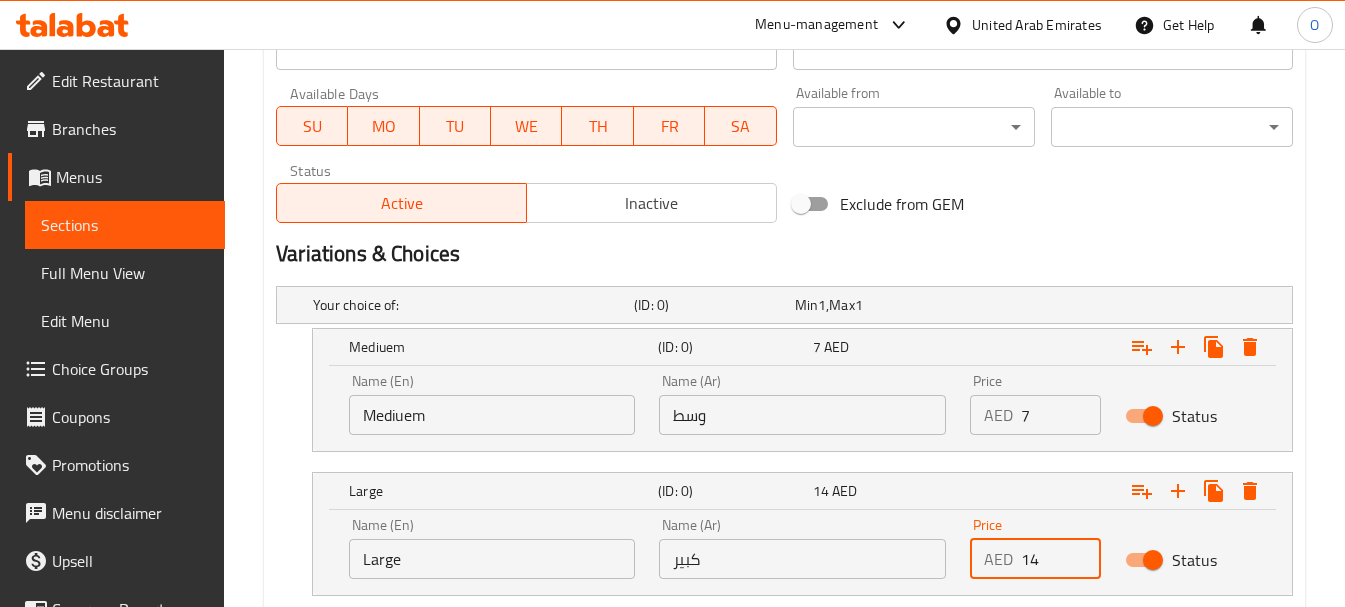 type on "14" 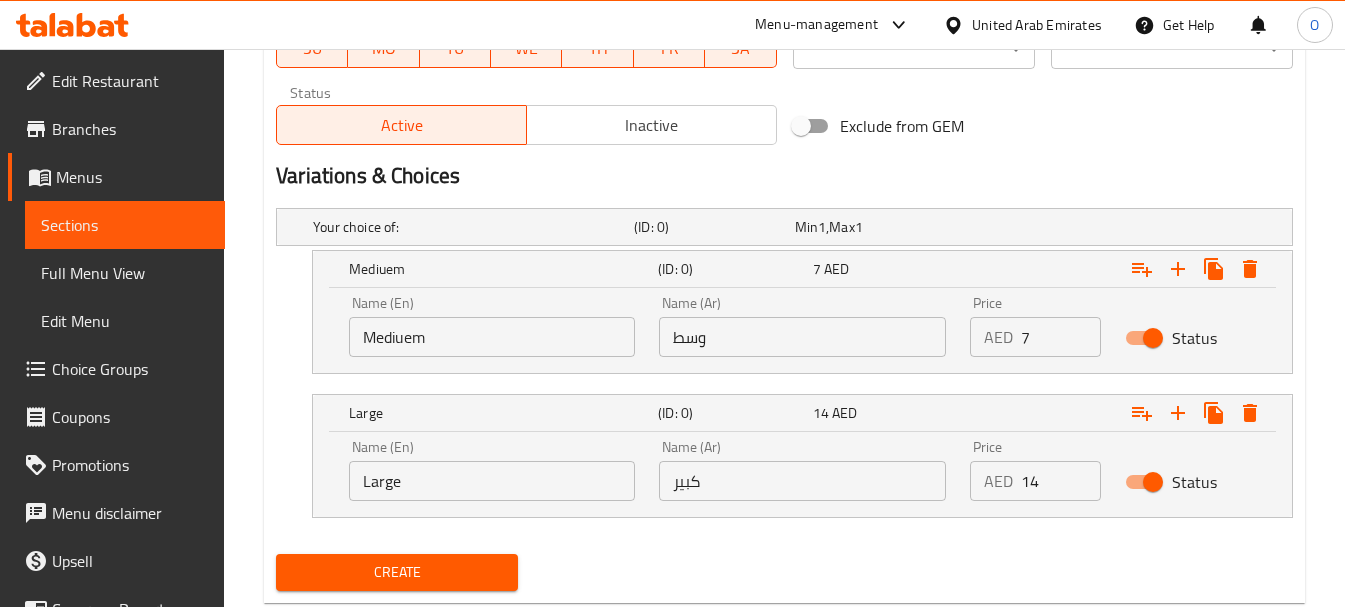 scroll, scrollTop: 1023, scrollLeft: 0, axis: vertical 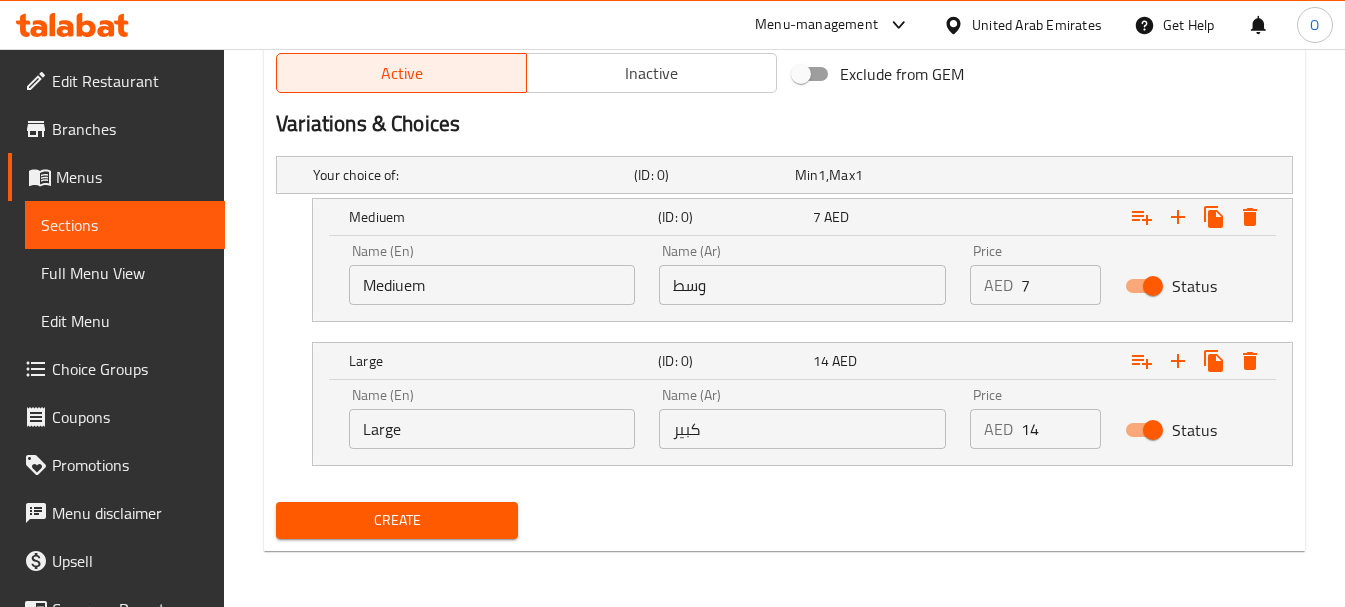 click on "Create" at bounding box center [397, 520] 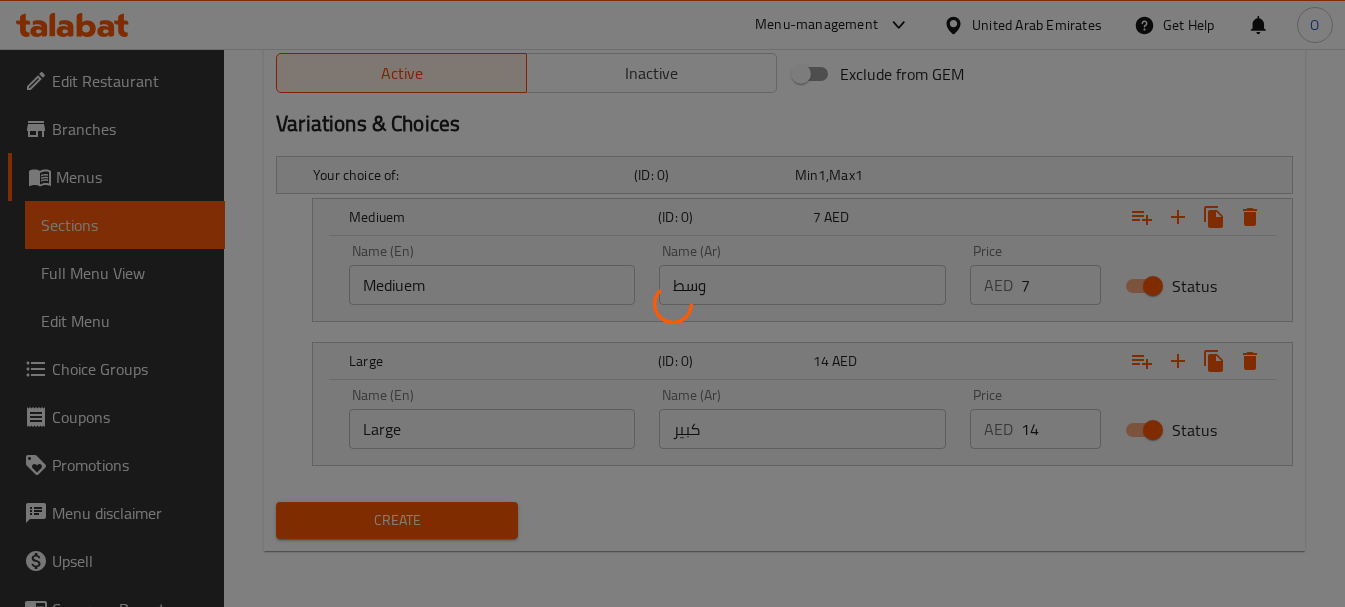 type 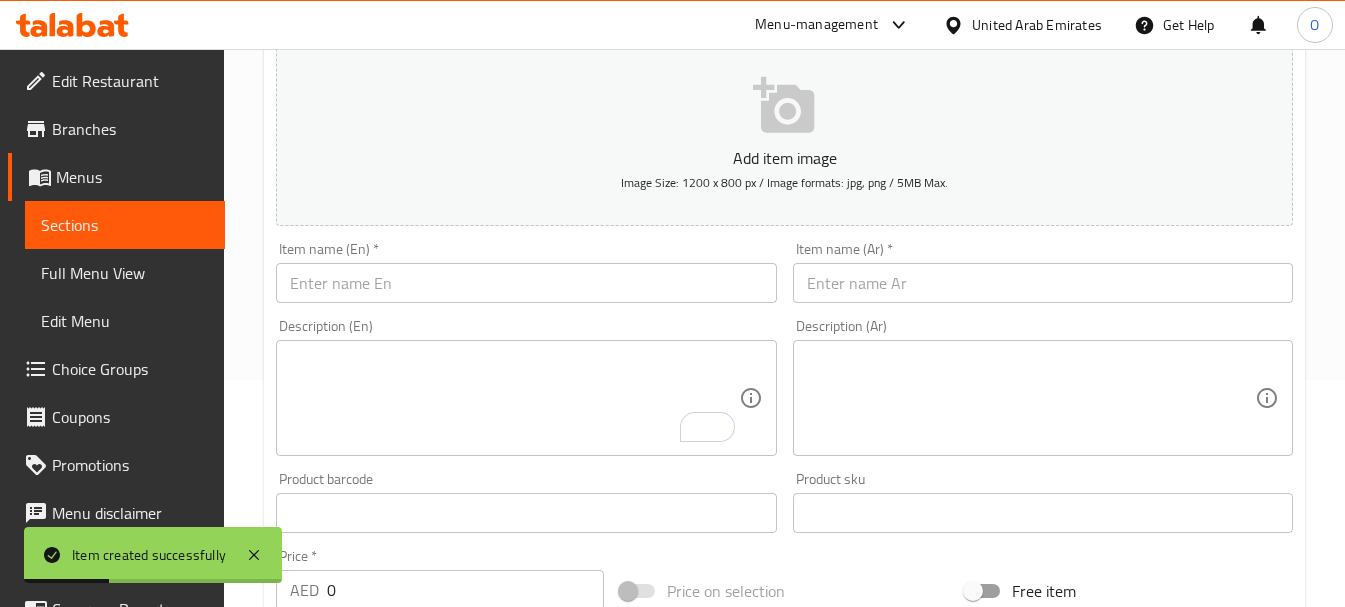 scroll, scrollTop: 223, scrollLeft: 0, axis: vertical 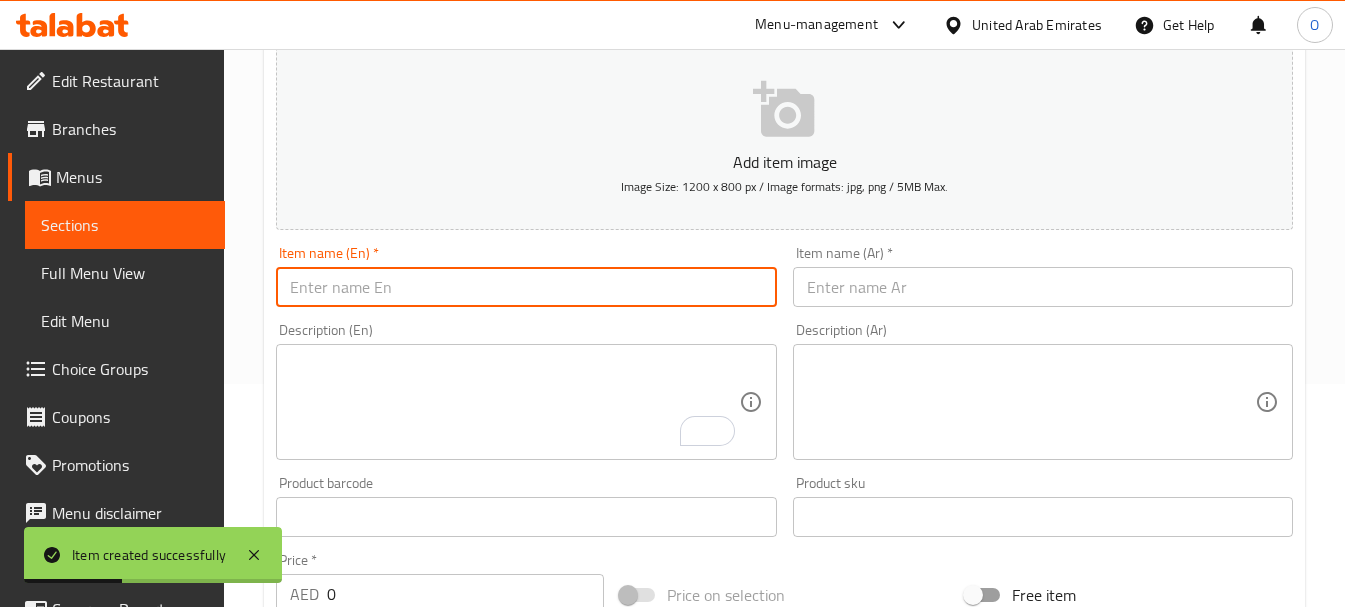click at bounding box center (526, 287) 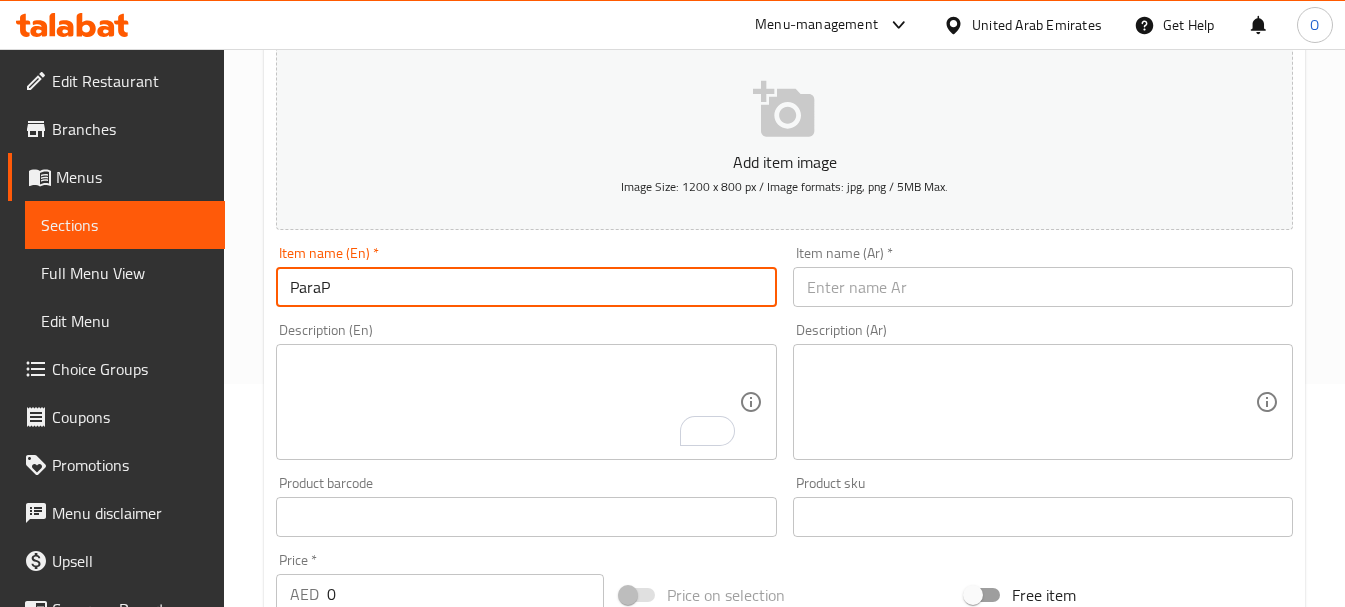 click on "ParaP" at bounding box center (526, 287) 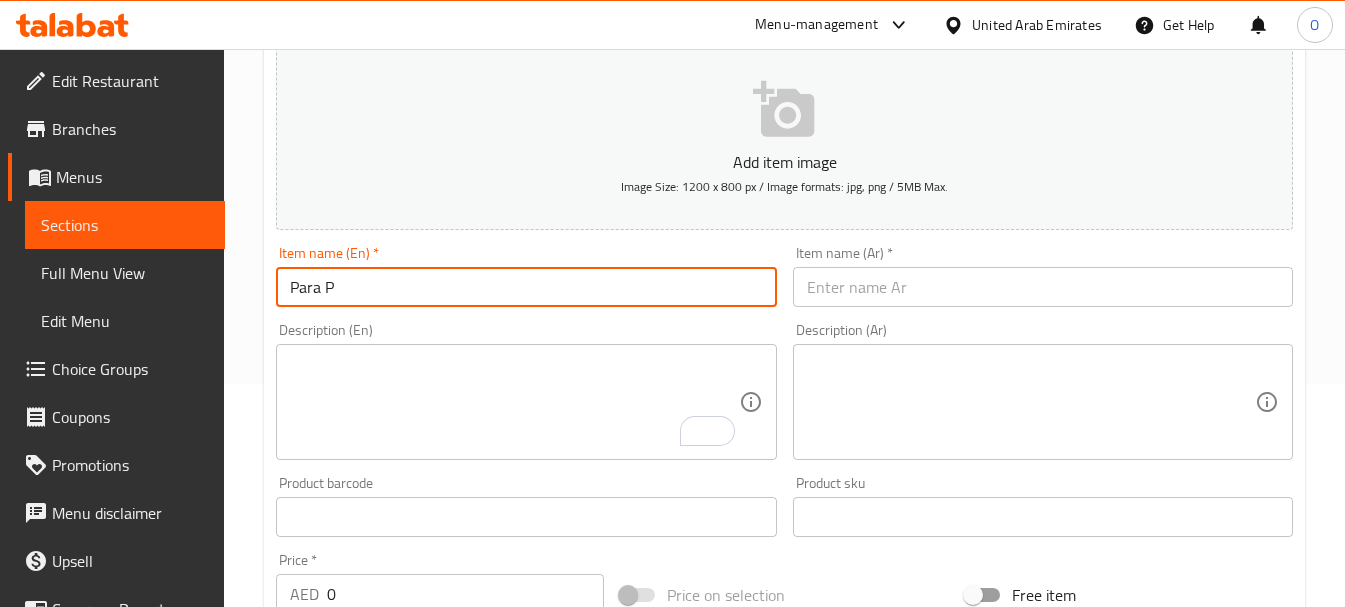 click on "Para P" at bounding box center [526, 287] 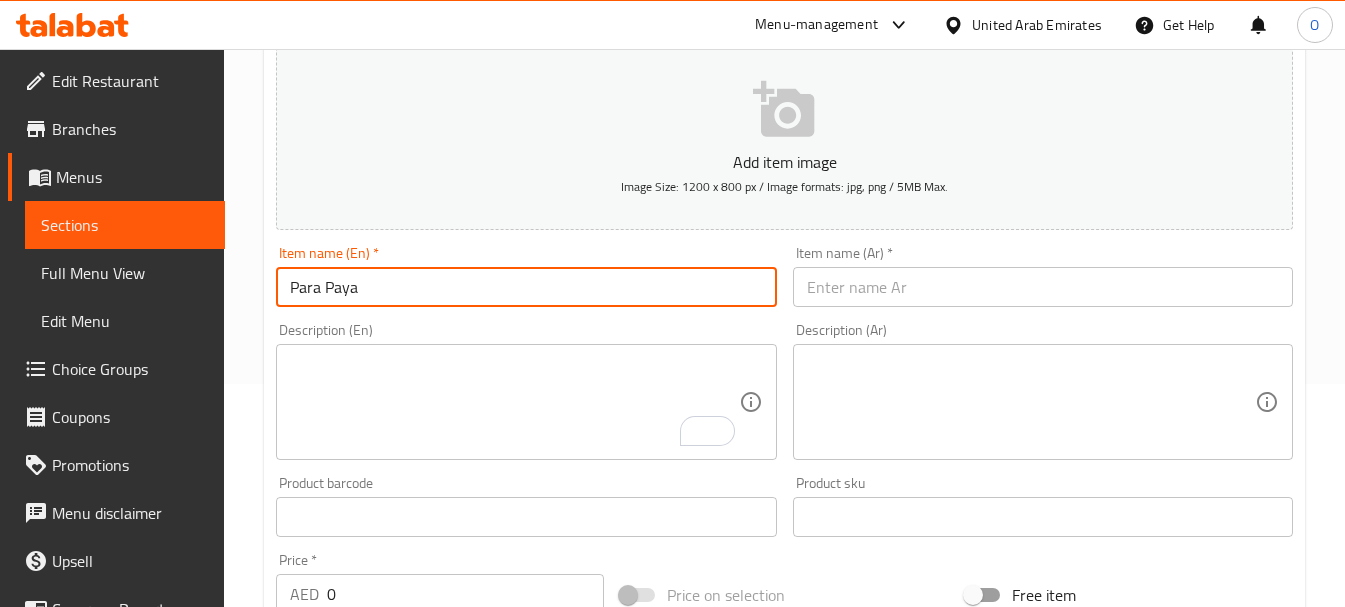 click on "Para Paya" at bounding box center (526, 287) 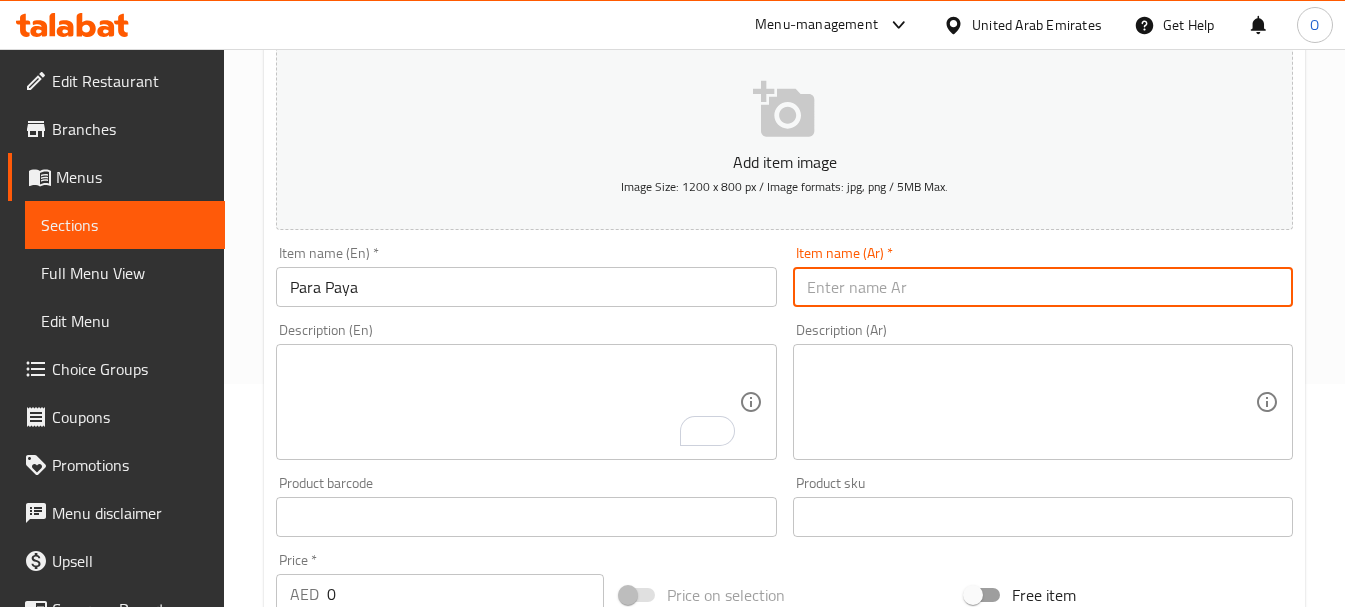 click at bounding box center [1043, 287] 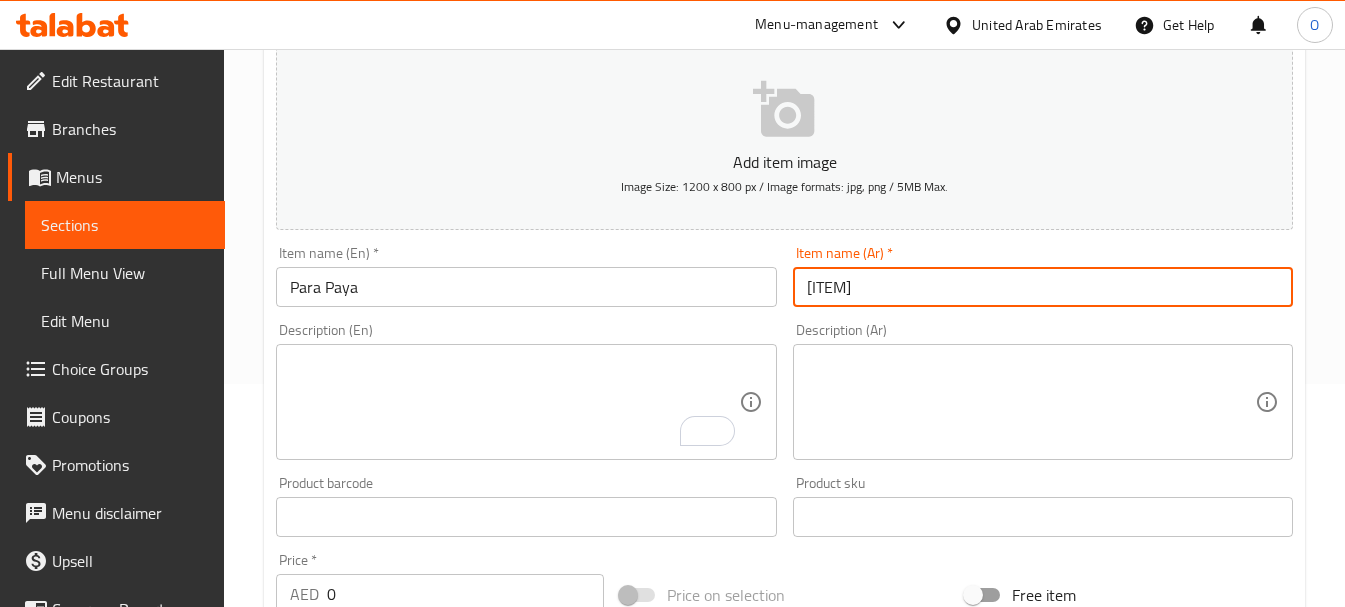 type on "[ITEM]" 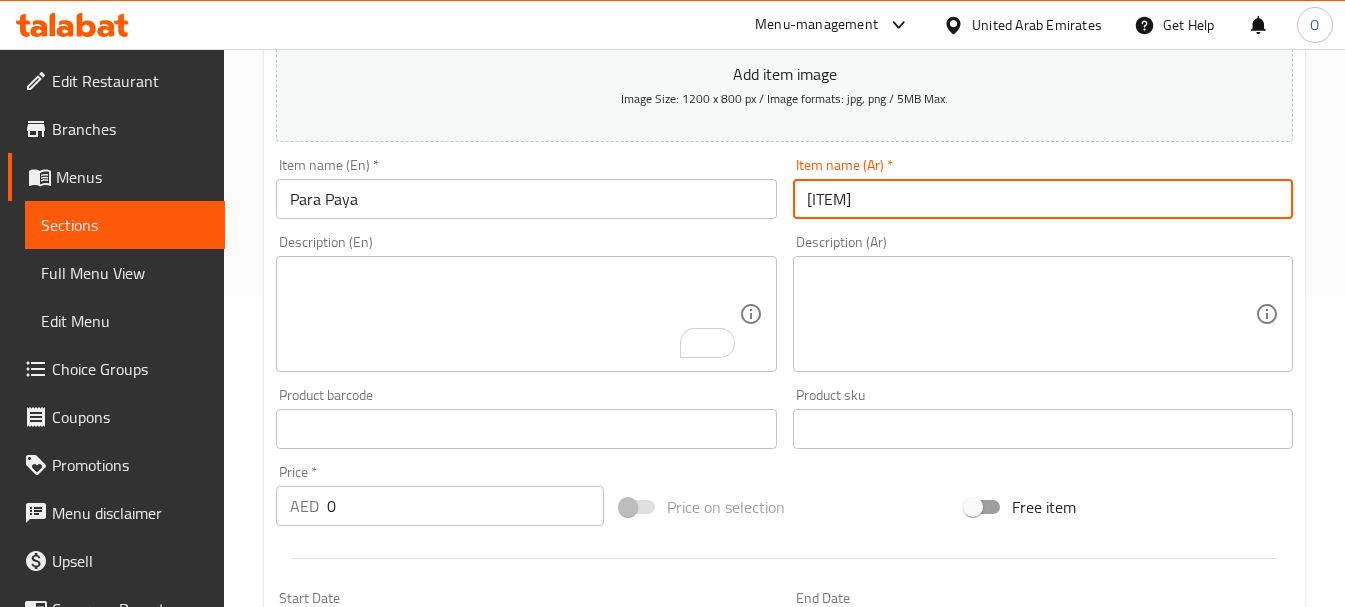 scroll, scrollTop: 423, scrollLeft: 0, axis: vertical 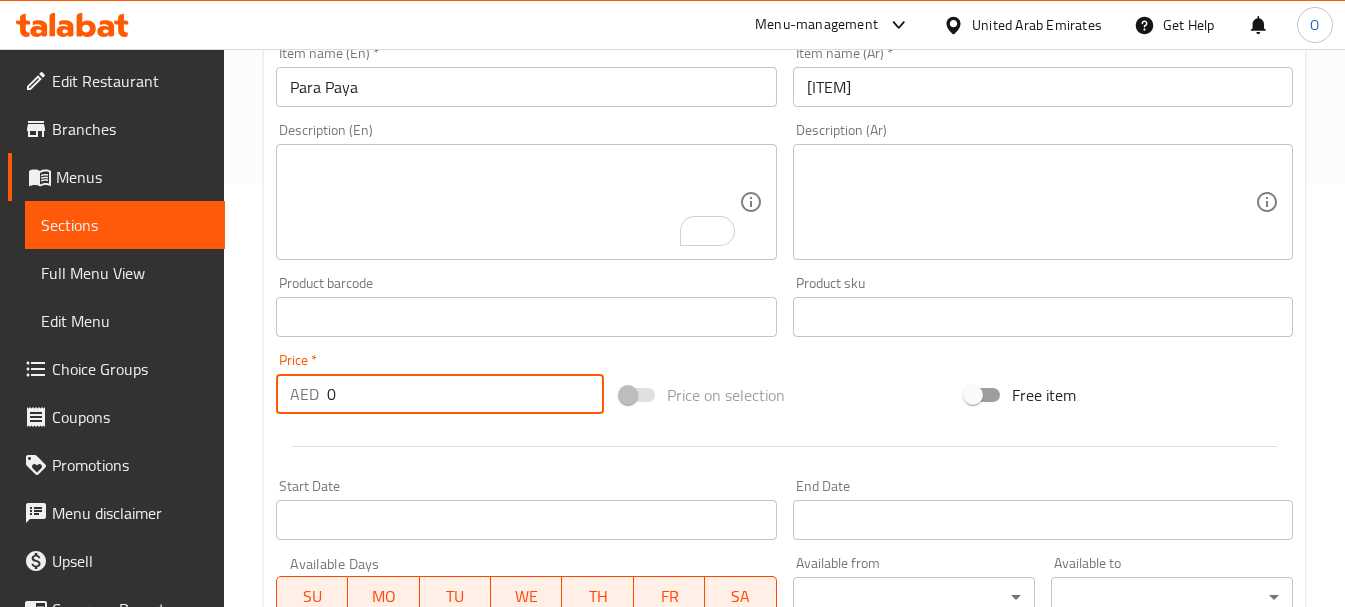 click on "AED 0 Price  *" at bounding box center (440, 394) 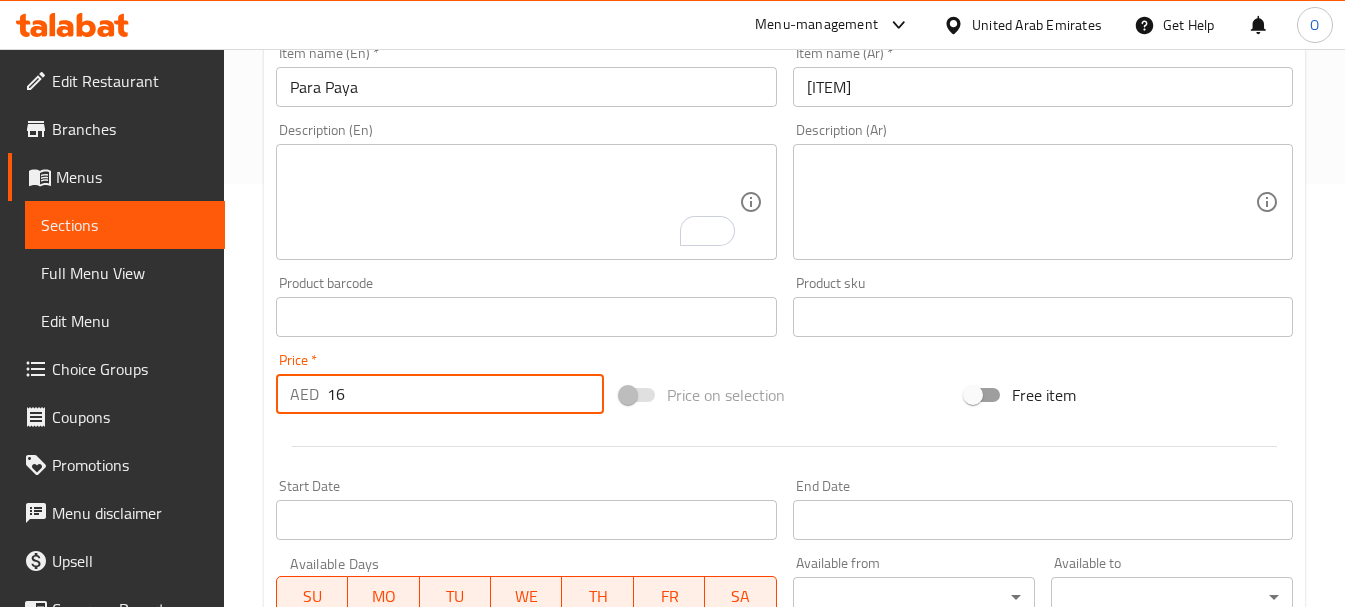 type on "16" 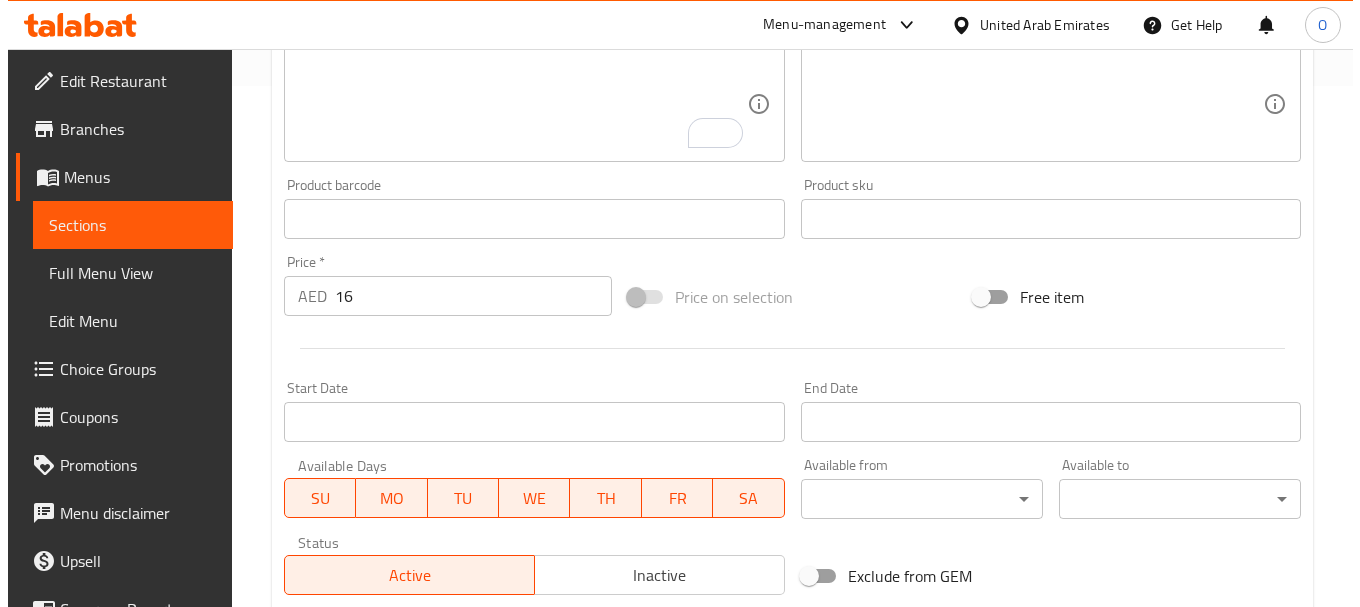 scroll, scrollTop: 823, scrollLeft: 0, axis: vertical 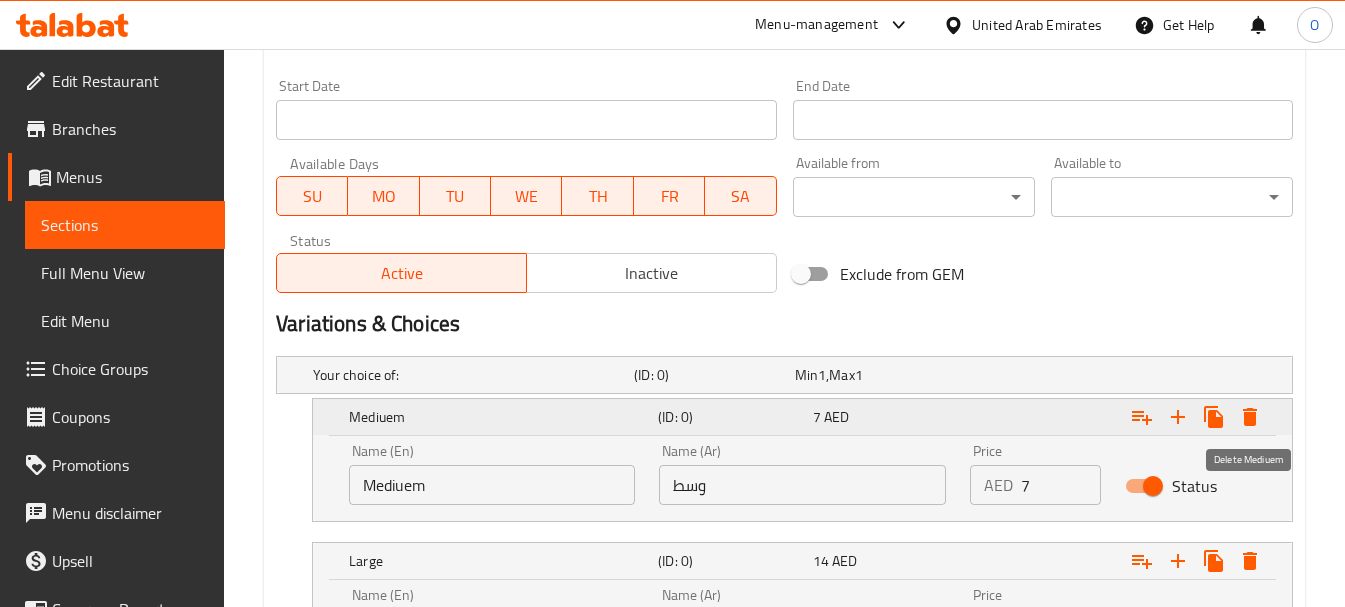 click 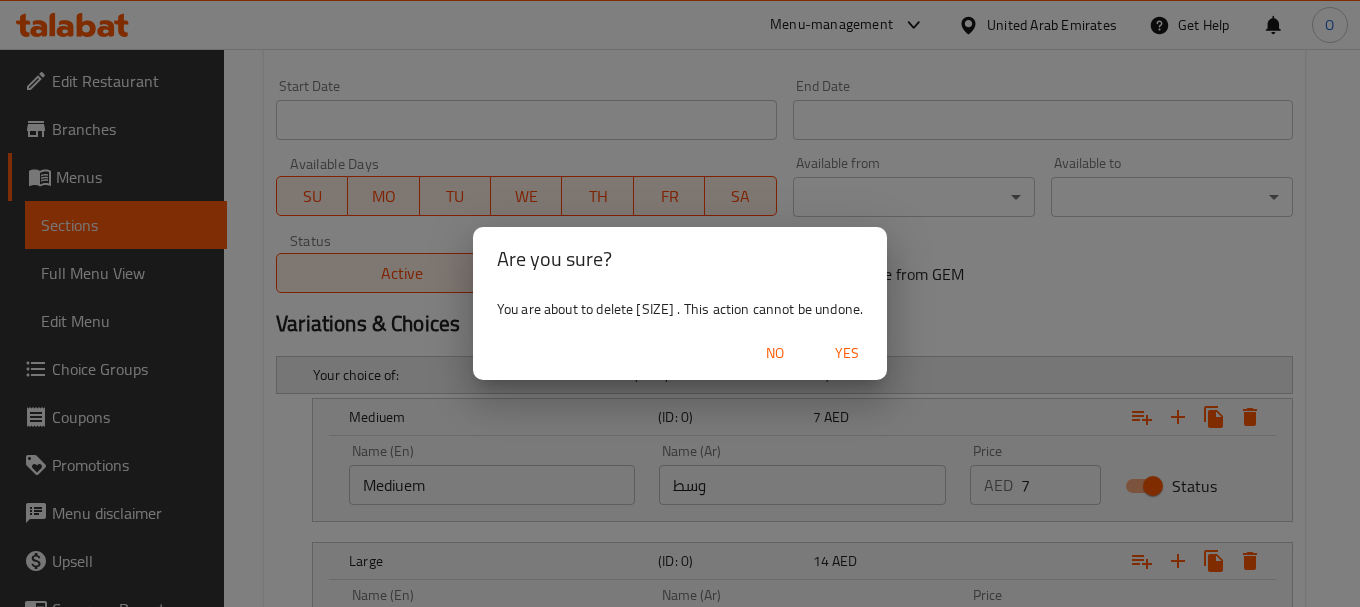 click on "Yes" at bounding box center [847, 353] 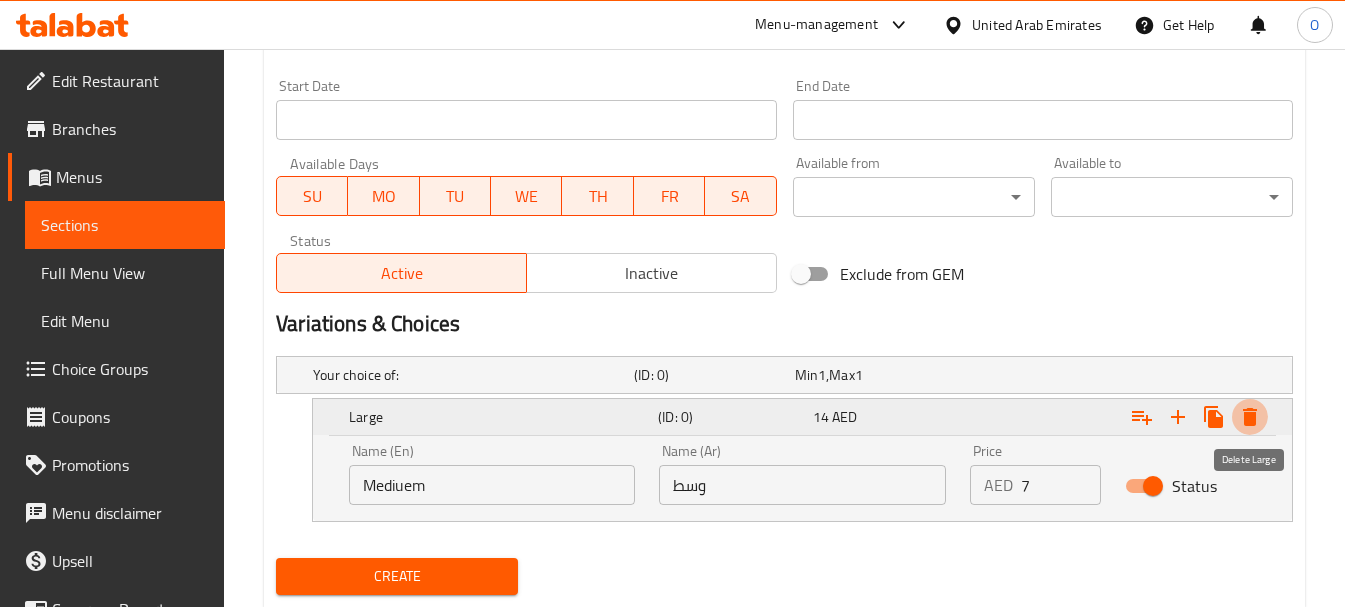 click 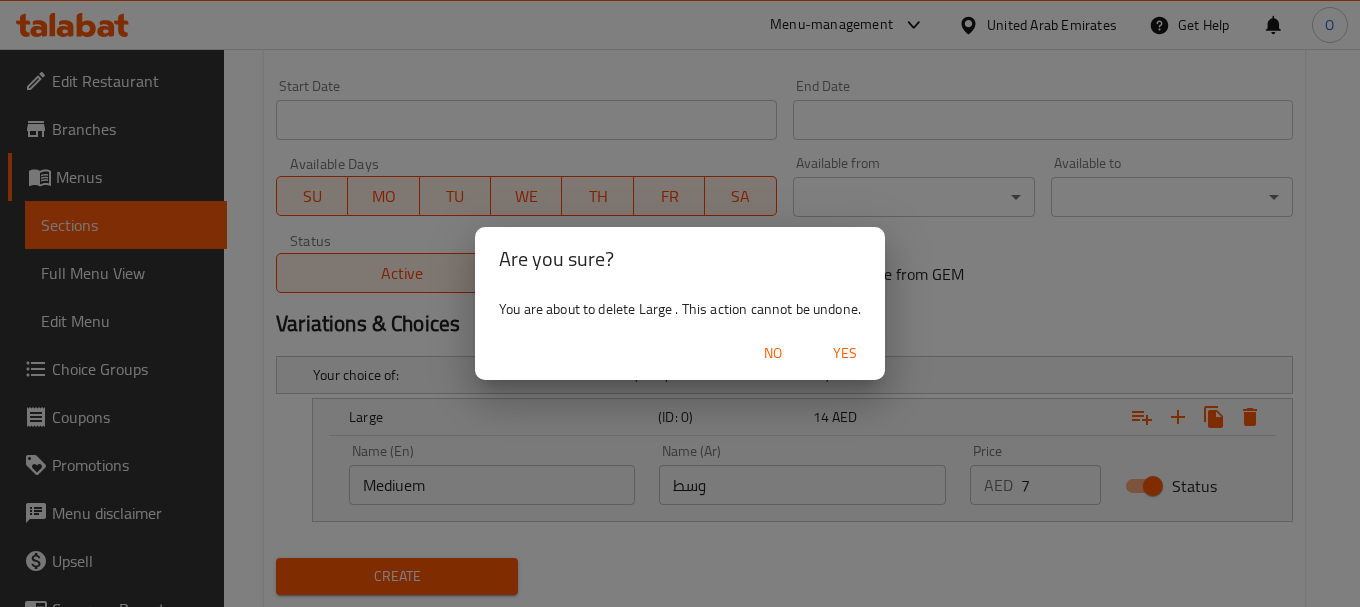click on "Yes" at bounding box center (845, 353) 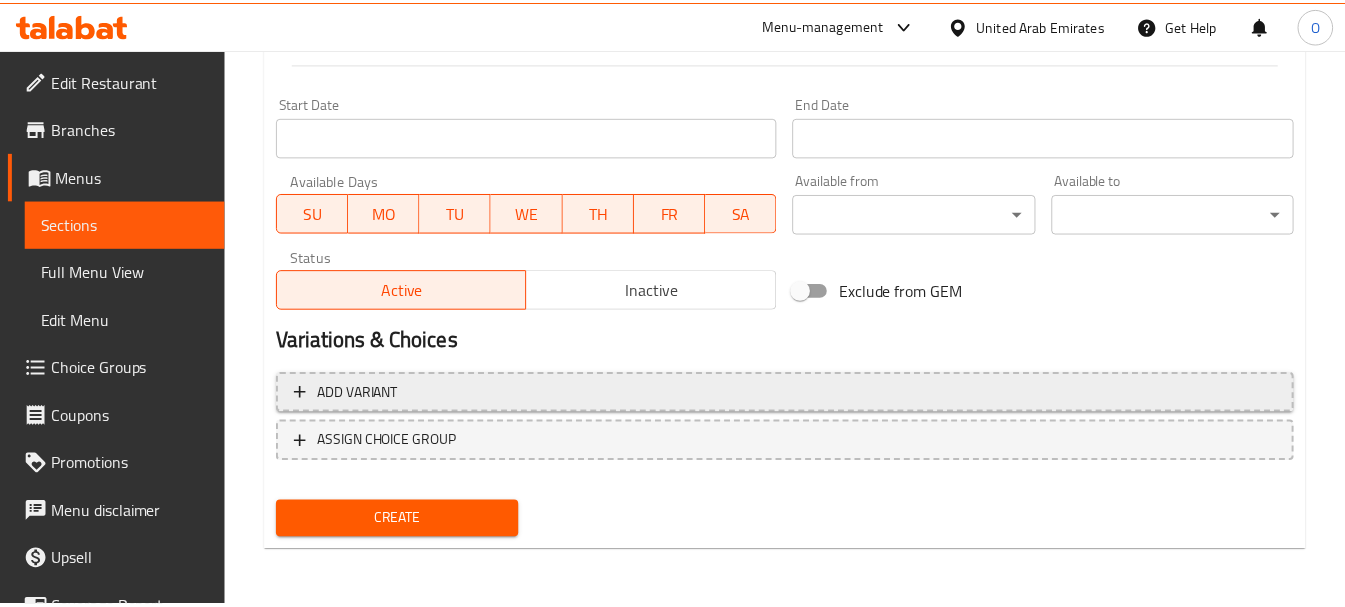 scroll, scrollTop: 806, scrollLeft: 0, axis: vertical 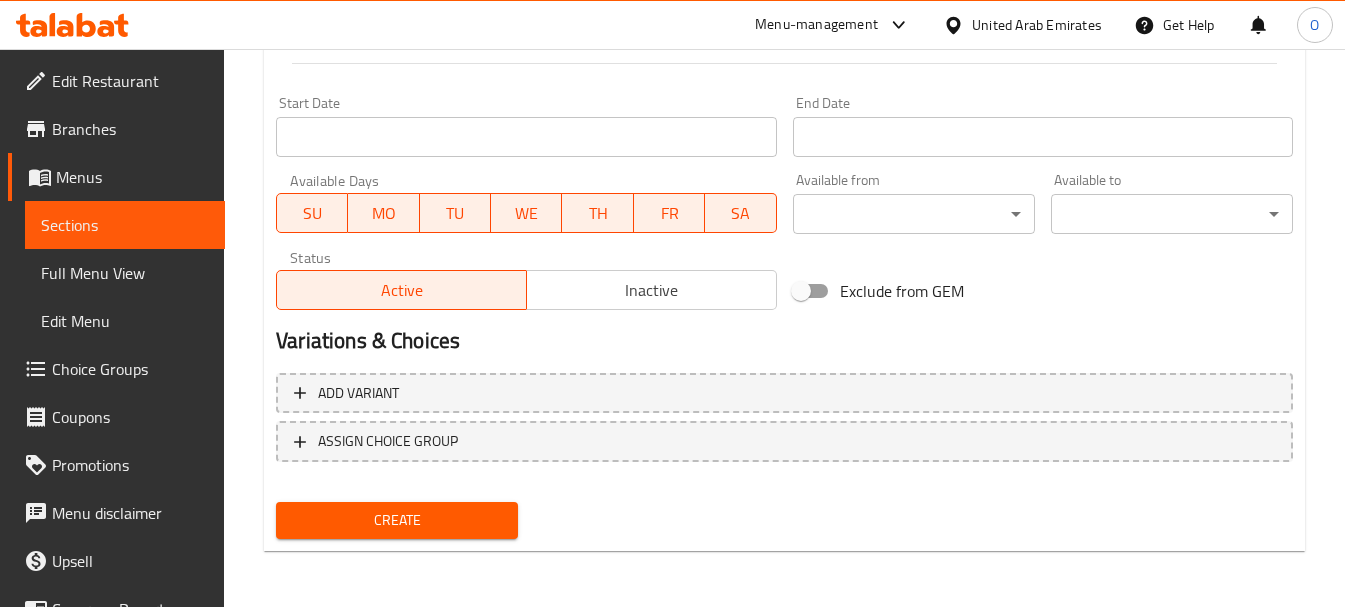 click on "Create" at bounding box center (397, 520) 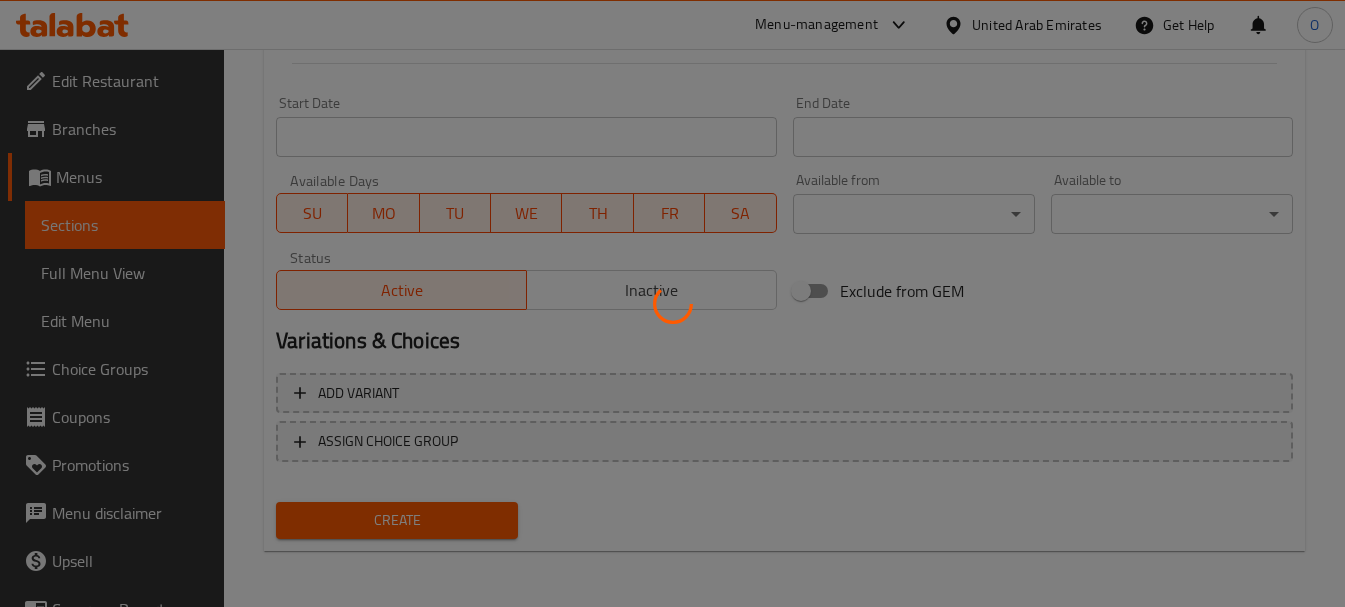 type 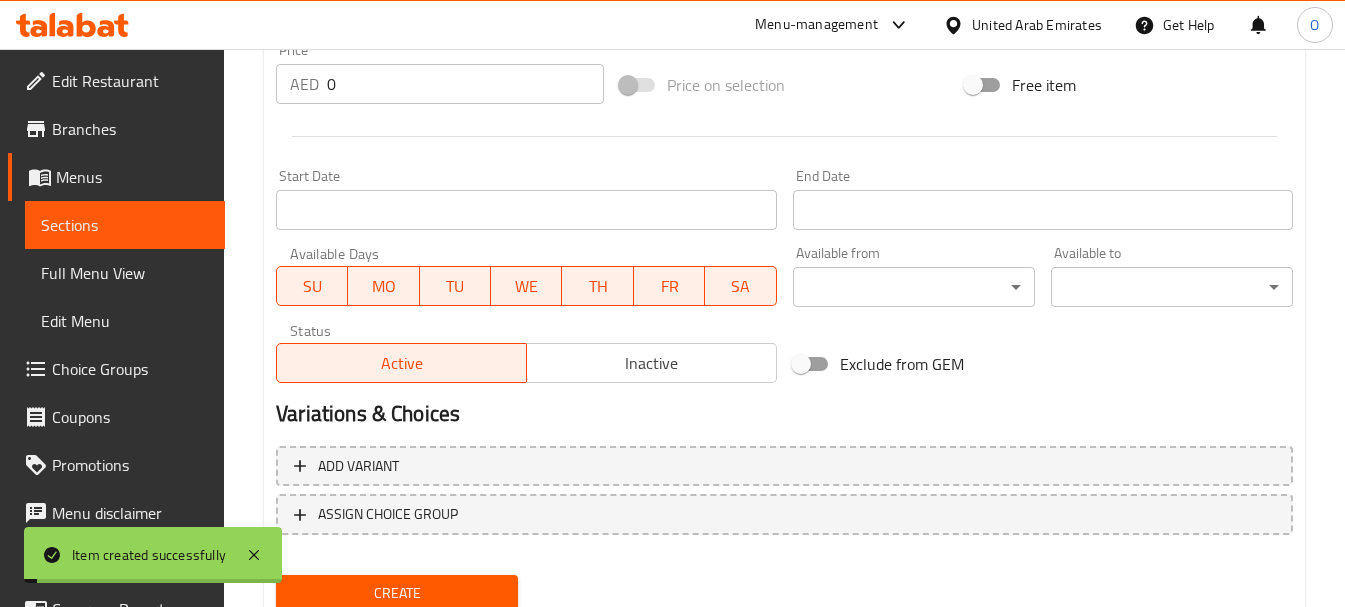 scroll, scrollTop: 406, scrollLeft: 0, axis: vertical 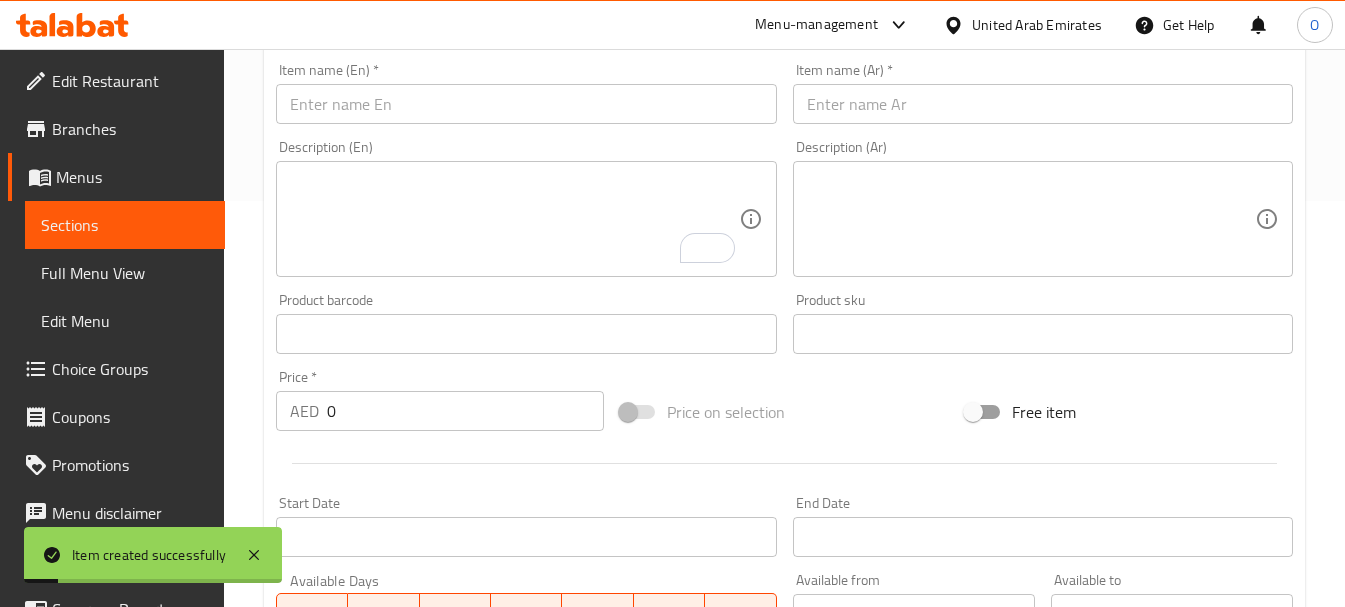click at bounding box center [526, 104] 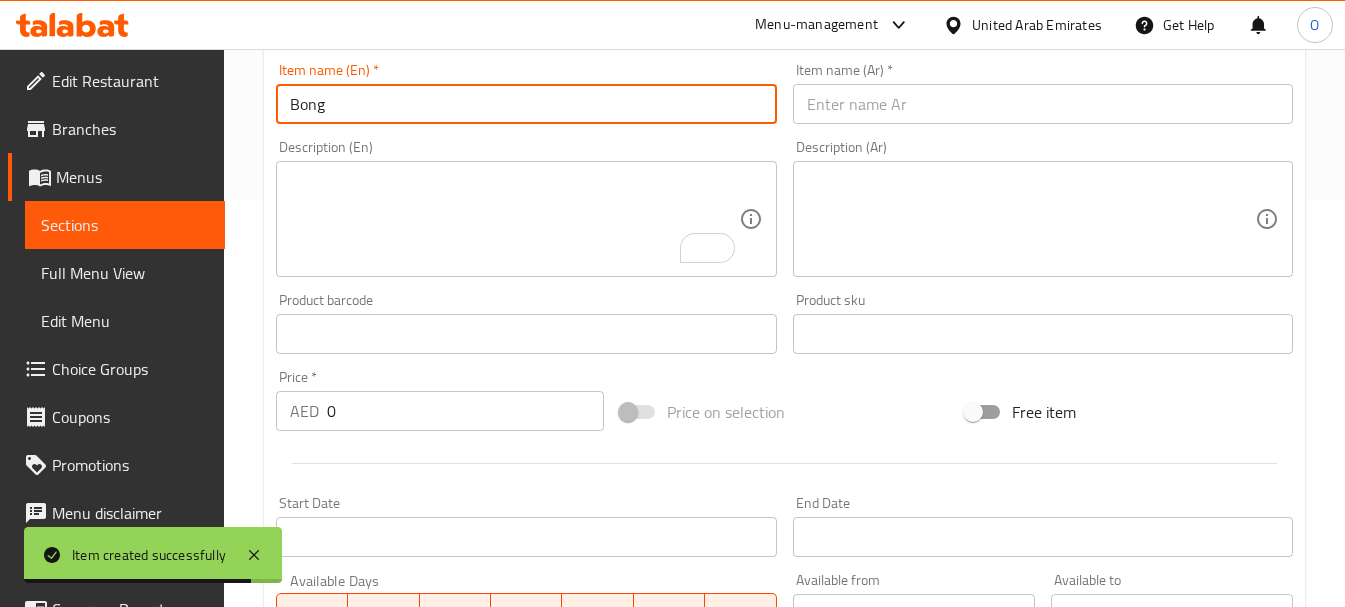 type on "Bong" 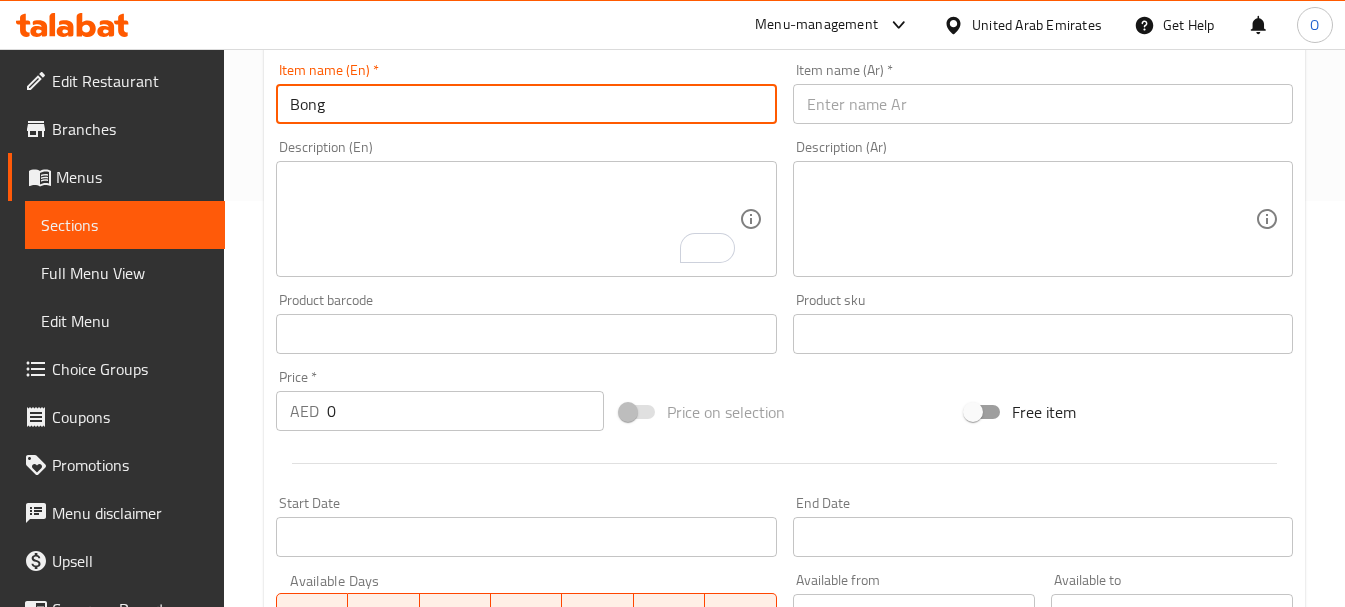click at bounding box center [514, 219] 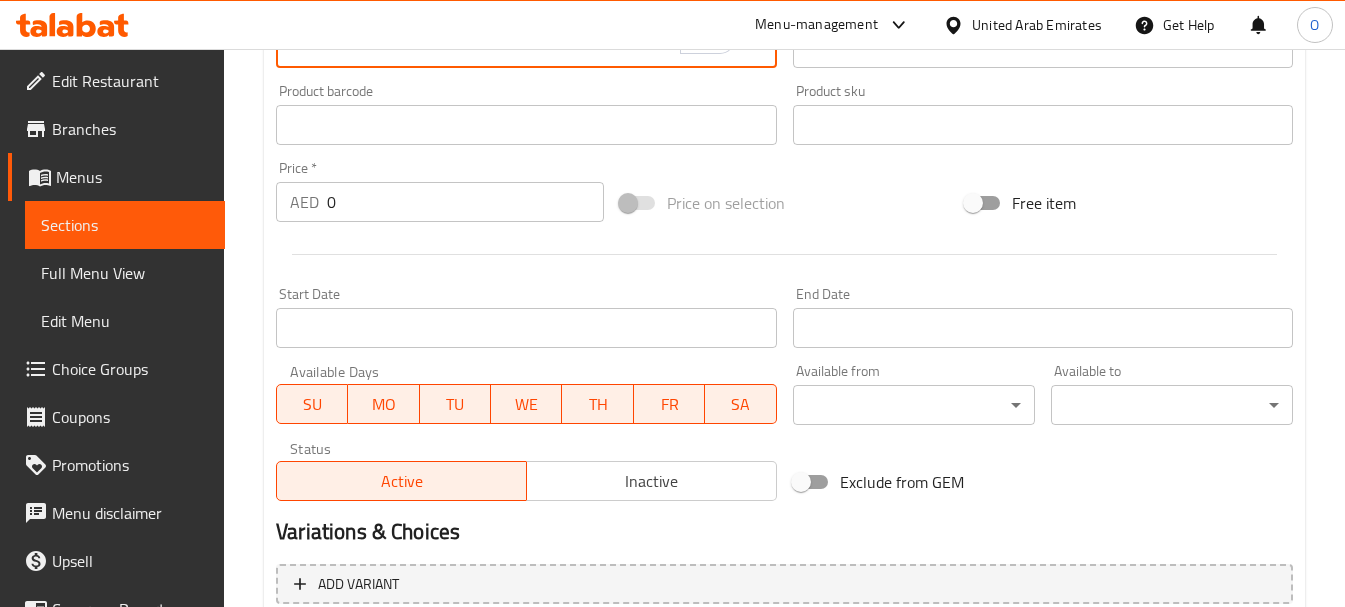 scroll, scrollTop: 606, scrollLeft: 0, axis: vertical 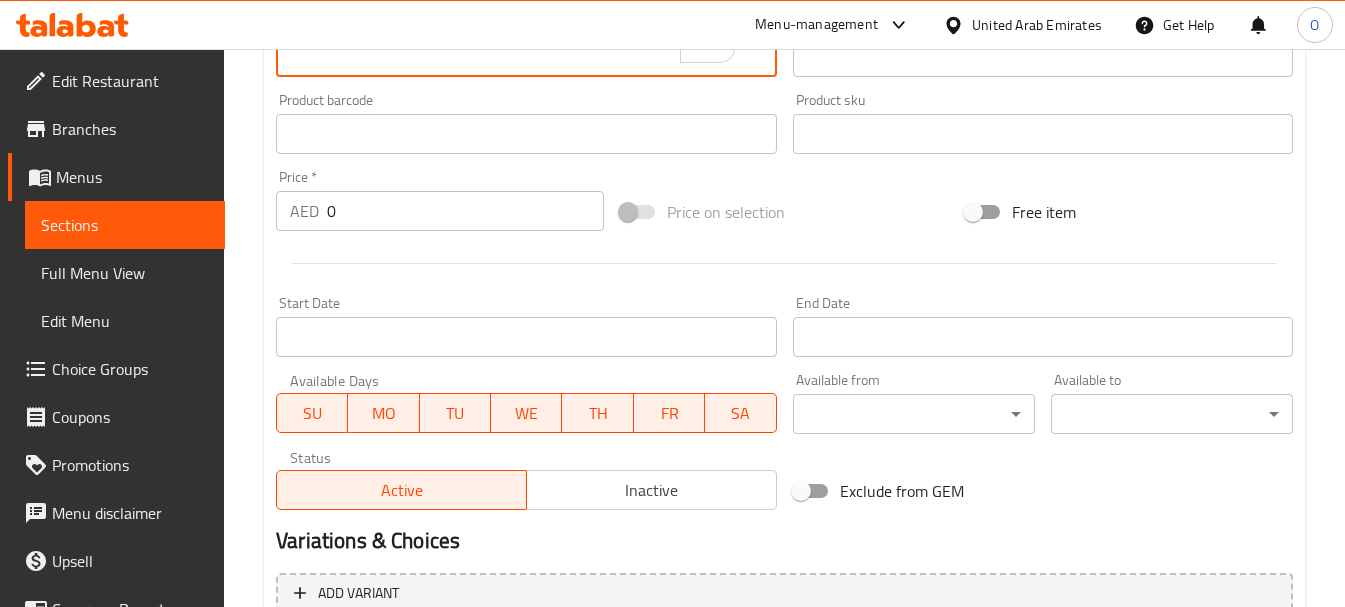 drag, startPoint x: 344, startPoint y: 211, endPoint x: 323, endPoint y: 212, distance: 21.023796 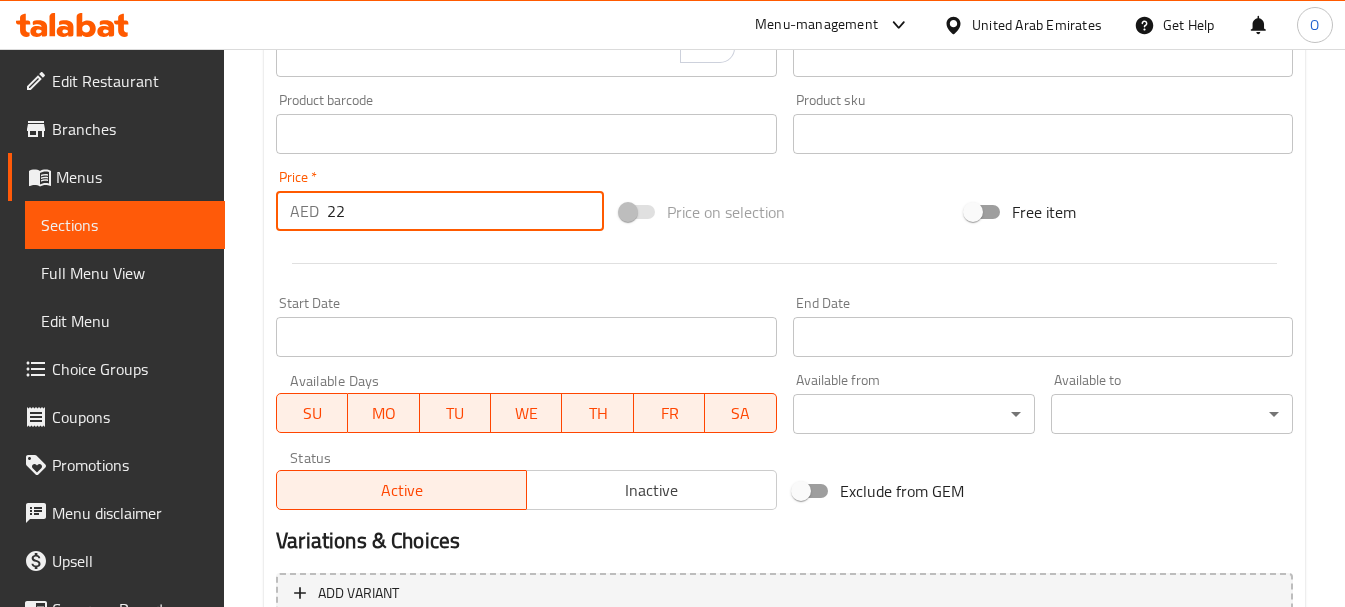 type on "22" 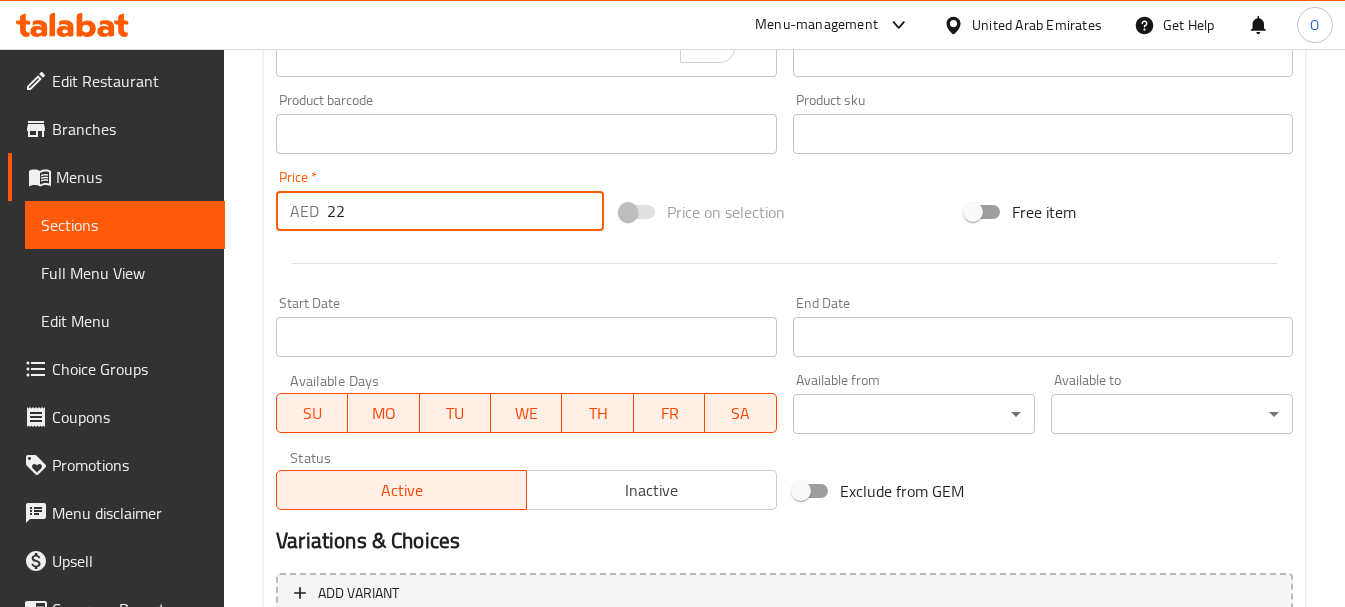 click at bounding box center [784, 263] 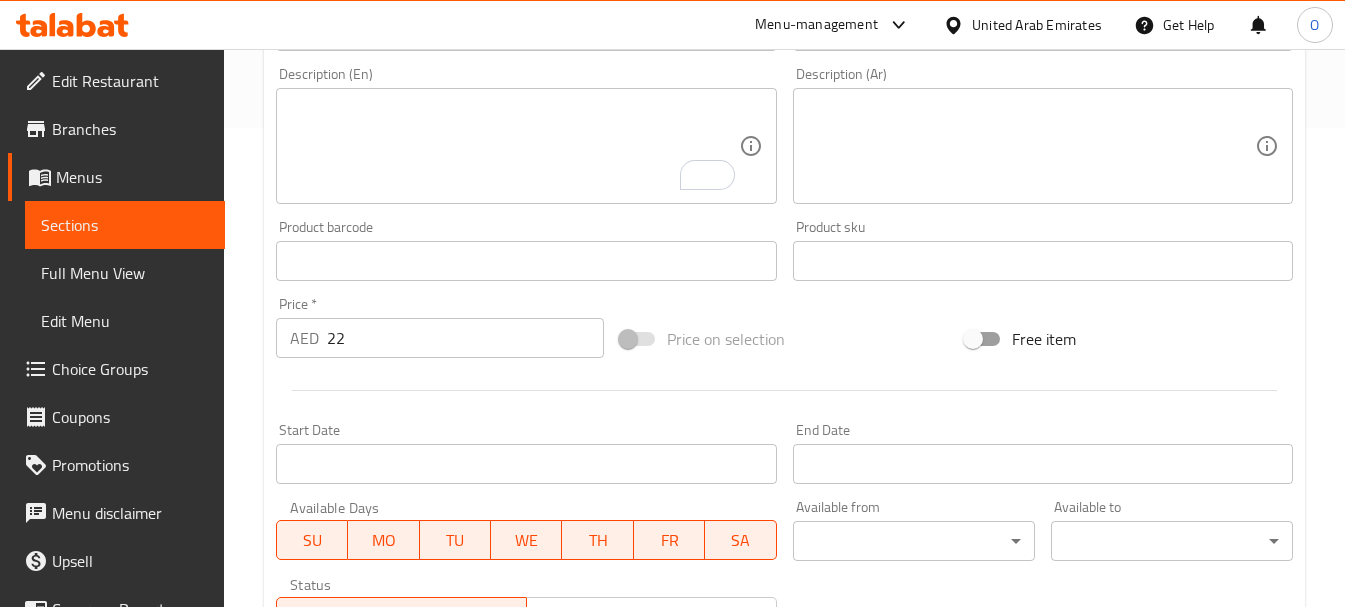 scroll, scrollTop: 406, scrollLeft: 0, axis: vertical 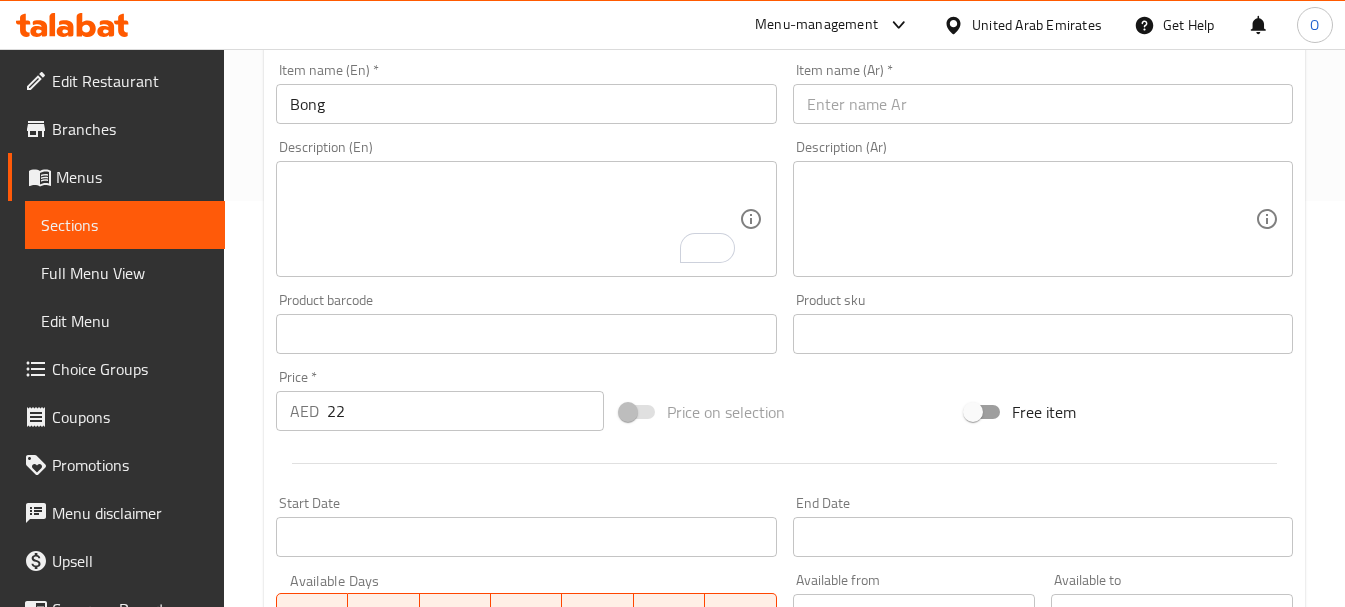 click on "Bong" at bounding box center (526, 104) 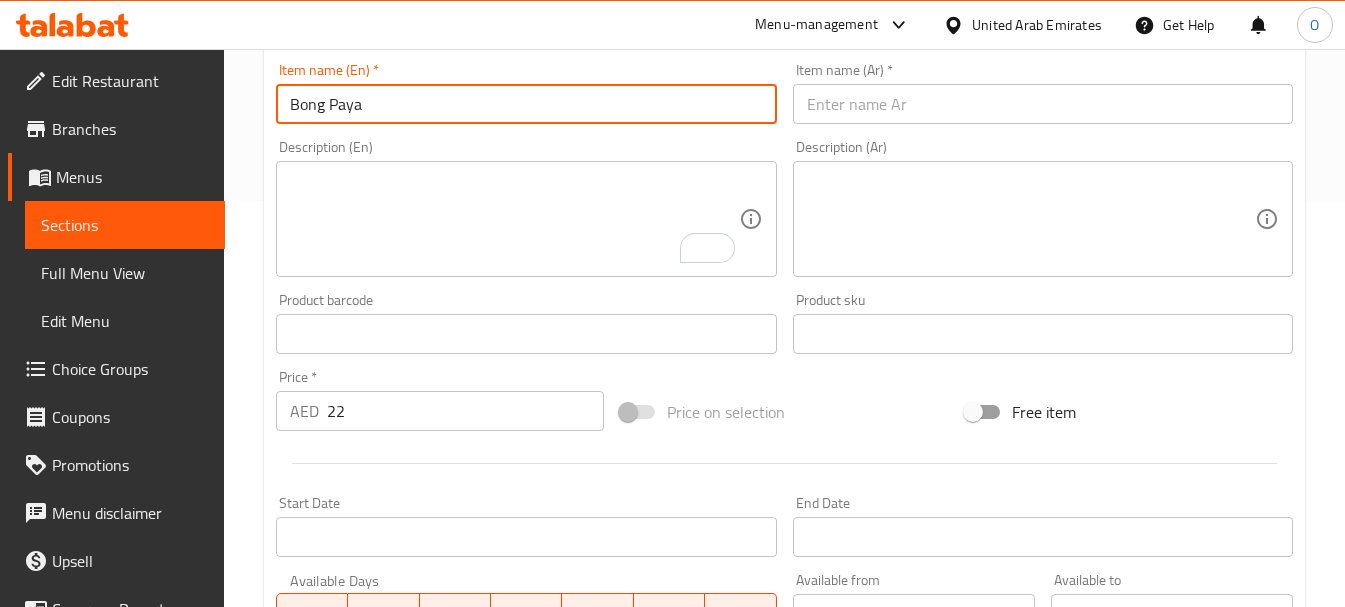 click on "Bong Paya" at bounding box center (526, 104) 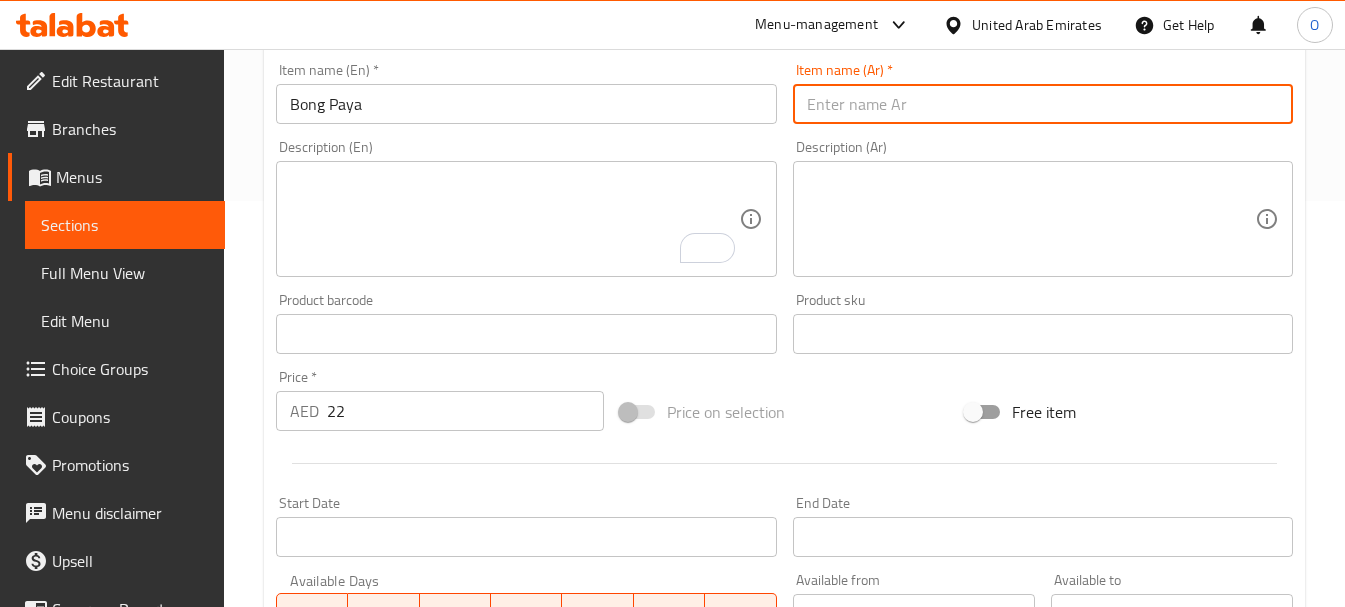 paste on "بونغ بايا" 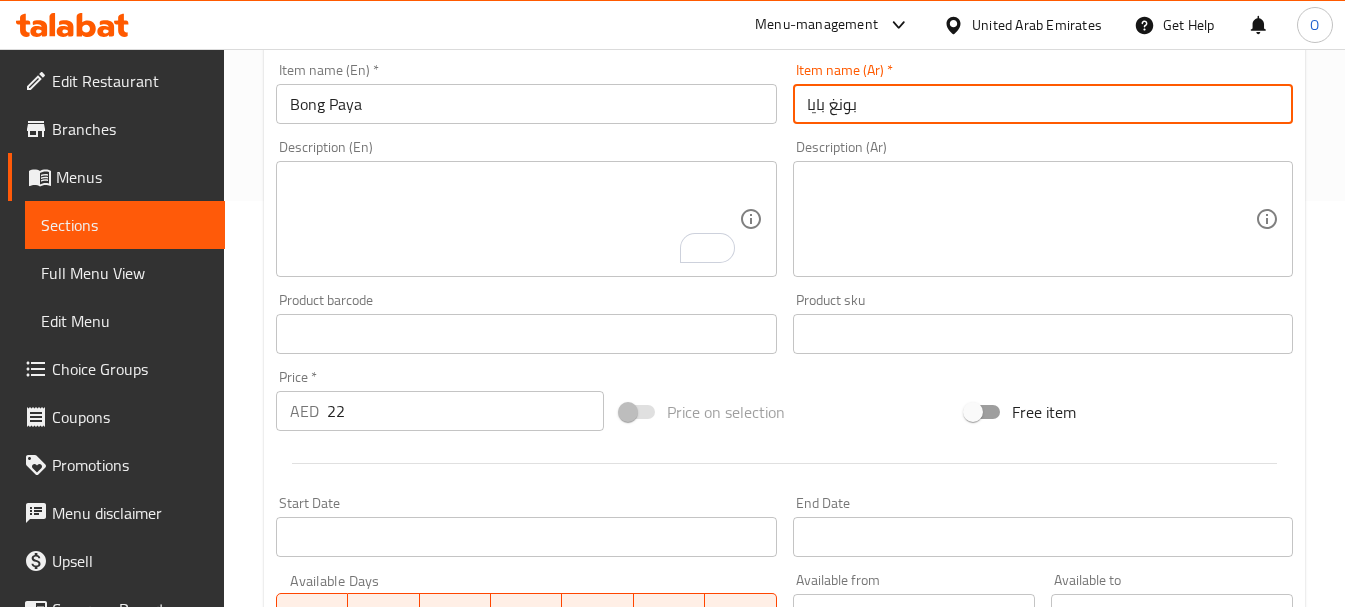 type on "بونغ بايا" 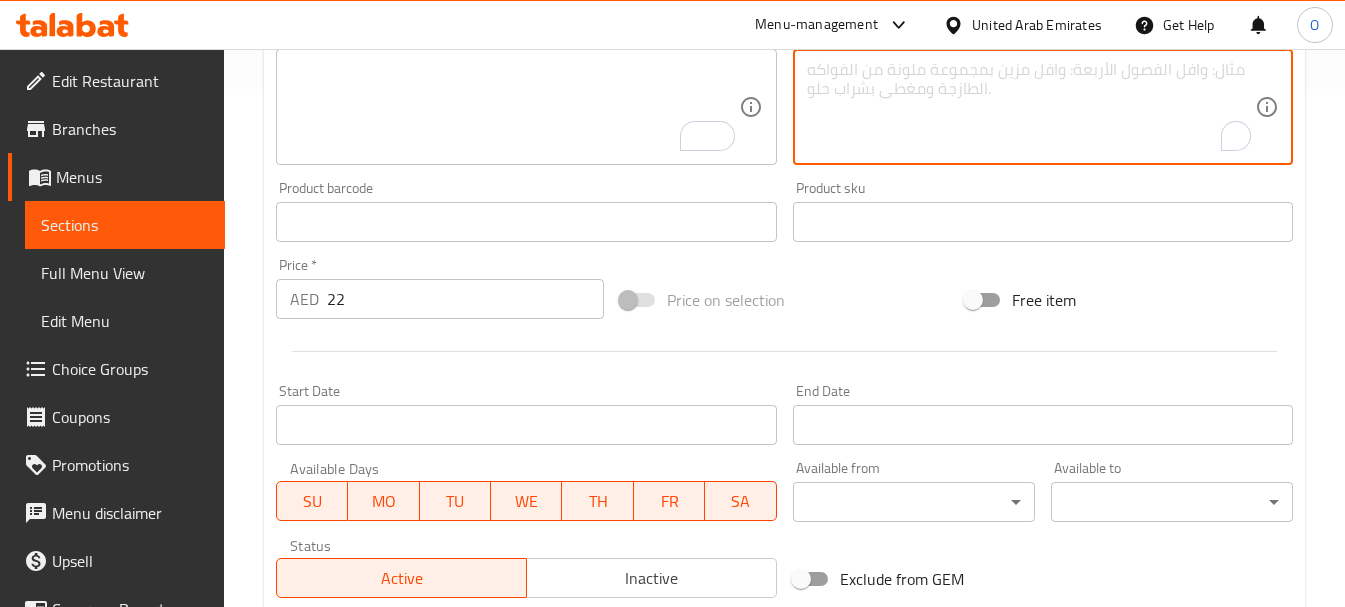 scroll, scrollTop: 806, scrollLeft: 0, axis: vertical 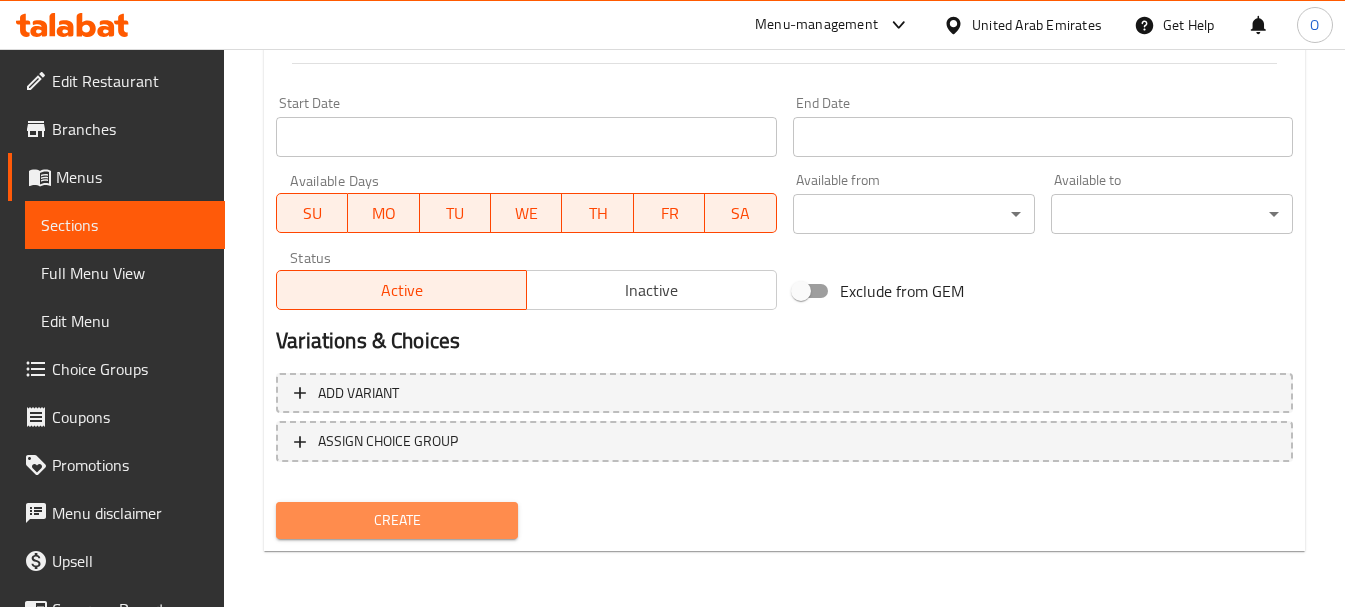 click on "Create" at bounding box center [397, 520] 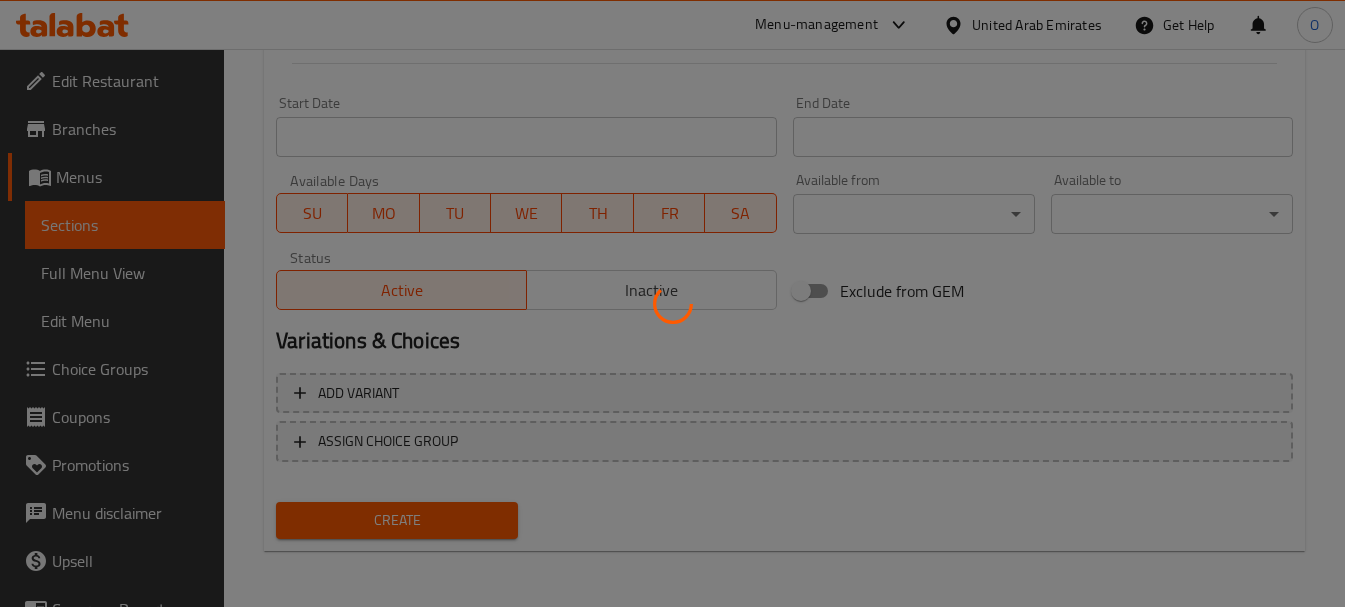 type 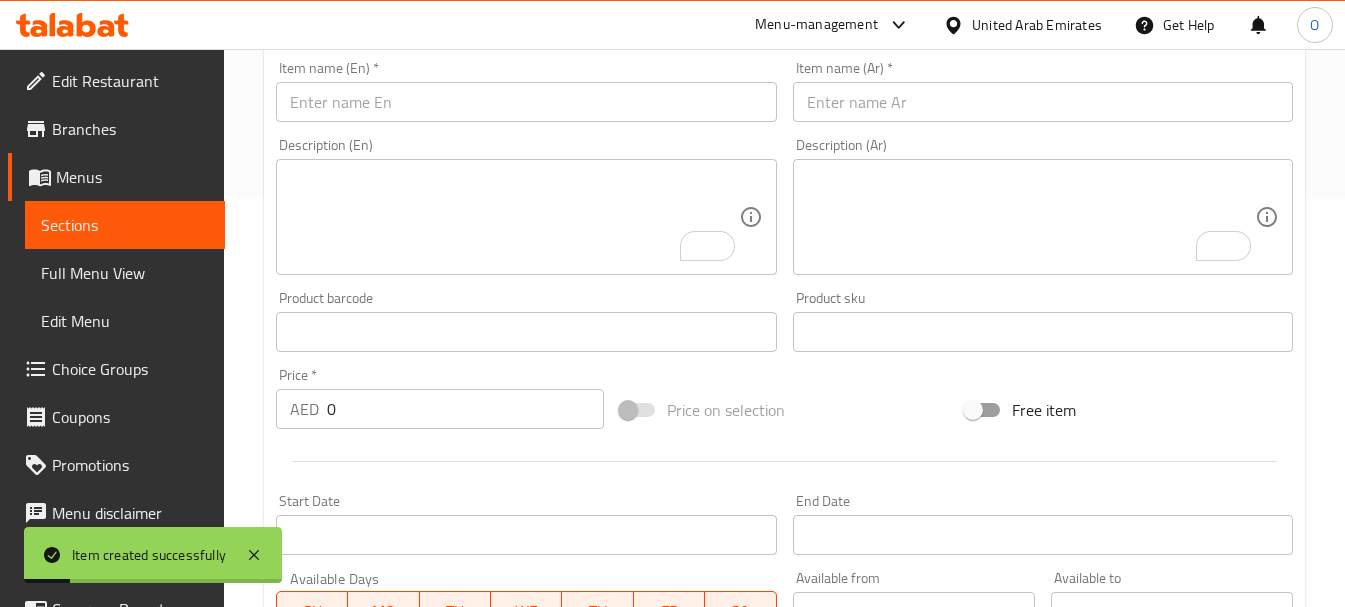 scroll, scrollTop: 406, scrollLeft: 0, axis: vertical 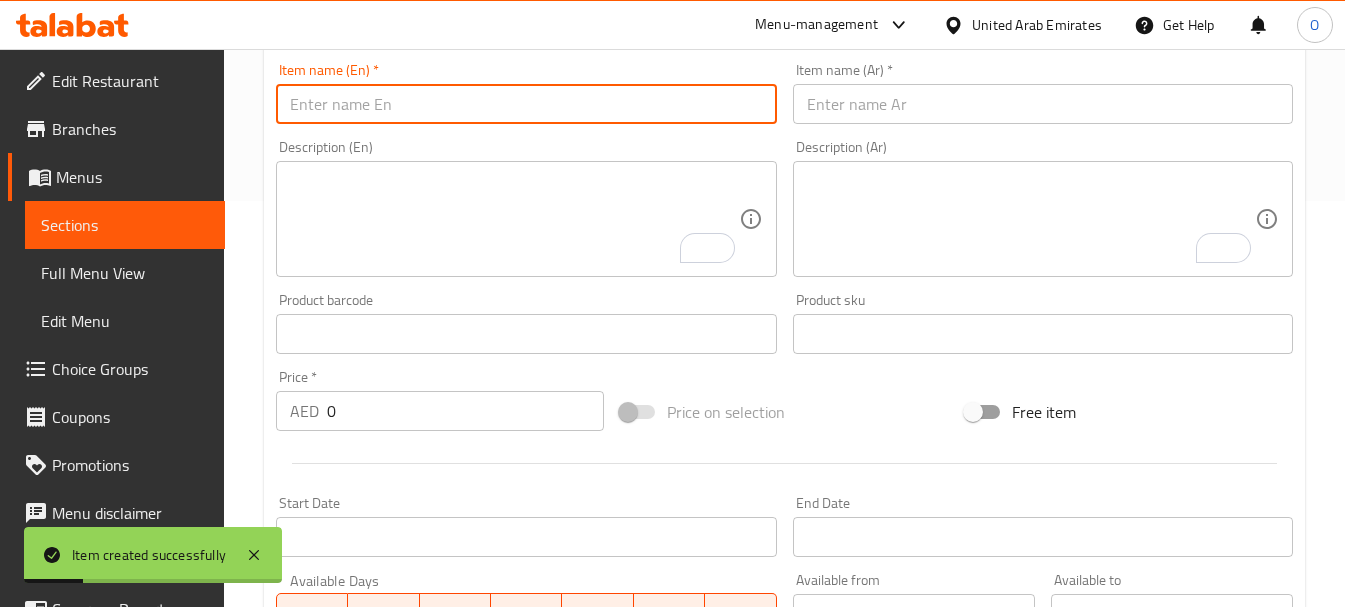 click at bounding box center [526, 104] 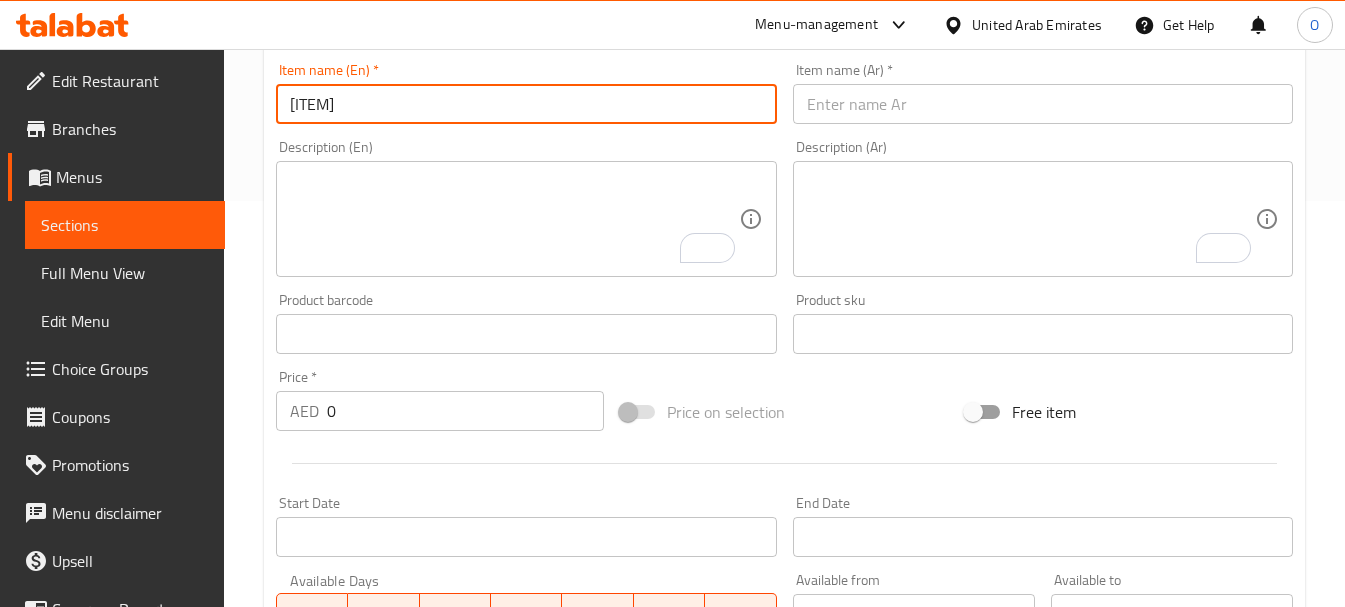 click on "[ITEM]" at bounding box center (526, 104) 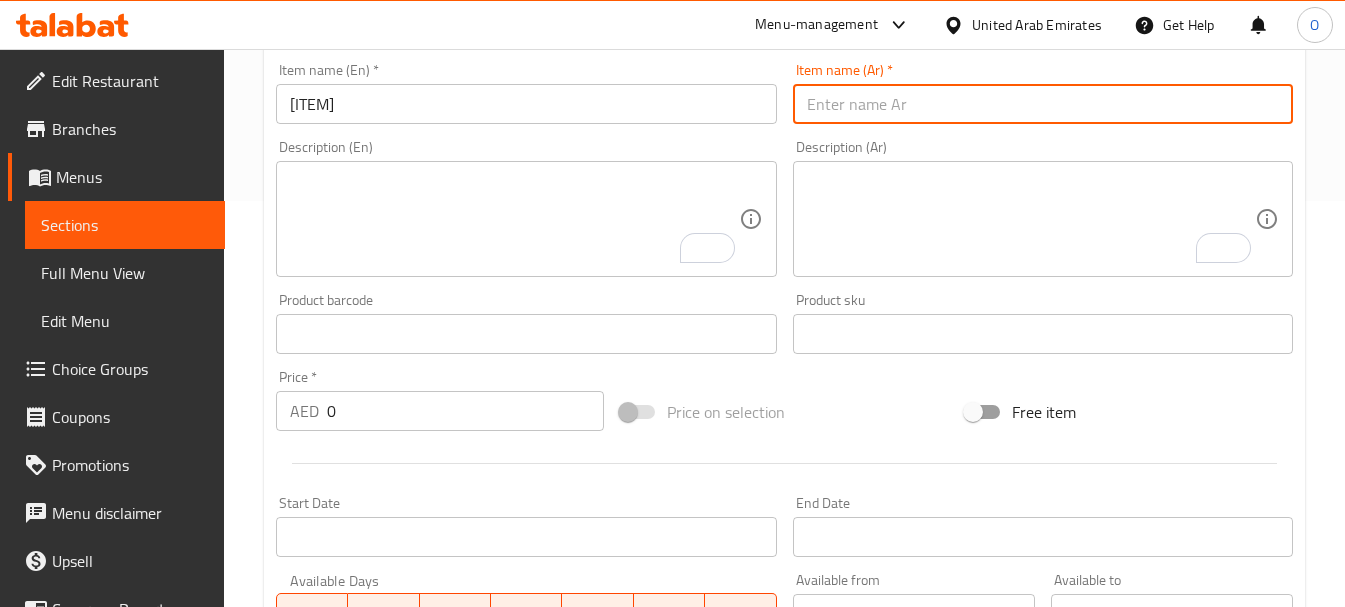 paste on "[ITEM]" 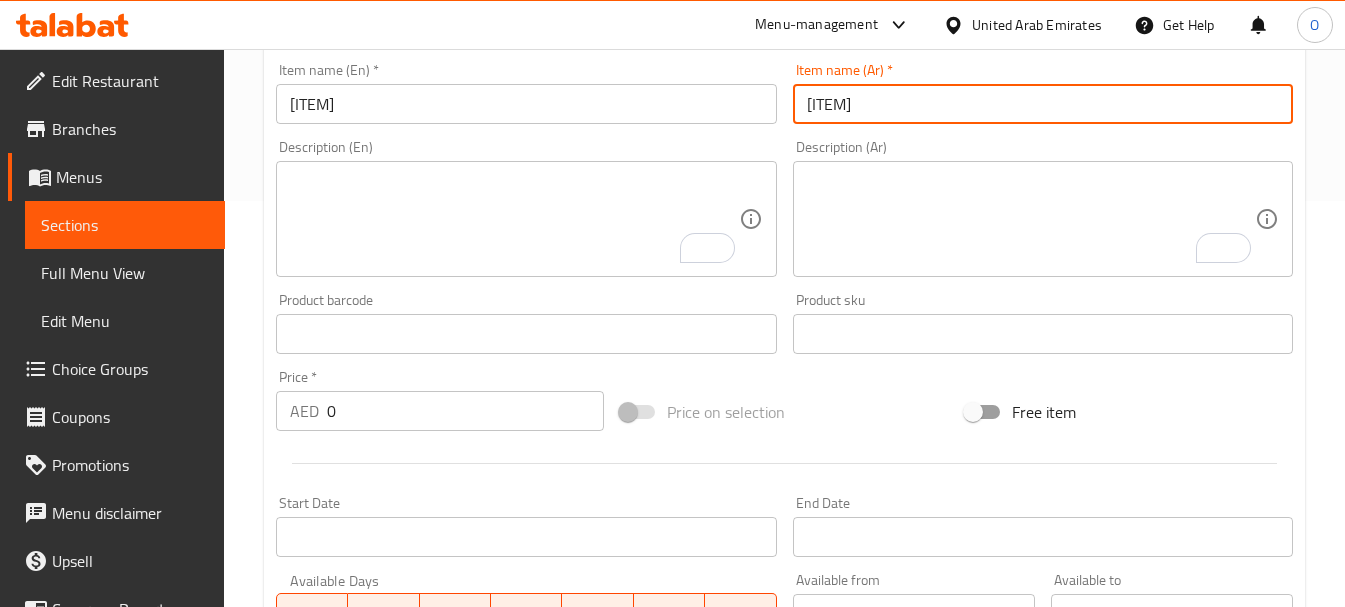 type on "[ITEM]" 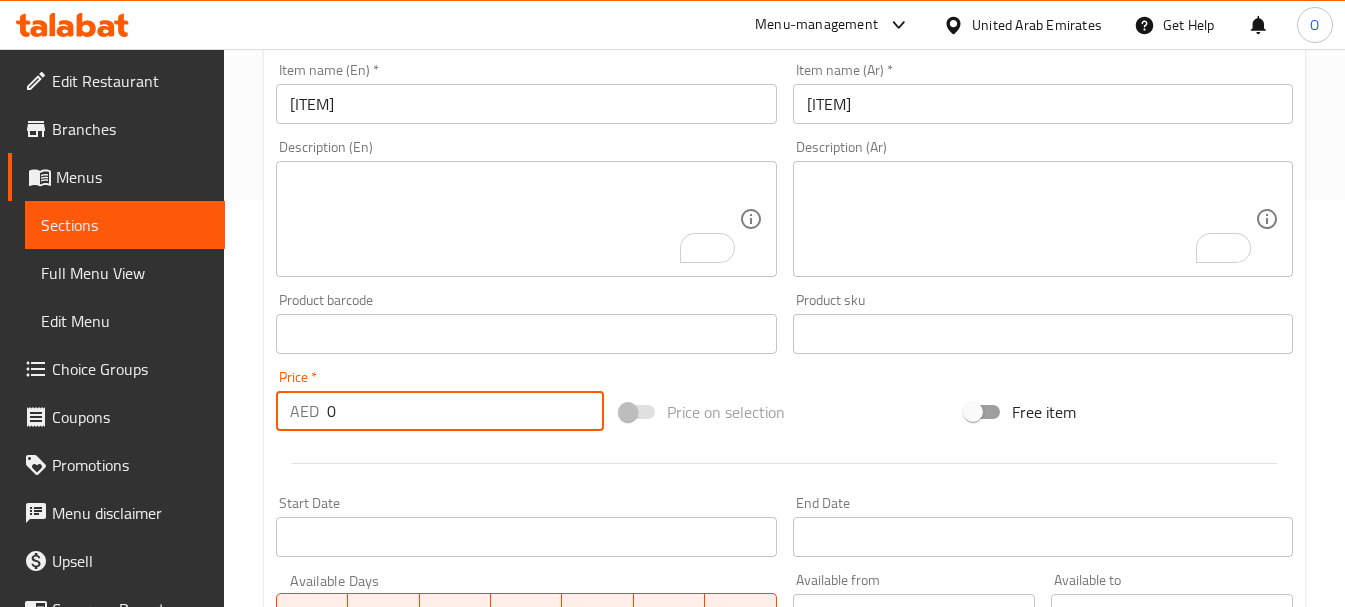click on "AED 0 Price  *" at bounding box center (440, 411) 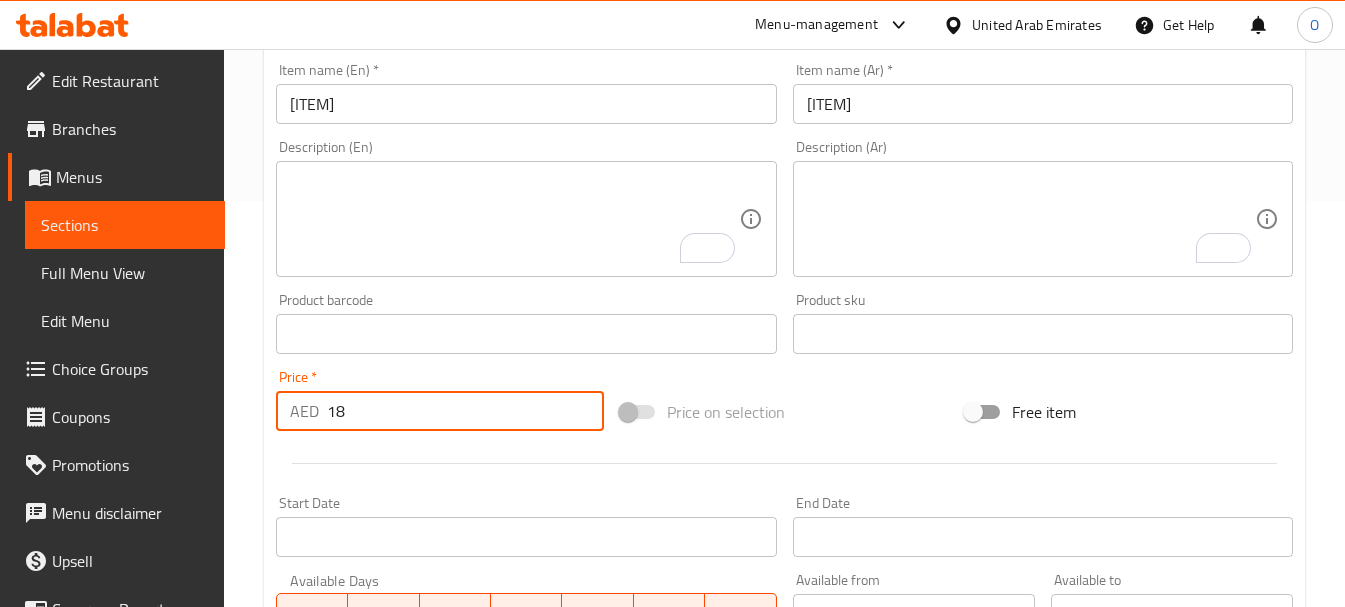 type on "18" 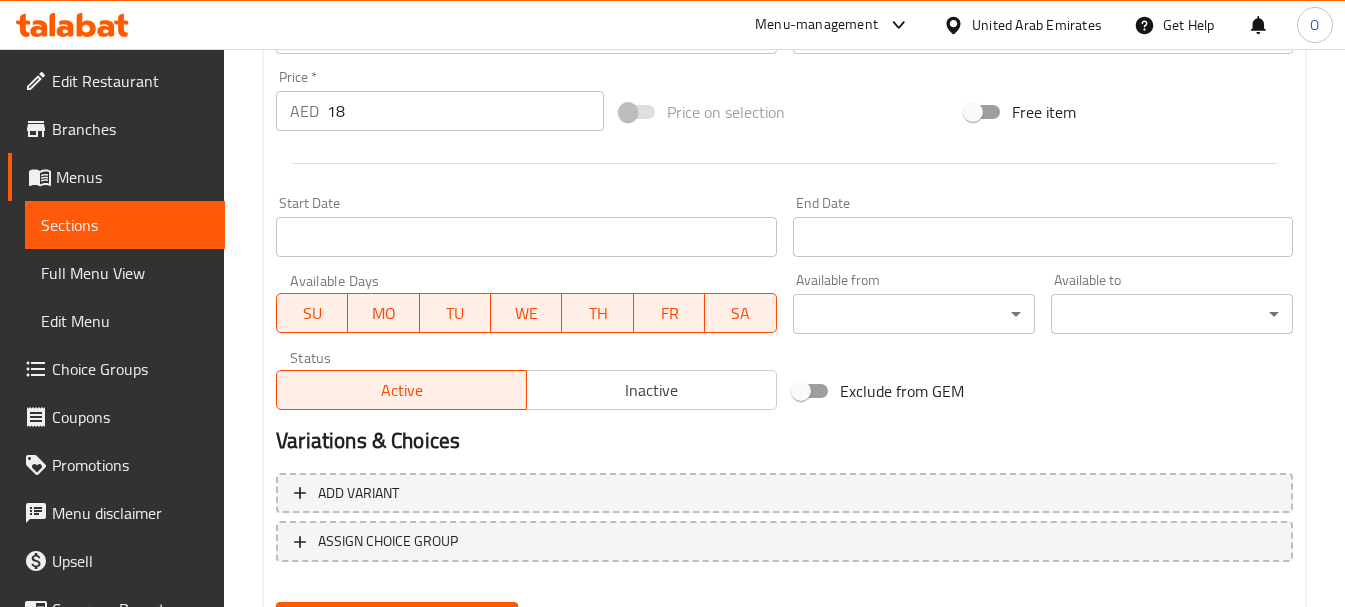 scroll, scrollTop: 806, scrollLeft: 0, axis: vertical 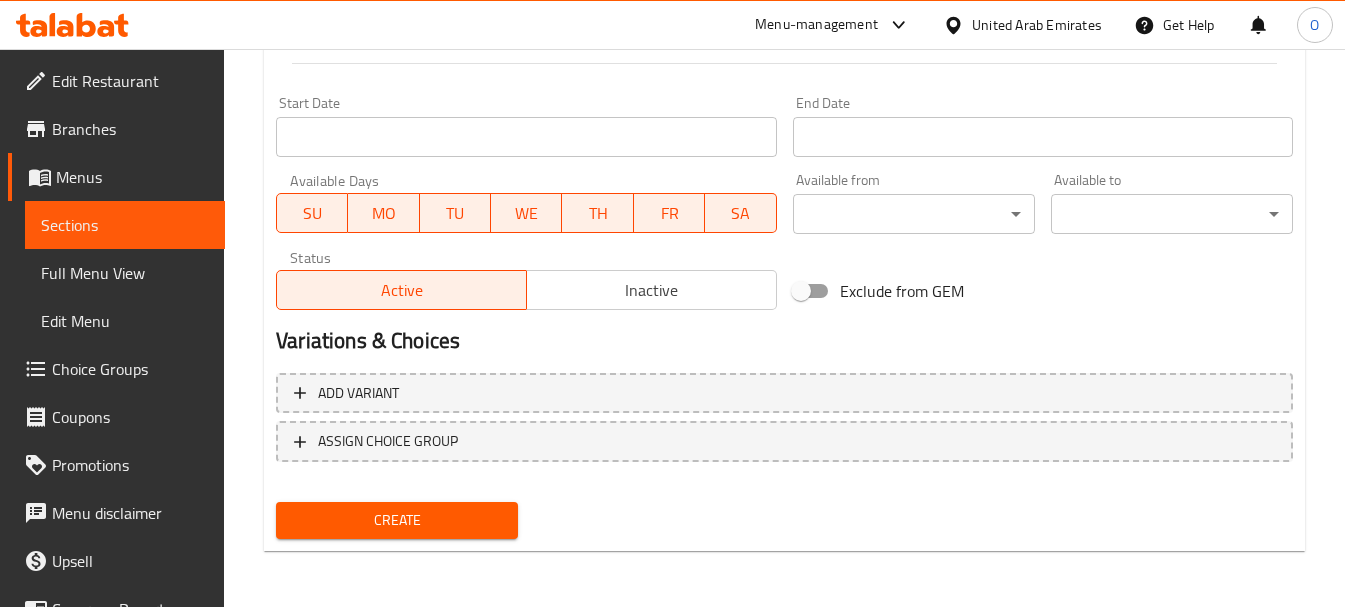 click on "Create" at bounding box center (397, 520) 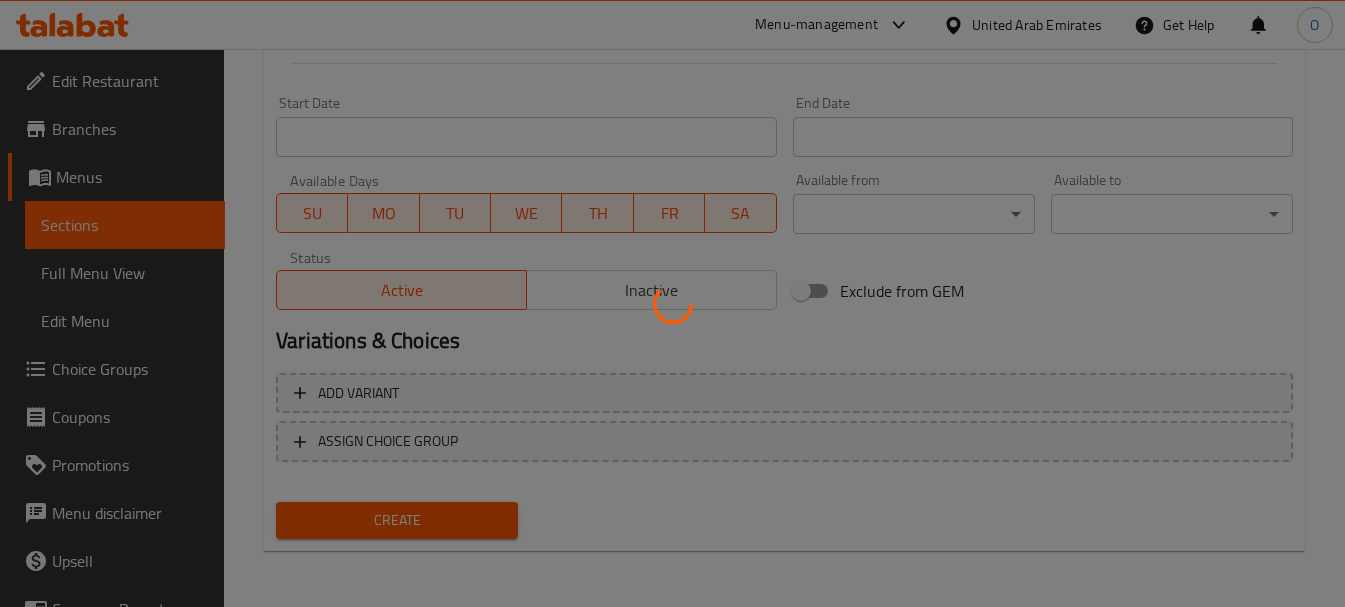 type 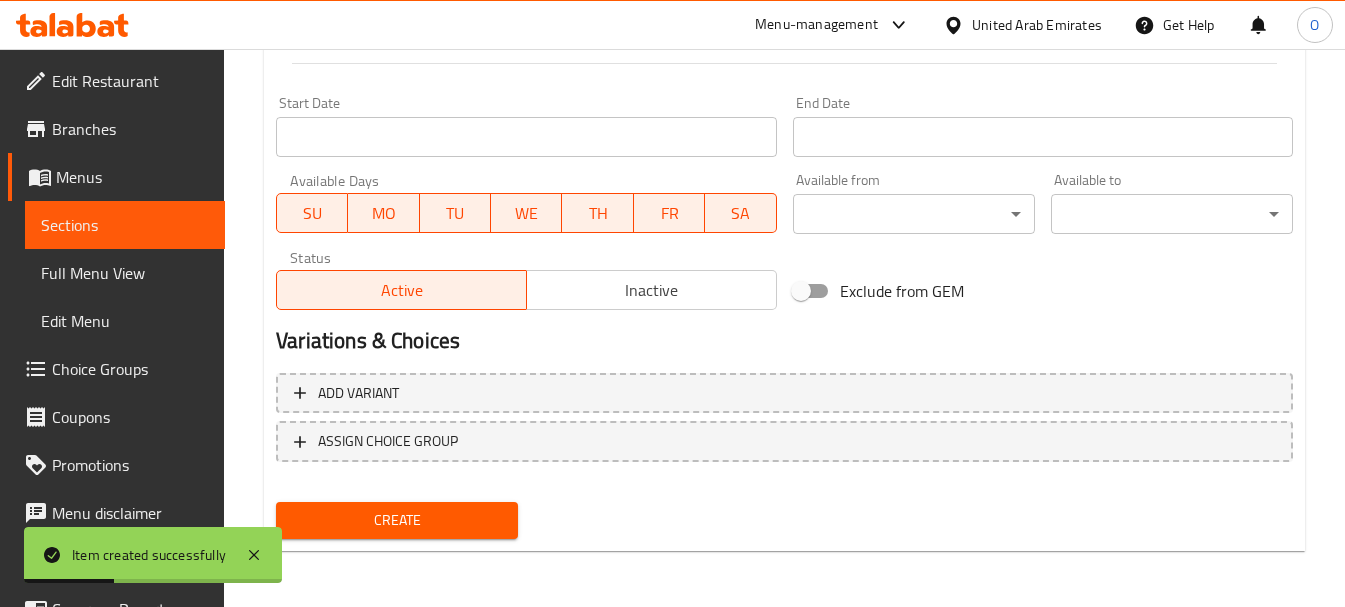 type 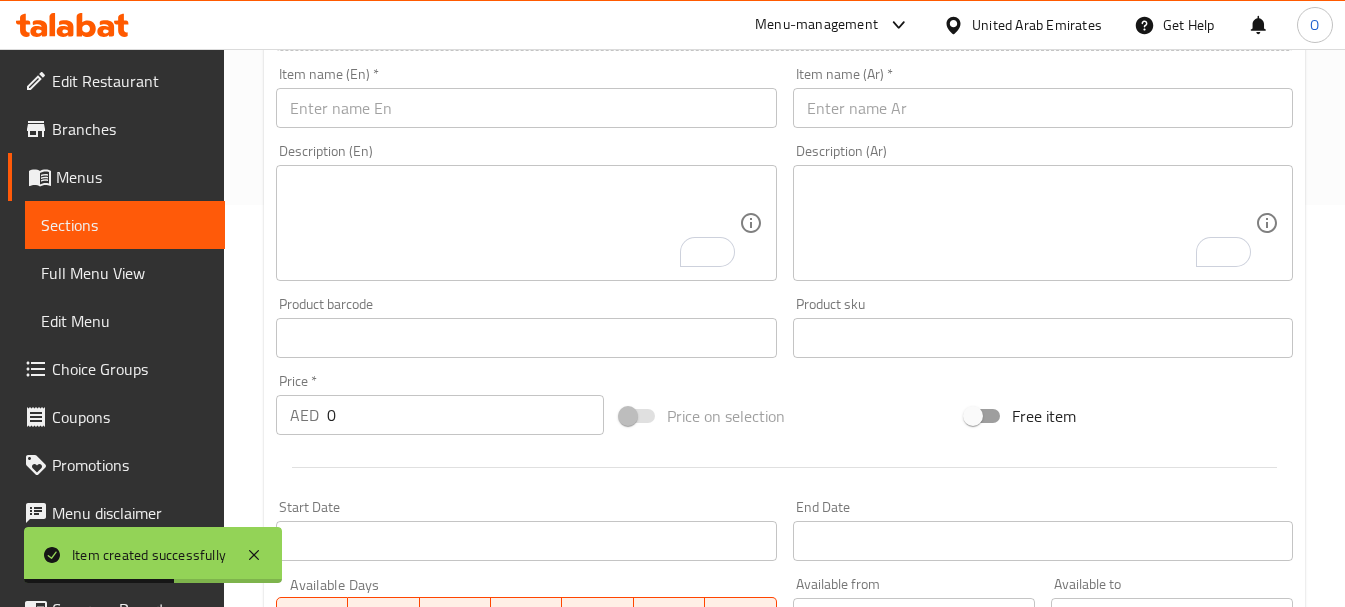 scroll, scrollTop: 306, scrollLeft: 0, axis: vertical 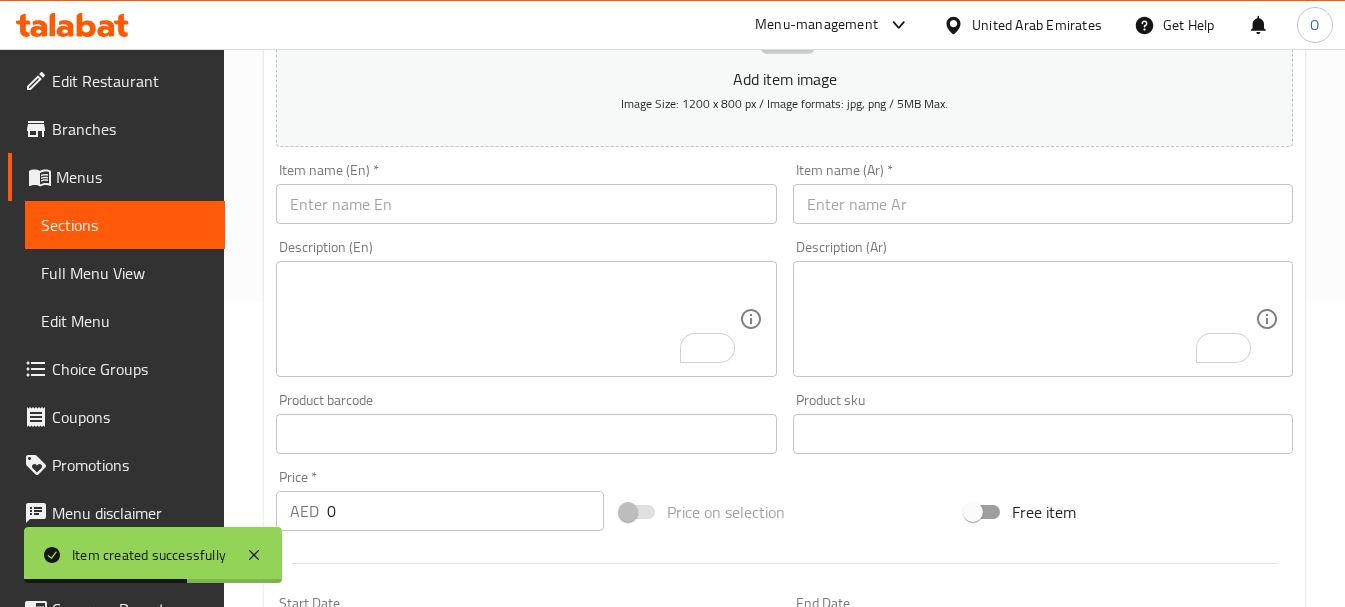 click at bounding box center (526, 204) 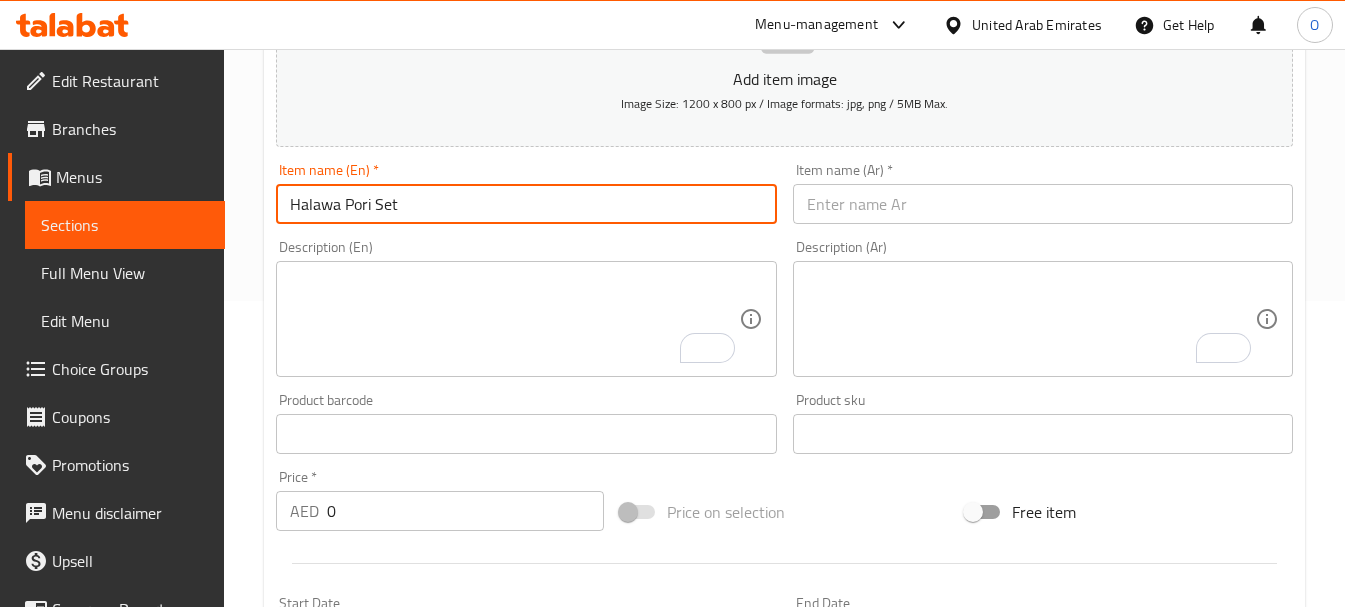 type on "Halawa Pori Set" 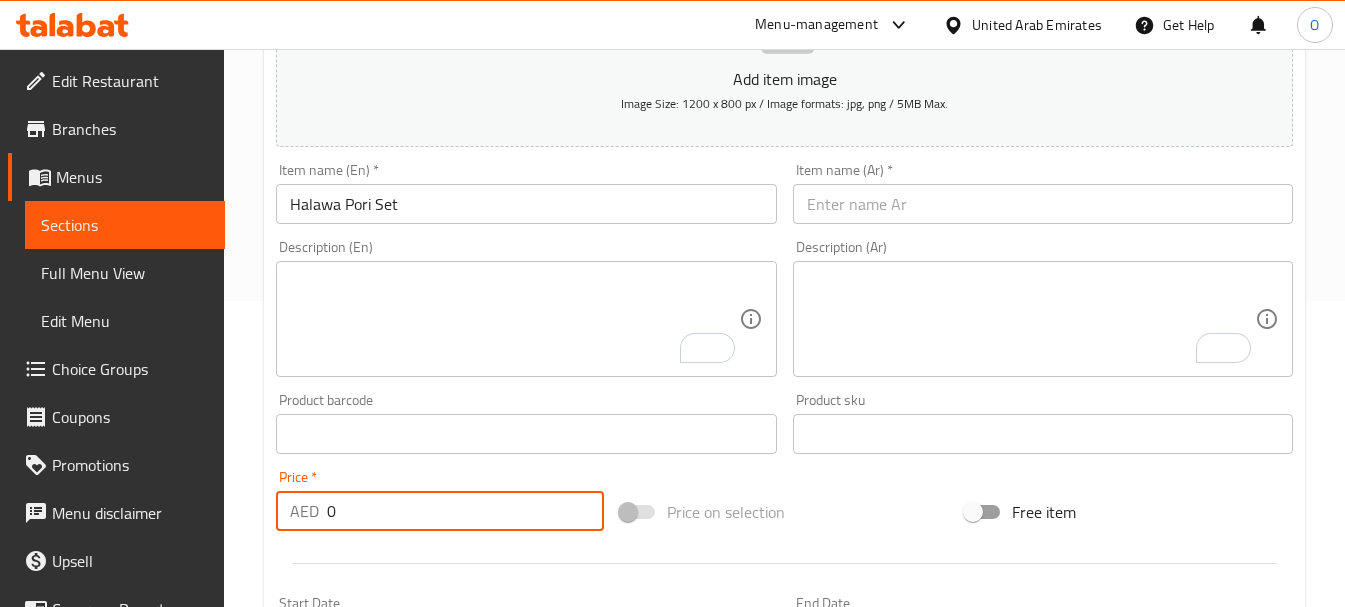 drag, startPoint x: 345, startPoint y: 517, endPoint x: 302, endPoint y: 513, distance: 43.185646 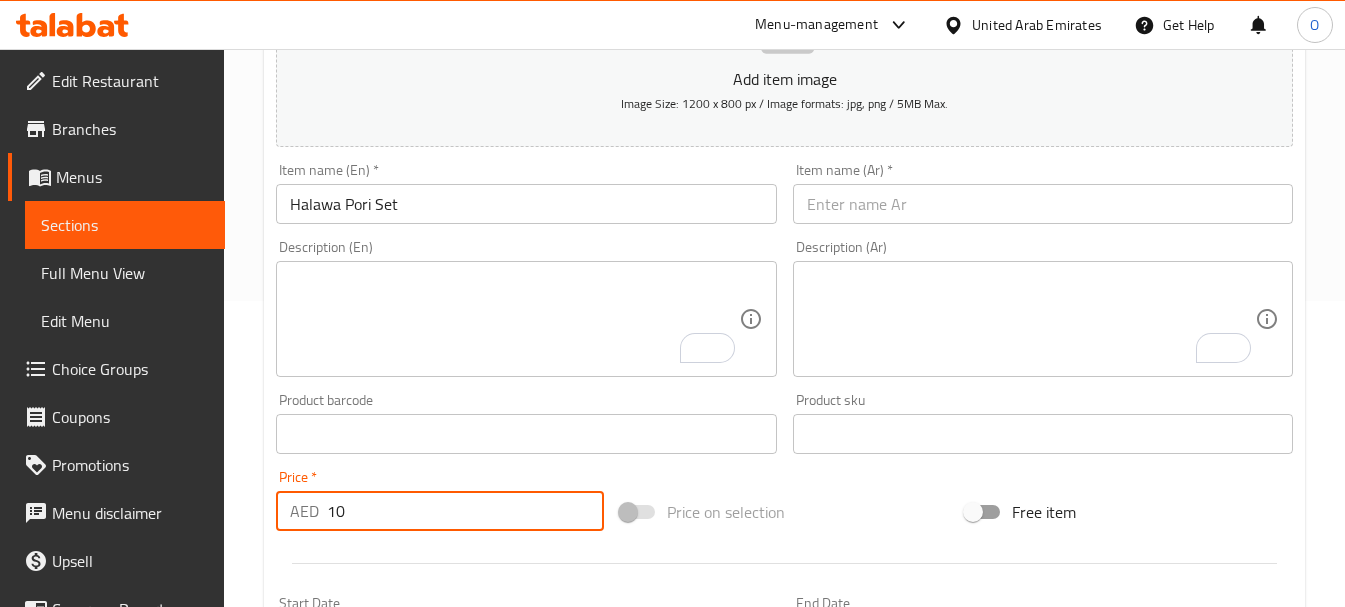 type on "10" 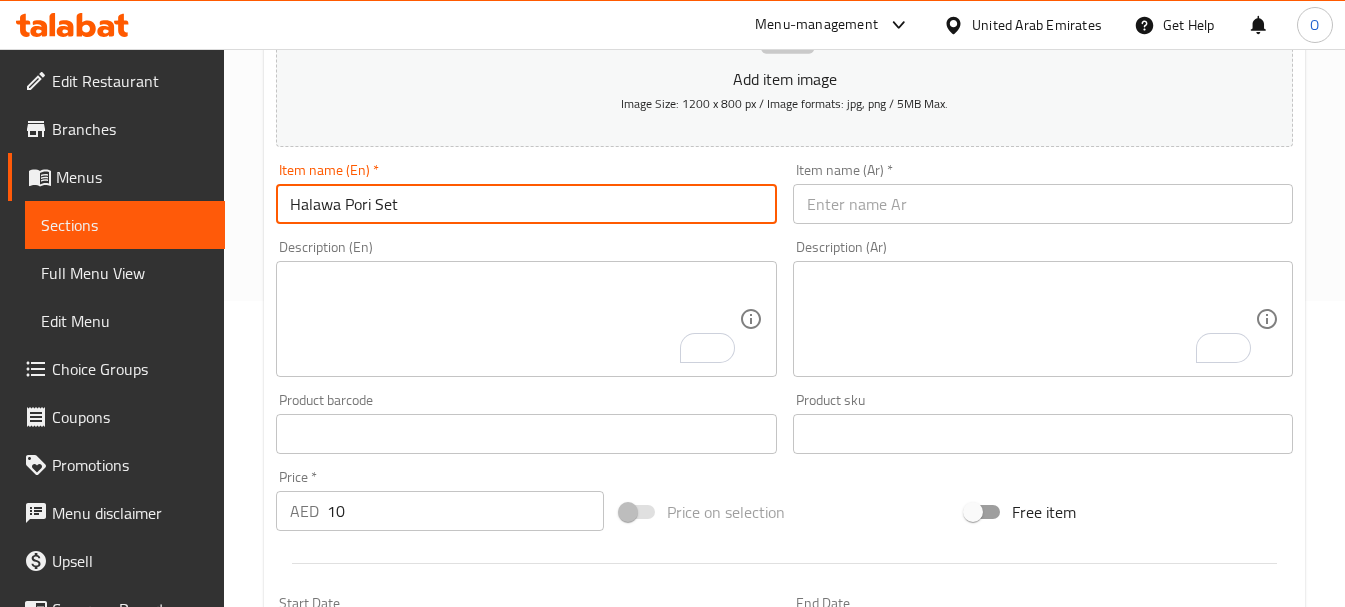 click on "Halawa Pori Set" at bounding box center (526, 204) 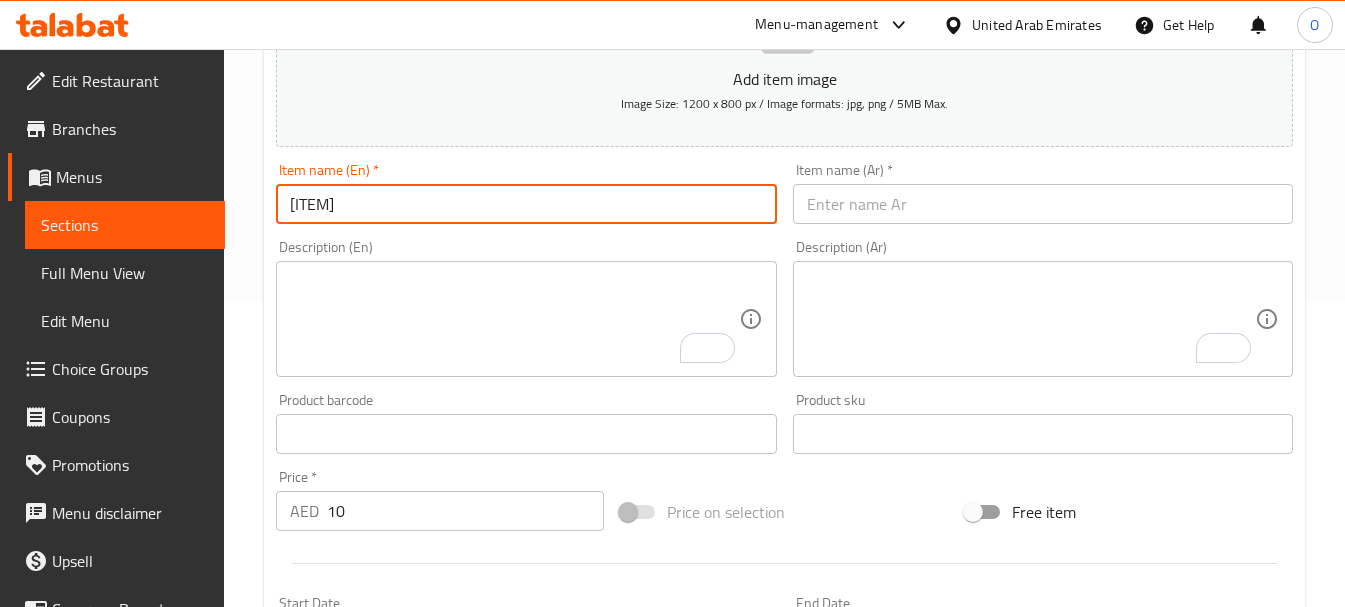 click on "[ITEM]" at bounding box center [526, 204] 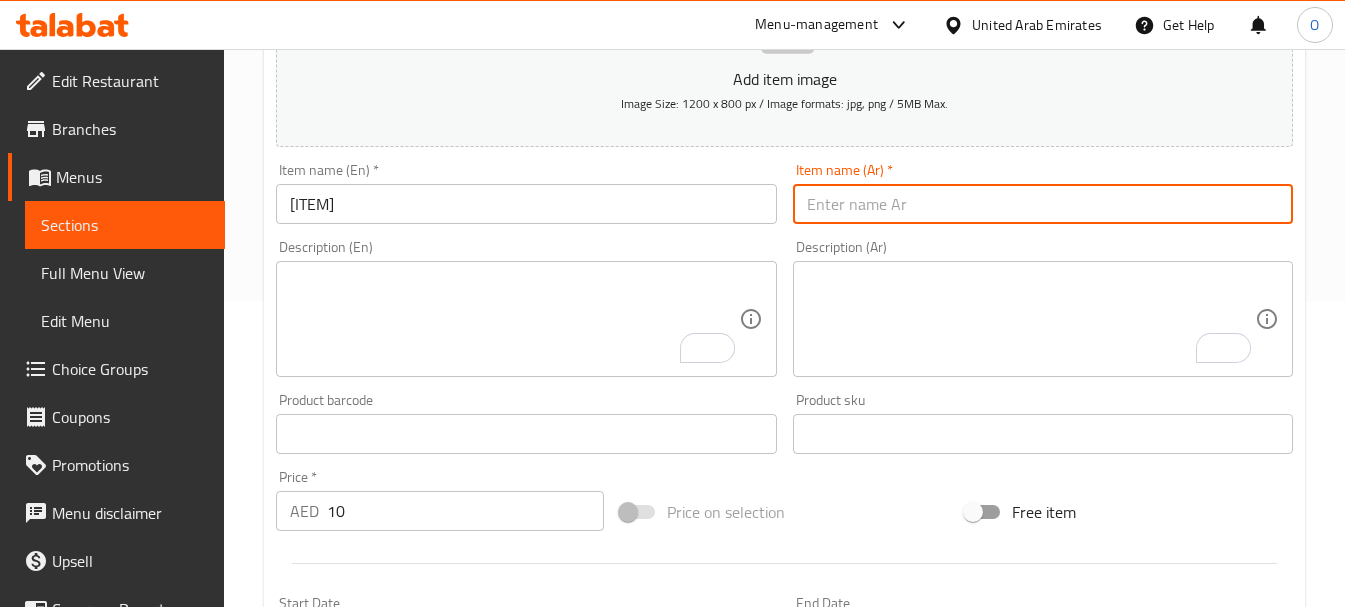 paste on "مجموعة حلاوة بوري" 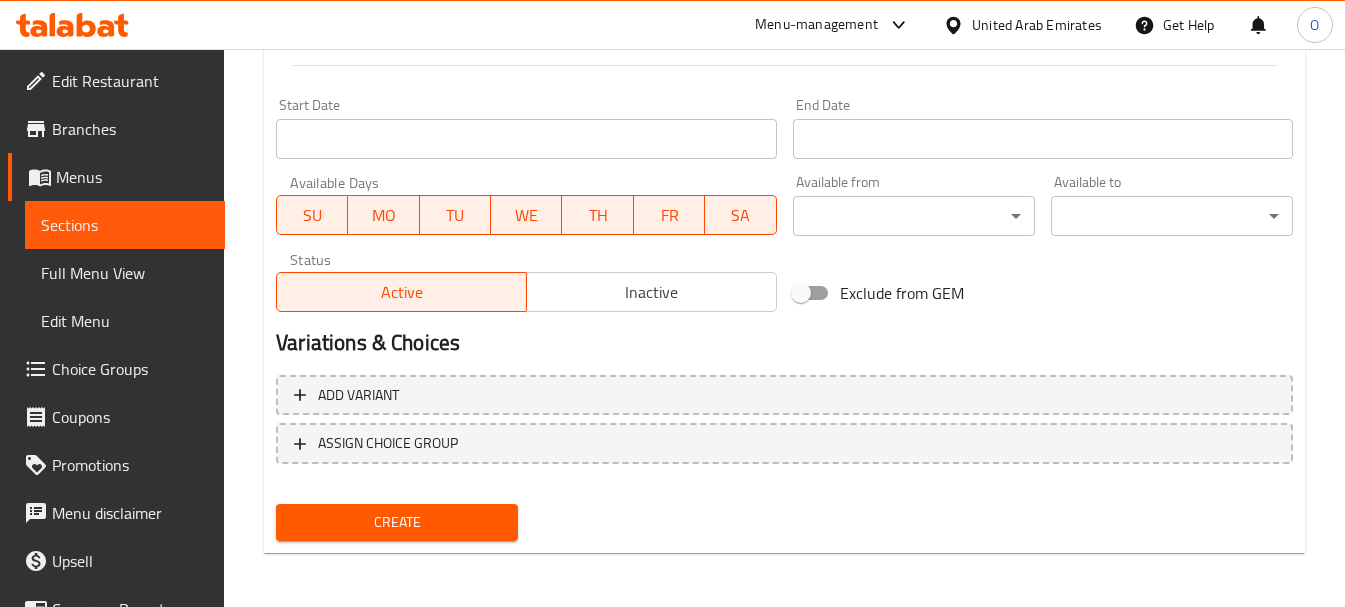 scroll, scrollTop: 806, scrollLeft: 0, axis: vertical 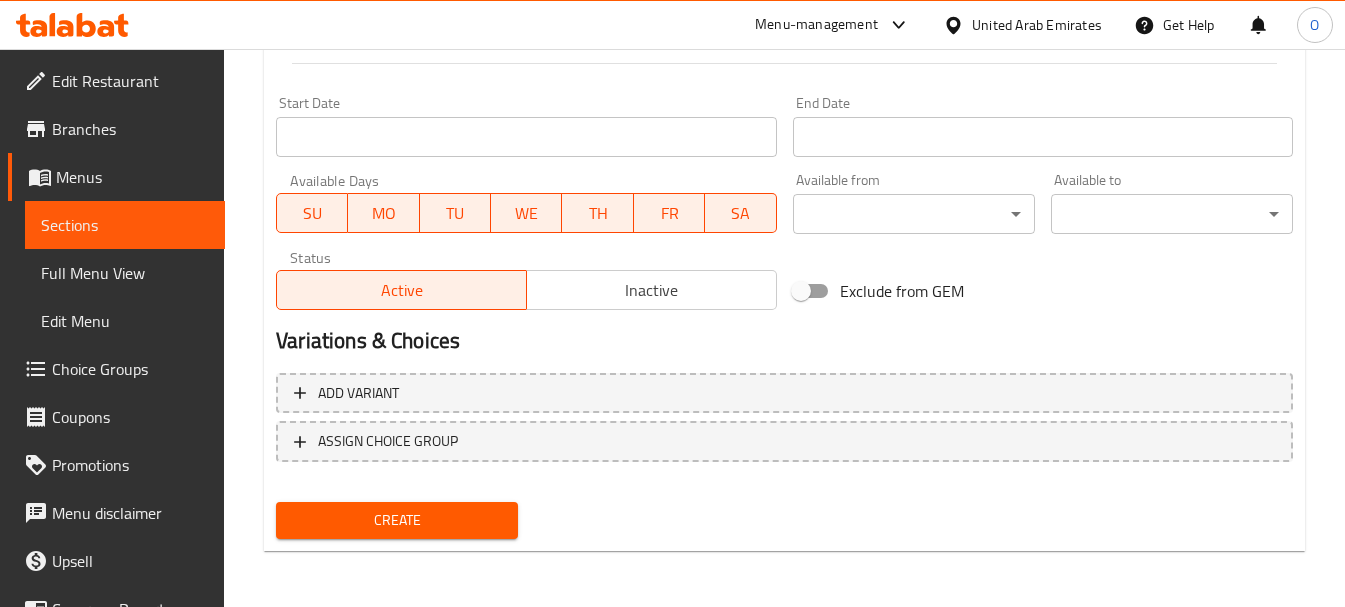 type on "مجموعة حلاوة بوري" 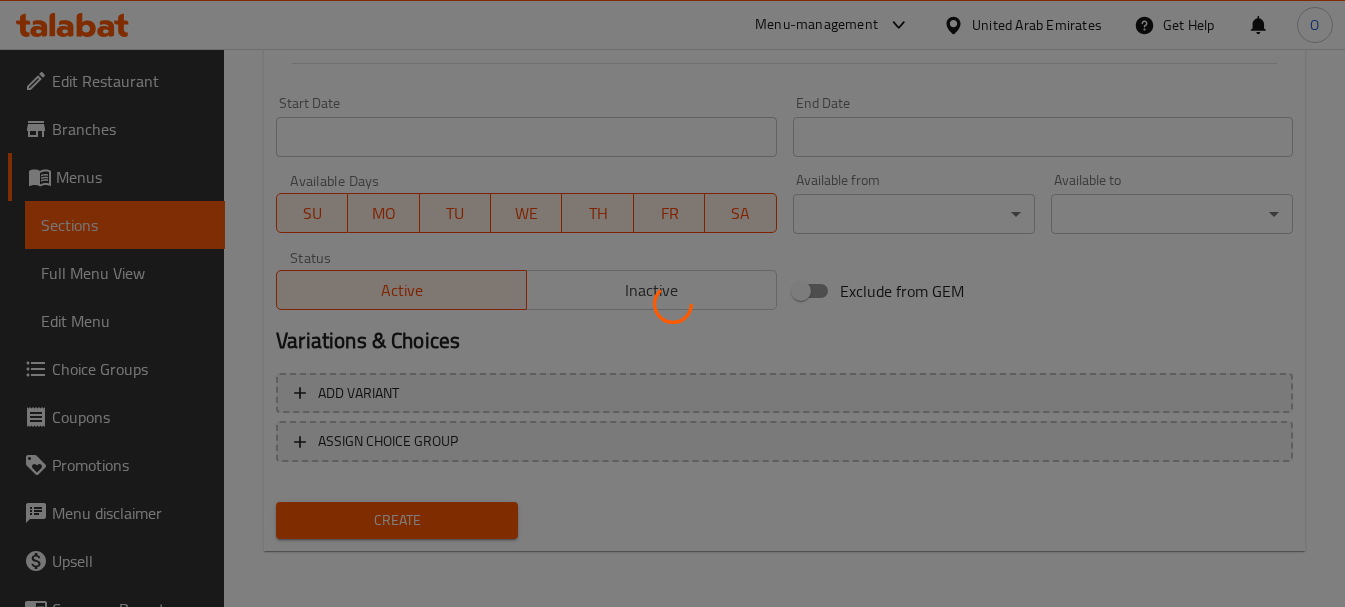 type 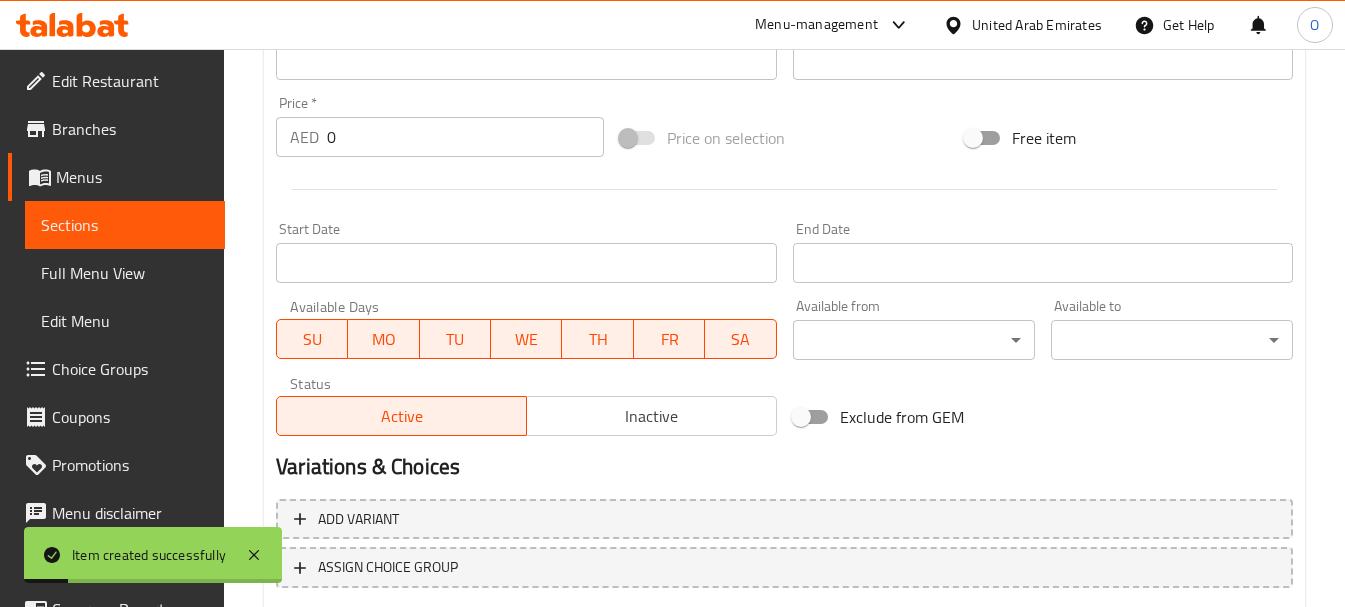 scroll, scrollTop: 406, scrollLeft: 0, axis: vertical 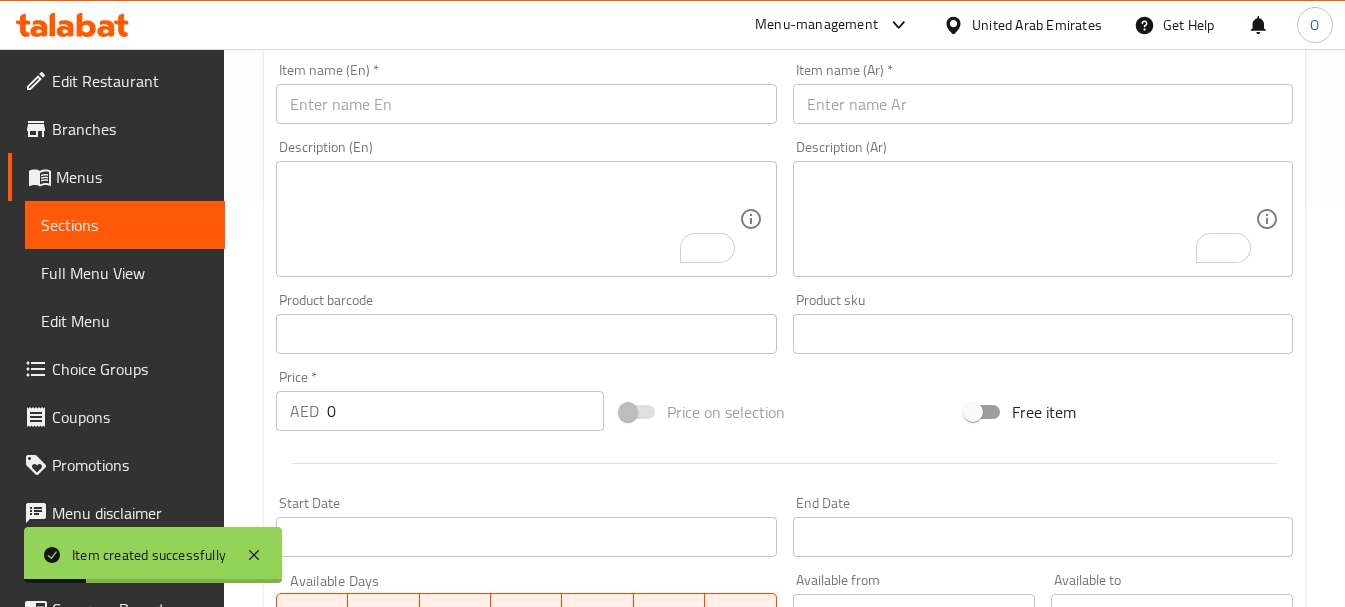 click at bounding box center [526, 104] 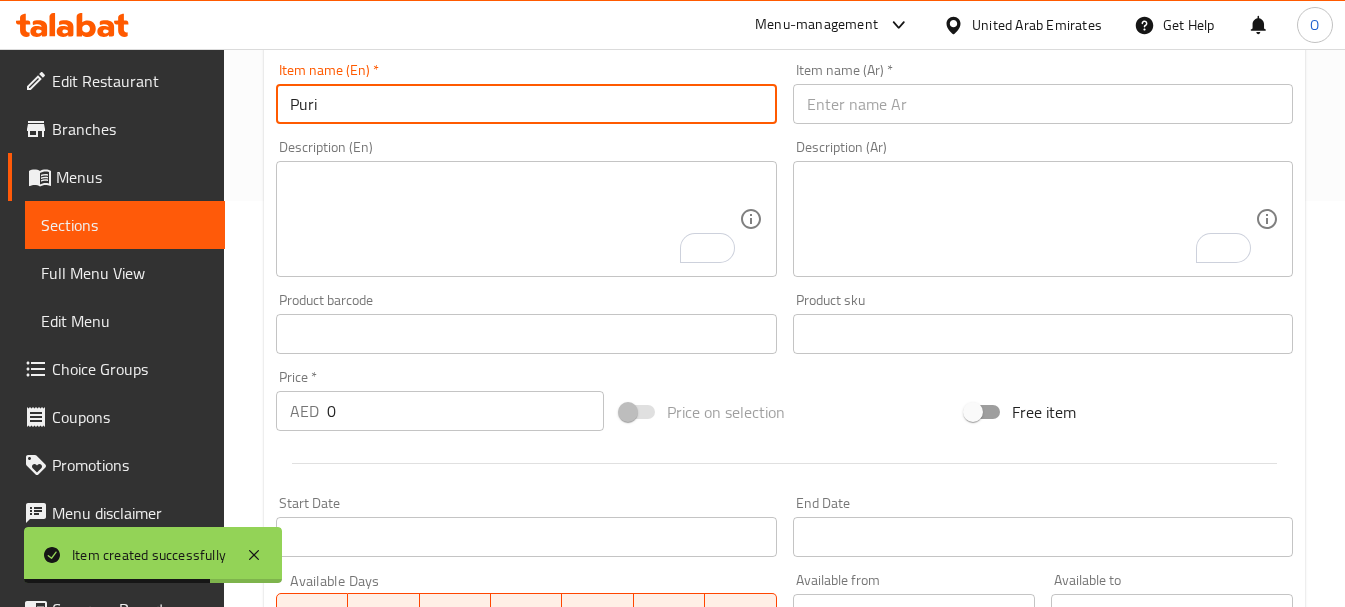 type on "Puri" 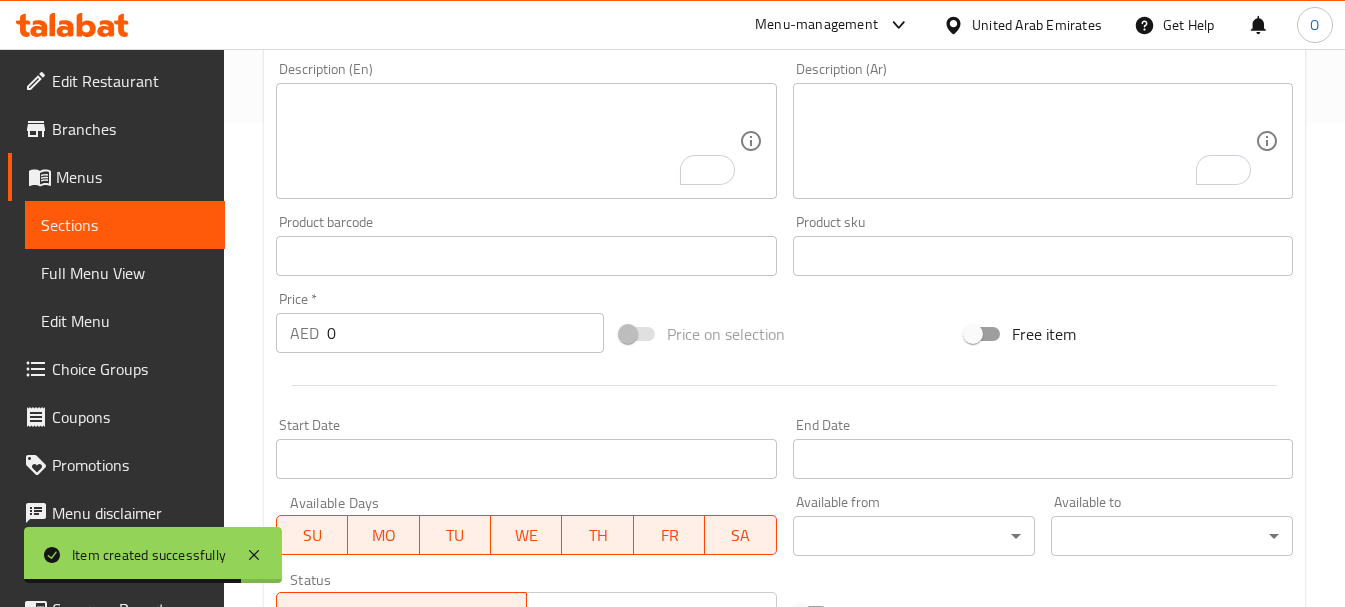 scroll, scrollTop: 506, scrollLeft: 0, axis: vertical 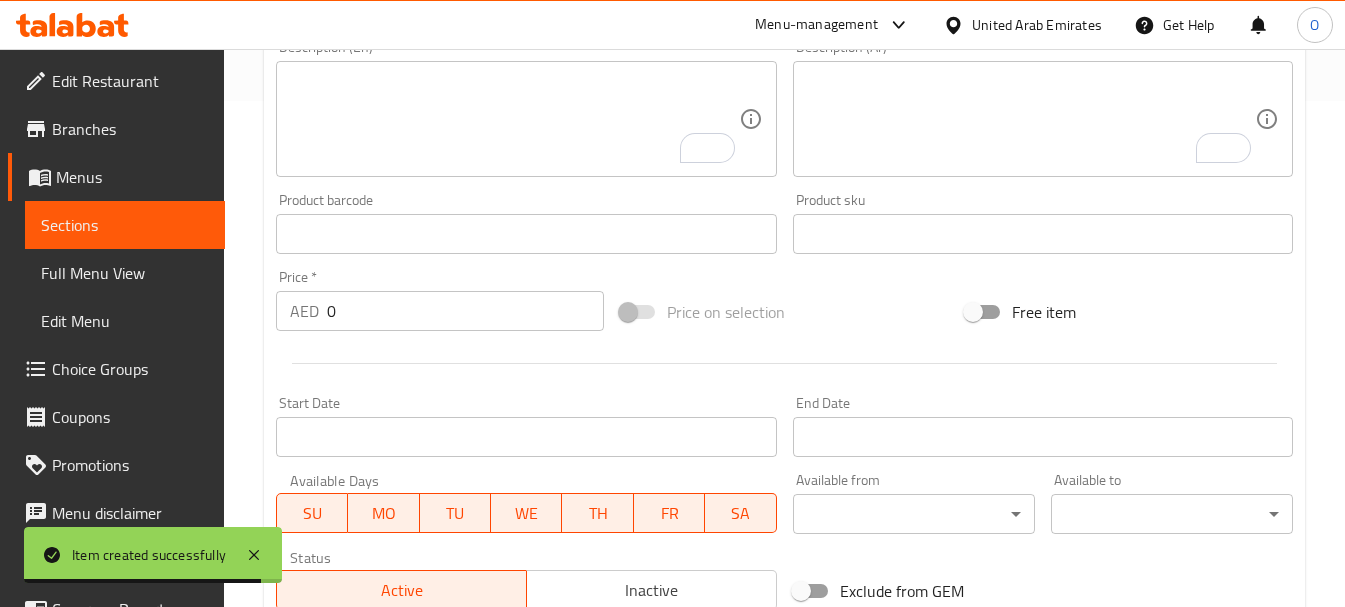 click on "AED 0 Price  *" at bounding box center (440, 311) 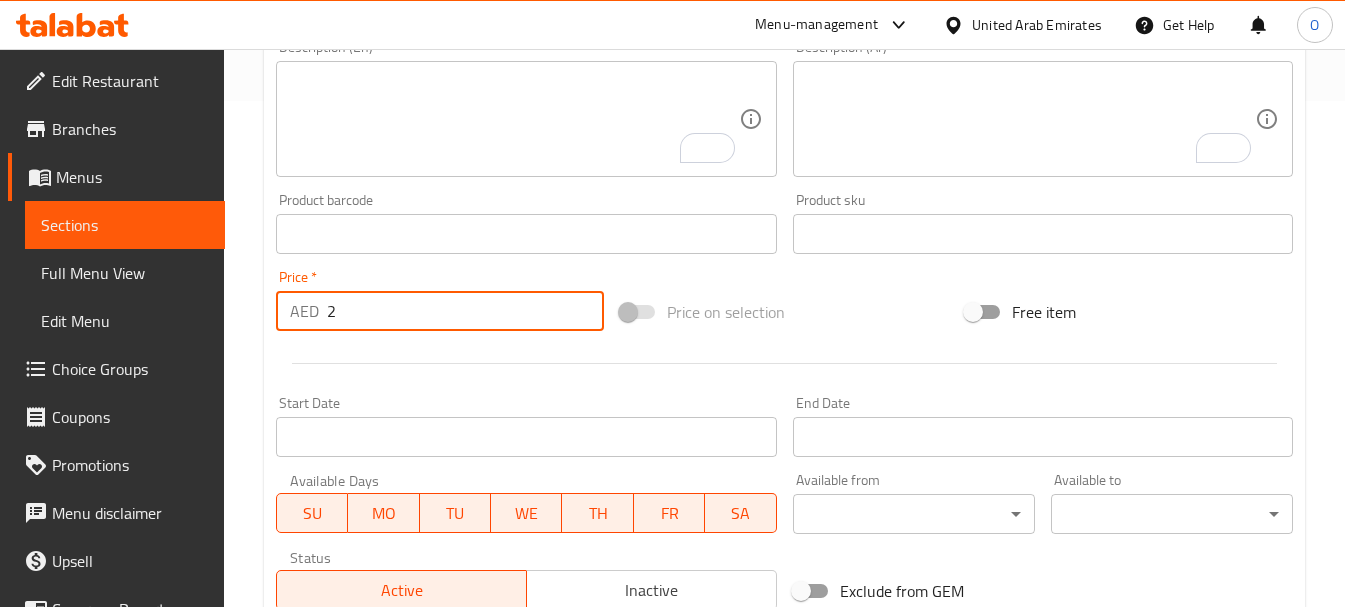 type on "2" 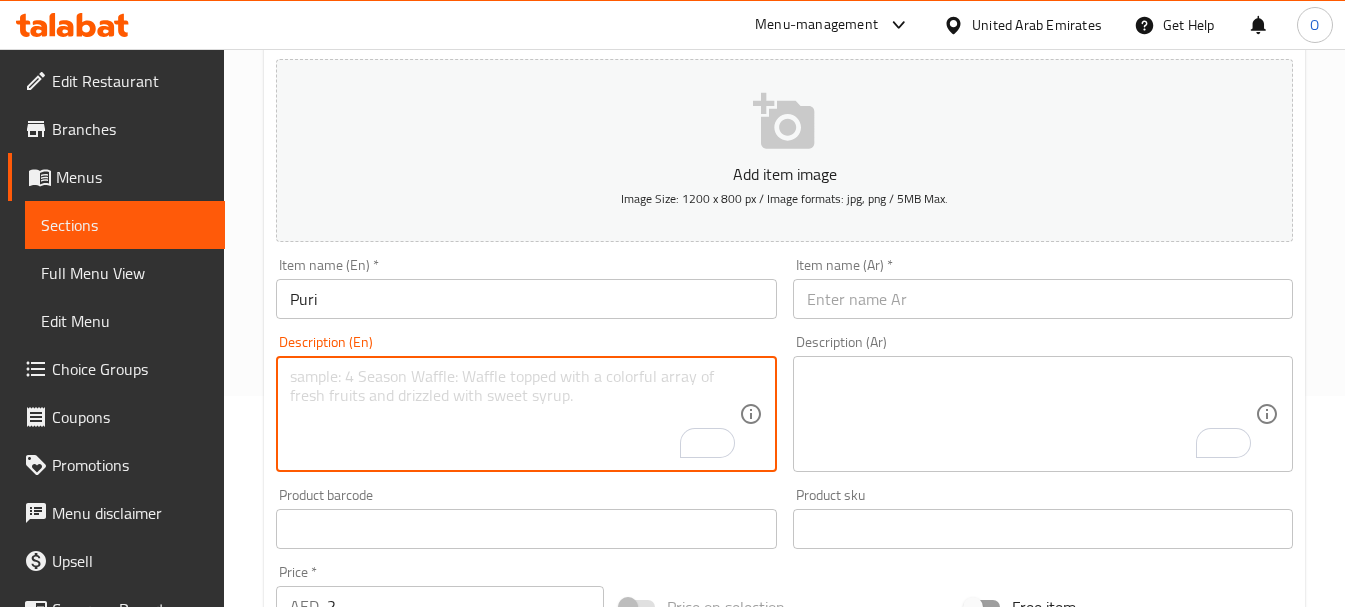 scroll, scrollTop: 206, scrollLeft: 0, axis: vertical 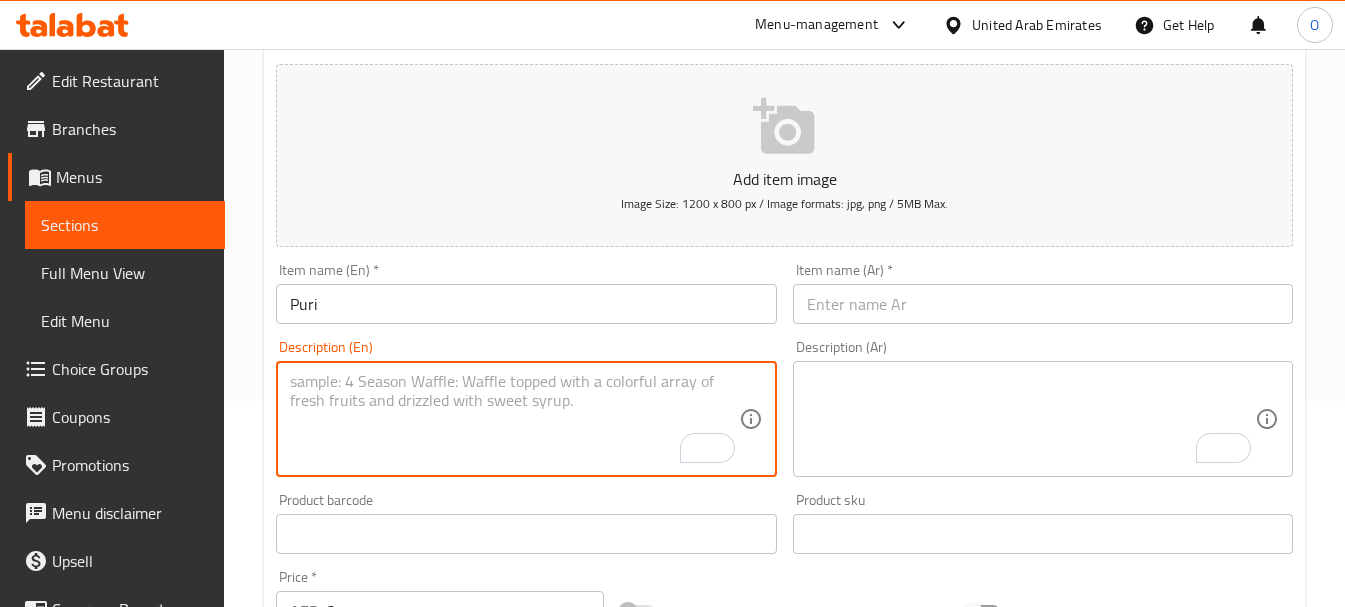 click on "Puri" at bounding box center [526, 304] 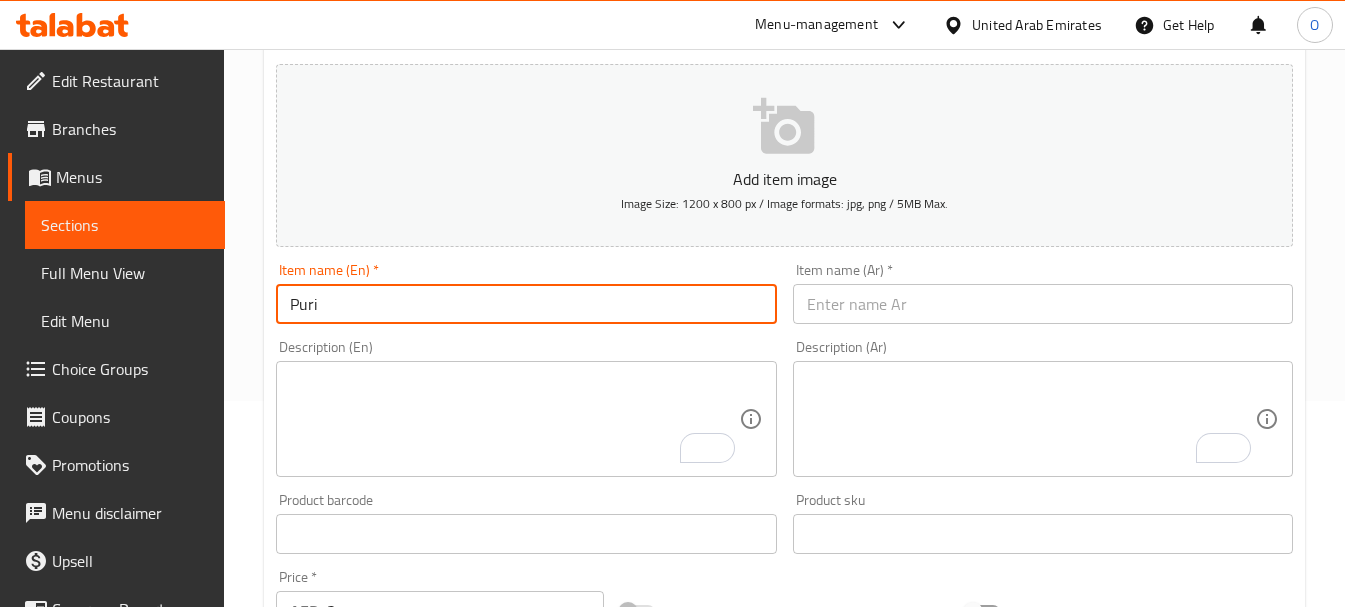 click on "Puri" at bounding box center [526, 304] 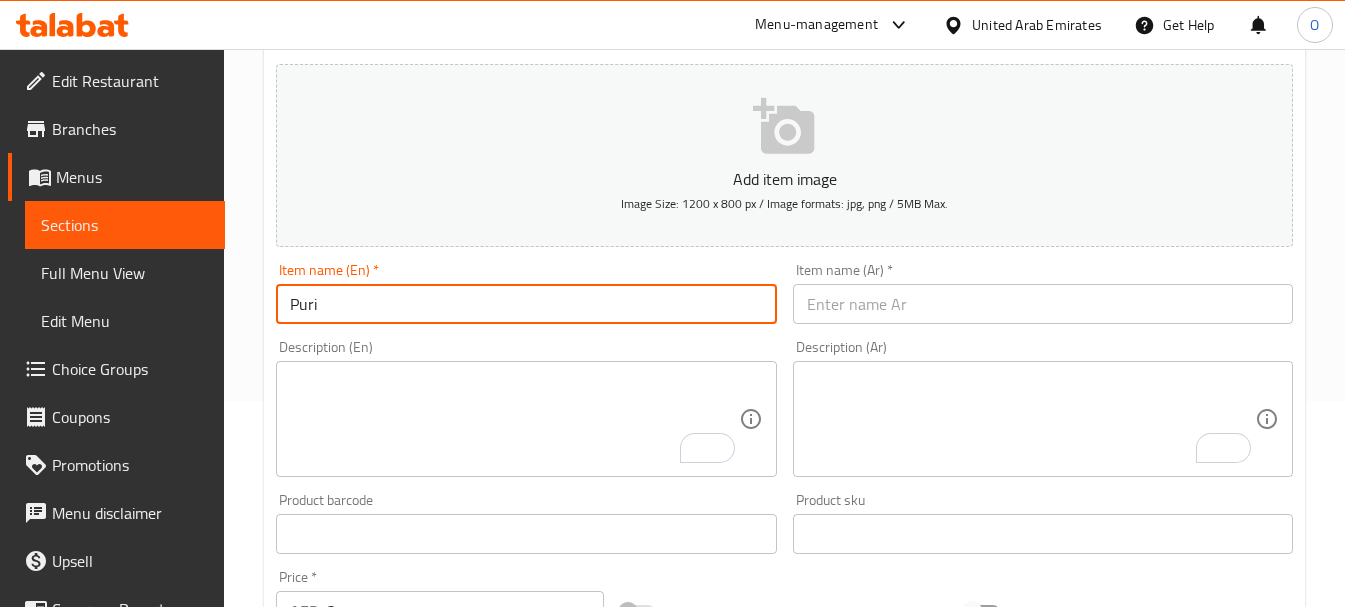click at bounding box center (1043, 304) 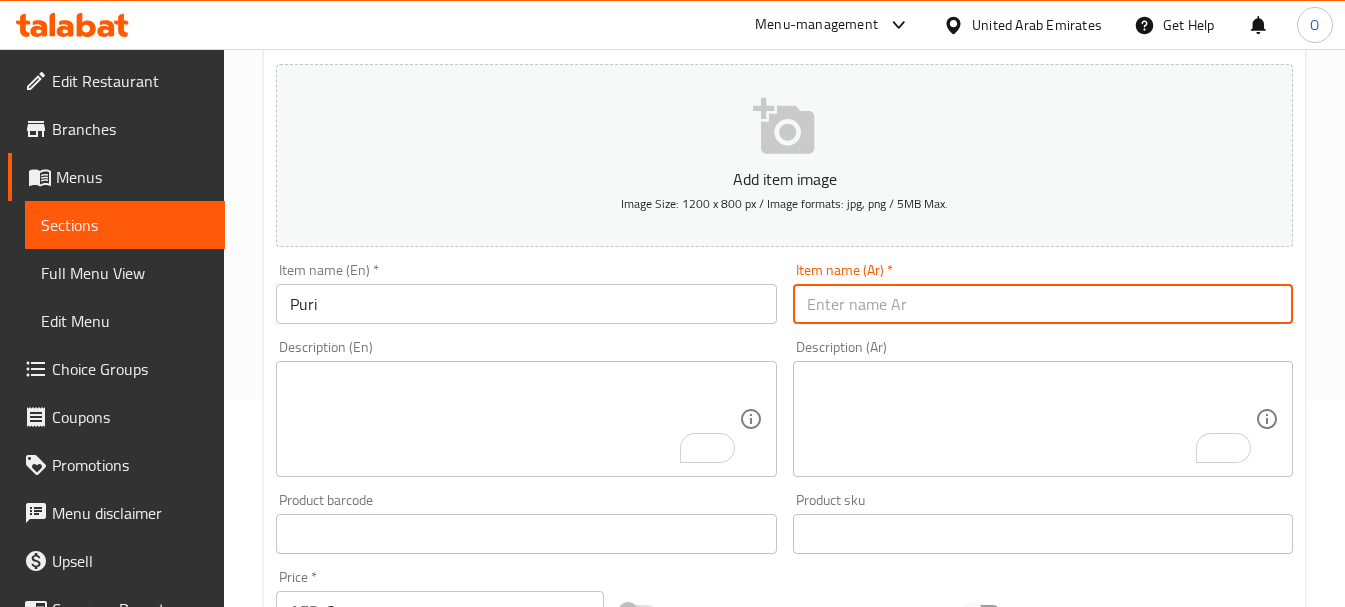 paste on "بوري" 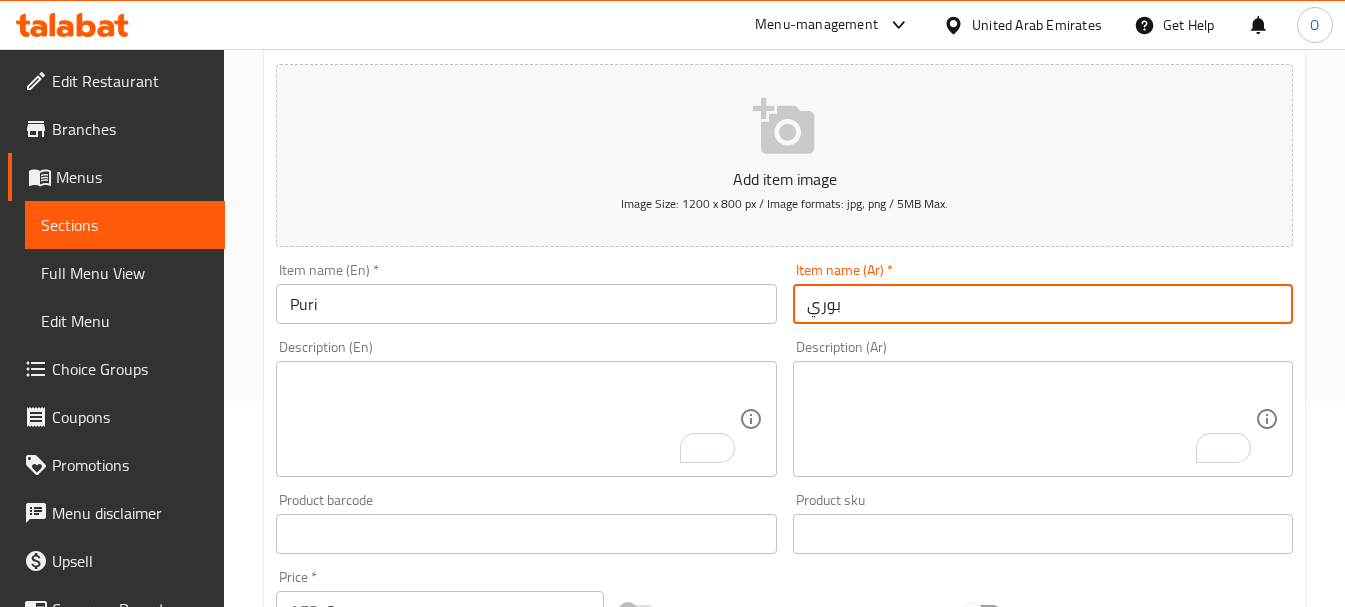 type on "بوري" 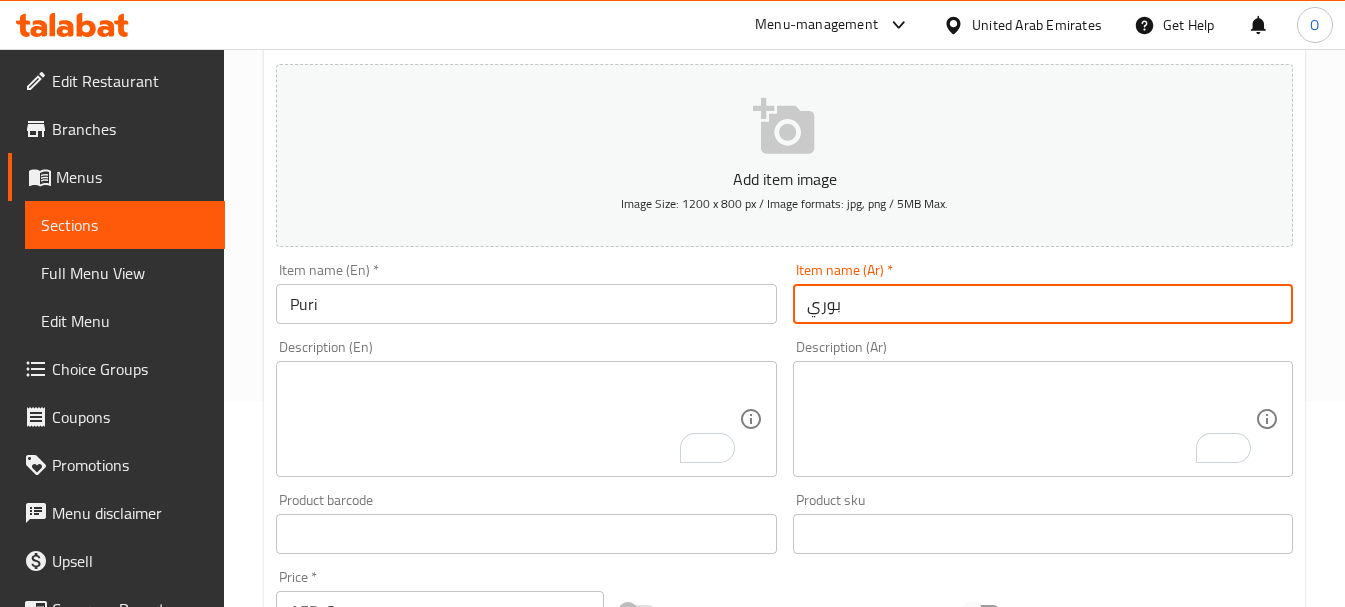 scroll, scrollTop: 506, scrollLeft: 0, axis: vertical 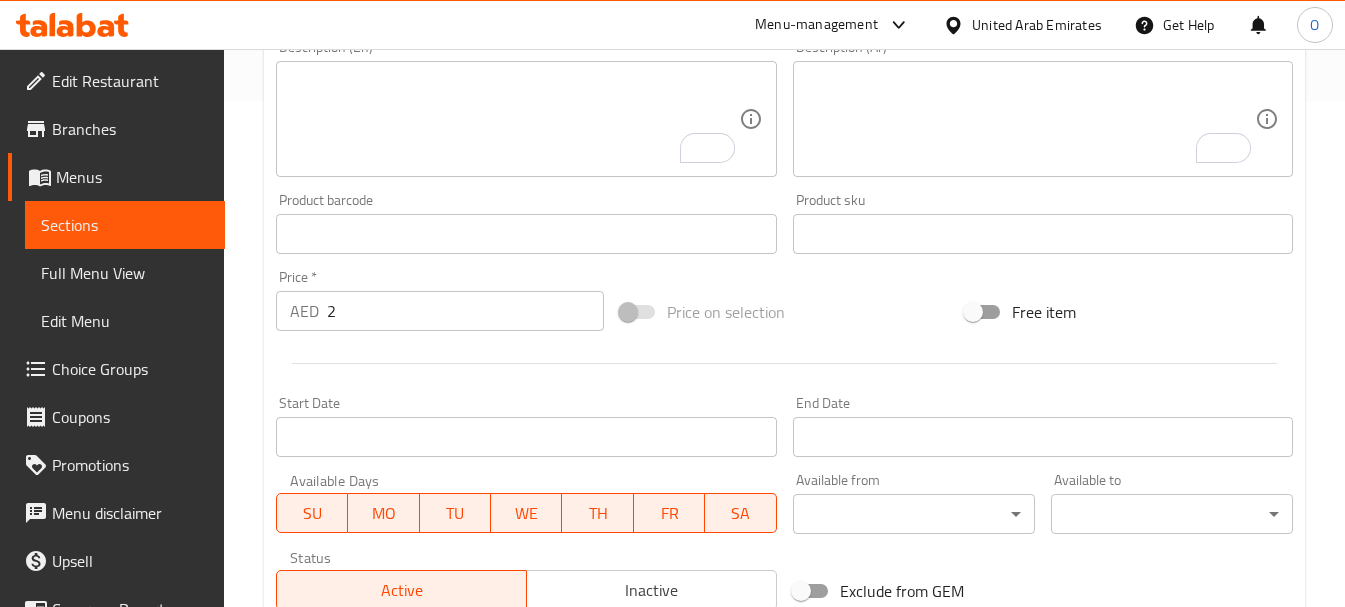 drag, startPoint x: 337, startPoint y: 327, endPoint x: 315, endPoint y: 326, distance: 22.022715 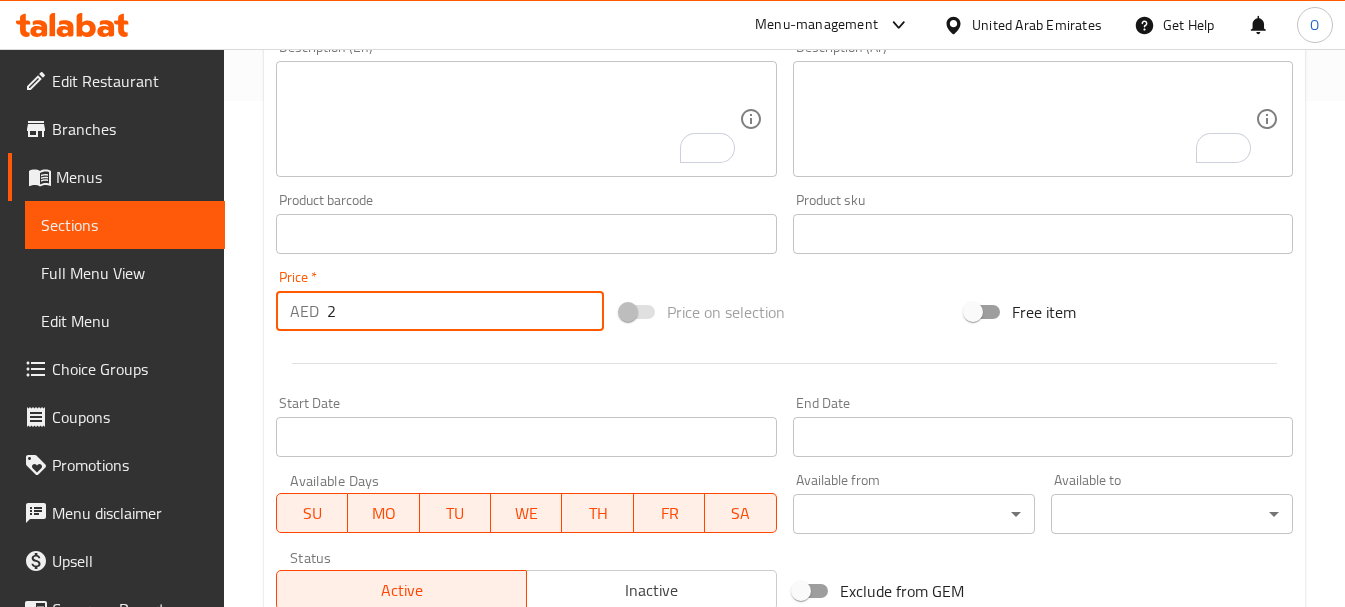 click at bounding box center (784, 363) 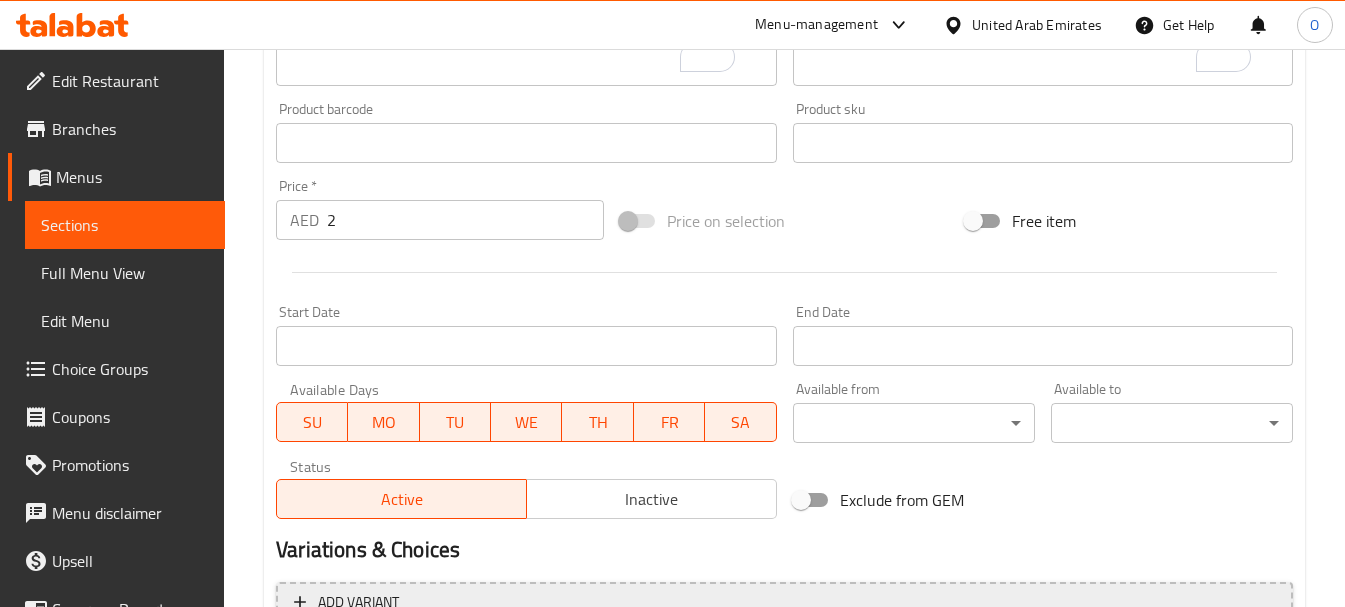 scroll, scrollTop: 806, scrollLeft: 0, axis: vertical 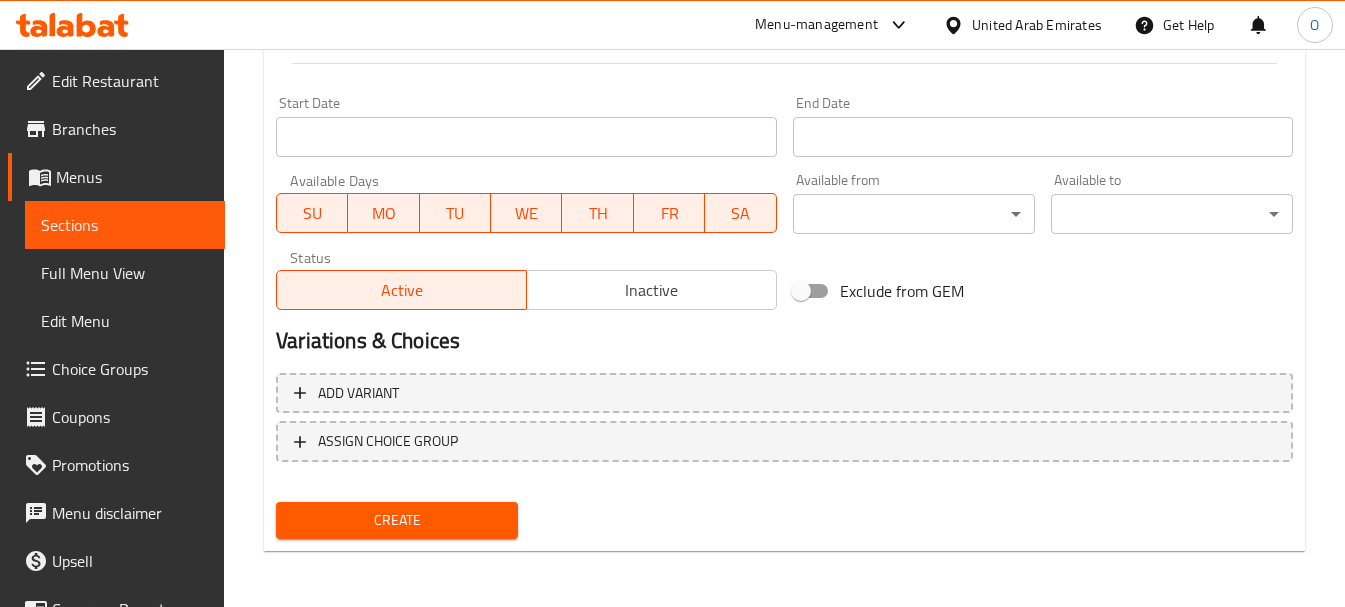 click on "Create" at bounding box center (397, 520) 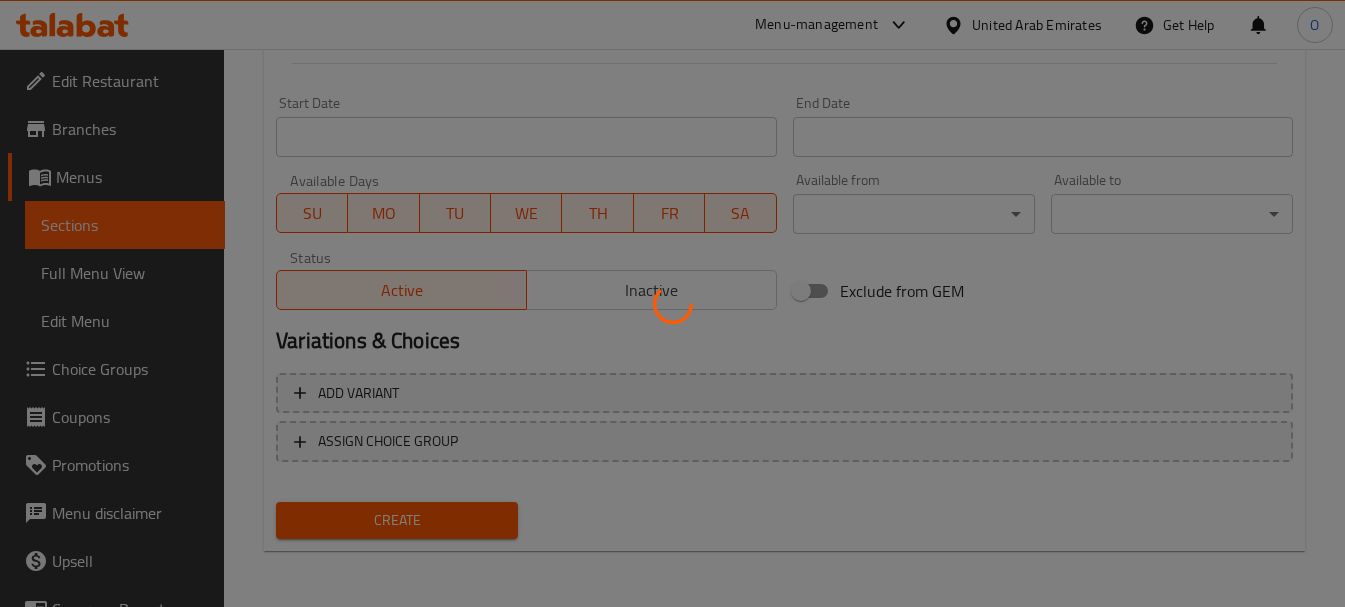 type 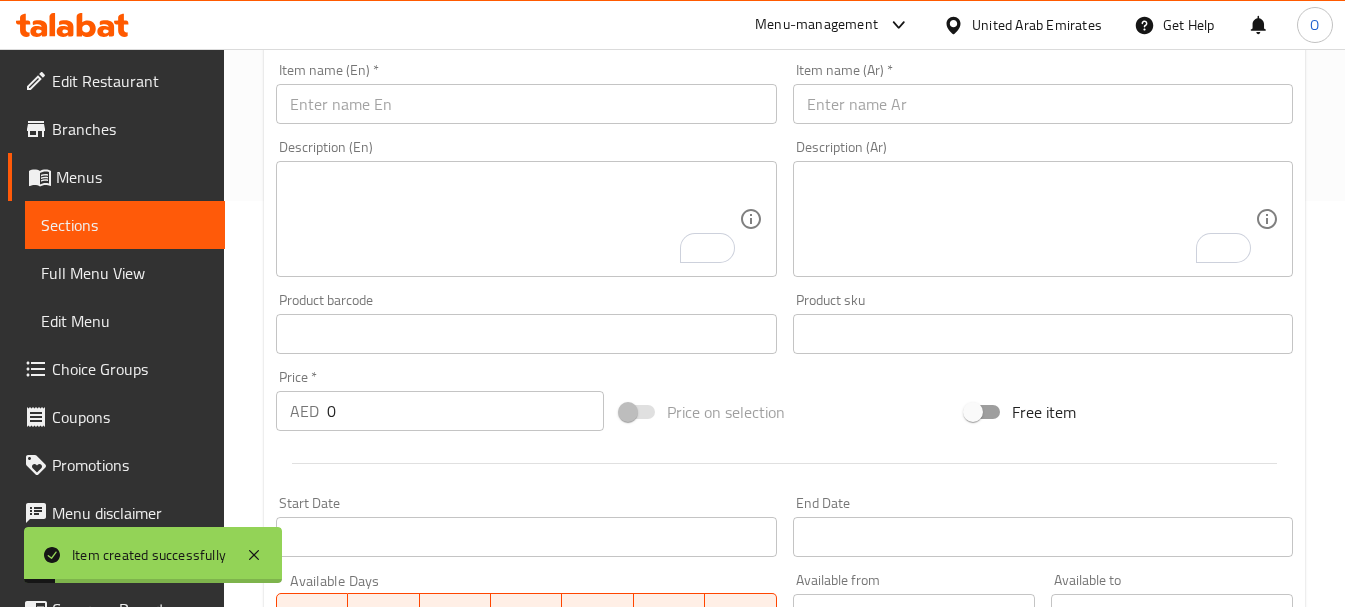 scroll, scrollTop: 106, scrollLeft: 0, axis: vertical 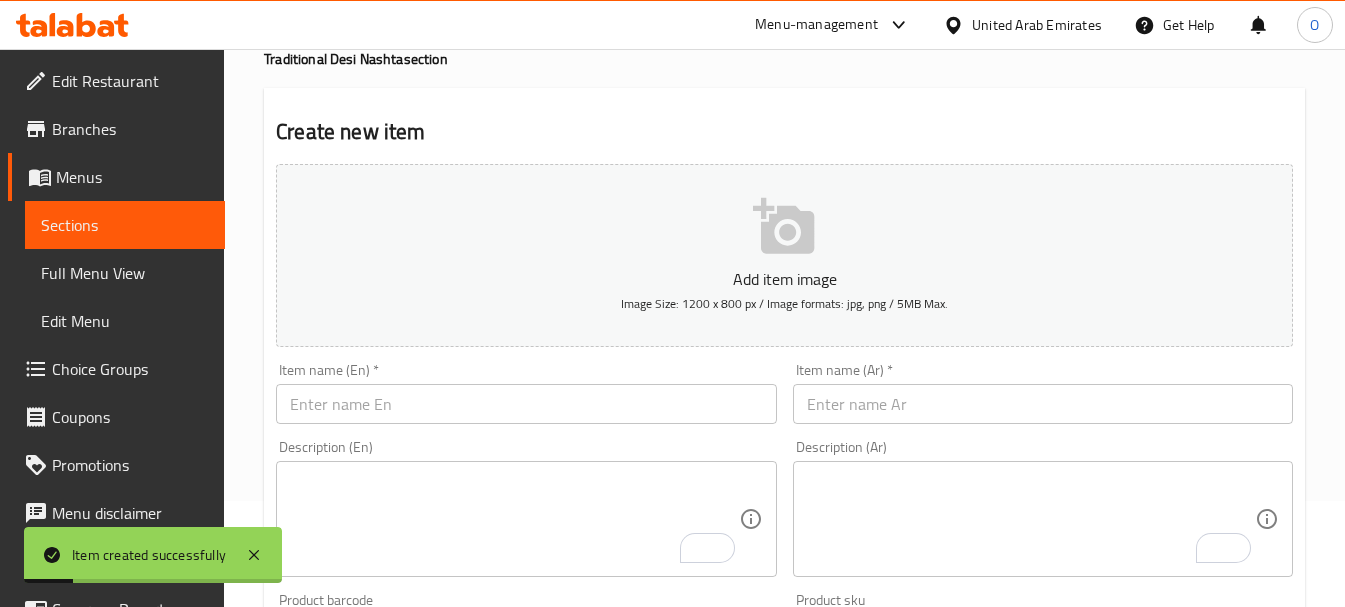 click at bounding box center (526, 404) 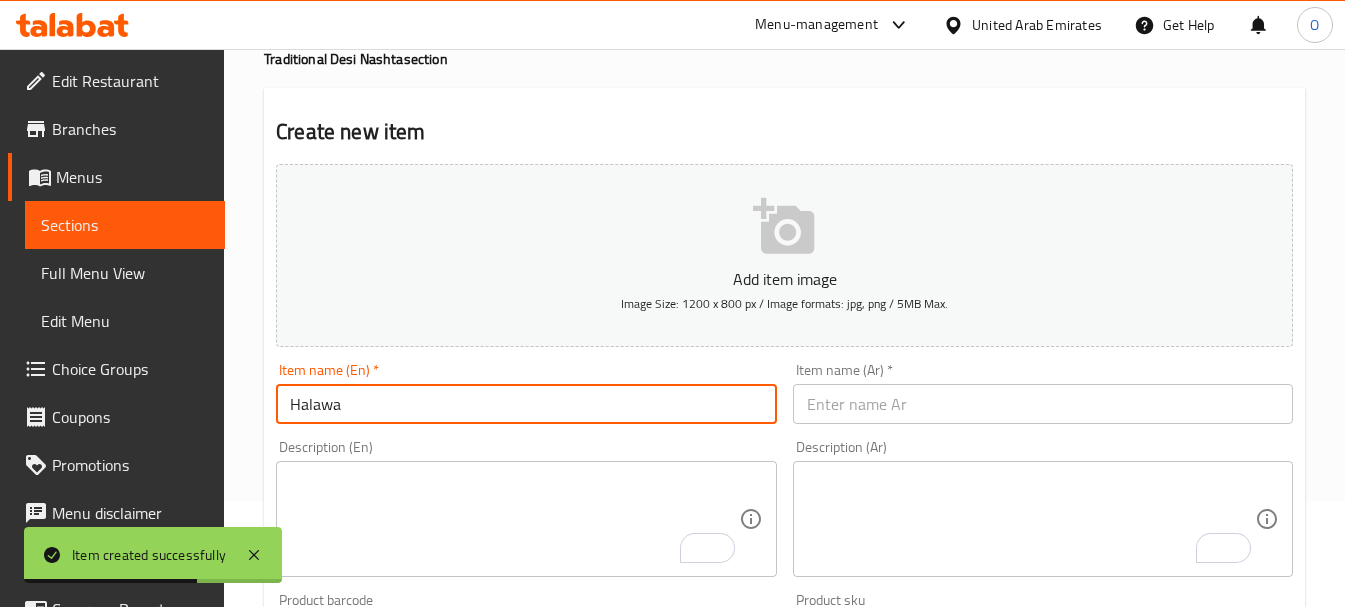 click on "Halawa" at bounding box center (526, 404) 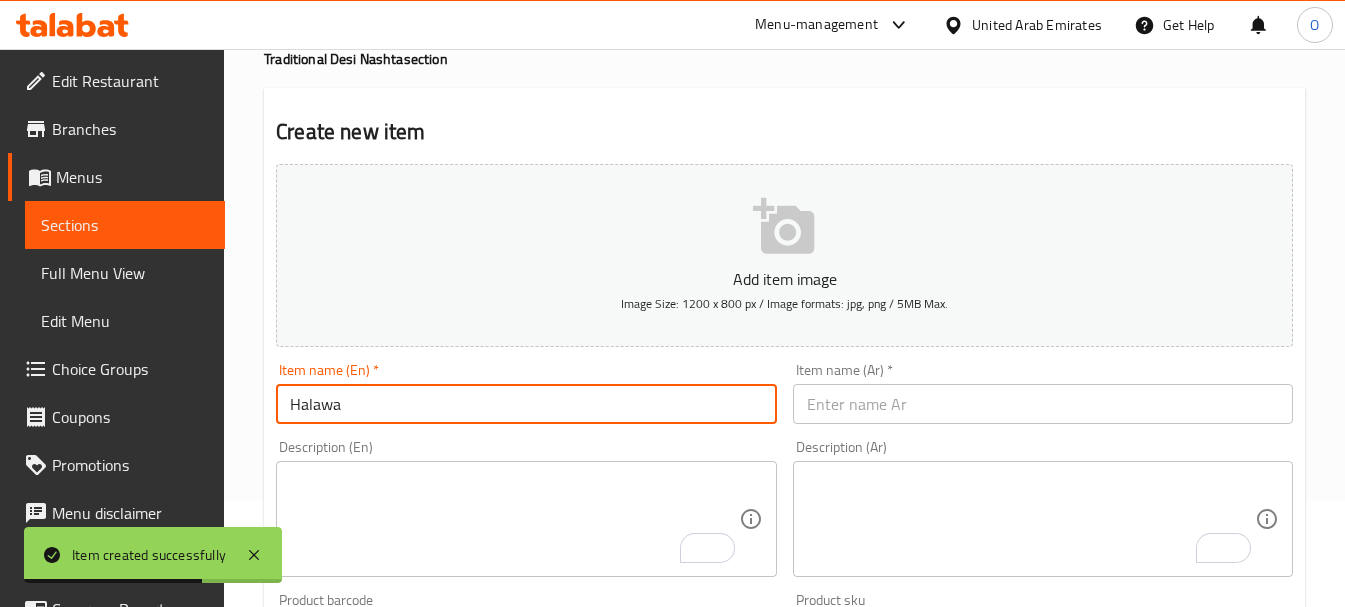 click on "Halawa" at bounding box center (526, 404) 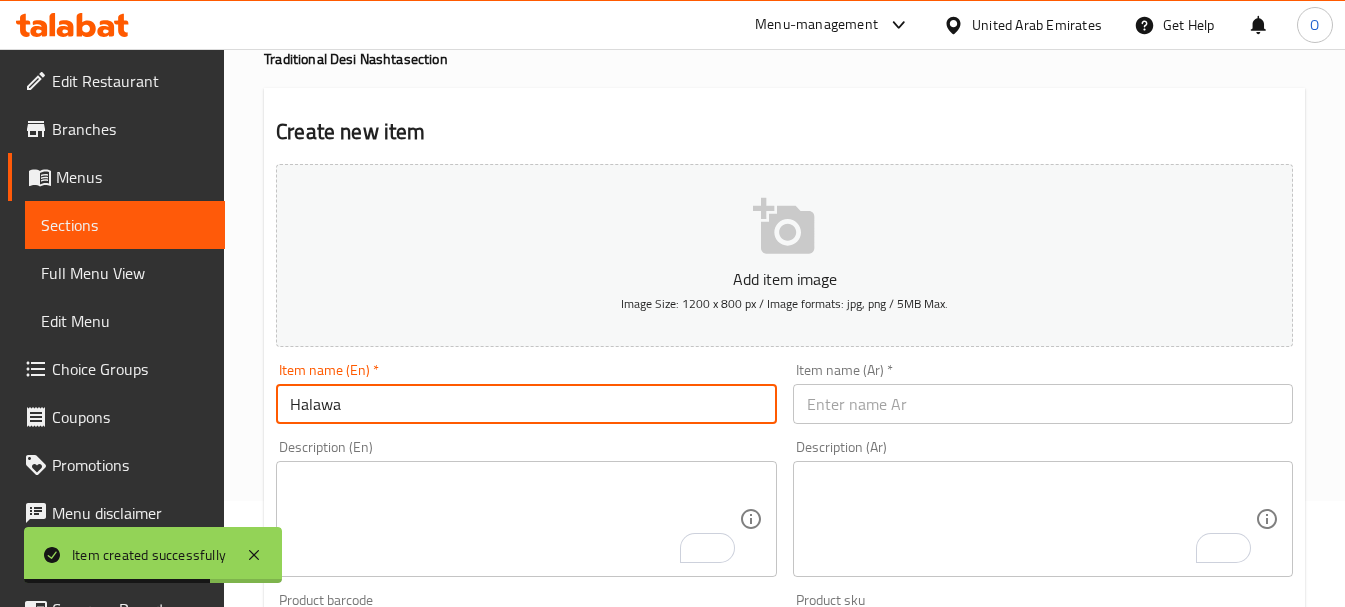 click on "Halawa" at bounding box center (526, 404) 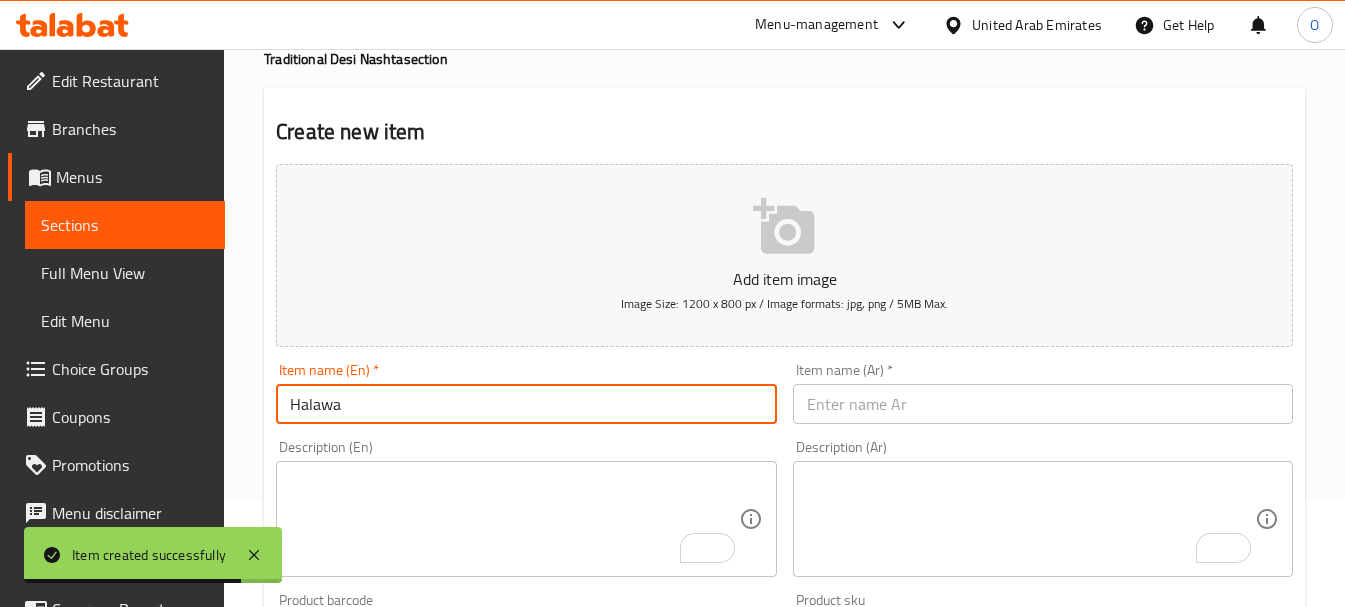 type 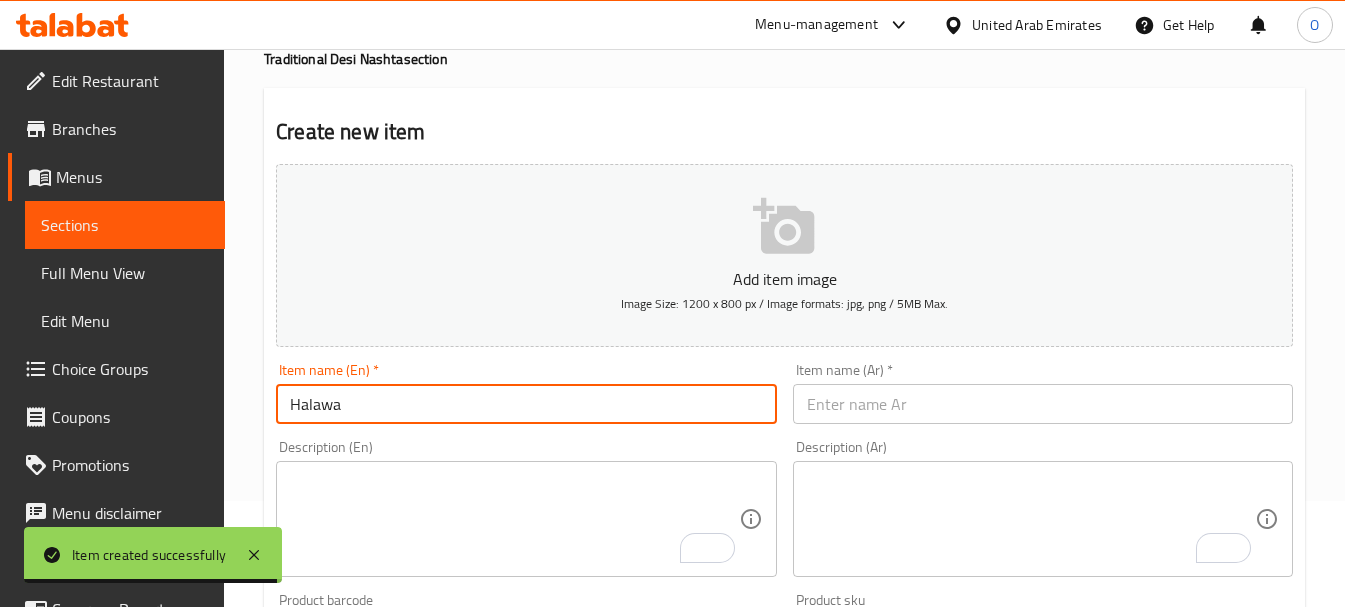 click at bounding box center [1043, 404] 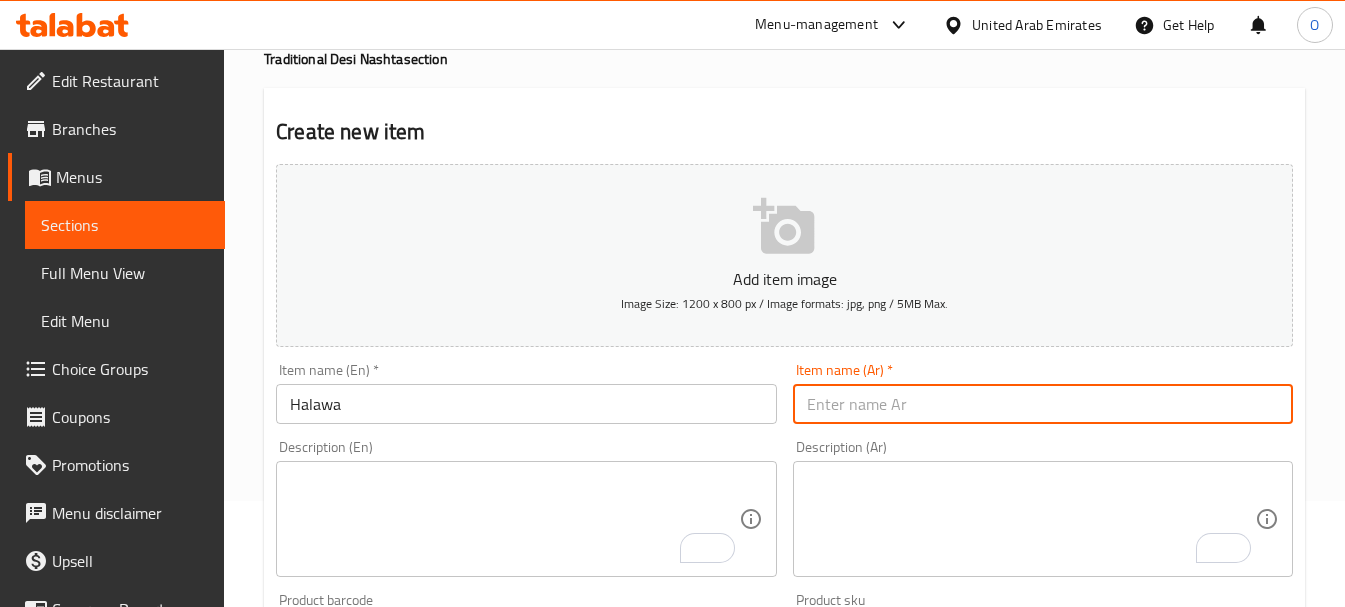 paste on "حلاوة" 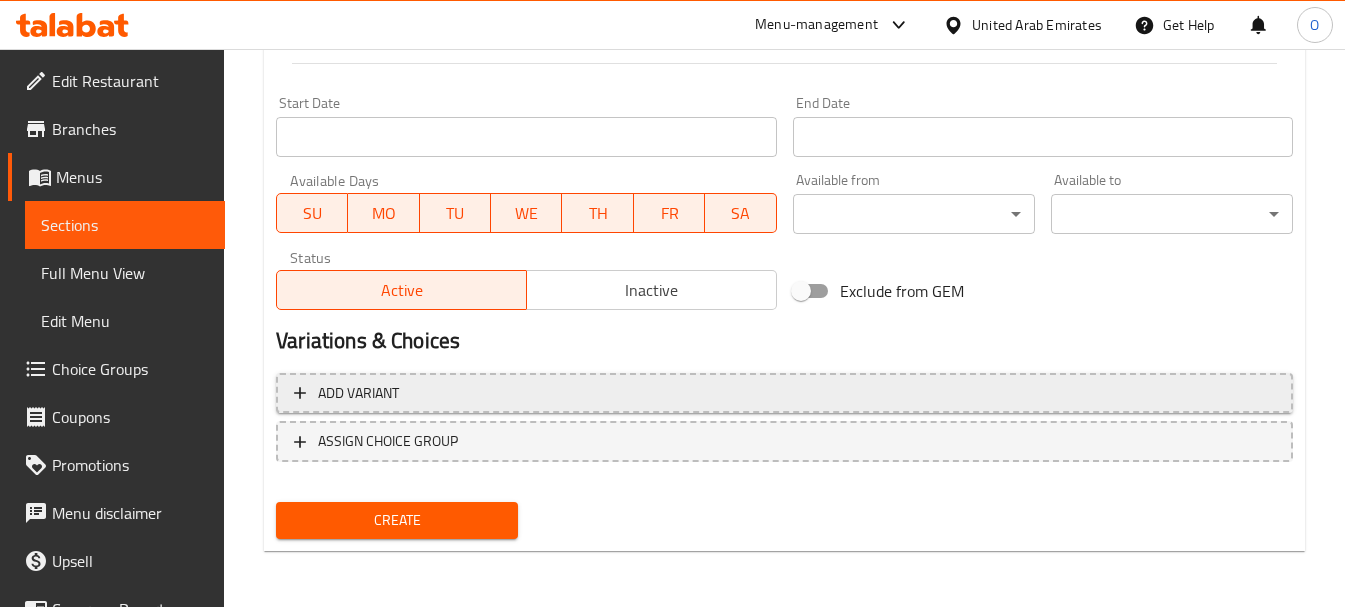 click on "Add variant" at bounding box center [784, 393] 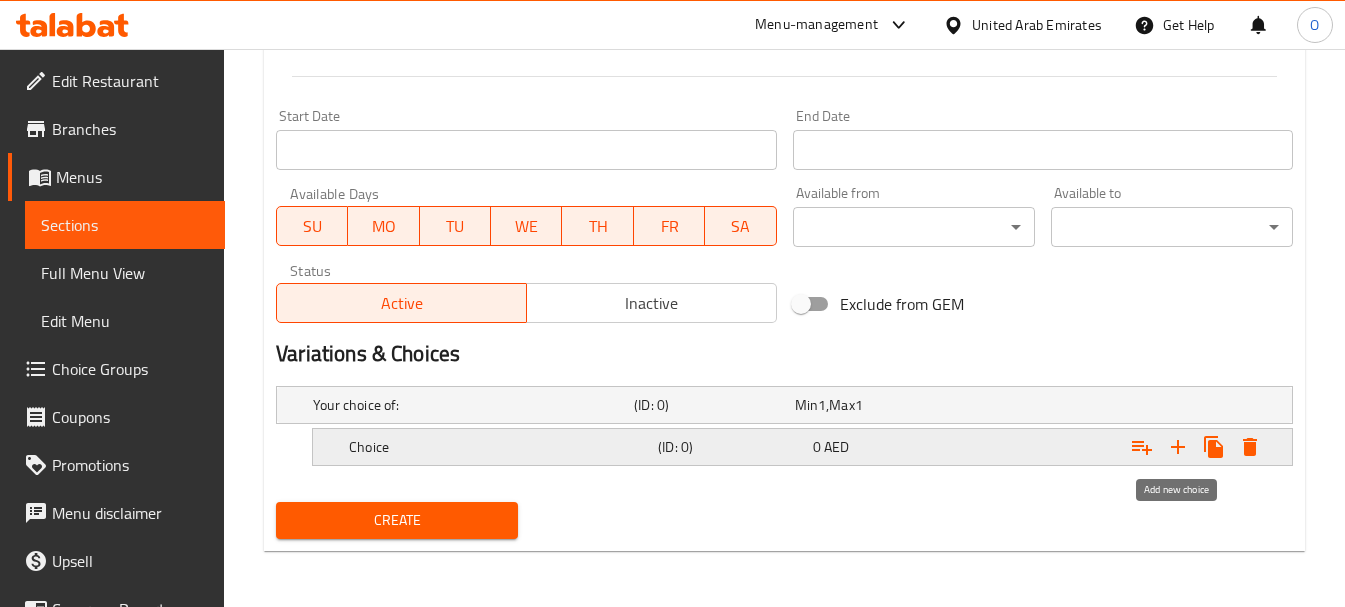 click 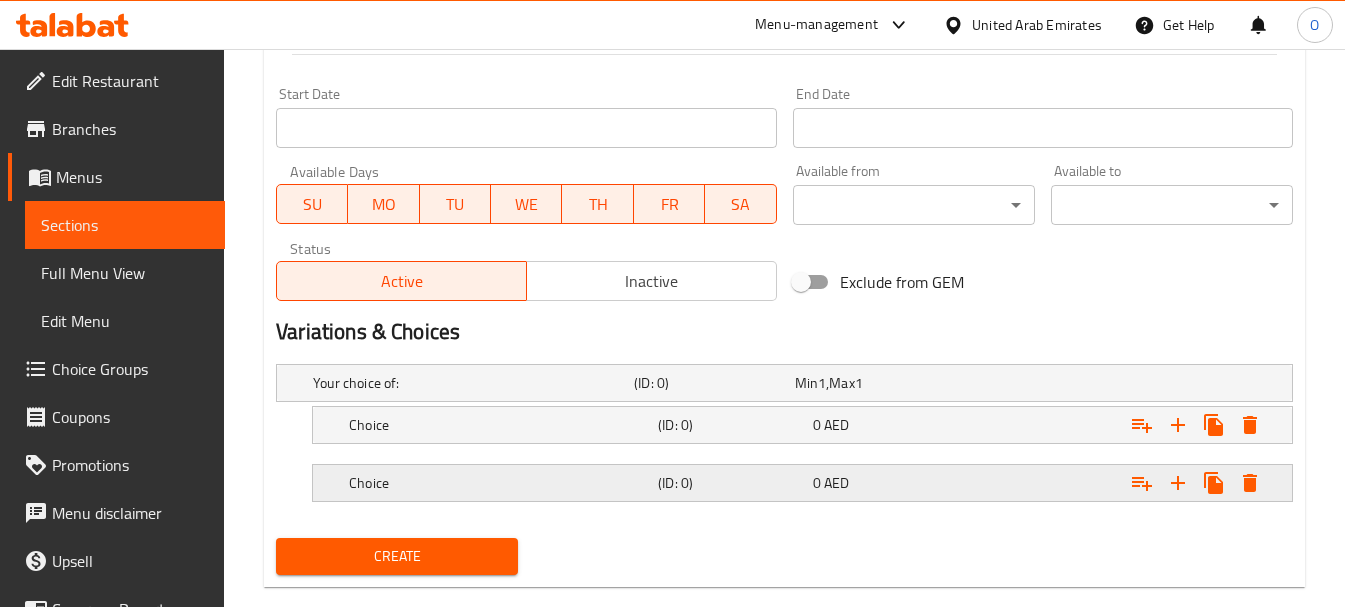 scroll, scrollTop: 851, scrollLeft: 0, axis: vertical 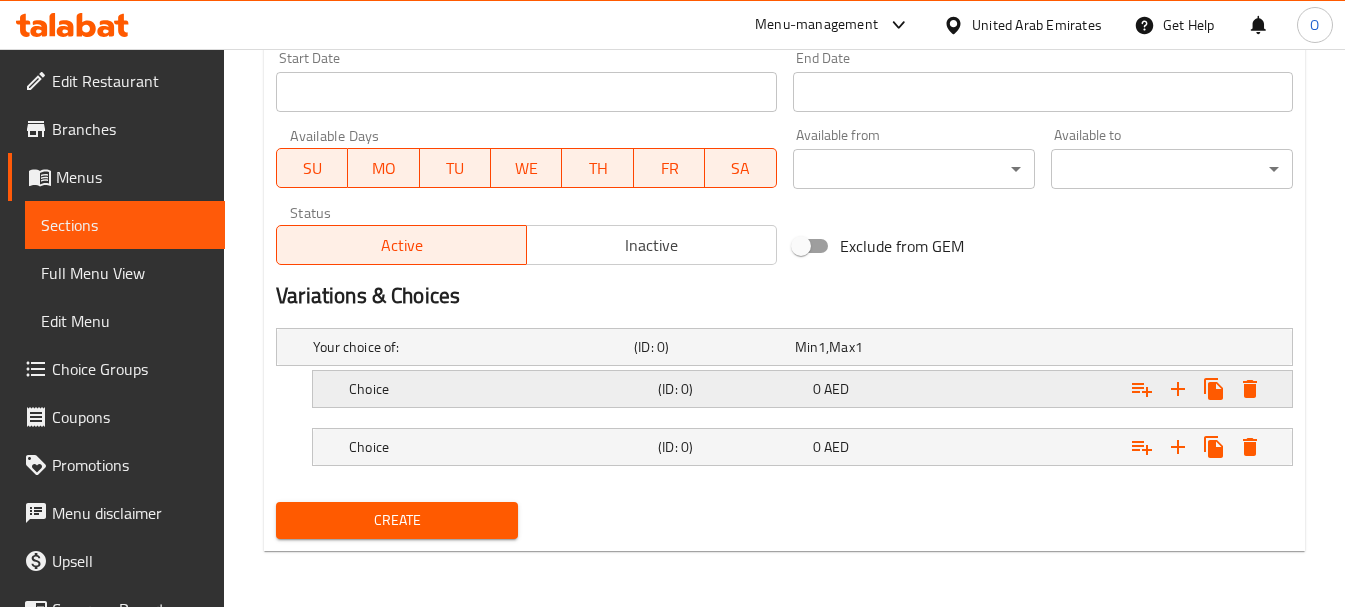 click on "(ID: 0)" at bounding box center [710, 347] 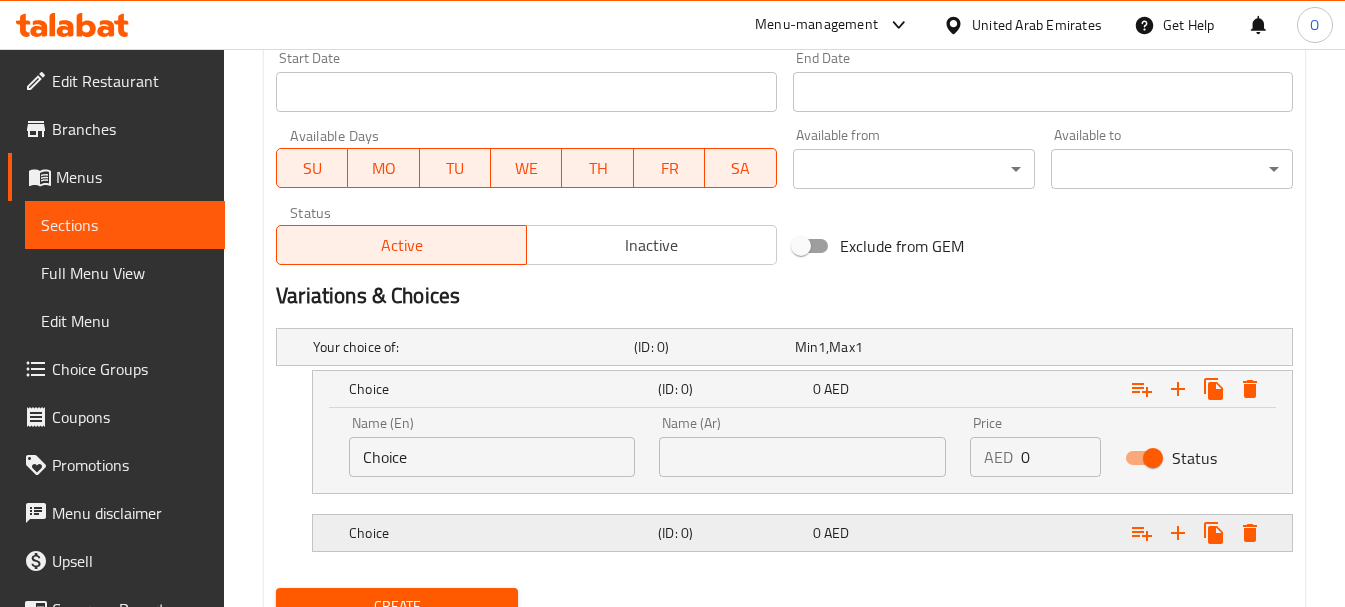 click on "Choice (ID: 0) 0   AED" at bounding box center [790, 347] 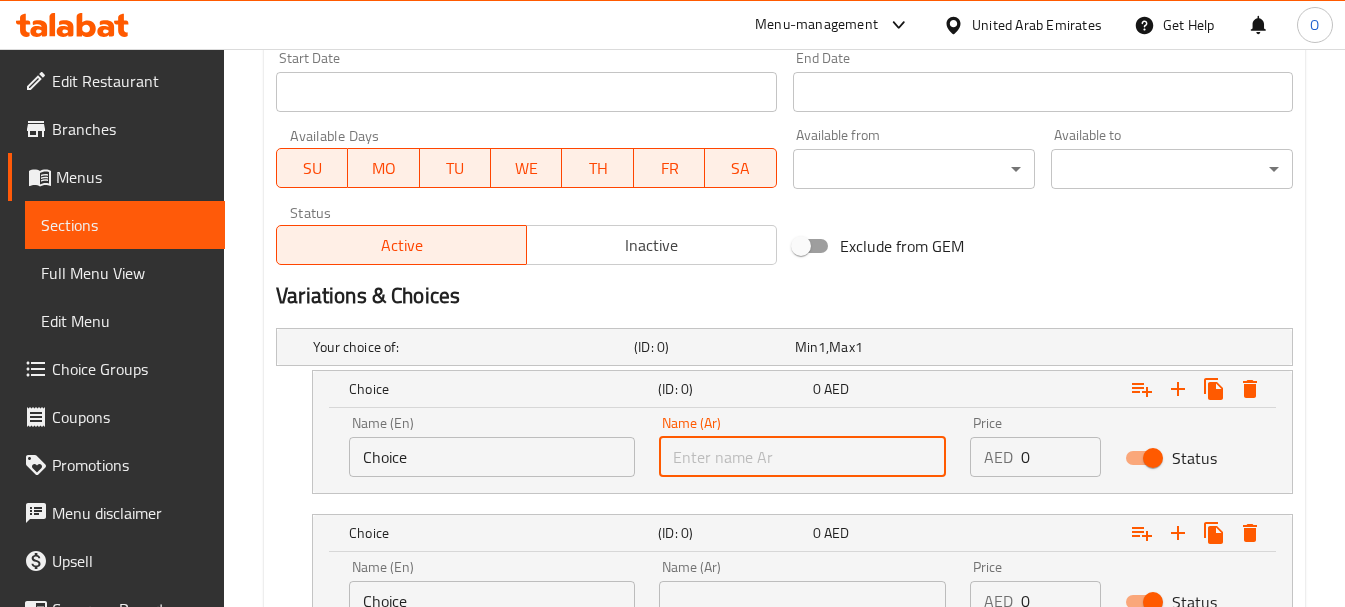 click at bounding box center [802, 457] 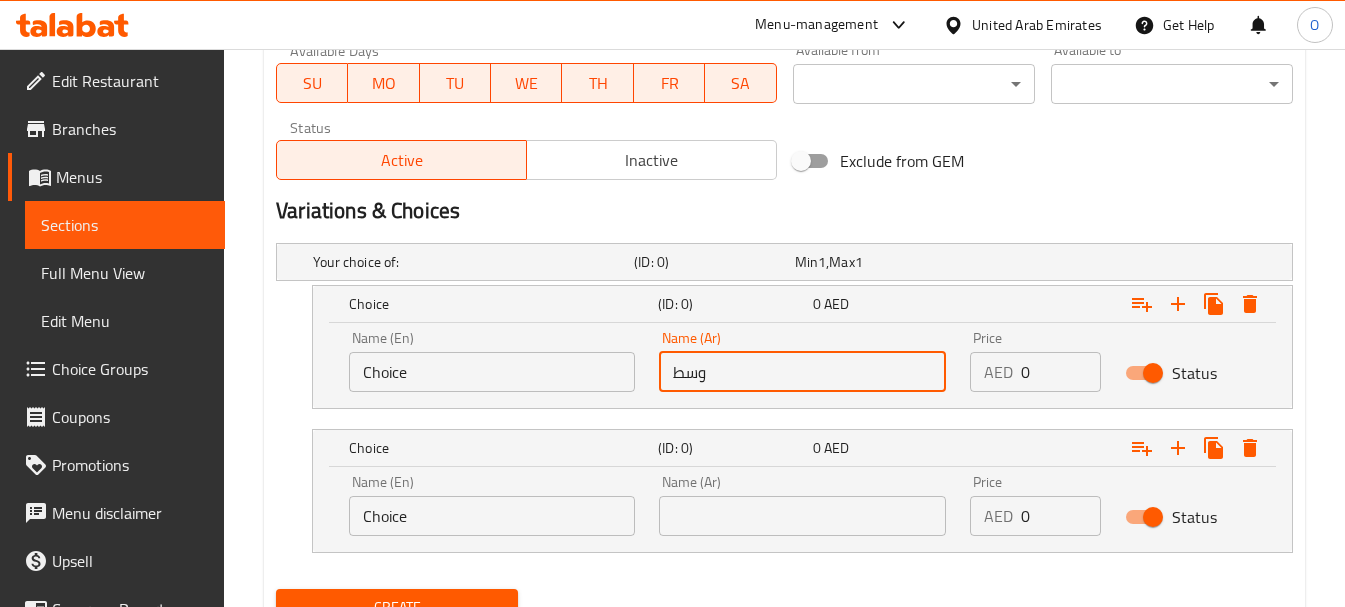 scroll, scrollTop: 951, scrollLeft: 0, axis: vertical 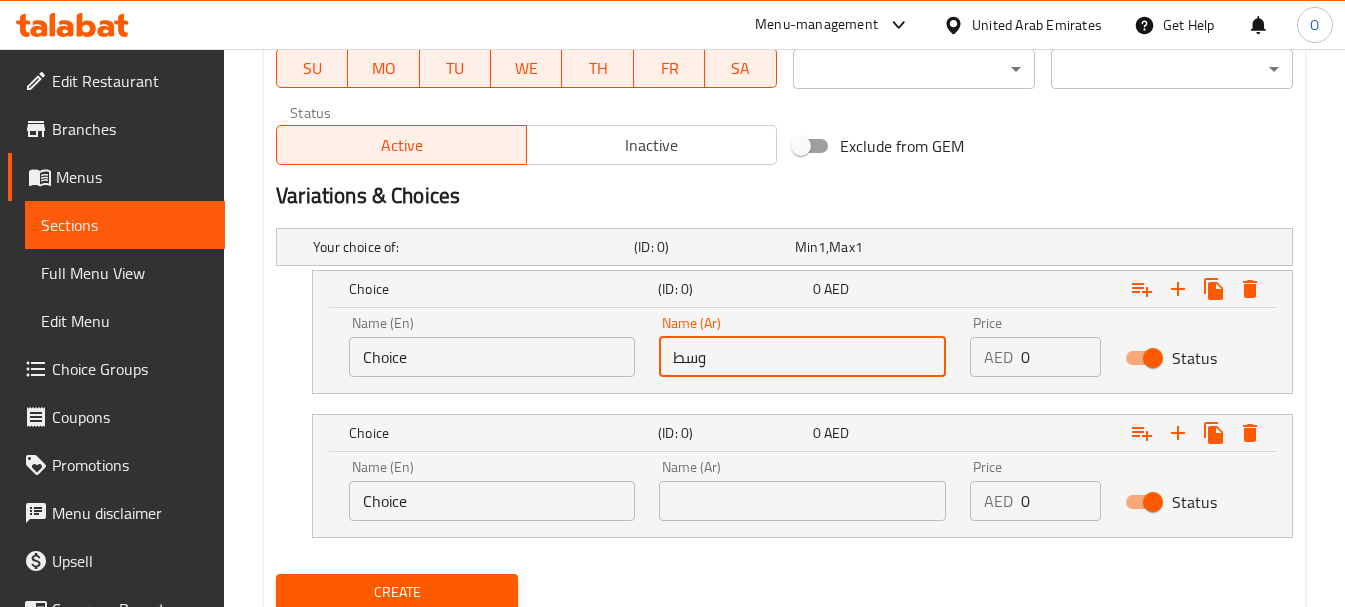 click at bounding box center [802, 501] 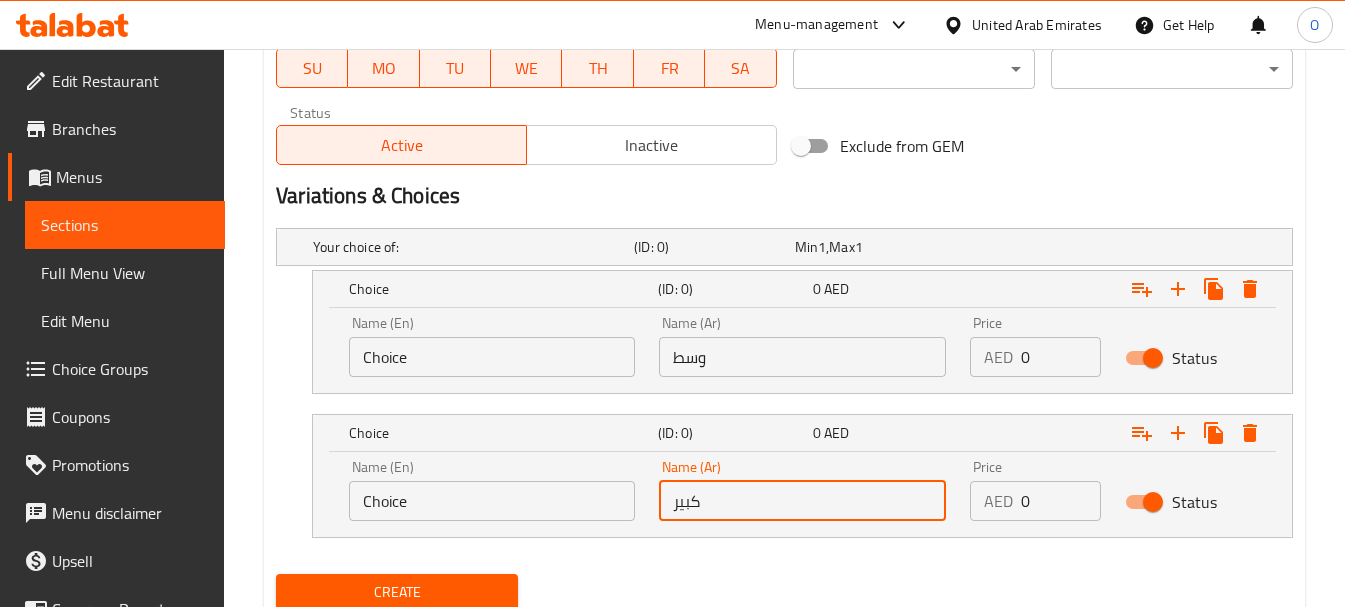 click on "Choice" at bounding box center [492, 357] 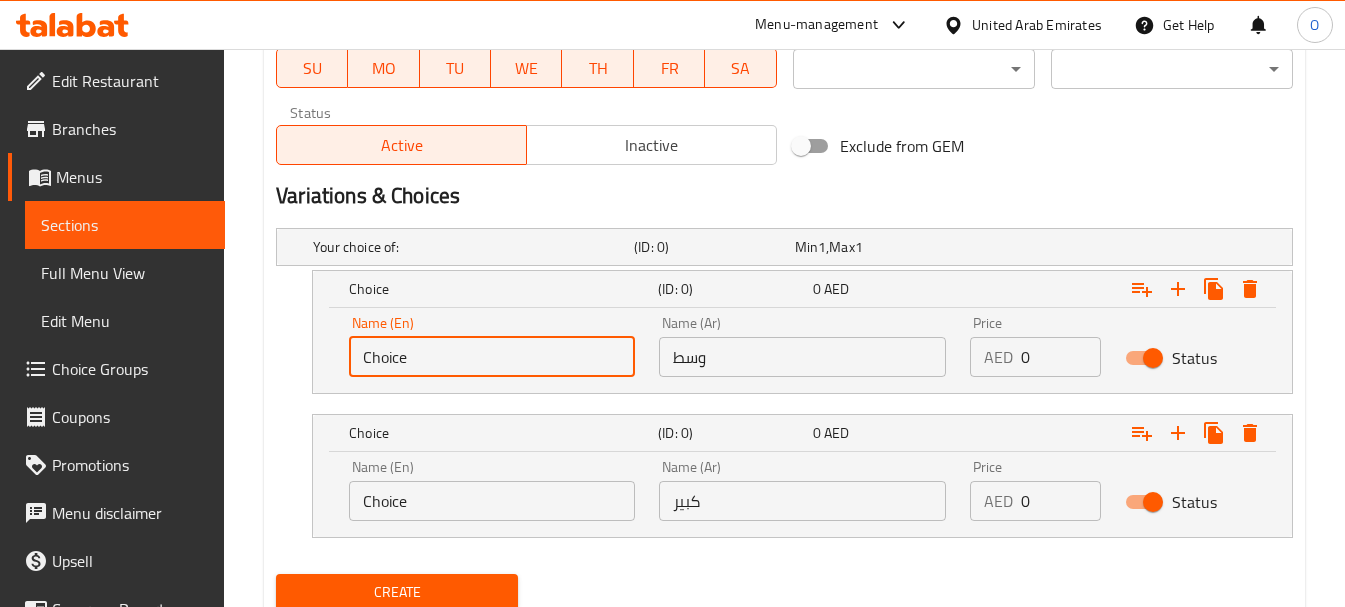 click on "Choice" at bounding box center (492, 357) 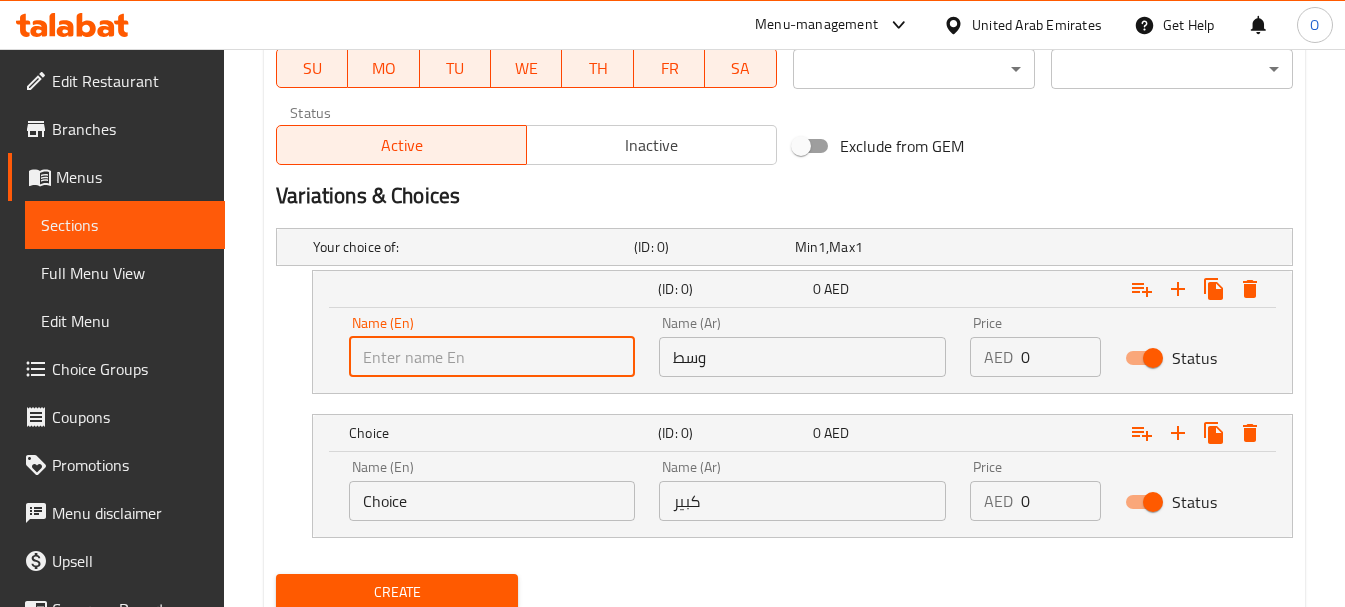 click on "Choice" at bounding box center (492, 501) 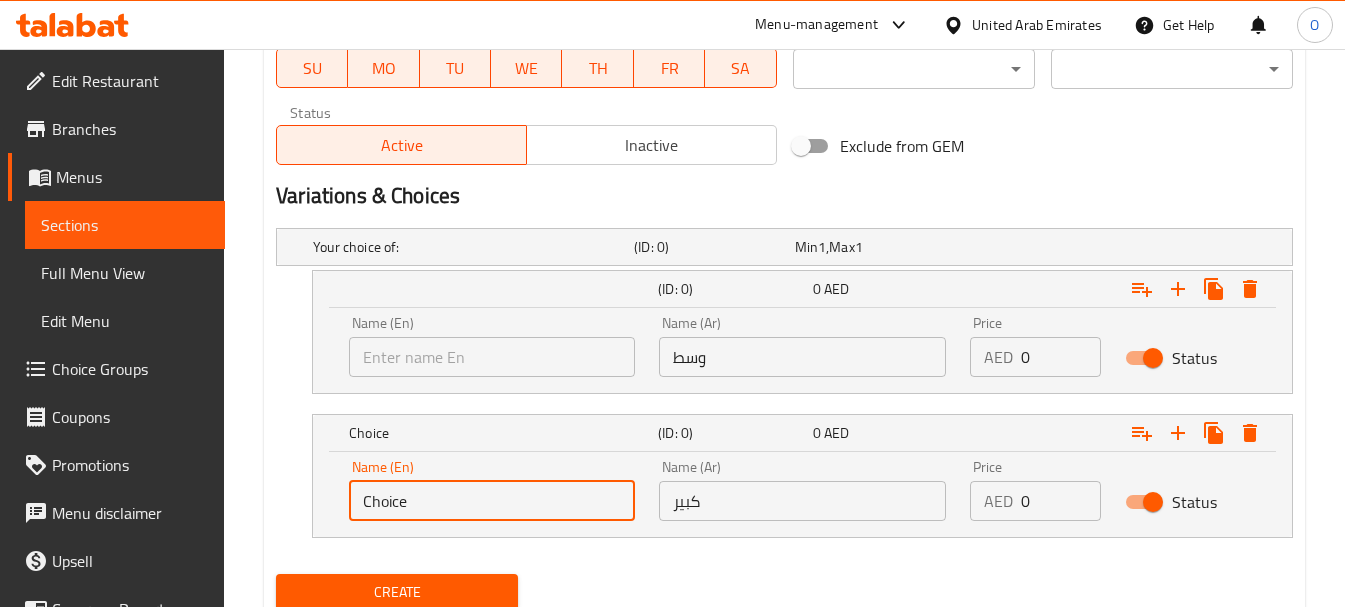 click on "Choice" at bounding box center [492, 501] 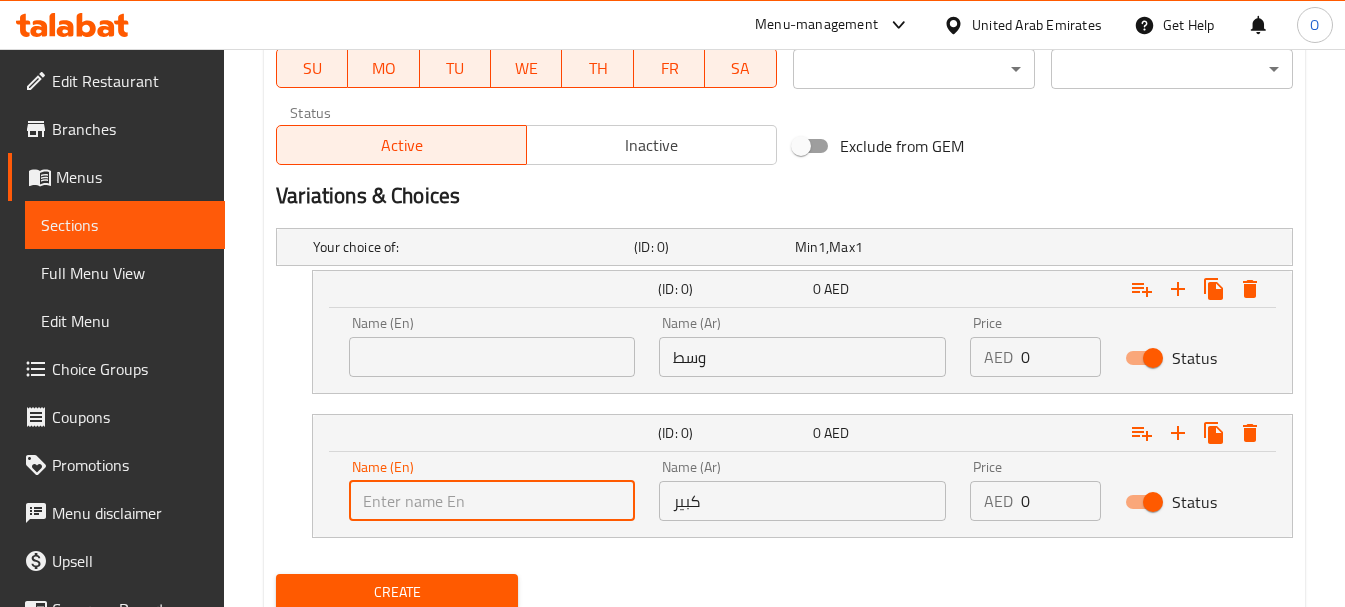 click on "Name (En) Name (En)" at bounding box center (492, 346) 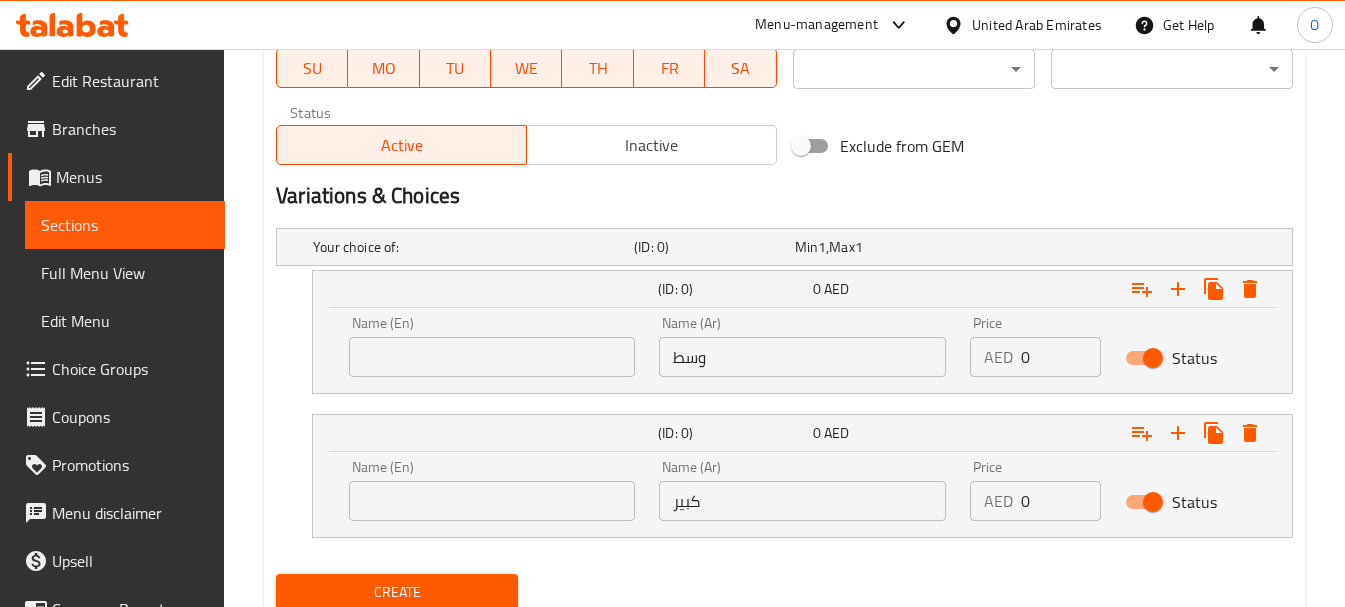 click at bounding box center (492, 357) 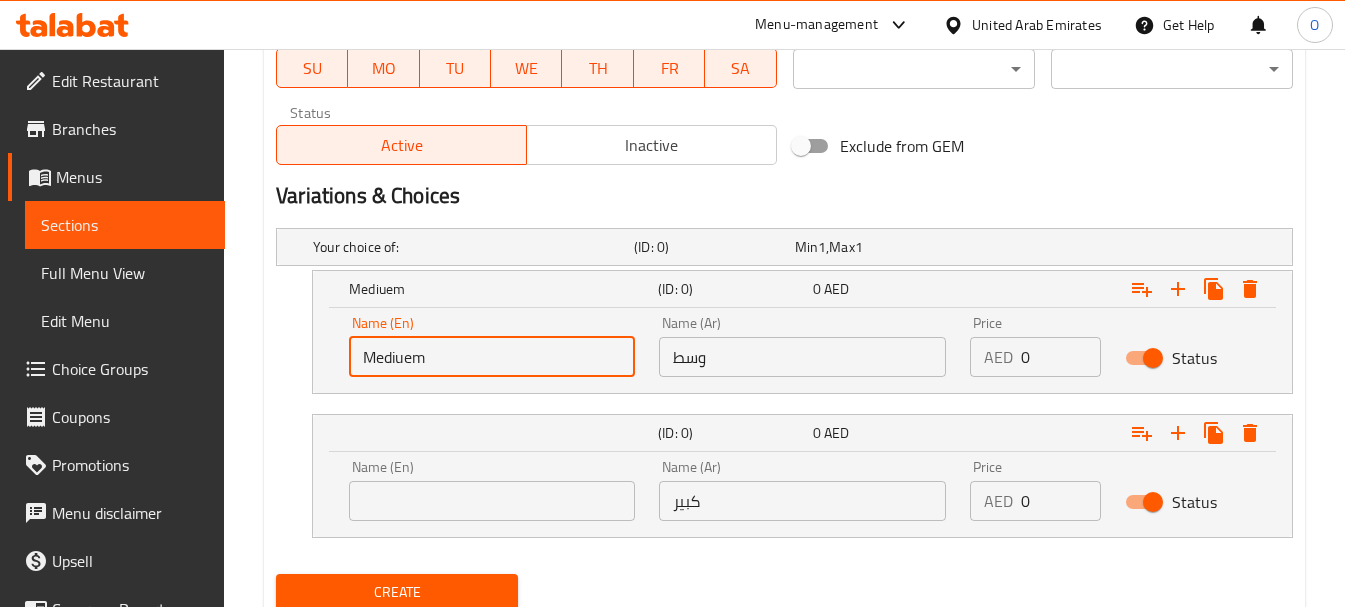 click at bounding box center (492, 501) 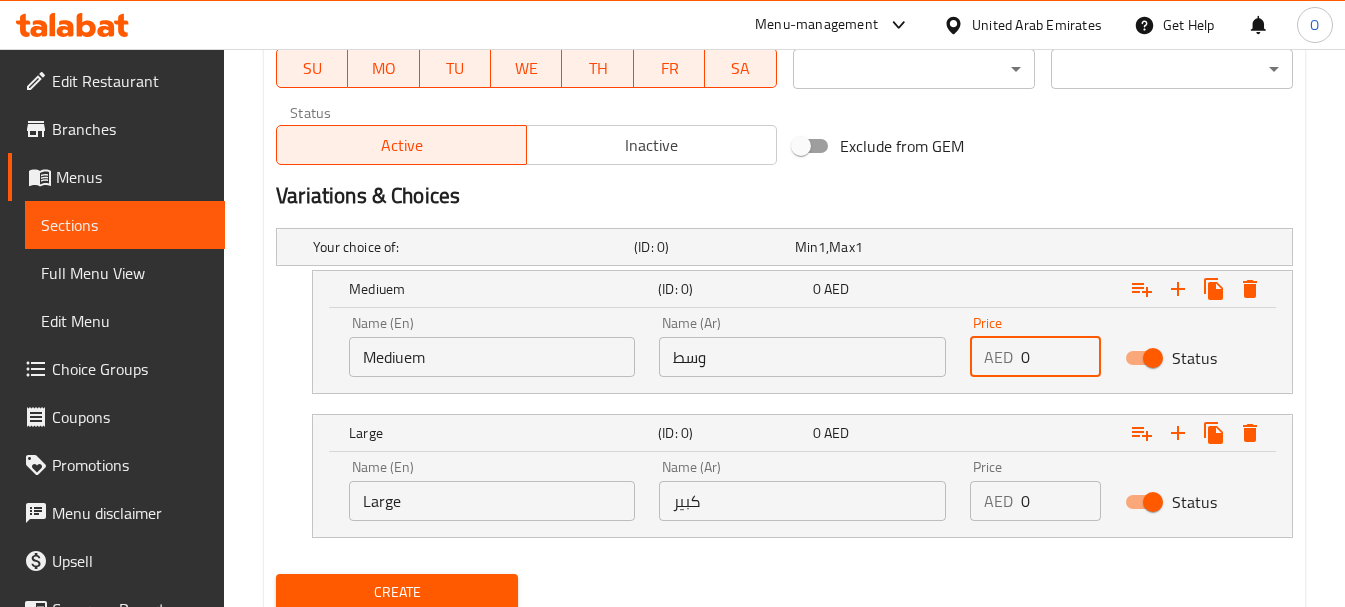 drag, startPoint x: 1040, startPoint y: 366, endPoint x: 1017, endPoint y: 368, distance: 23.086792 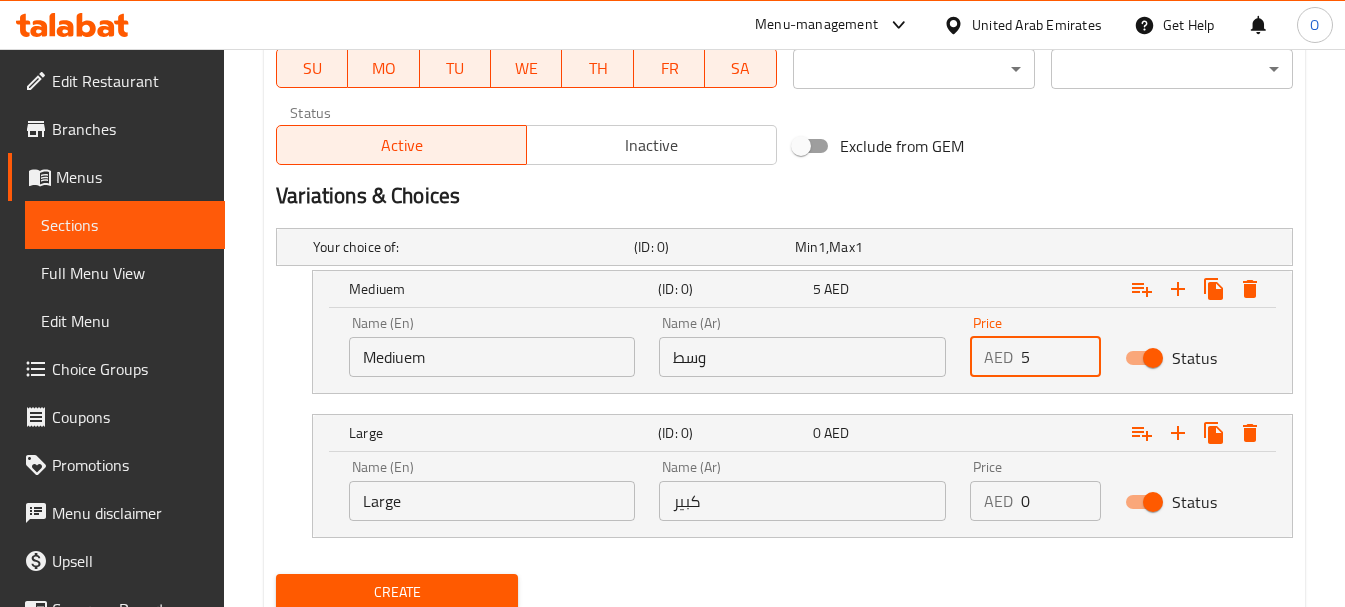 drag, startPoint x: 1023, startPoint y: 501, endPoint x: 997, endPoint y: 504, distance: 26.172504 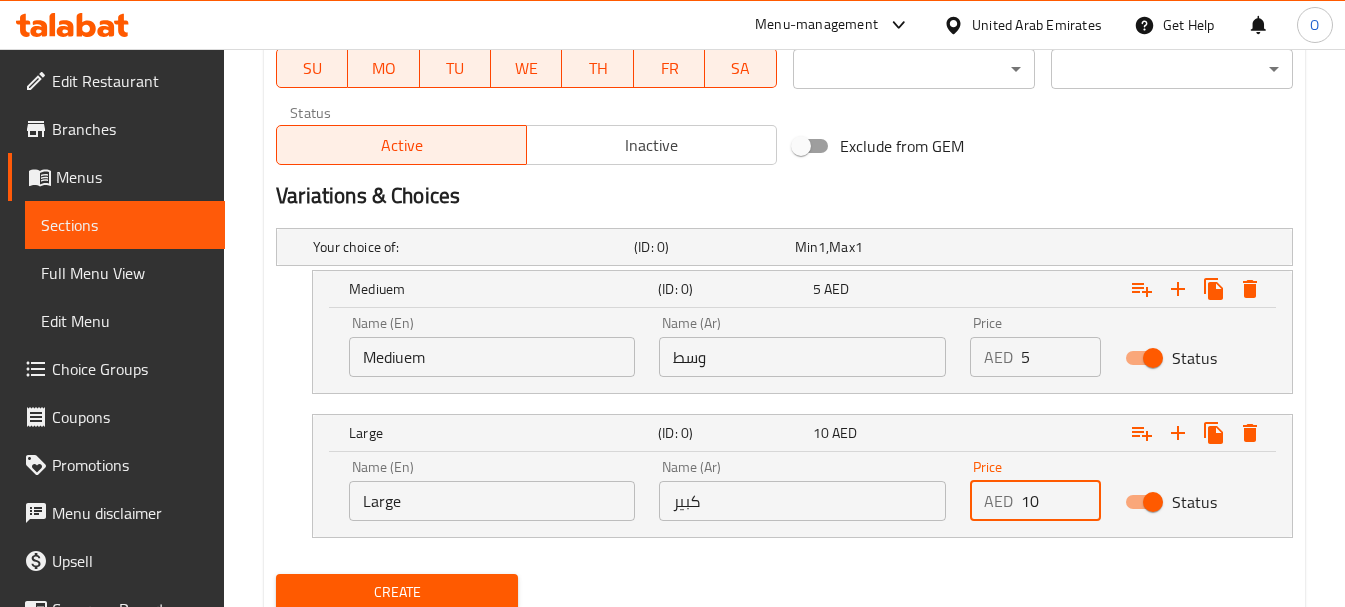 click on "Your choice of: (ID: 0) Min 1 , Max 1 Name (En) Your choice of: Name (En) Name (Ar) اختيارك من: Name (Ar) Min 1 Min Max 1 Max [SIZE] (ID: 0) 5 AED Name (En) [SIZE] Name (En) Name (Ar) وسط Name (Ar) Price AED 5 Price Status Large (ID: 0) 10 AED Name (En) Large Name (En) Name (Ar) كبير Name (Ar) Price AED 10 Price Status" at bounding box center (784, 393) 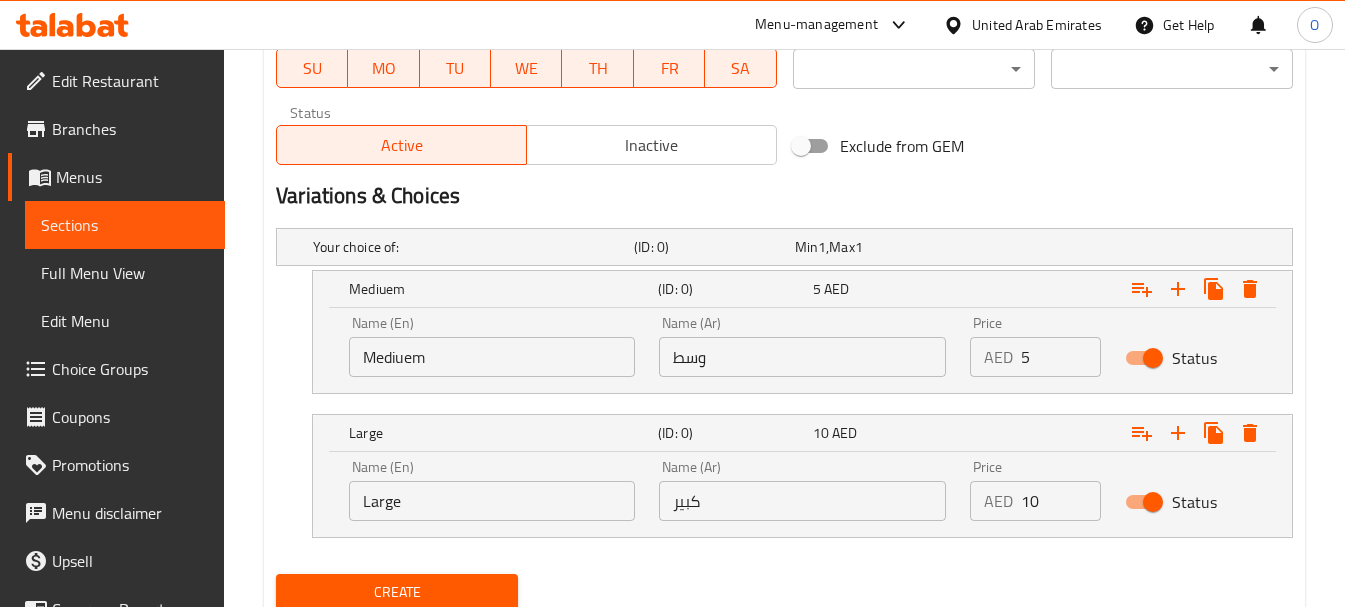 click on "Create" at bounding box center [397, 592] 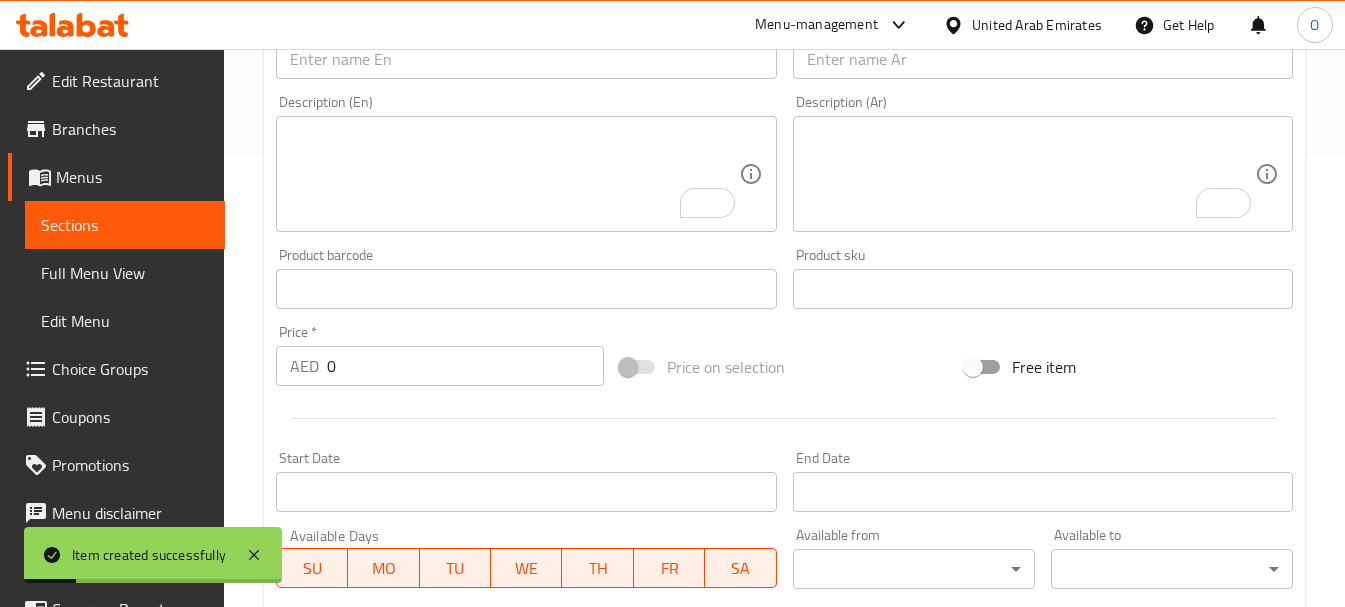 scroll, scrollTop: 251, scrollLeft: 0, axis: vertical 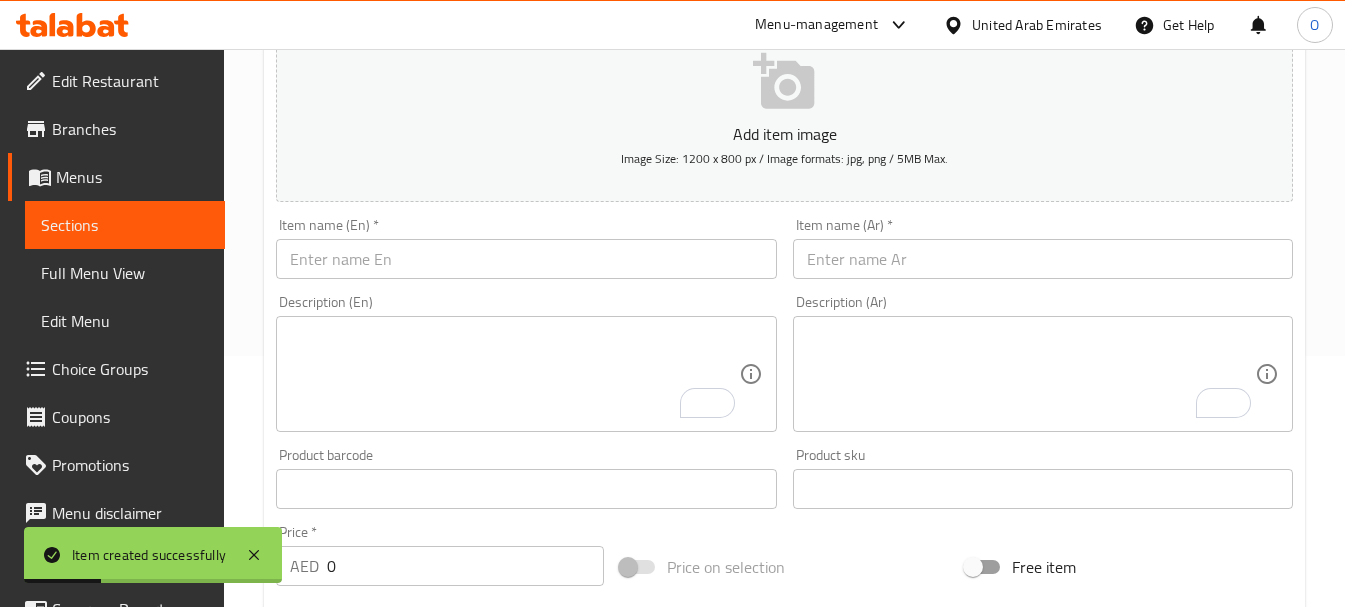 click at bounding box center (526, 259) 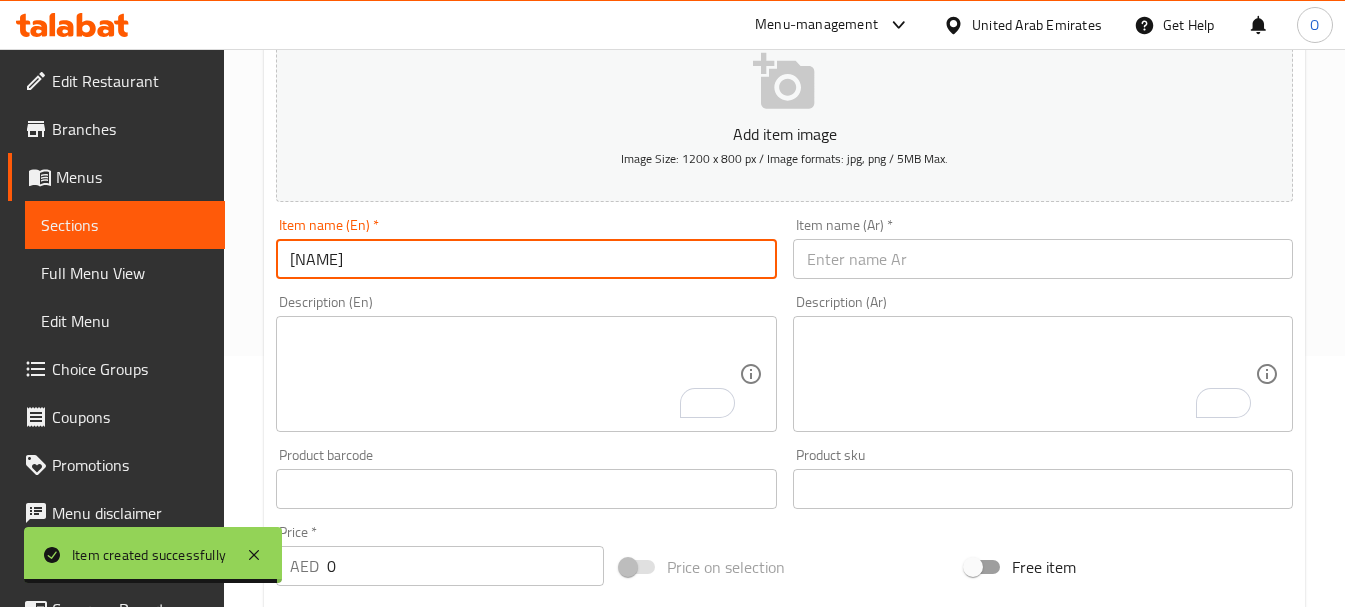 click on "[NAME]" at bounding box center [526, 259] 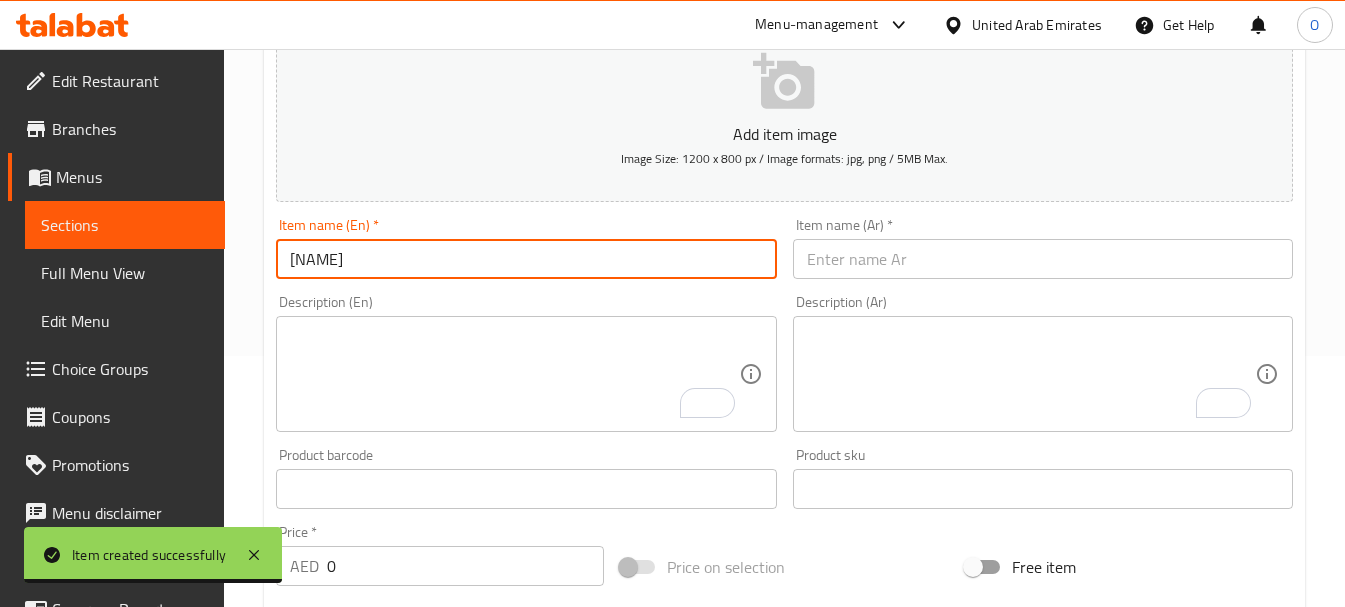 click on "[NAME]" at bounding box center [526, 259] 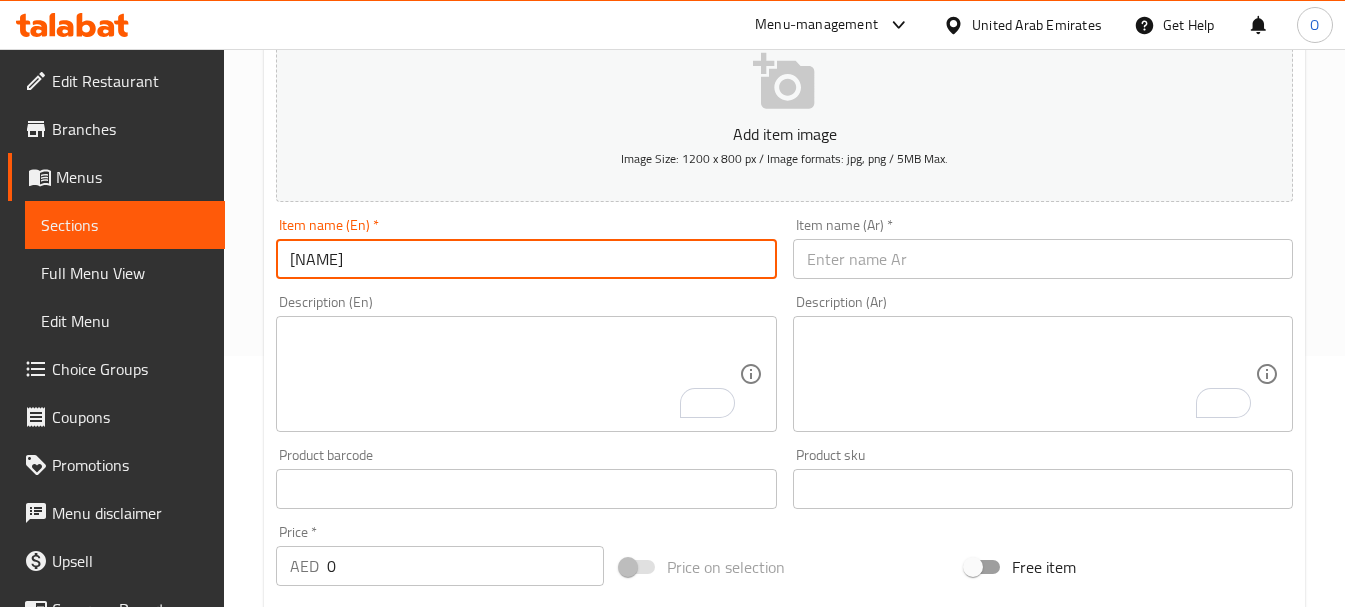 click on "[NAME]" at bounding box center (526, 259) 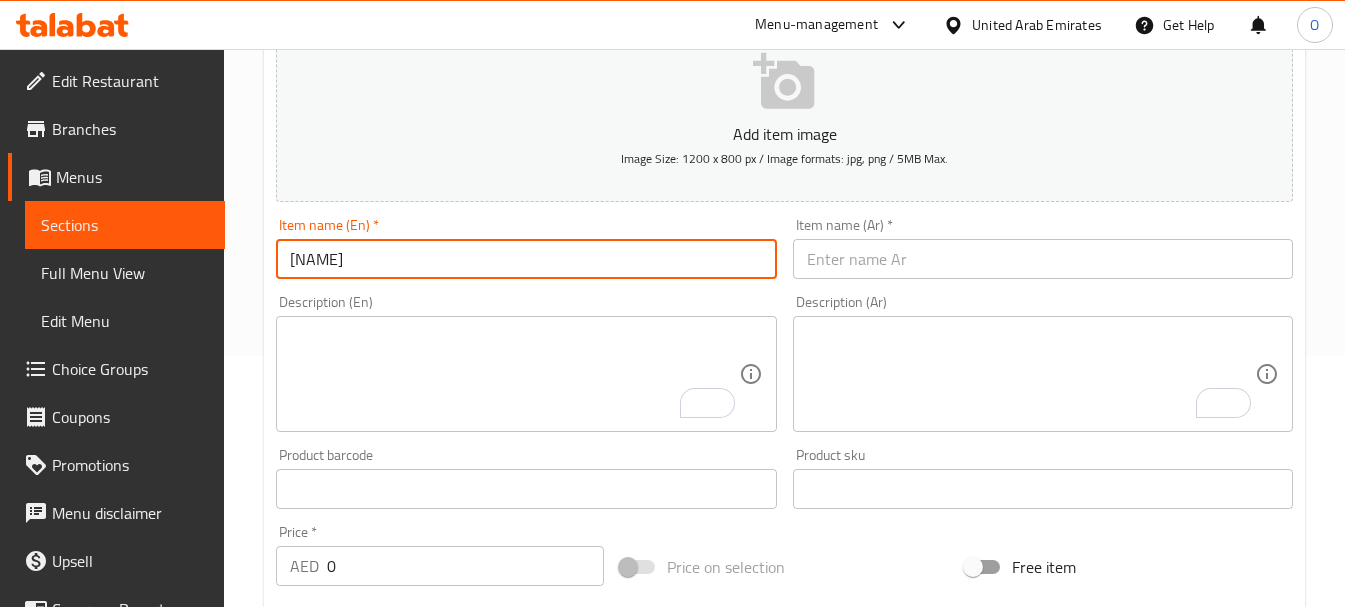 click at bounding box center (1043, 259) 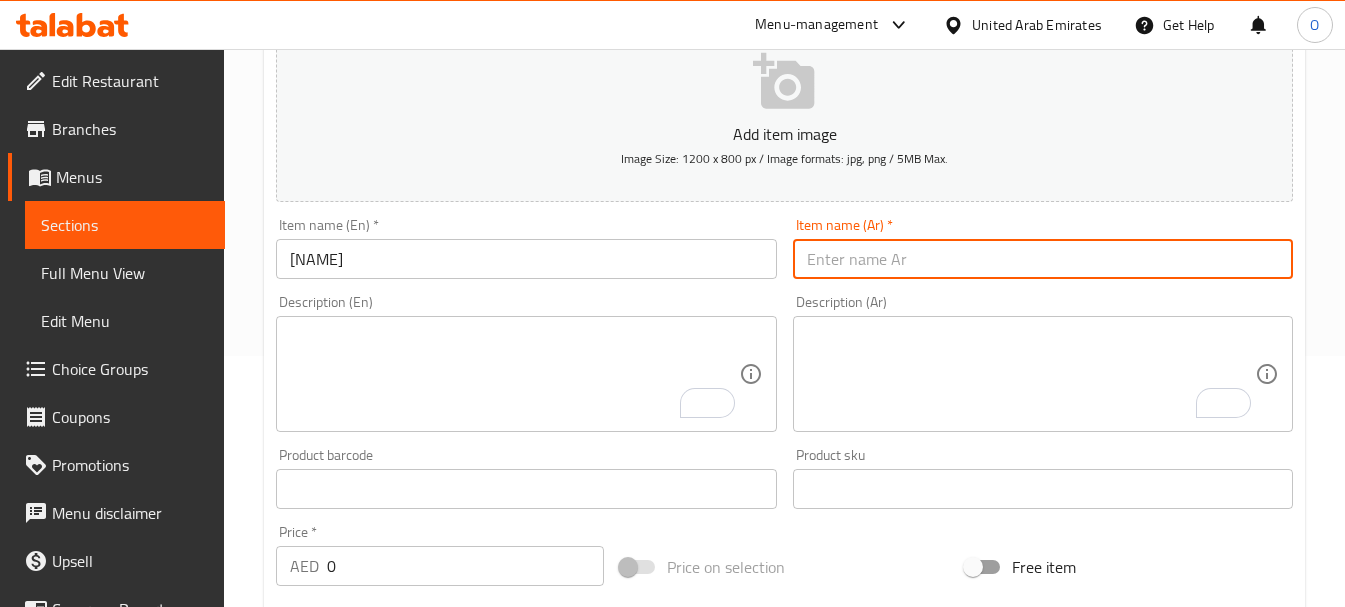 paste on "ألو بهاجي" 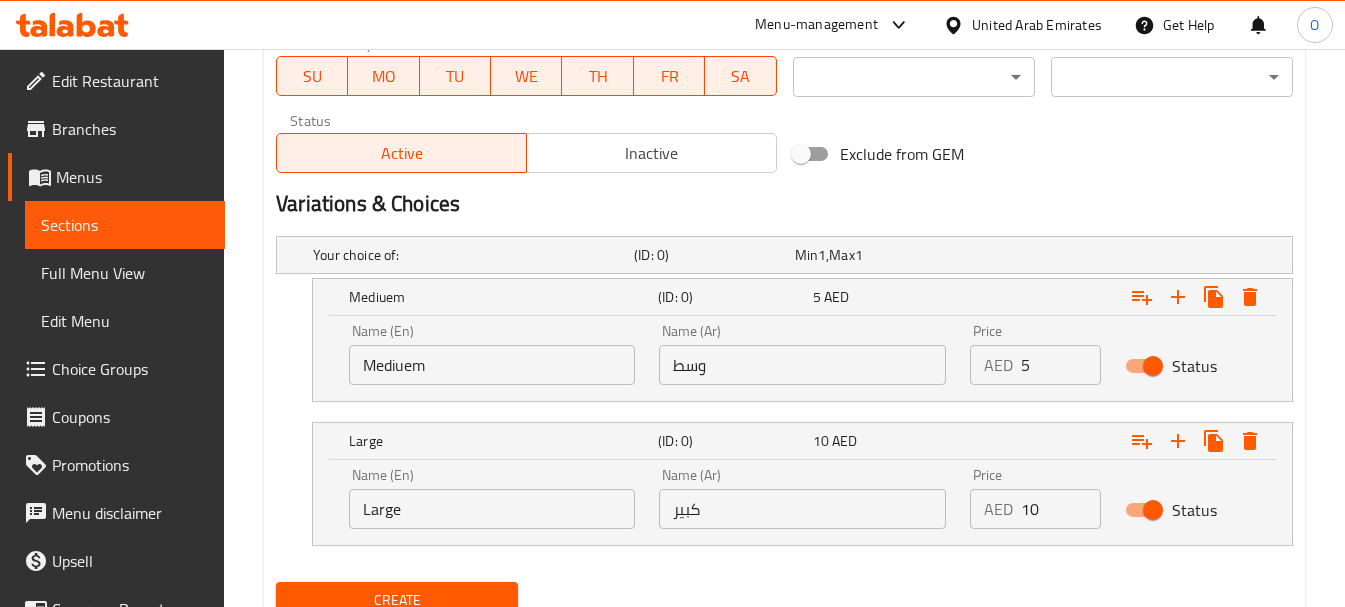 scroll, scrollTop: 951, scrollLeft: 0, axis: vertical 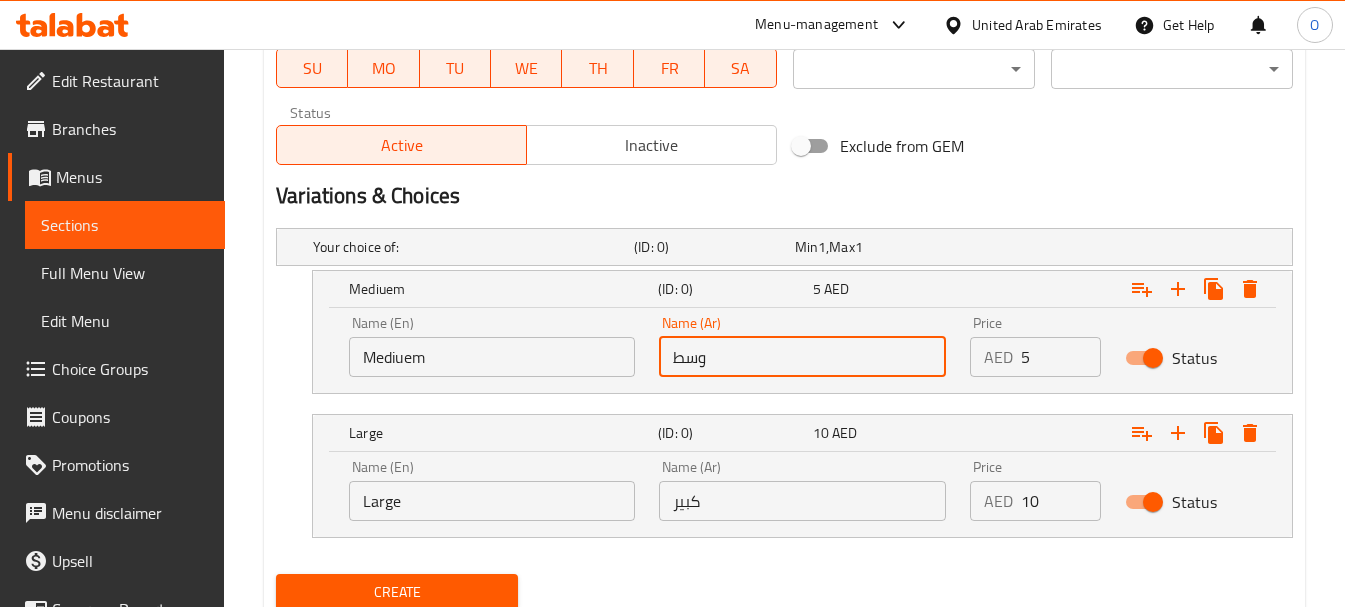 click on "وسط" at bounding box center [802, 357] 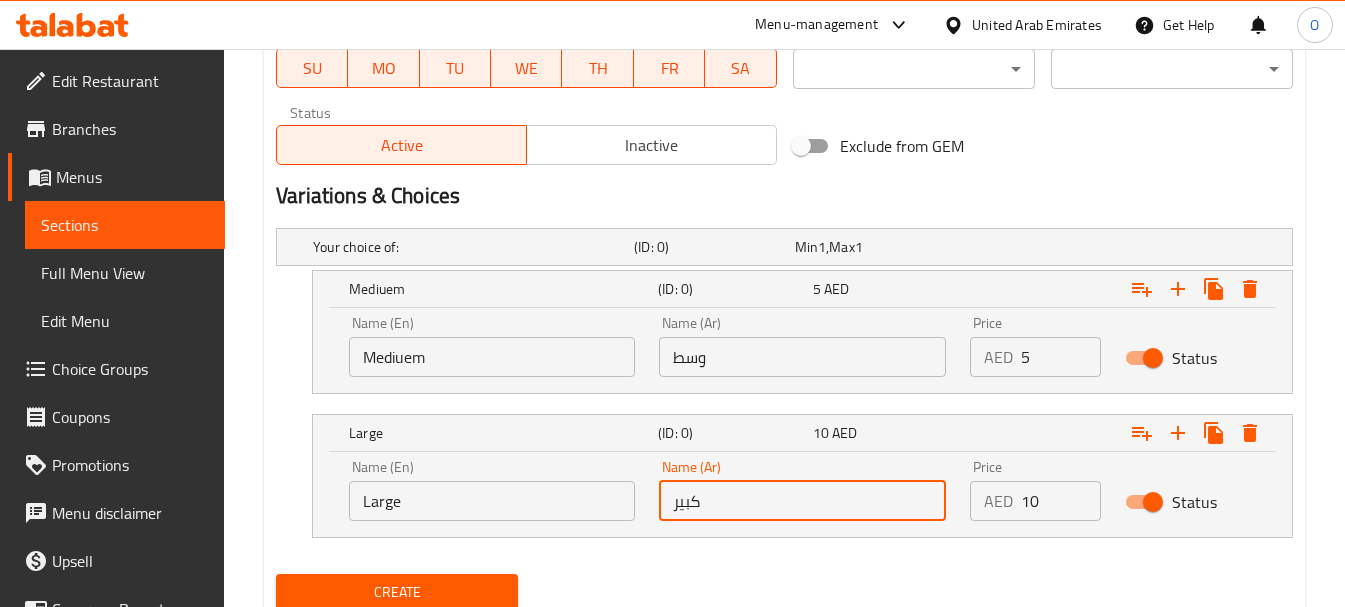 click on "Mediuem" at bounding box center [492, 357] 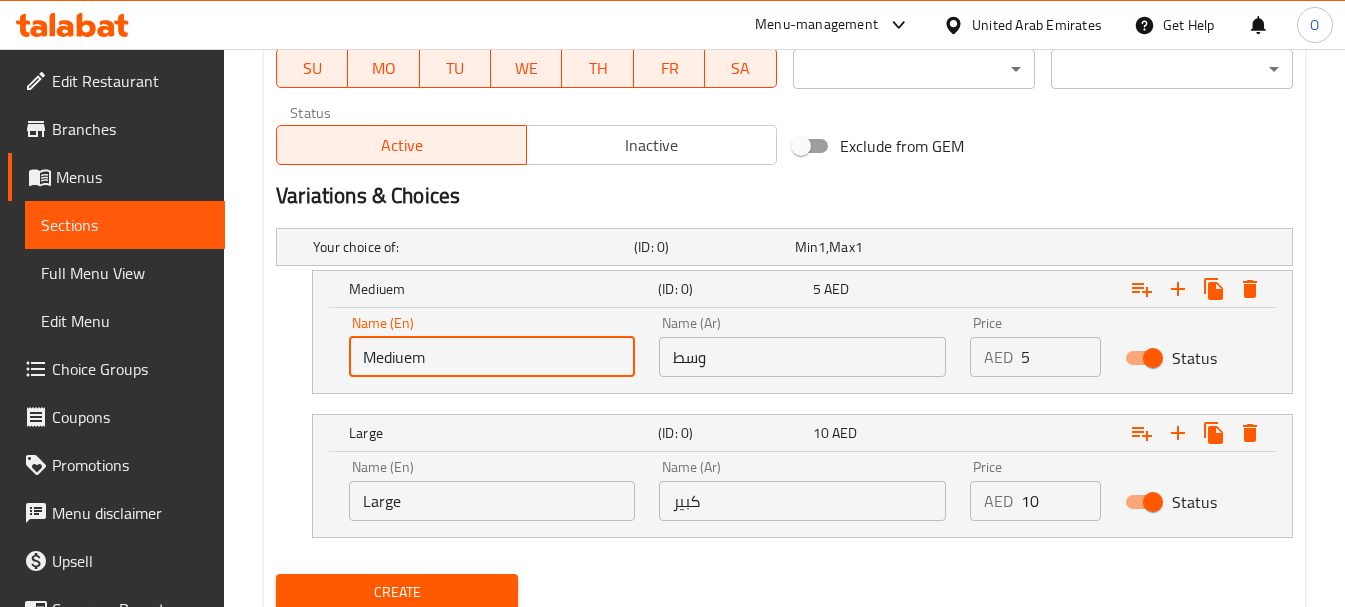 click on "Mediuem" at bounding box center [492, 357] 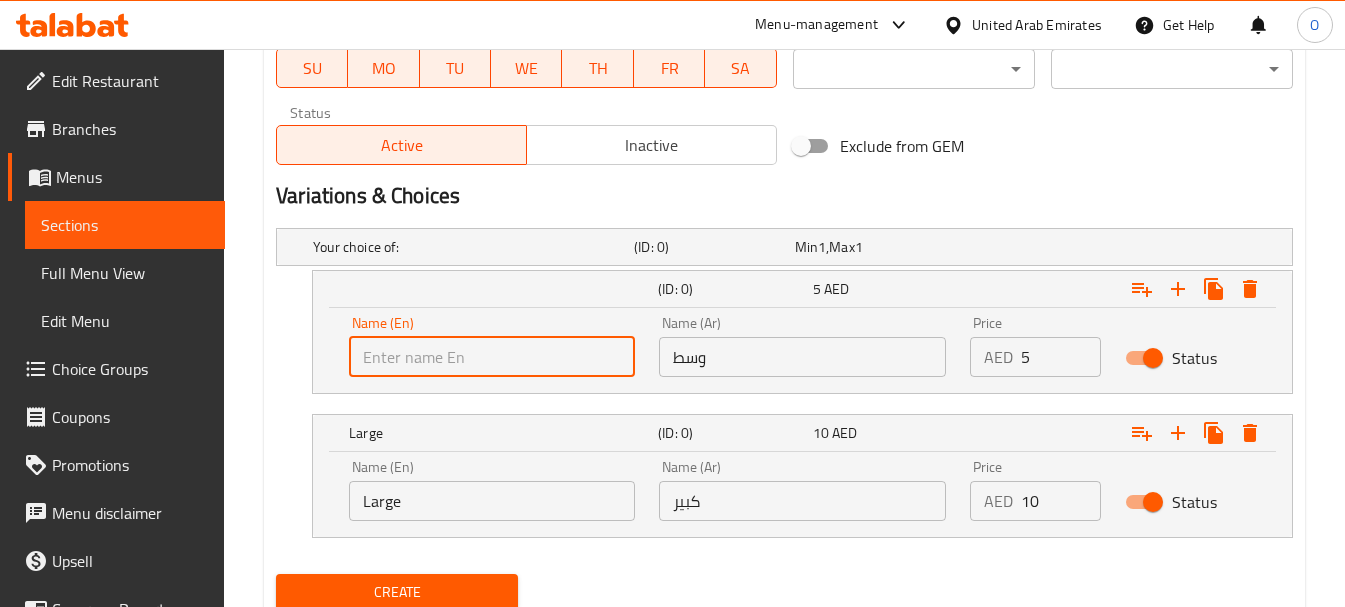 click on "Large" at bounding box center [492, 501] 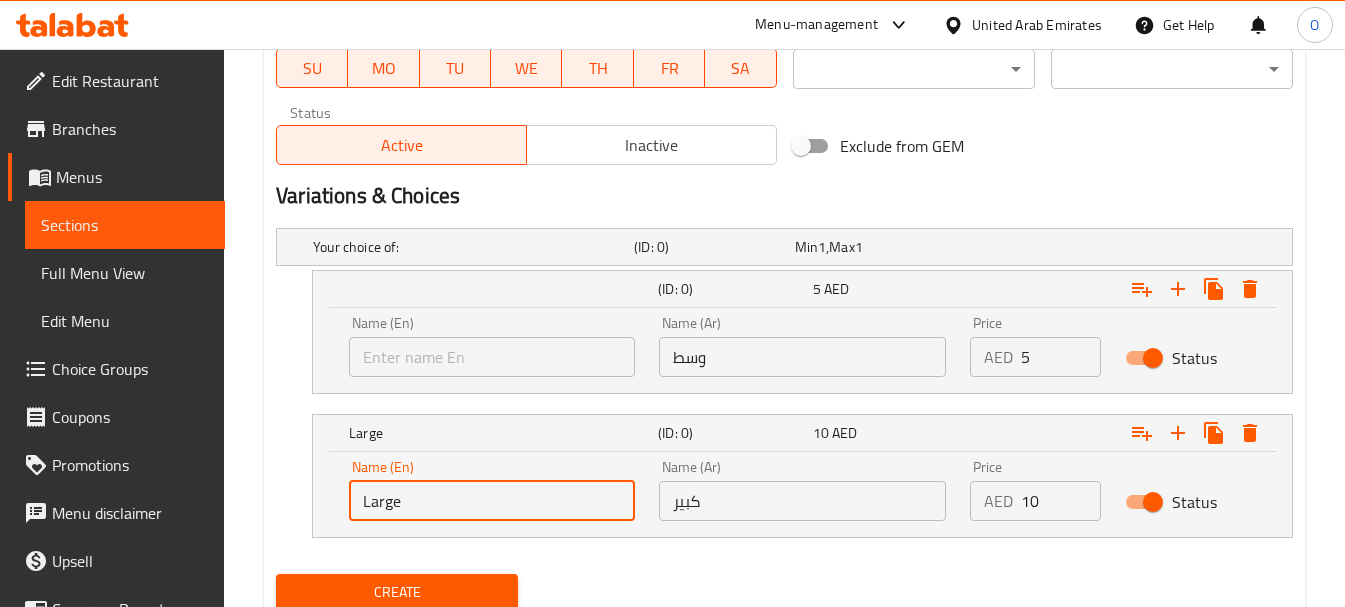 click on "Large" at bounding box center [492, 501] 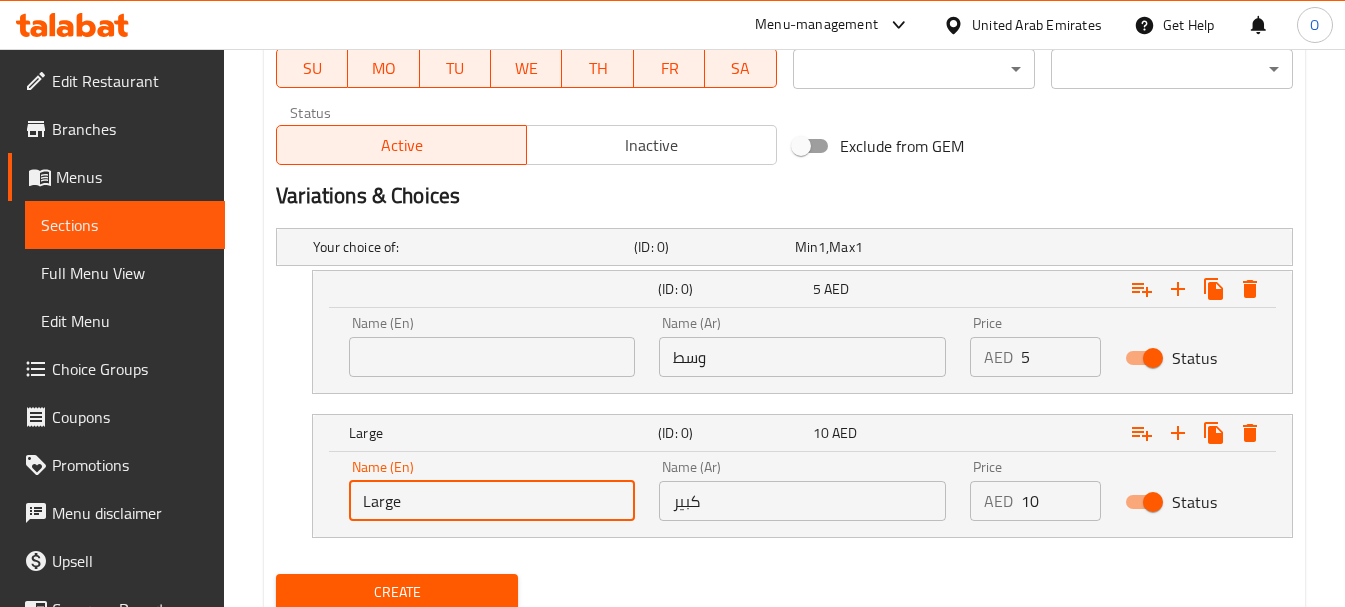 click on "Large" at bounding box center [492, 501] 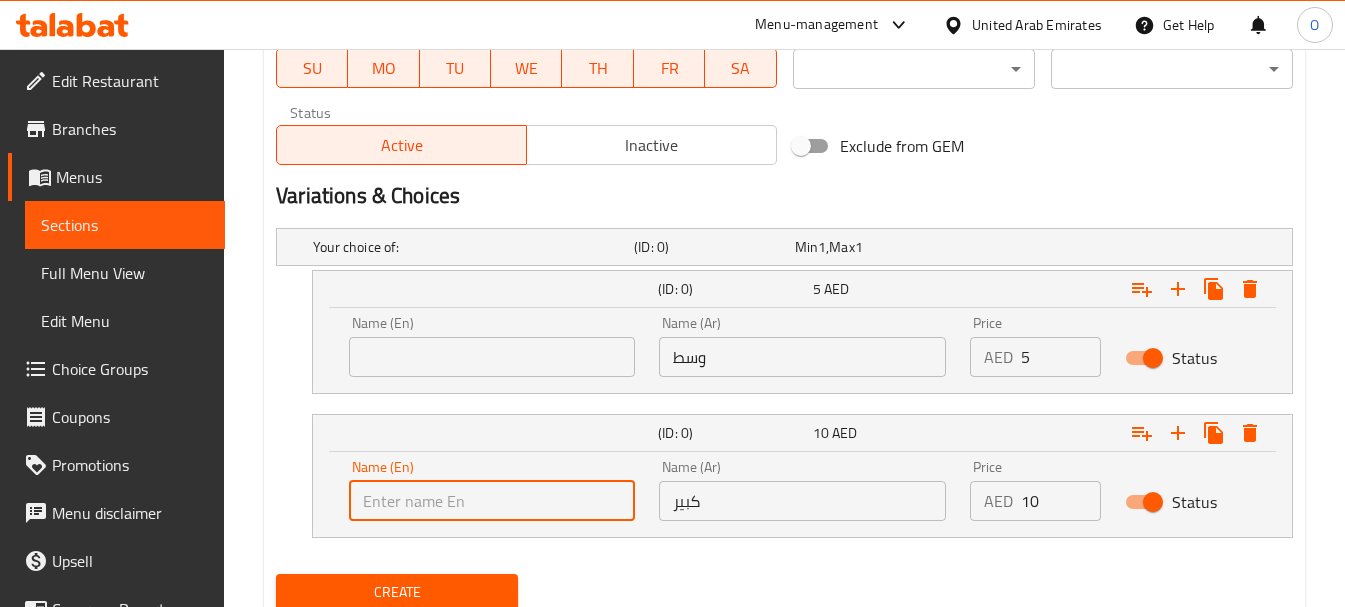 click at bounding box center [492, 501] 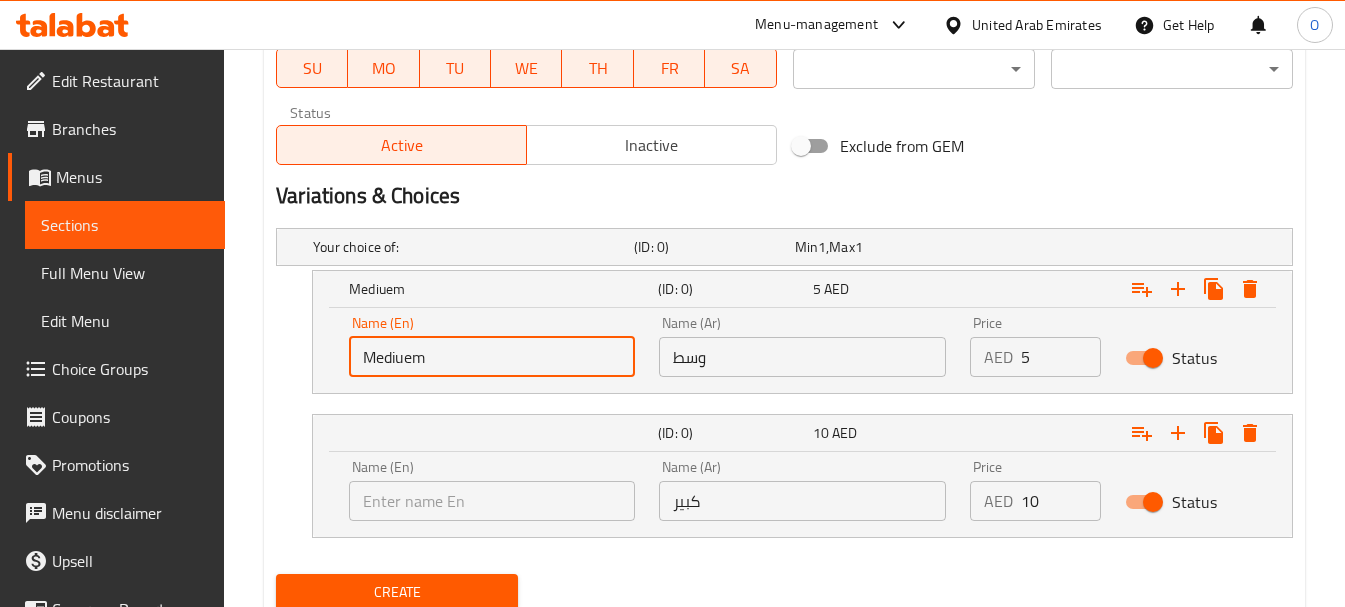click at bounding box center (492, 501) 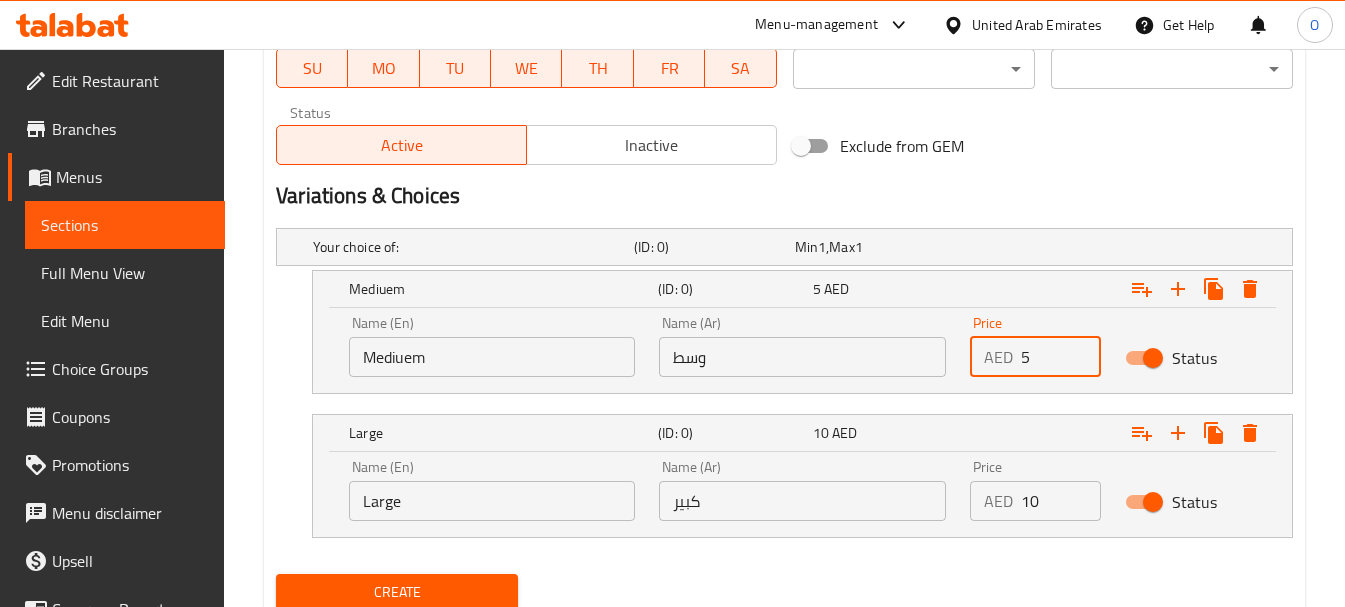 drag, startPoint x: 1036, startPoint y: 348, endPoint x: 1002, endPoint y: 359, distance: 35.735138 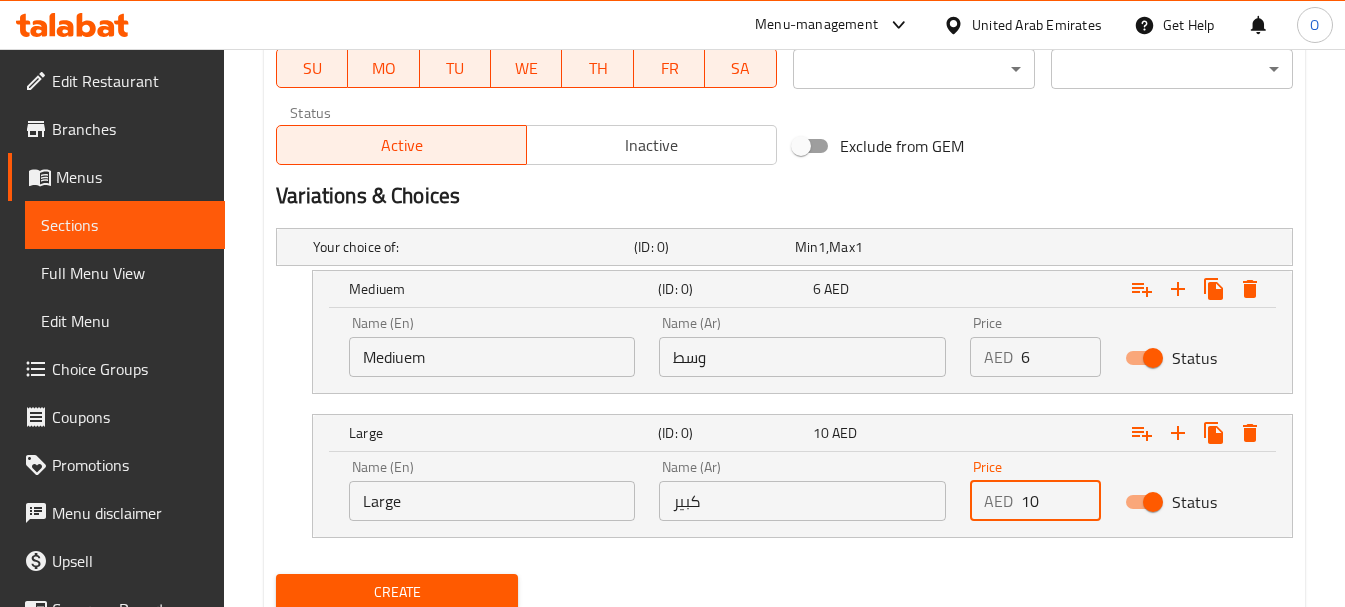 drag, startPoint x: 1032, startPoint y: 502, endPoint x: 1013, endPoint y: 505, distance: 19.235384 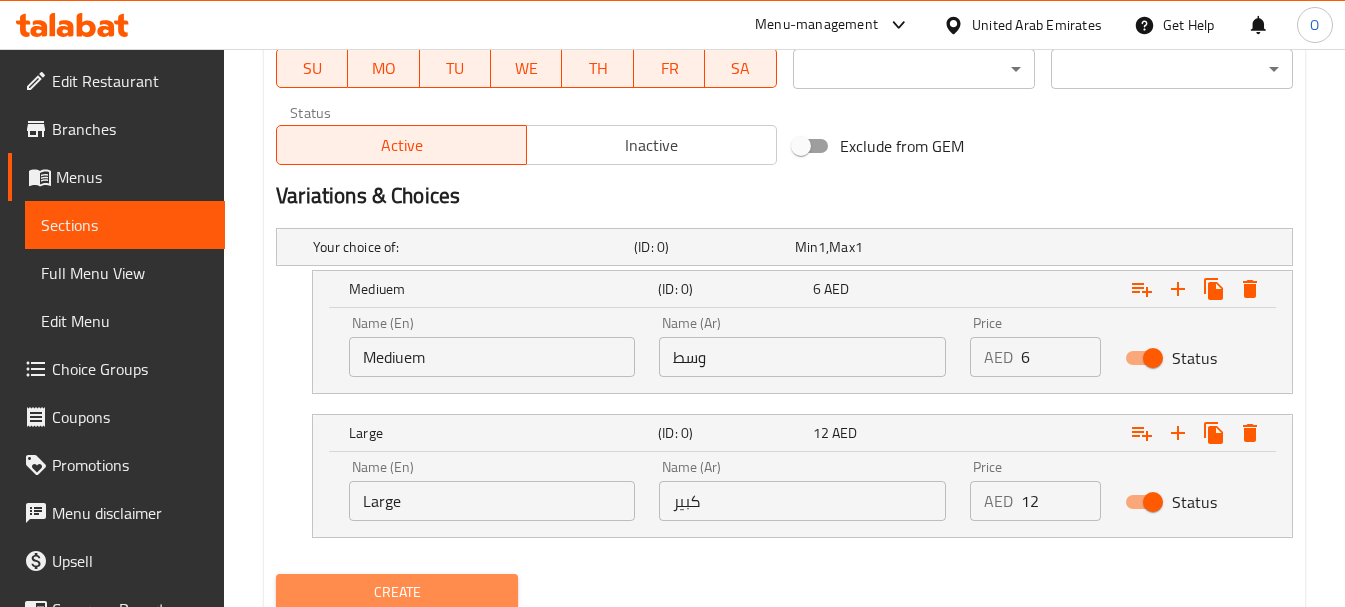 click on "Create" at bounding box center [397, 592] 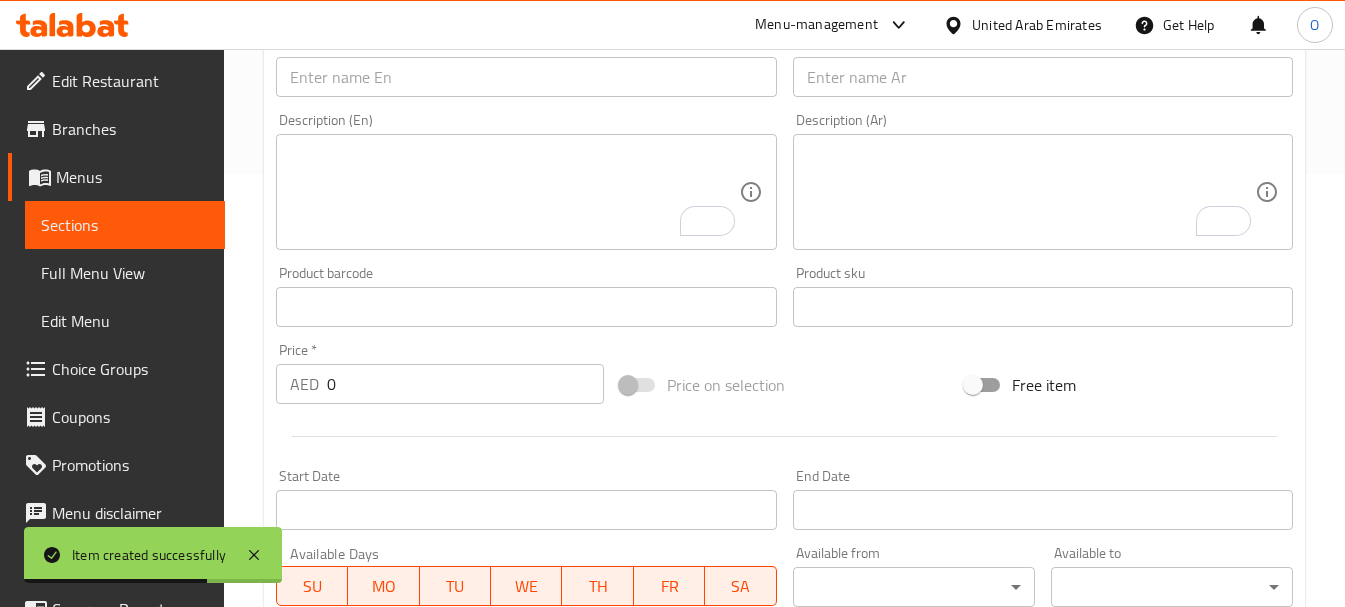scroll, scrollTop: 251, scrollLeft: 0, axis: vertical 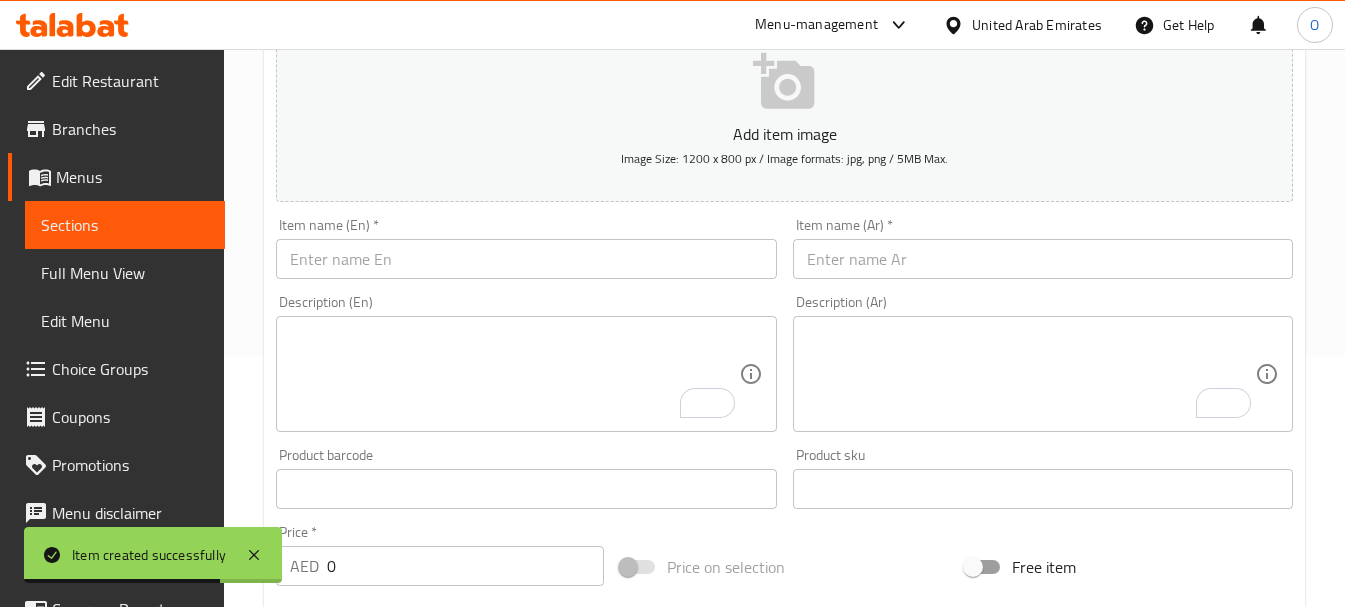 click at bounding box center [526, 259] 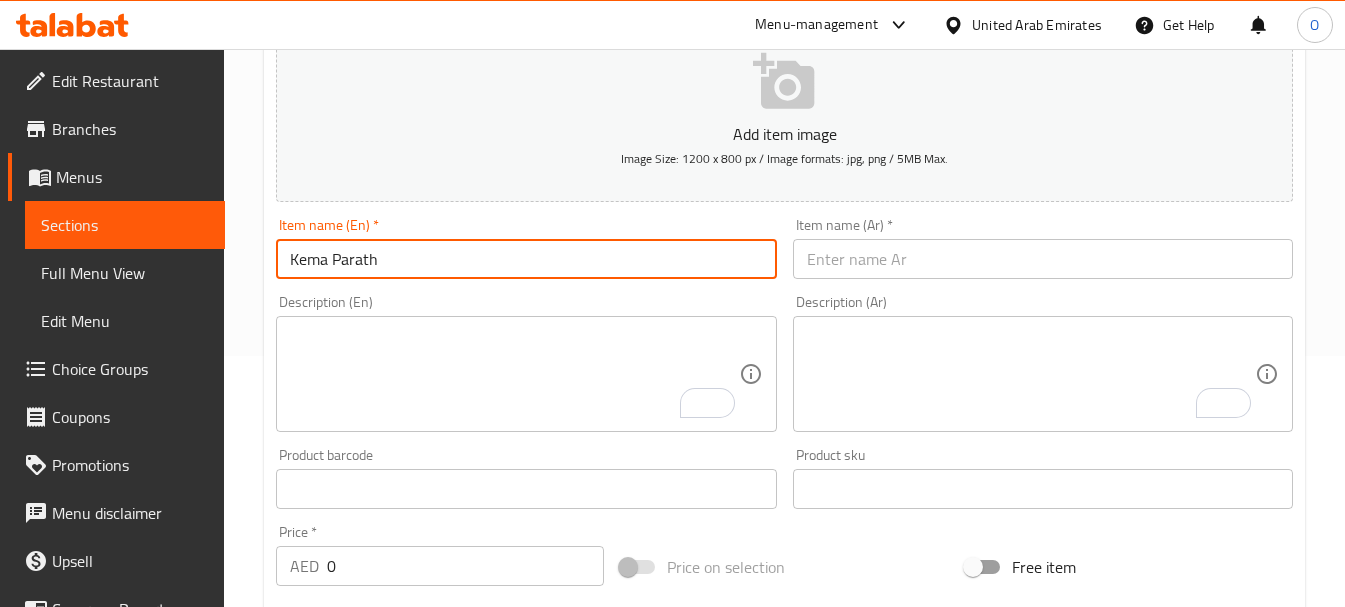 click on "Kema Parath" at bounding box center [526, 259] 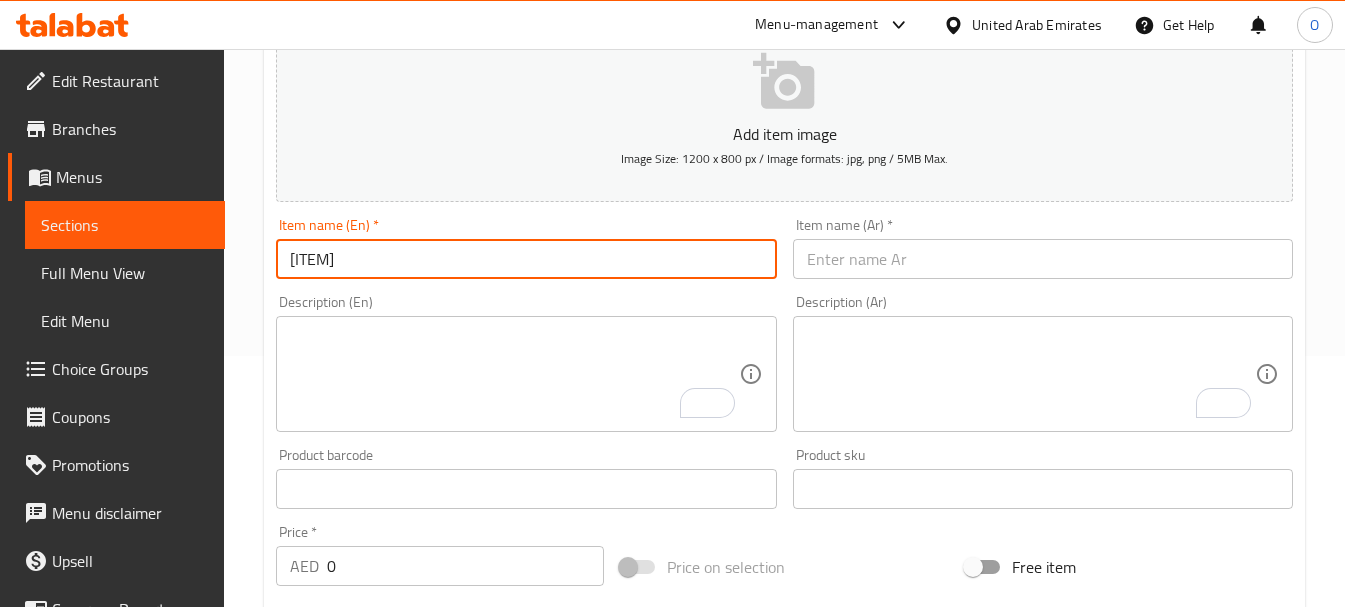 click on "[ITEM]" at bounding box center [526, 259] 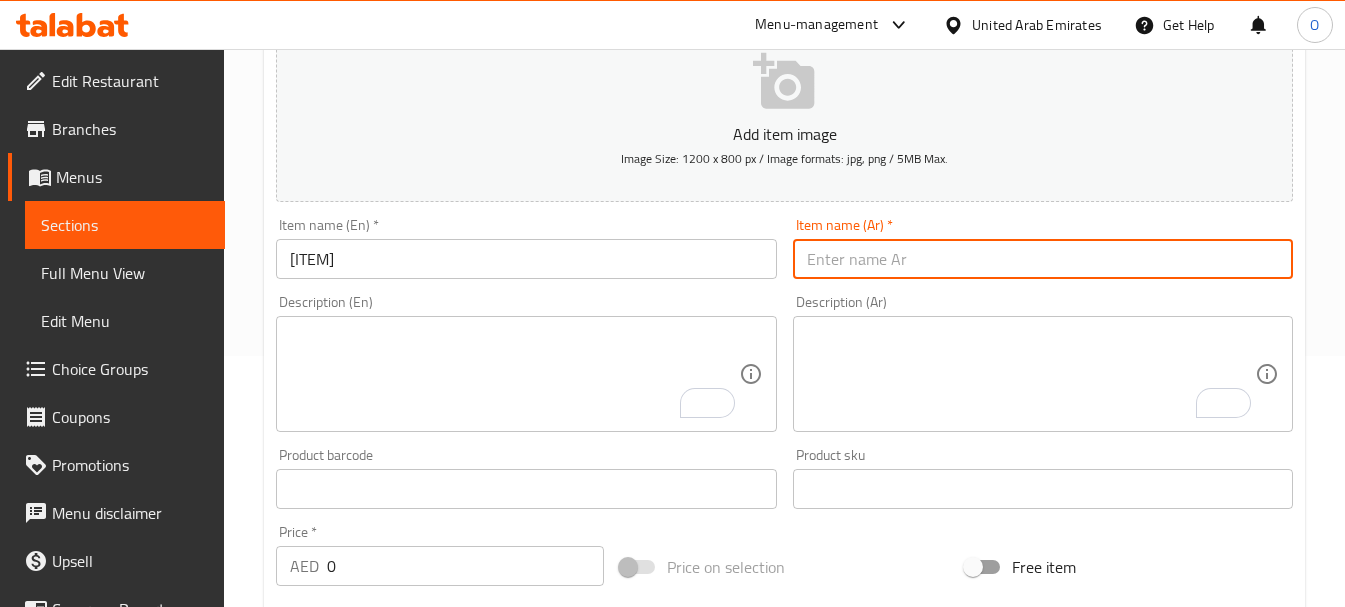 click at bounding box center [1043, 259] 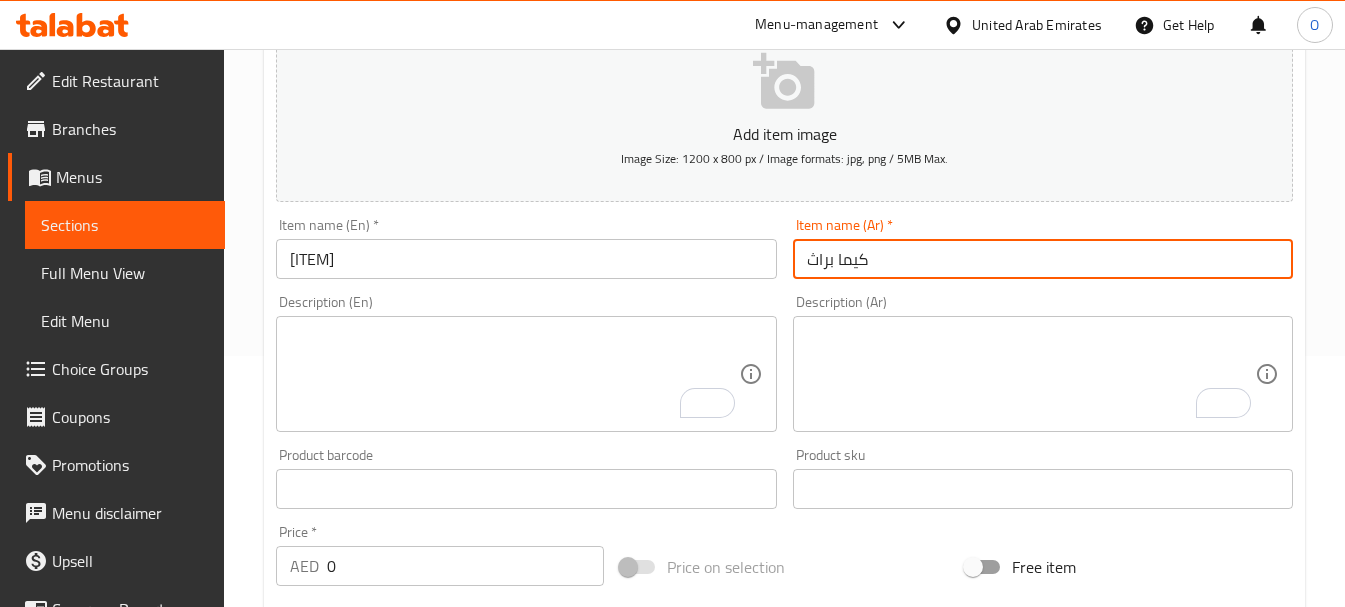 click on "[ITEM]" at bounding box center [526, 259] 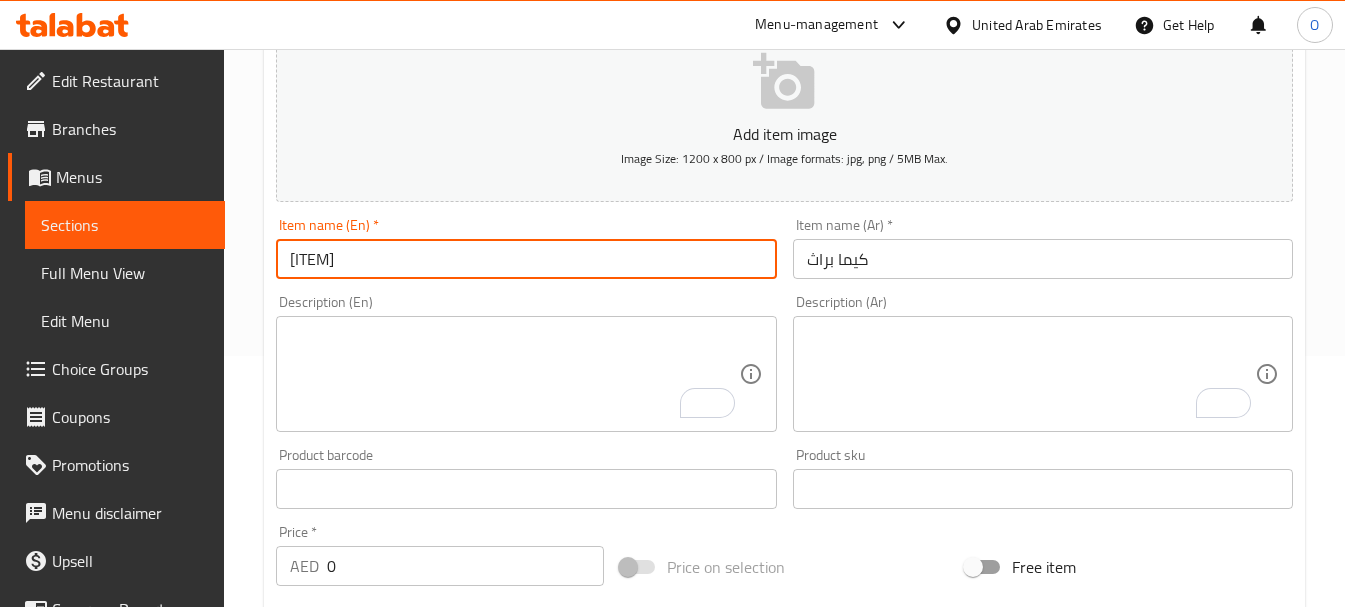 click on "[ITEM]" at bounding box center [526, 259] 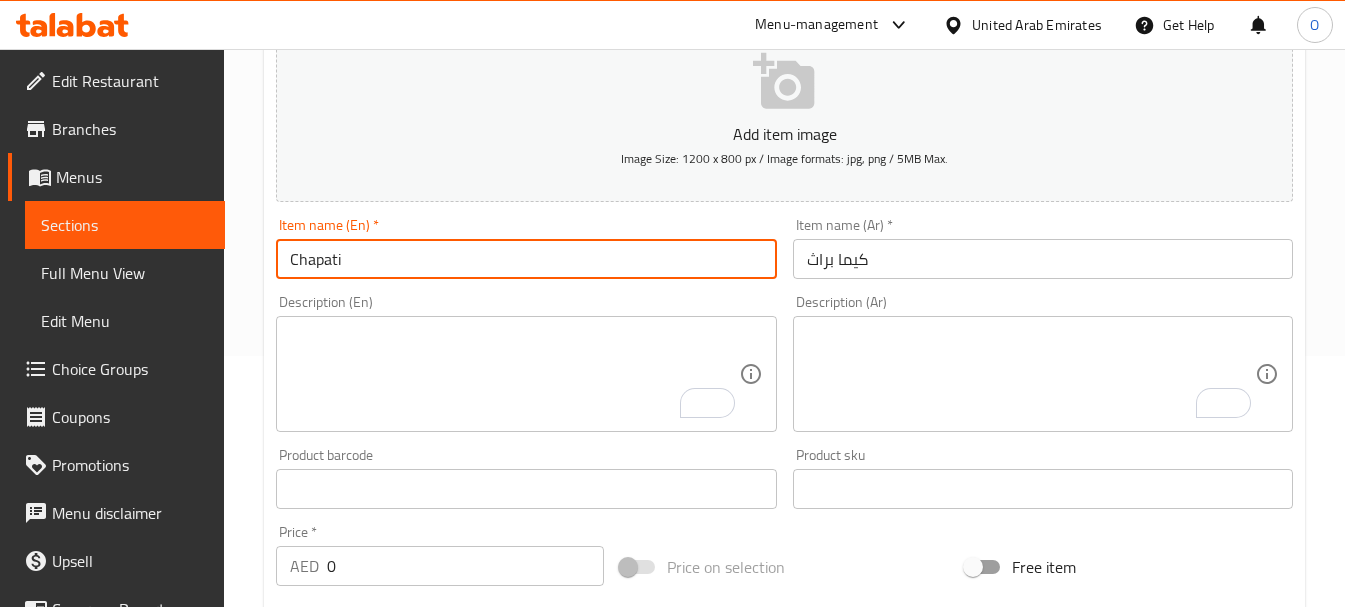 click on "Chapati" at bounding box center [526, 259] 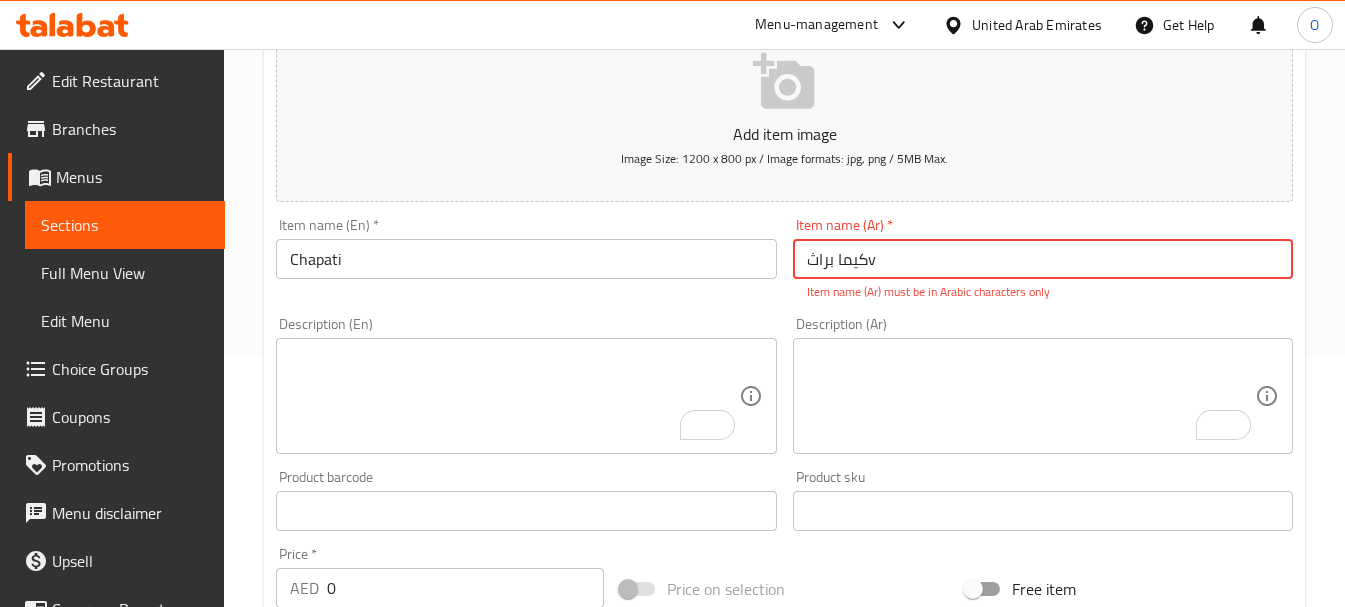 click on "كيما براثv" at bounding box center [1043, 259] 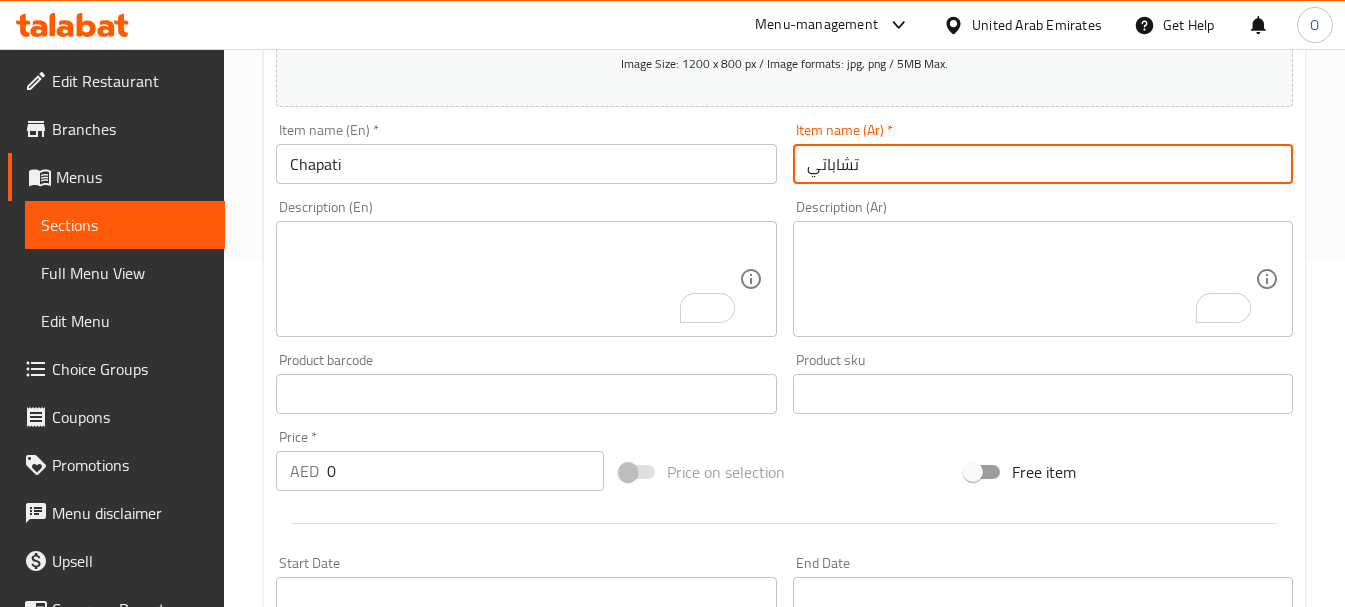 scroll, scrollTop: 451, scrollLeft: 0, axis: vertical 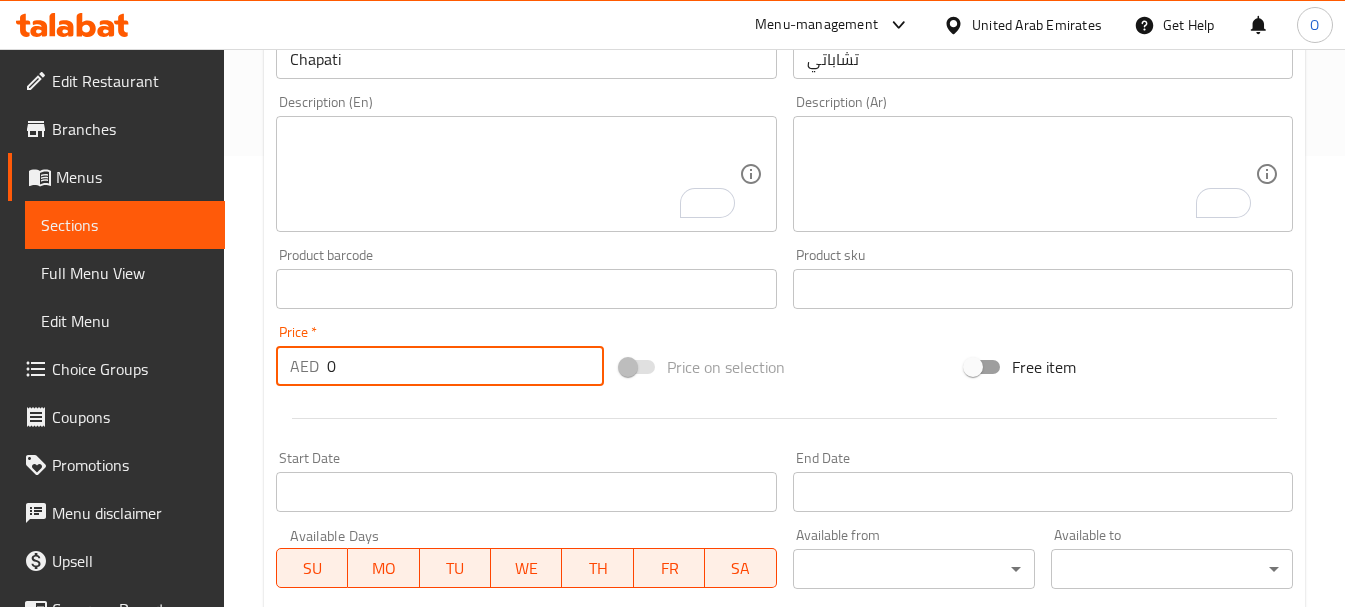 drag, startPoint x: 335, startPoint y: 371, endPoint x: 295, endPoint y: 374, distance: 40.112343 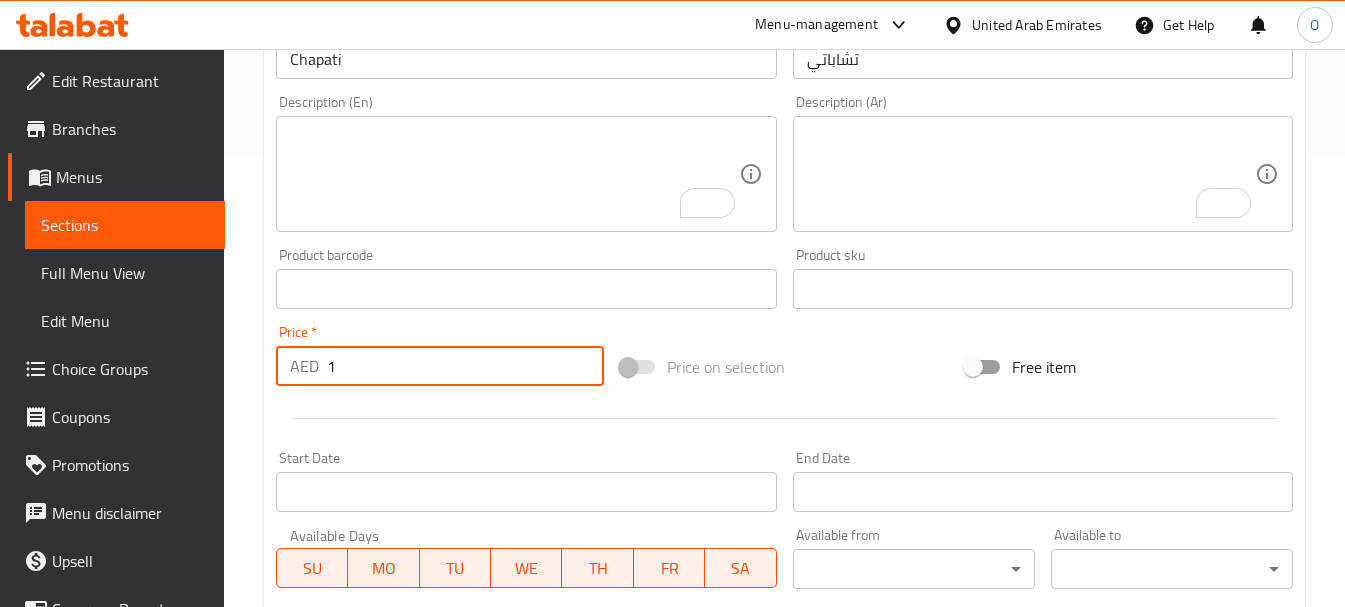 click at bounding box center [784, 418] 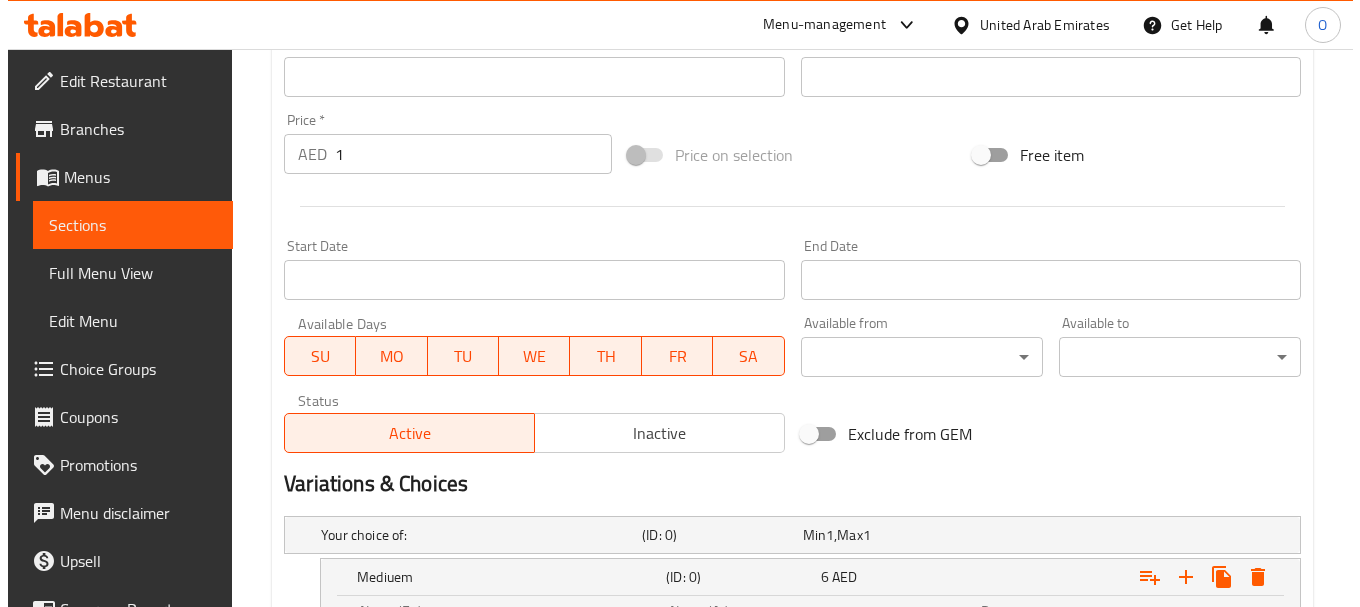 scroll, scrollTop: 951, scrollLeft: 0, axis: vertical 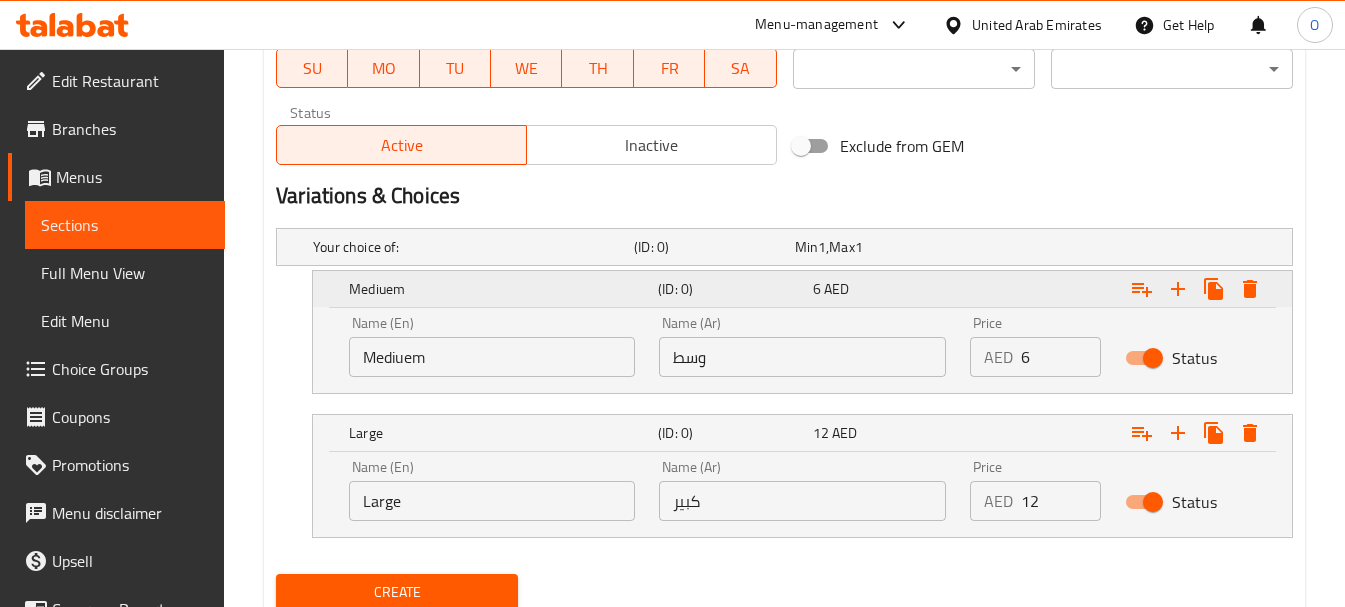 click at bounding box center (1250, 289) 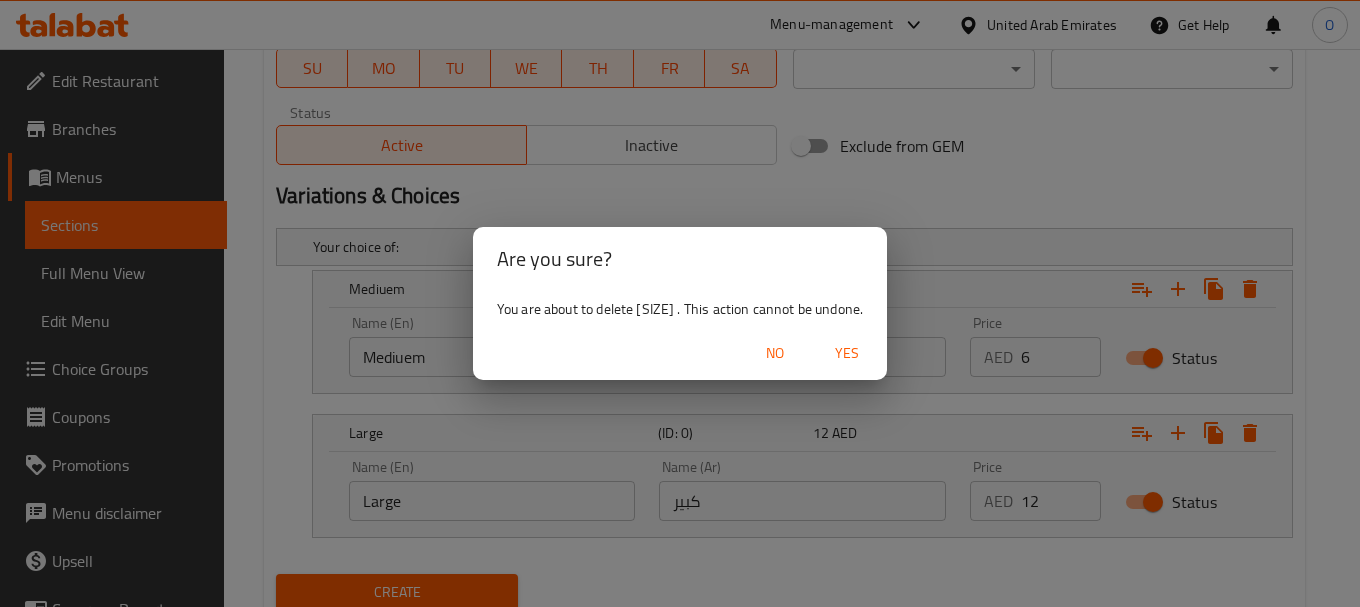 click on "Yes" at bounding box center (847, 353) 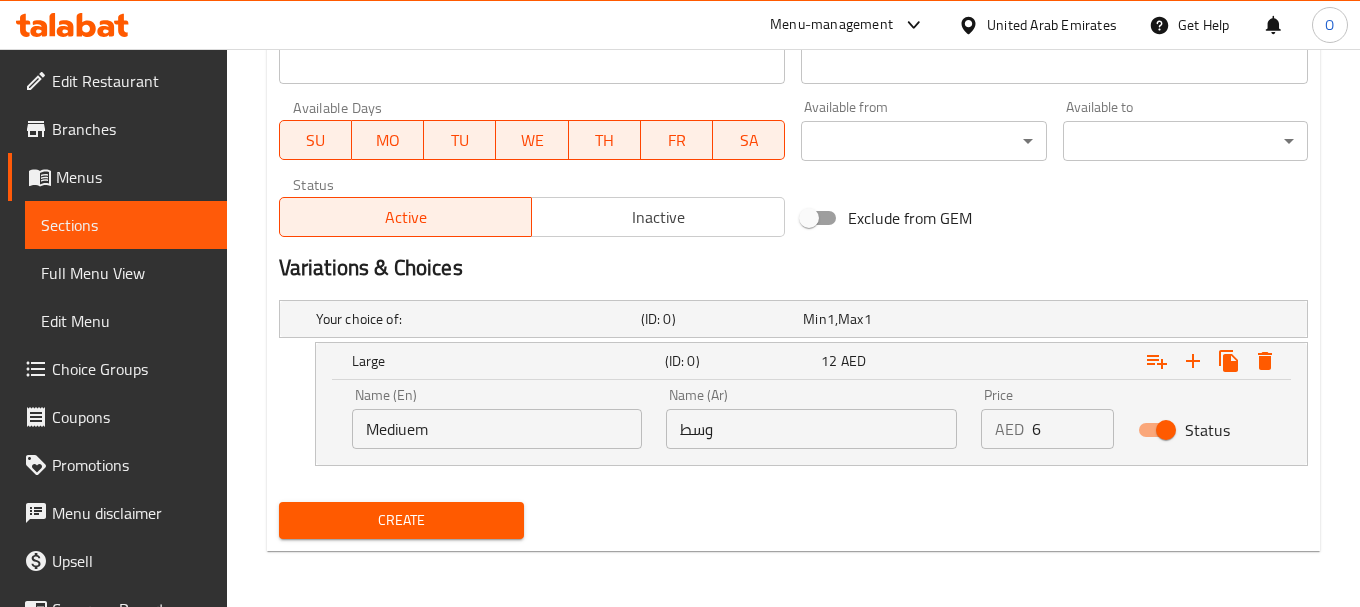 scroll, scrollTop: 879, scrollLeft: 0, axis: vertical 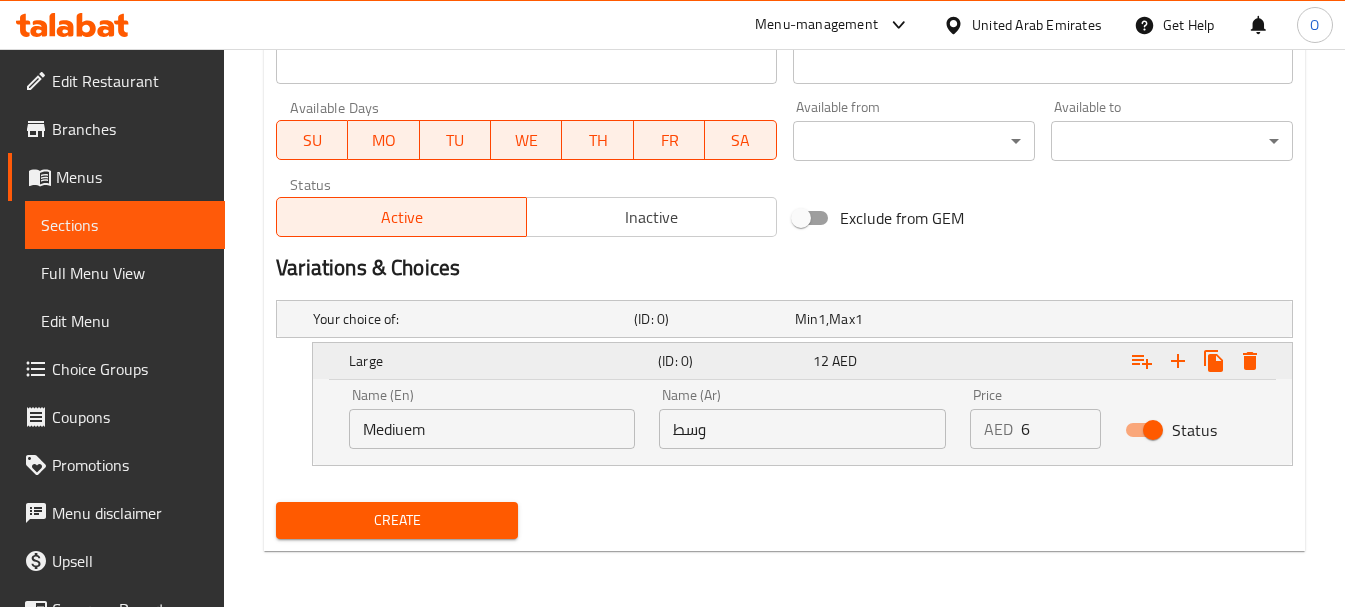 click 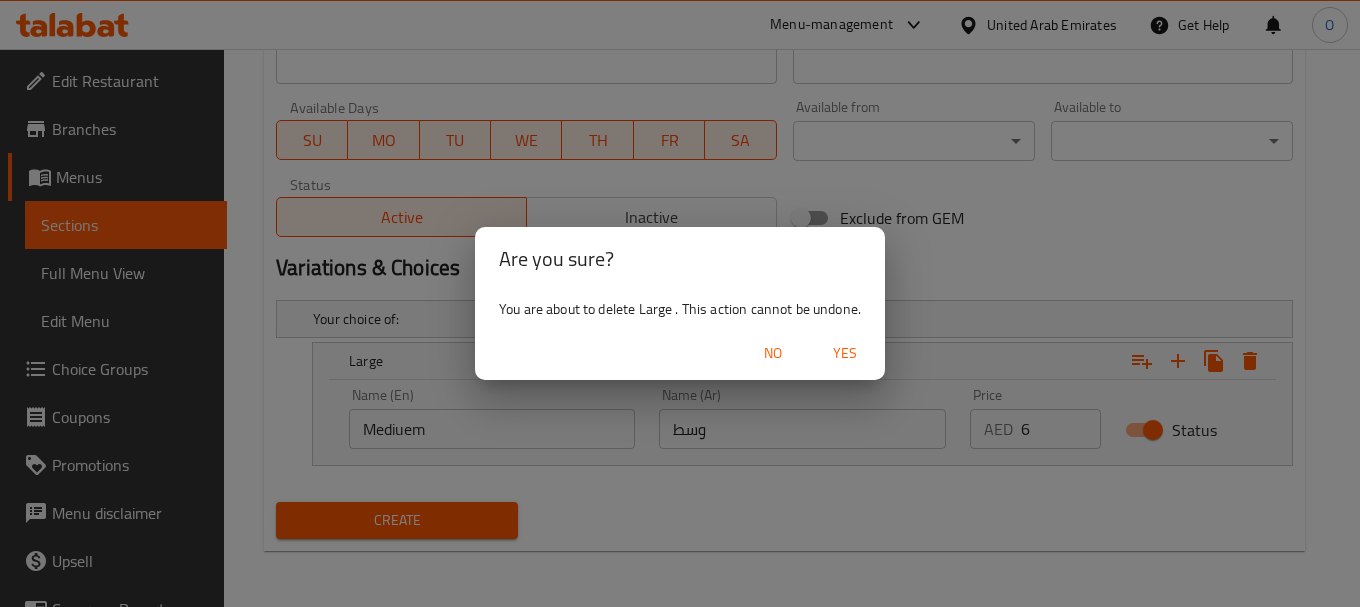click on "No" at bounding box center [773, 353] 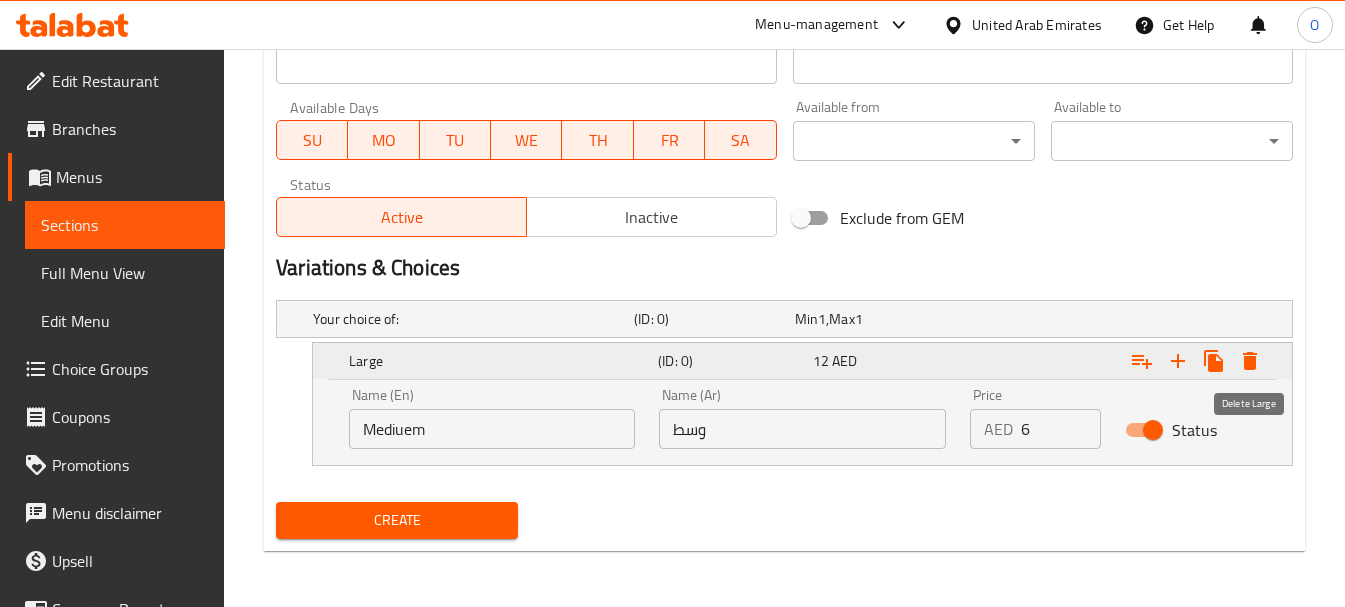 click 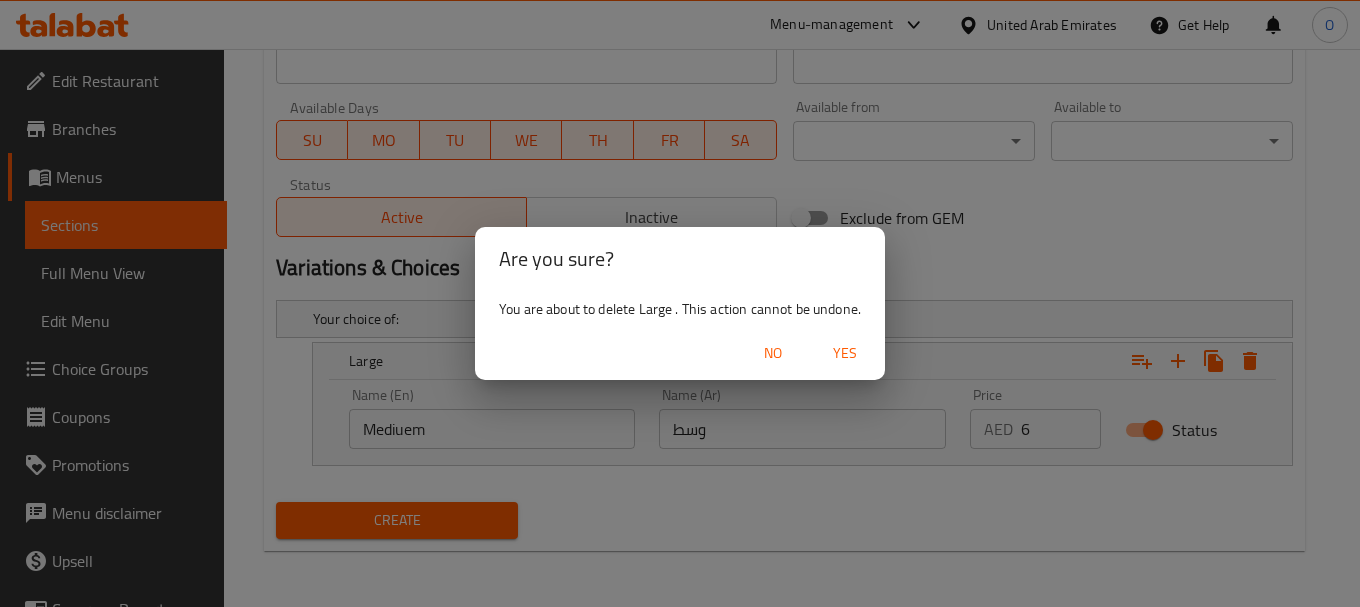 click on "No" at bounding box center (773, 353) 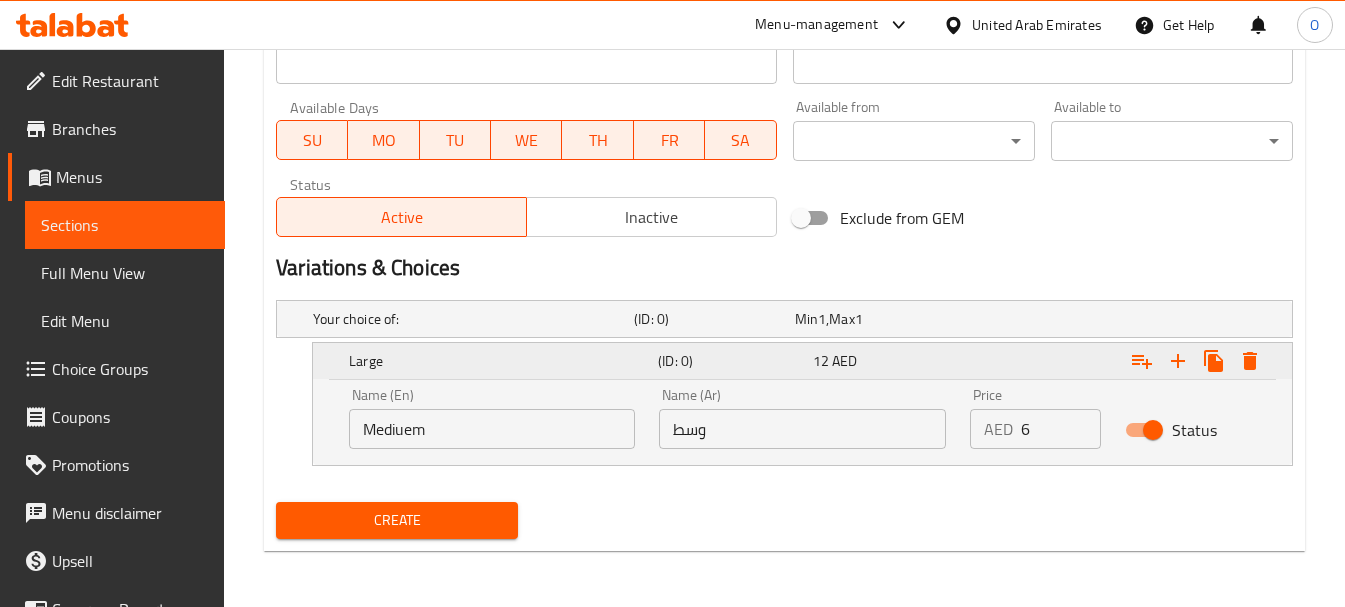 click 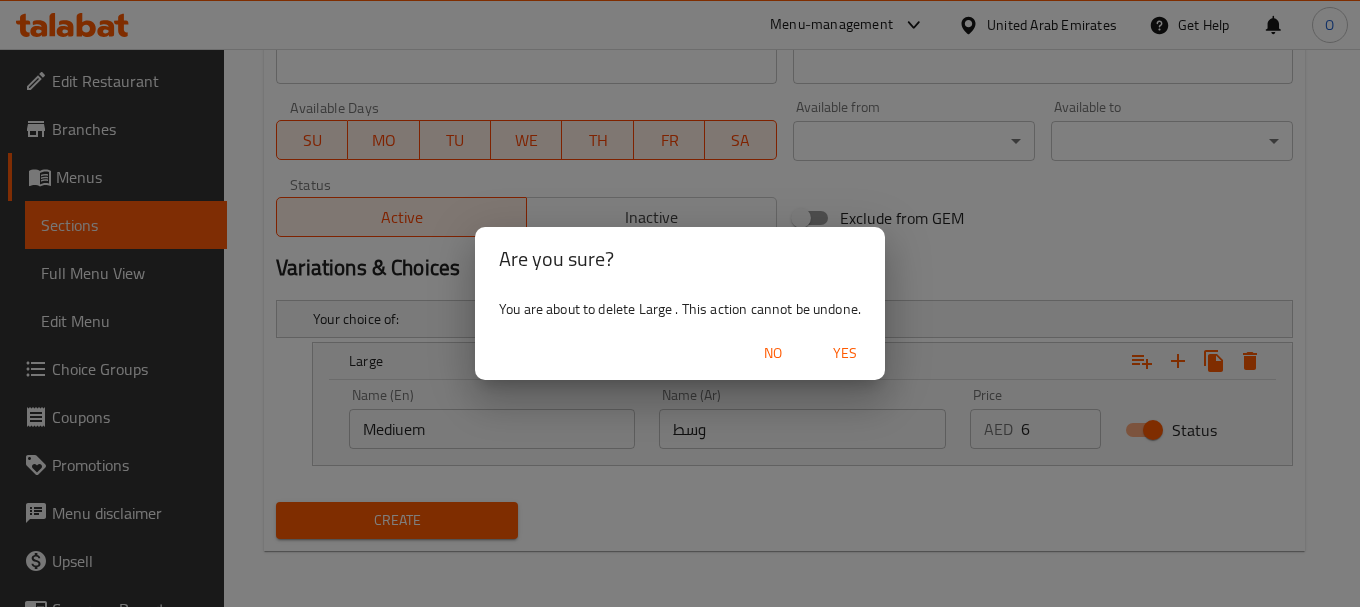 click on "Yes" at bounding box center [845, 353] 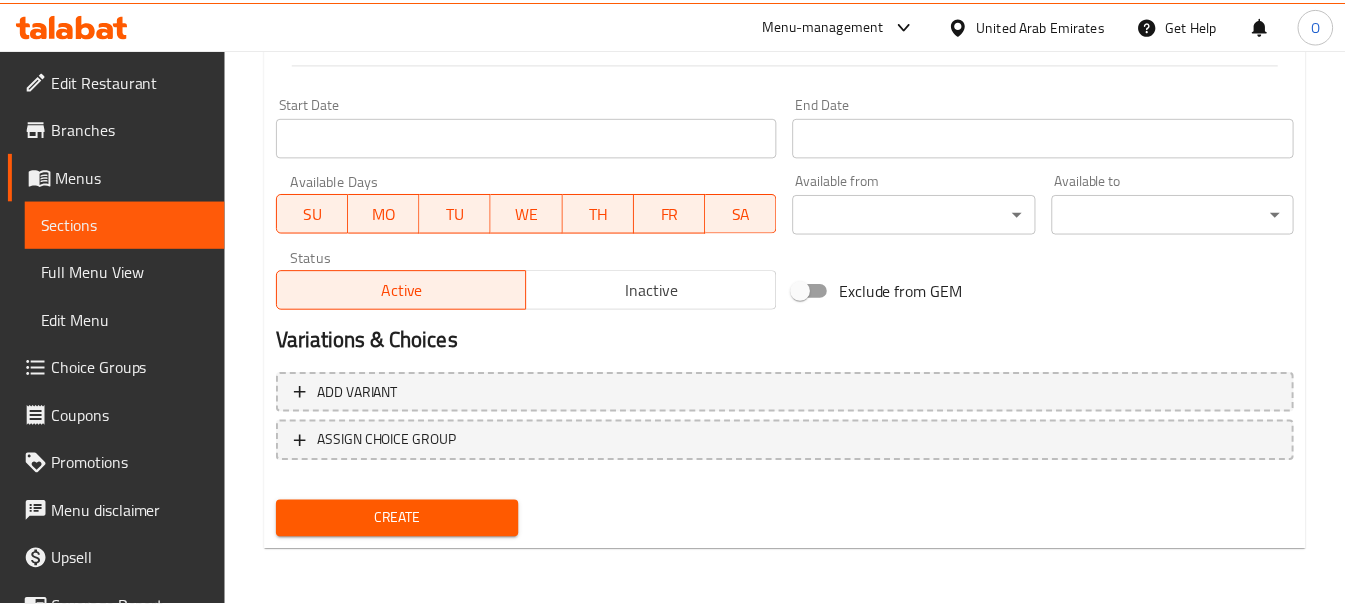 scroll, scrollTop: 806, scrollLeft: 0, axis: vertical 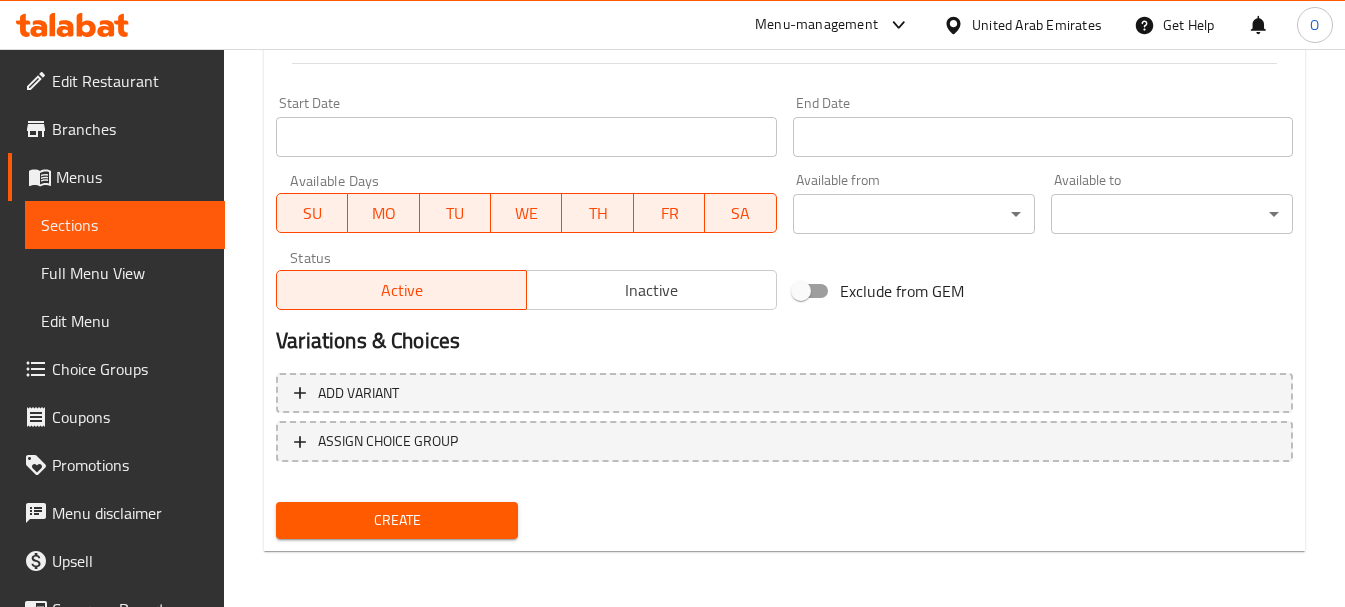 click on "Create" at bounding box center [397, 520] 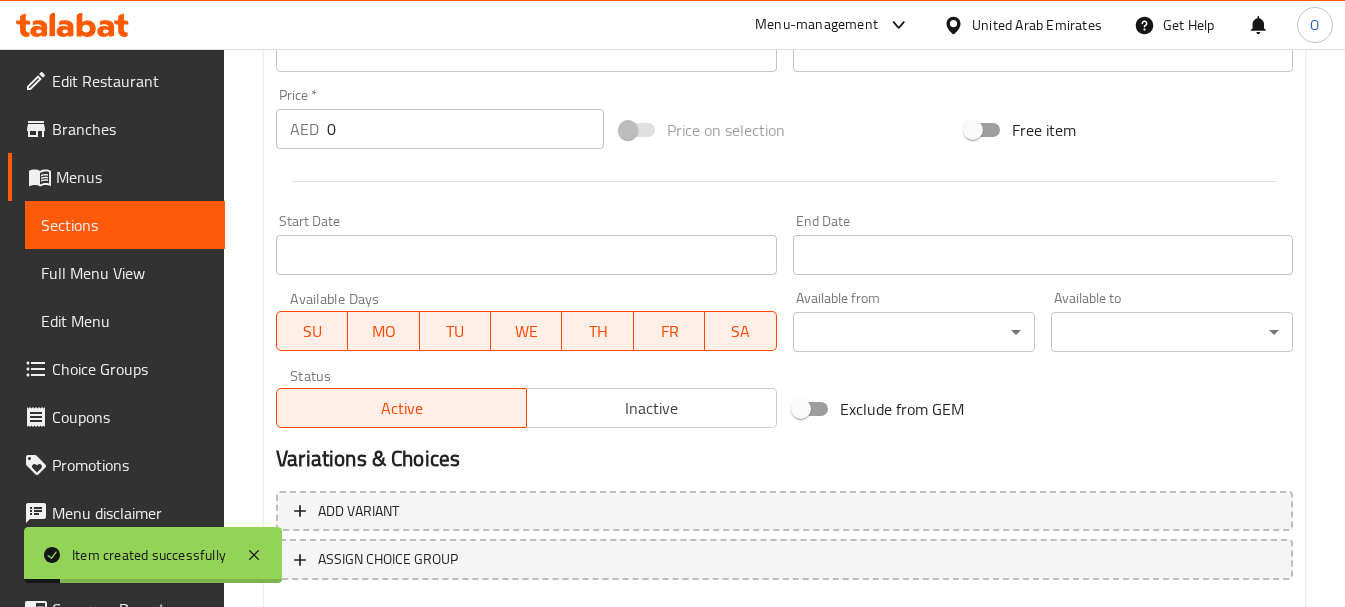 scroll, scrollTop: 506, scrollLeft: 0, axis: vertical 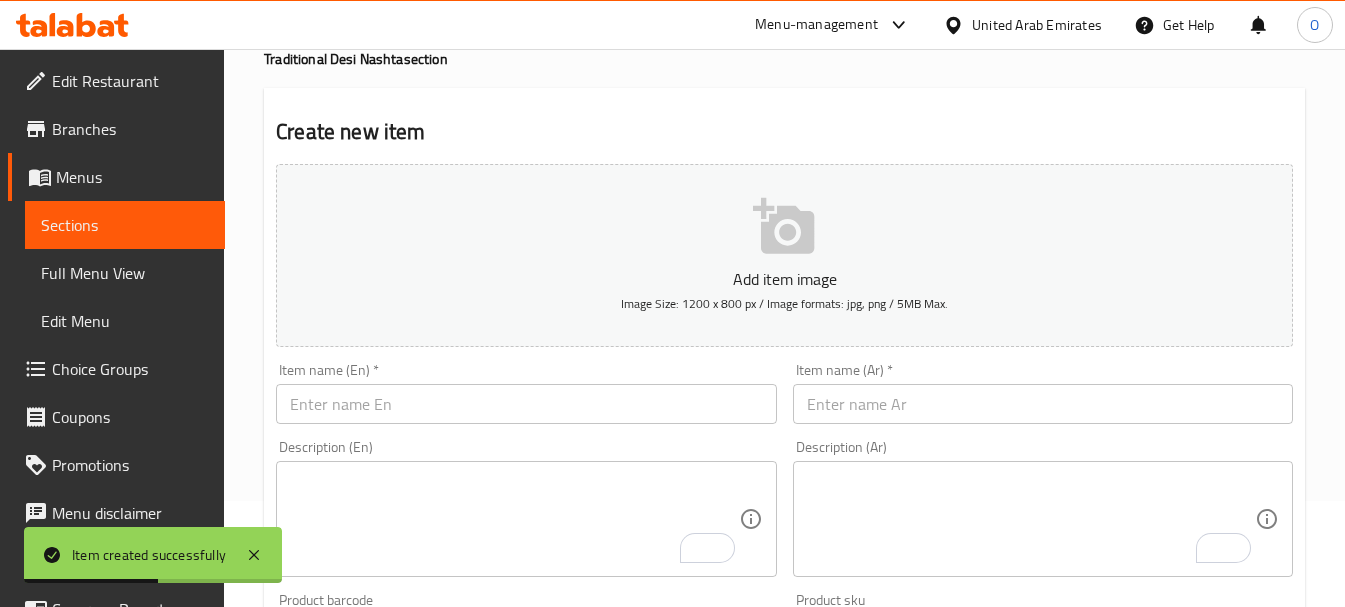 click at bounding box center (526, 404) 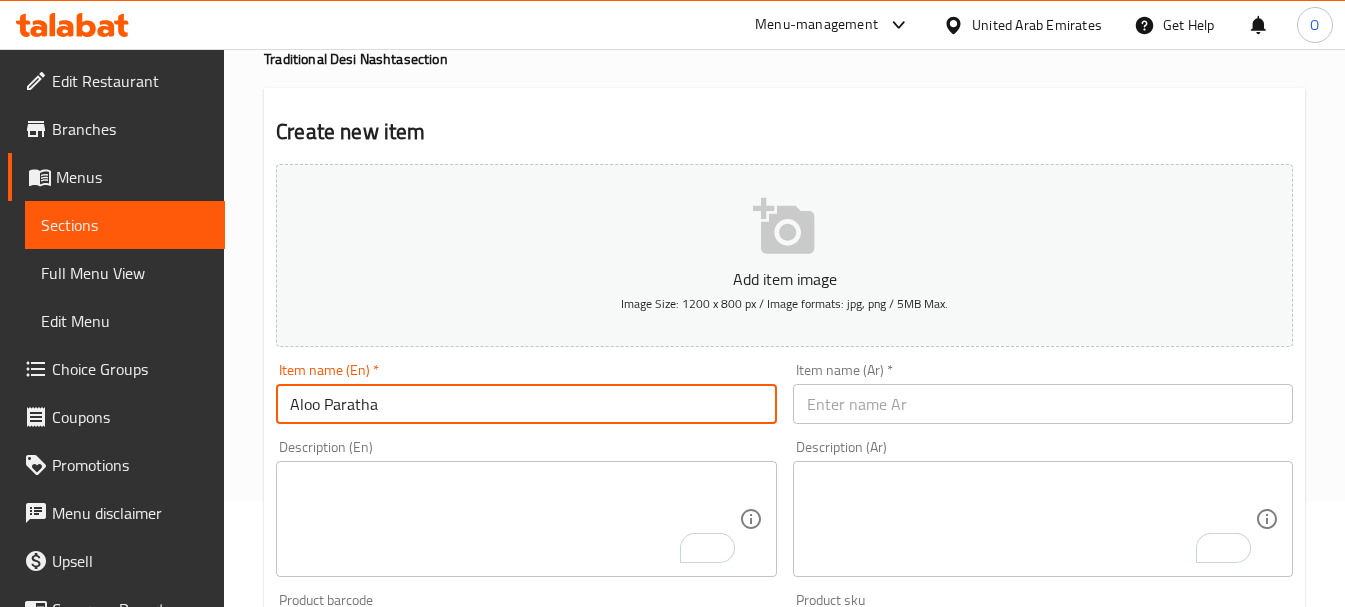 click on "Aloo Paratha" at bounding box center [526, 404] 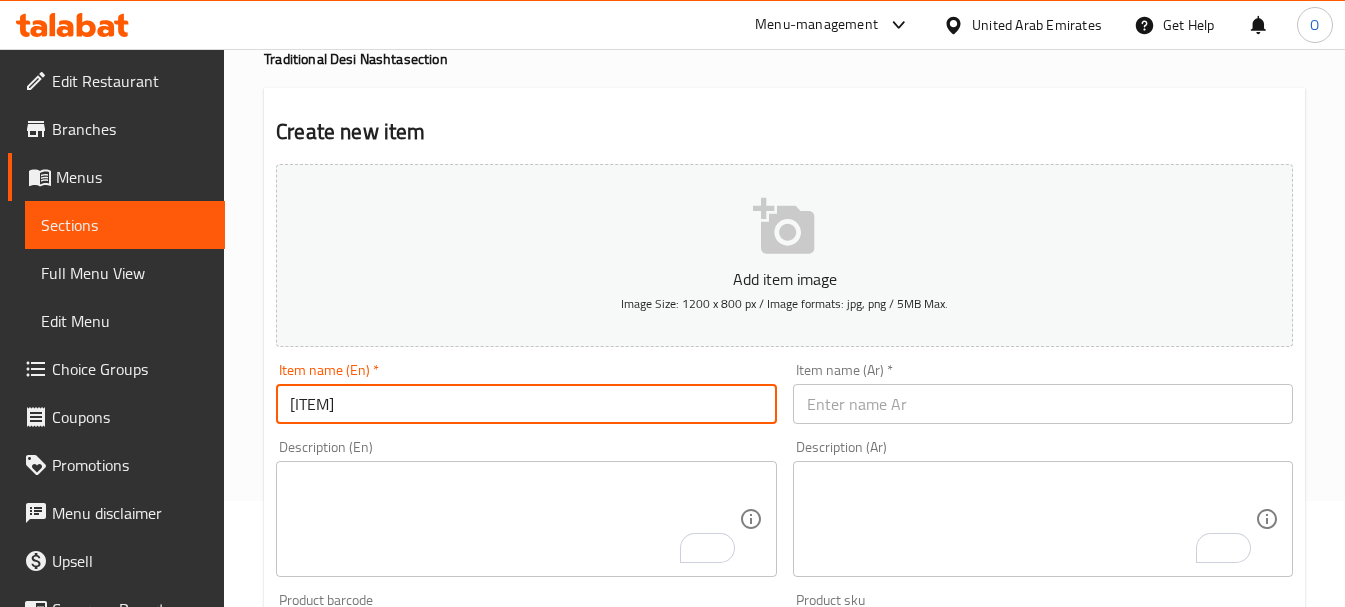 click on "[ITEM]" at bounding box center (526, 404) 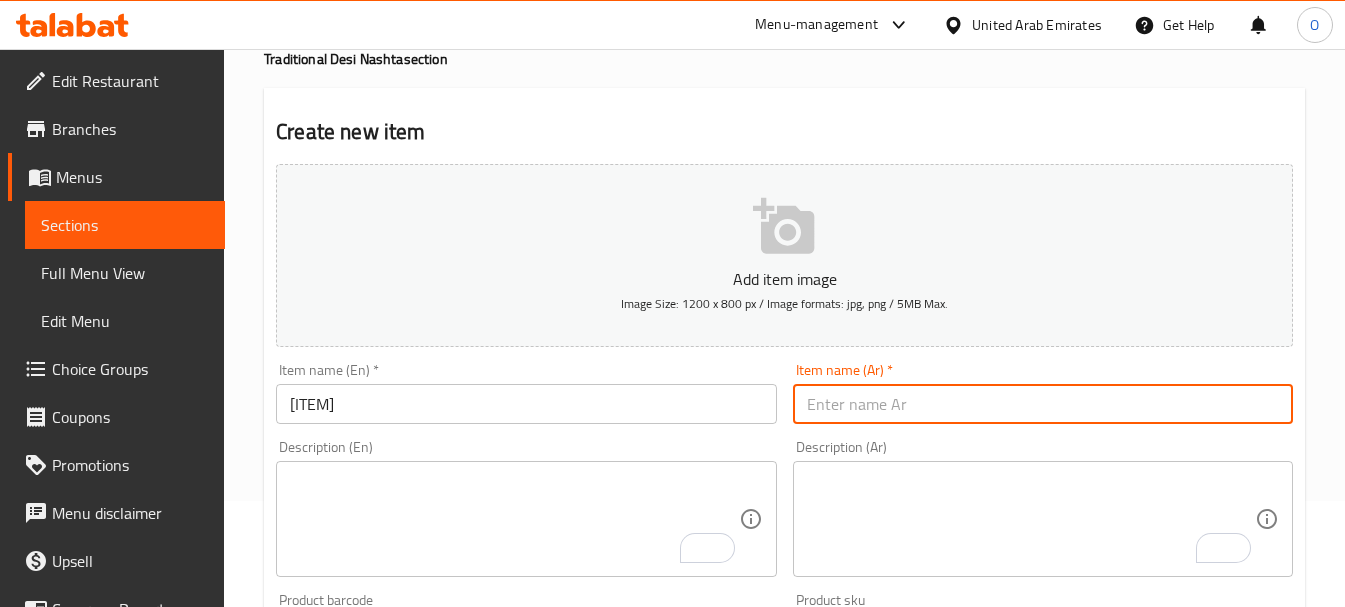 click at bounding box center (1043, 404) 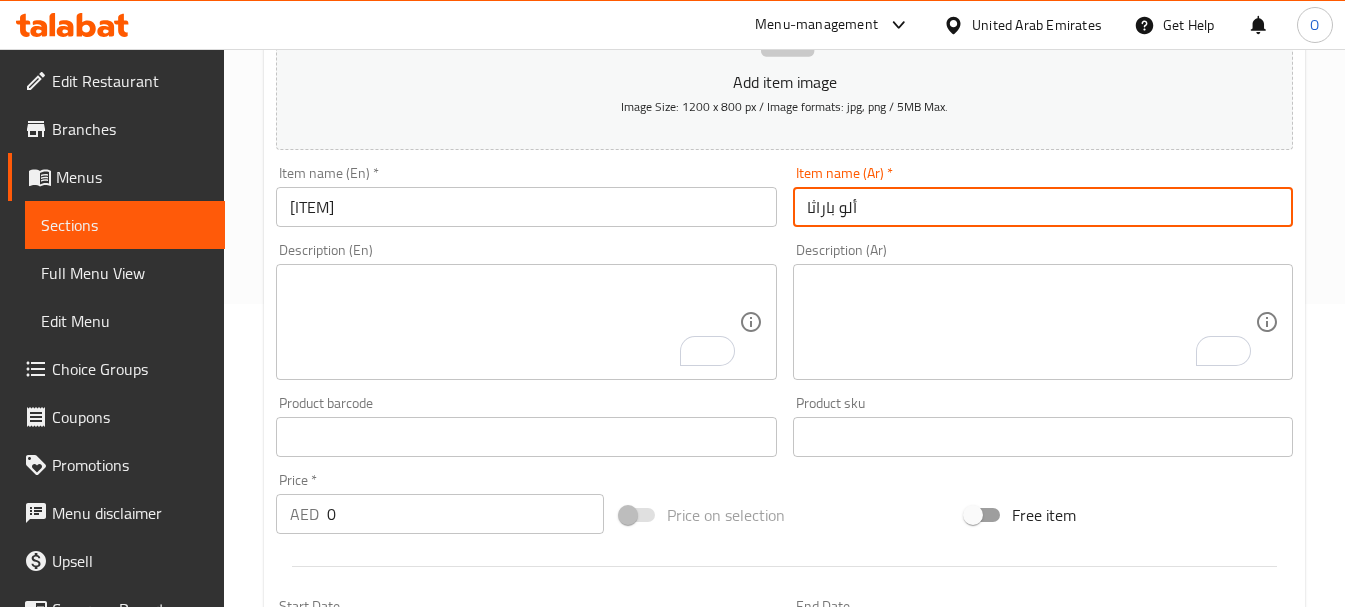scroll, scrollTop: 306, scrollLeft: 0, axis: vertical 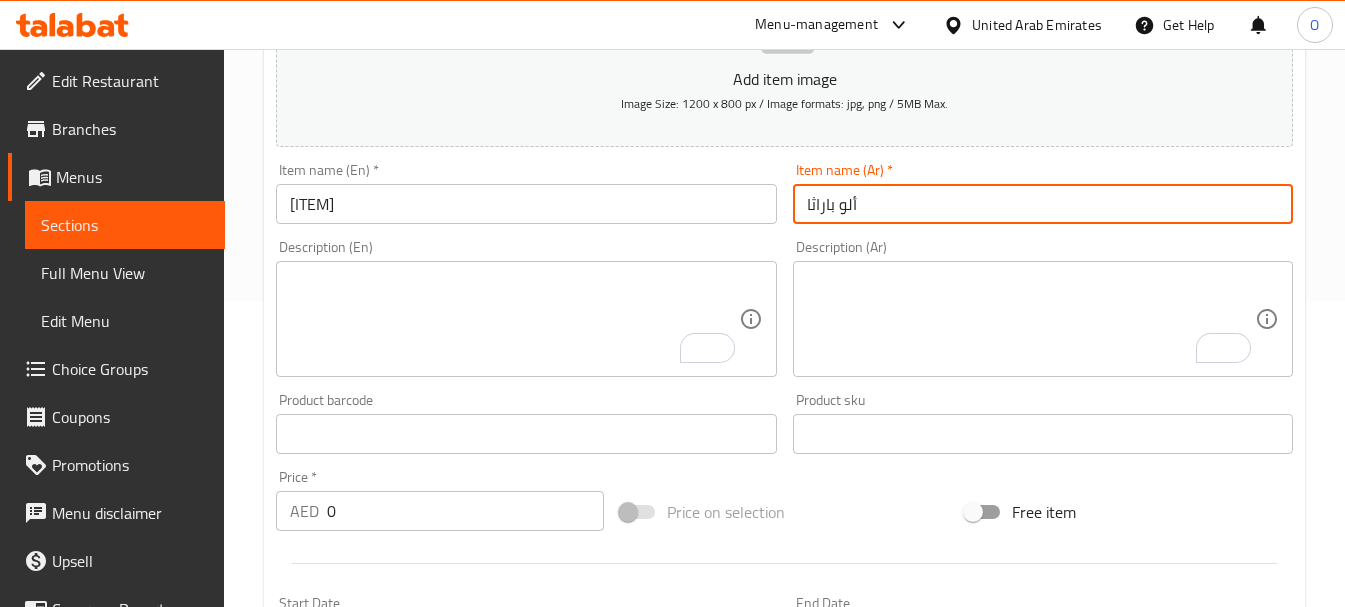 click on "AED 0 Price  *" at bounding box center (440, 511) 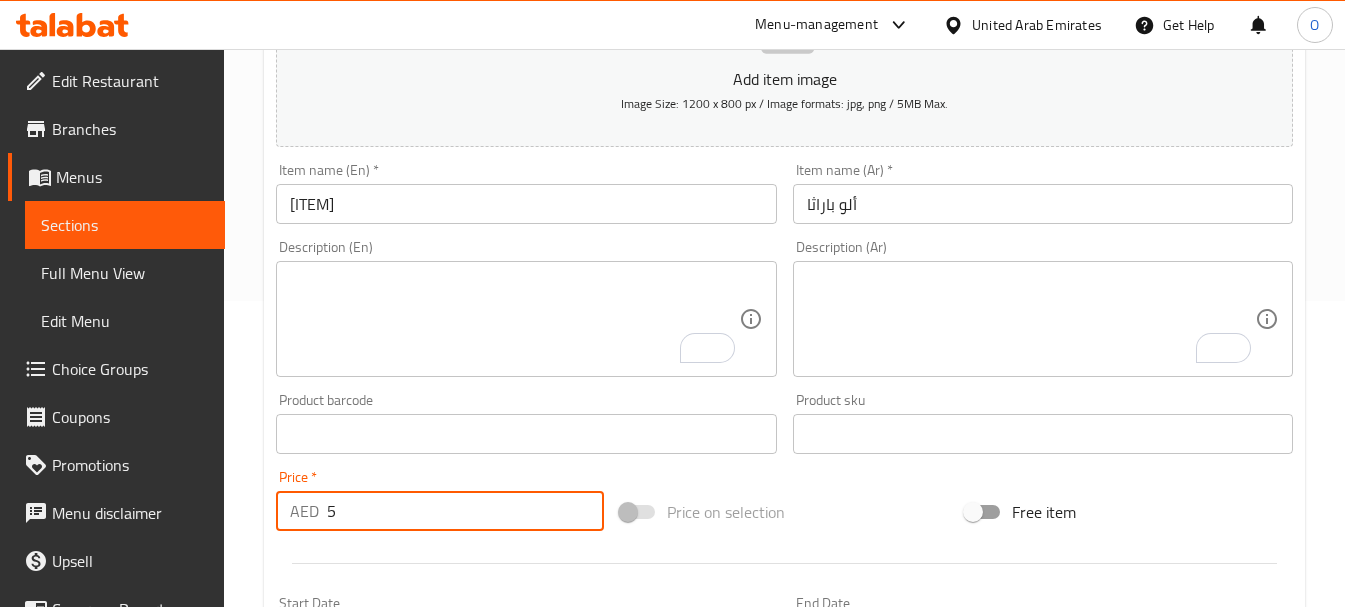 click at bounding box center (784, 563) 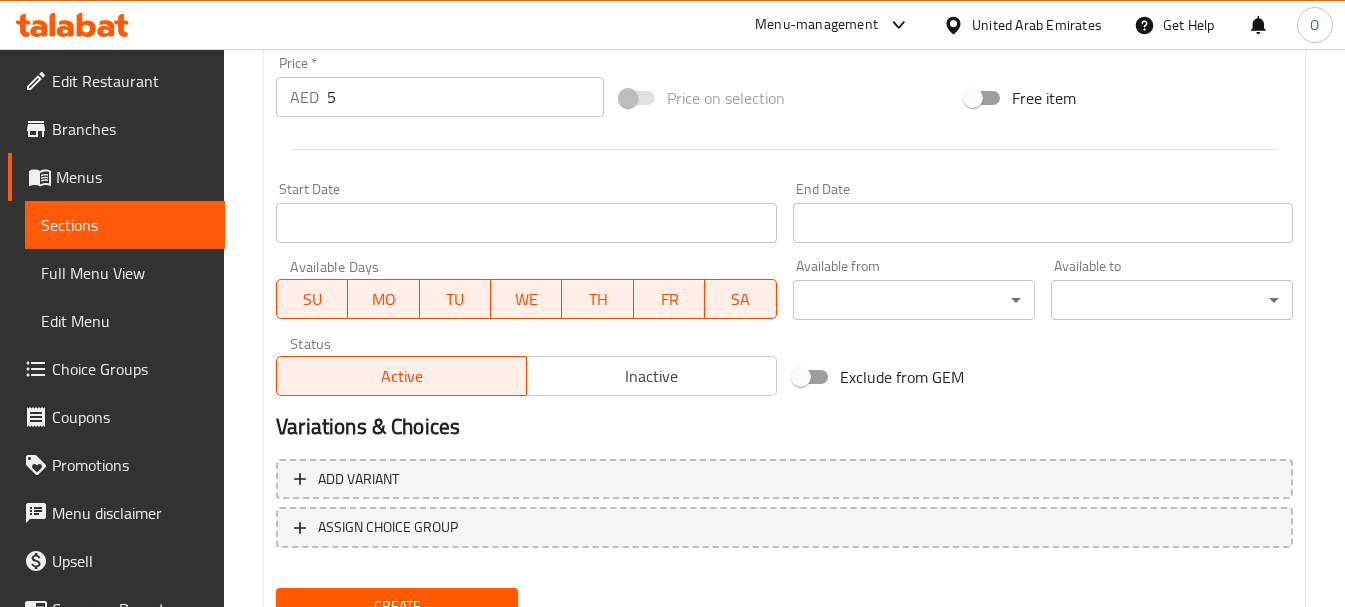 scroll, scrollTop: 806, scrollLeft: 0, axis: vertical 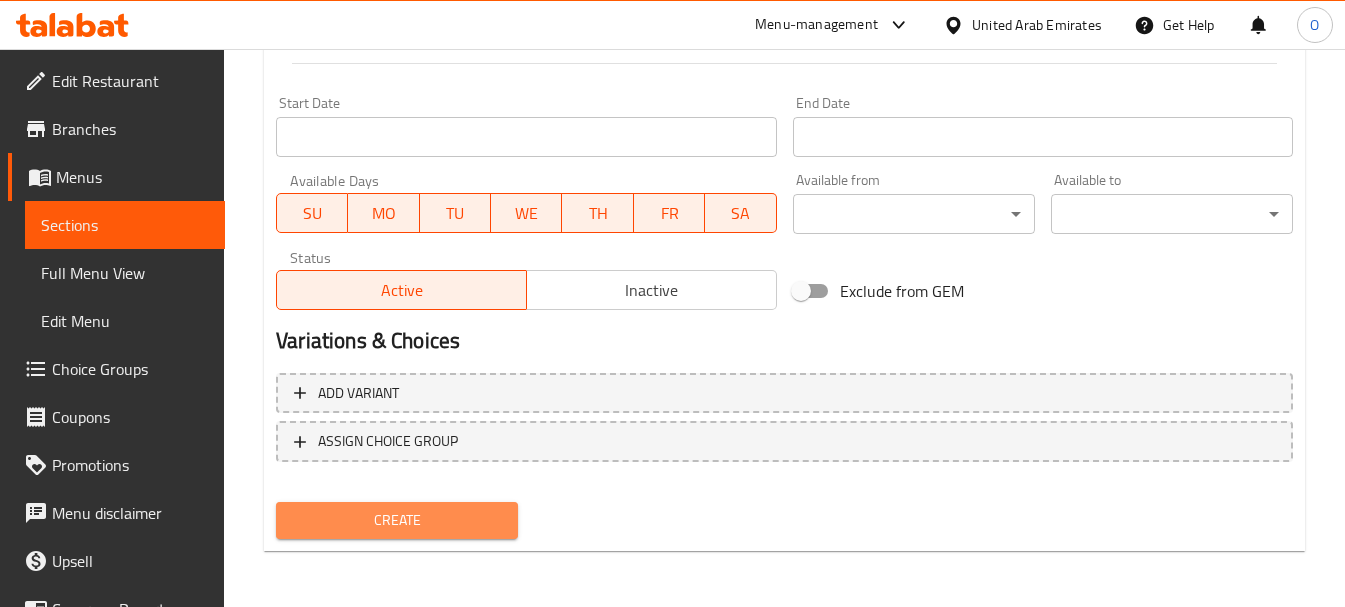 click on "Create" at bounding box center (397, 520) 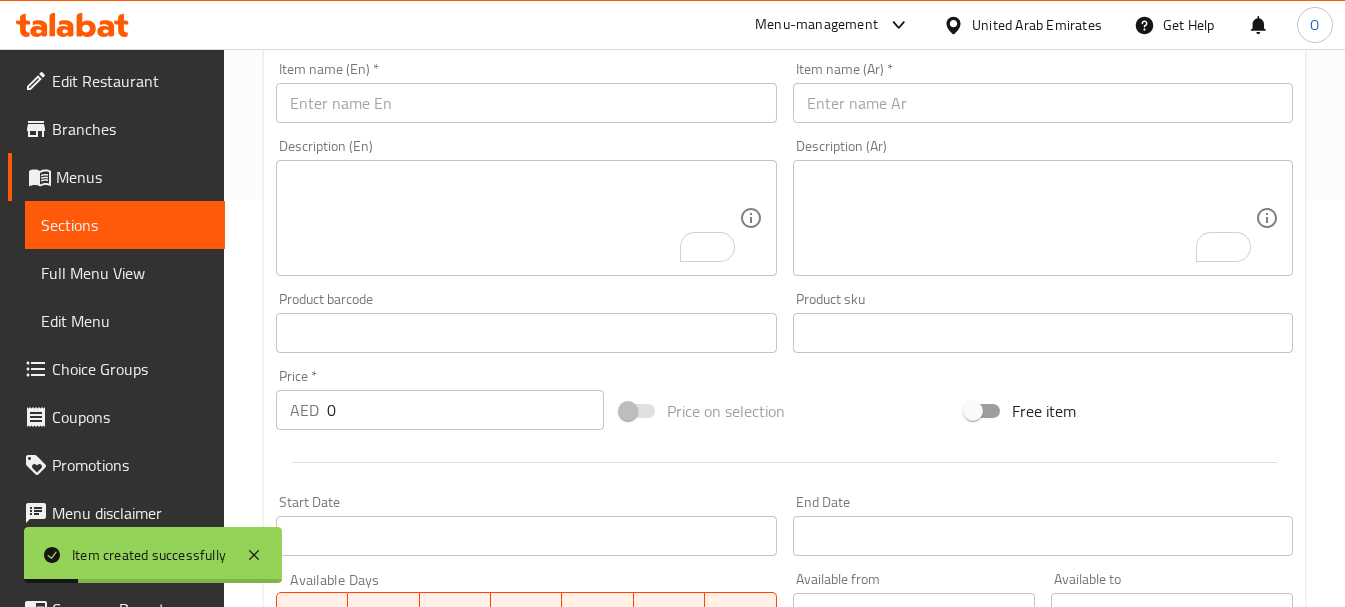 scroll, scrollTop: 406, scrollLeft: 0, axis: vertical 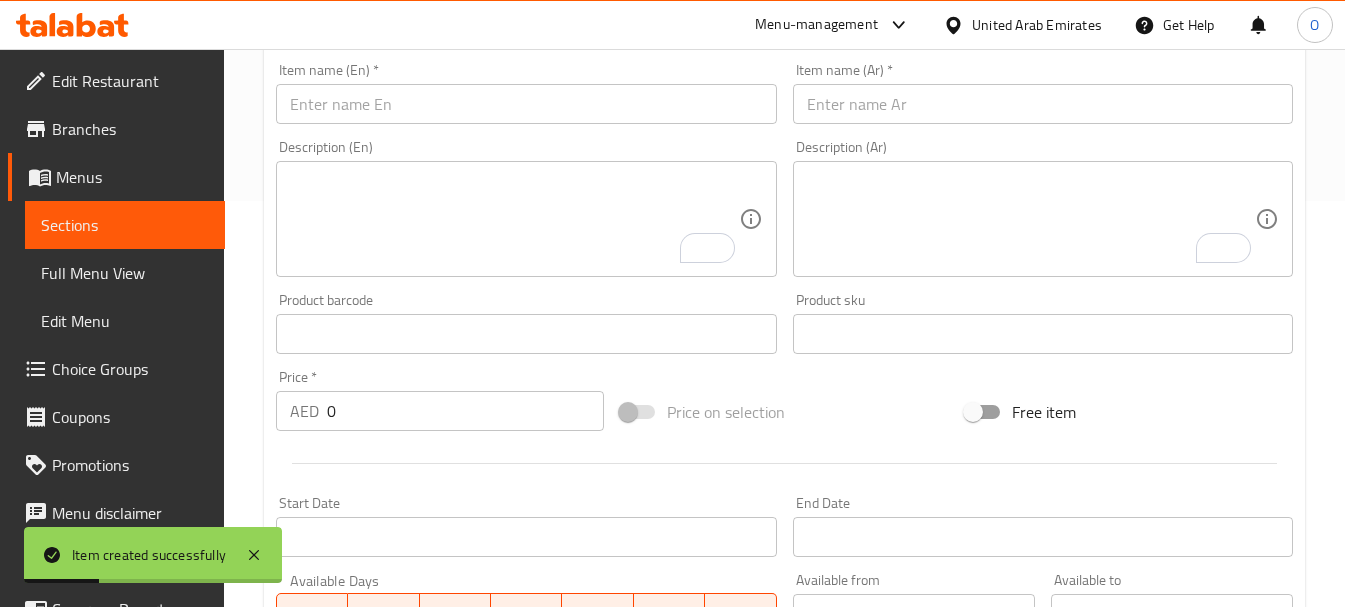 click at bounding box center (526, 104) 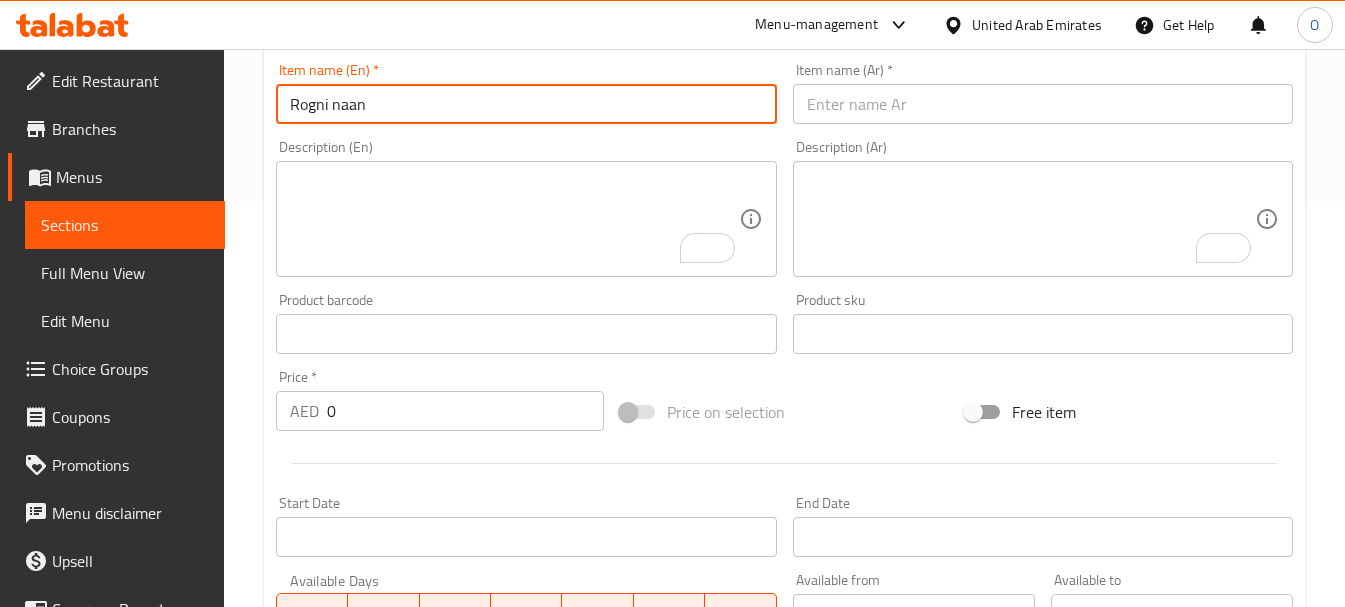 click on "Rogni naan" at bounding box center [526, 104] 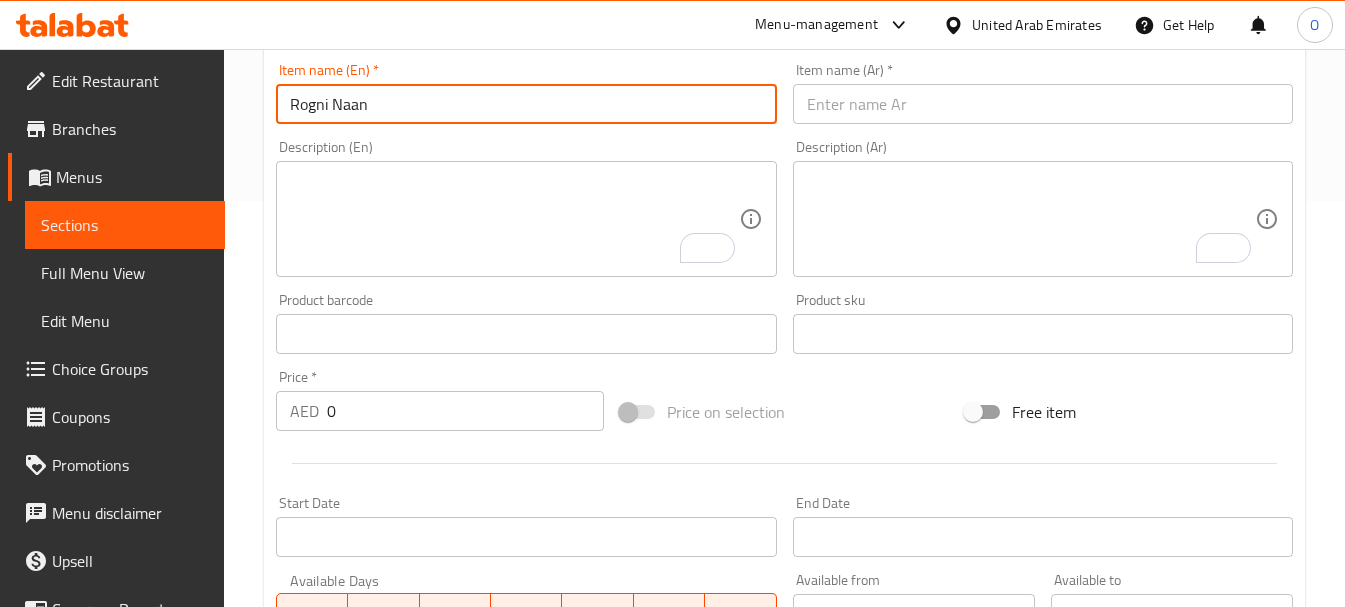click on "Rogni Naan" at bounding box center [526, 104] 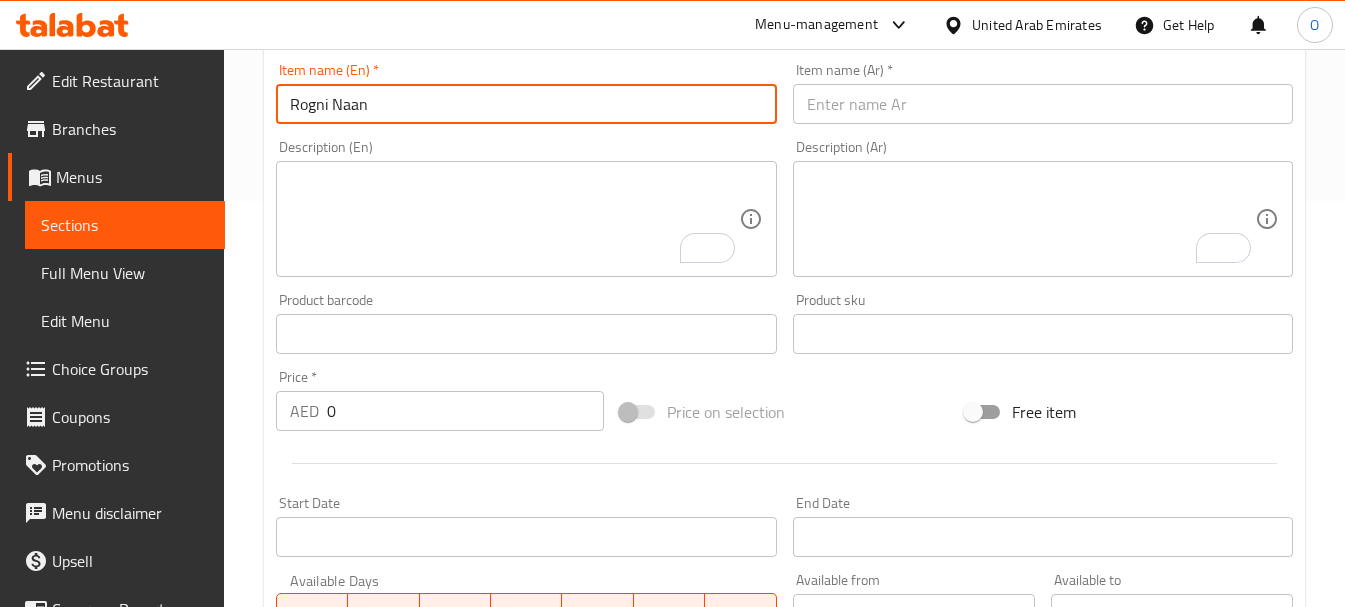 click at bounding box center [1043, 104] 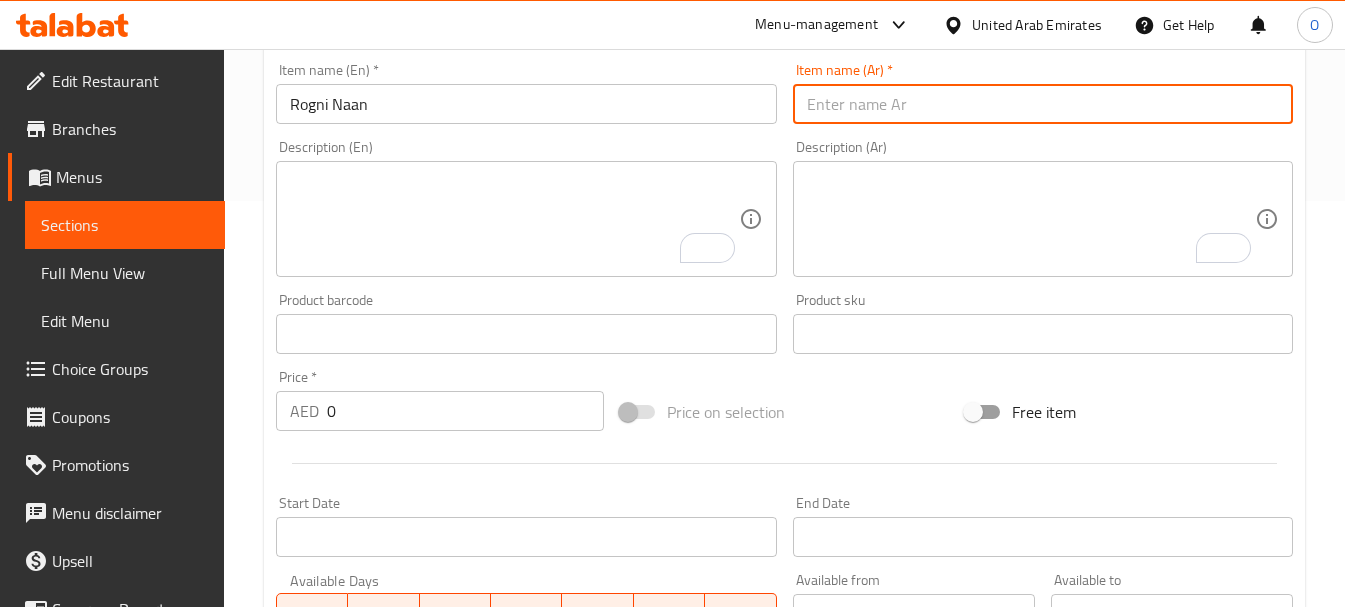 paste on "روغني نان" 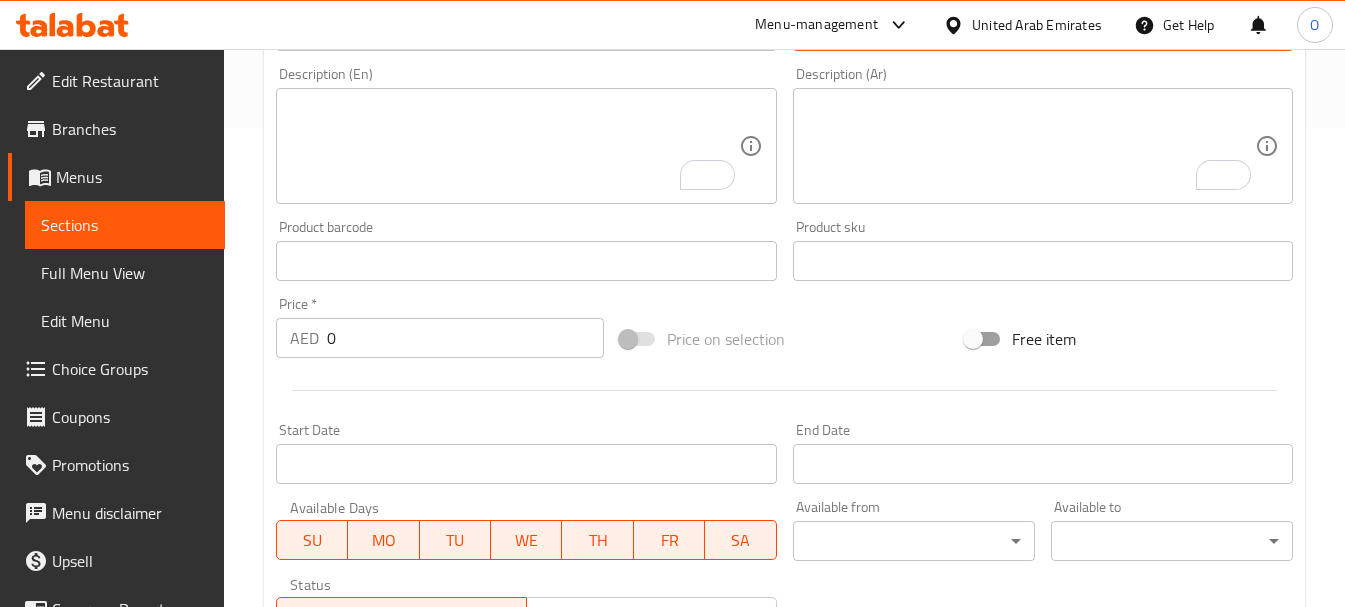 scroll, scrollTop: 506, scrollLeft: 0, axis: vertical 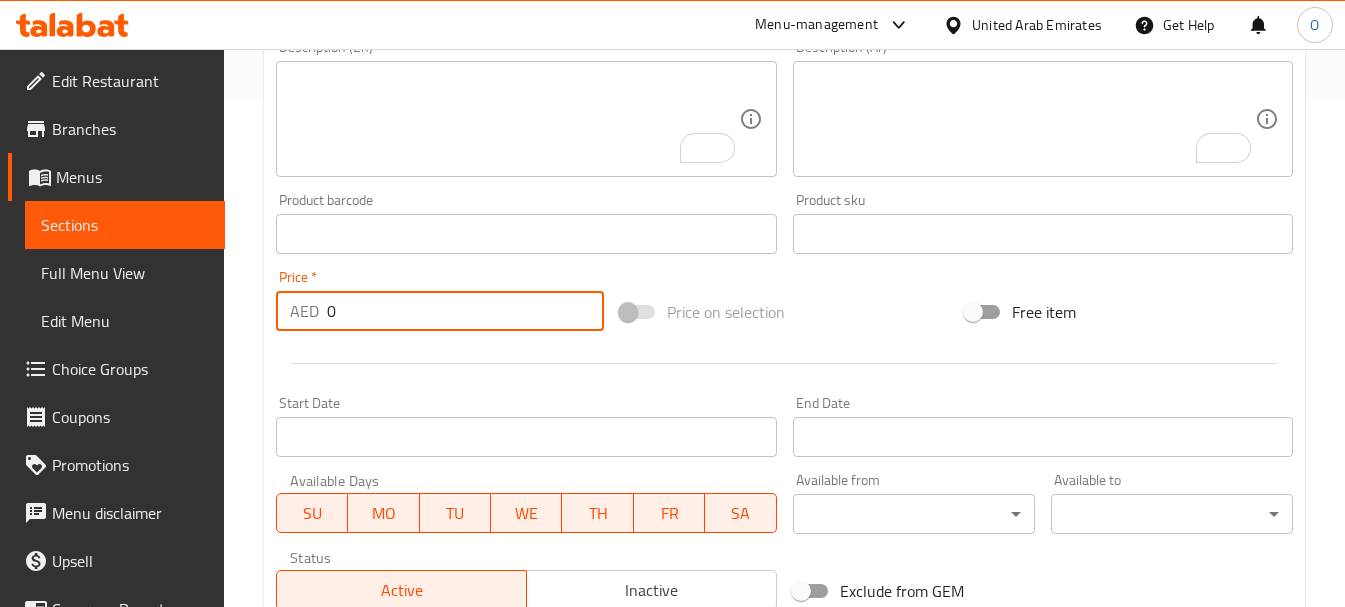 drag, startPoint x: 348, startPoint y: 300, endPoint x: 323, endPoint y: 301, distance: 25.019993 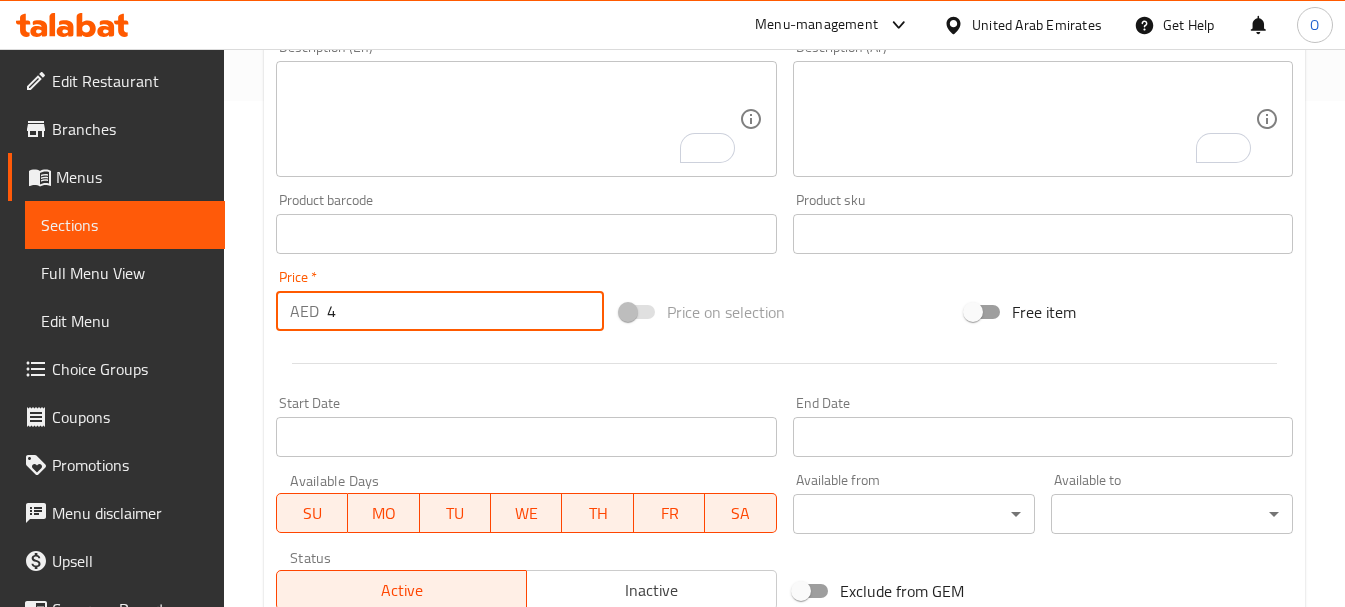 click at bounding box center (784, 363) 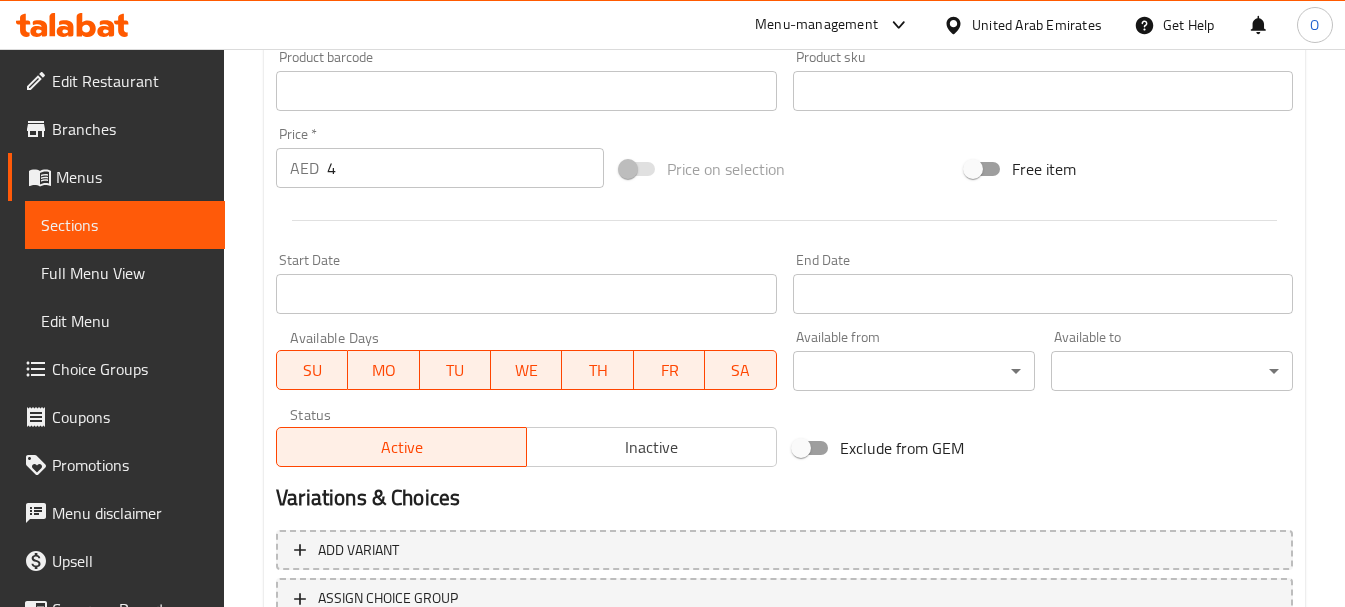 scroll, scrollTop: 806, scrollLeft: 0, axis: vertical 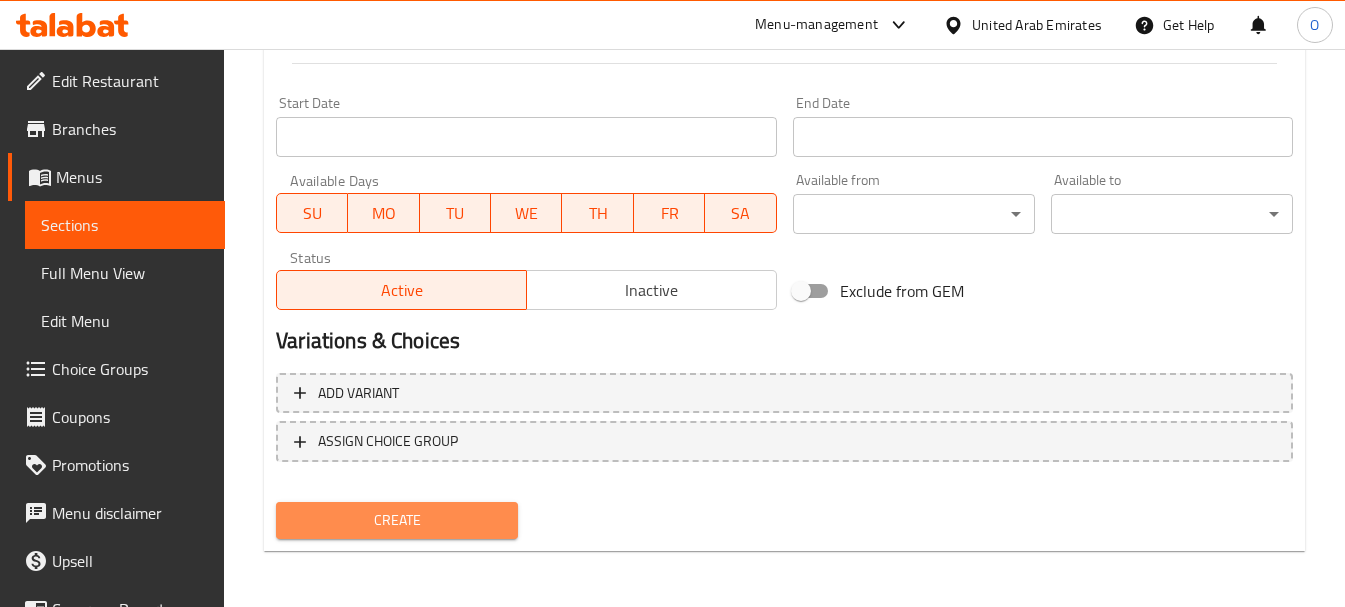 click on "Create" at bounding box center (397, 520) 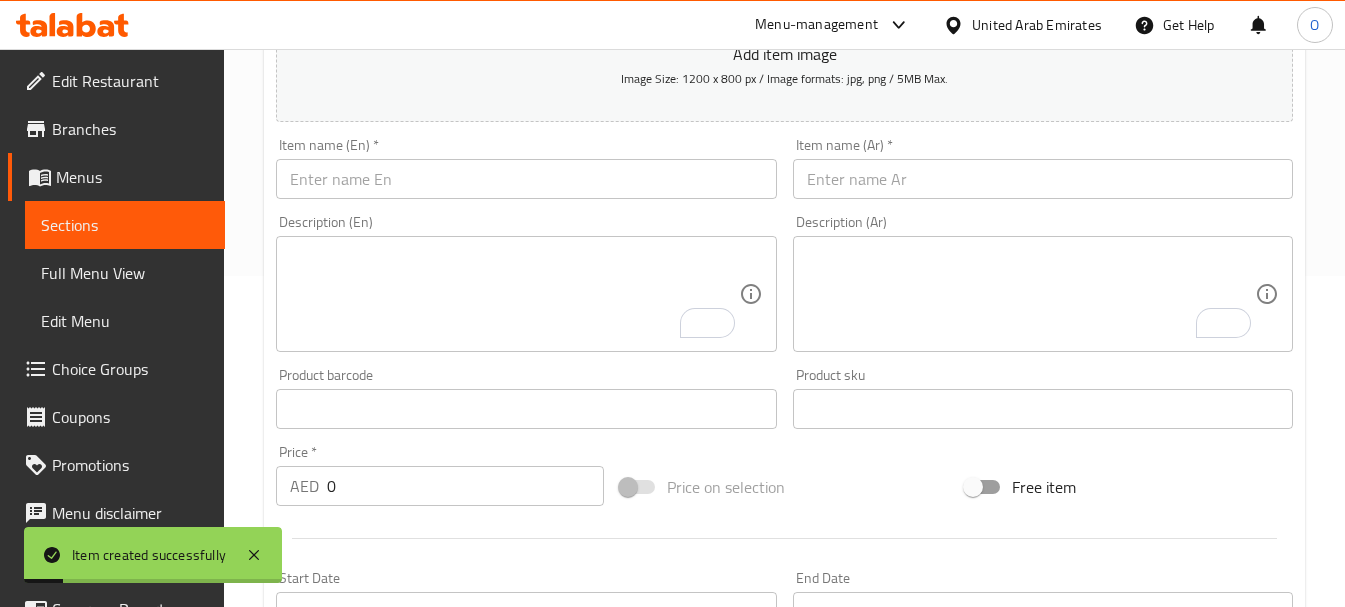 scroll, scrollTop: 306, scrollLeft: 0, axis: vertical 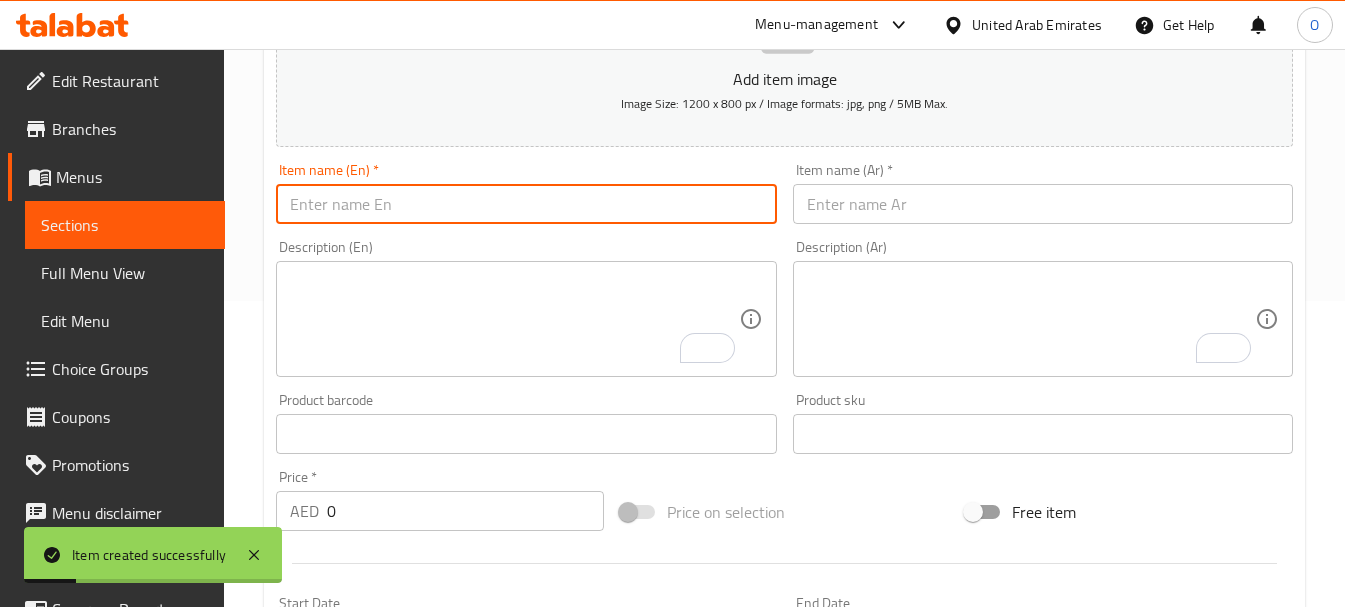 click at bounding box center (526, 204) 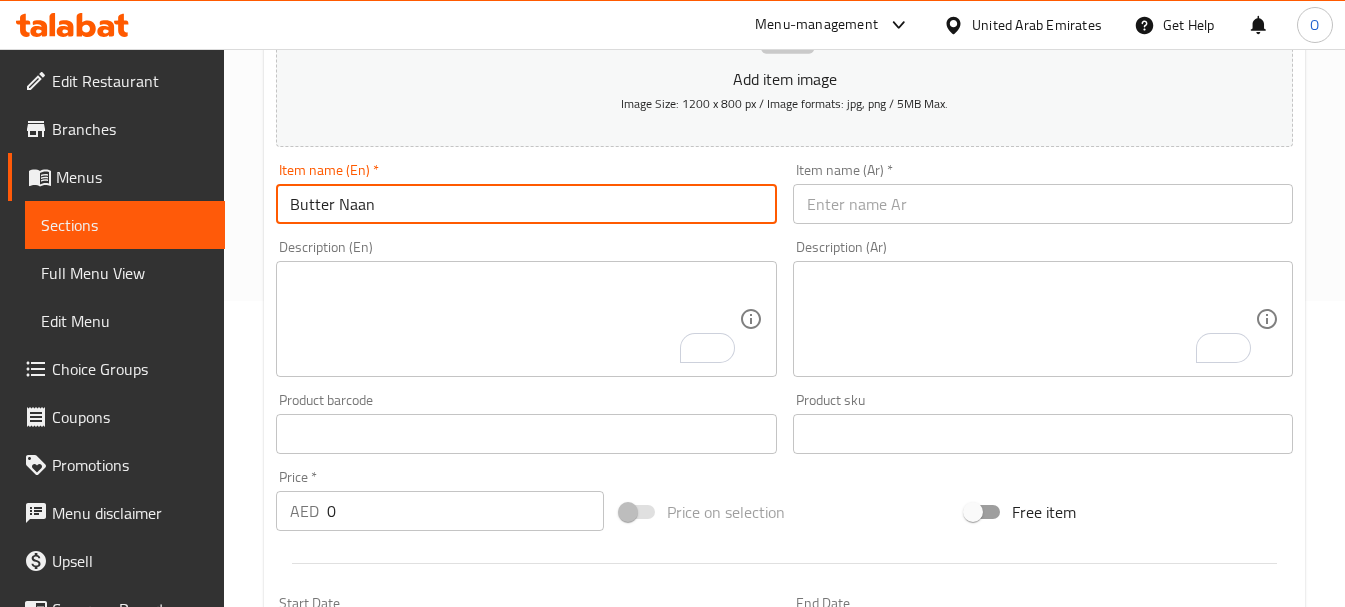 click on "Butter Naan" at bounding box center [526, 204] 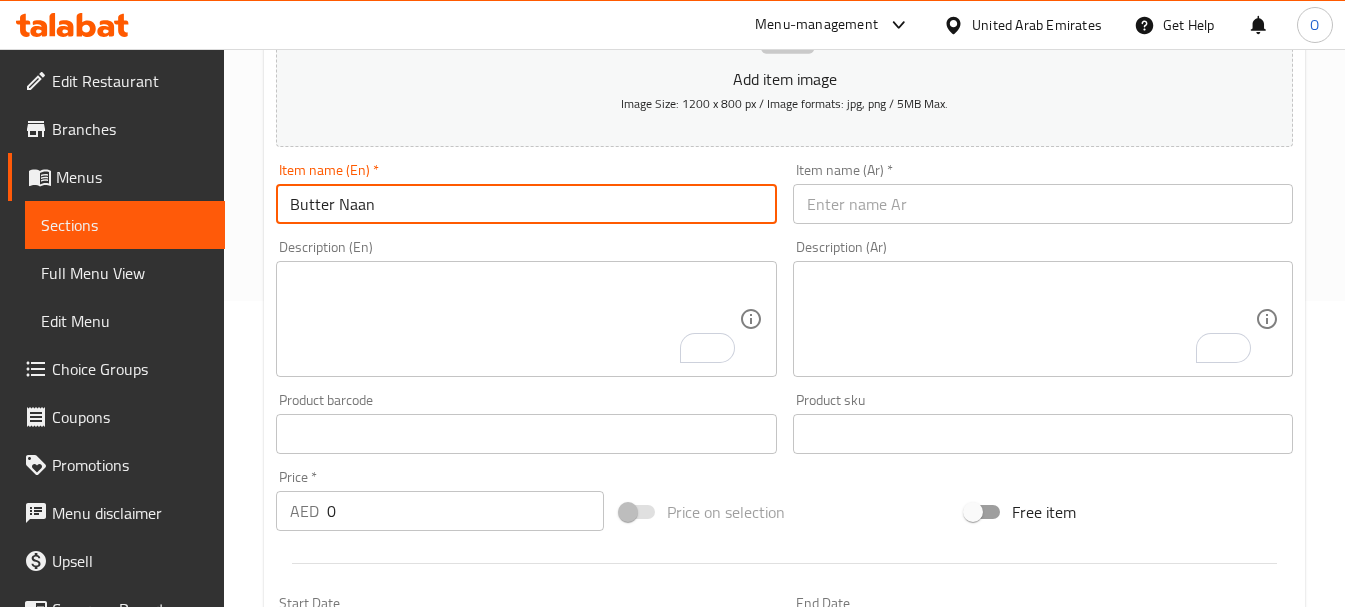 click at bounding box center [1043, 204] 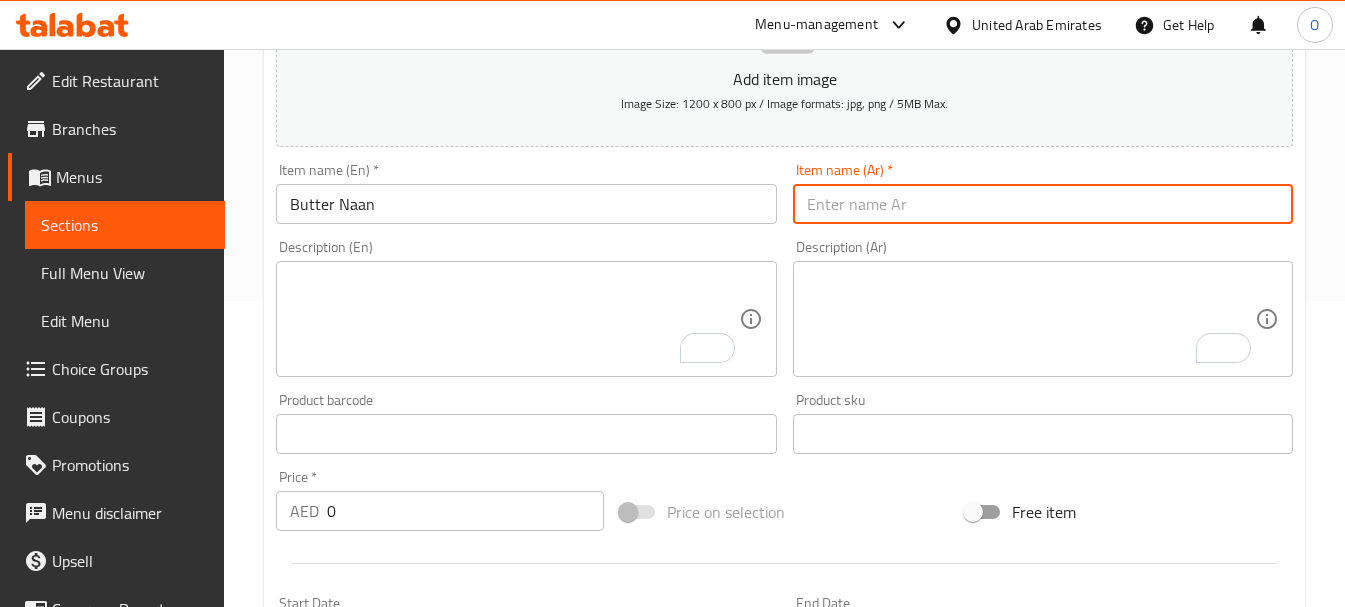 paste on "خبز نان بالزبدة" 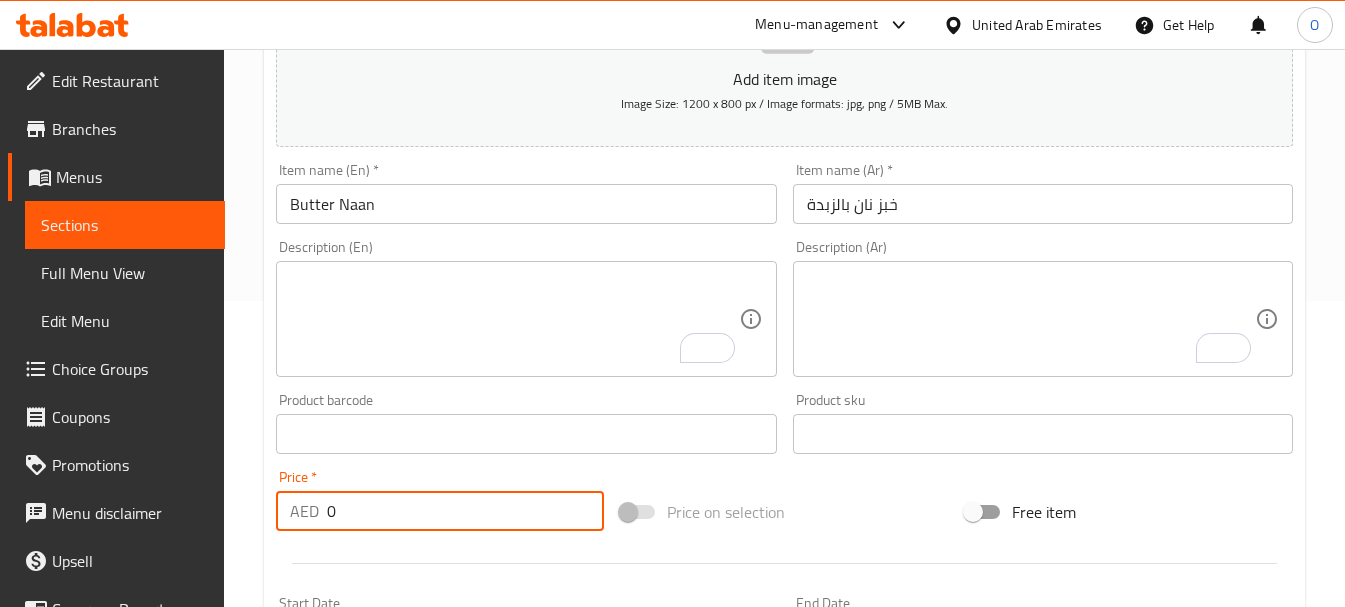 drag, startPoint x: 332, startPoint y: 518, endPoint x: 317, endPoint y: 518, distance: 15 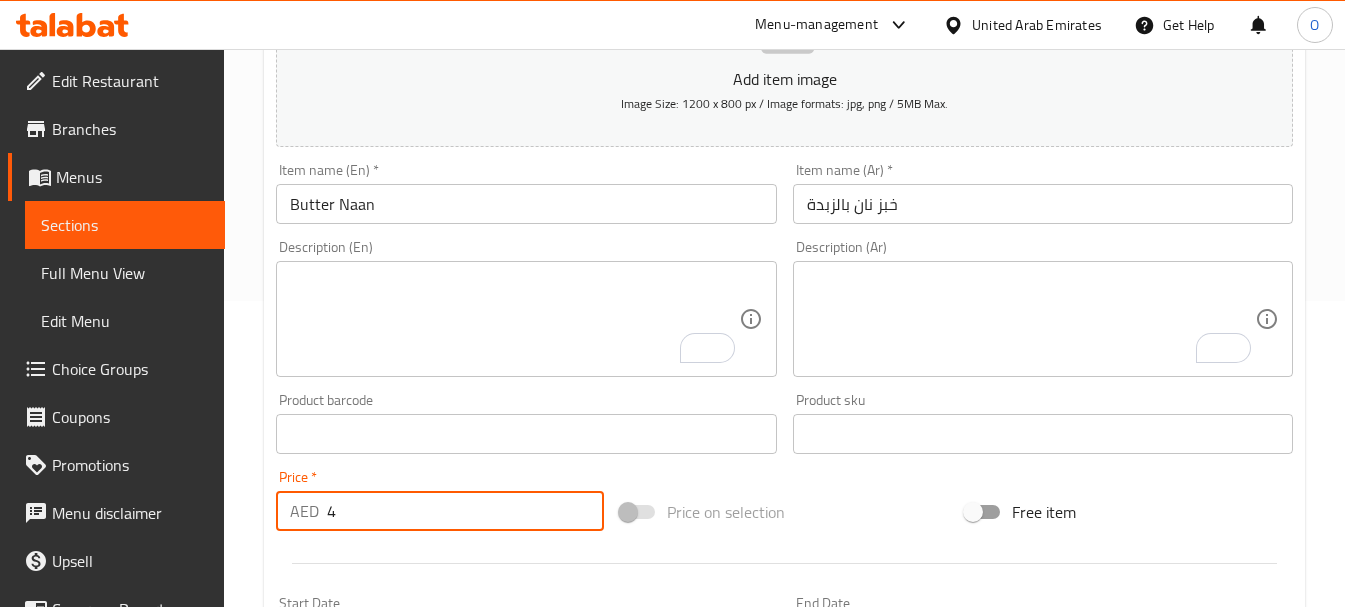 click at bounding box center [784, 563] 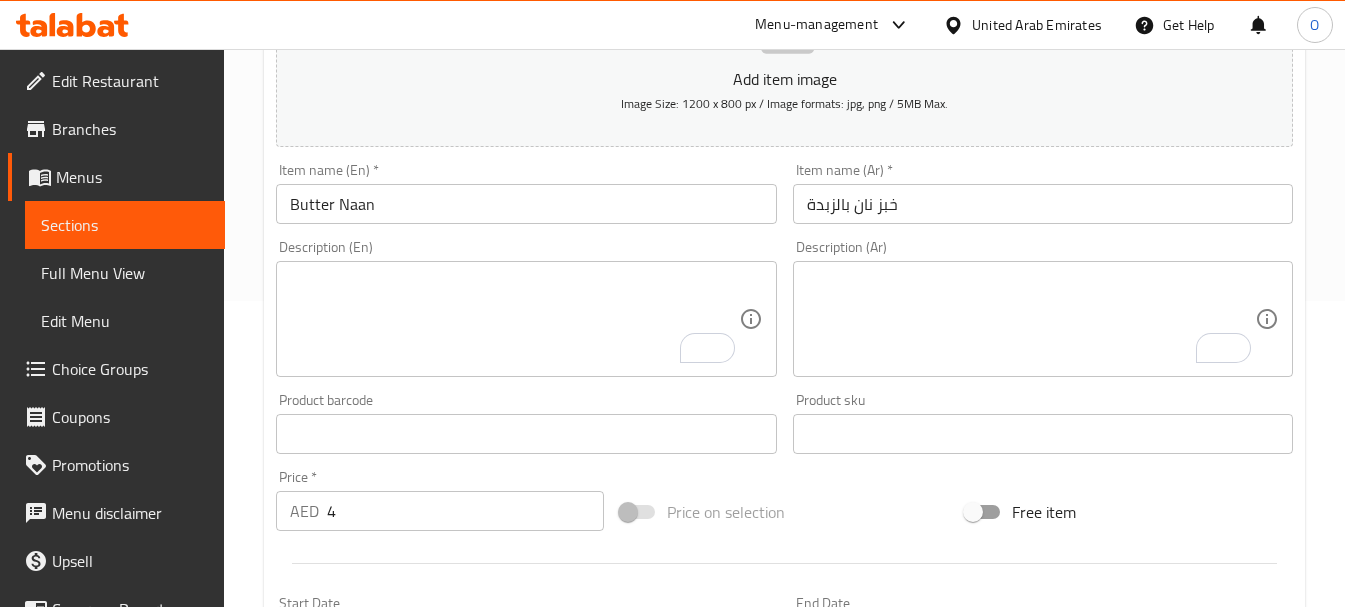 drag, startPoint x: 318, startPoint y: 560, endPoint x: 253, endPoint y: 397, distance: 175.4822 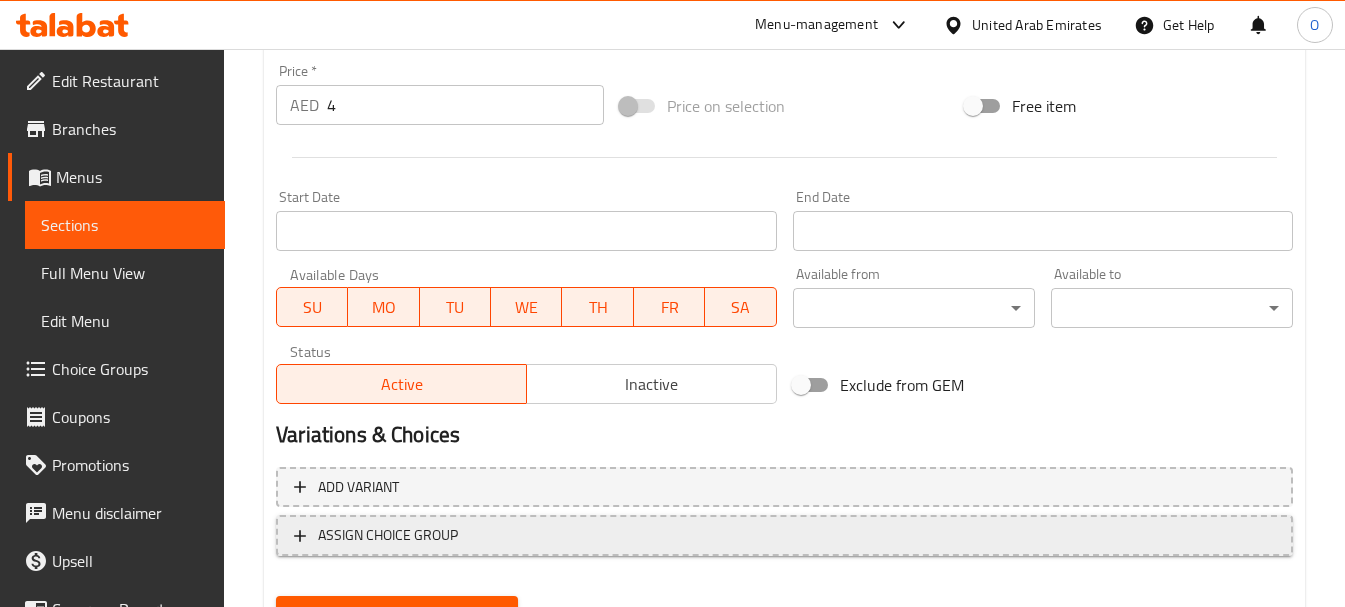 scroll, scrollTop: 806, scrollLeft: 0, axis: vertical 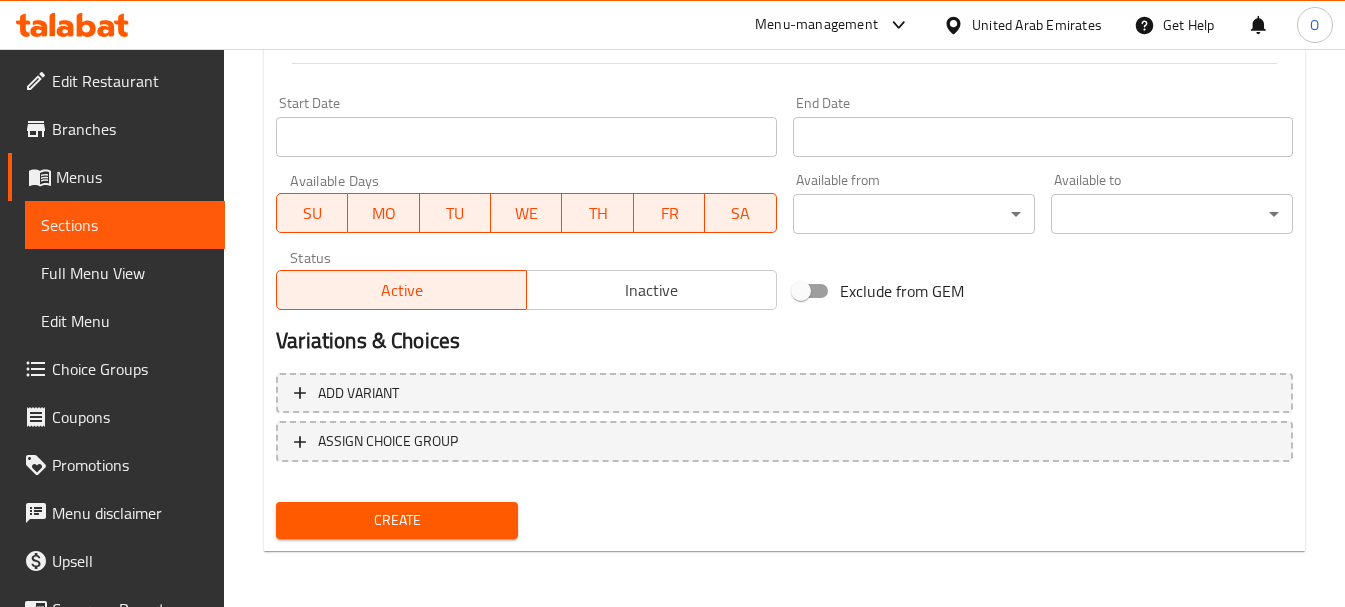 click on "Create" at bounding box center [397, 520] 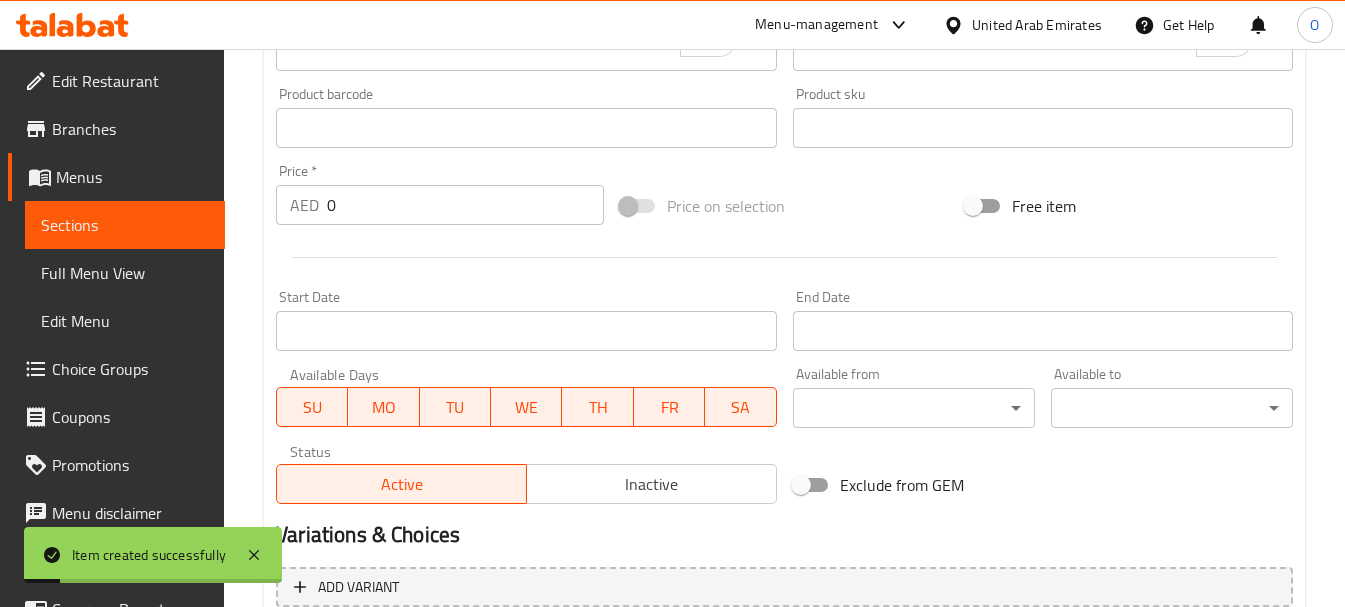 scroll, scrollTop: 306, scrollLeft: 0, axis: vertical 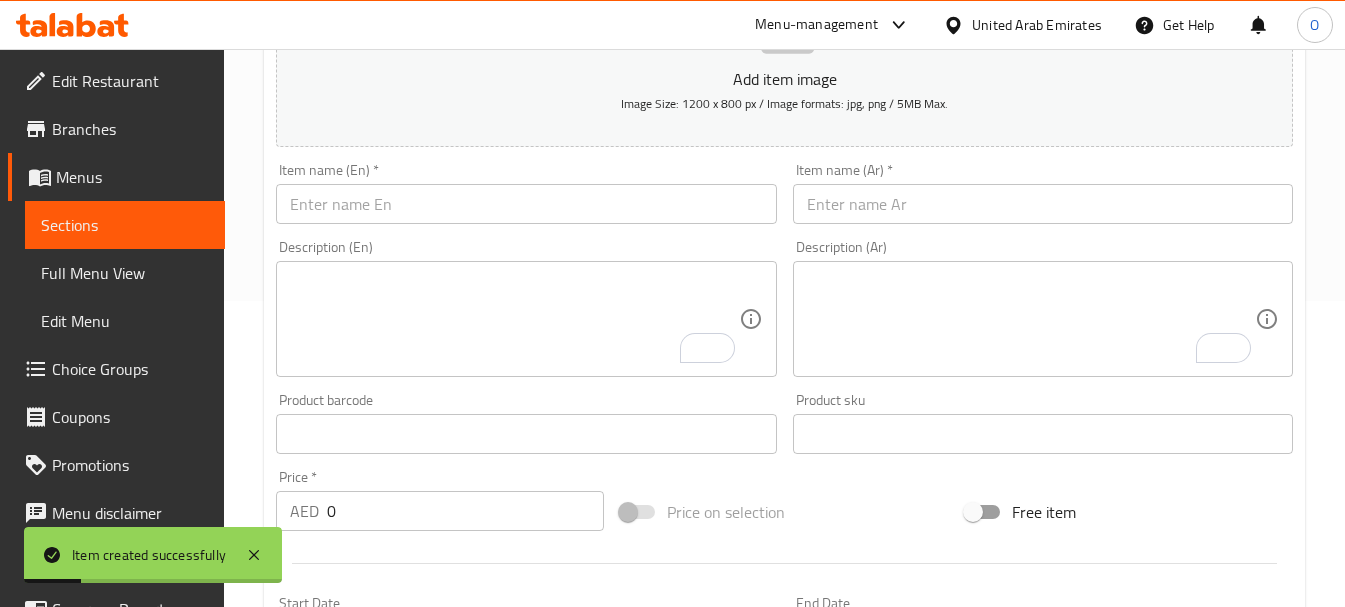 click at bounding box center (526, 204) 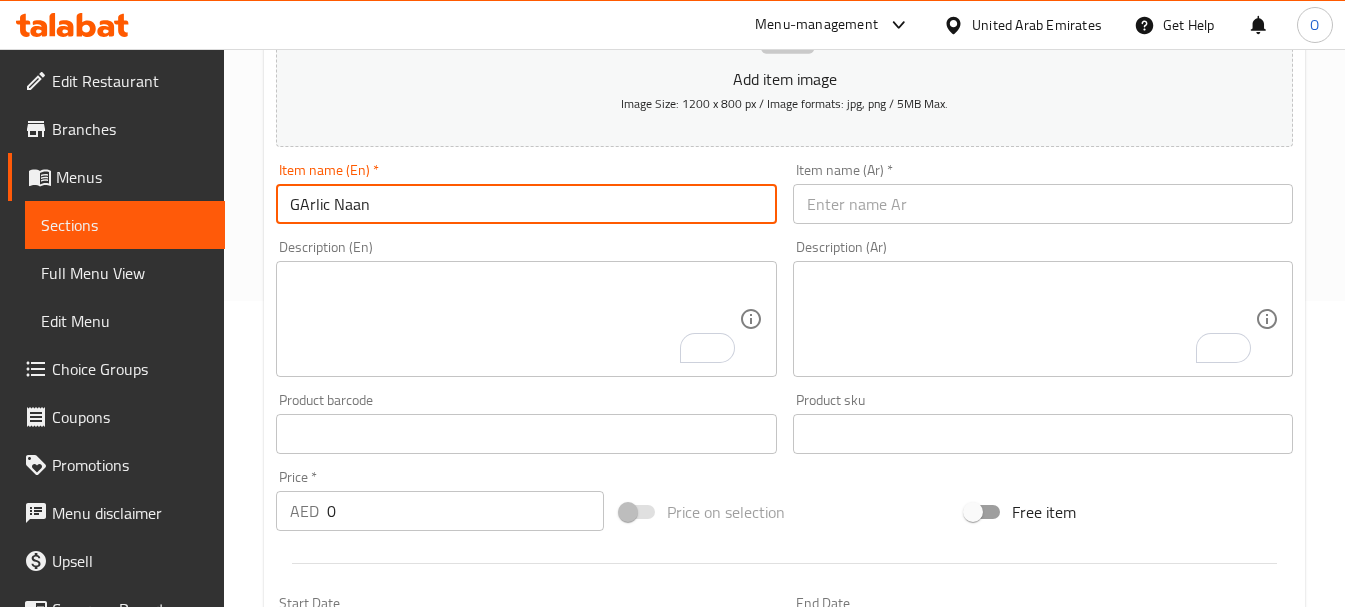click on "GArlic Naan" at bounding box center (526, 204) 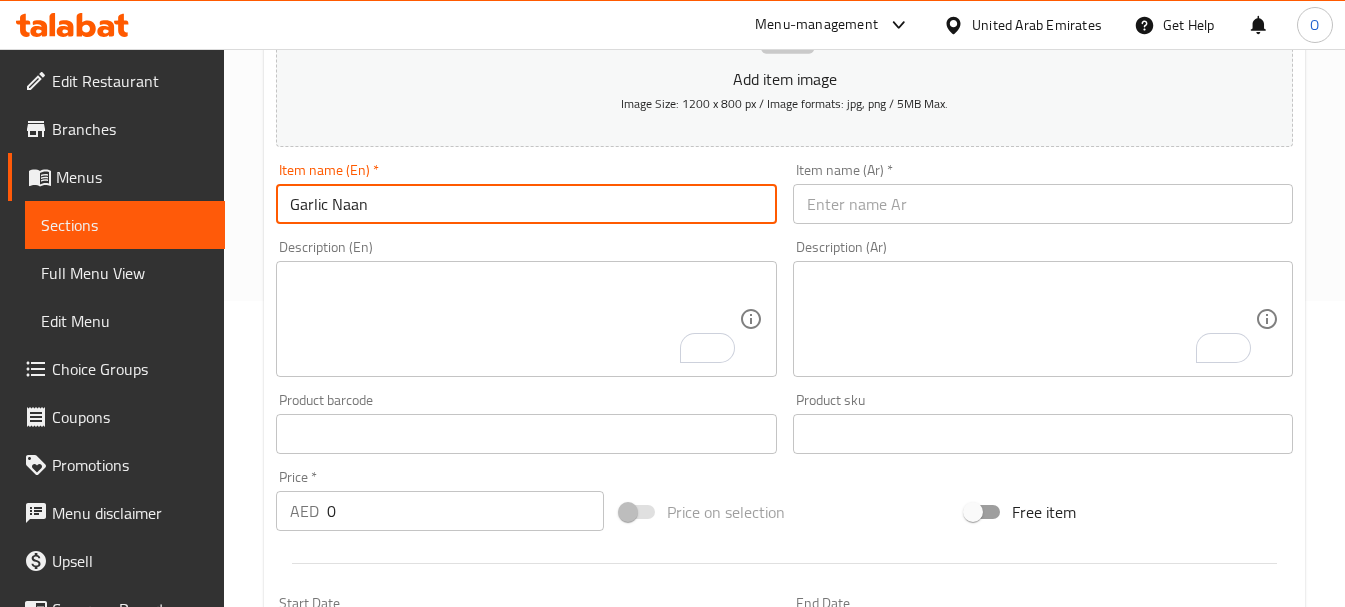 click on "Garlic Naan" at bounding box center [526, 204] 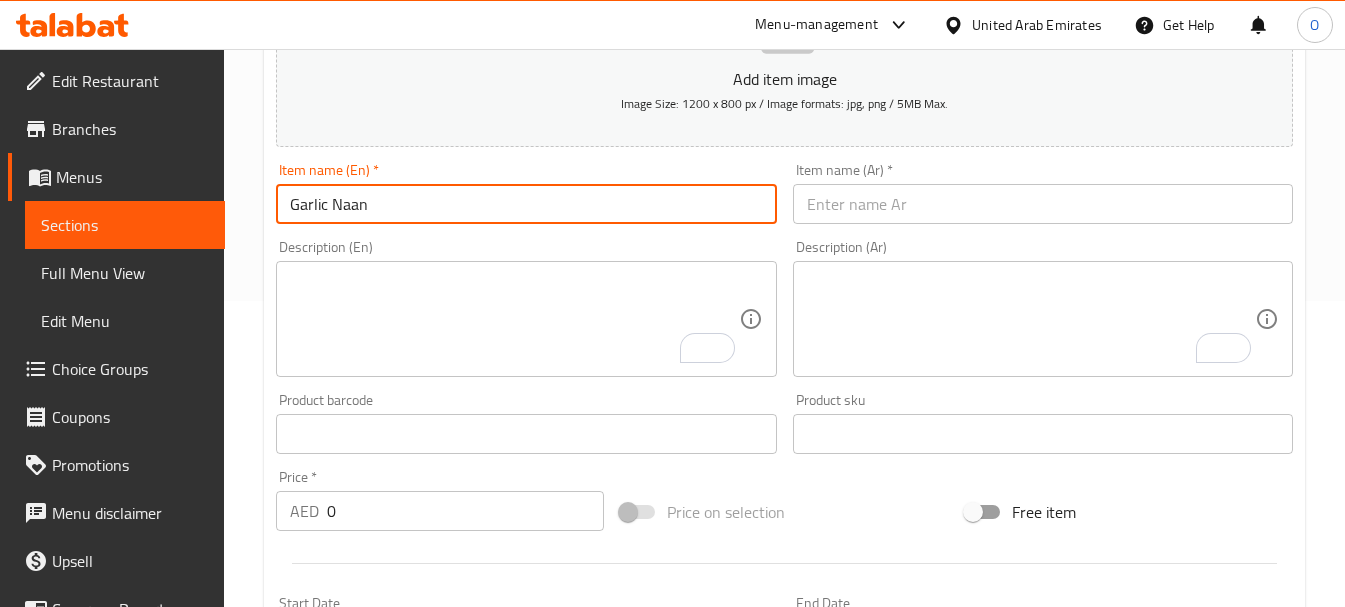click at bounding box center [1043, 204] 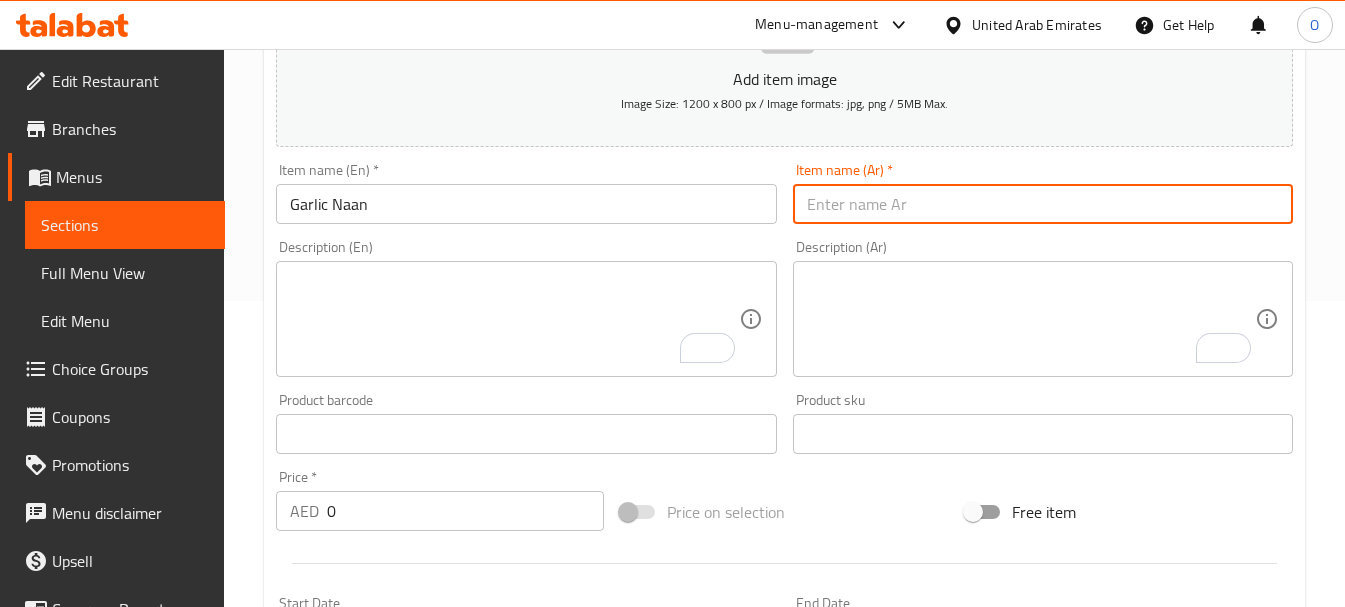 paste on "خبز نان بالثوم" 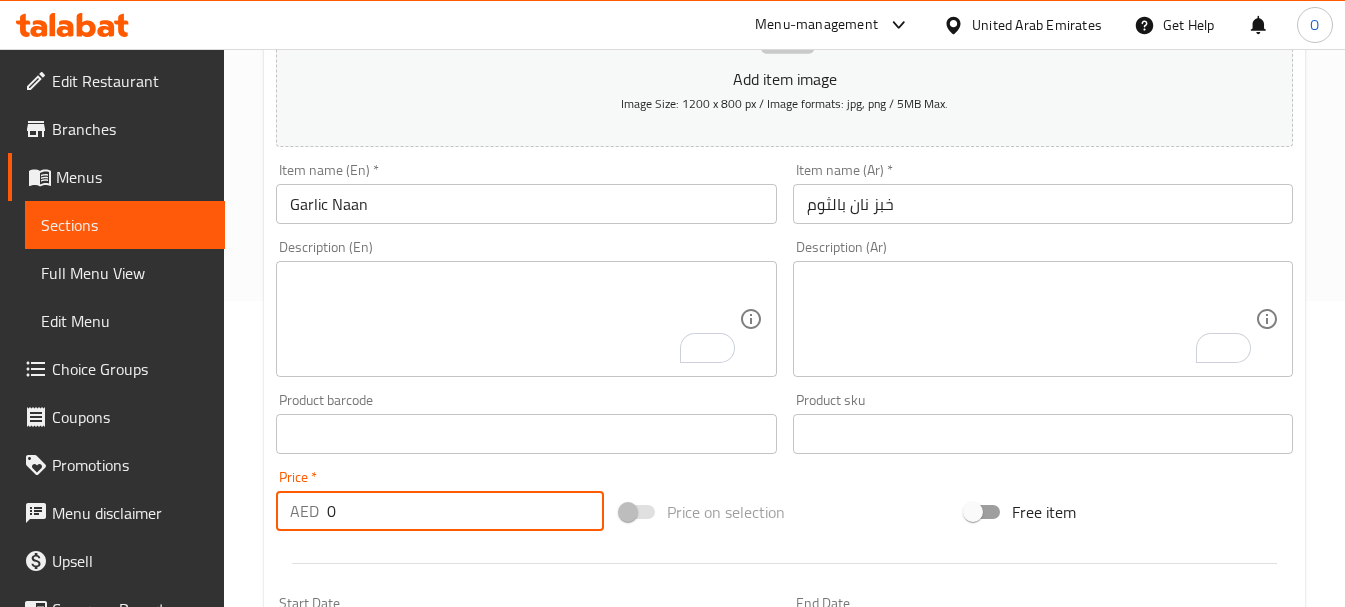 drag, startPoint x: 339, startPoint y: 519, endPoint x: 322, endPoint y: 518, distance: 17.029387 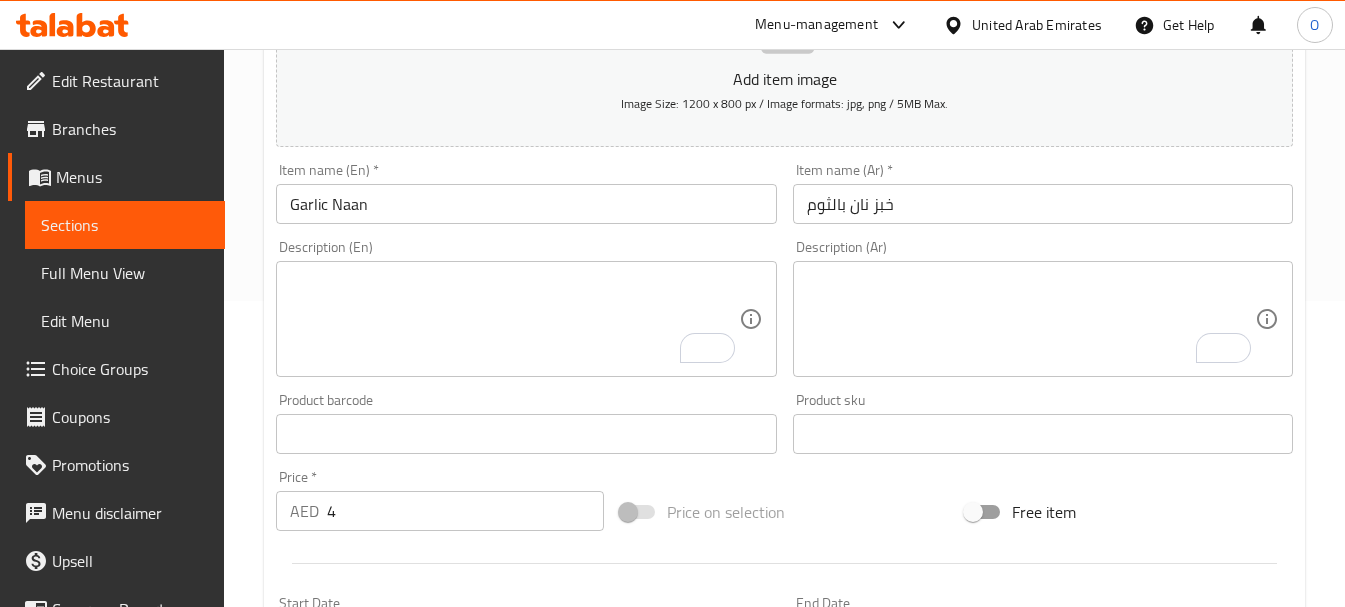 click at bounding box center [784, 563] 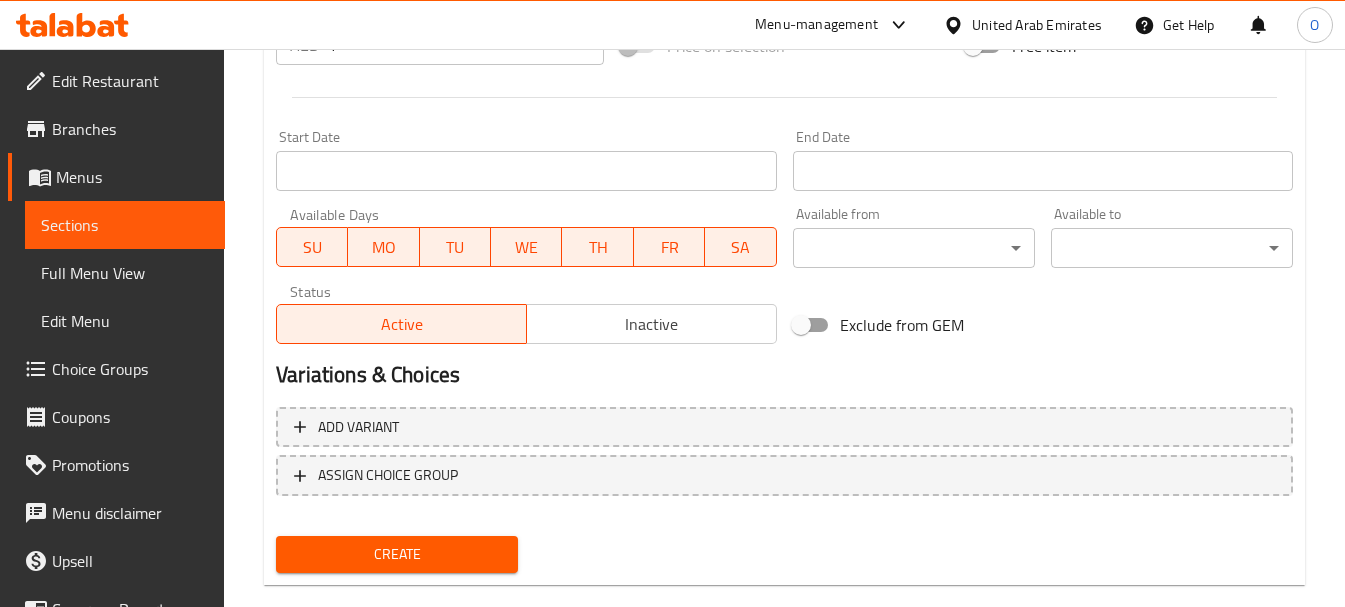 scroll, scrollTop: 806, scrollLeft: 0, axis: vertical 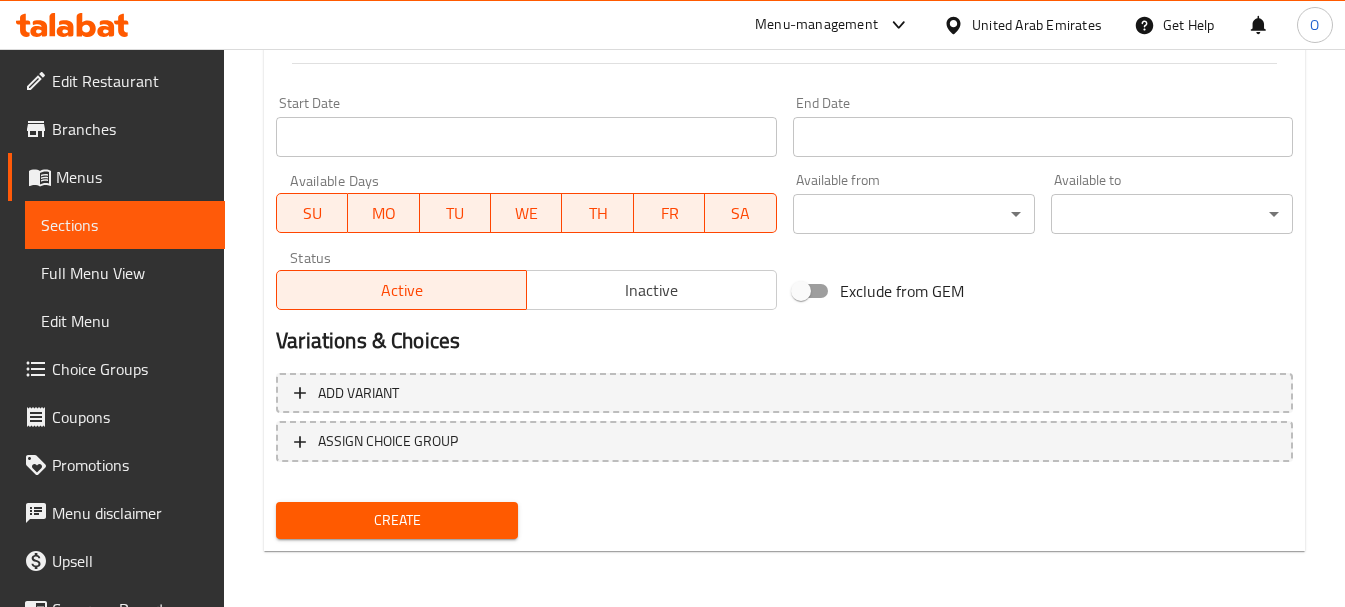 click on "Create" at bounding box center [397, 520] 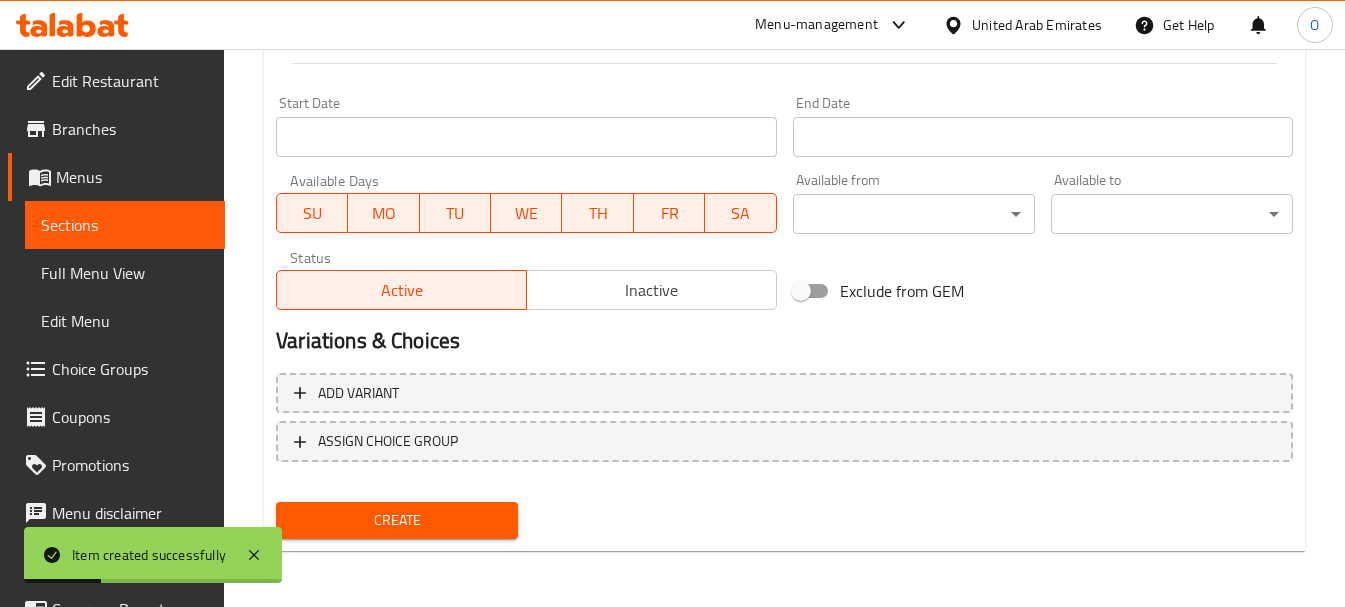 scroll, scrollTop: 406, scrollLeft: 0, axis: vertical 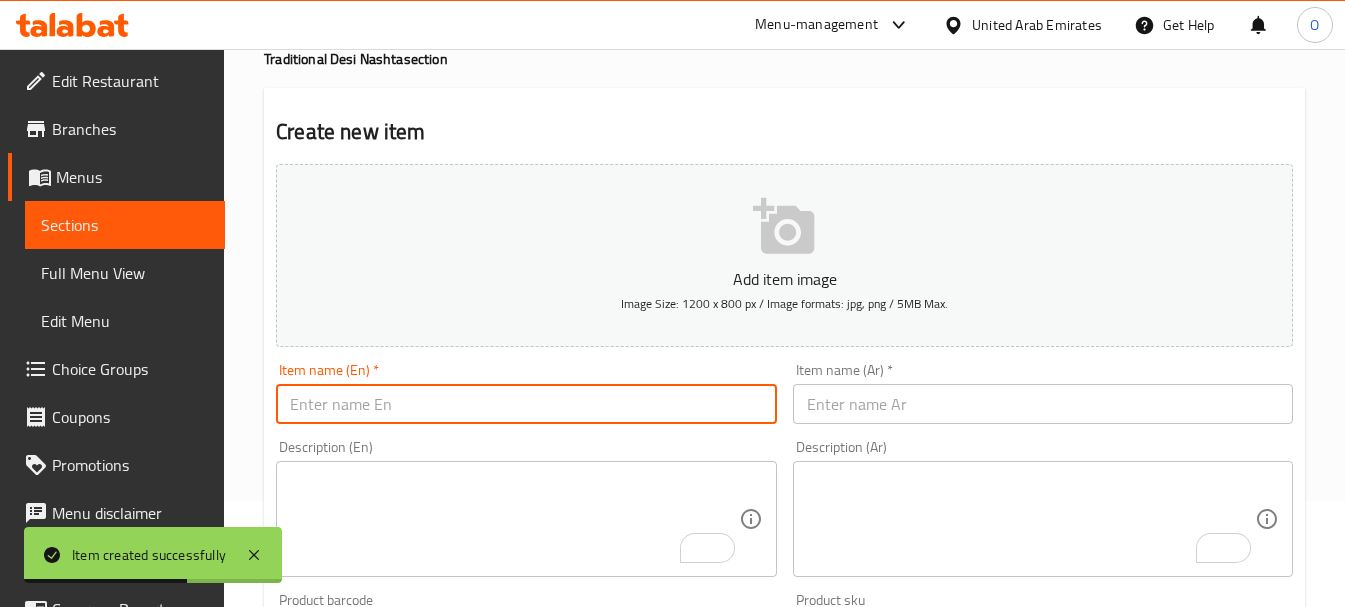 click at bounding box center [526, 404] 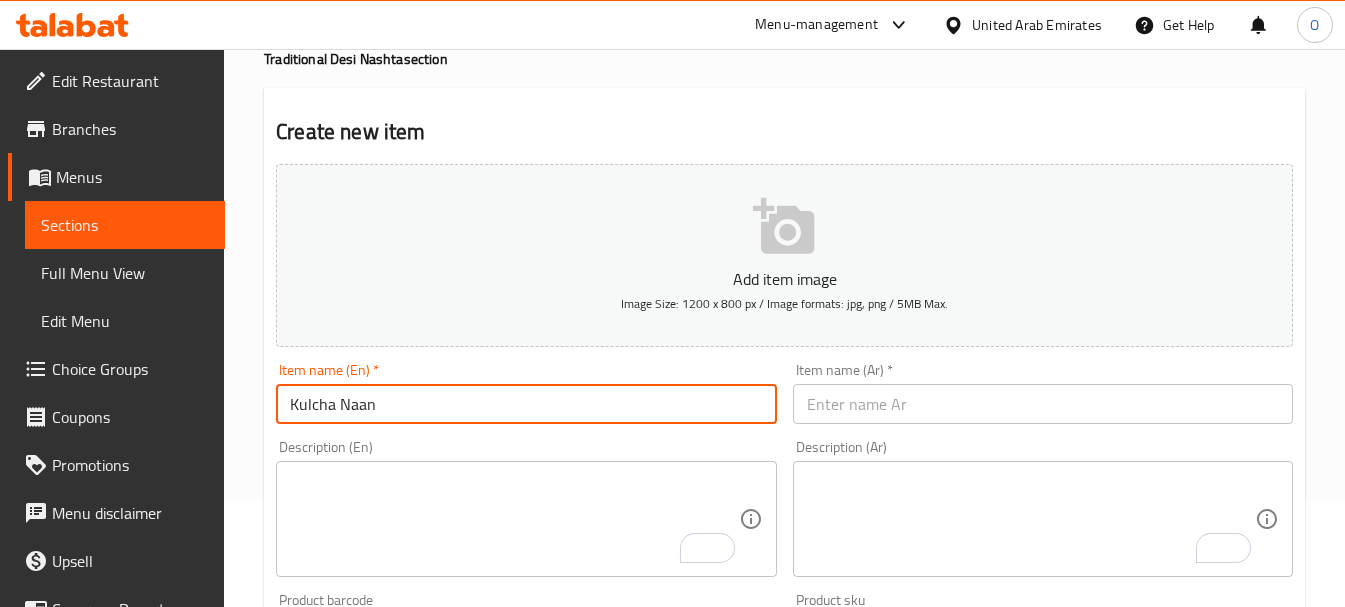 click on "Item name (En)   * Kulcha Naan Item name (En)  *" at bounding box center (526, 393) 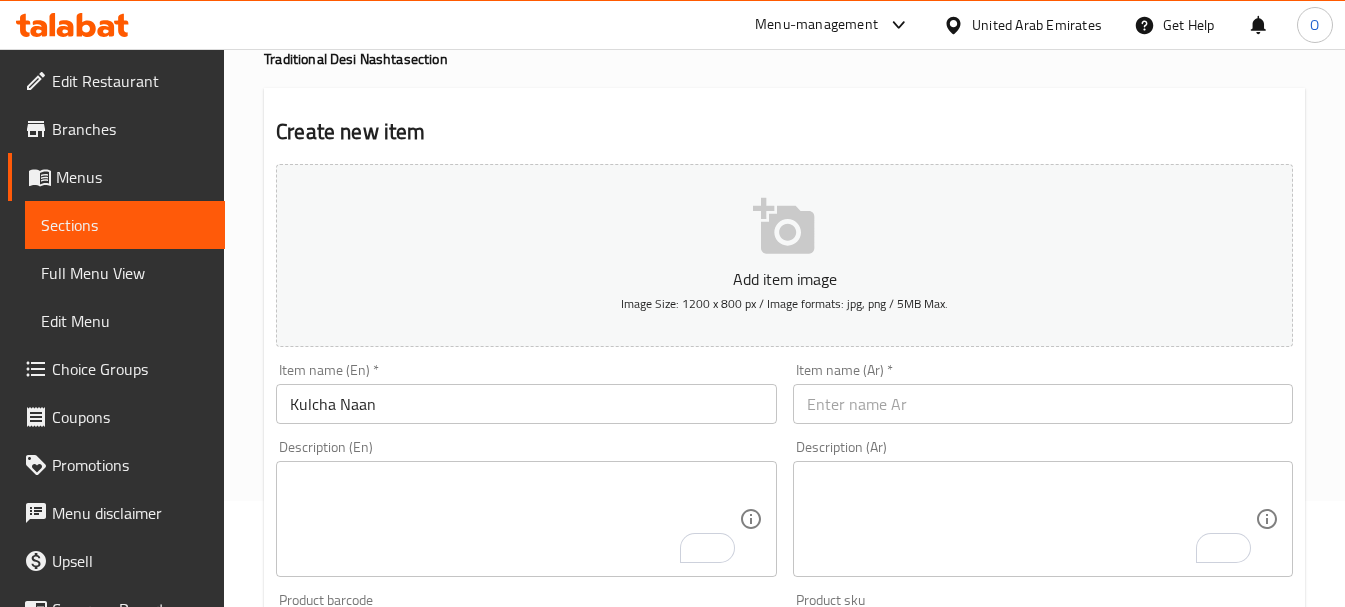 click on "Item name (En)   * Kulcha Naan Item name (En)  *" at bounding box center [526, 393] 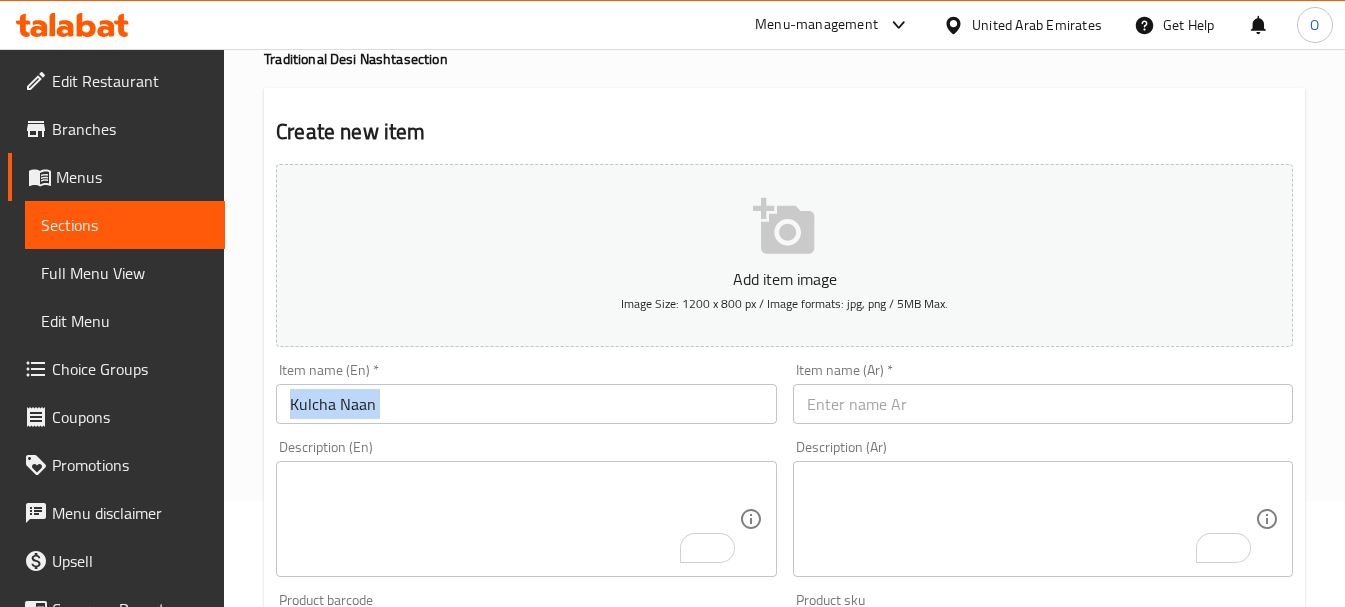 click on "Kulcha Naan" at bounding box center (526, 404) 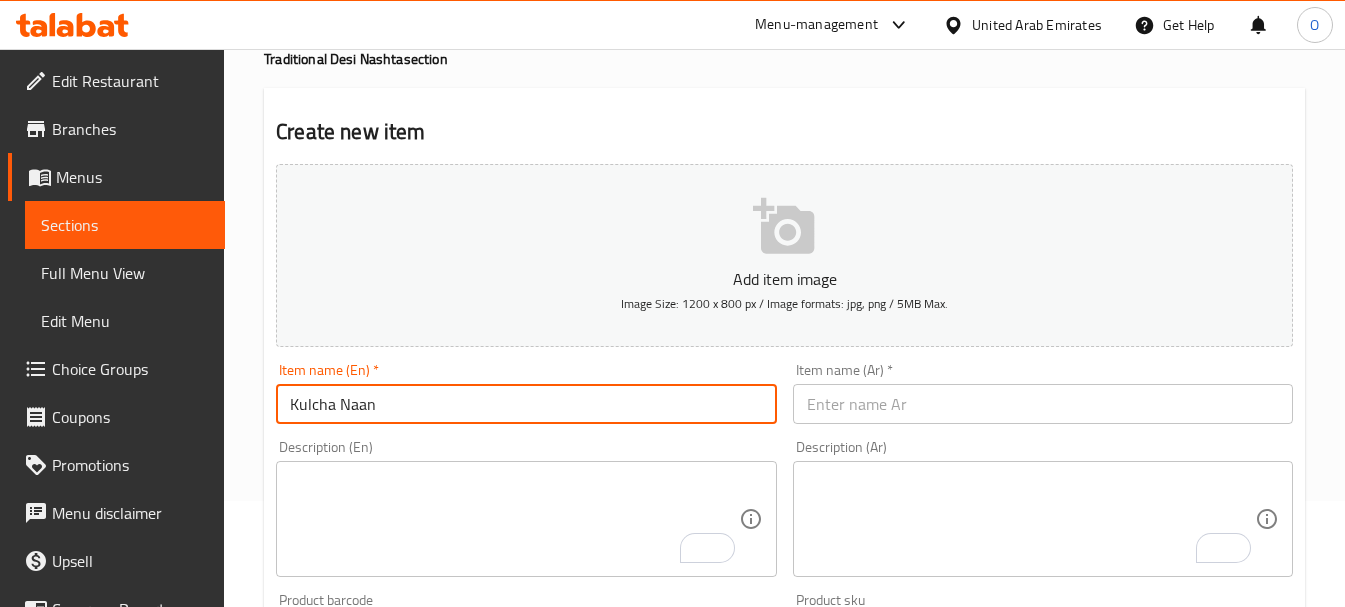 click on "Kulcha Naan" at bounding box center (526, 404) 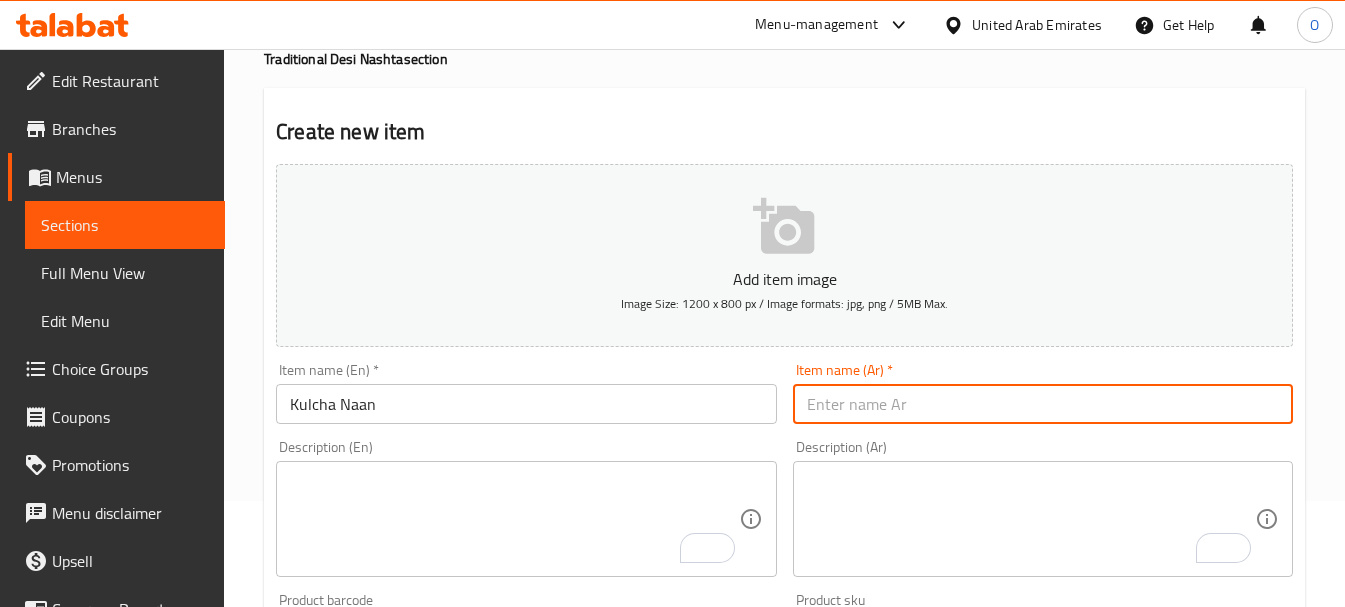 click at bounding box center (1043, 404) 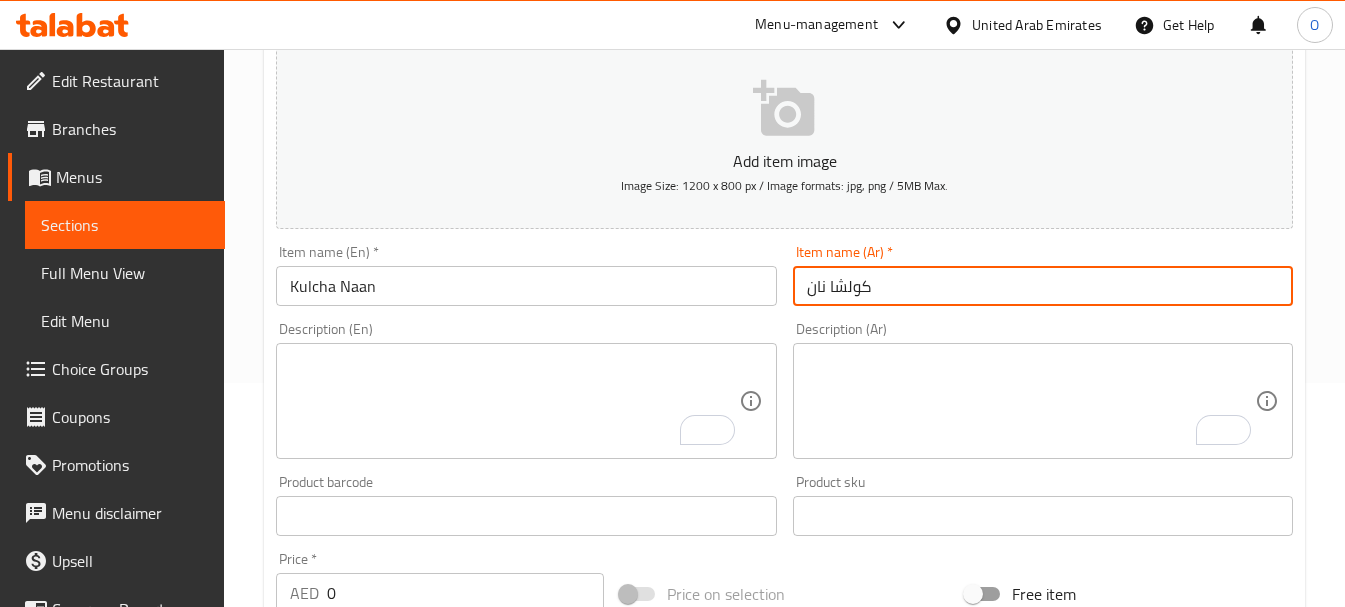 scroll, scrollTop: 306, scrollLeft: 0, axis: vertical 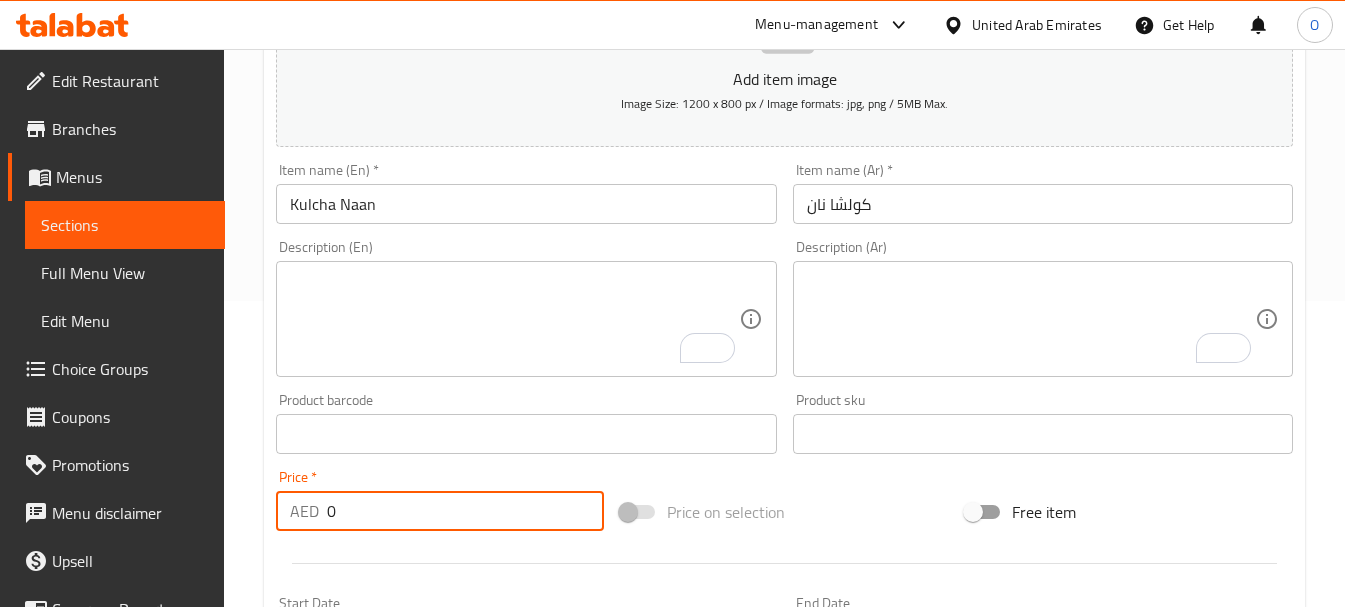 drag, startPoint x: 336, startPoint y: 505, endPoint x: 304, endPoint y: 506, distance: 32.01562 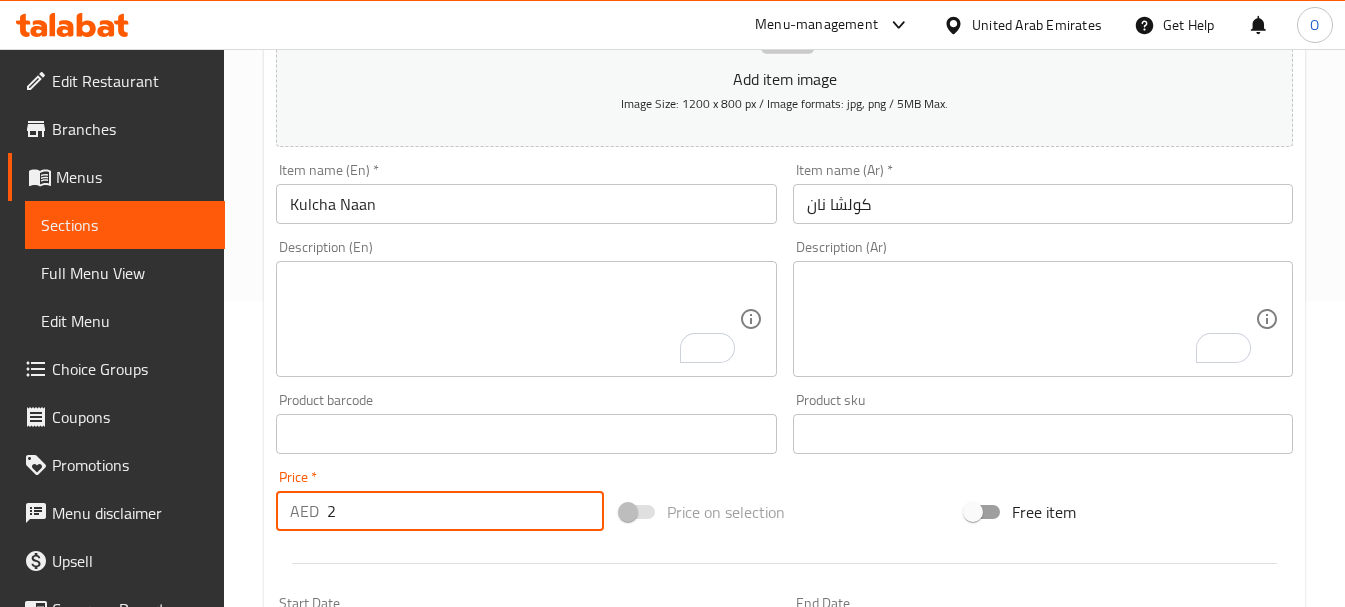 click at bounding box center [784, 563] 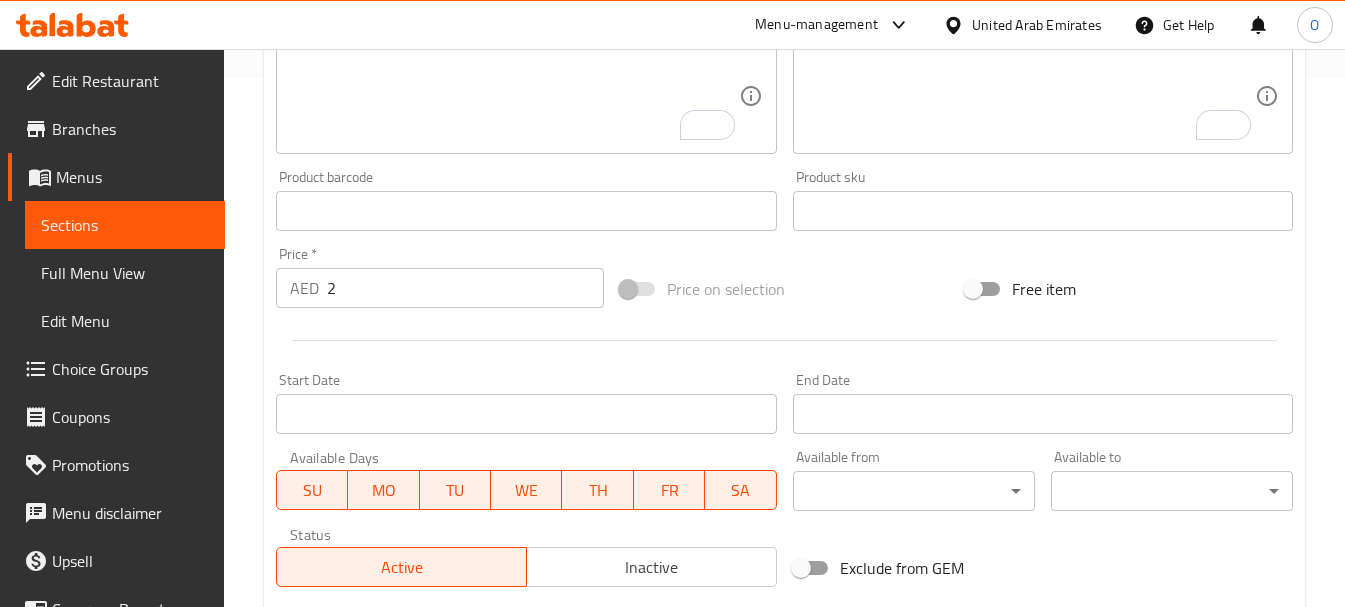 scroll, scrollTop: 806, scrollLeft: 0, axis: vertical 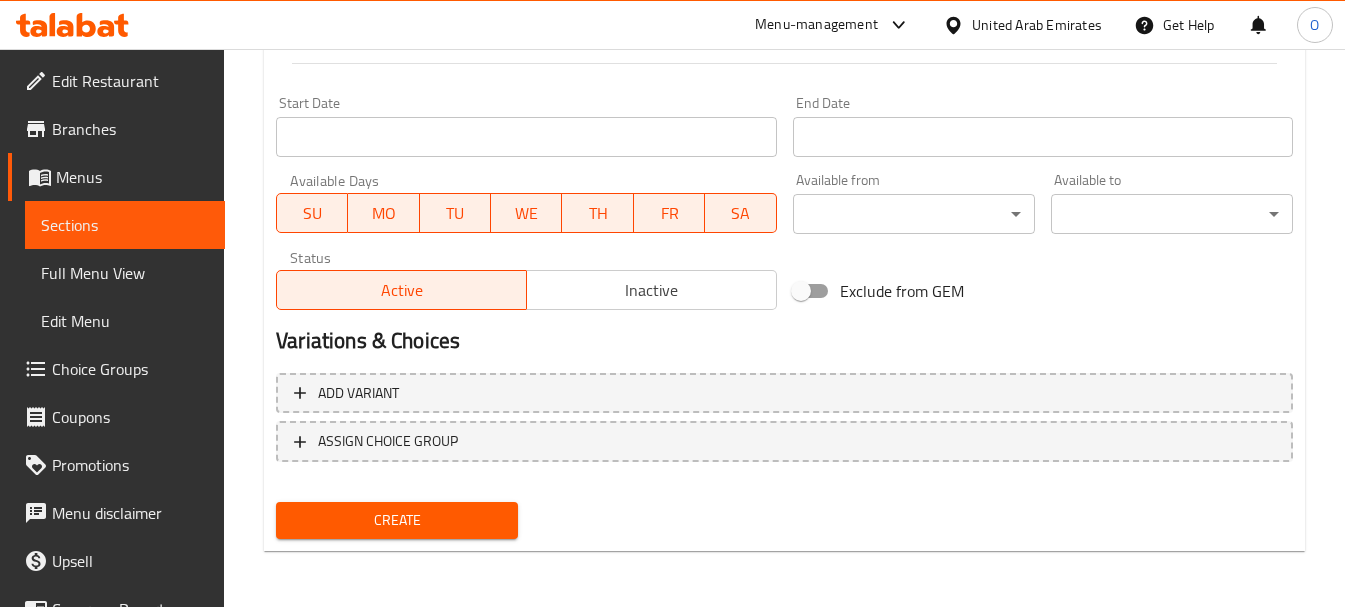 click on "Create" at bounding box center (397, 520) 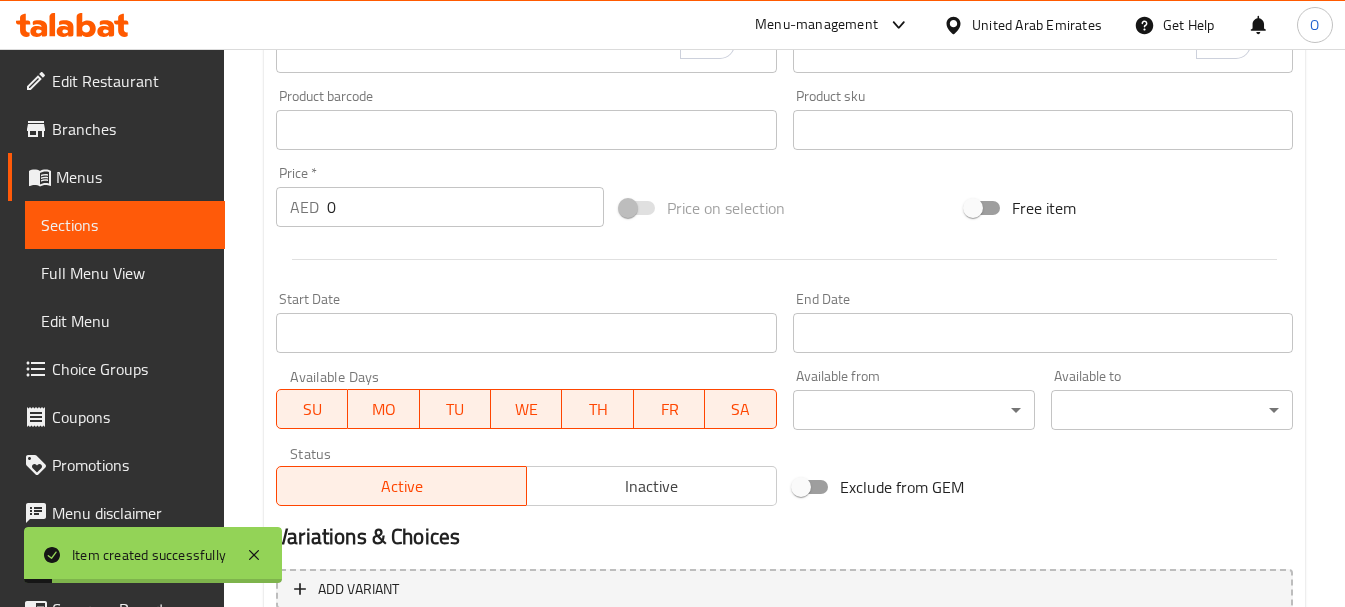 scroll, scrollTop: 406, scrollLeft: 0, axis: vertical 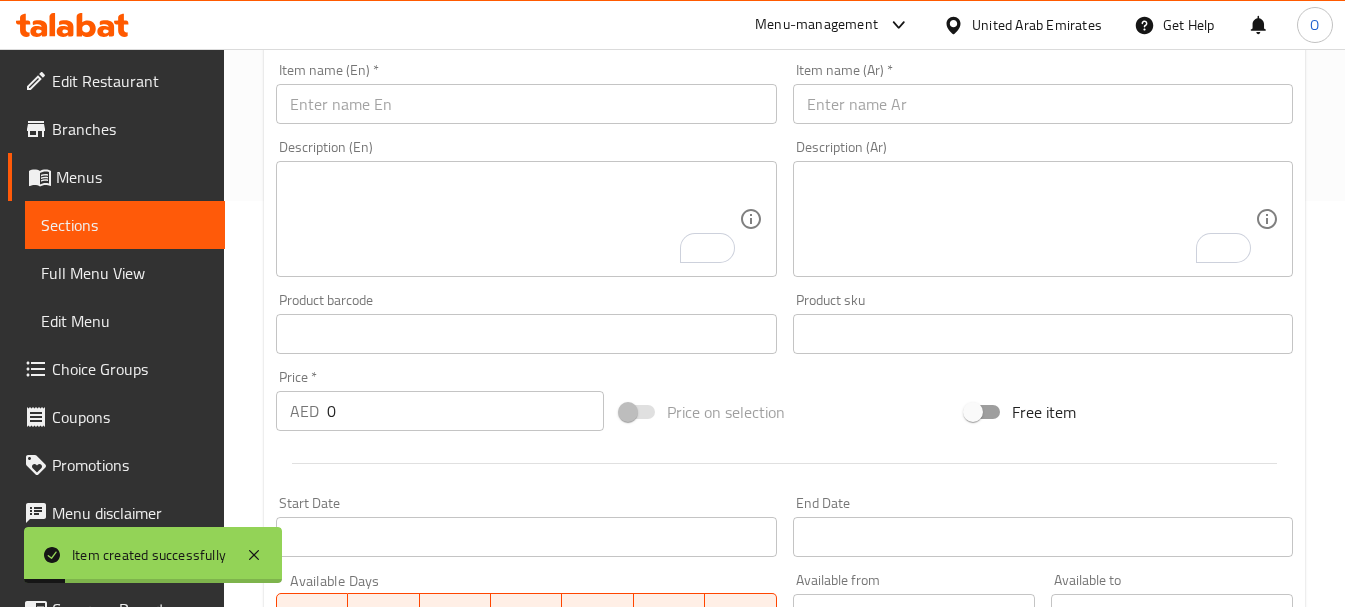 click at bounding box center (526, 104) 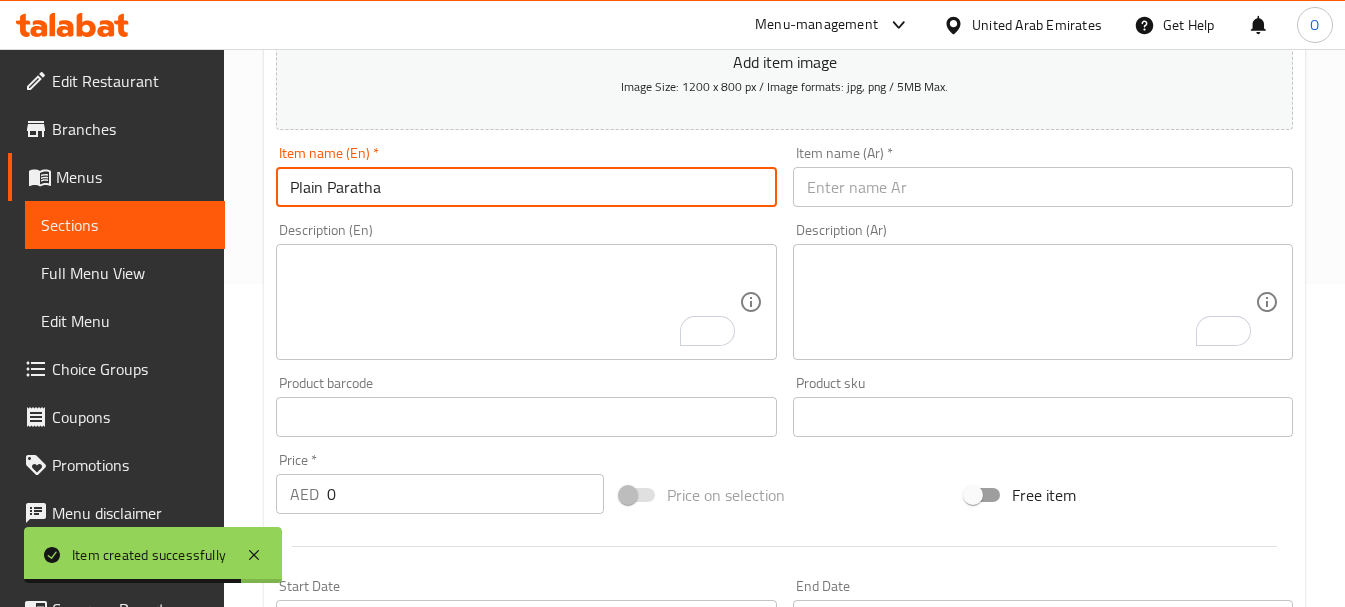 scroll, scrollTop: 306, scrollLeft: 0, axis: vertical 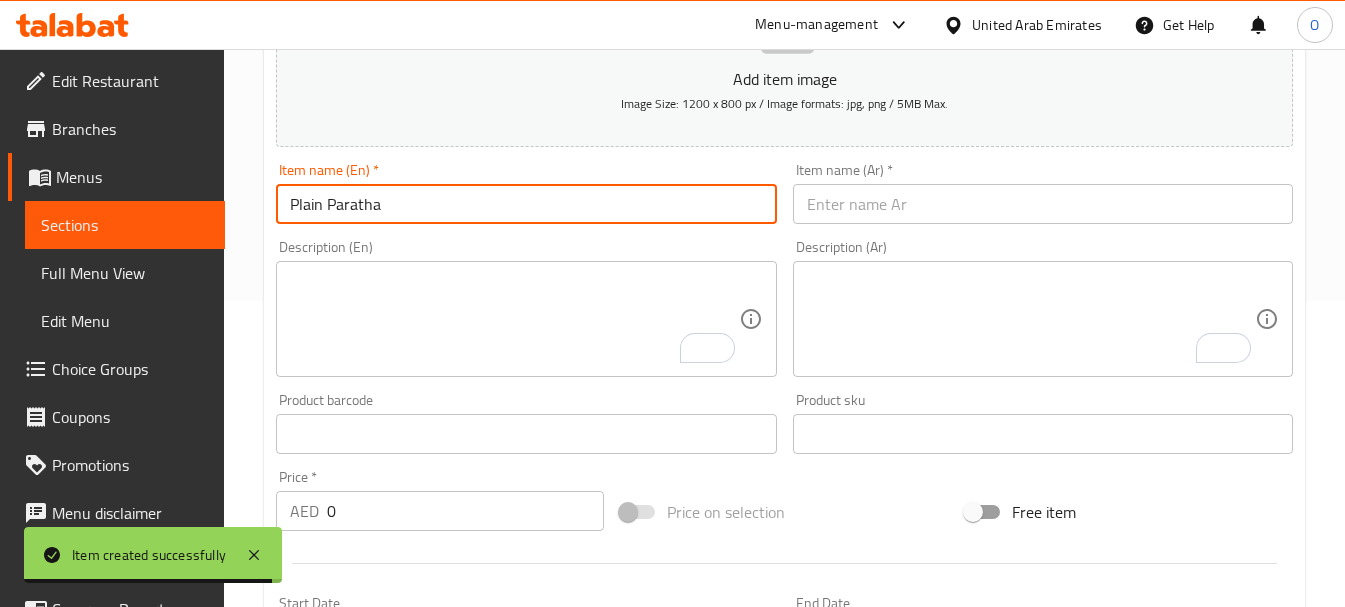 click on "Plain Paratha" at bounding box center (526, 204) 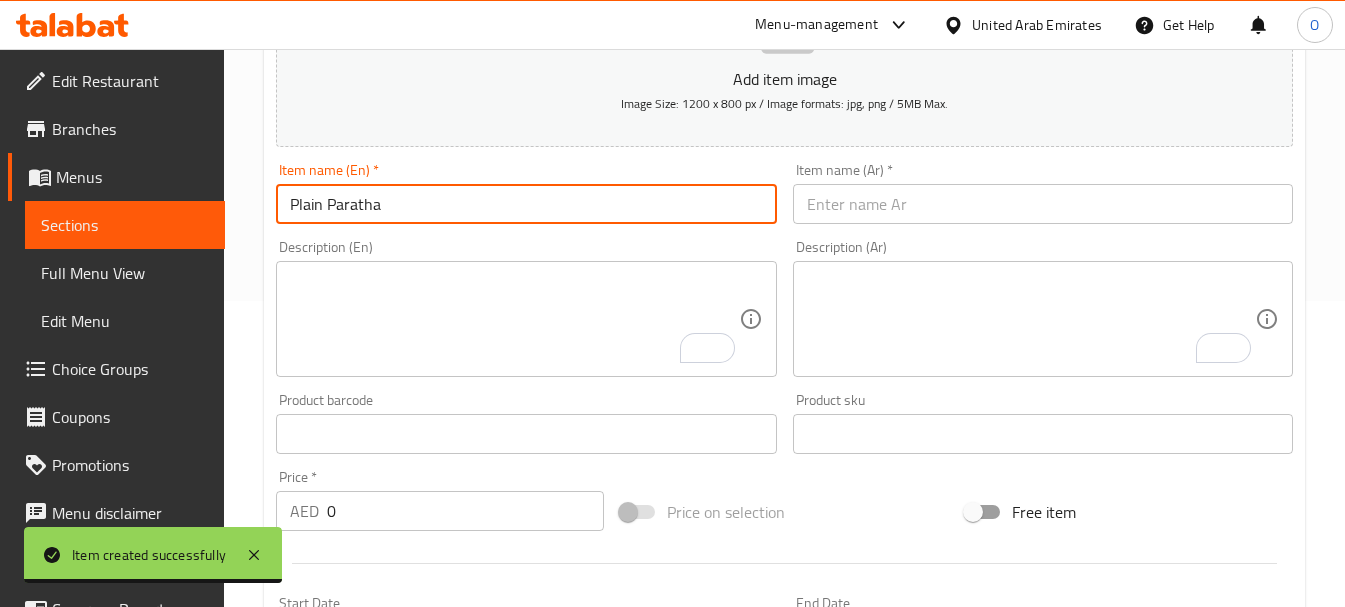 click on "Plain Paratha" at bounding box center [526, 204] 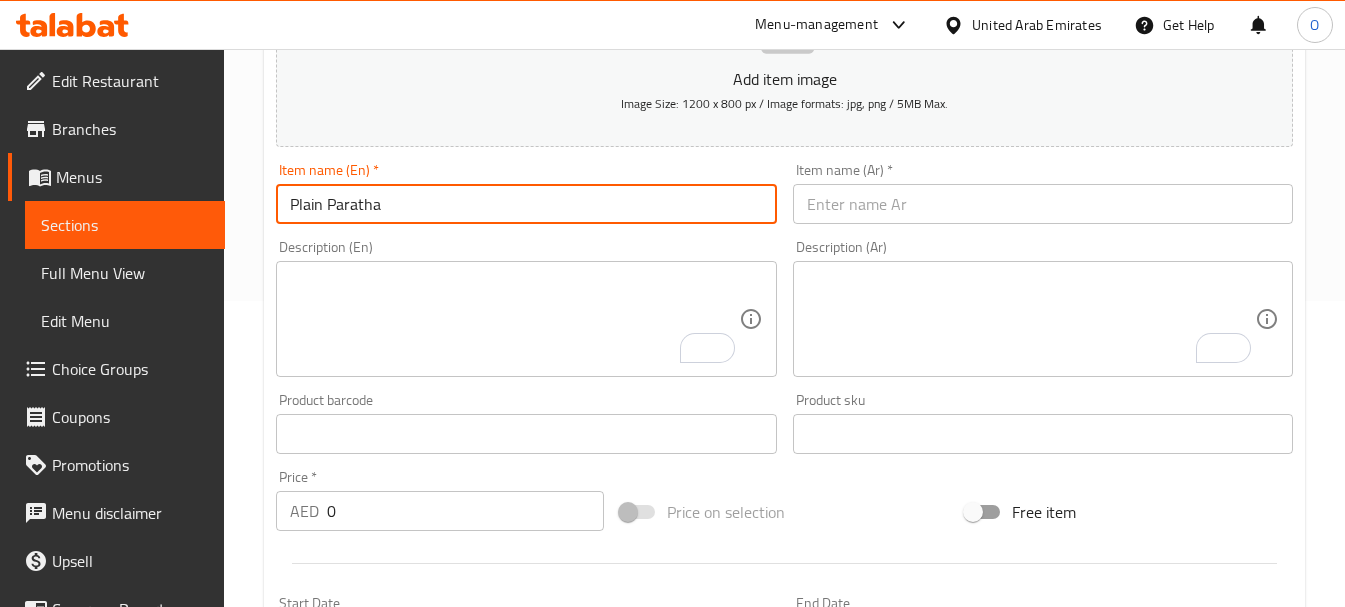 click on "Plain Paratha" at bounding box center (526, 204) 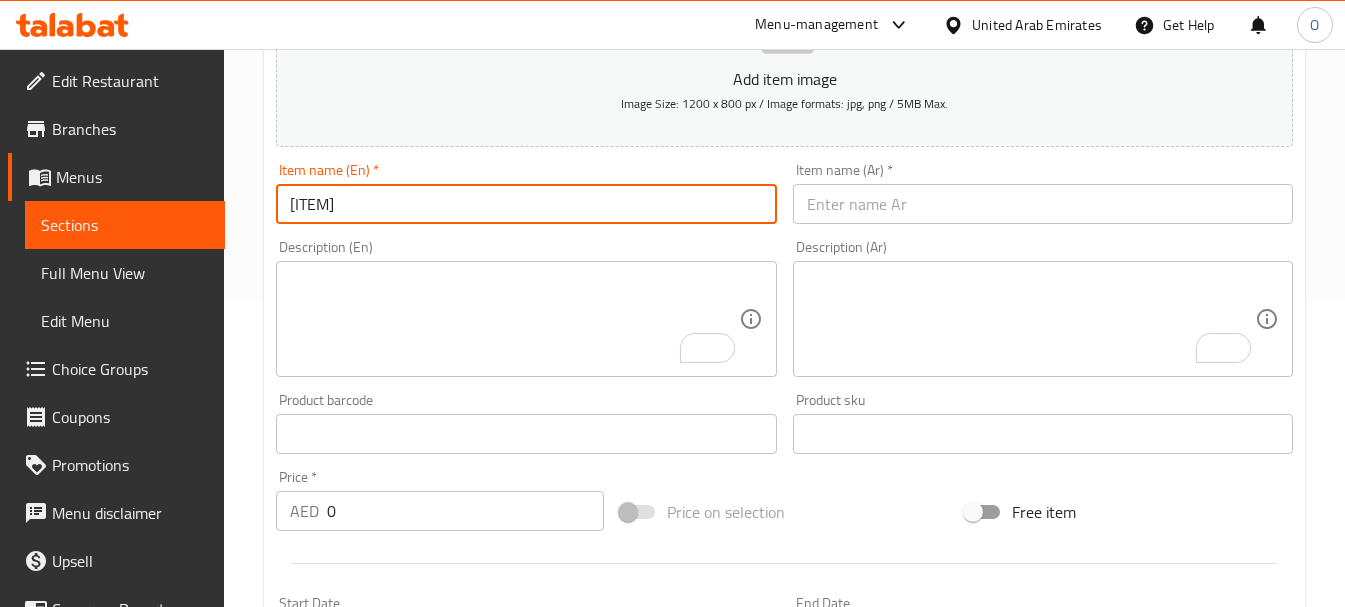 click on "[ITEM]" at bounding box center (526, 204) 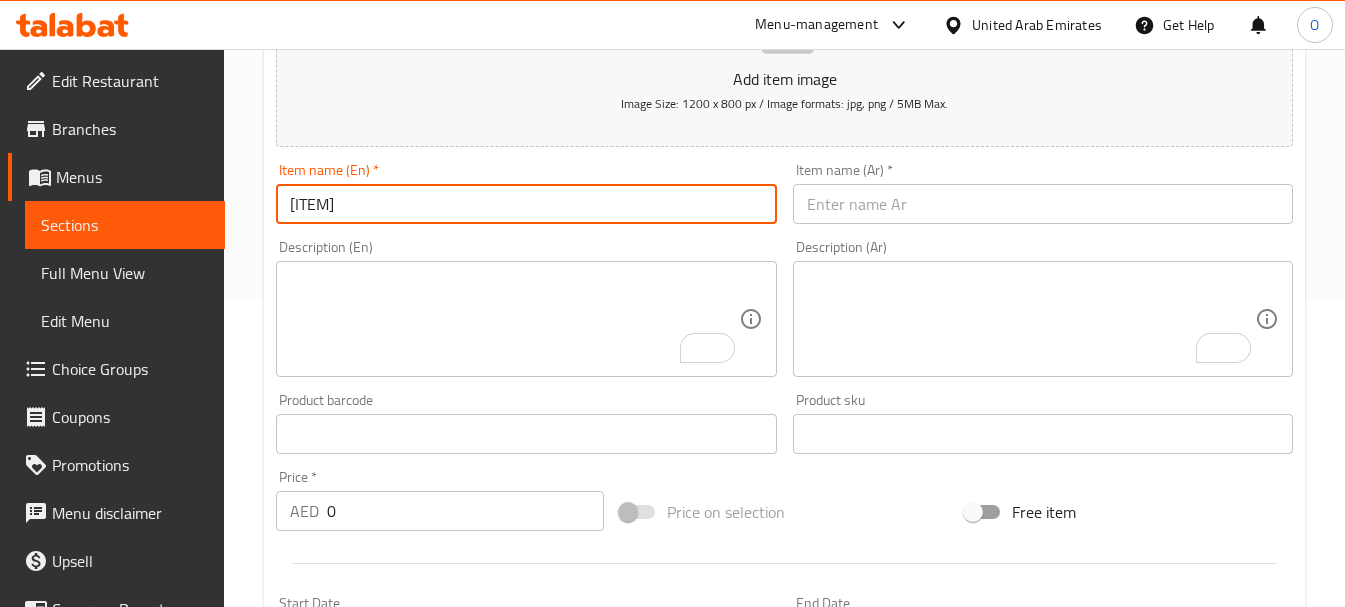 drag, startPoint x: 994, startPoint y: 237, endPoint x: 991, endPoint y: 223, distance: 14.3178215 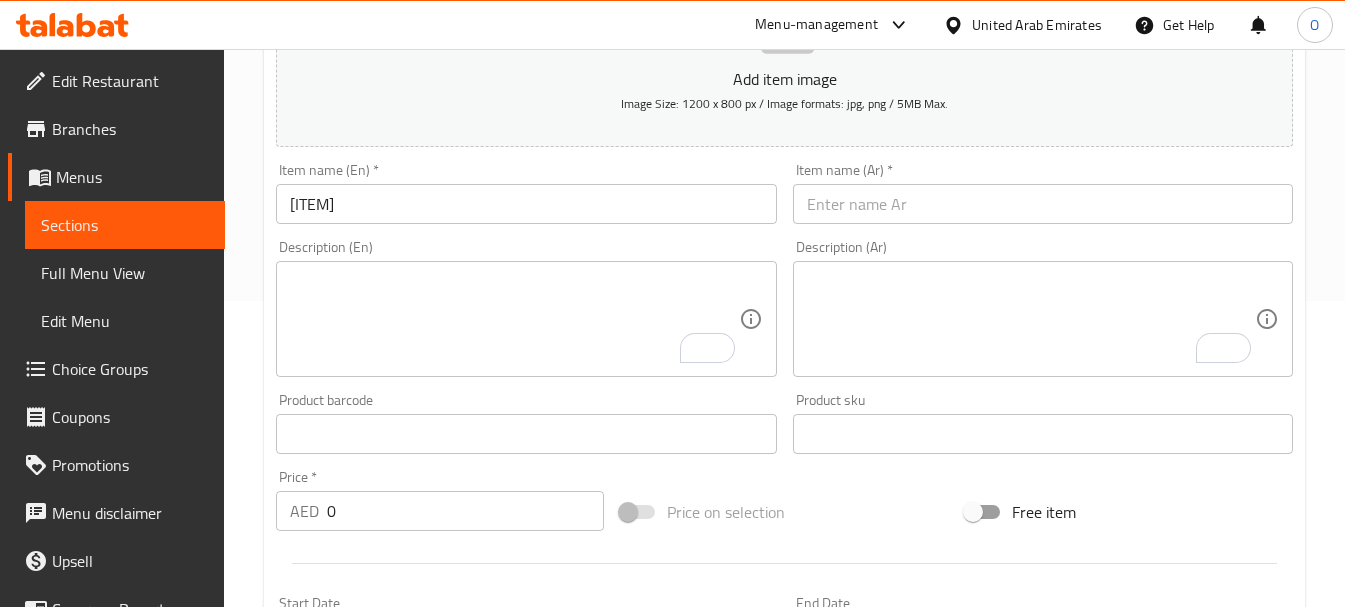 click at bounding box center [1043, 204] 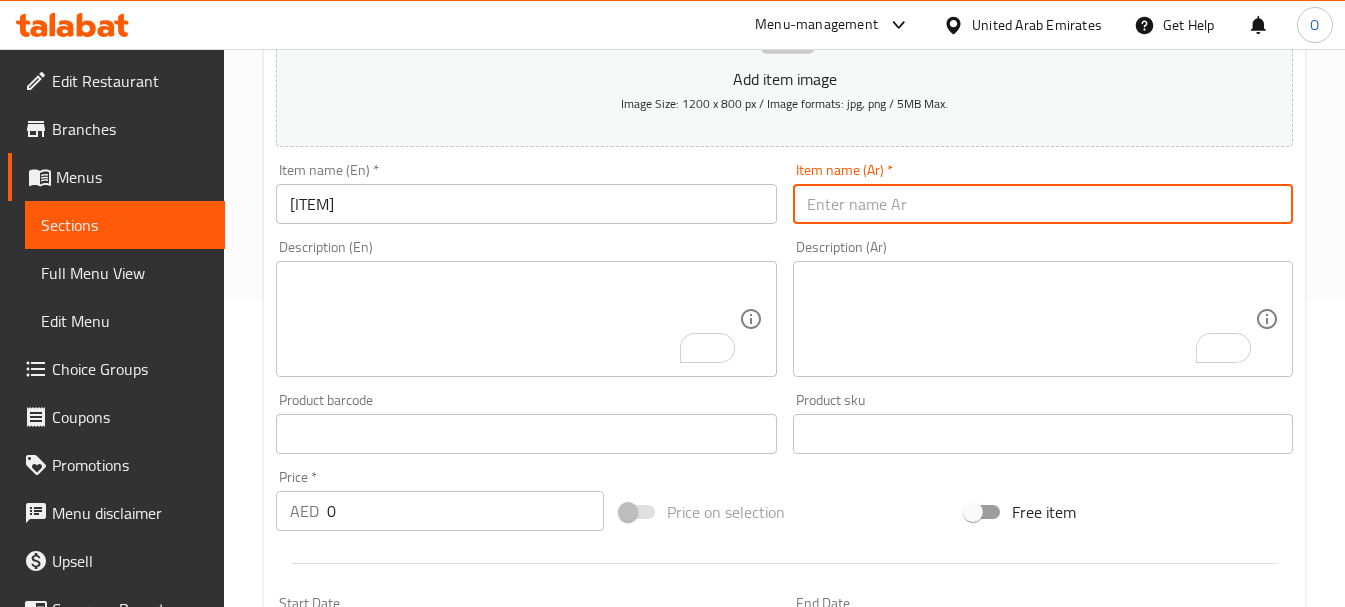 paste on "باراثا سادة" 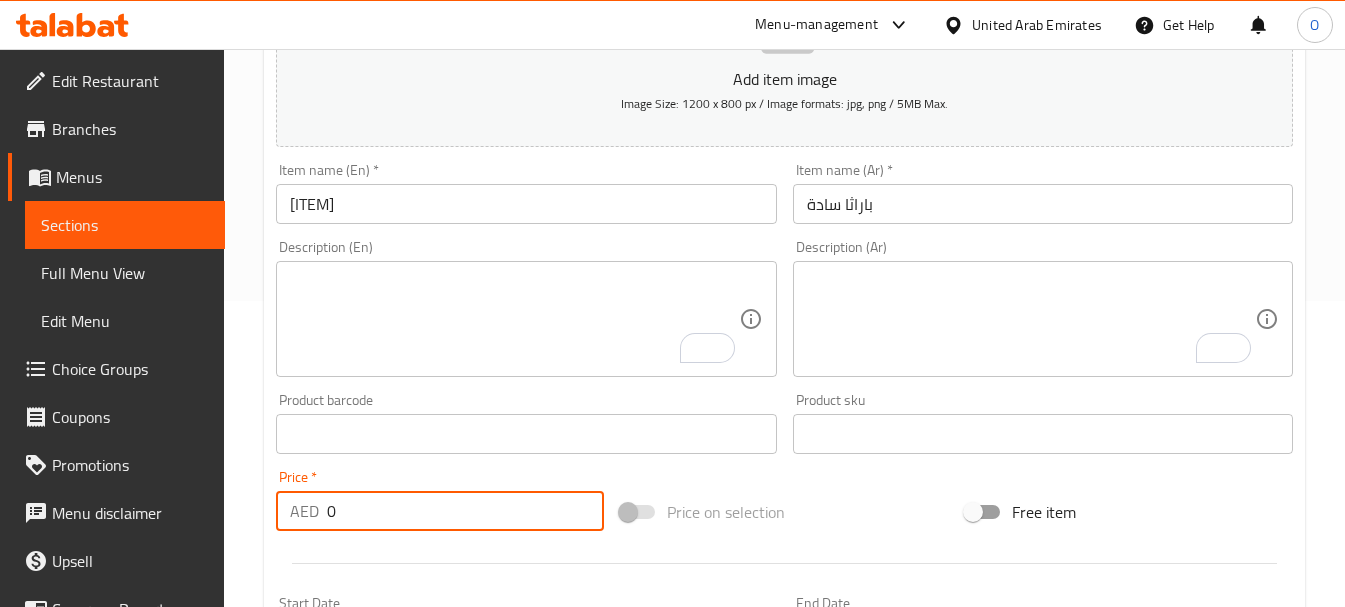drag, startPoint x: 352, startPoint y: 509, endPoint x: 320, endPoint y: 510, distance: 32.01562 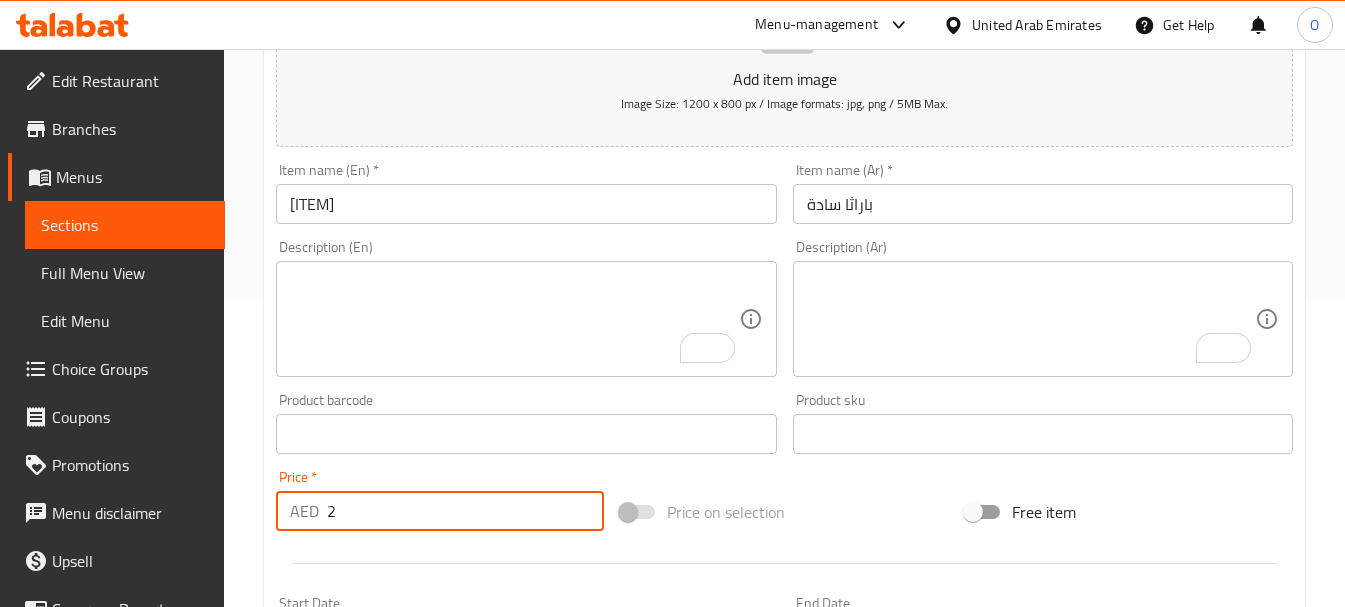 click at bounding box center [514, 319] 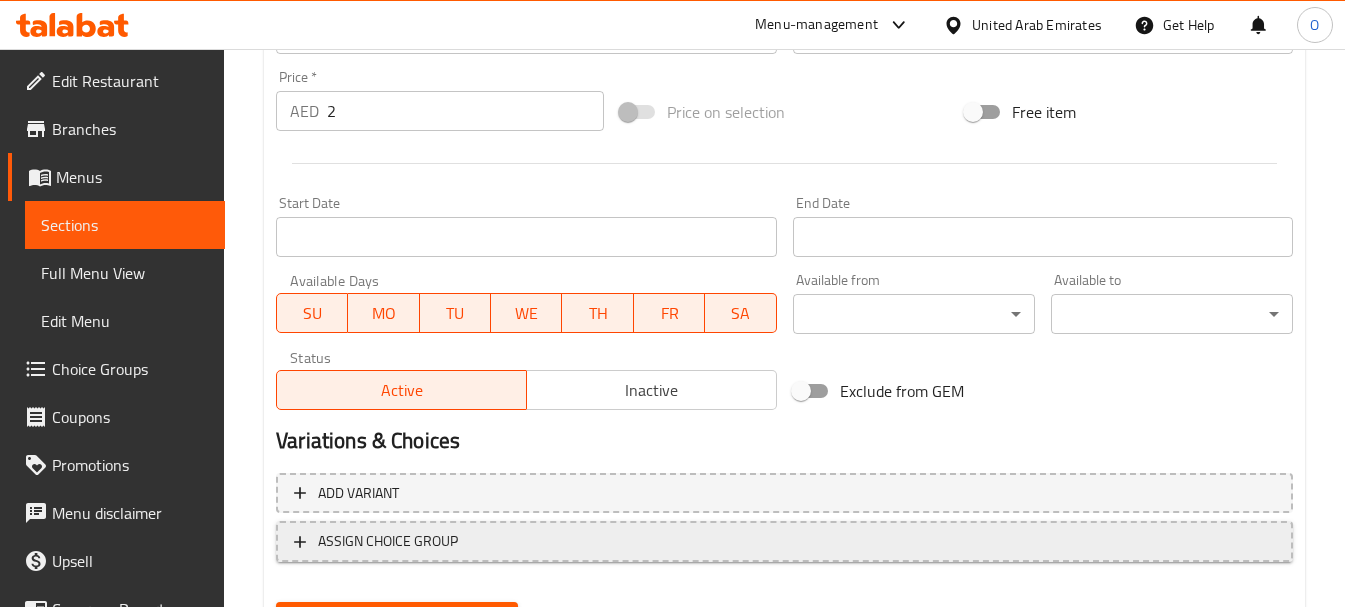 scroll, scrollTop: 806, scrollLeft: 0, axis: vertical 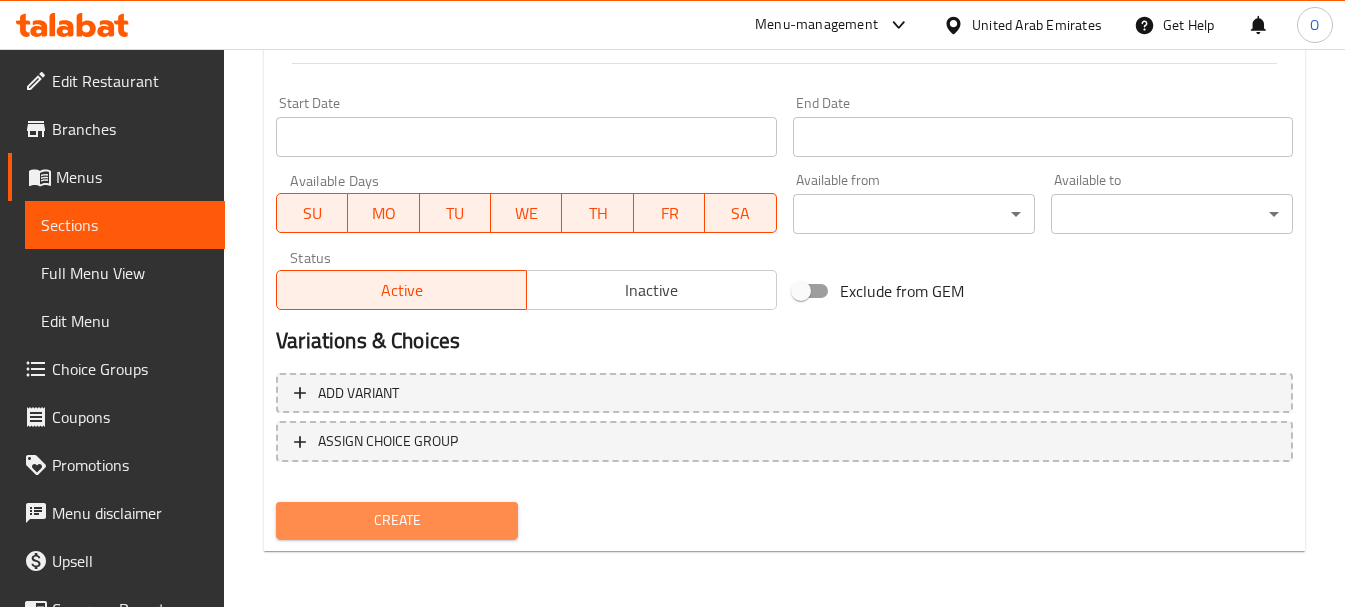 click on "Create" at bounding box center (397, 520) 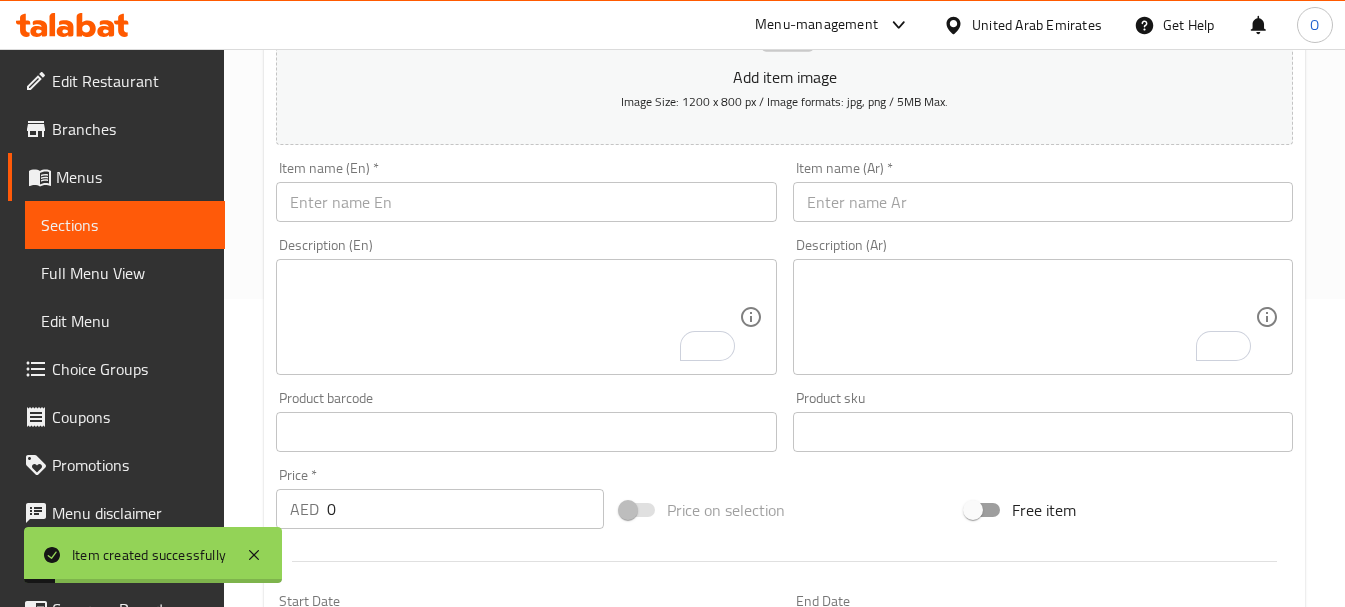 scroll, scrollTop: 306, scrollLeft: 0, axis: vertical 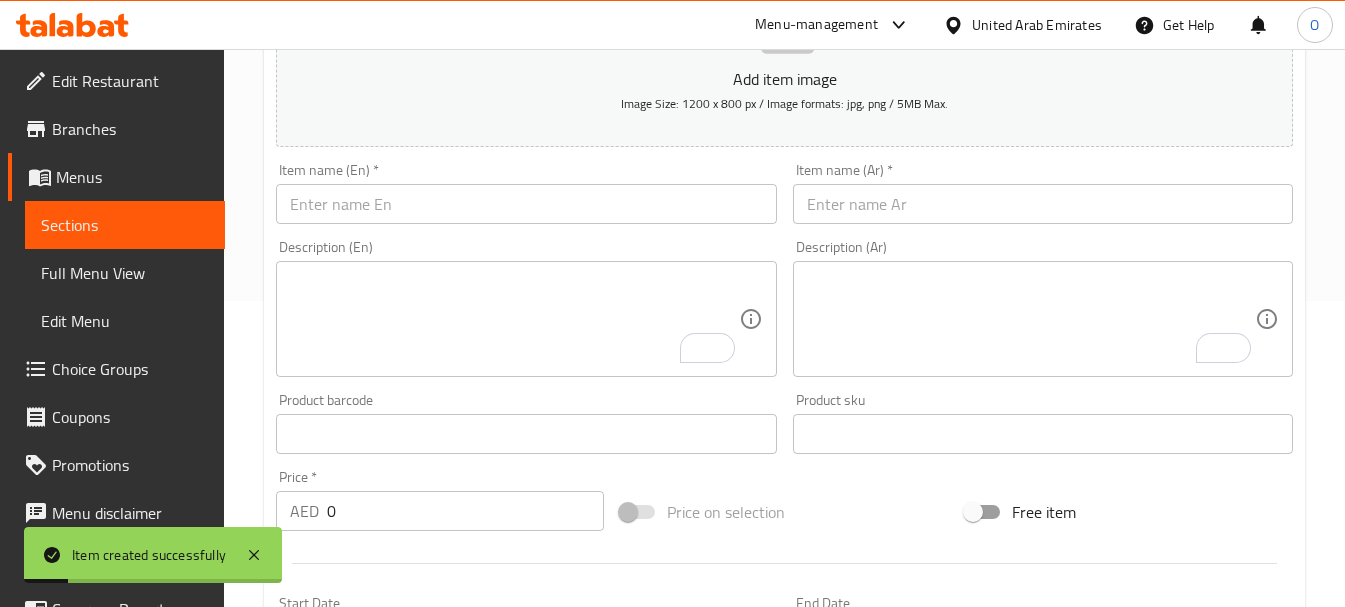 click at bounding box center [526, 204] 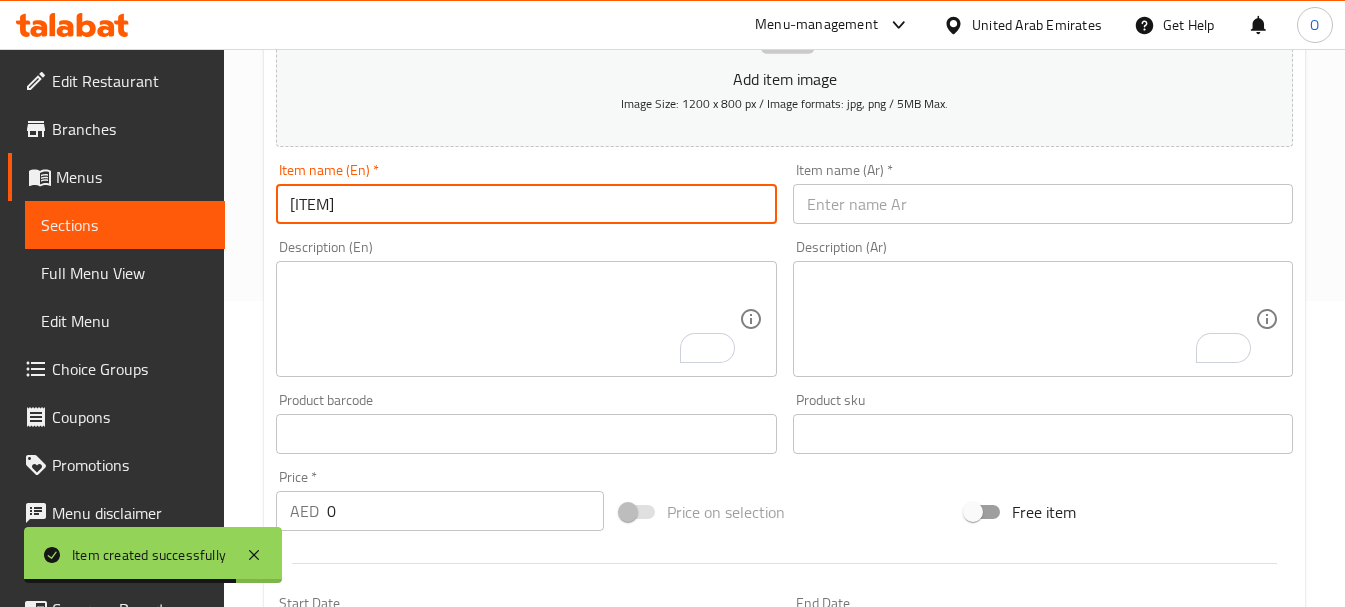 click on "[ITEM]" at bounding box center [526, 204] 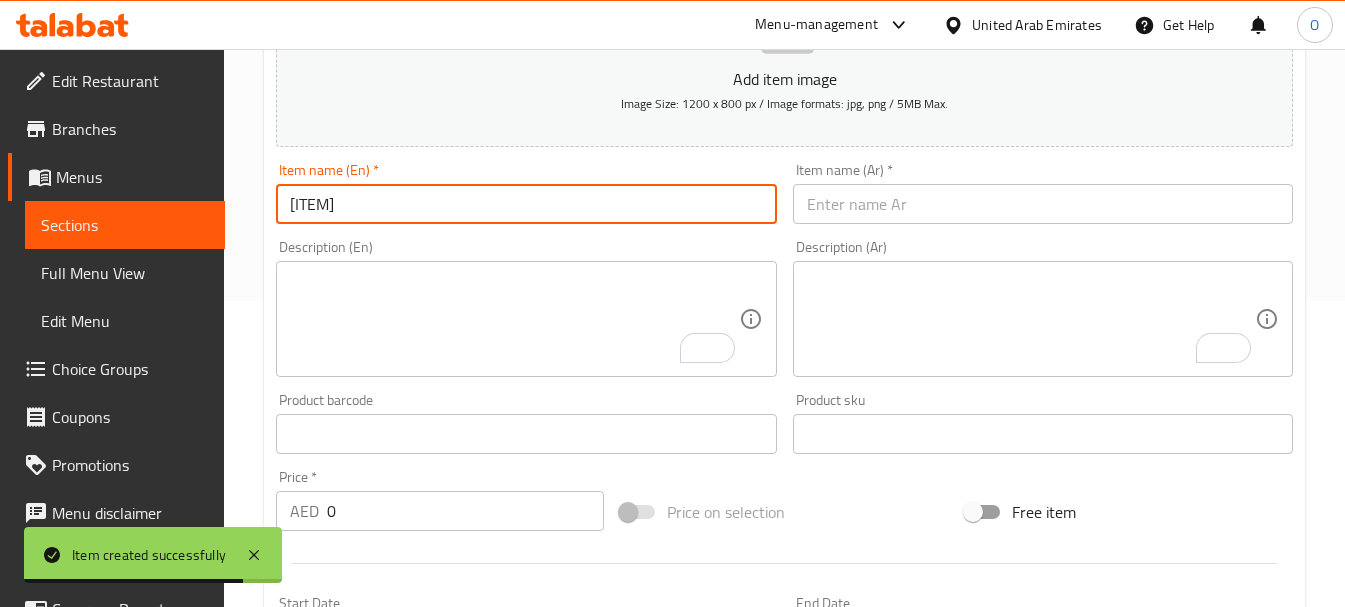 click on "[ITEM]" at bounding box center [526, 204] 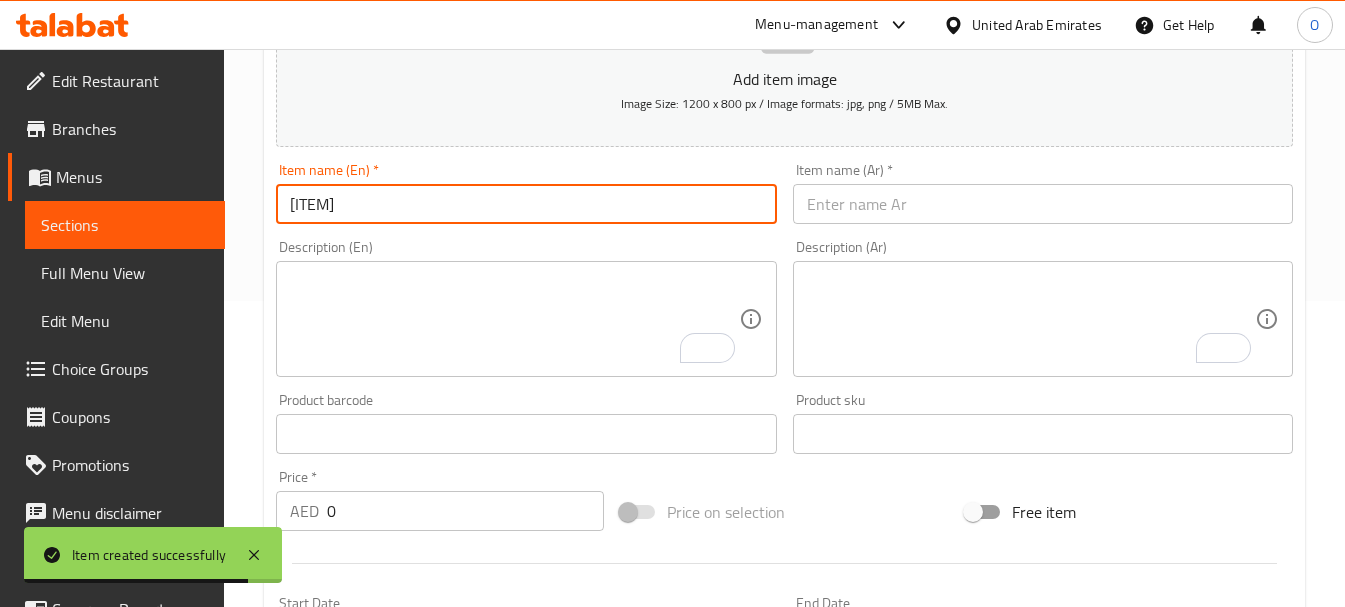 click on "[ITEM]" at bounding box center (526, 204) 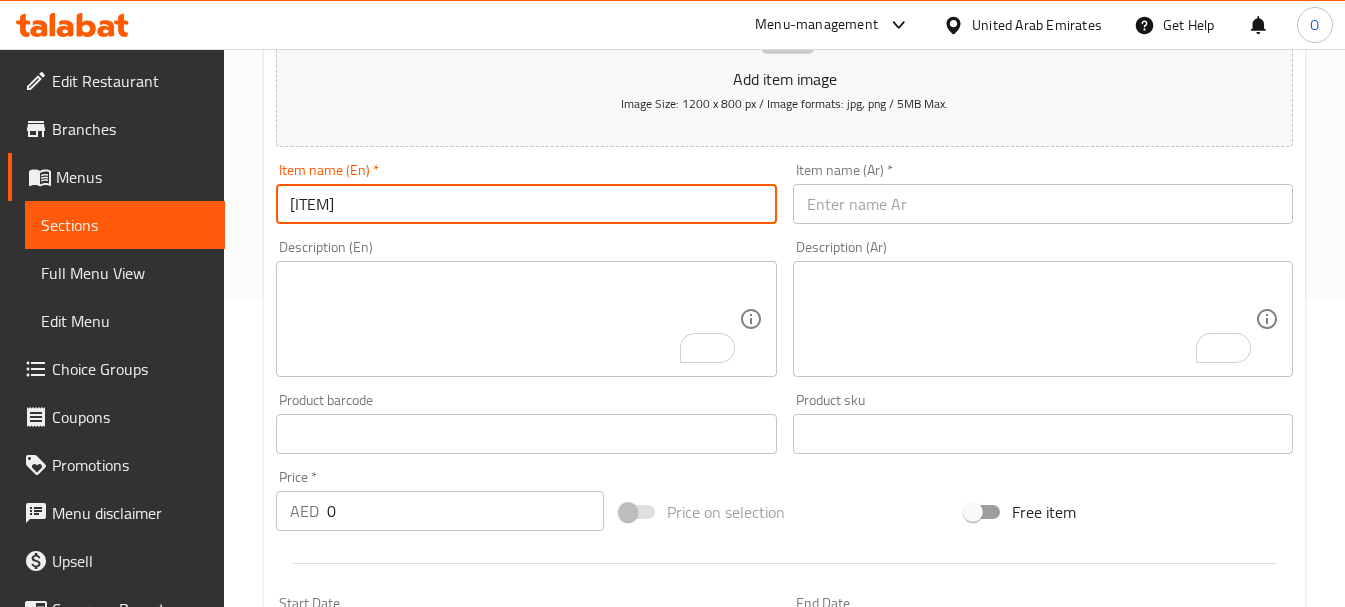 click at bounding box center (1043, 204) 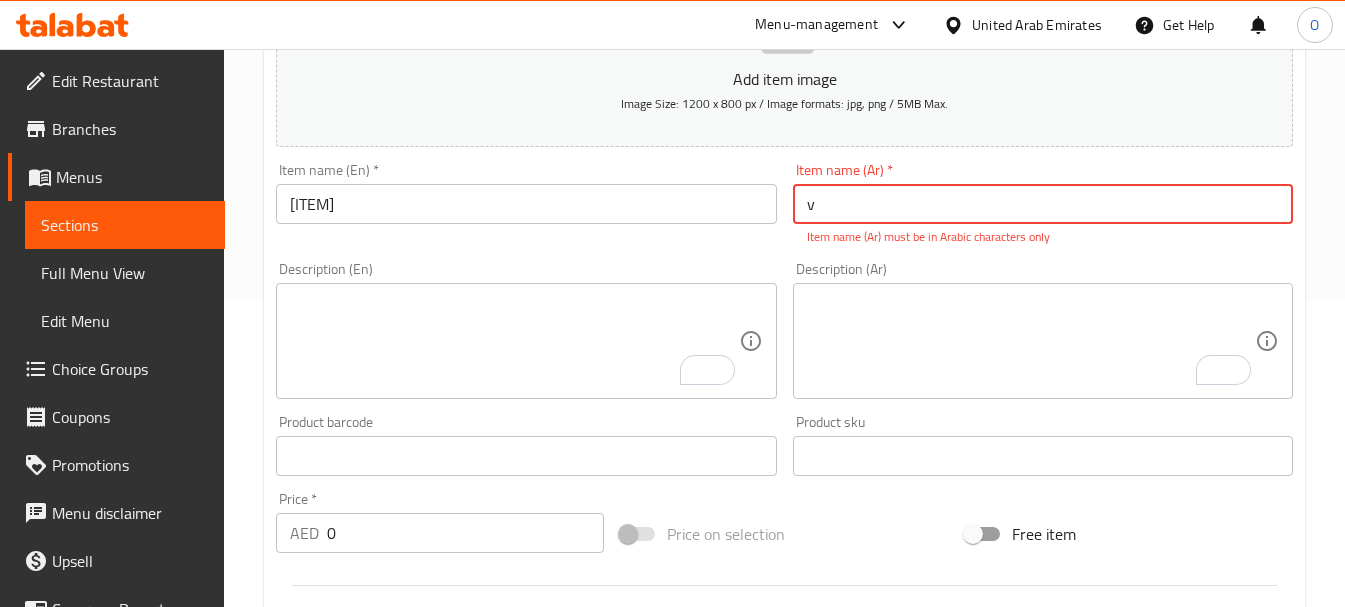click on "v" at bounding box center (1043, 204) 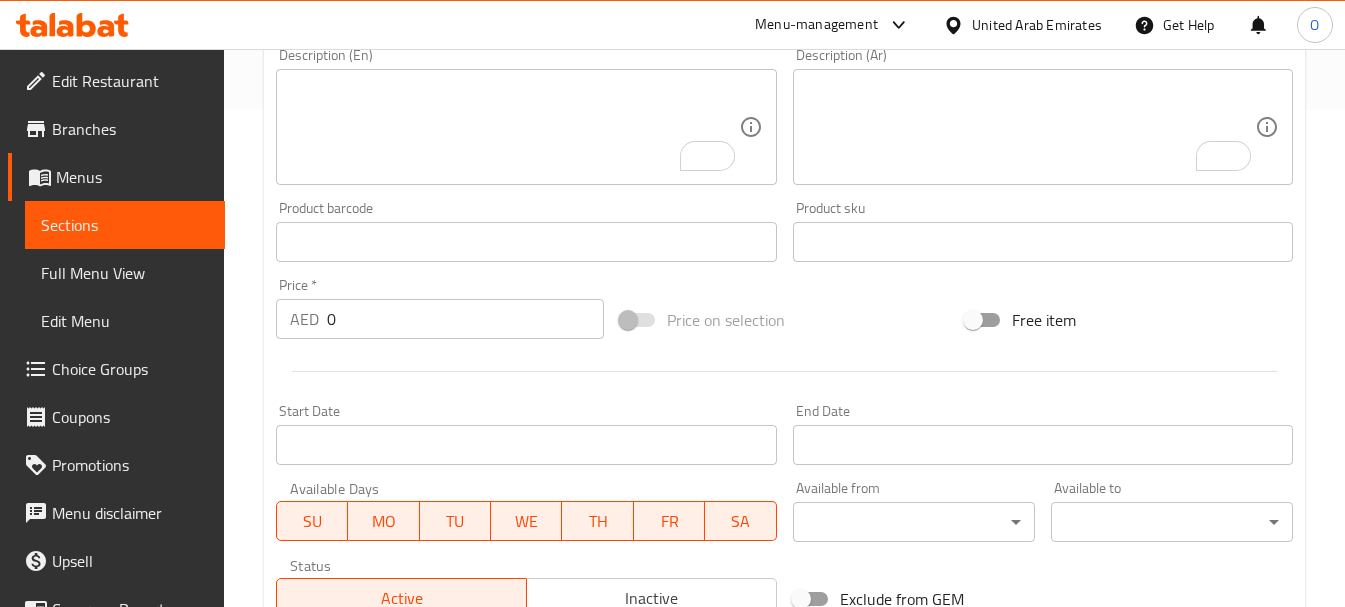 scroll, scrollTop: 506, scrollLeft: 0, axis: vertical 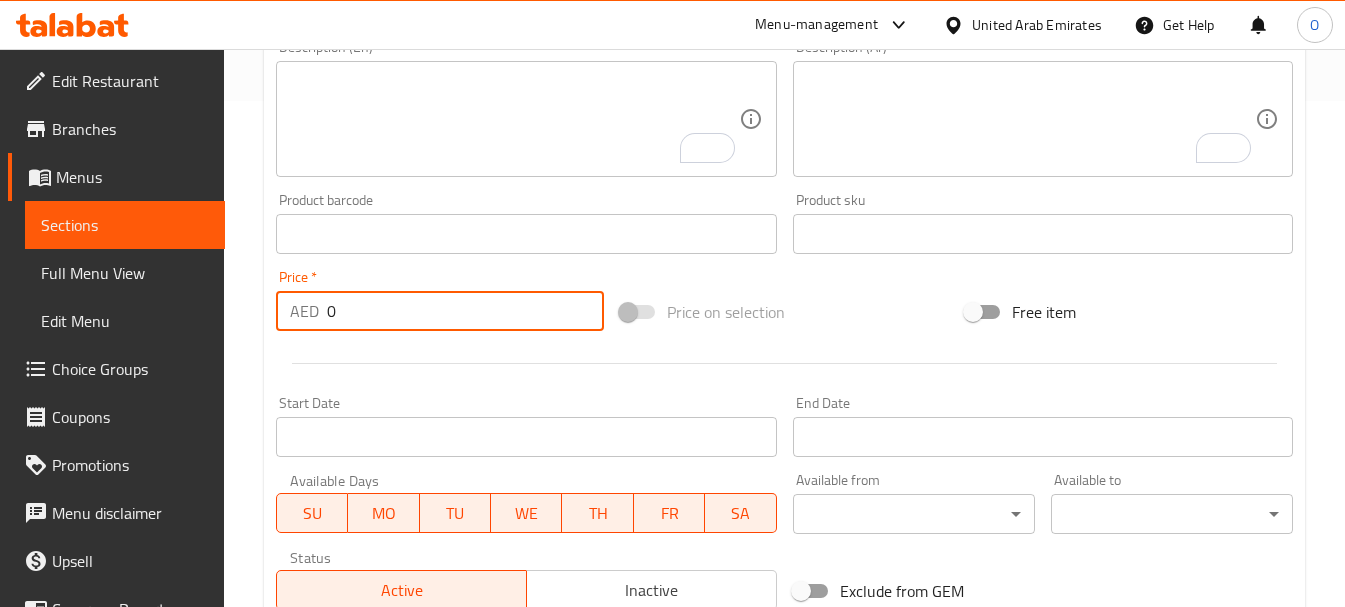 drag, startPoint x: 345, startPoint y: 320, endPoint x: 323, endPoint y: 320, distance: 22 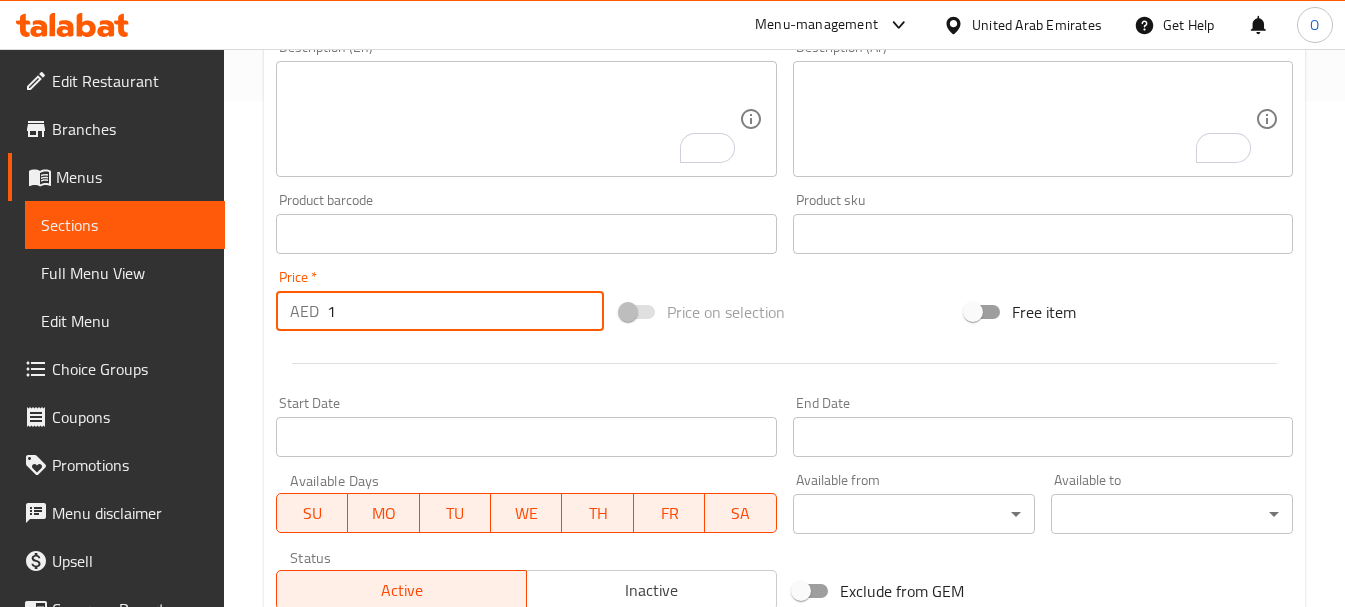 click at bounding box center [784, 363] 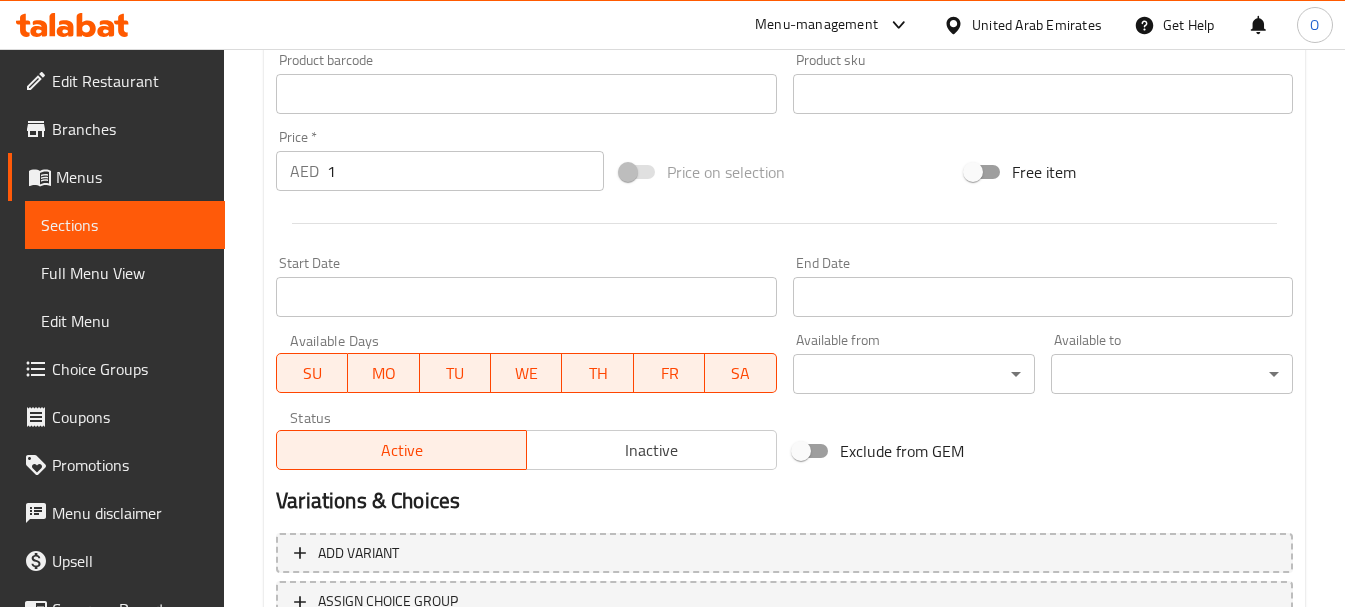 scroll, scrollTop: 806, scrollLeft: 0, axis: vertical 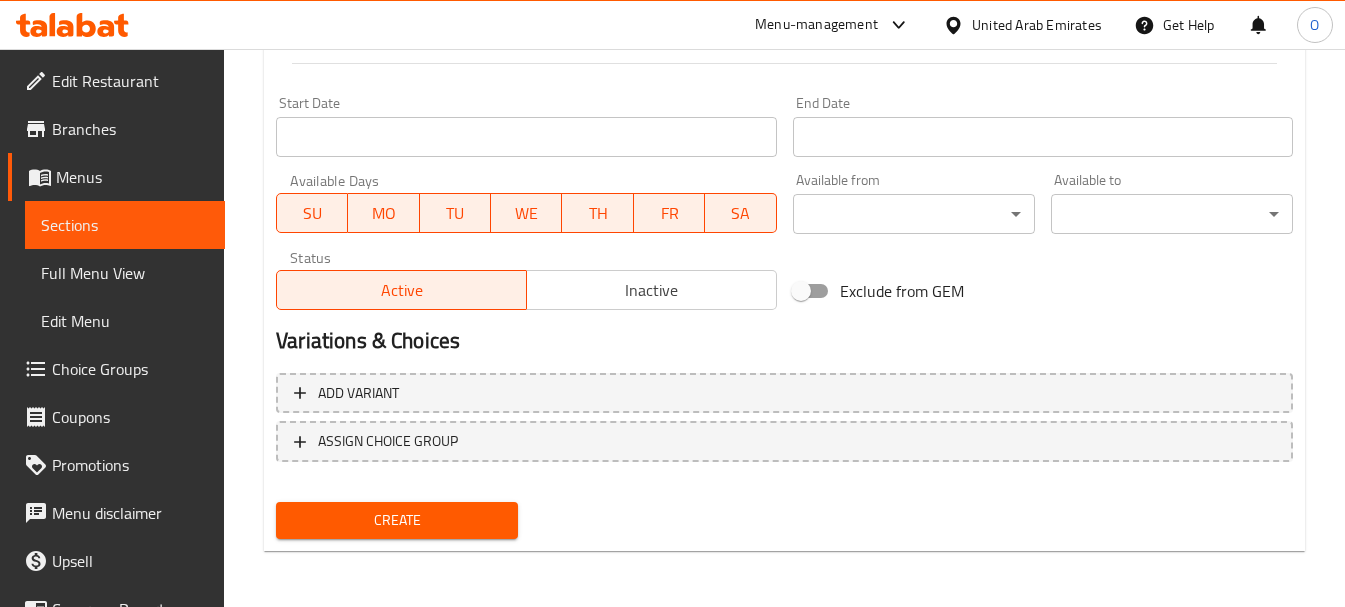 click on "Create" at bounding box center [397, 520] 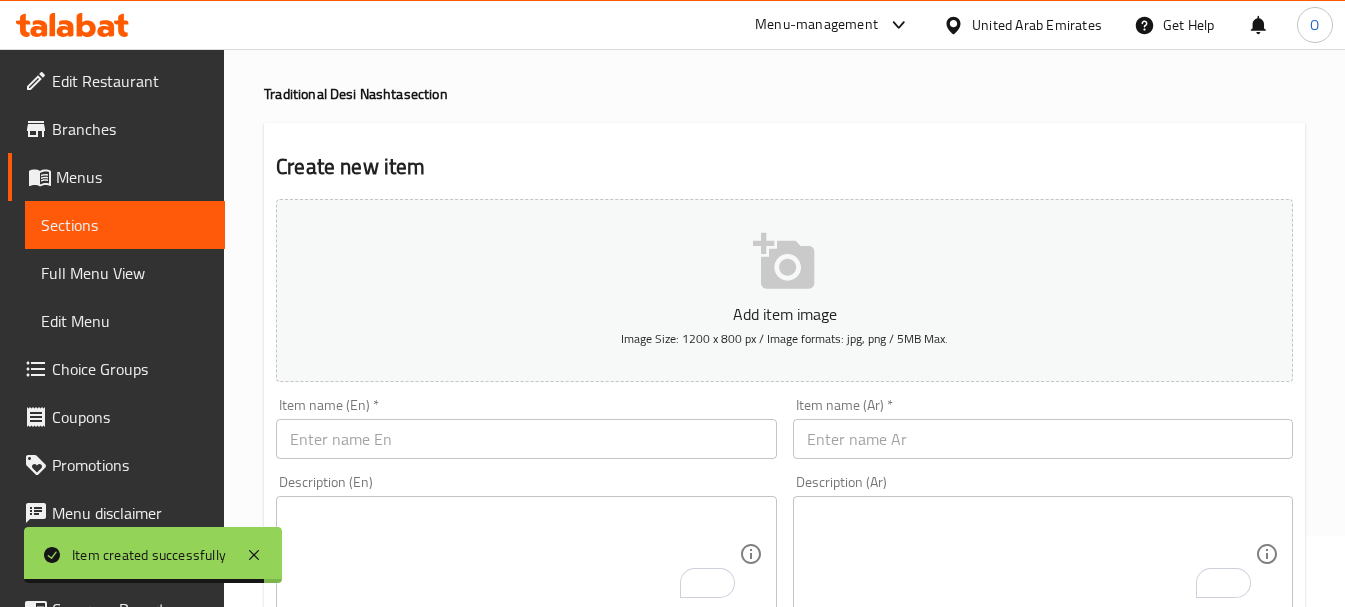 scroll, scrollTop: 6, scrollLeft: 0, axis: vertical 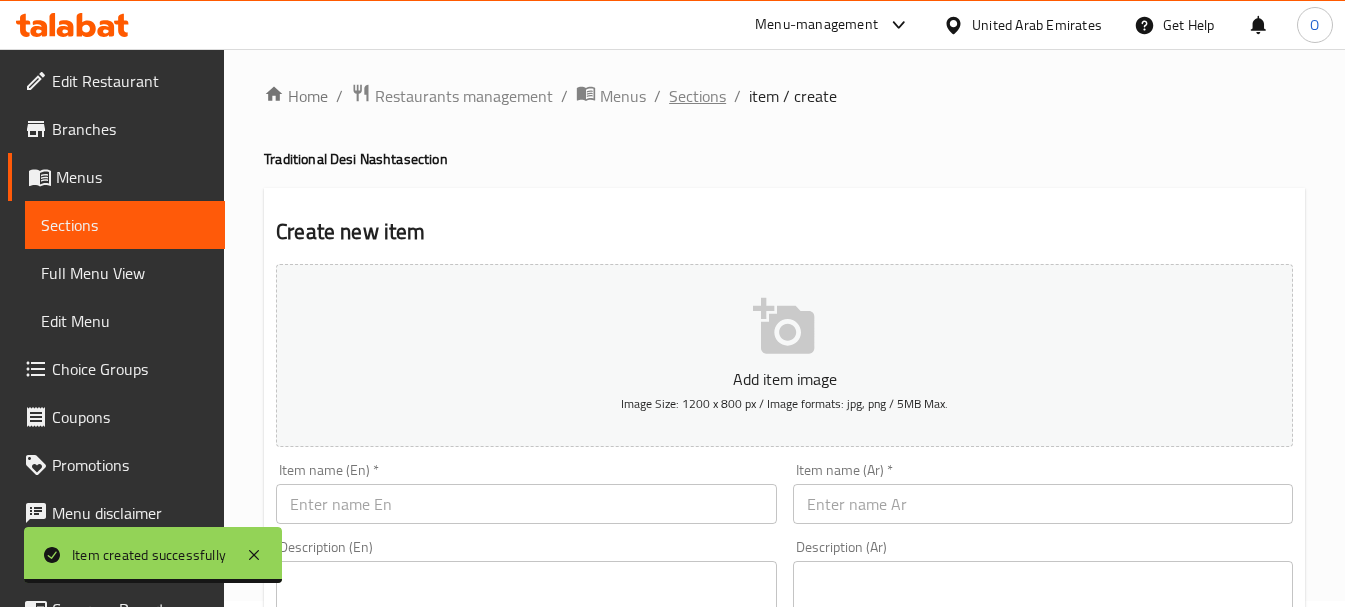 click on "Sections" at bounding box center (697, 96) 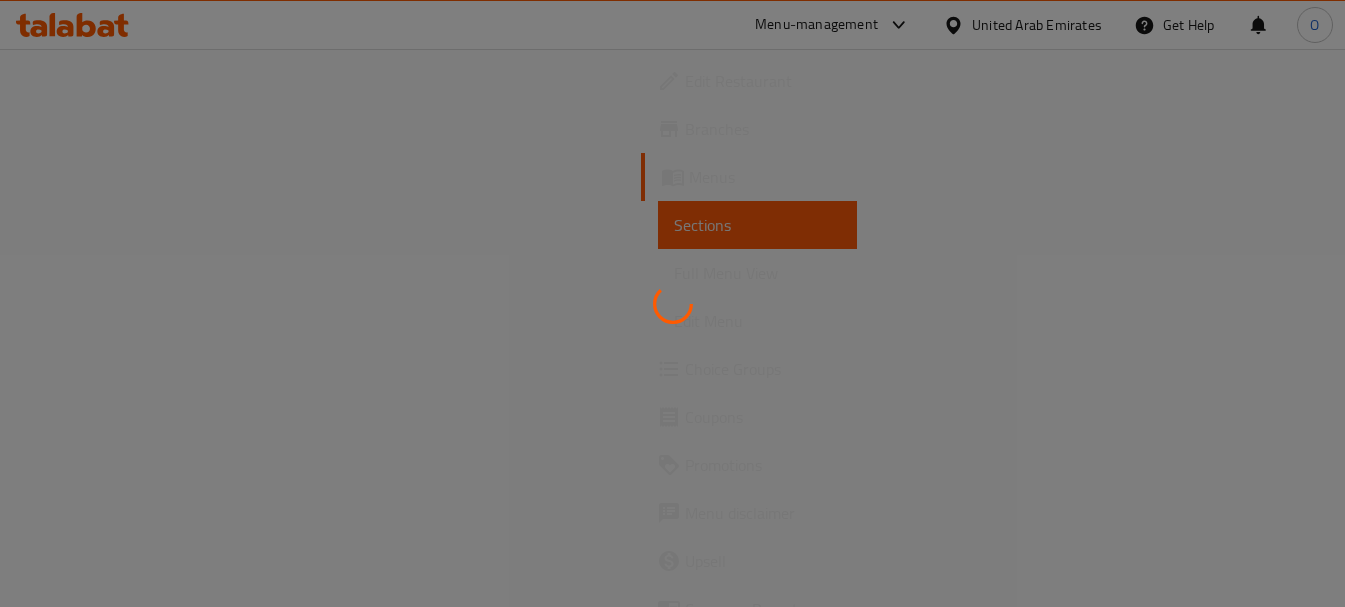 scroll, scrollTop: 0, scrollLeft: 0, axis: both 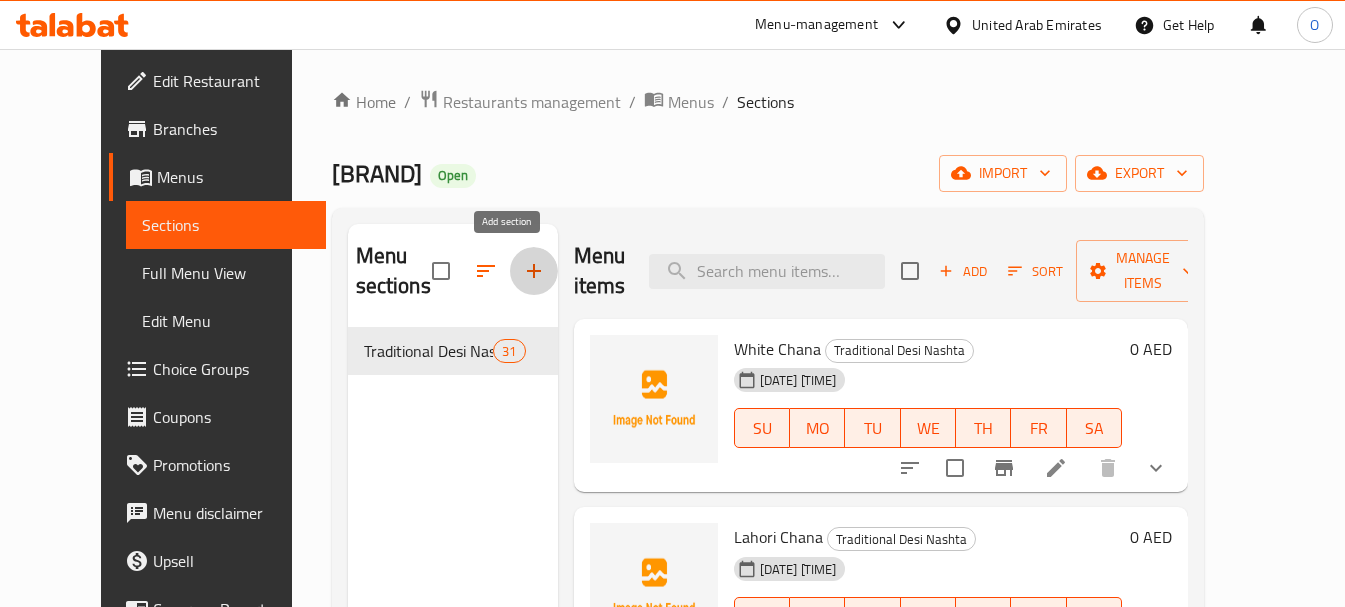 click 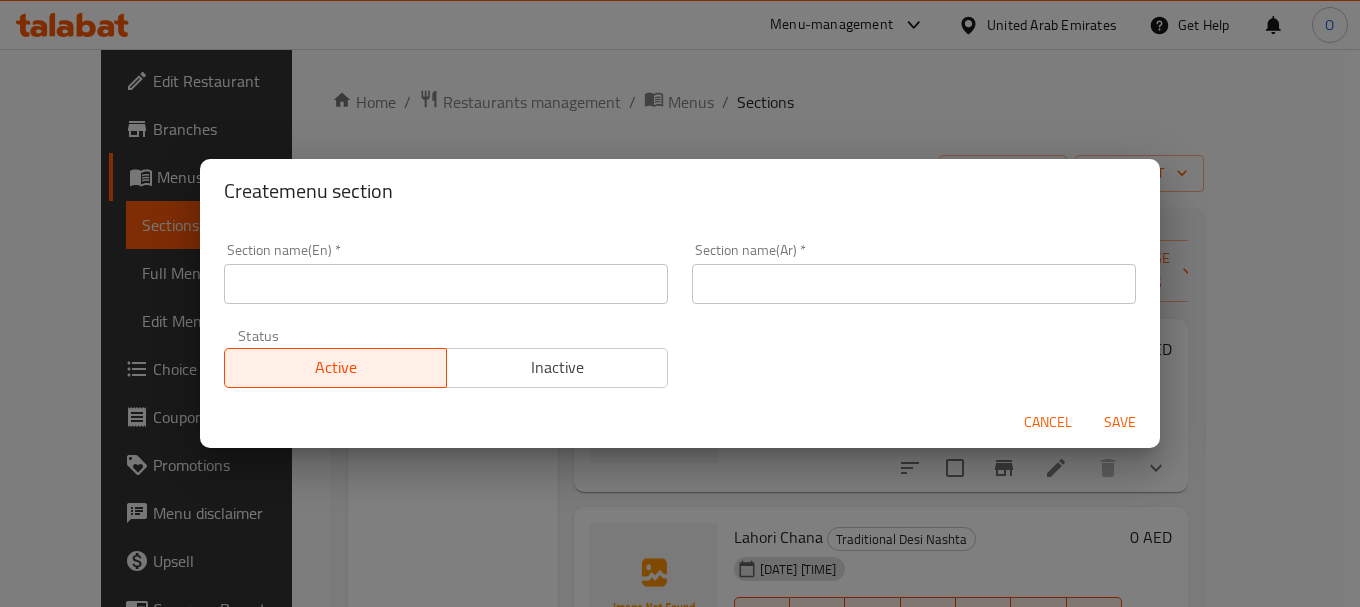 click at bounding box center [446, 284] 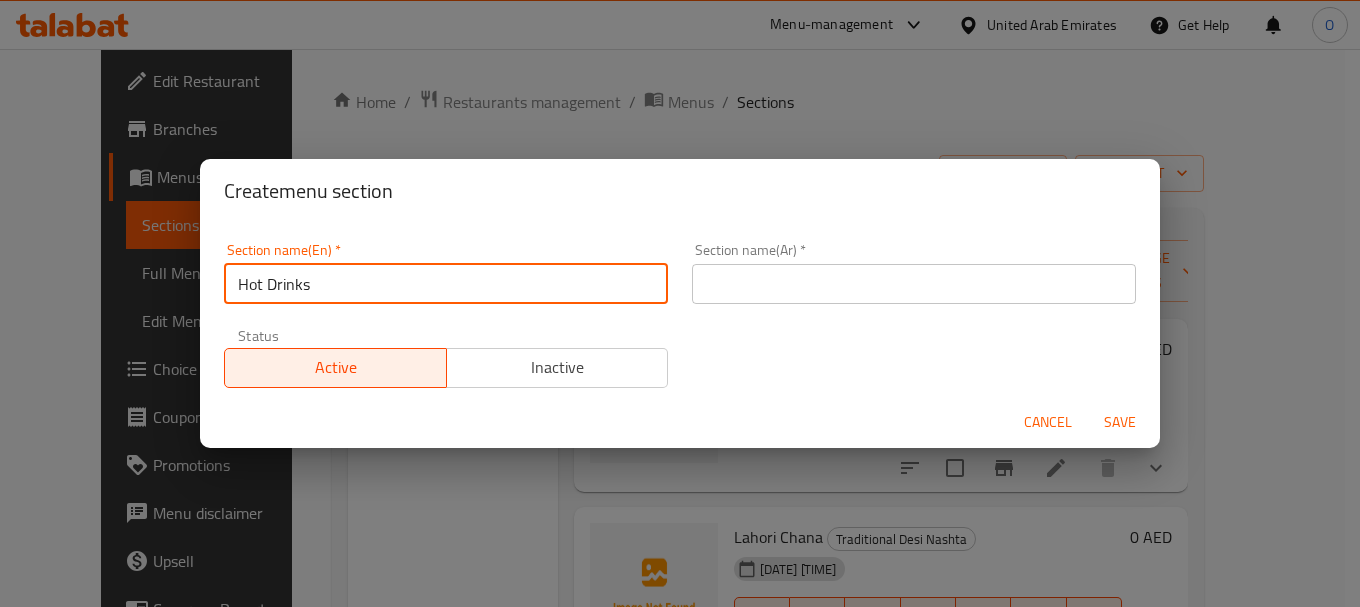 click on "Hot Drinks" at bounding box center (446, 284) 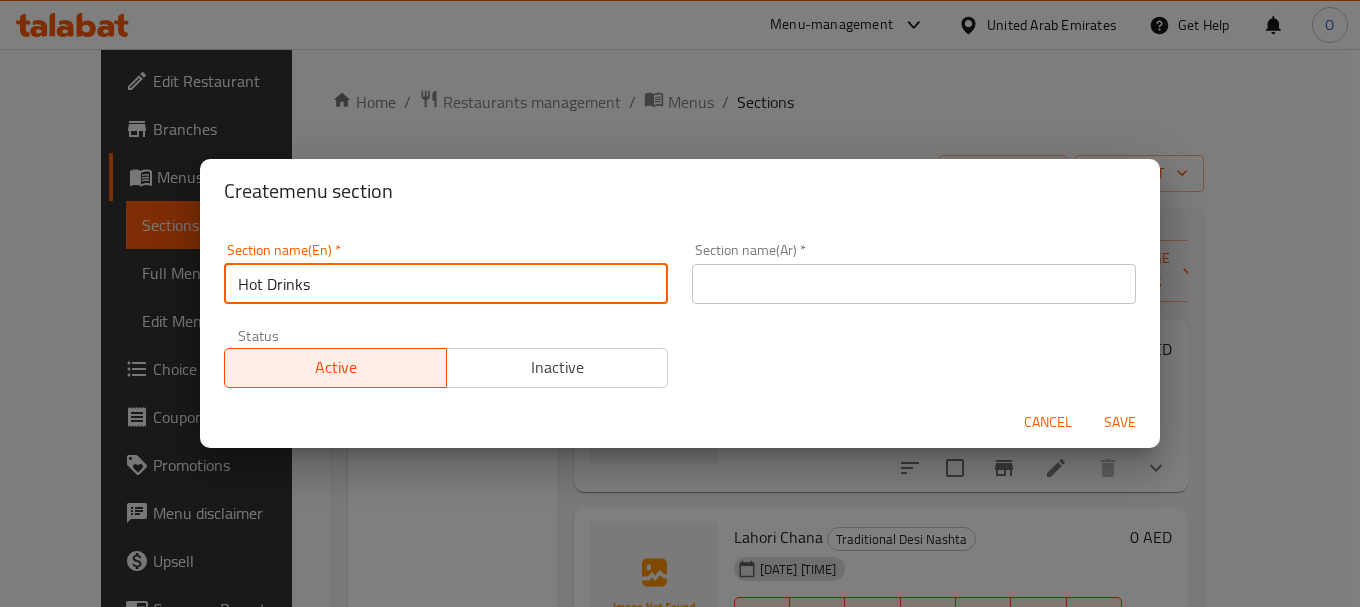 click at bounding box center [914, 284] 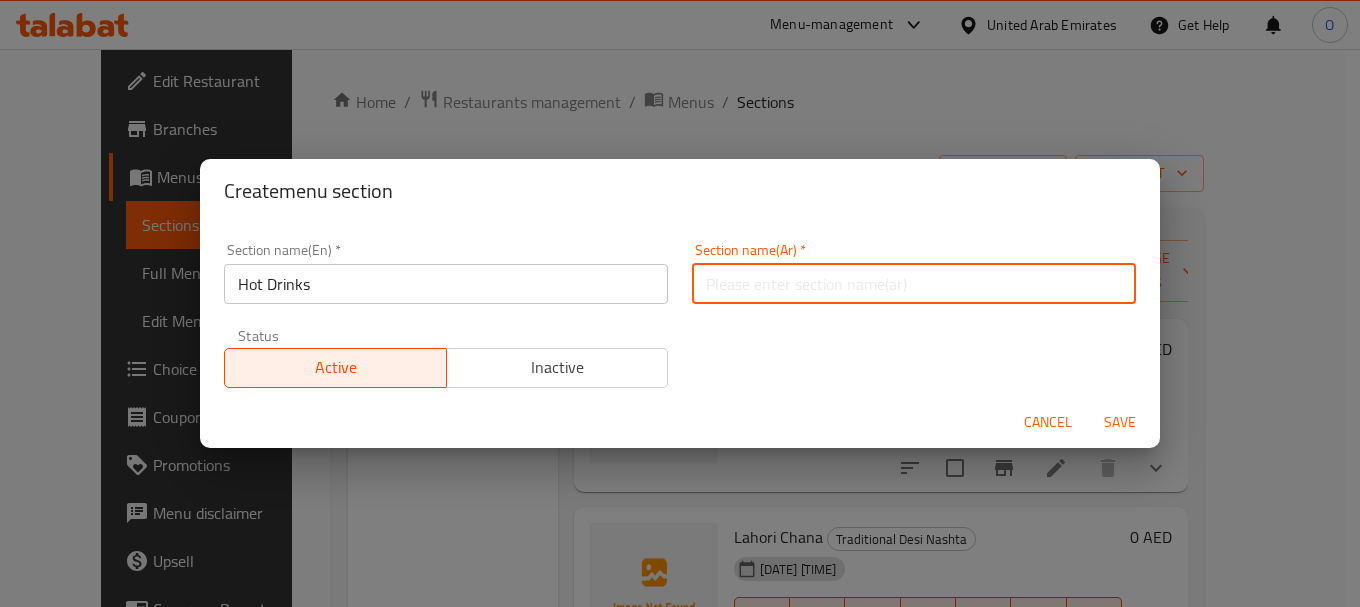 paste on "المشروبات الساخنة" 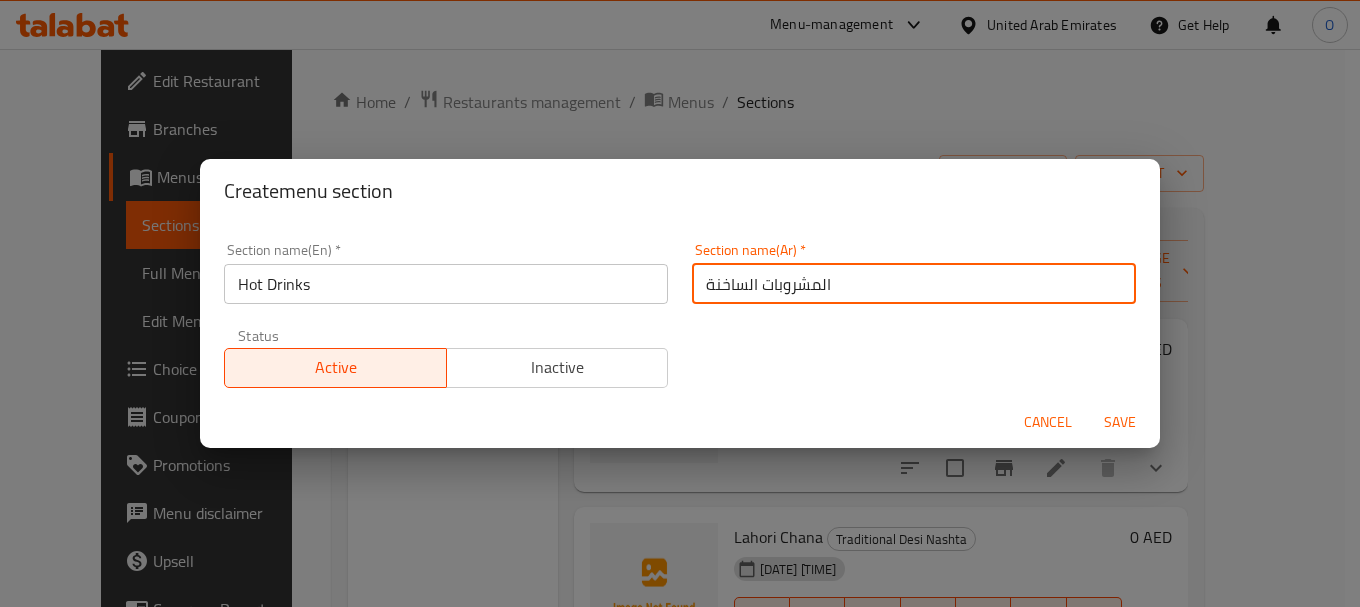 drag, startPoint x: 814, startPoint y: 290, endPoint x: 850, endPoint y: 290, distance: 36 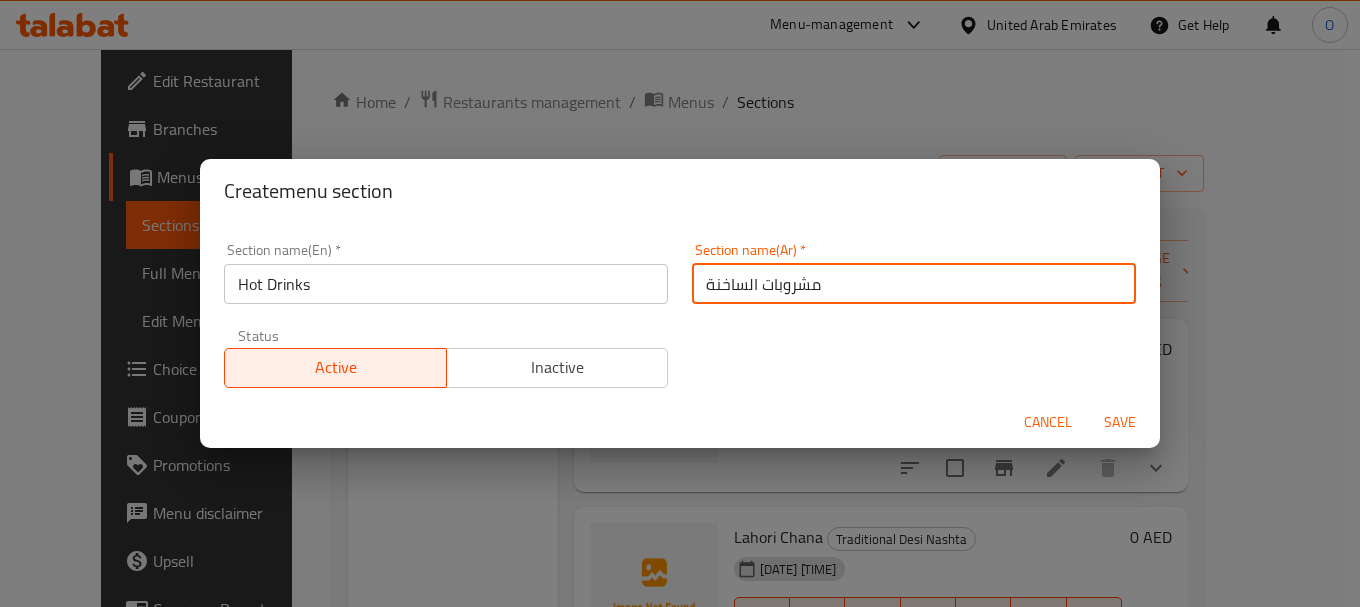 click on "مشروبات الساخنة" at bounding box center [914, 284] 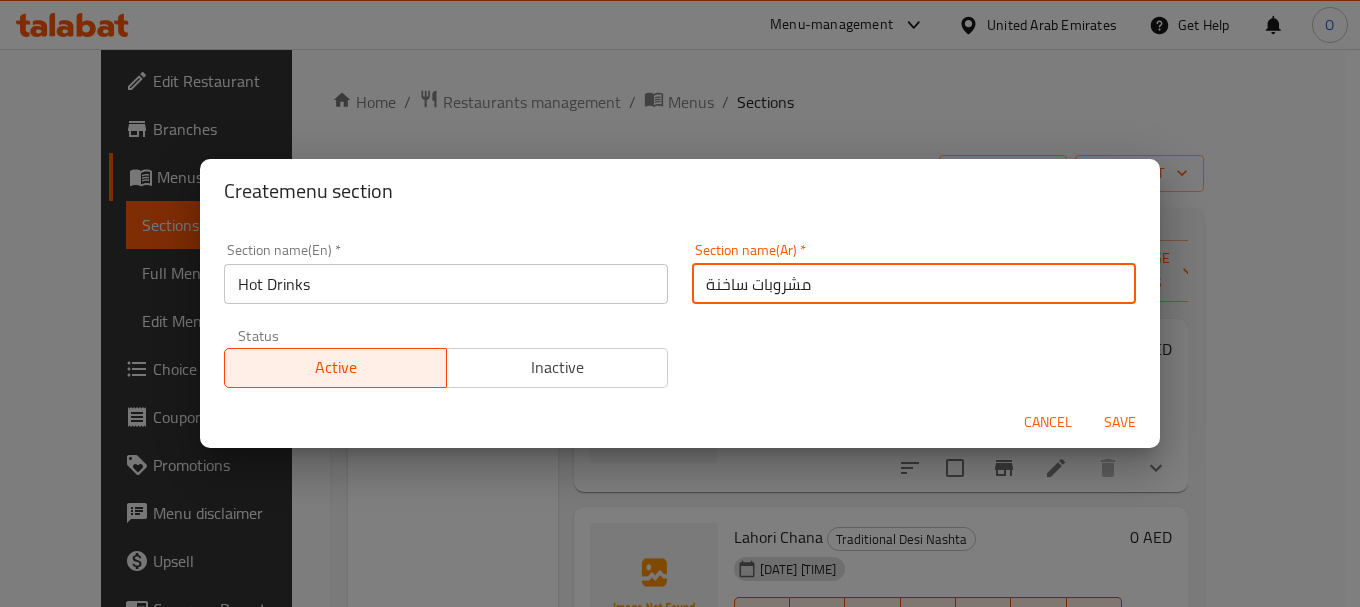 click on "Save" at bounding box center (1120, 422) 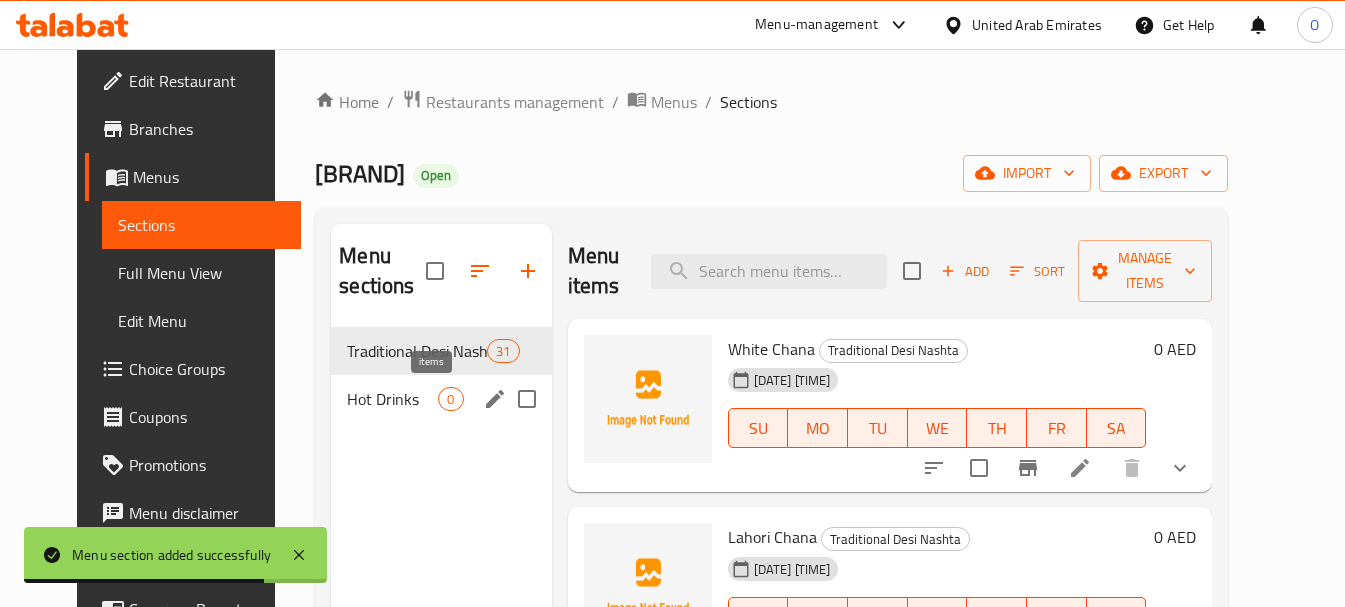 click on "0" at bounding box center [450, 399] 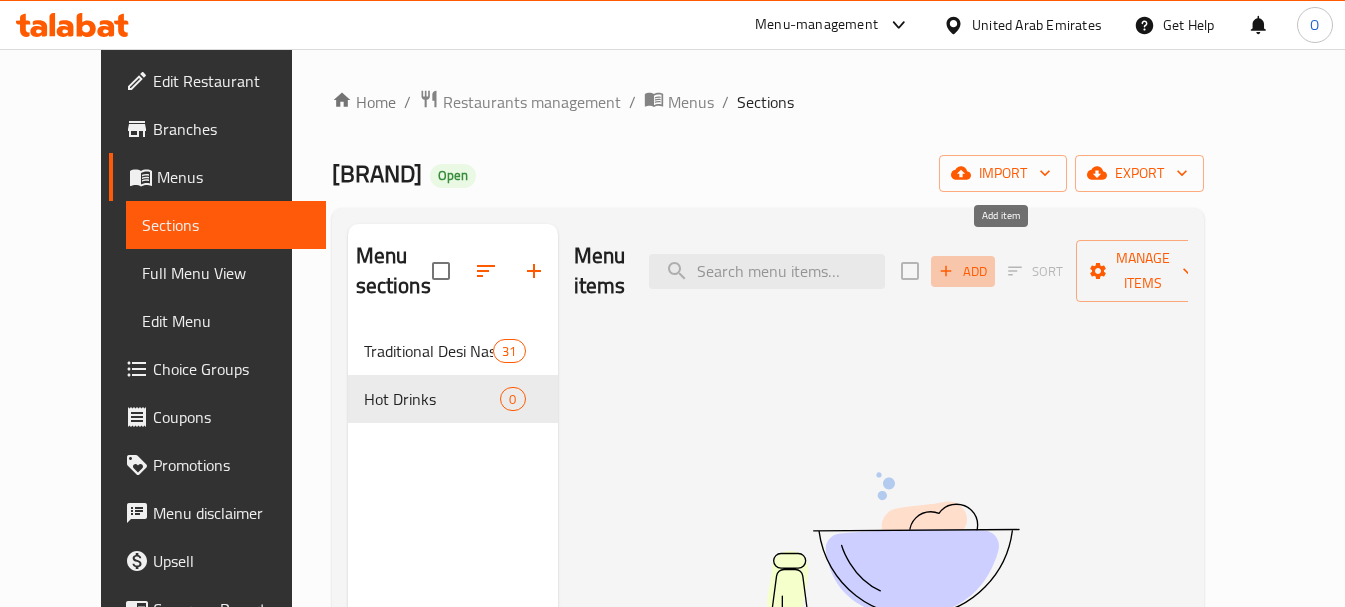 click 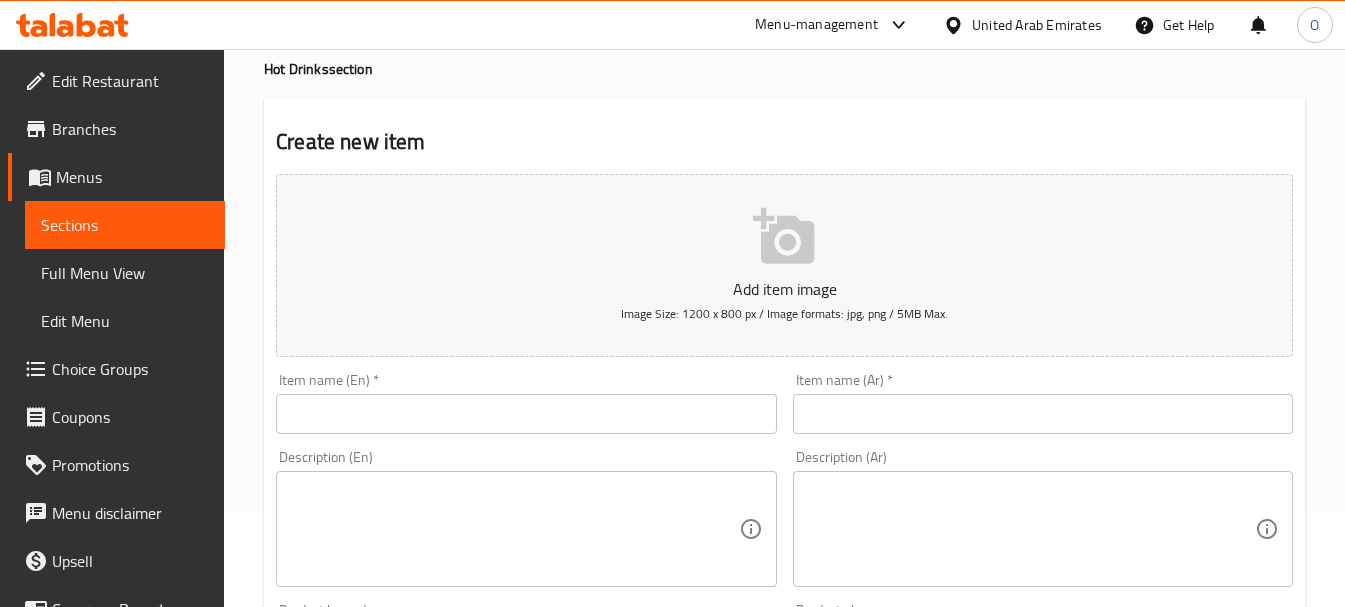 scroll, scrollTop: 131, scrollLeft: 0, axis: vertical 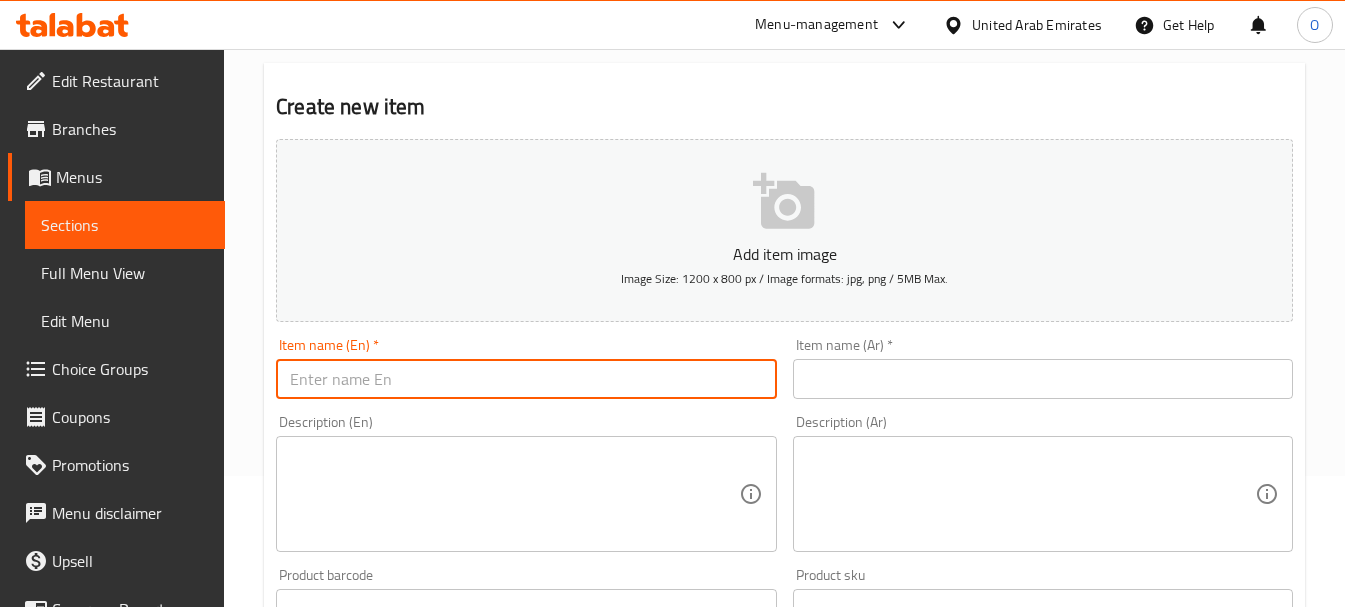 click at bounding box center [526, 379] 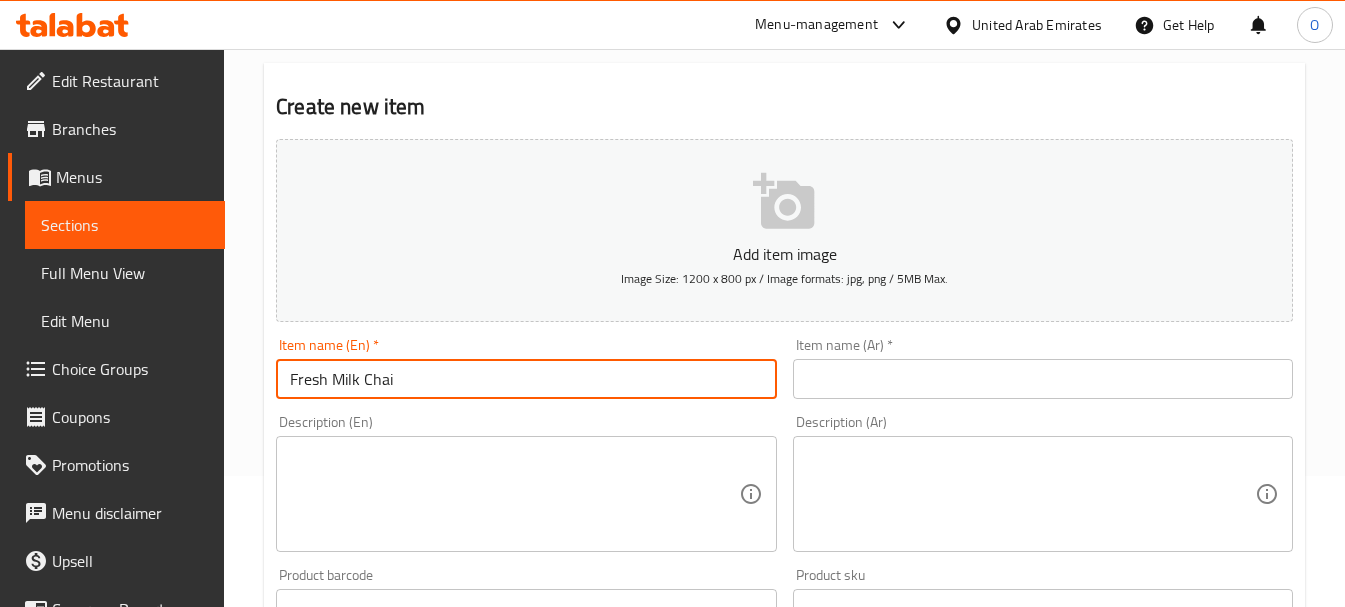 click on "Fresh Milk Chai" at bounding box center (526, 379) 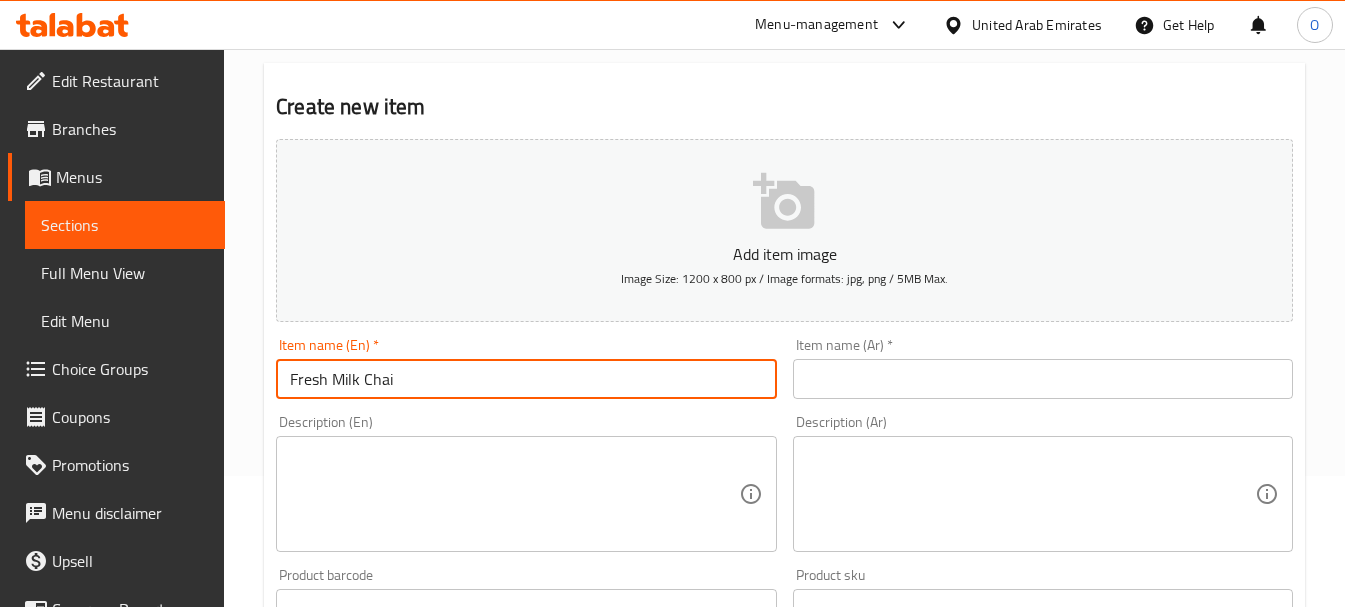click at bounding box center [1043, 379] 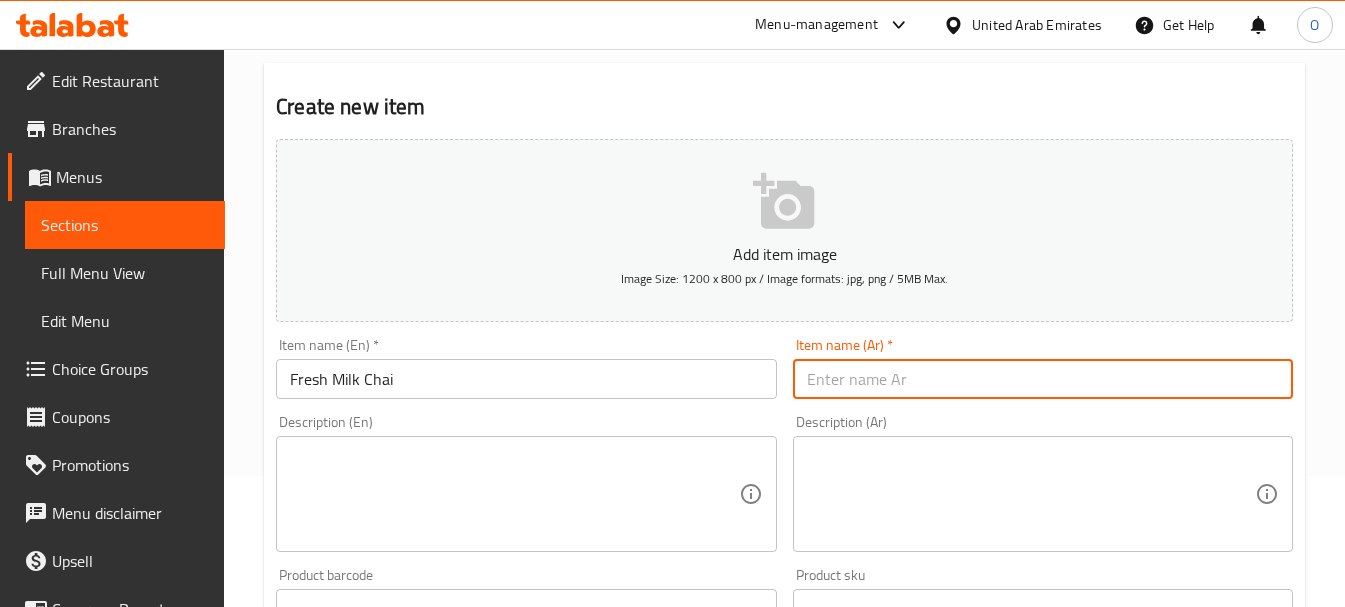 paste on "شاي حليب طازج" 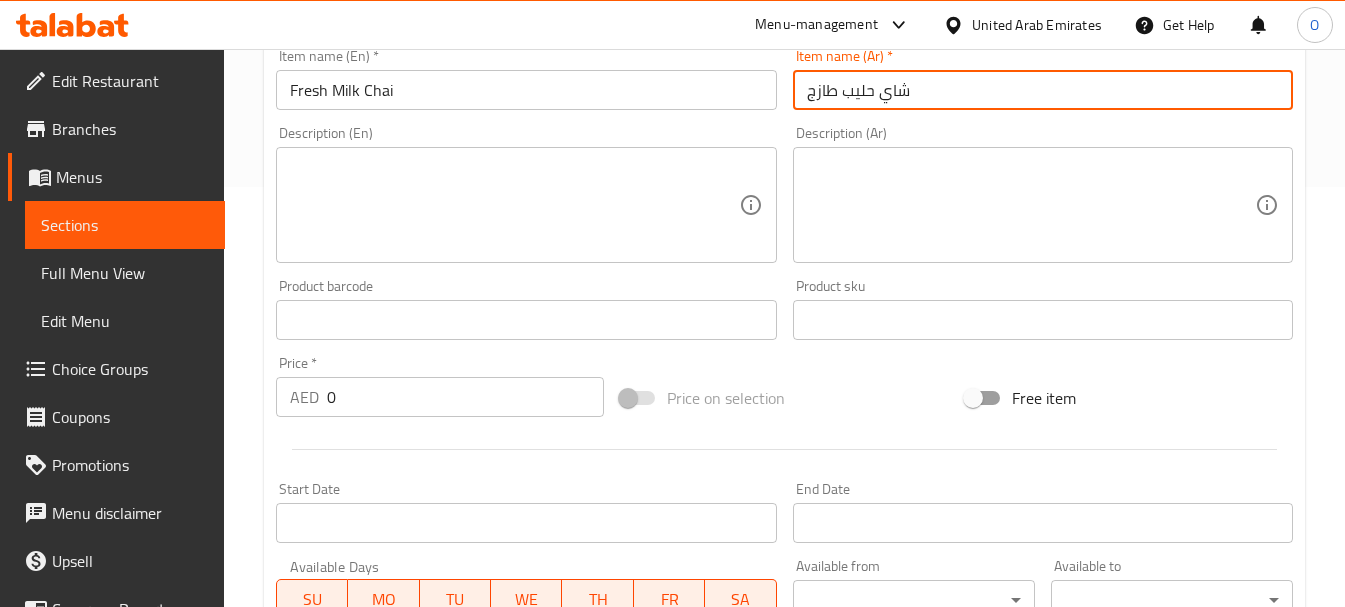 scroll, scrollTop: 431, scrollLeft: 0, axis: vertical 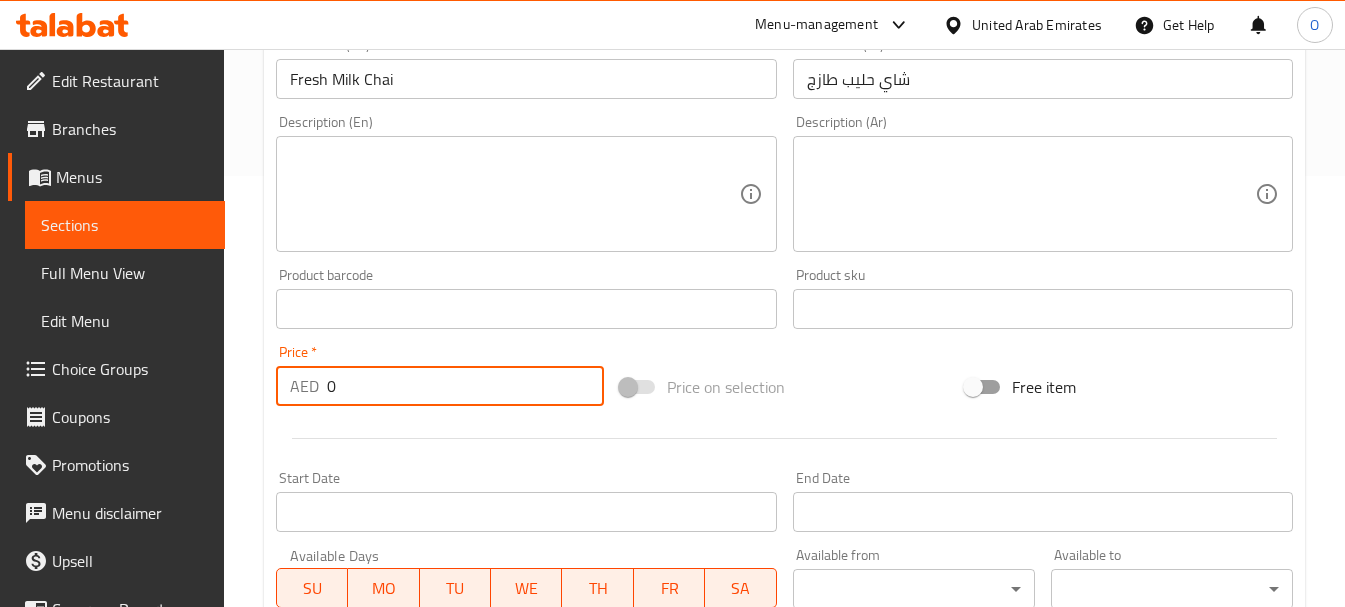 drag, startPoint x: 367, startPoint y: 386, endPoint x: 317, endPoint y: 386, distance: 50 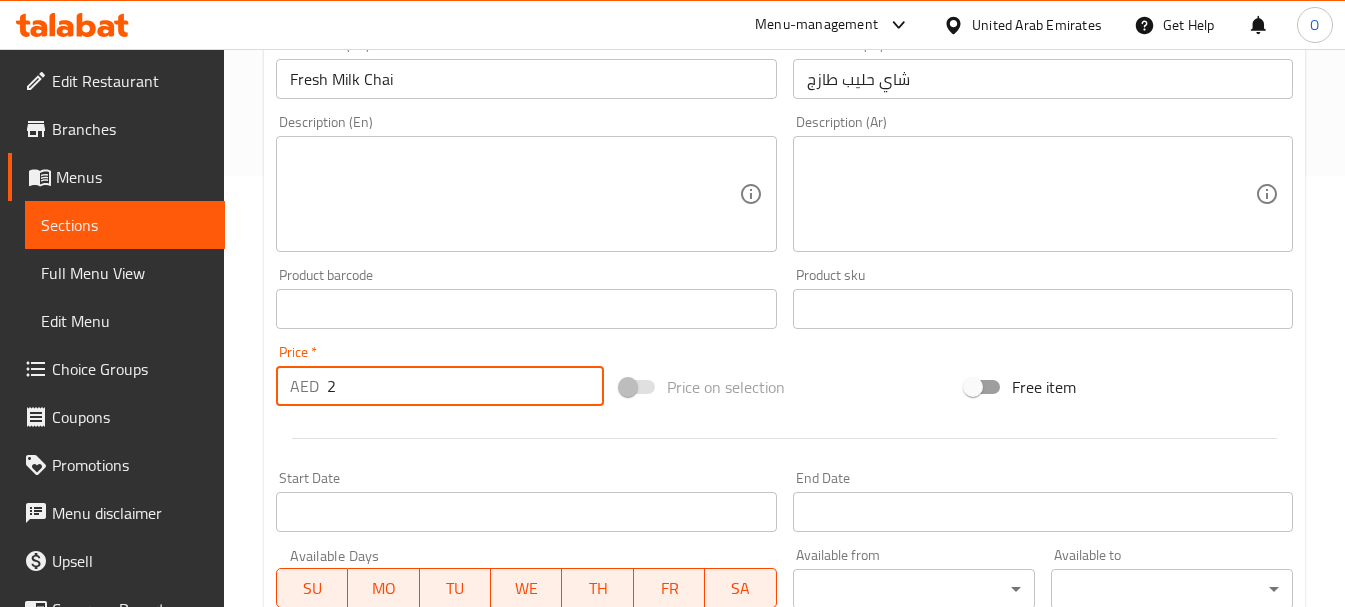 click at bounding box center [784, 438] 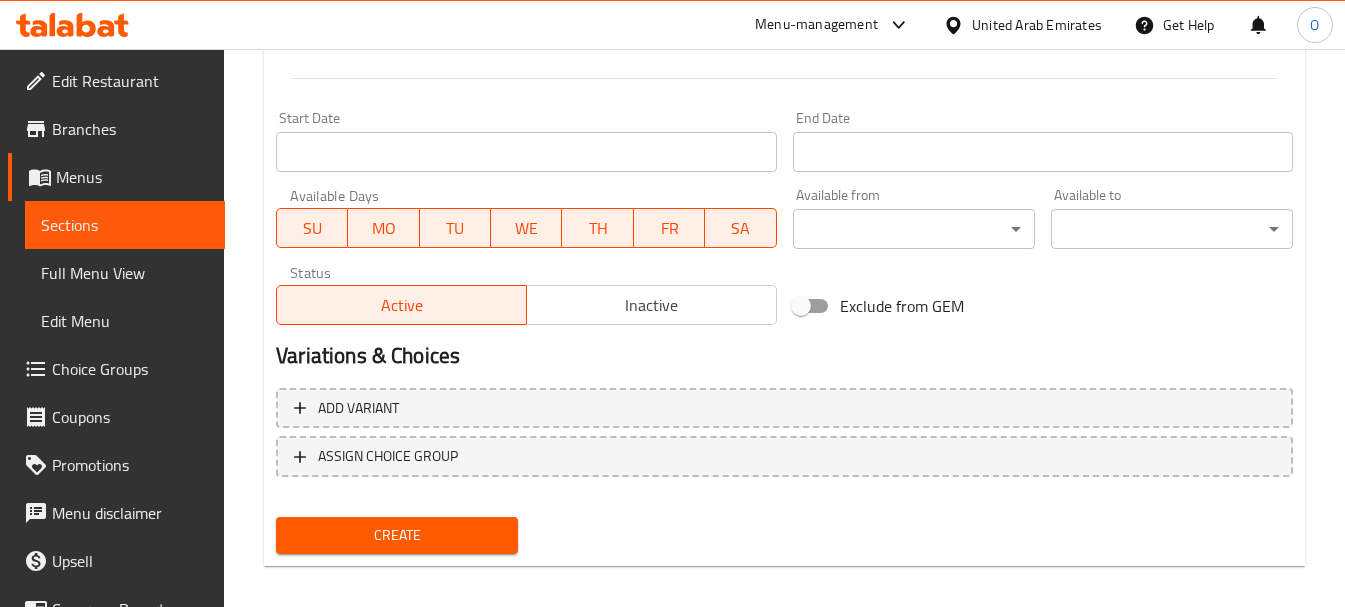 scroll, scrollTop: 806, scrollLeft: 0, axis: vertical 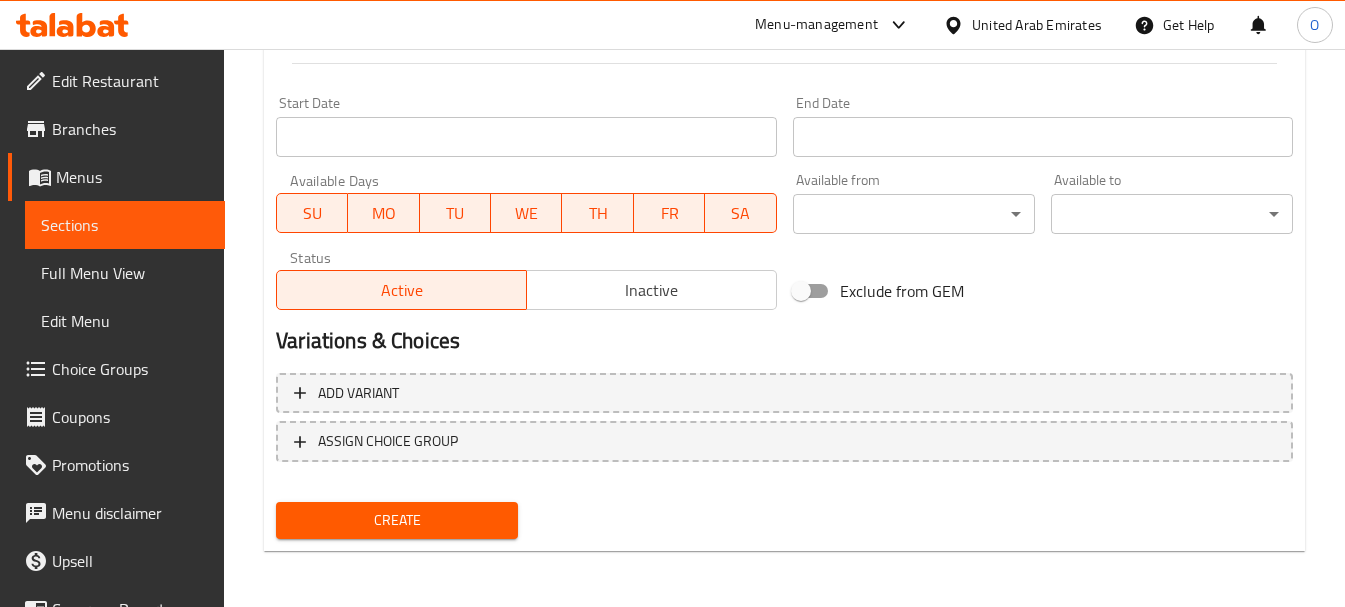 click on "Create" at bounding box center [397, 520] 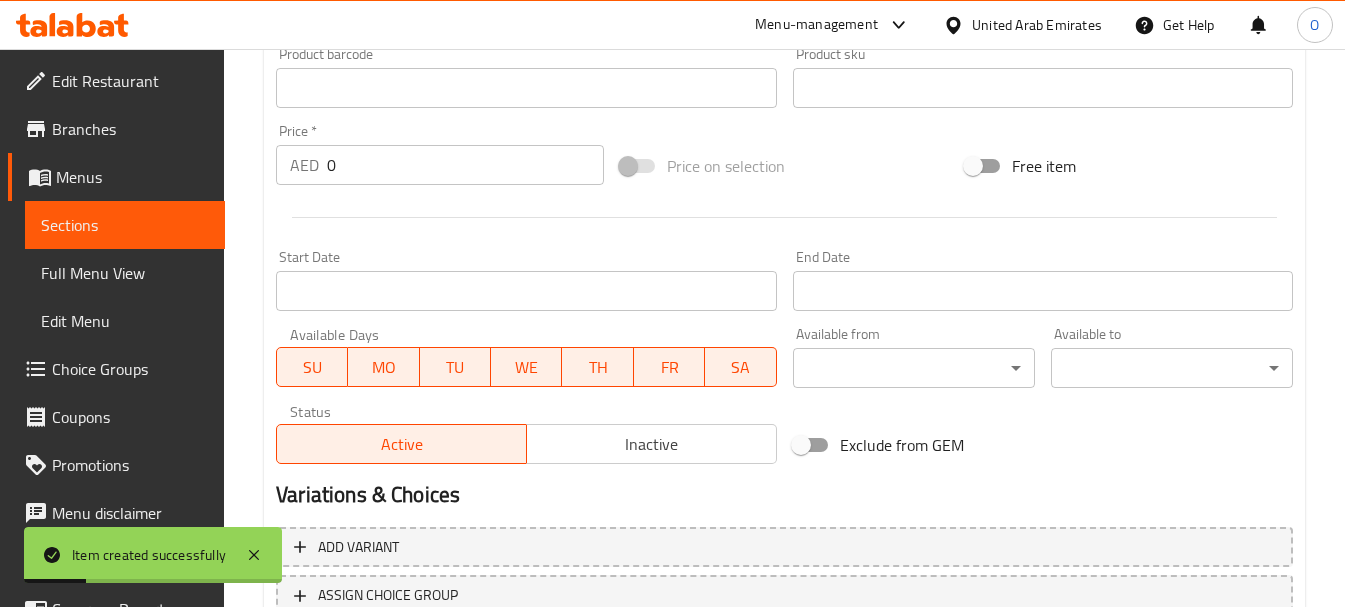 scroll, scrollTop: 406, scrollLeft: 0, axis: vertical 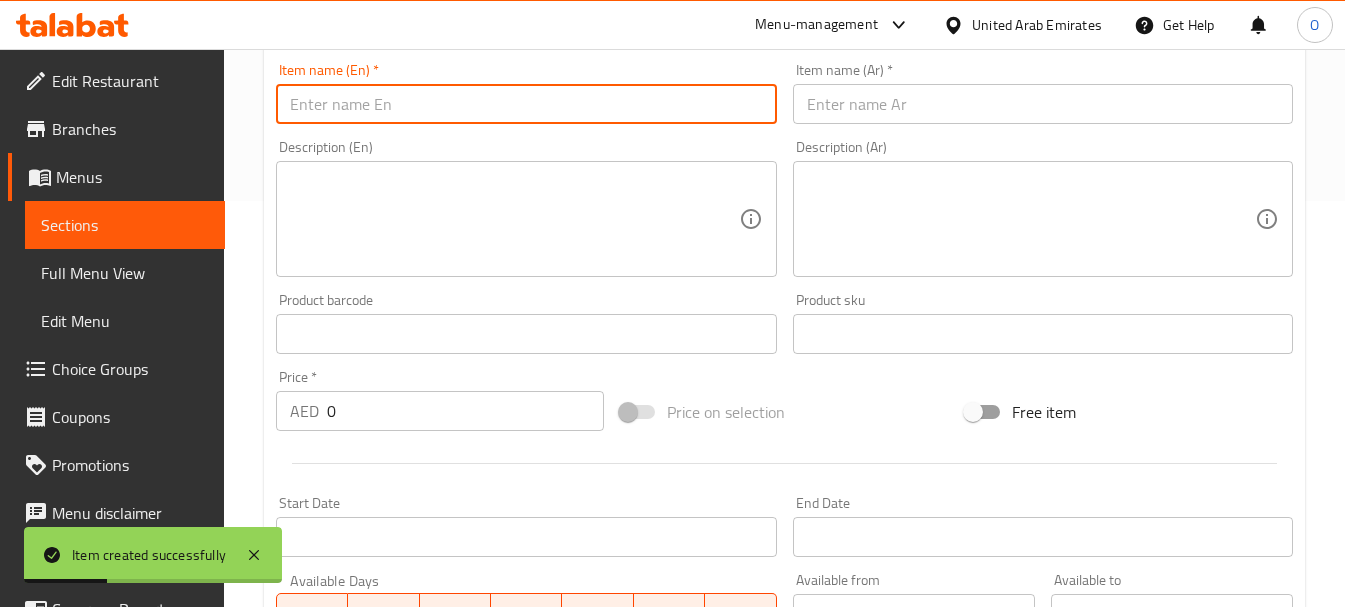 click at bounding box center [526, 104] 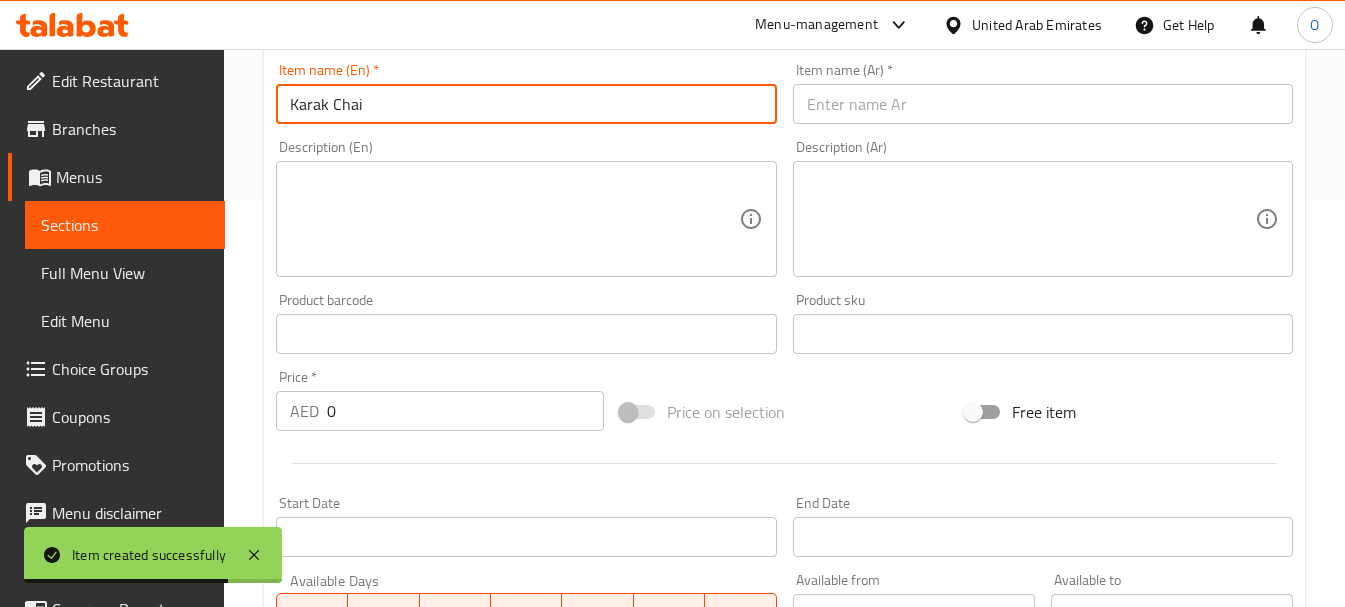 click on "Karak Chai" at bounding box center [526, 104] 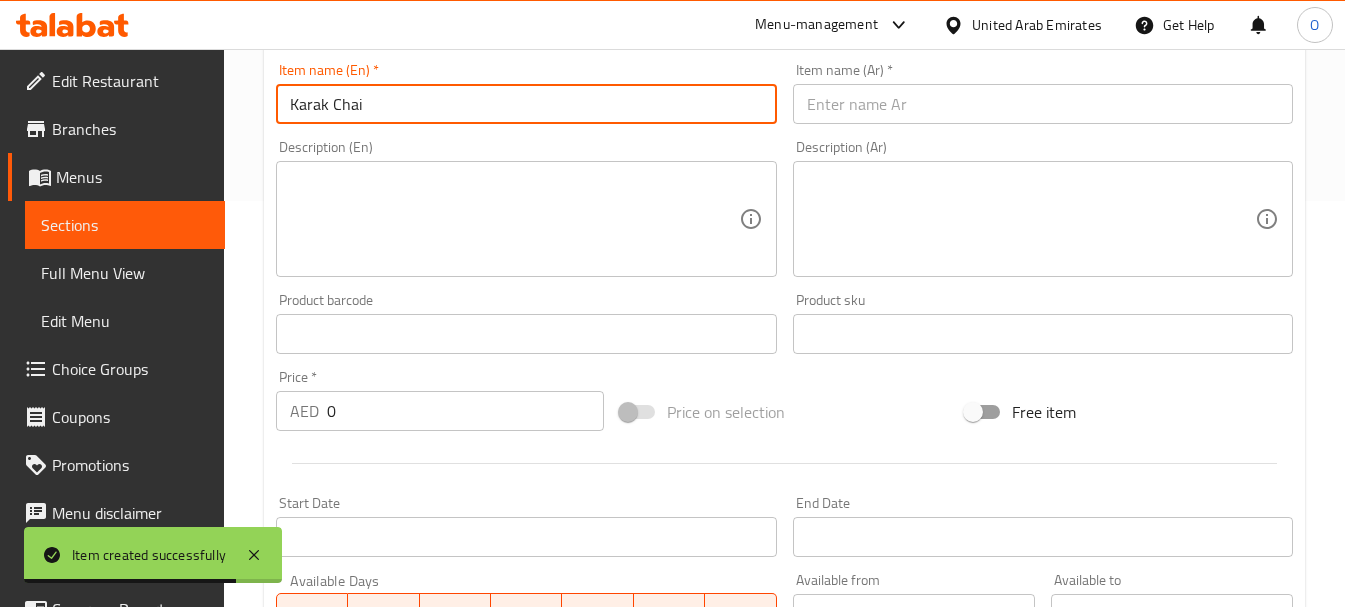 click on "Karak Chai" at bounding box center [526, 104] 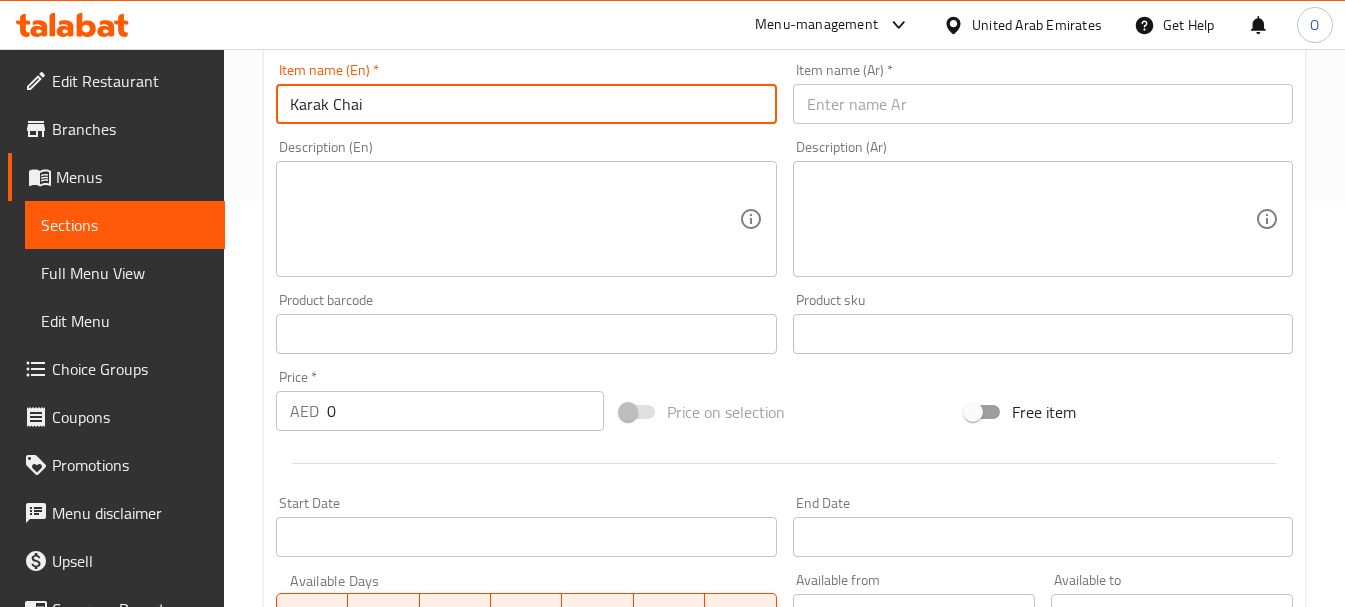 click at bounding box center [1043, 104] 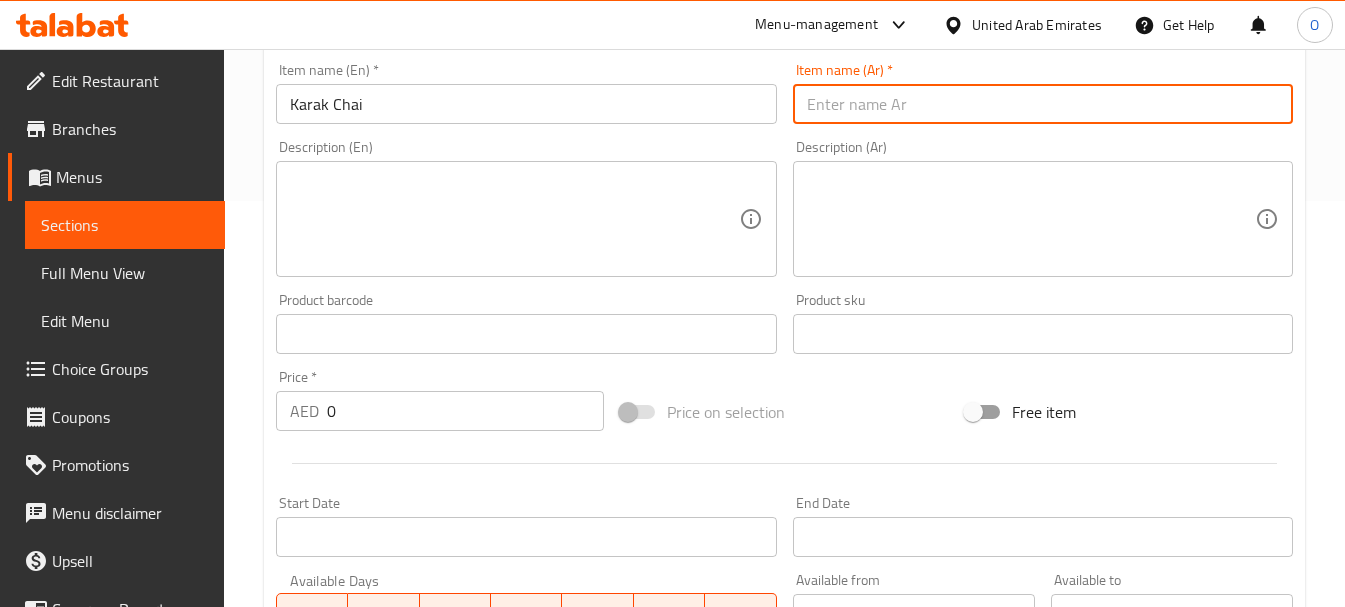 paste on "شاي كرك" 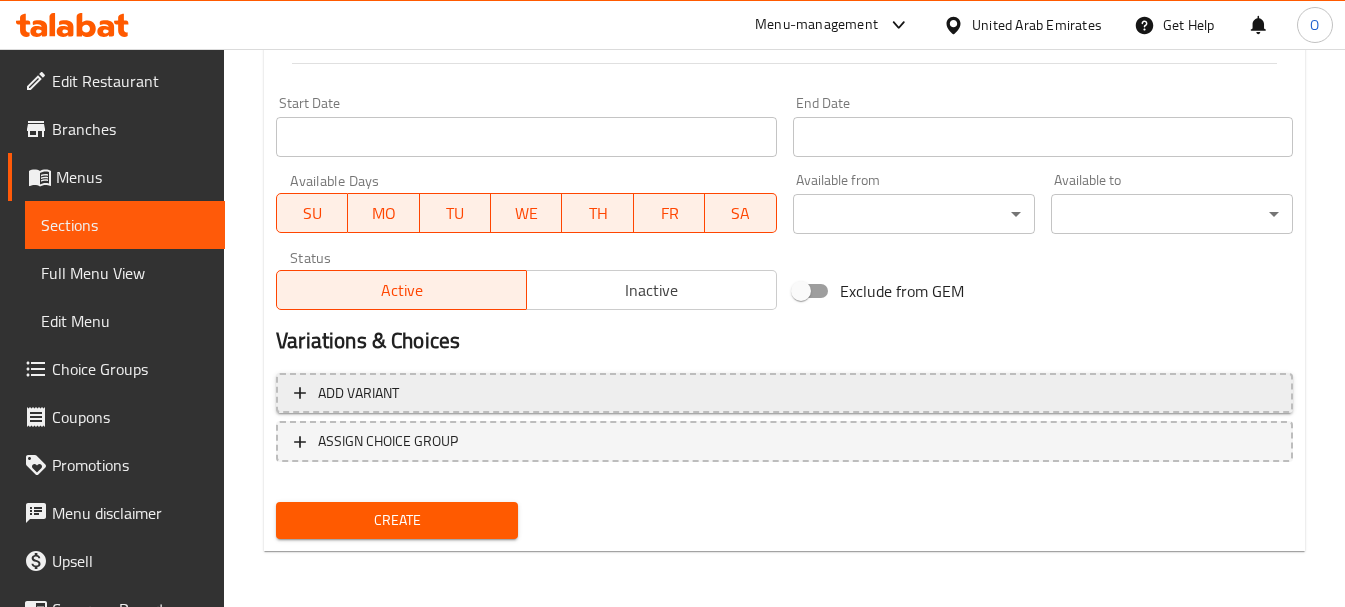 click on "Add variant" at bounding box center (784, 393) 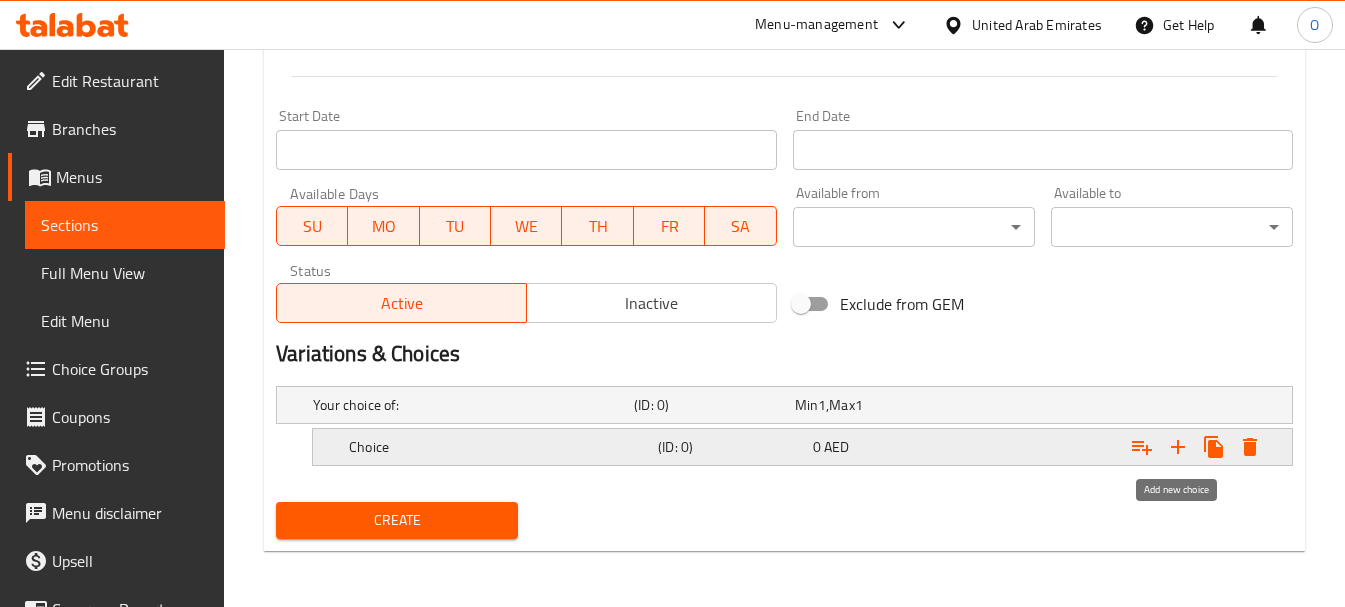 click 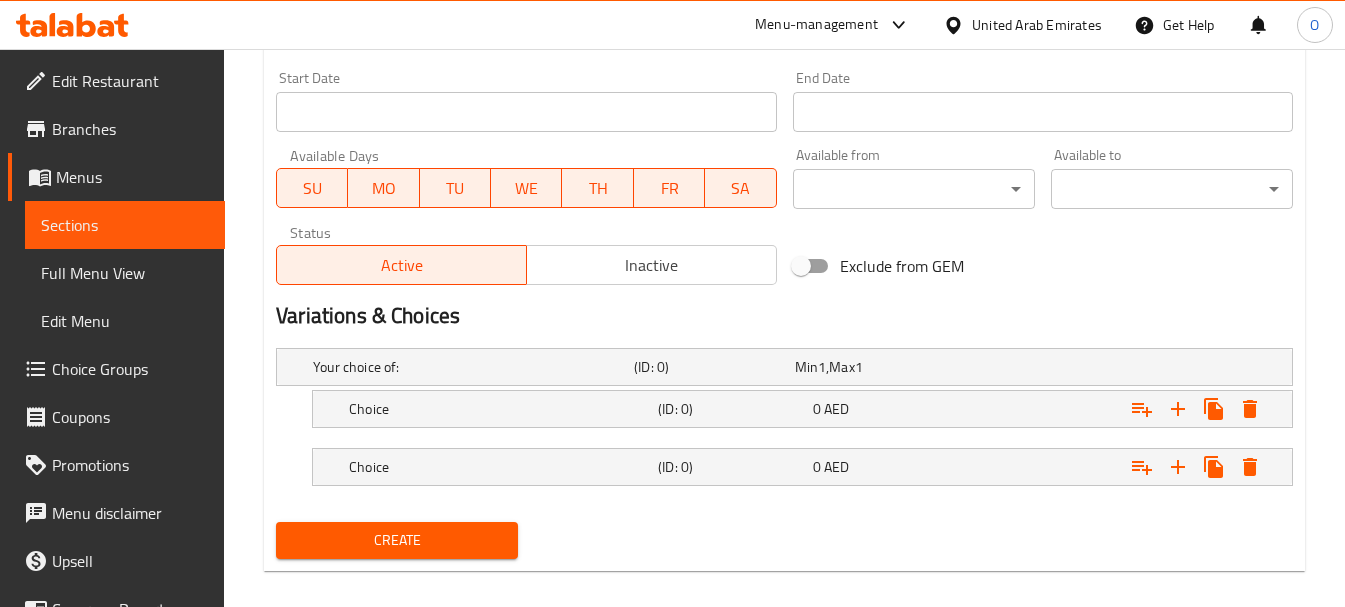 scroll, scrollTop: 851, scrollLeft: 0, axis: vertical 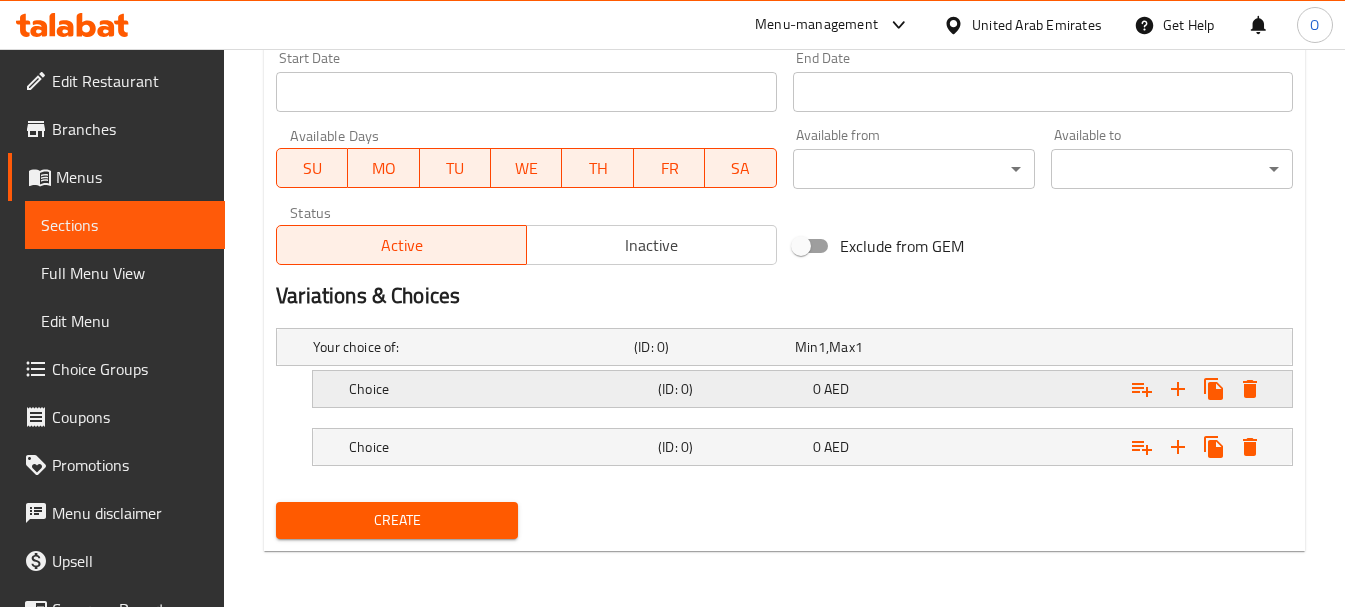 click on "(ID: 0)" at bounding box center [710, 347] 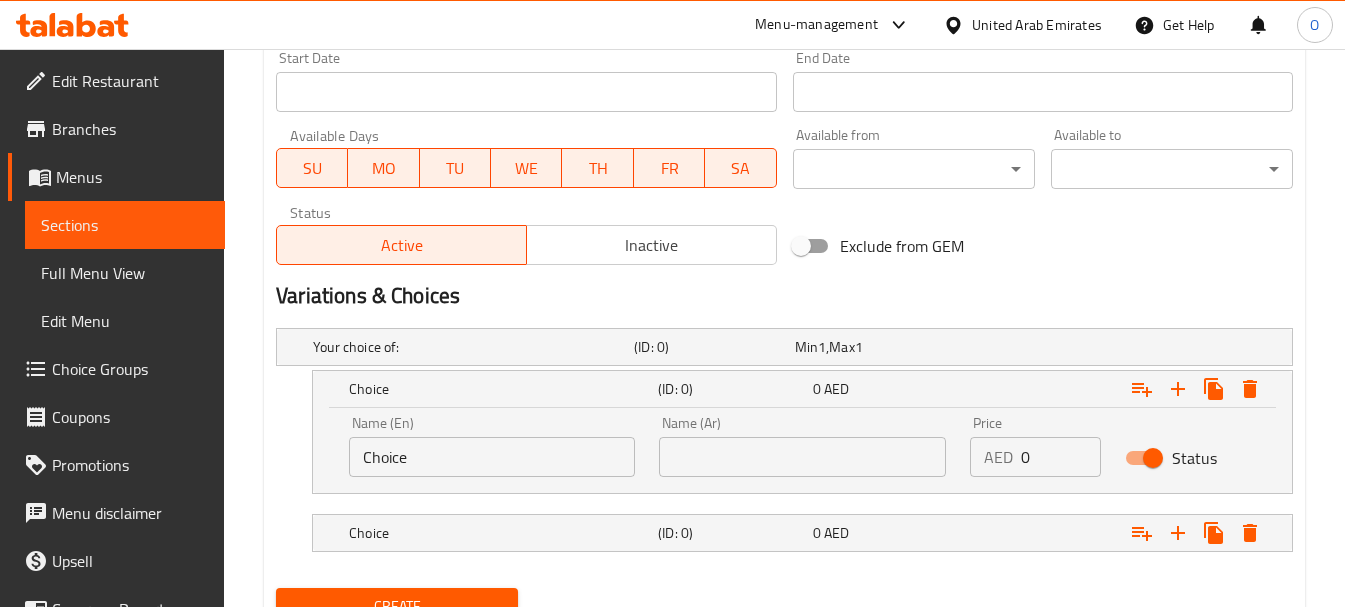 click at bounding box center [802, 457] 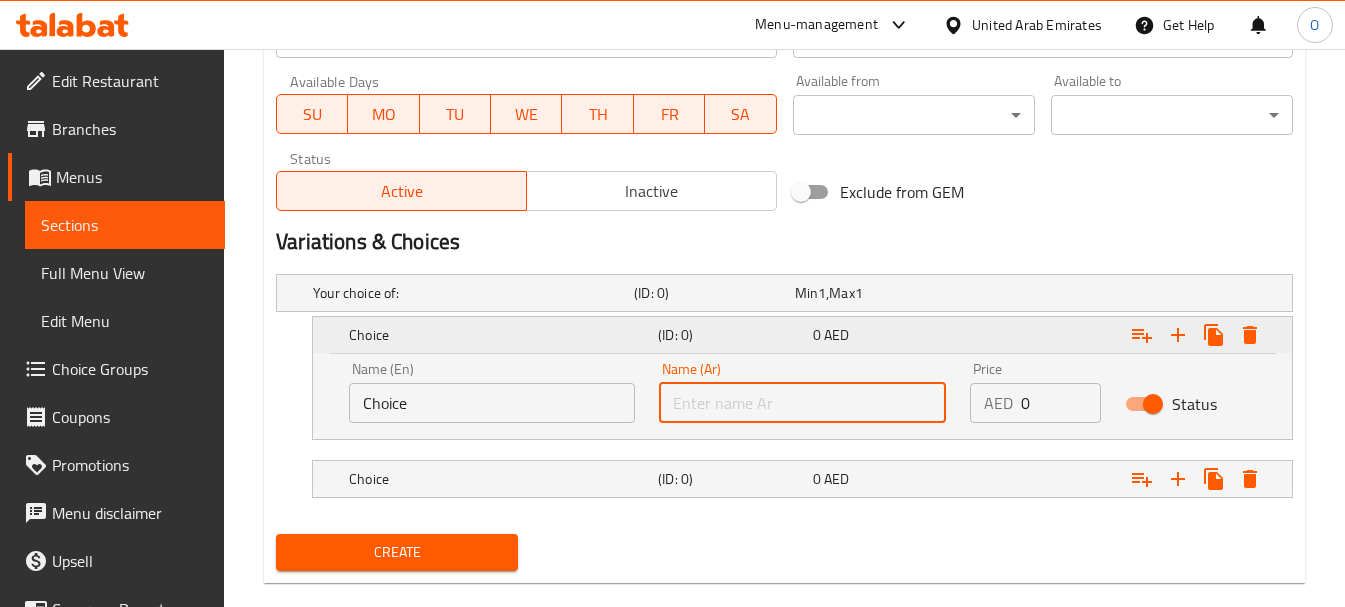 scroll, scrollTop: 937, scrollLeft: 0, axis: vertical 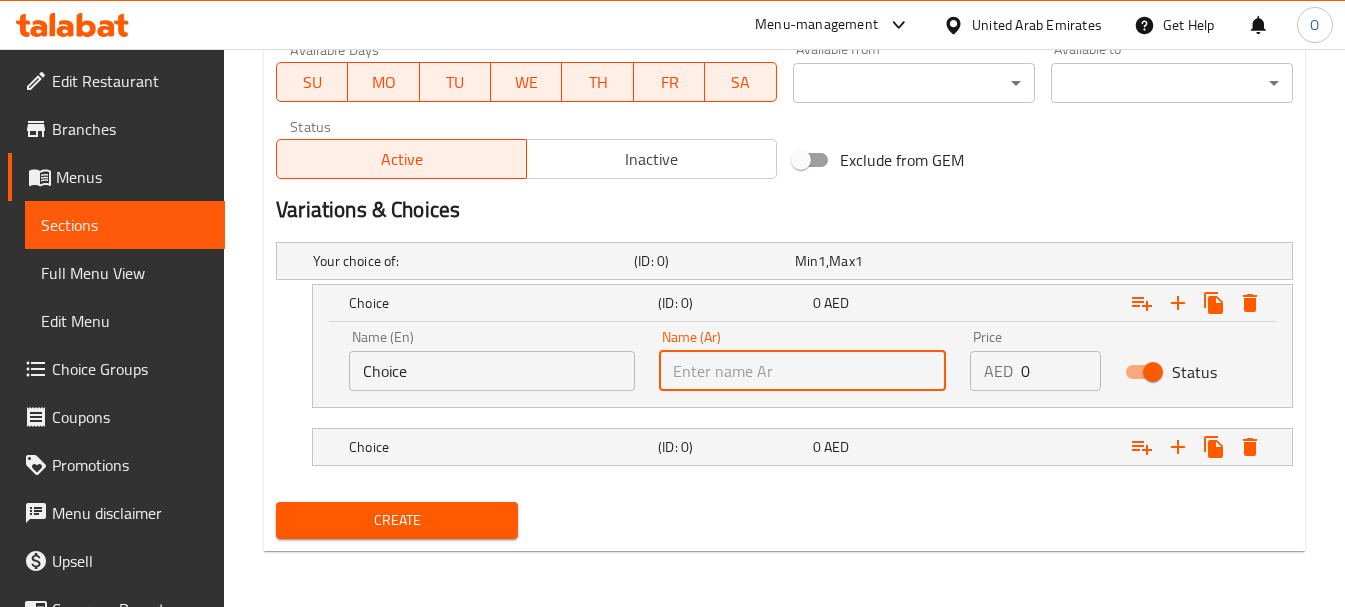 click at bounding box center (802, 371) 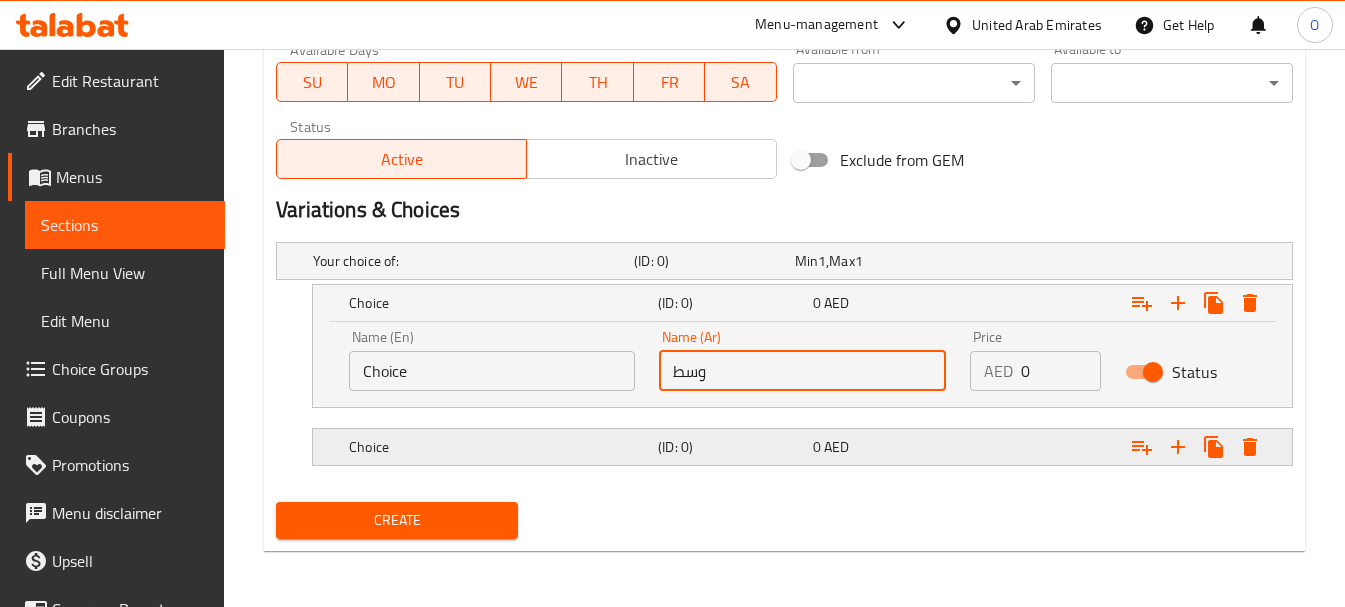 click on "Choice (ID: 0) 0   AED" at bounding box center (790, 261) 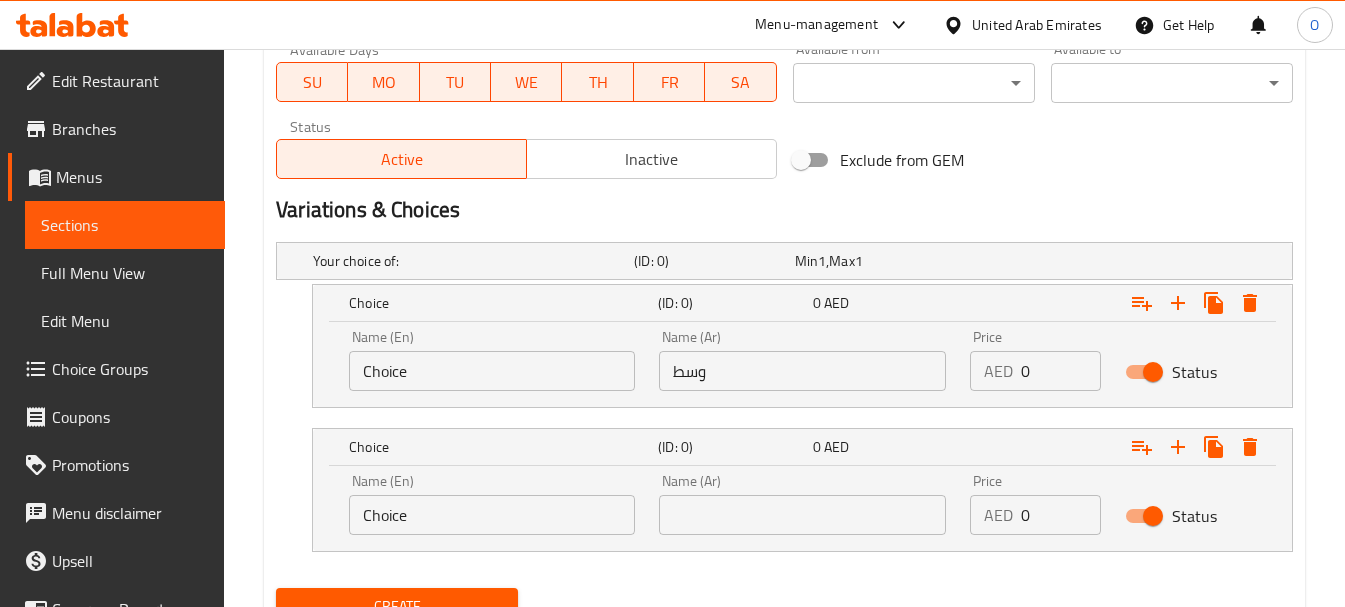 click on "Name (Ar) Name (Ar)" at bounding box center [802, 504] 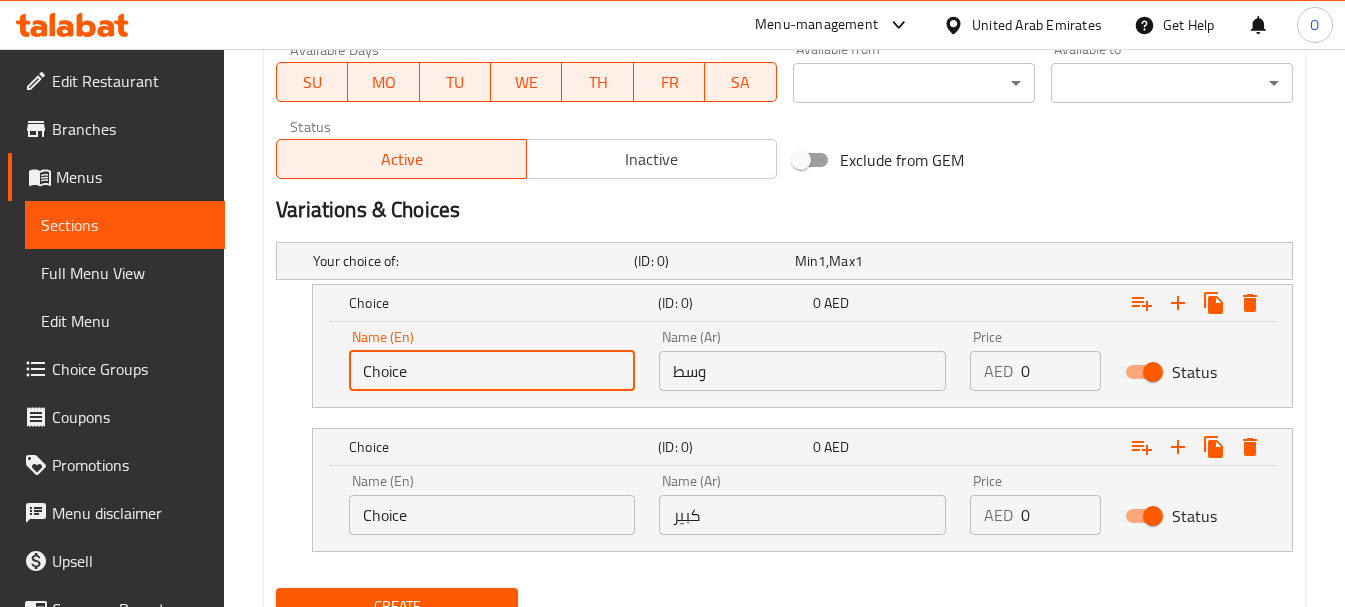 click on "Choice" at bounding box center (492, 371) 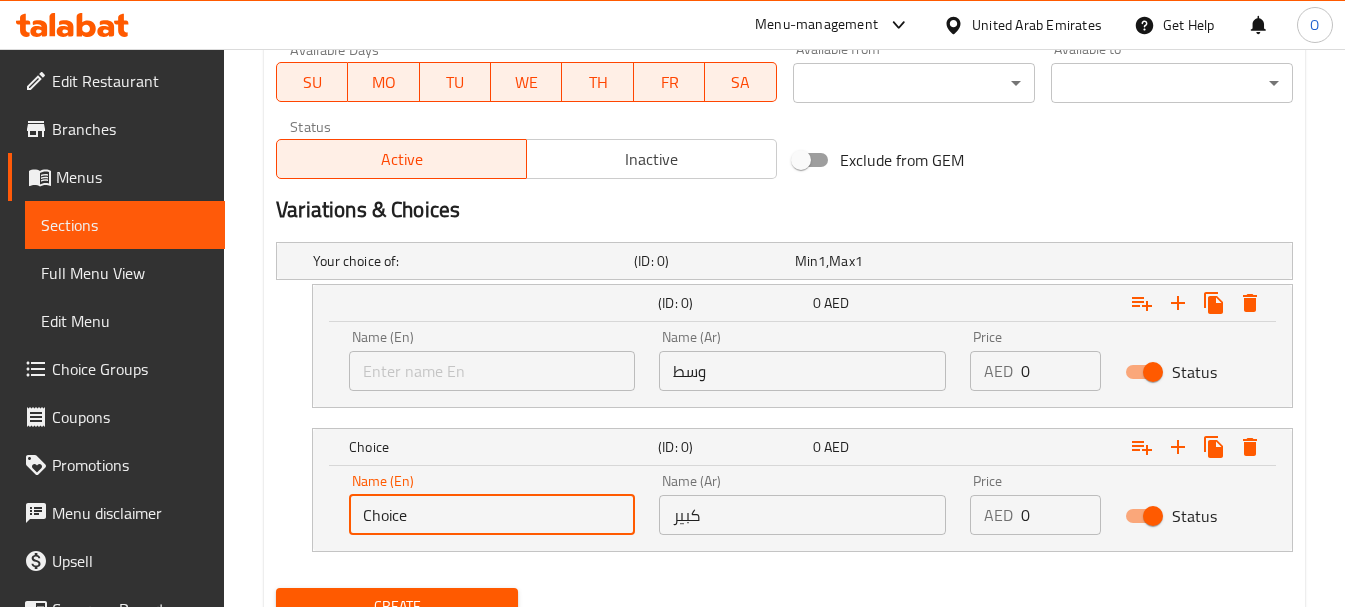 click on "Choice" at bounding box center (492, 515) 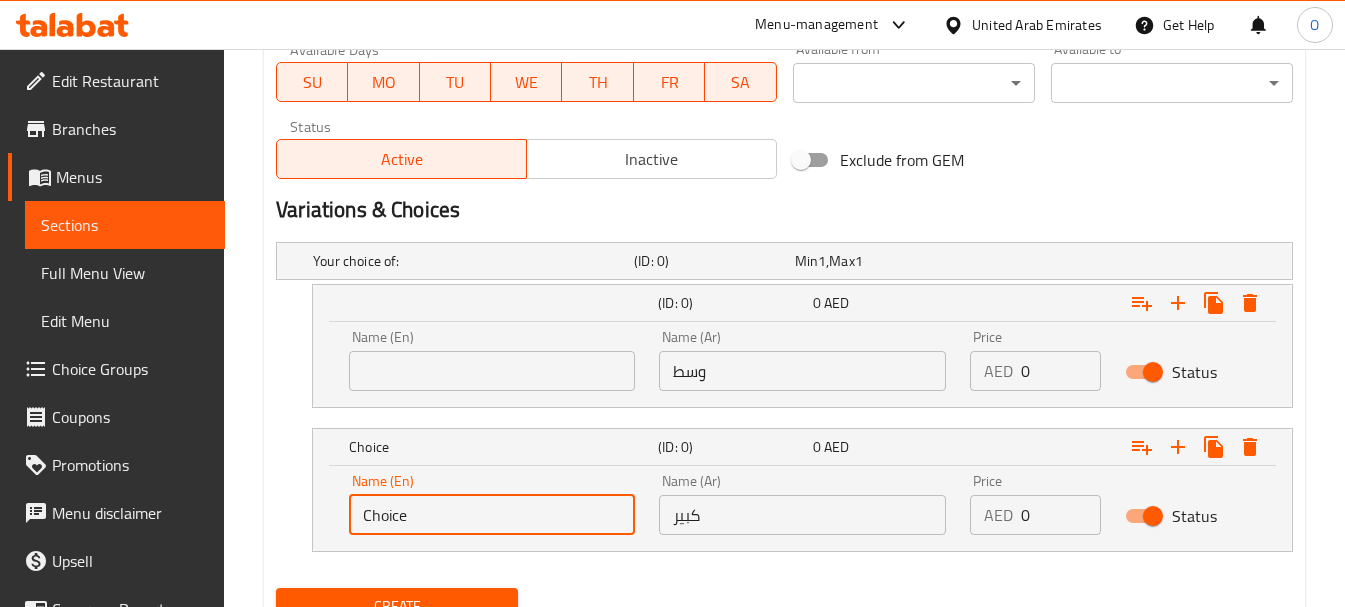 click on "Choice" at bounding box center (492, 515) 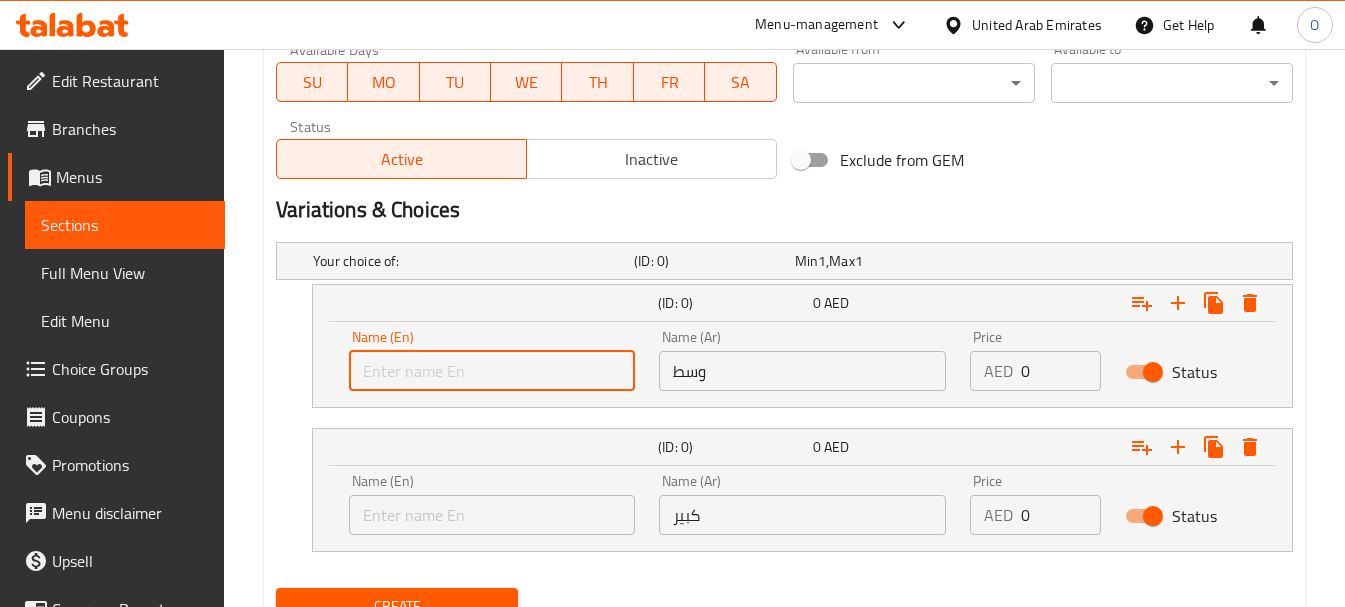 click at bounding box center [492, 371] 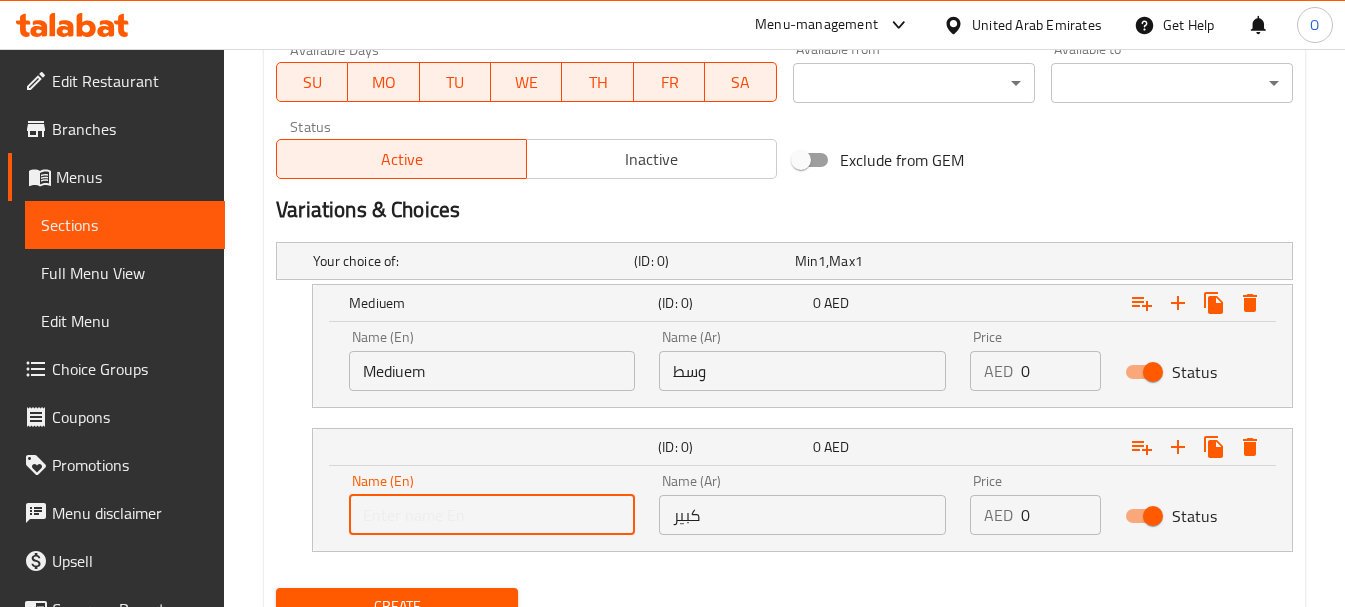 drag, startPoint x: 481, startPoint y: 505, endPoint x: 478, endPoint y: 532, distance: 27.166155 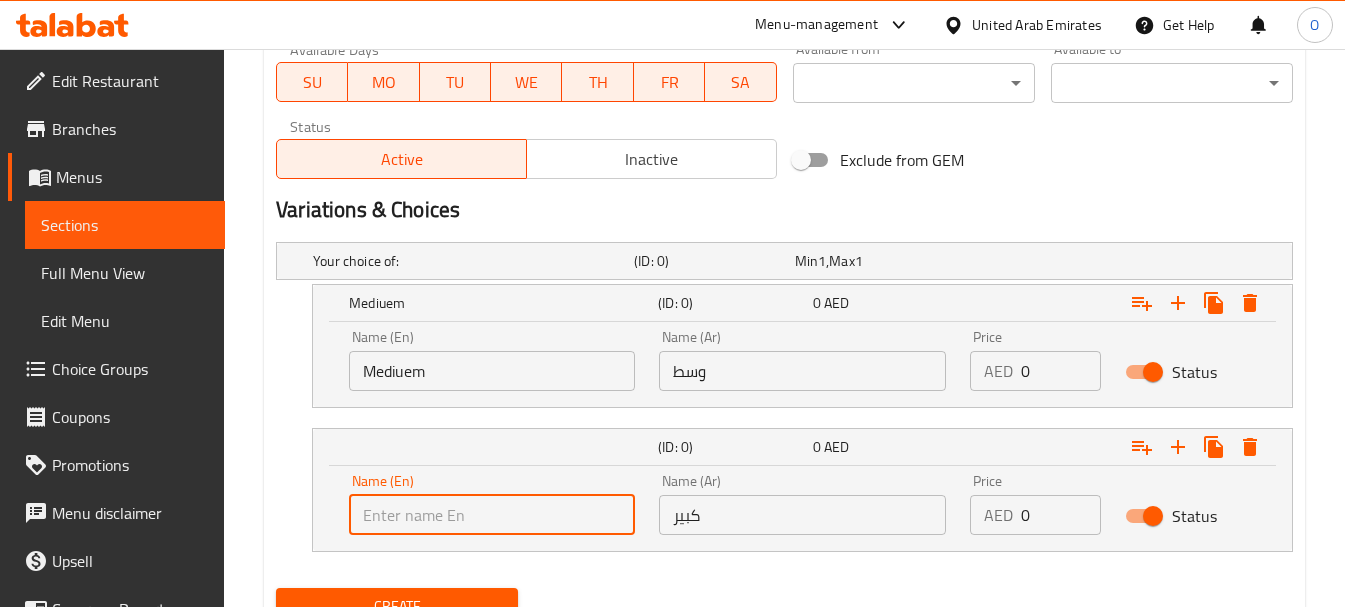 click at bounding box center (492, 515) 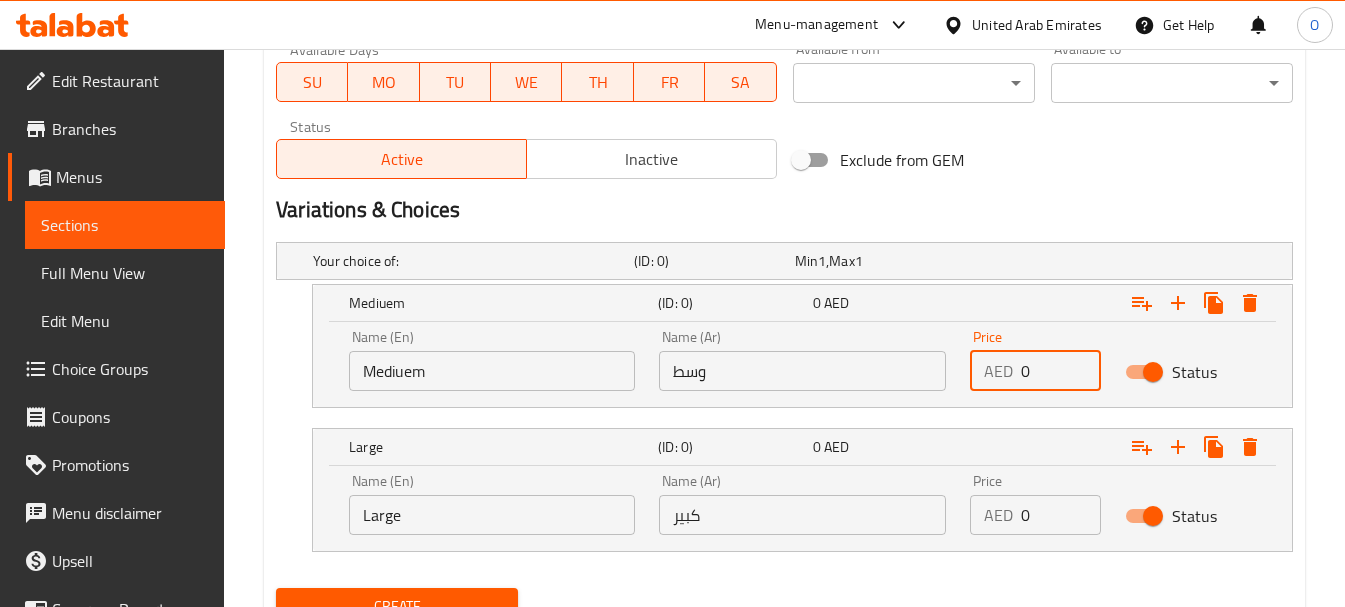 drag, startPoint x: 1026, startPoint y: 379, endPoint x: 1014, endPoint y: 379, distance: 12 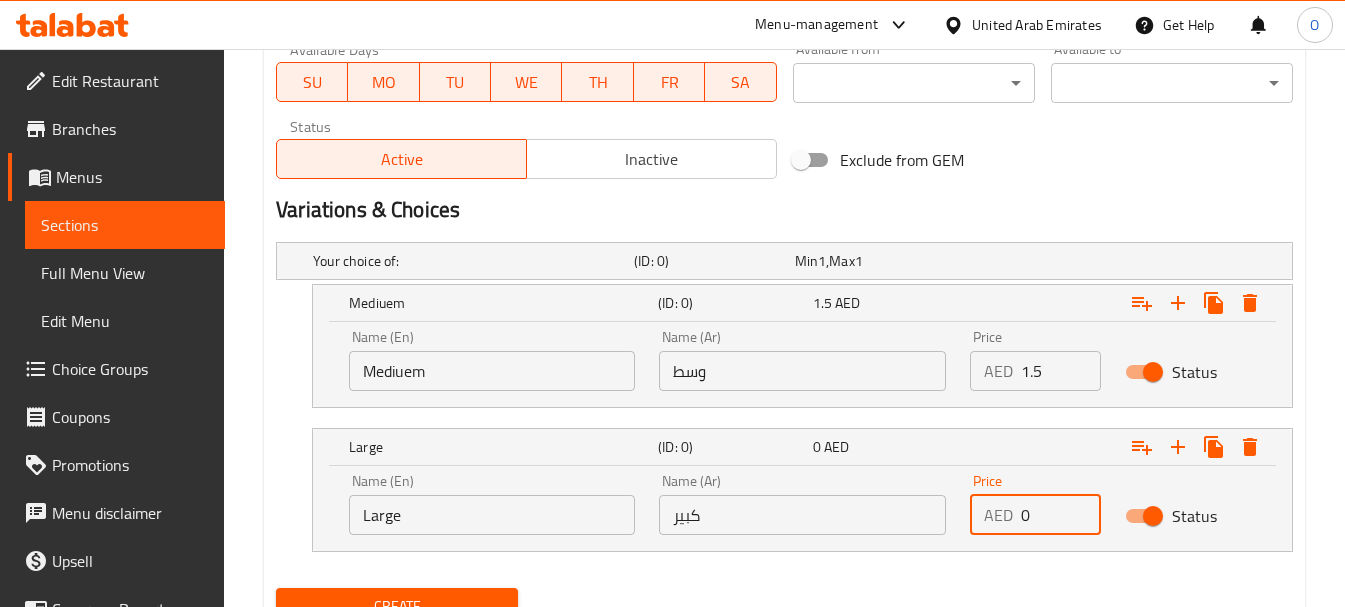 drag, startPoint x: 1029, startPoint y: 517, endPoint x: 959, endPoint y: 516, distance: 70.00714 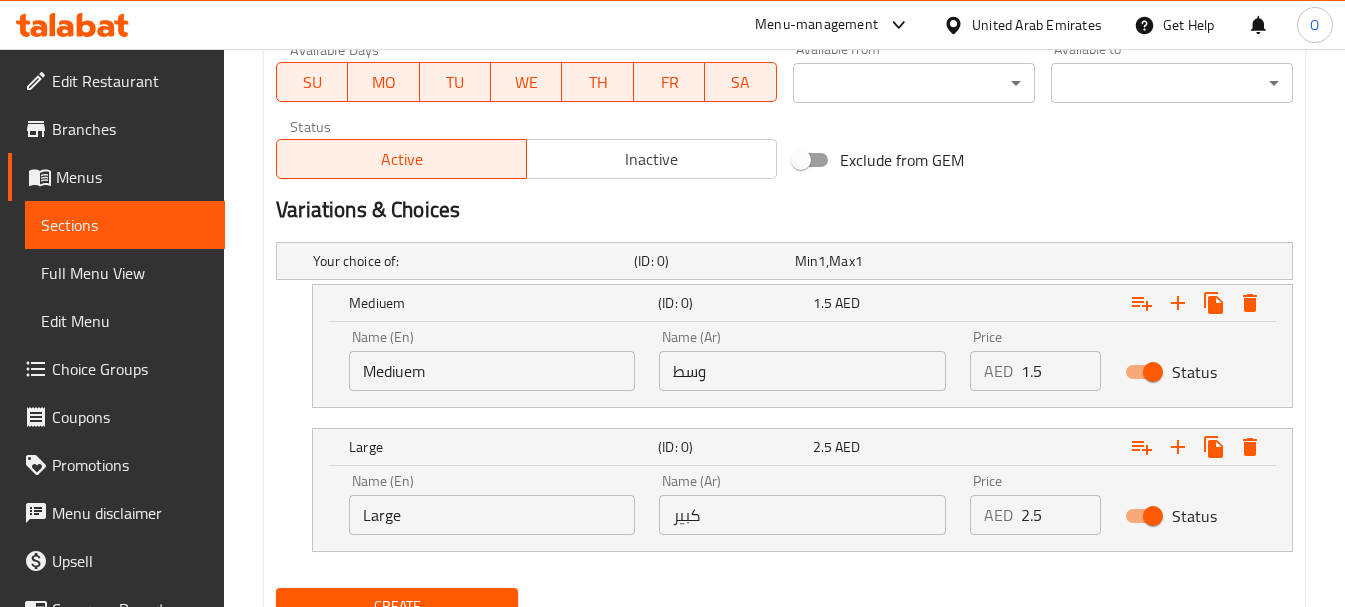 click on "Exclude from GEM" at bounding box center (957, 160) 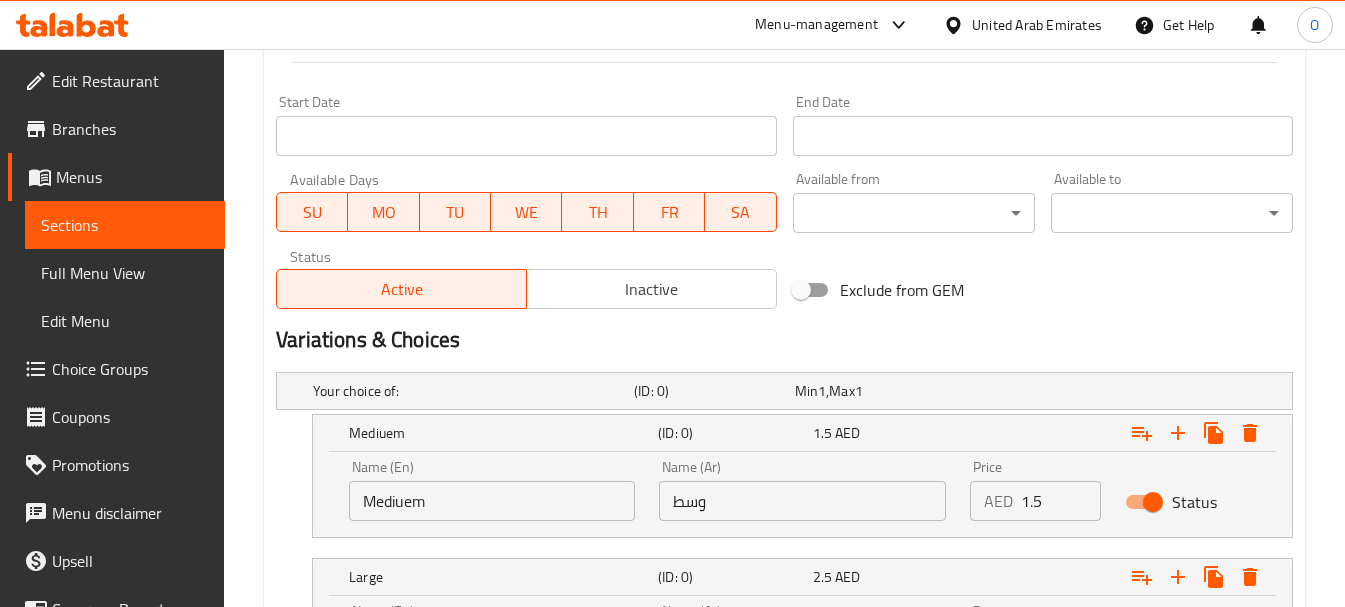 scroll, scrollTop: 1023, scrollLeft: 0, axis: vertical 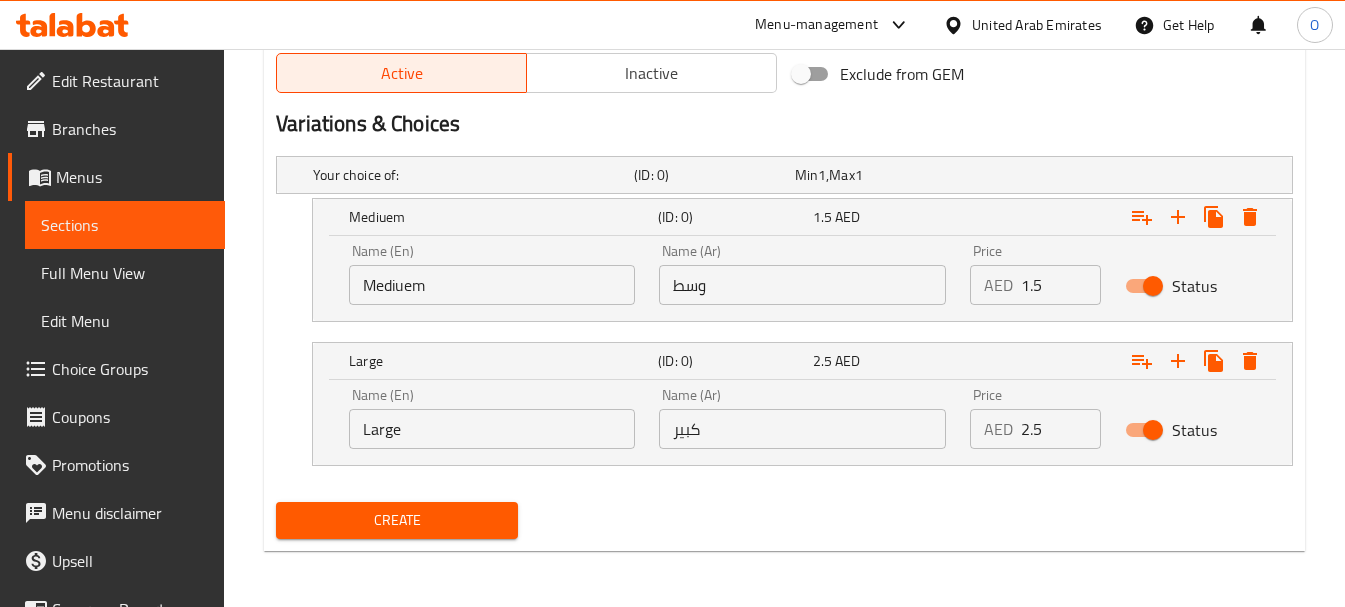 click on "Create" at bounding box center (397, 520) 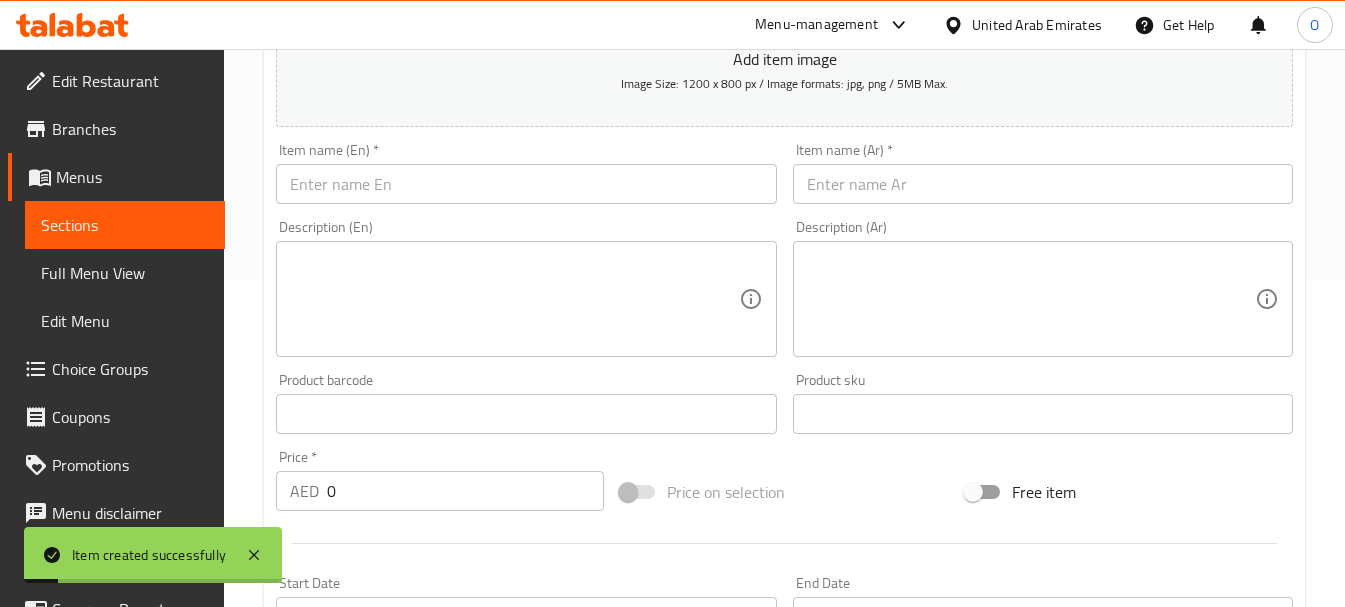 scroll, scrollTop: 323, scrollLeft: 0, axis: vertical 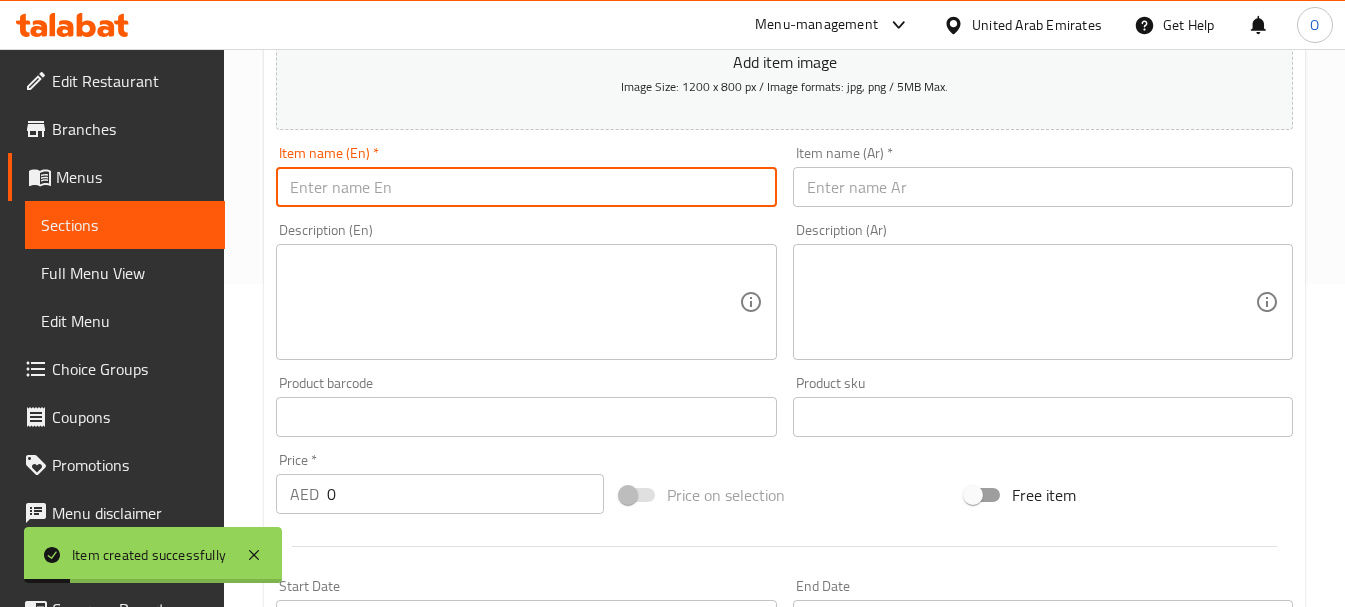 click at bounding box center [526, 187] 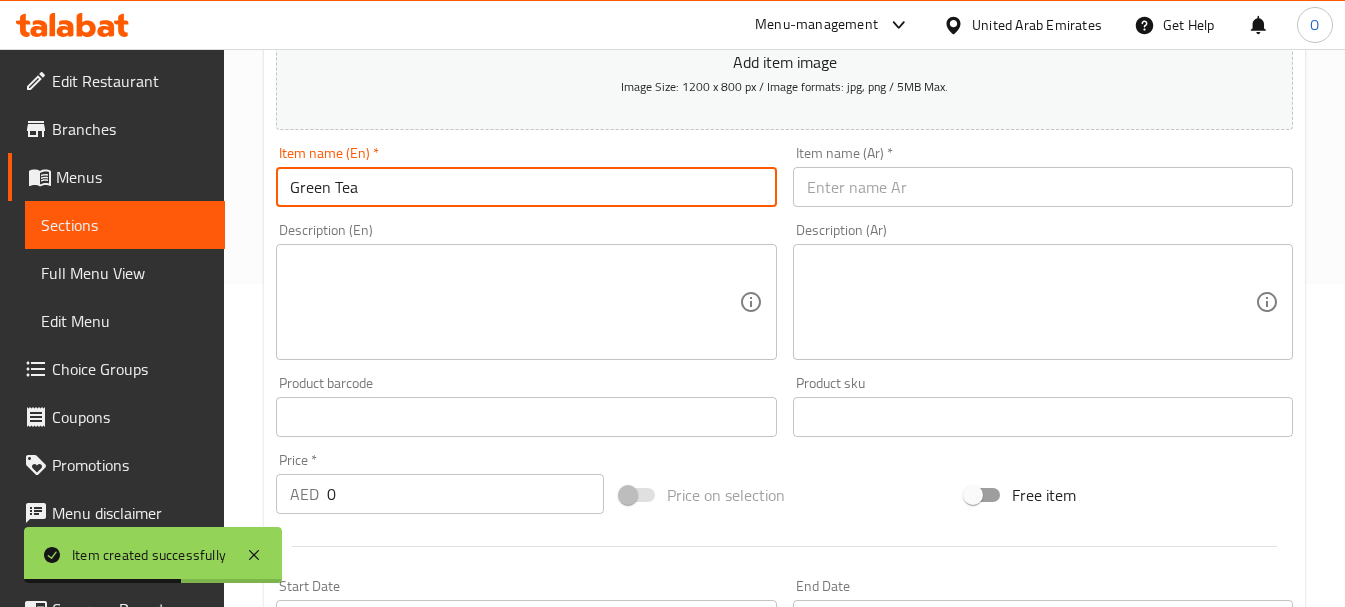 click on "Add item image Image Size: 1200 x 800 px / Image formats: jpg, png / 5MB Max." at bounding box center (784, 38) 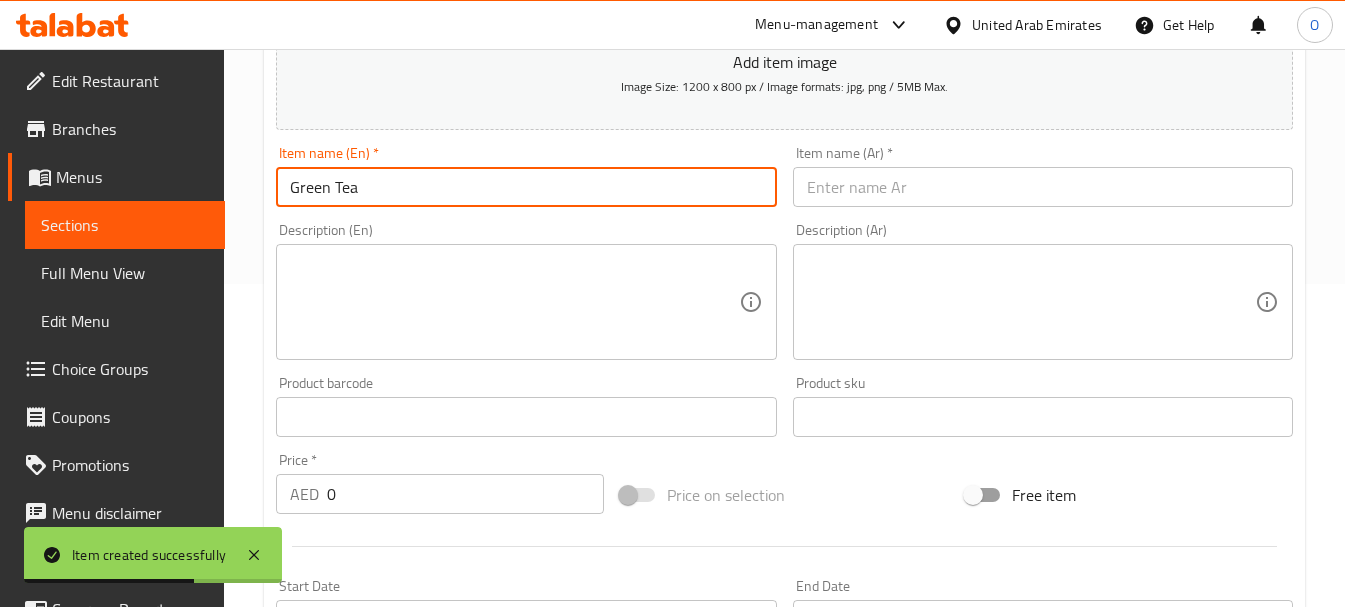 click on "Green Tea" at bounding box center (526, 187) 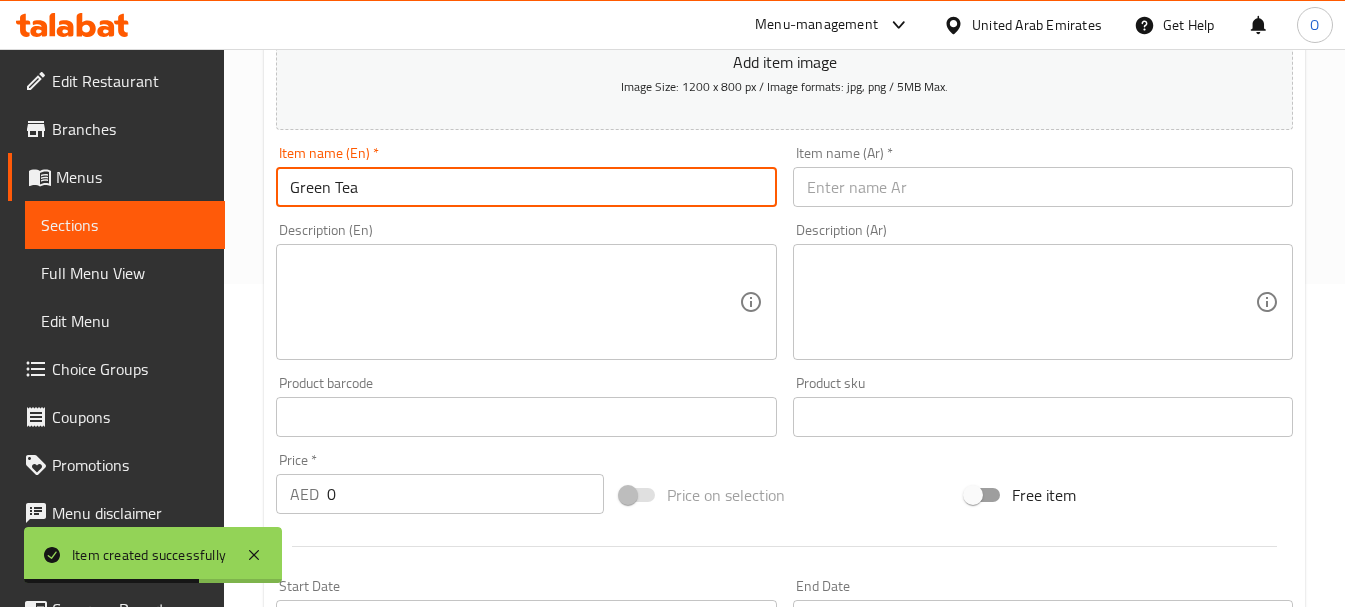click on "Green Tea" at bounding box center (526, 187) 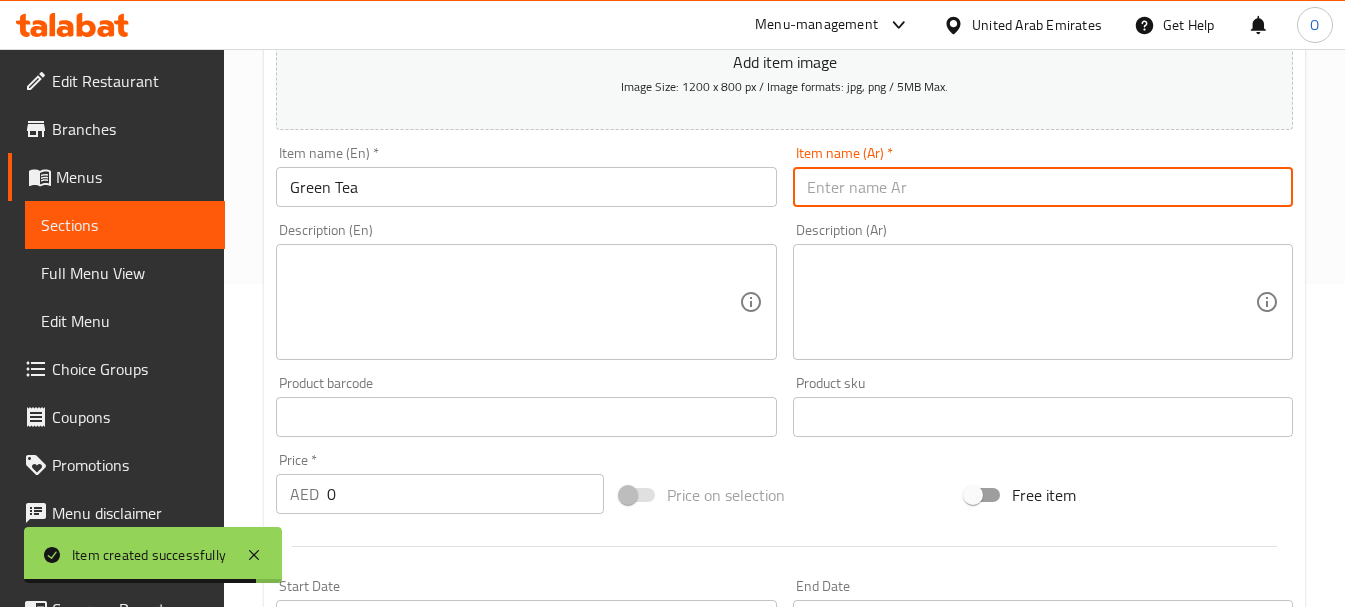 click at bounding box center (1043, 187) 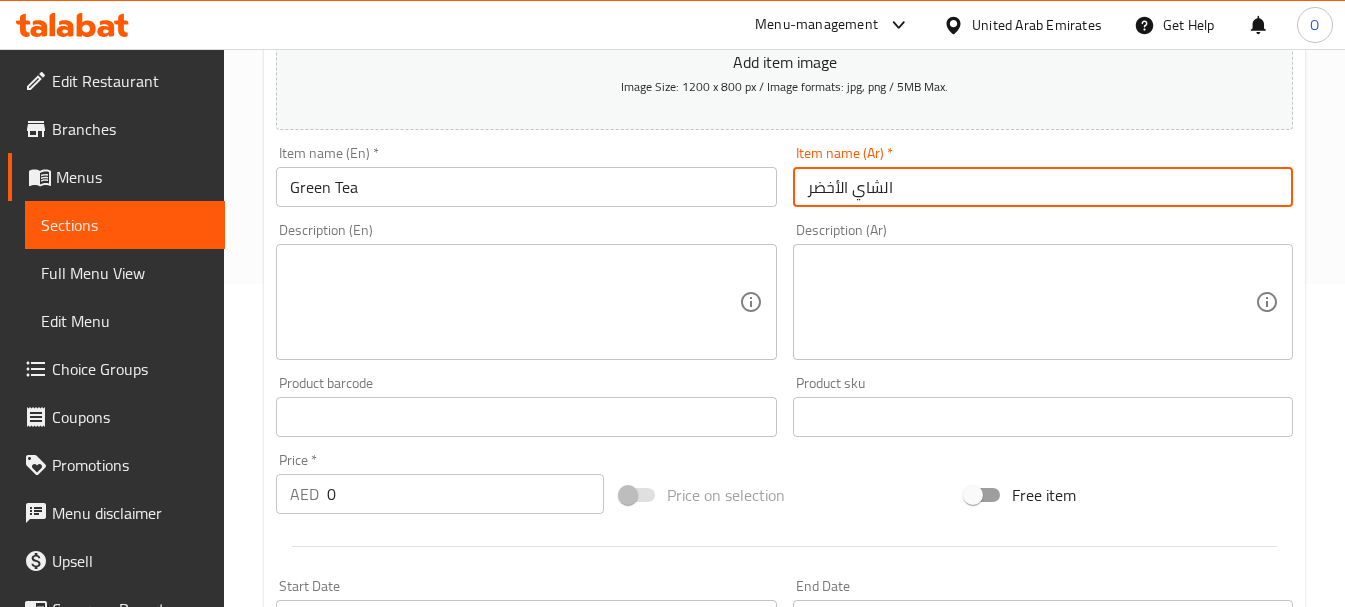 drag, startPoint x: 882, startPoint y: 190, endPoint x: 977, endPoint y: 207, distance: 96.50906 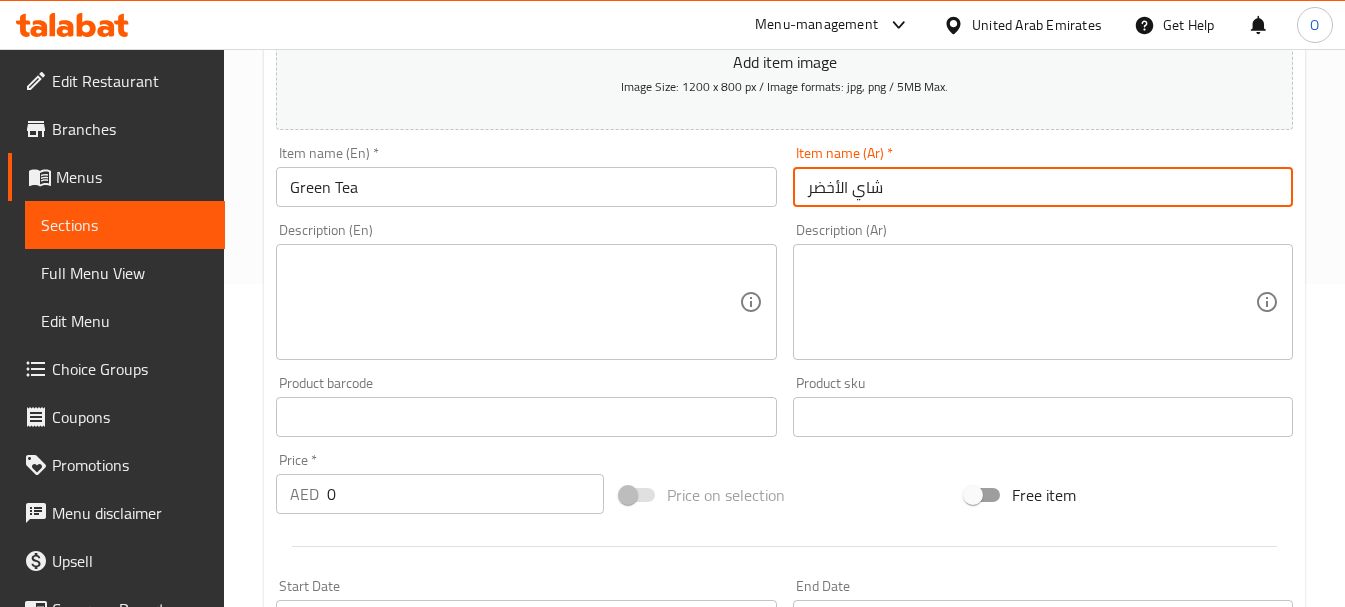 click on "شاي الأخضر" at bounding box center (1043, 187) 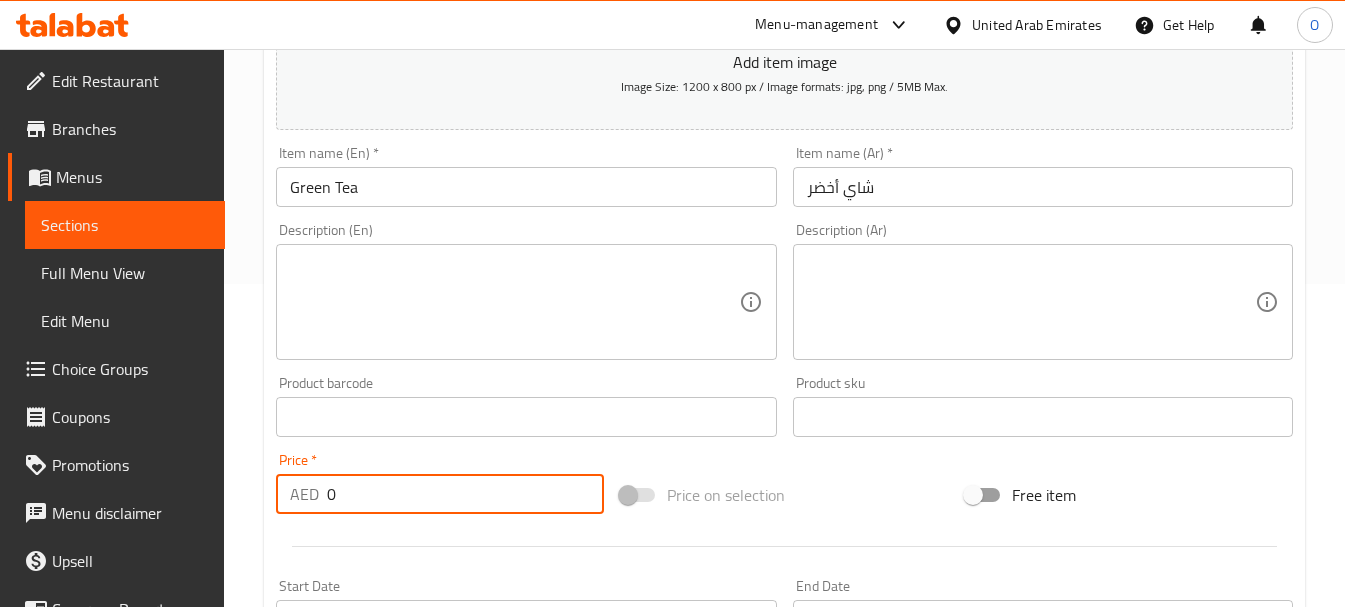 drag, startPoint x: 342, startPoint y: 501, endPoint x: 327, endPoint y: 500, distance: 15.033297 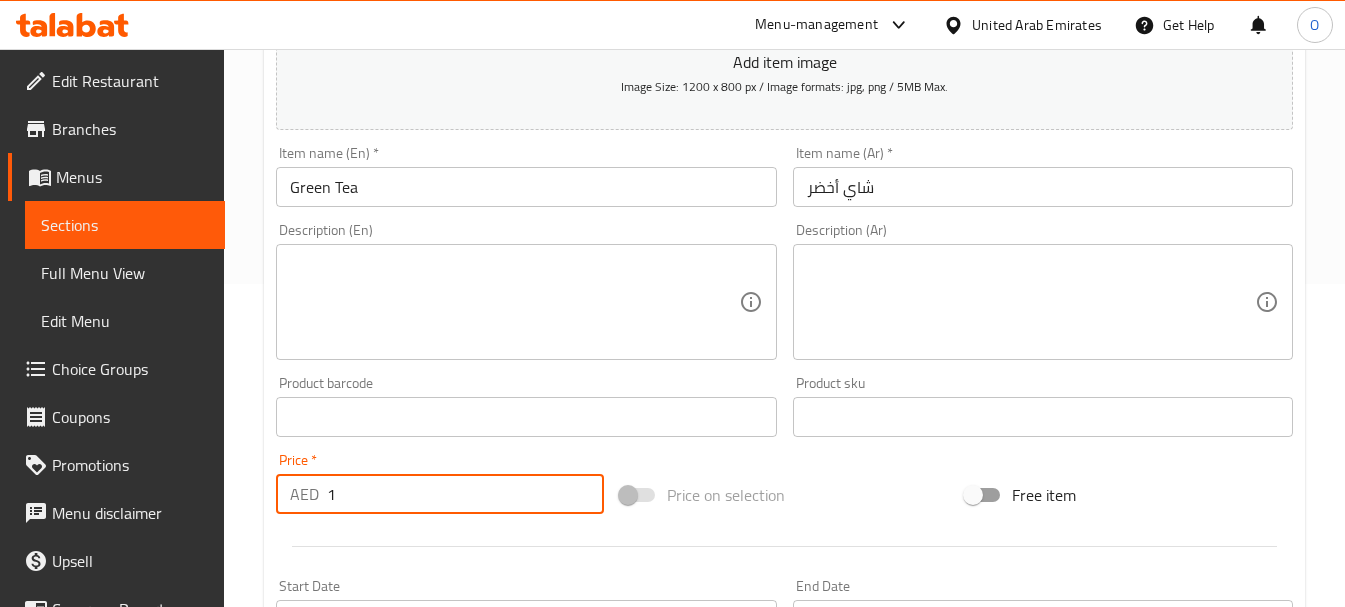 click at bounding box center (784, 546) 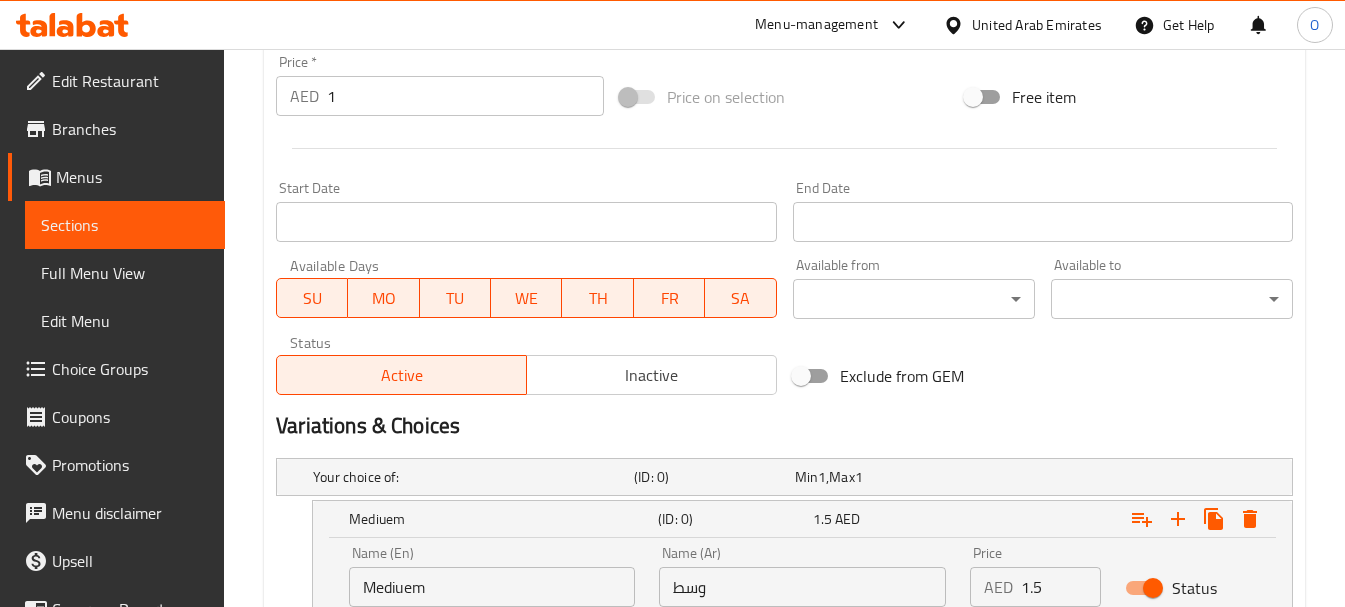 scroll, scrollTop: 723, scrollLeft: 0, axis: vertical 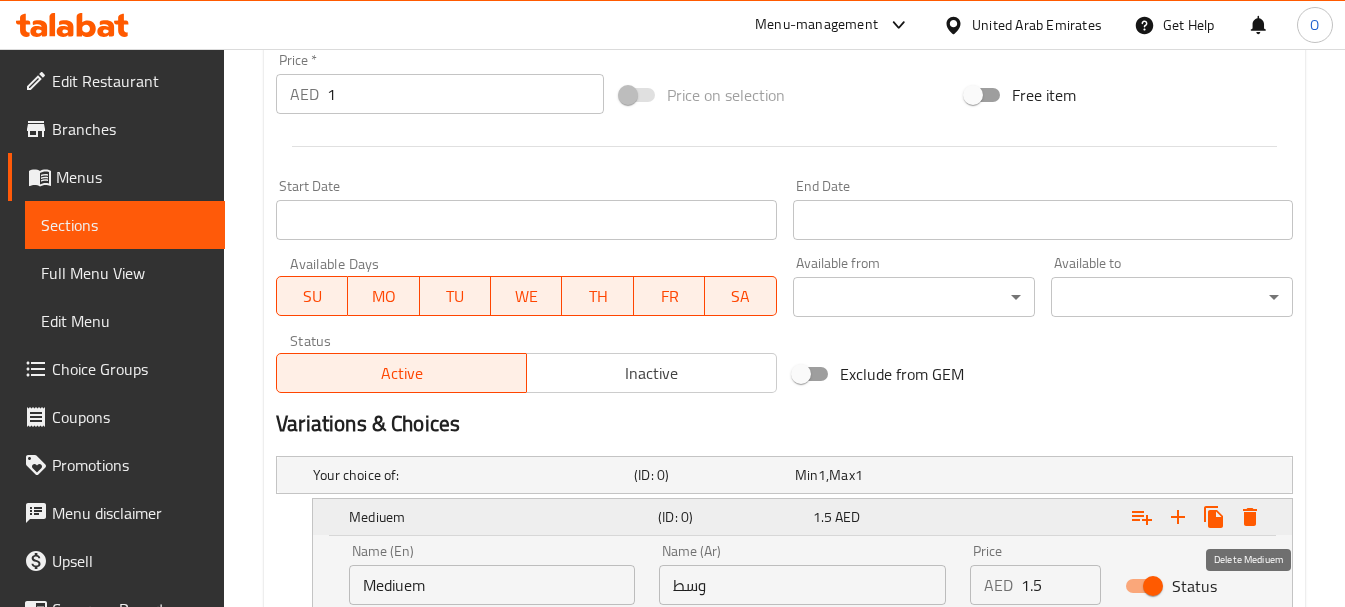 click 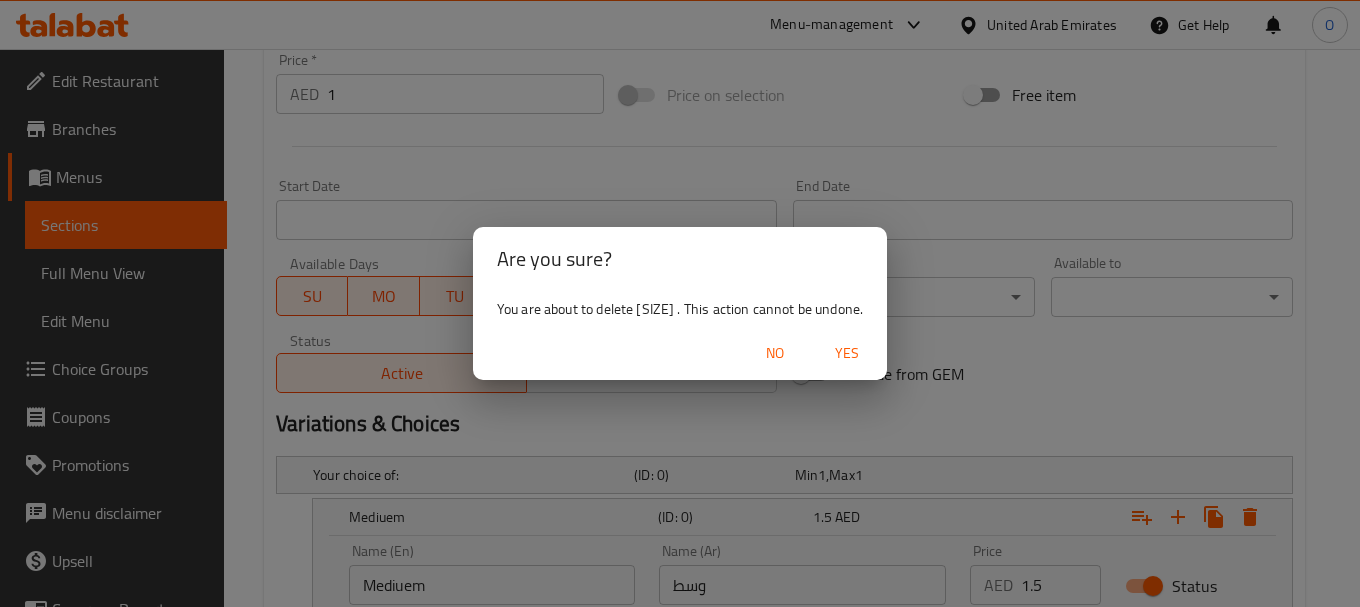 click on "Yes" at bounding box center [847, 353] 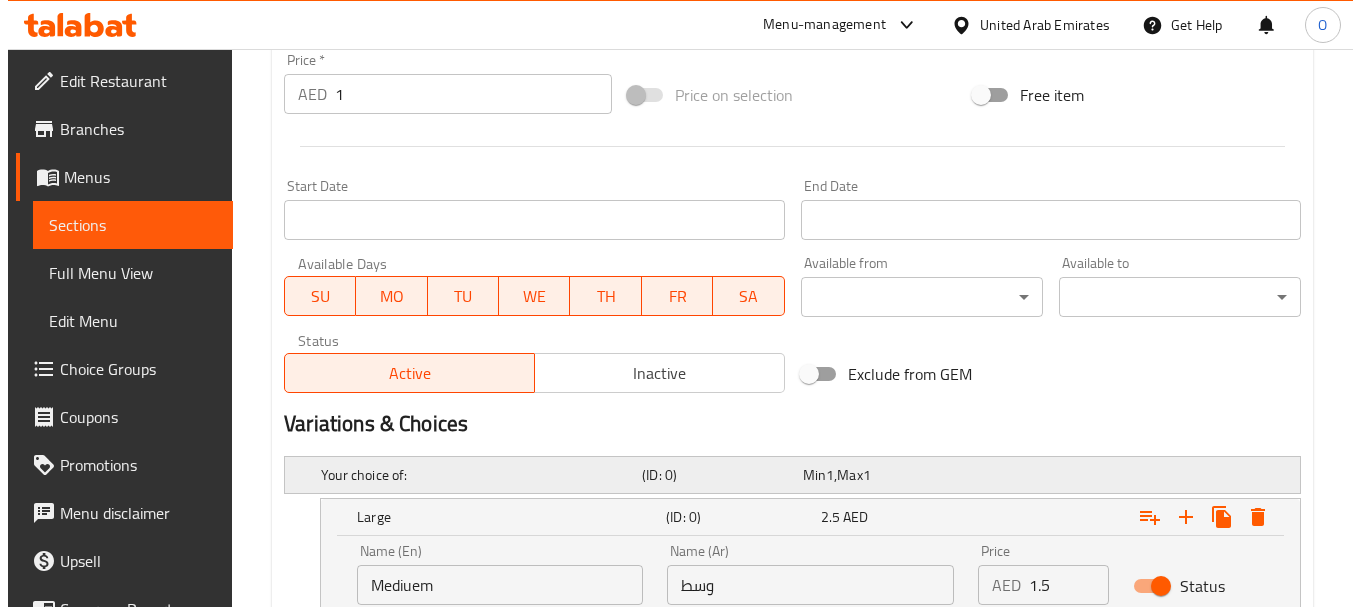 scroll, scrollTop: 823, scrollLeft: 0, axis: vertical 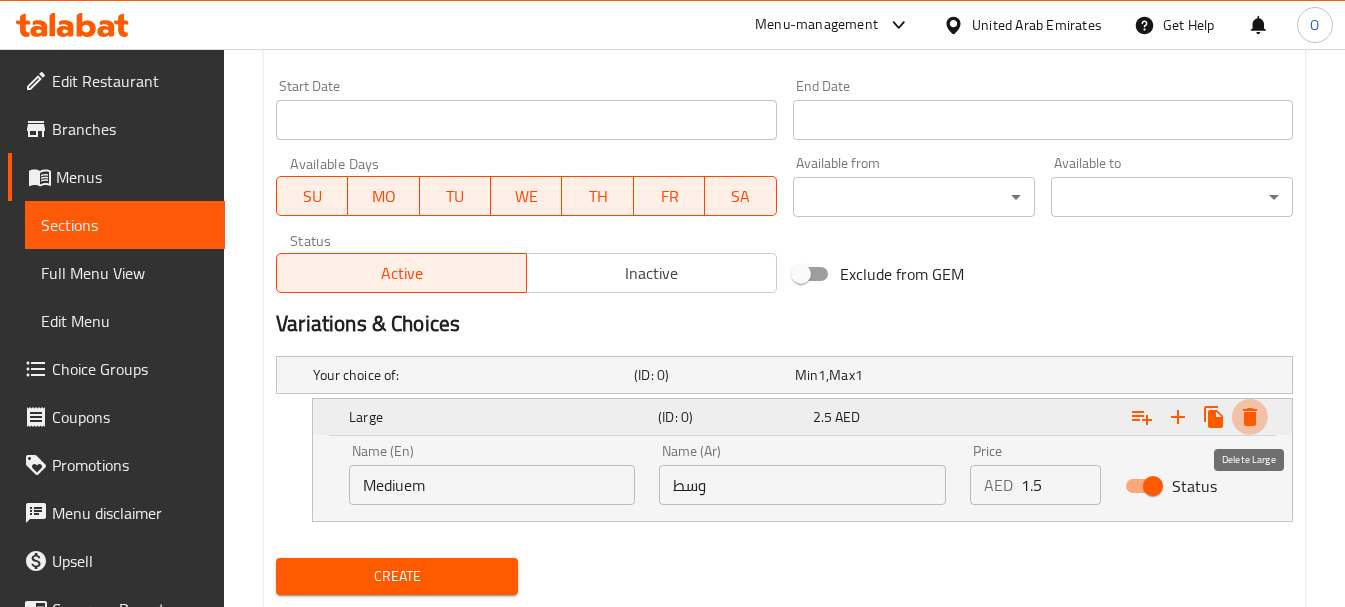 click at bounding box center [1250, 417] 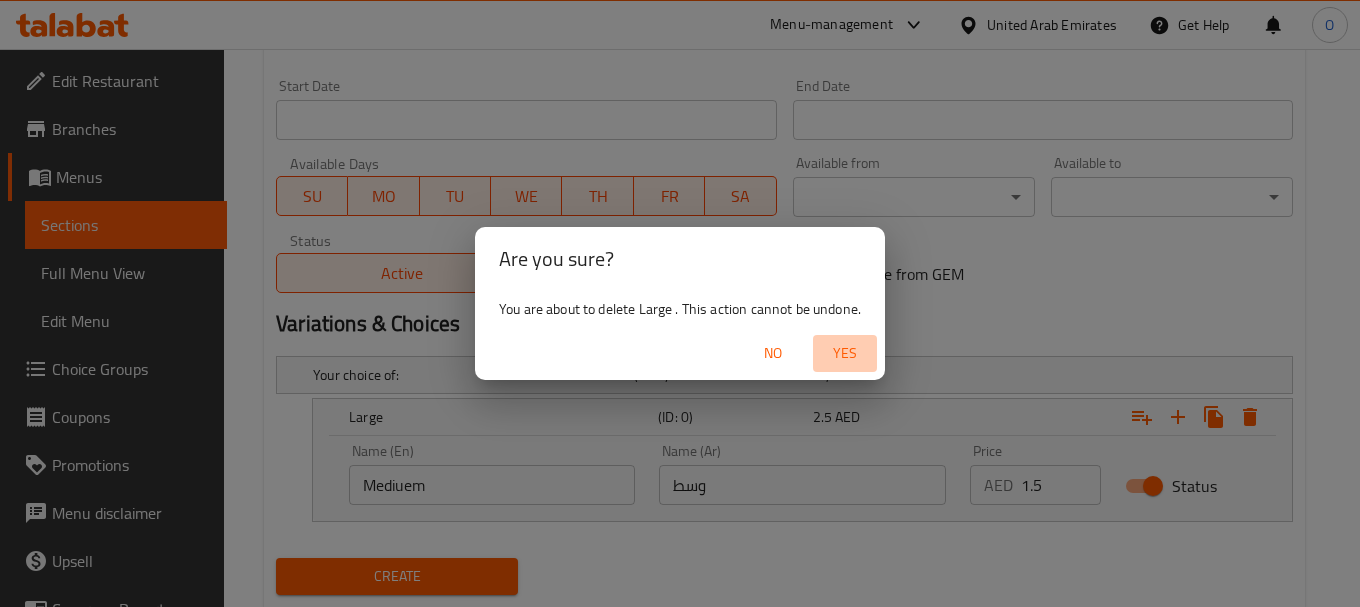 click on "Yes" at bounding box center [845, 353] 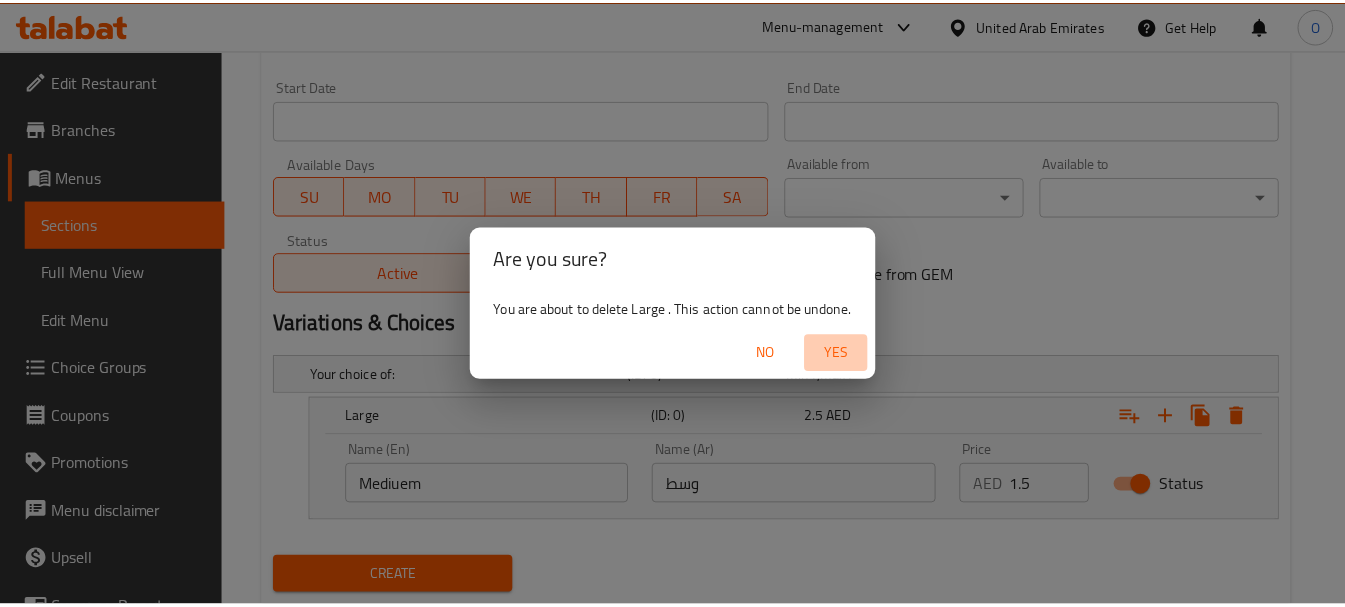 scroll, scrollTop: 806, scrollLeft: 0, axis: vertical 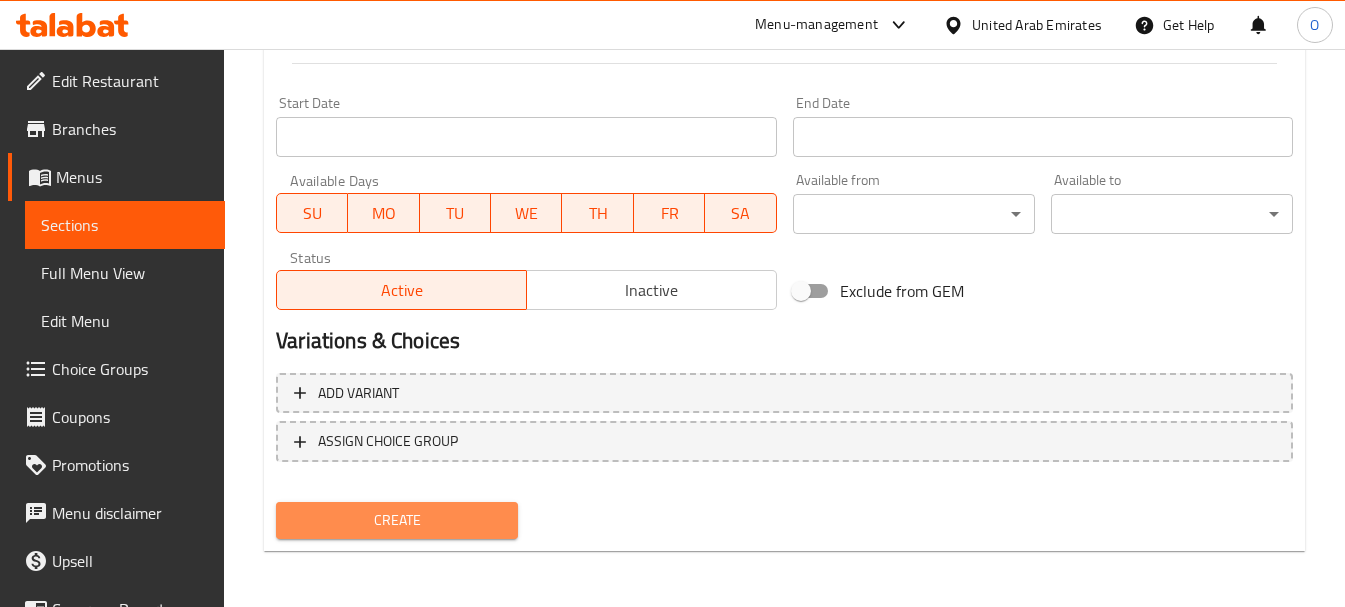 click on "Create" at bounding box center (397, 520) 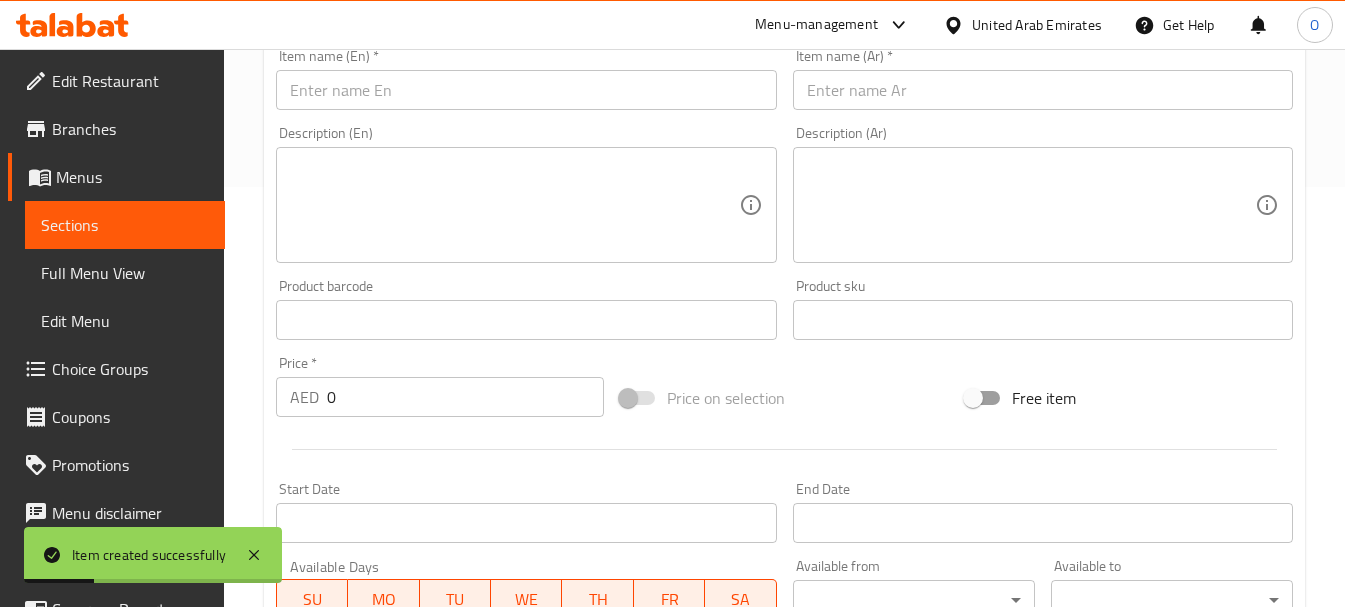 scroll, scrollTop: 406, scrollLeft: 0, axis: vertical 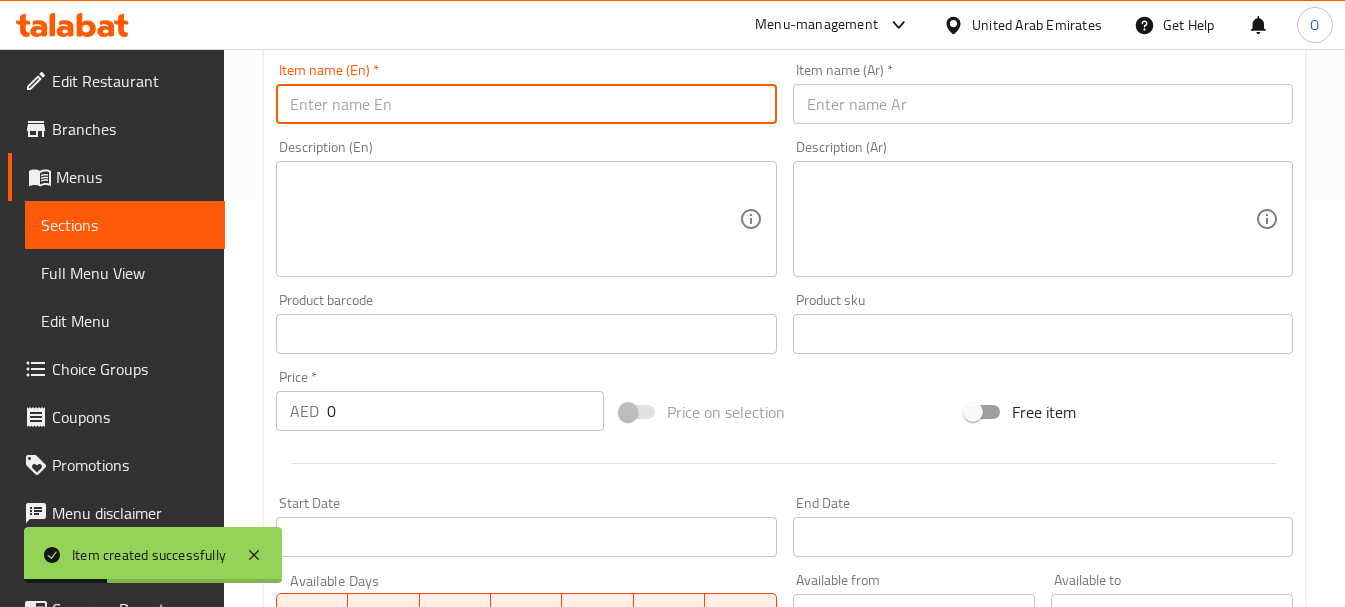 click at bounding box center (526, 104) 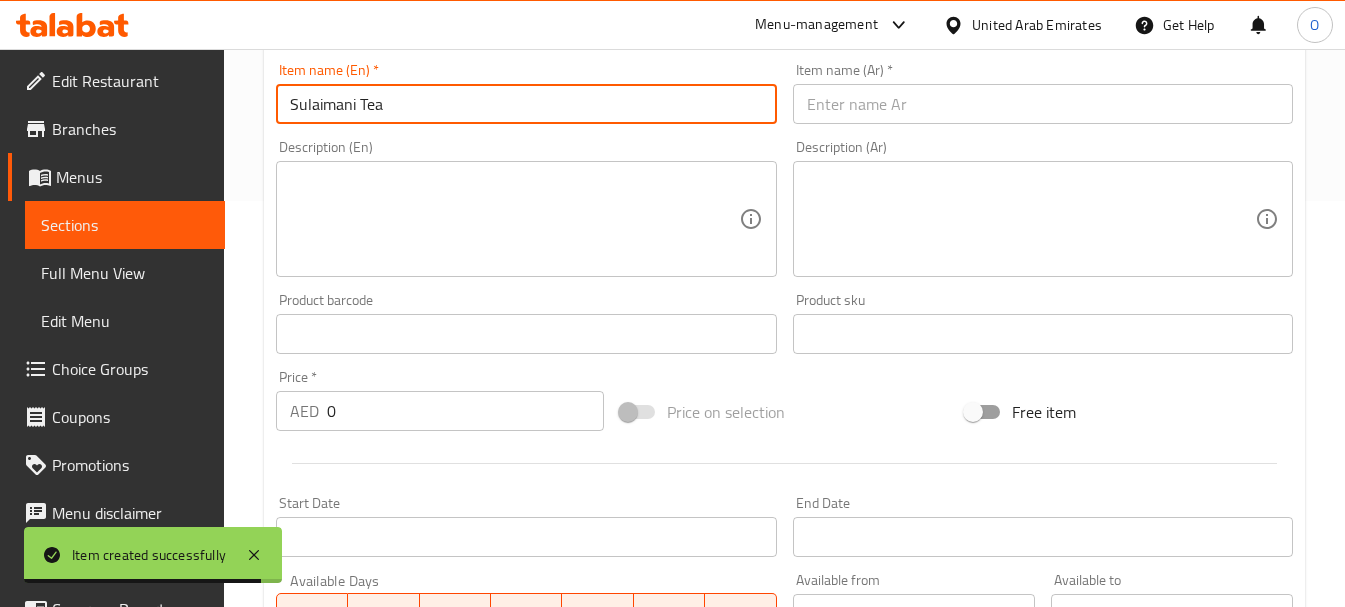 click on "Sulaimani Tea" at bounding box center (526, 104) 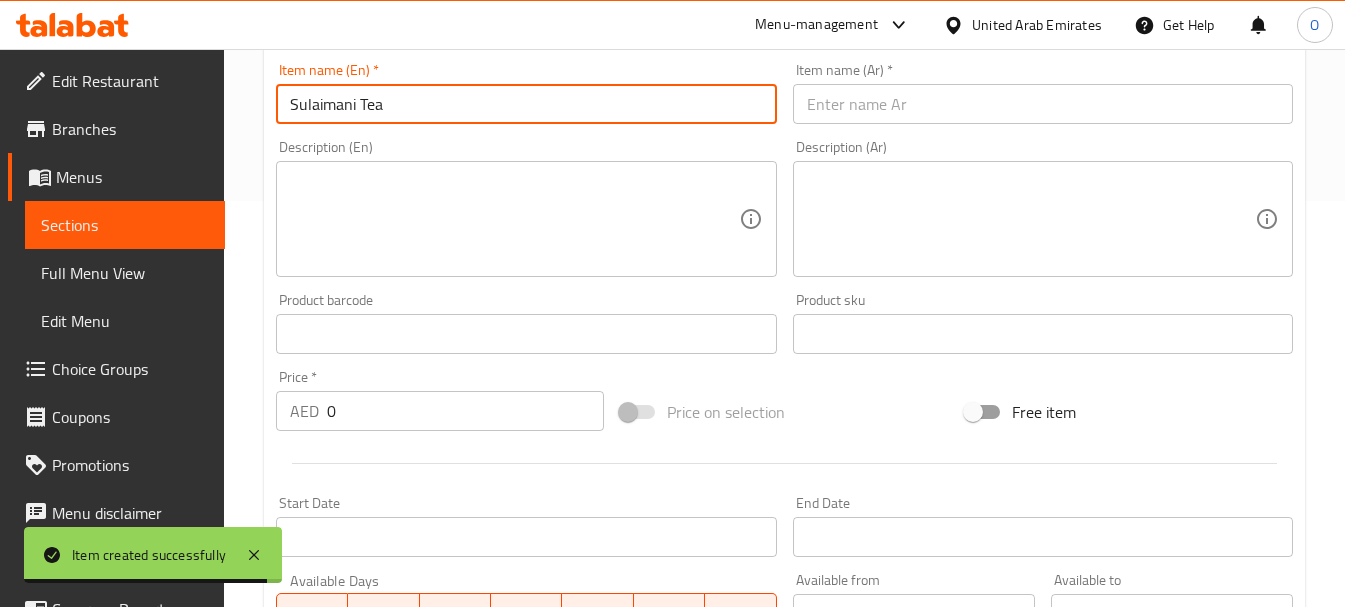 click on "Sulaimani Tea" at bounding box center [526, 104] 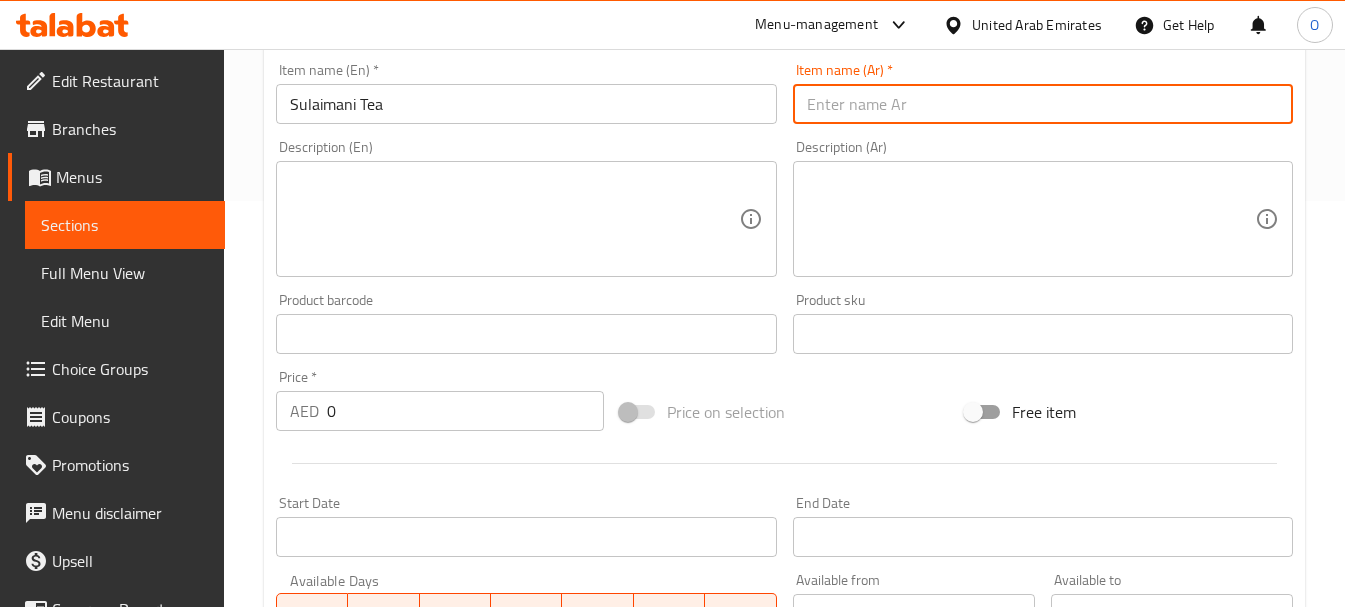 click at bounding box center (1043, 104) 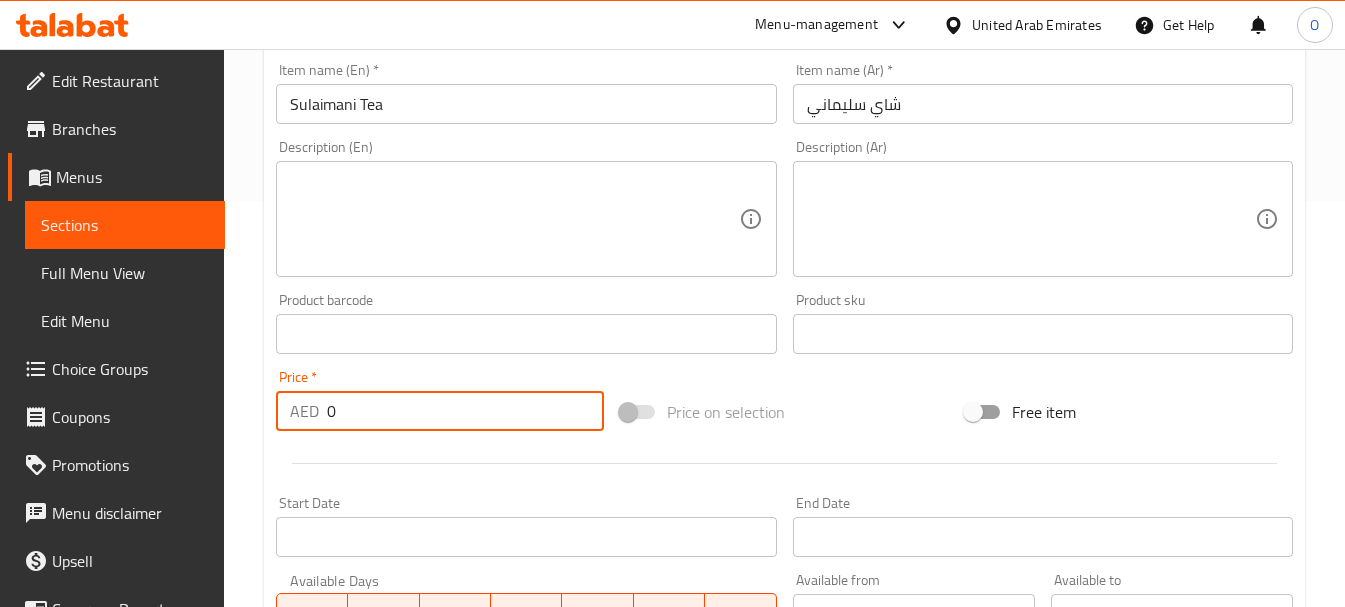 drag, startPoint x: 353, startPoint y: 418, endPoint x: 323, endPoint y: 418, distance: 30 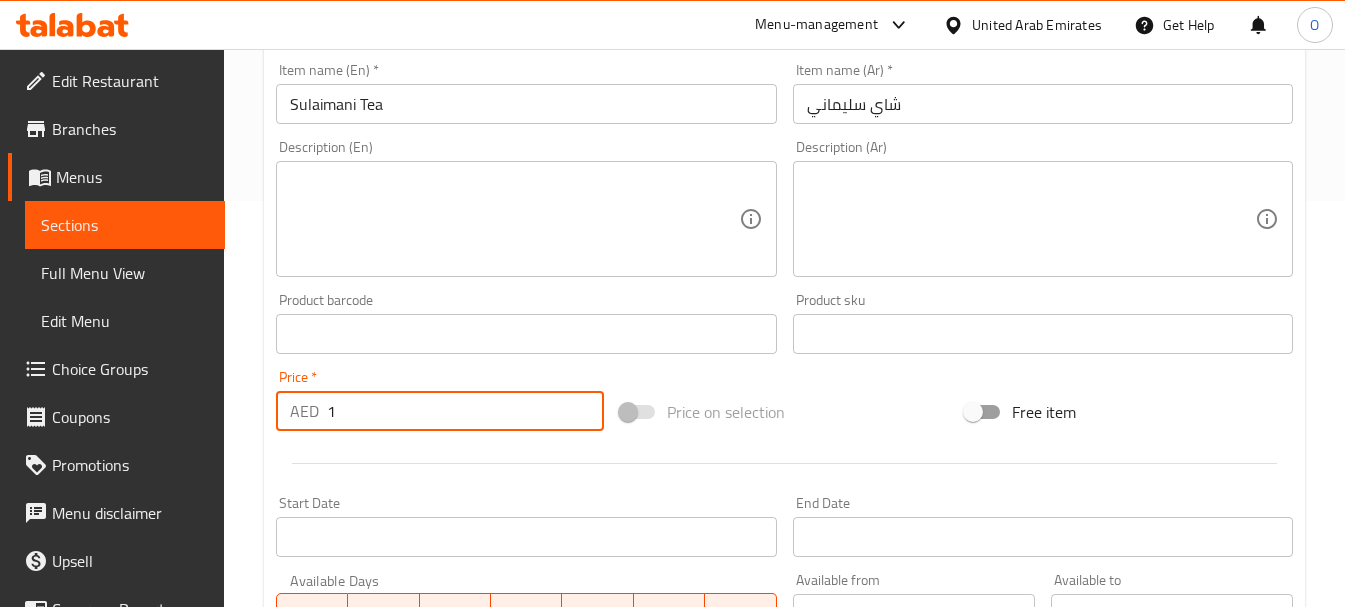 click at bounding box center (784, 463) 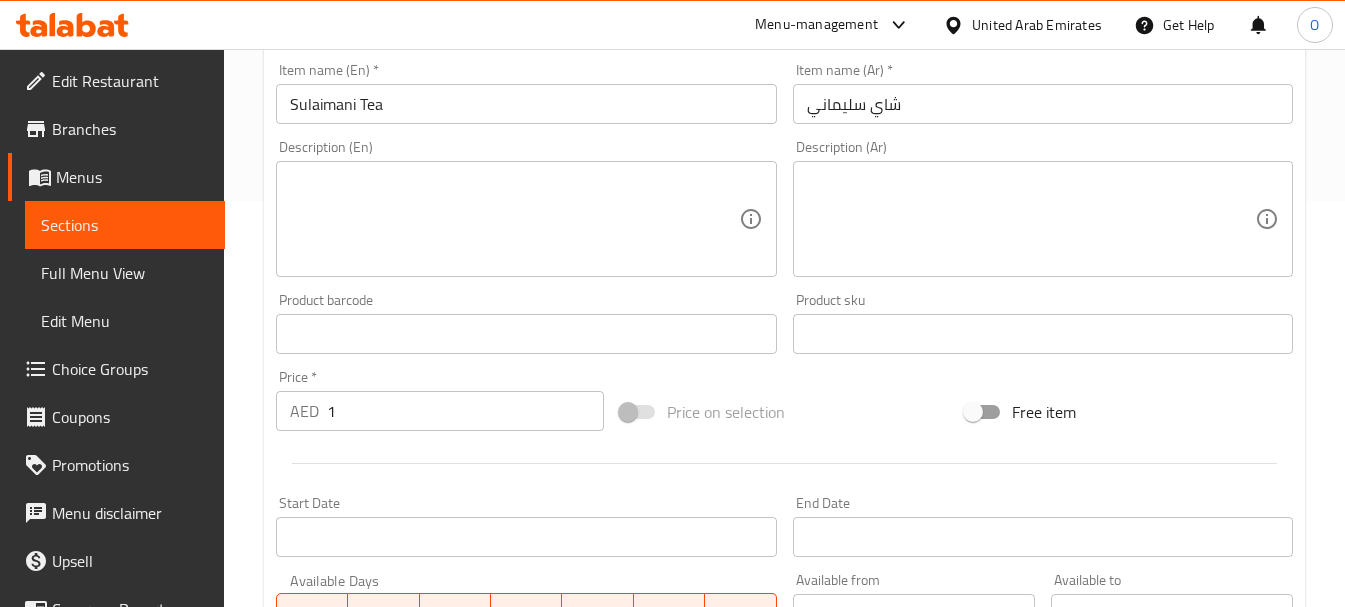 scroll, scrollTop: 806, scrollLeft: 0, axis: vertical 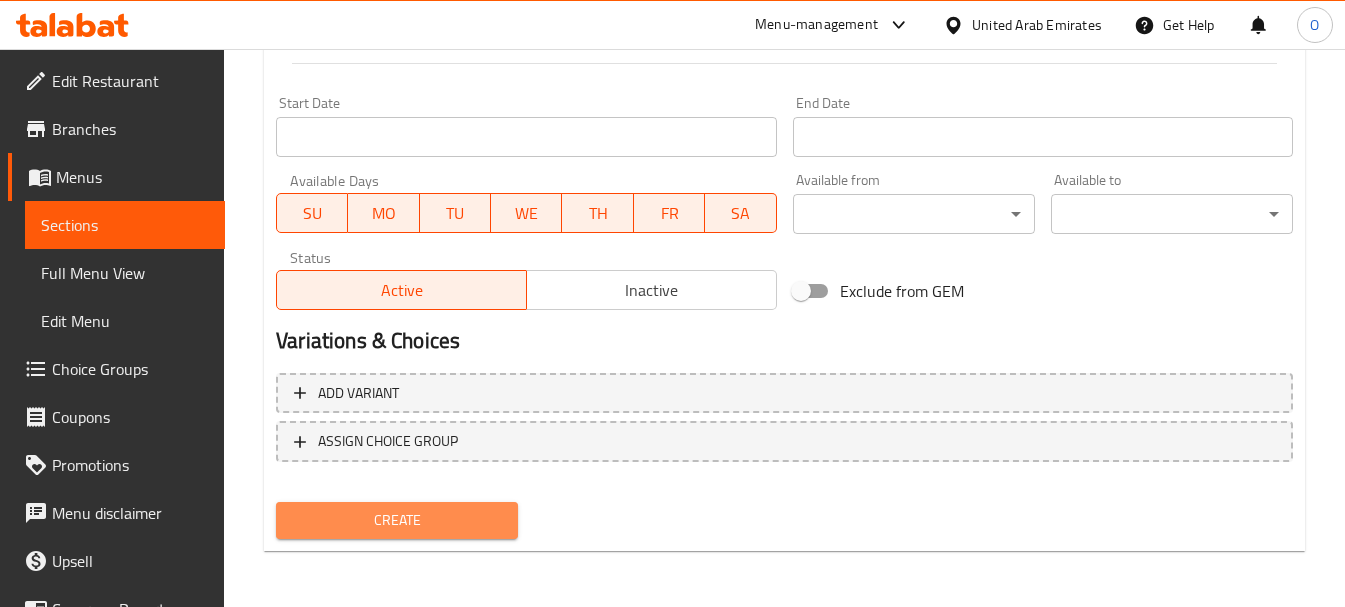 click on "Create" at bounding box center (397, 520) 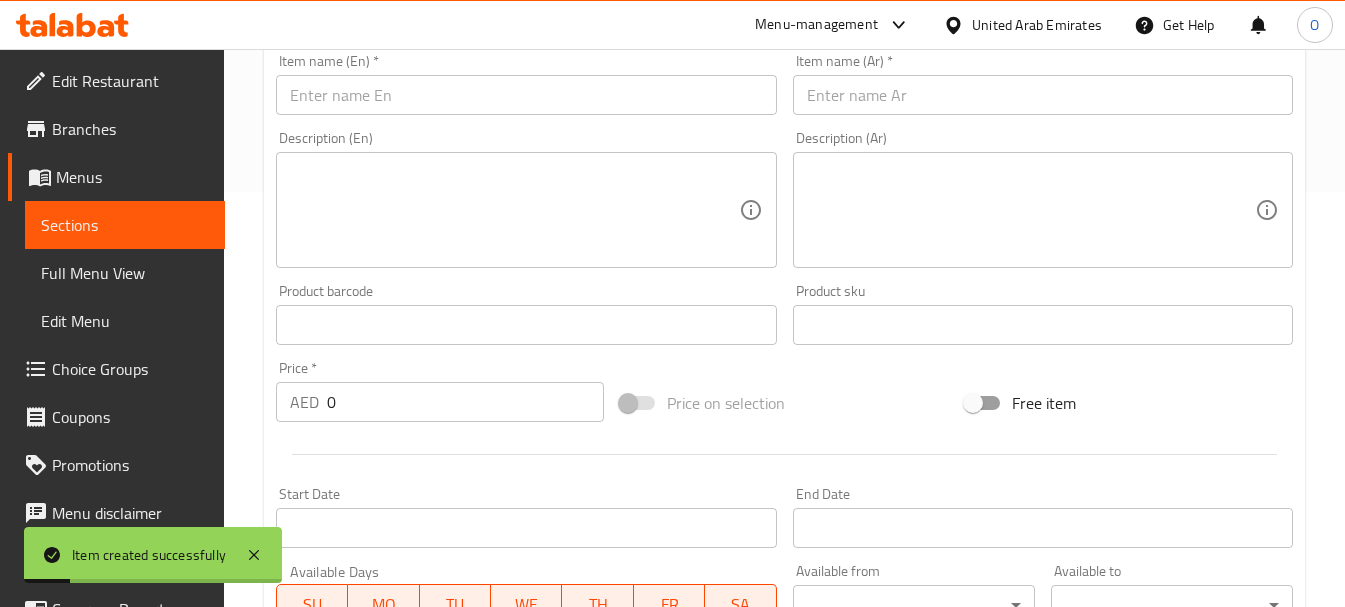 scroll, scrollTop: 406, scrollLeft: 0, axis: vertical 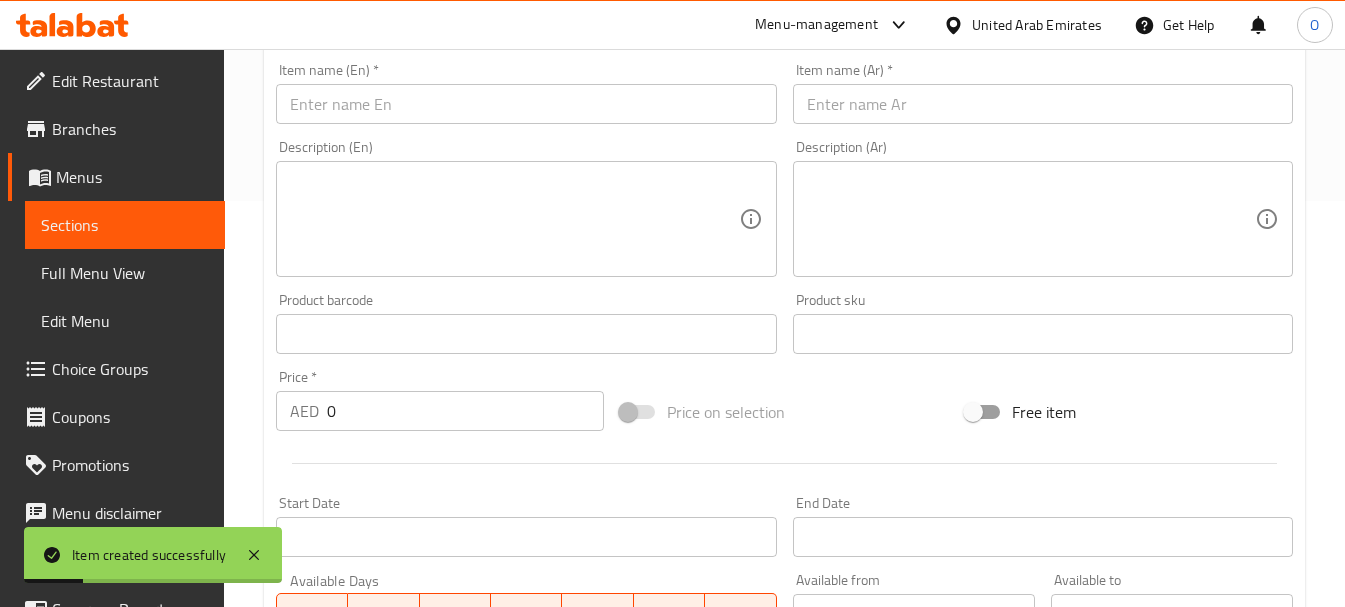 click at bounding box center (526, 104) 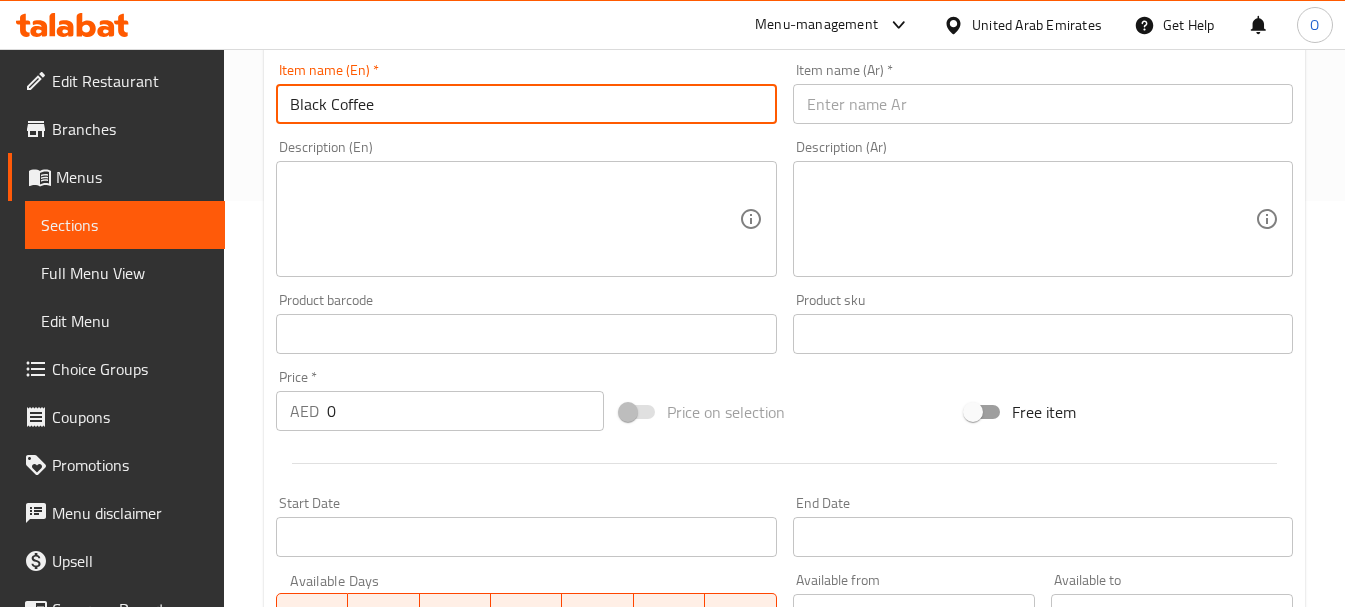 click on "Black Coffee" at bounding box center (526, 104) 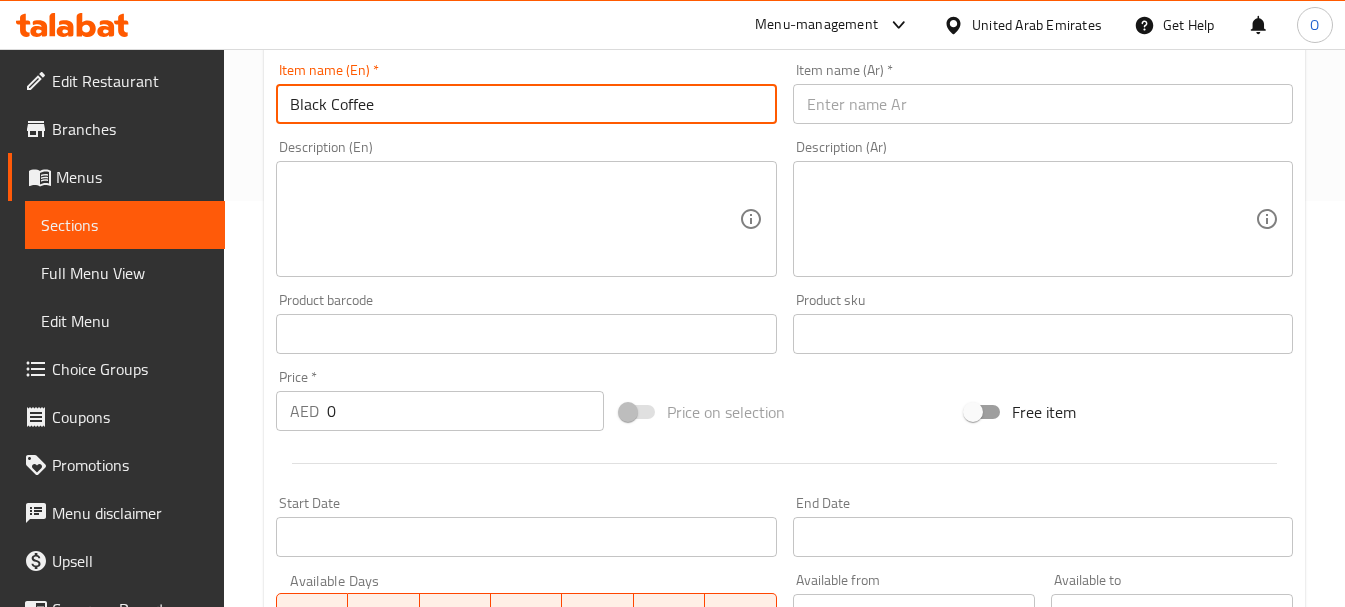 click at bounding box center [1043, 104] 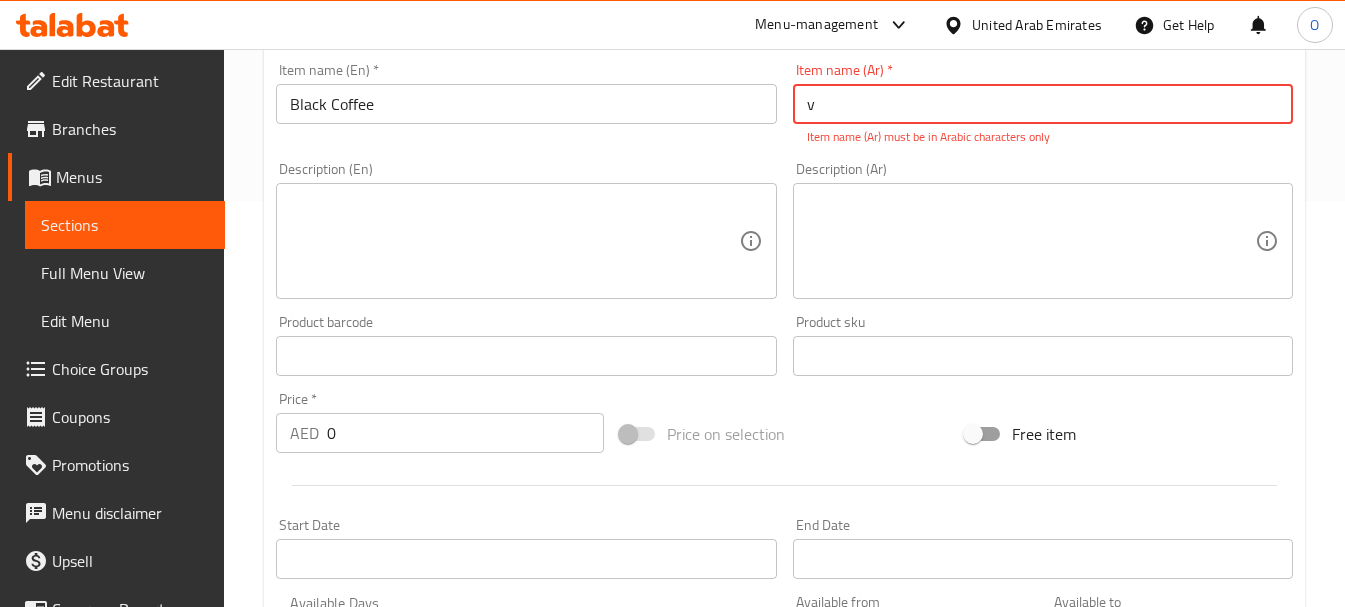 click on "v" at bounding box center [1043, 104] 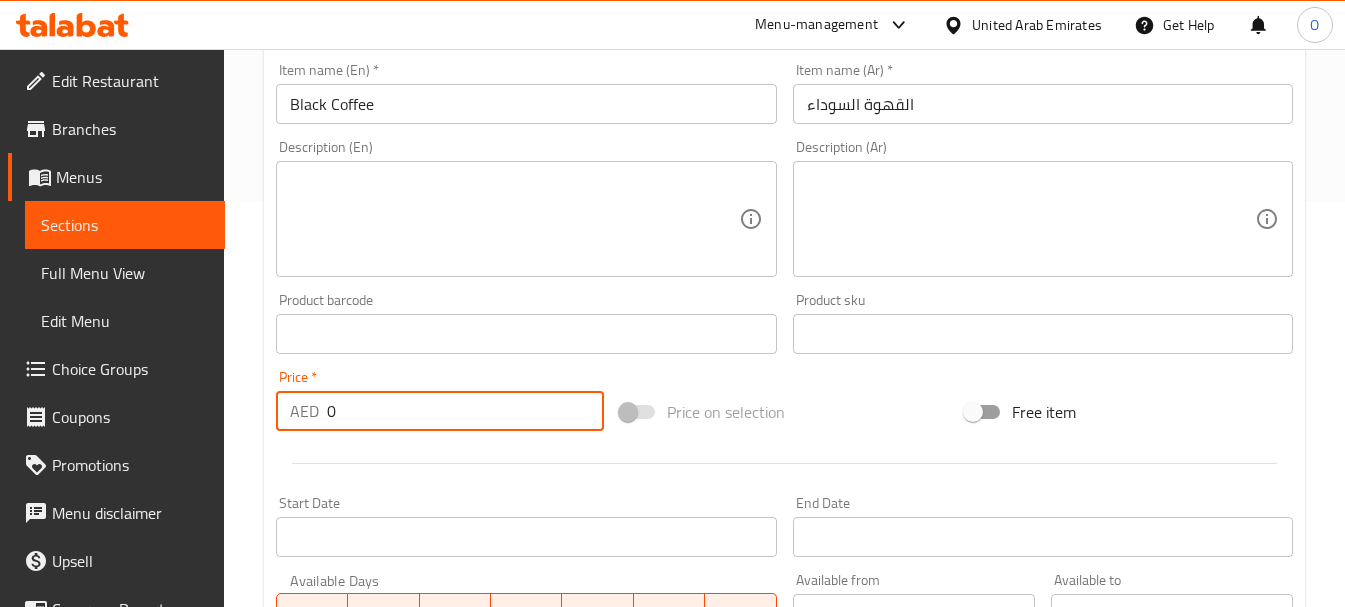 drag, startPoint x: 335, startPoint y: 412, endPoint x: 315, endPoint y: 412, distance: 20 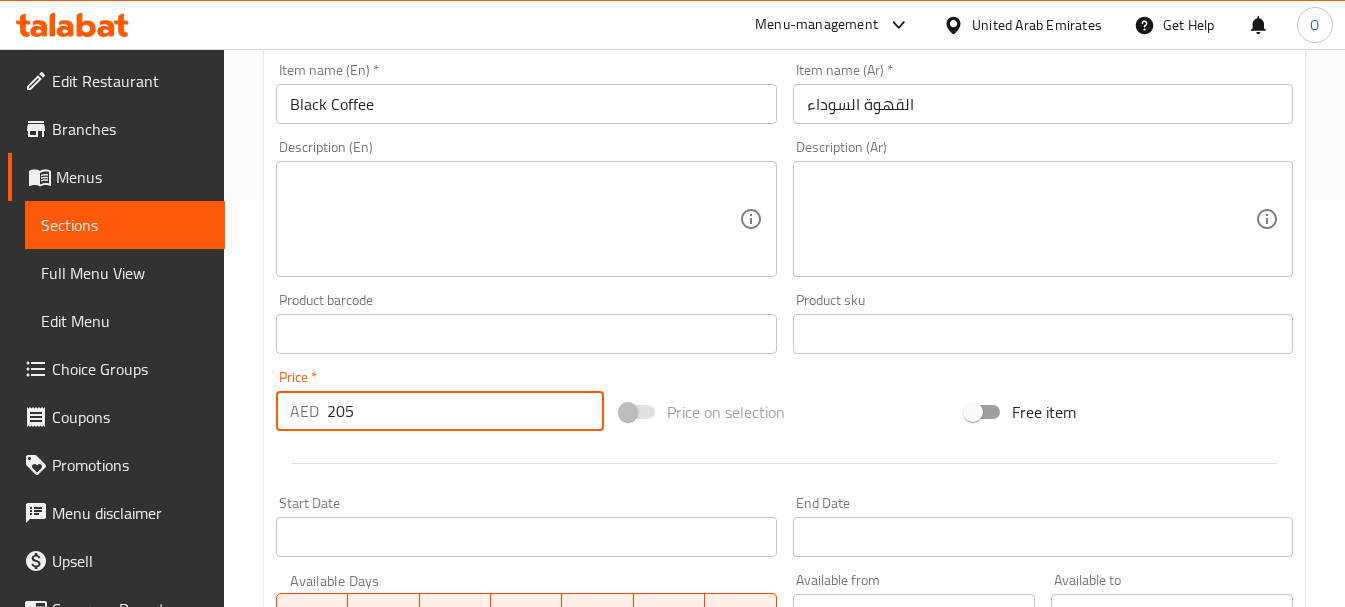 click on "205" at bounding box center (465, 411) 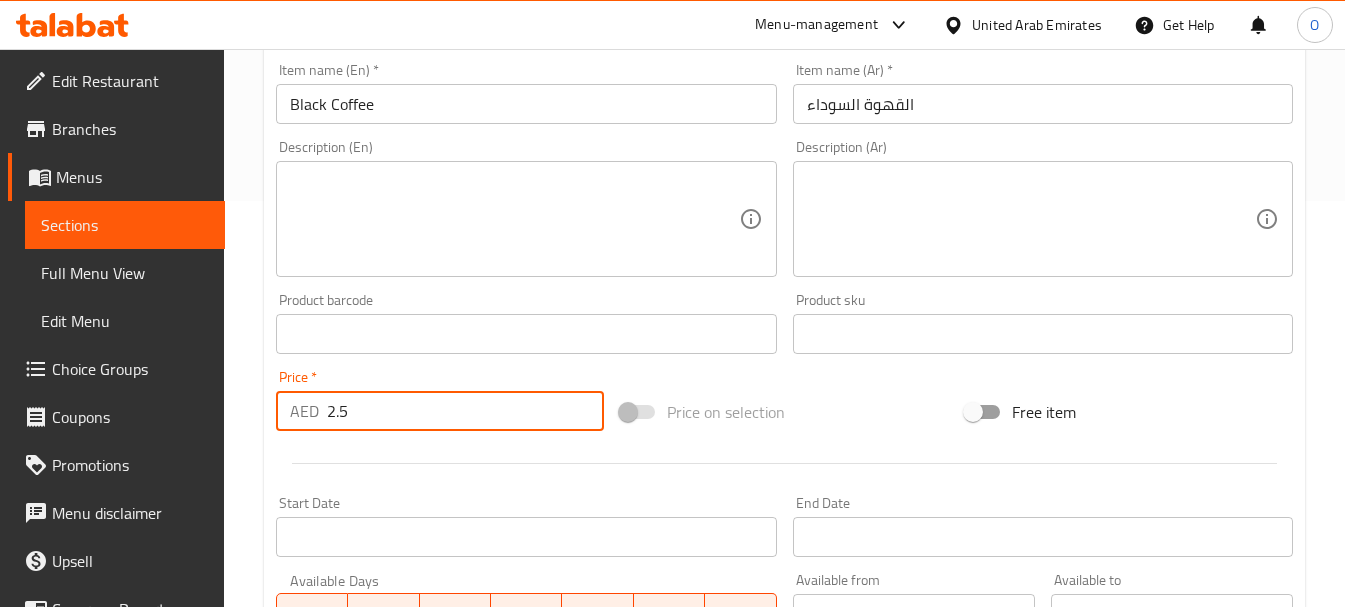 click at bounding box center (784, 463) 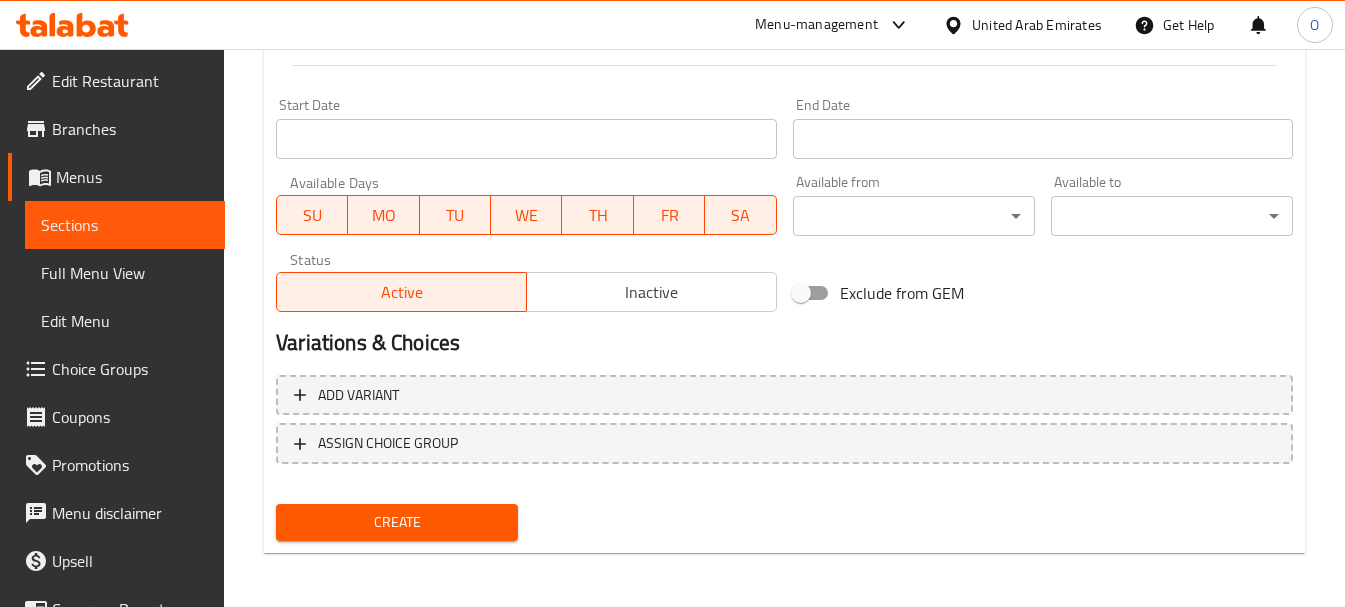 scroll, scrollTop: 806, scrollLeft: 0, axis: vertical 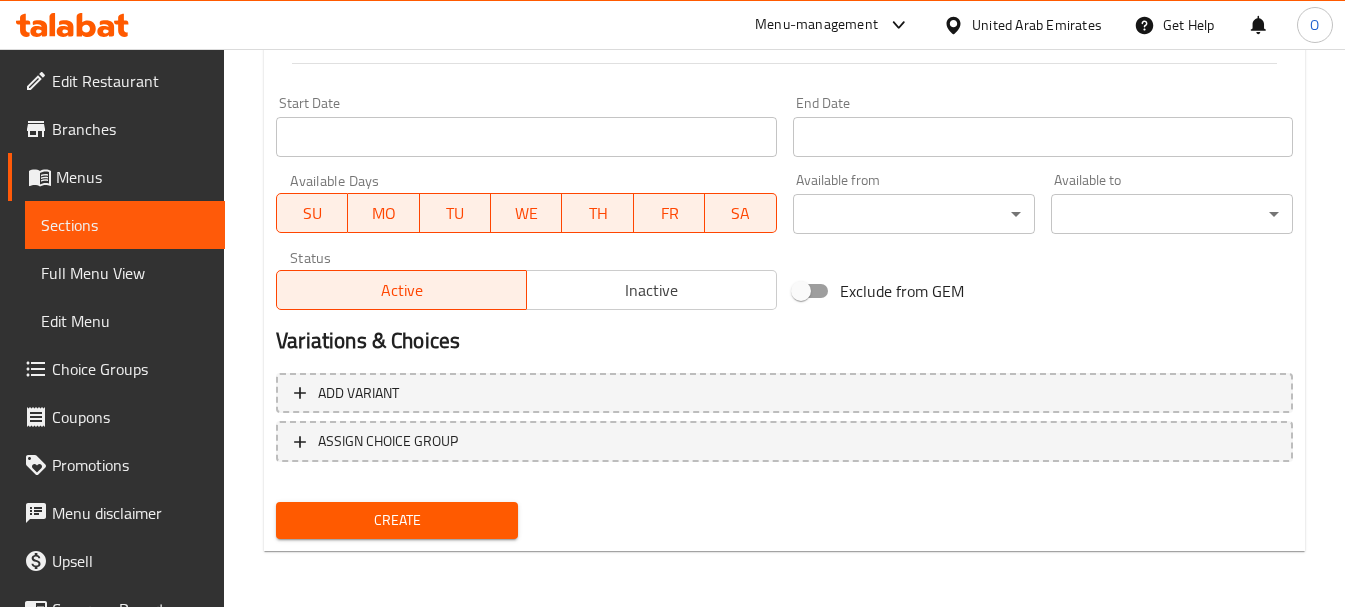 click on "Create" at bounding box center [397, 520] 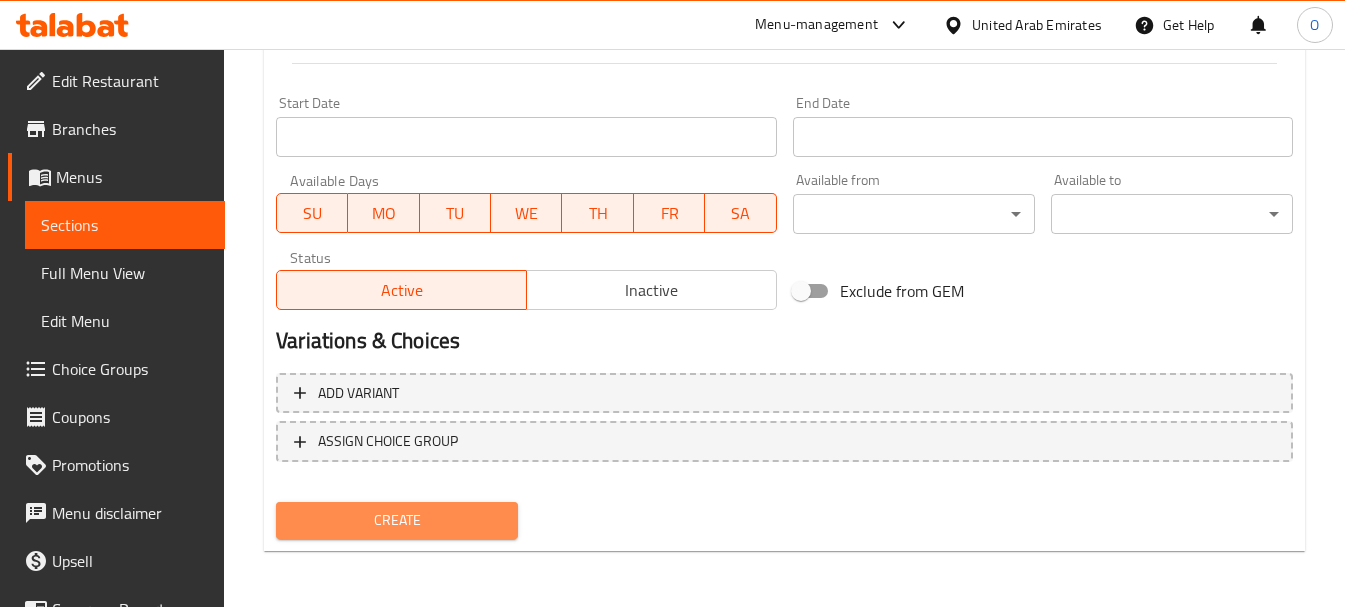 click on "Create" at bounding box center (397, 520) 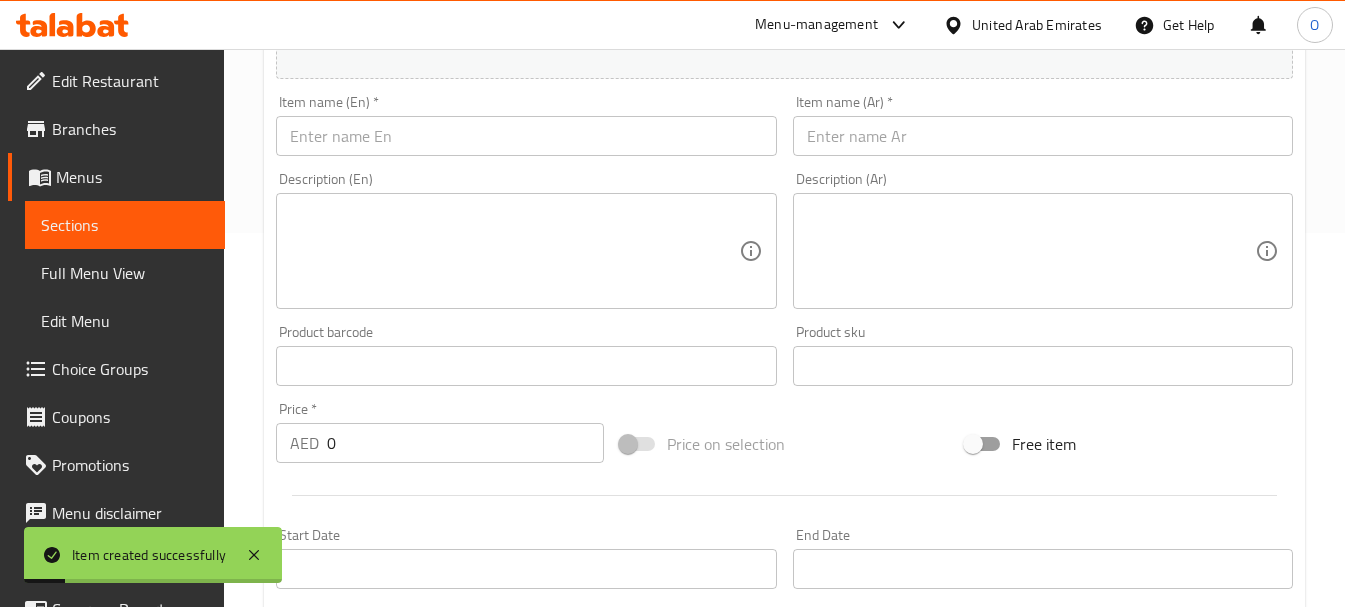 scroll, scrollTop: 206, scrollLeft: 0, axis: vertical 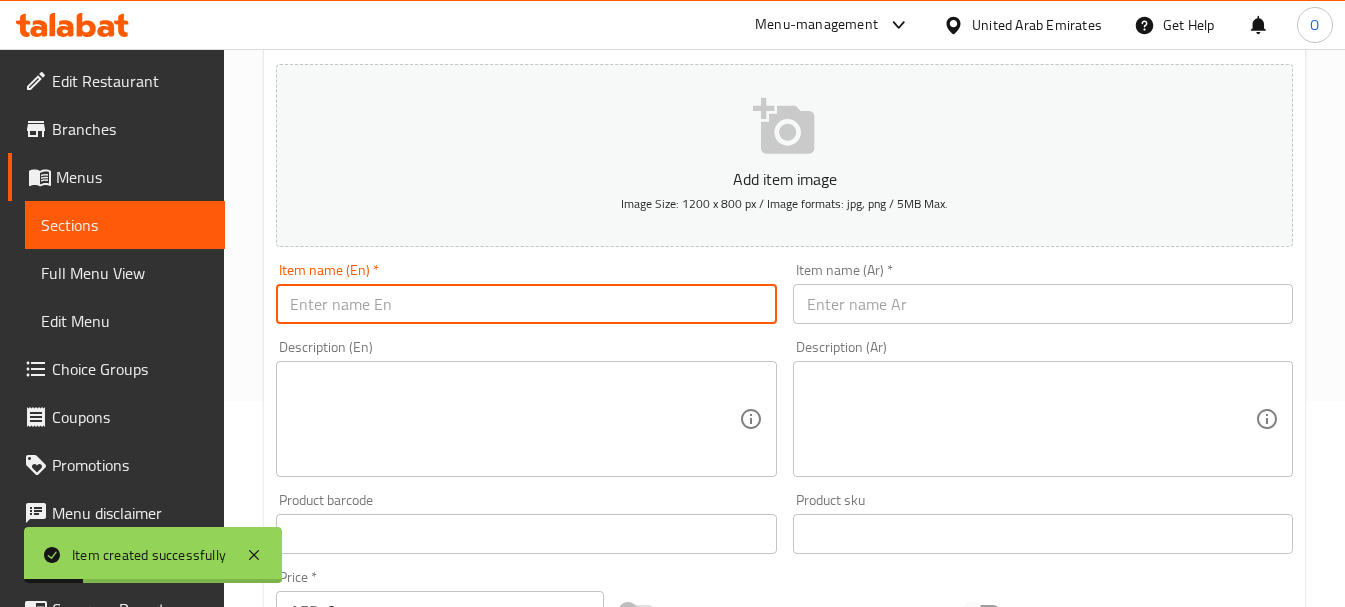 click at bounding box center (526, 304) 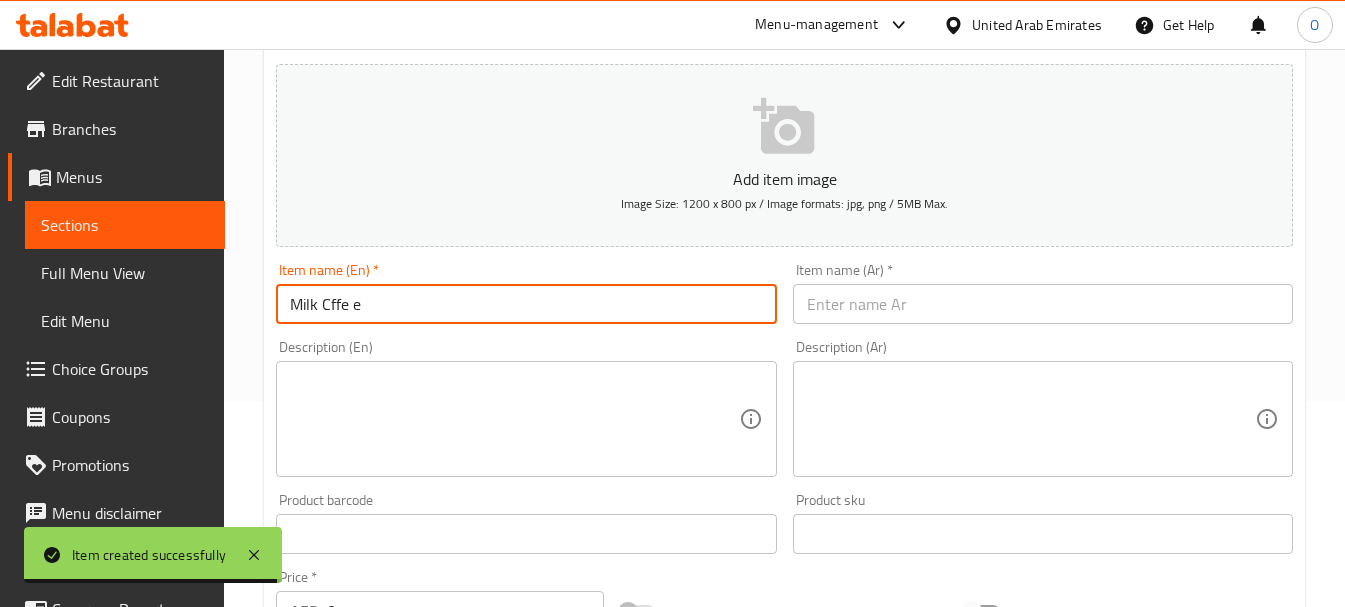 click on "Milk Cffe e" at bounding box center (526, 304) 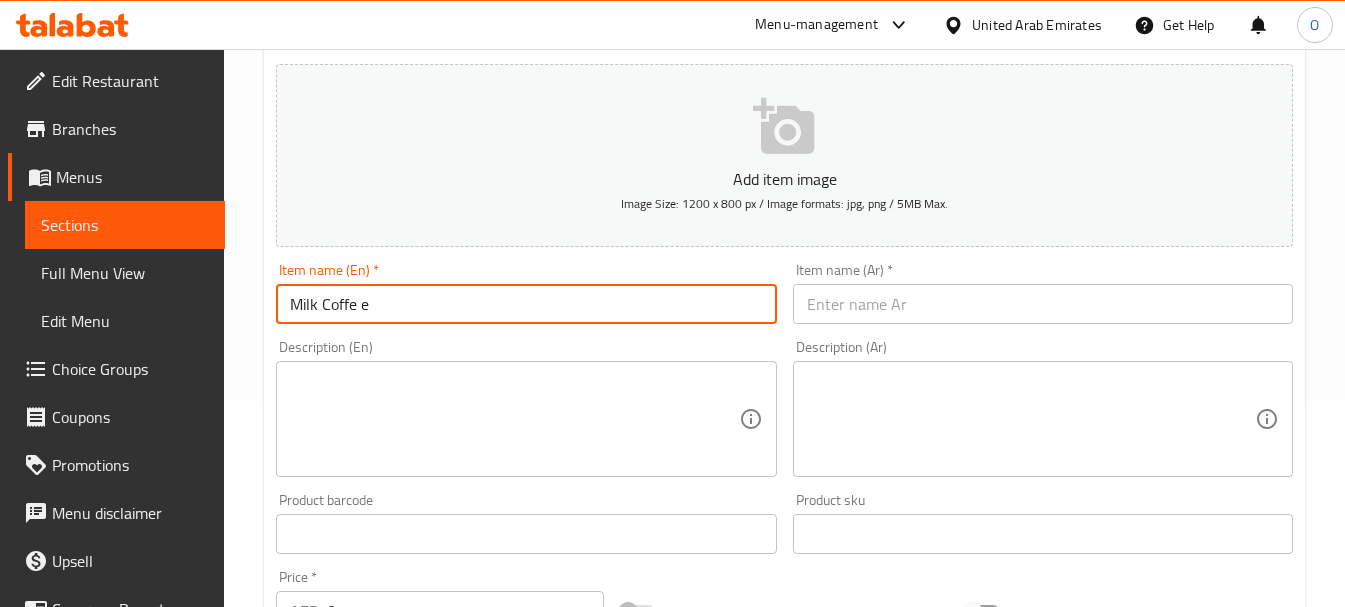 click on "Milk Coffe e" at bounding box center (526, 304) 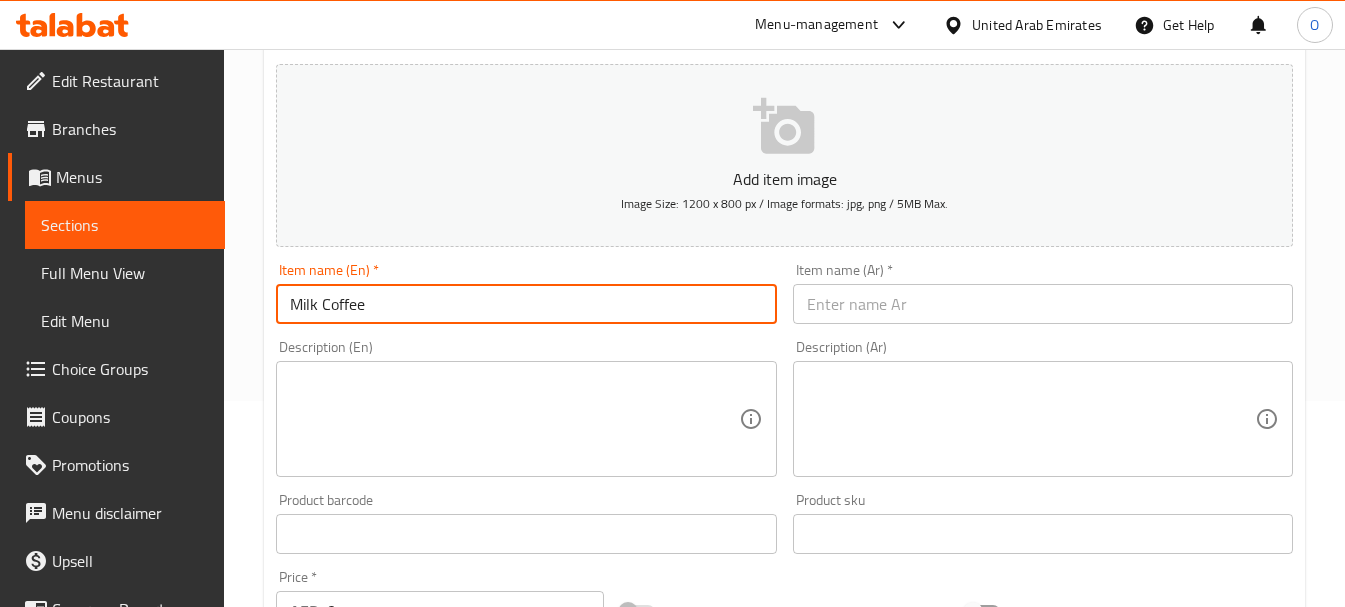 click on "Milk Coffee" at bounding box center (526, 304) 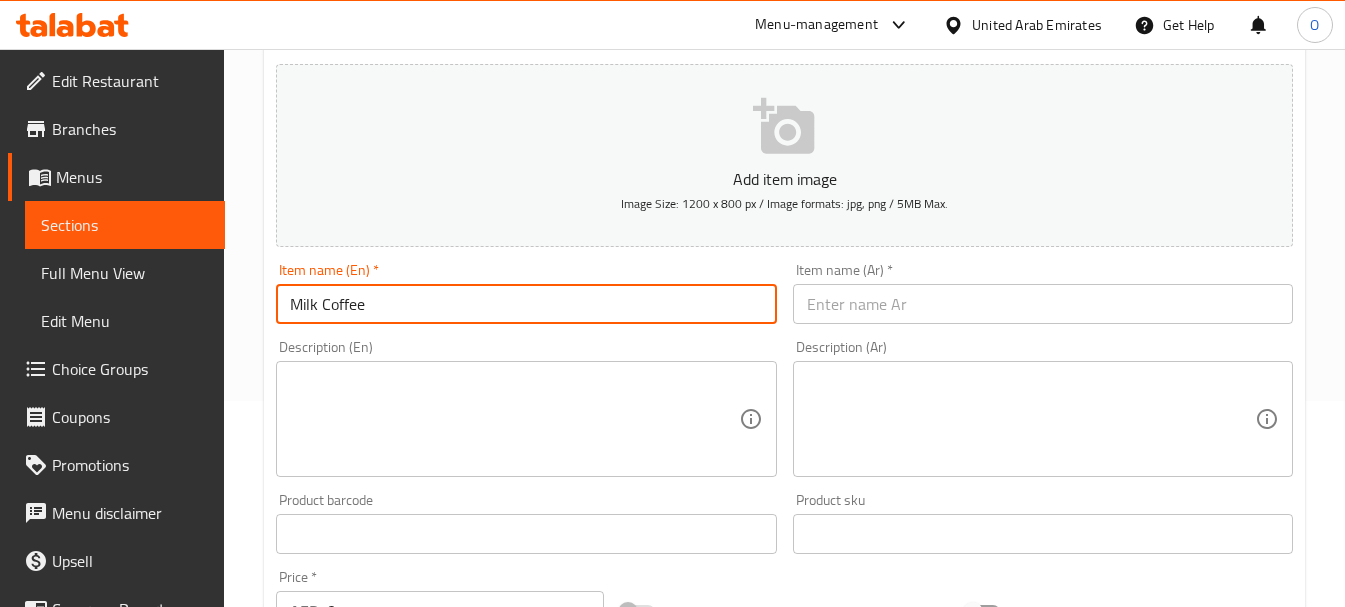 click at bounding box center (1043, 304) 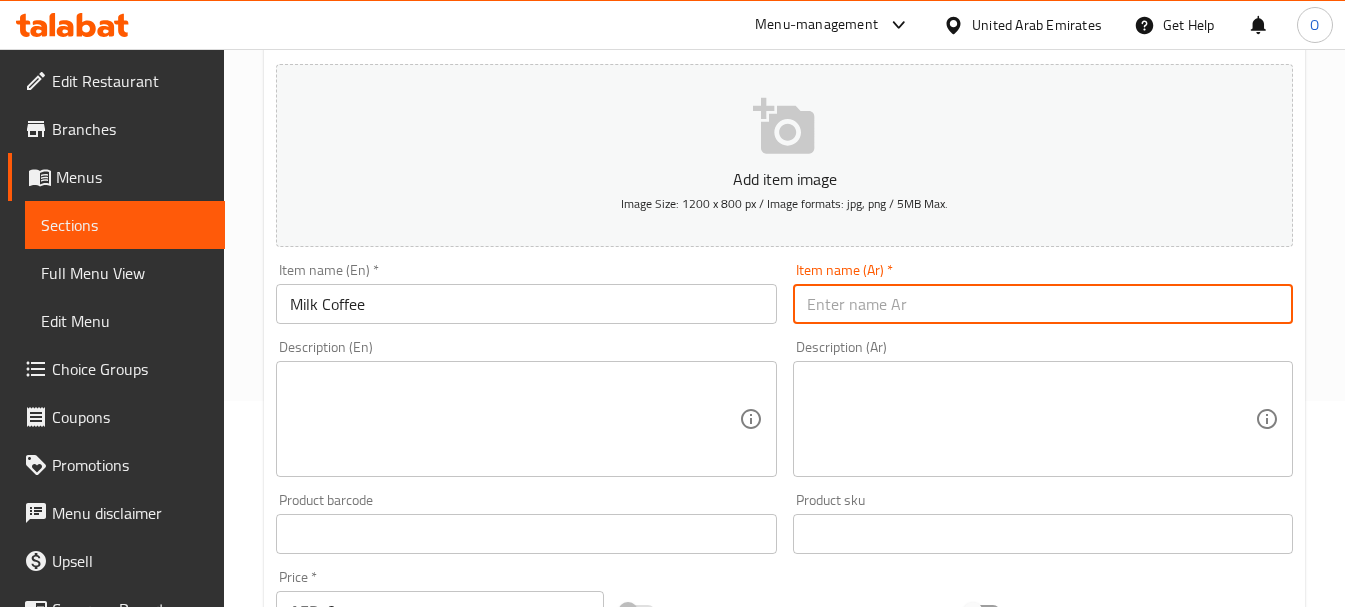 paste on "قهوة بالحليب" 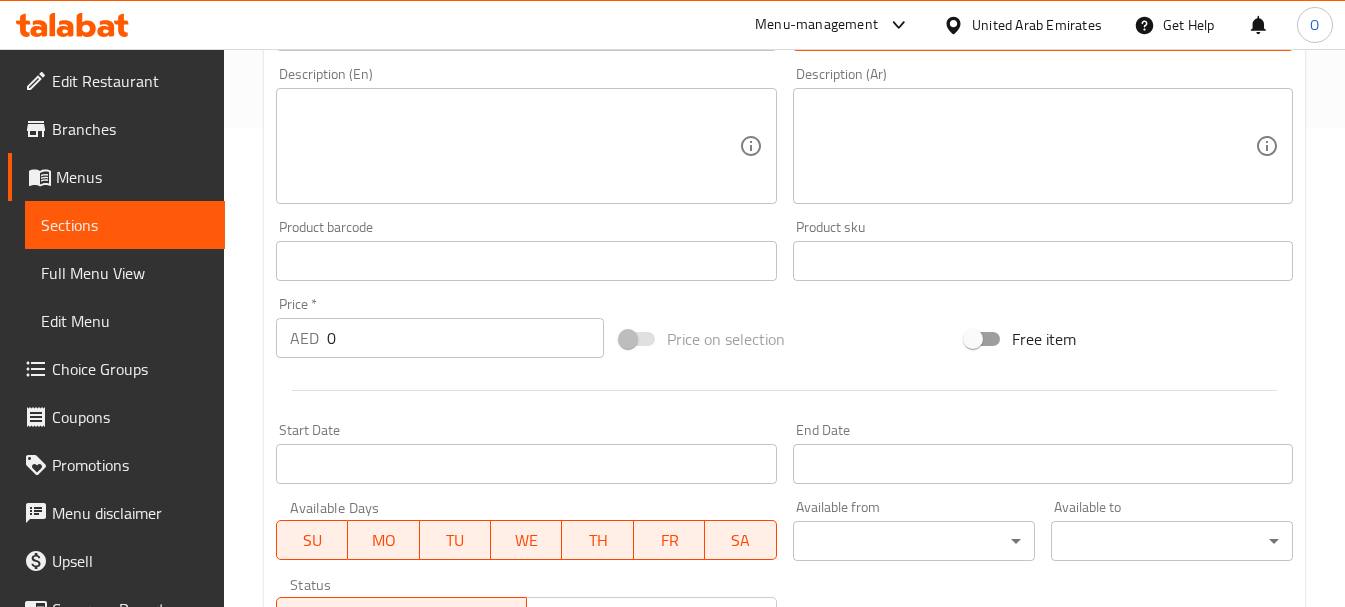 scroll, scrollTop: 506, scrollLeft: 0, axis: vertical 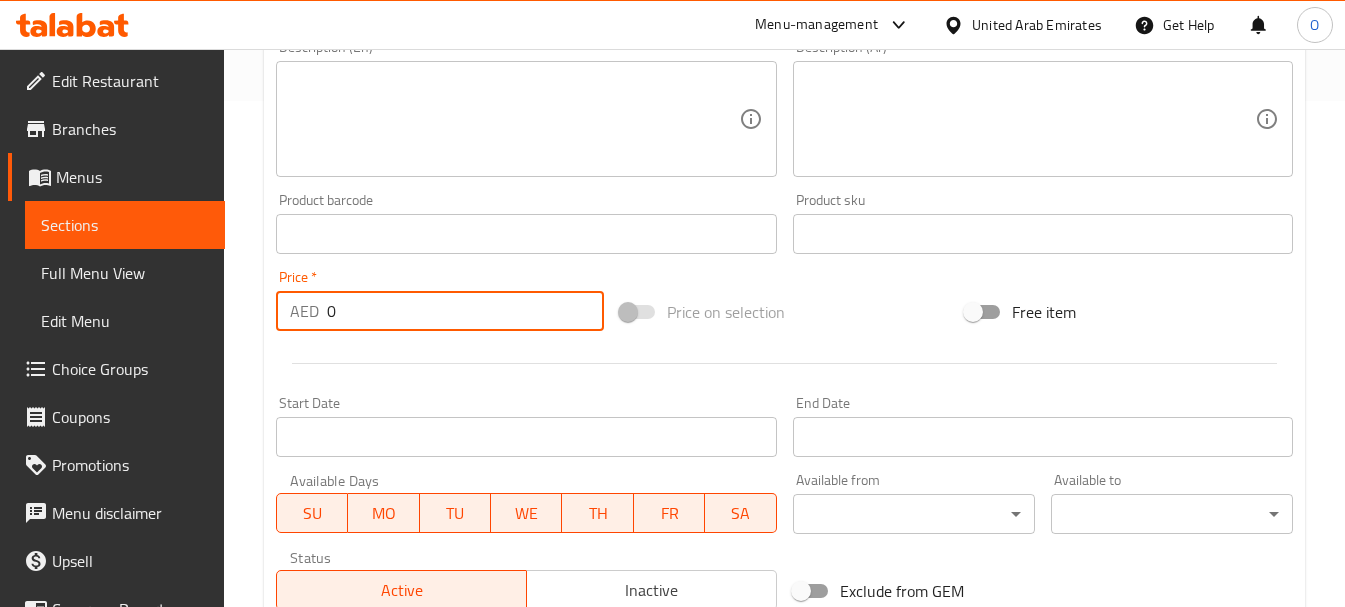 drag, startPoint x: 336, startPoint y: 317, endPoint x: 304, endPoint y: 320, distance: 32.140316 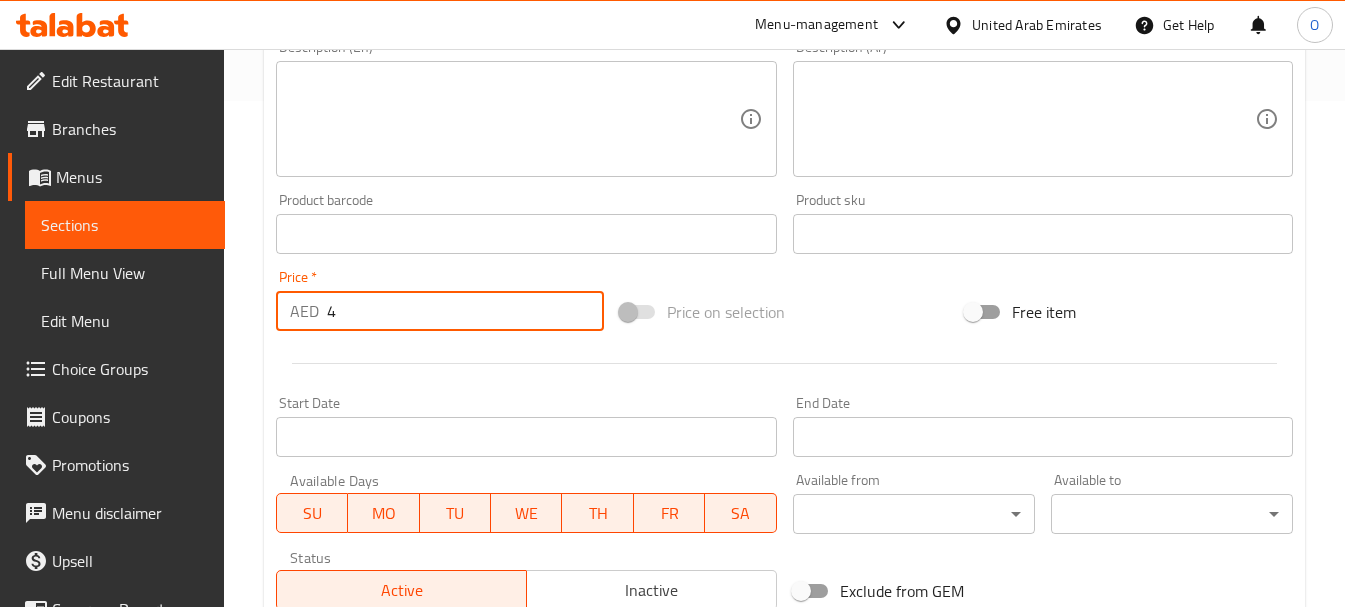 click at bounding box center (784, 363) 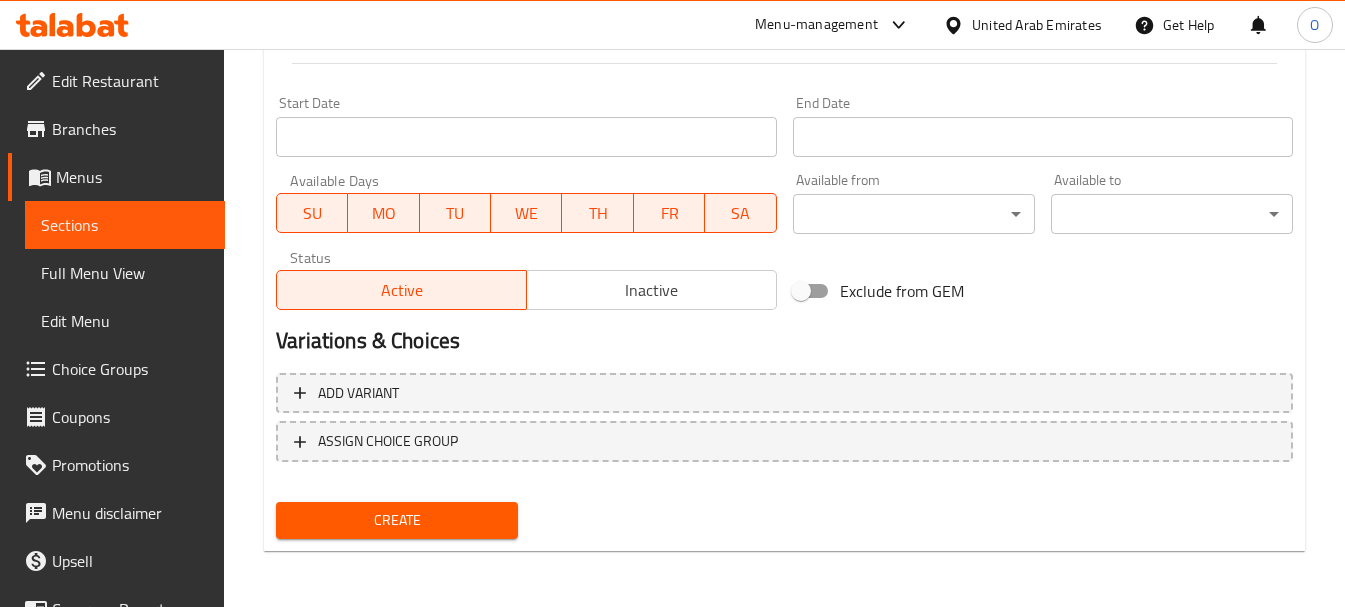 click on "Create" at bounding box center (397, 520) 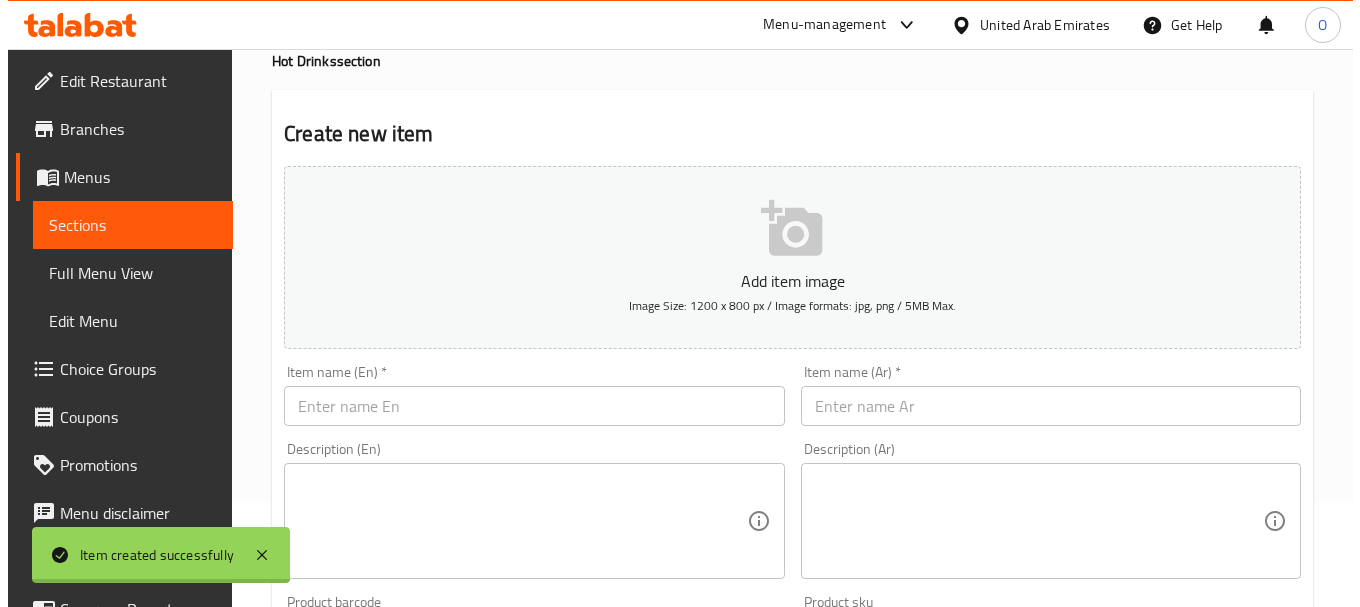 scroll, scrollTop: 0, scrollLeft: 0, axis: both 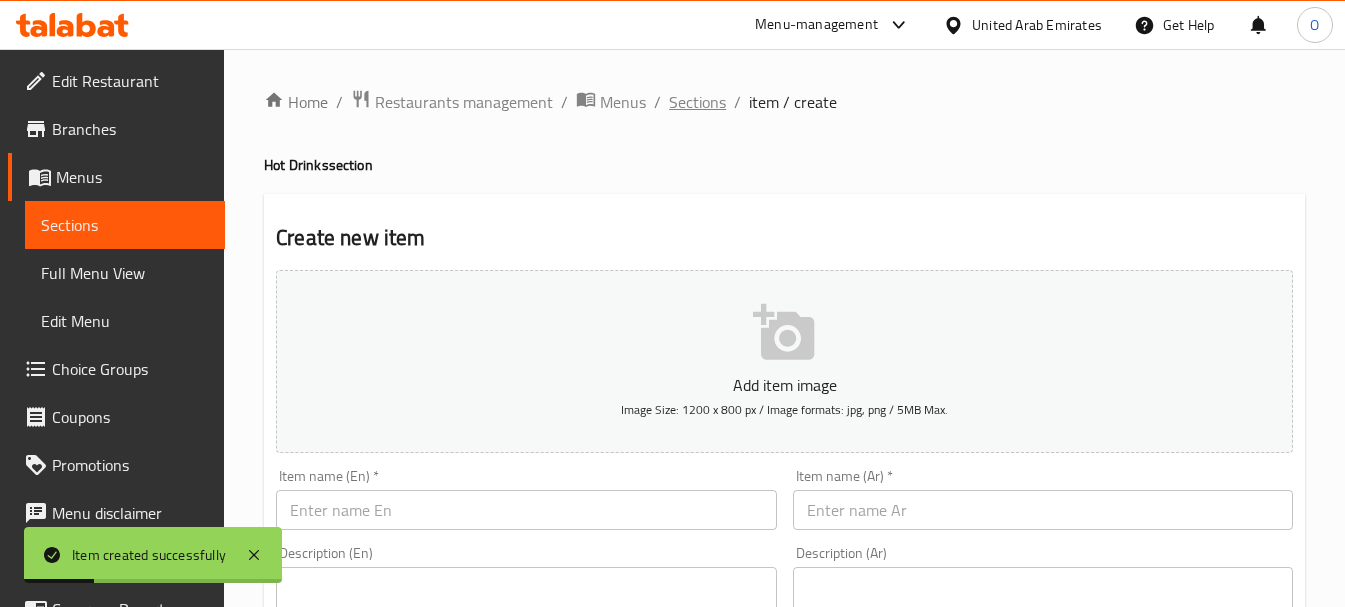 click on "Sections" at bounding box center [697, 102] 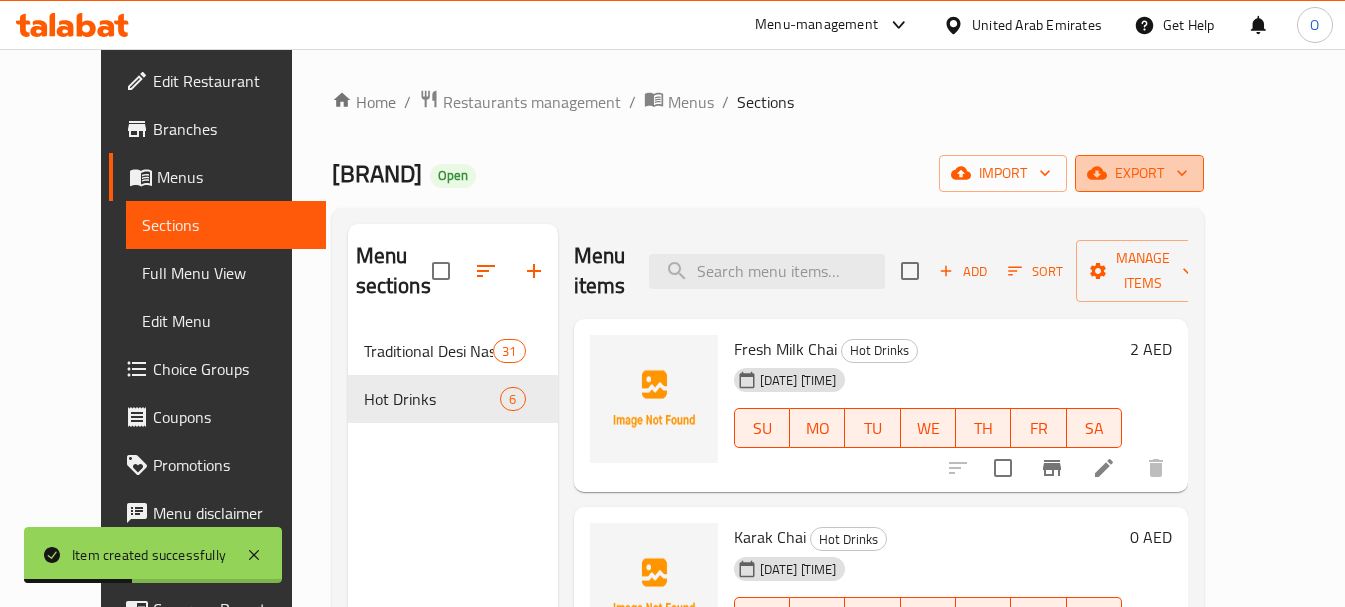 click on "export" at bounding box center [1139, 173] 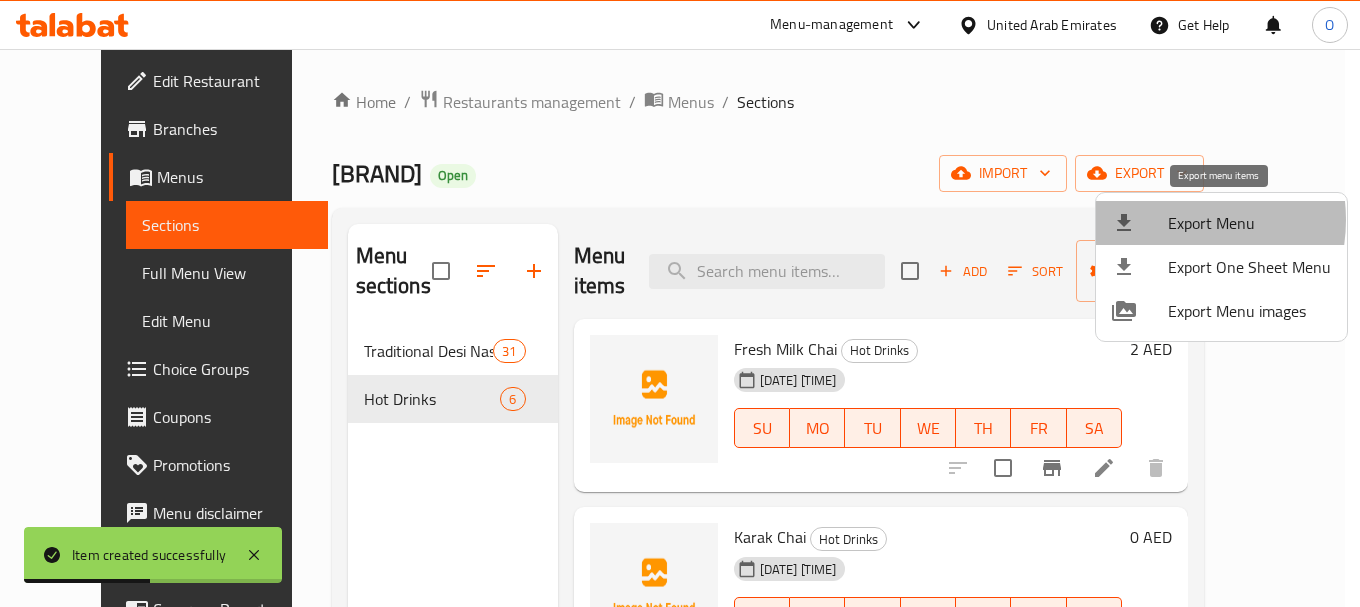 click on "Export Menu" at bounding box center (1249, 223) 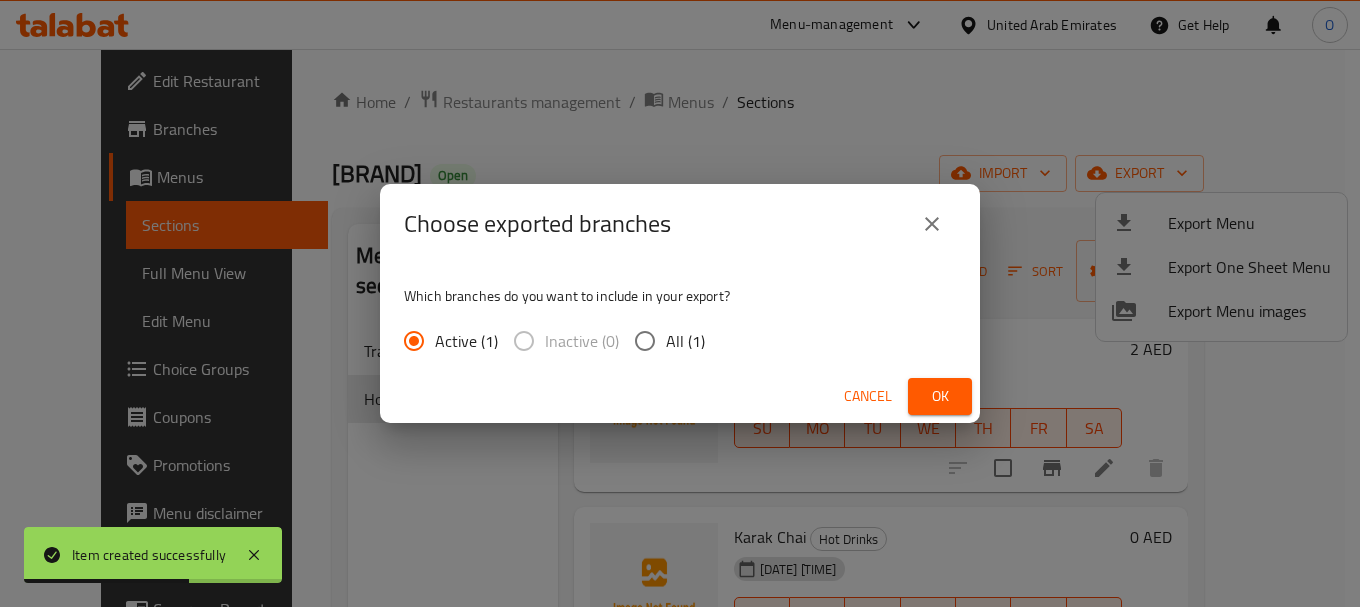click on "Ok" at bounding box center [940, 396] 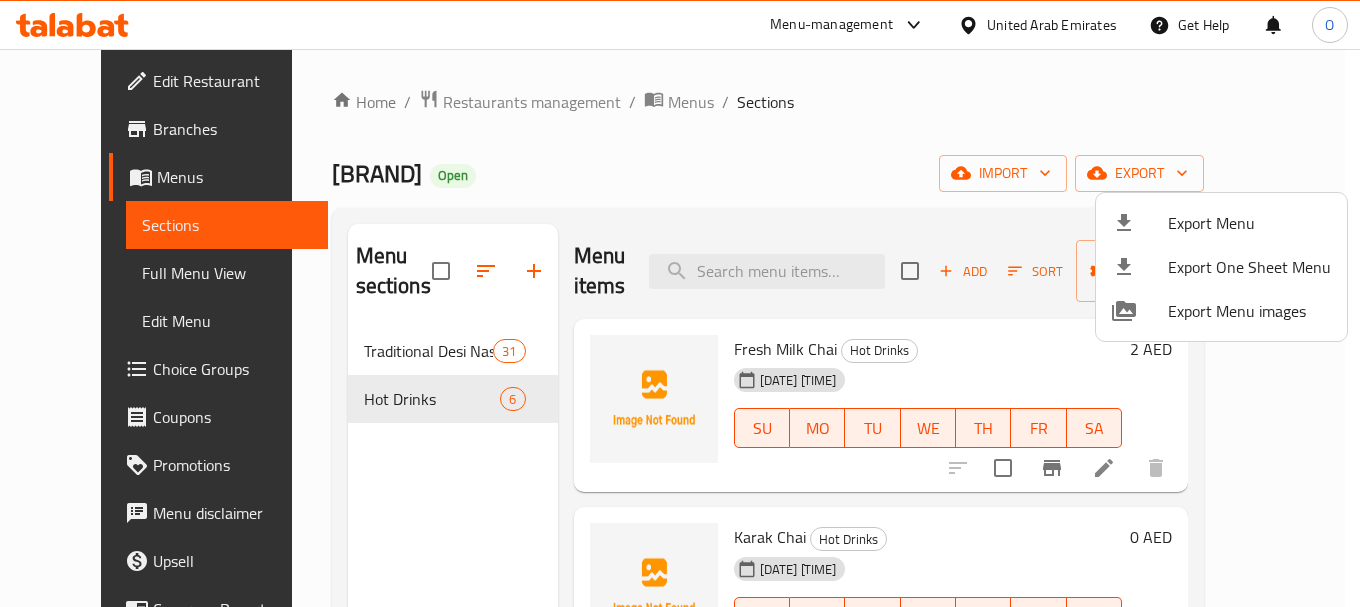 click at bounding box center [680, 303] 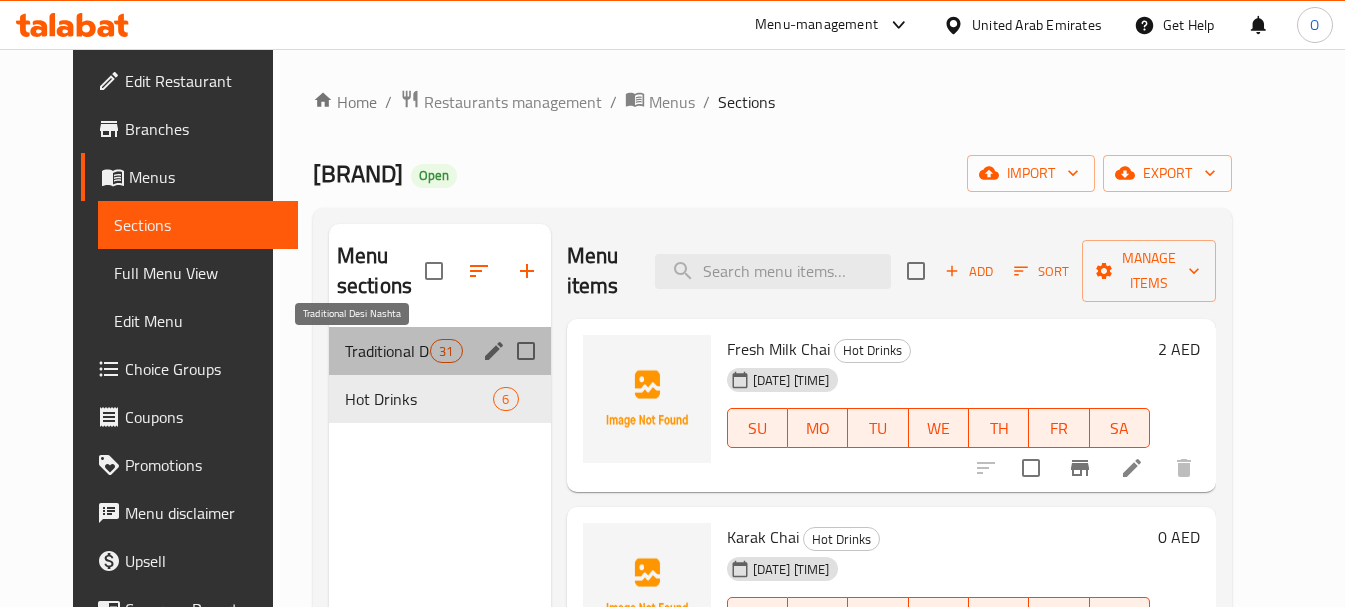 click on "Traditional Desi Nashta" at bounding box center (387, 351) 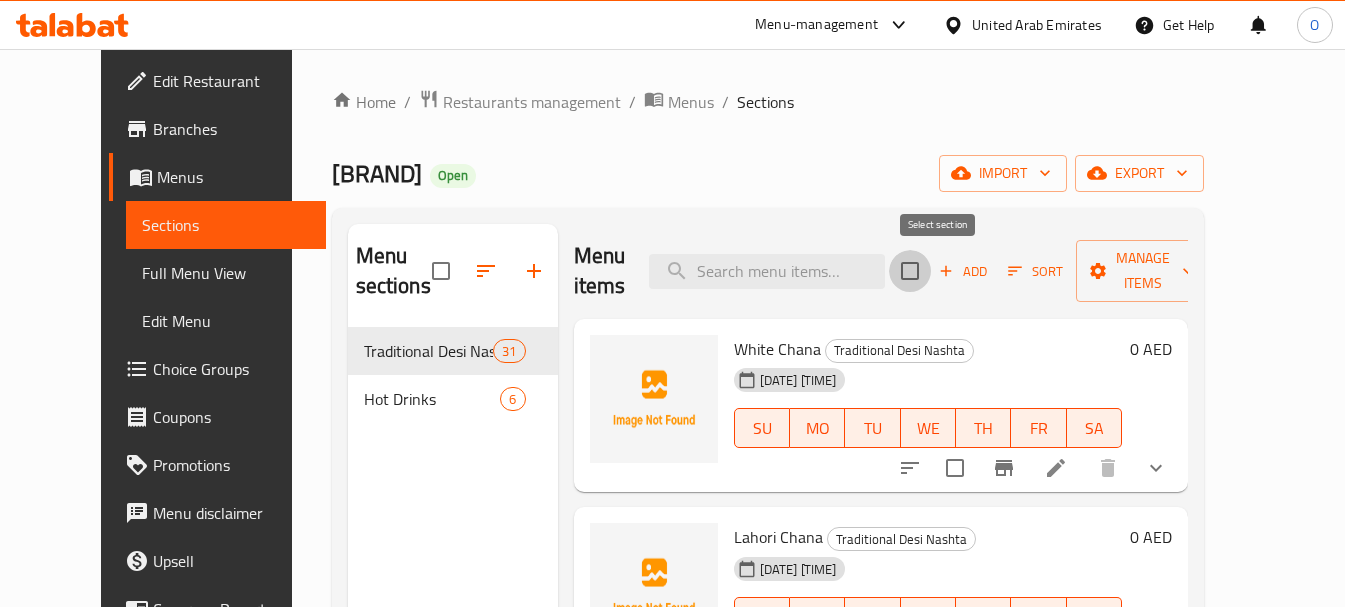 click at bounding box center [910, 271] 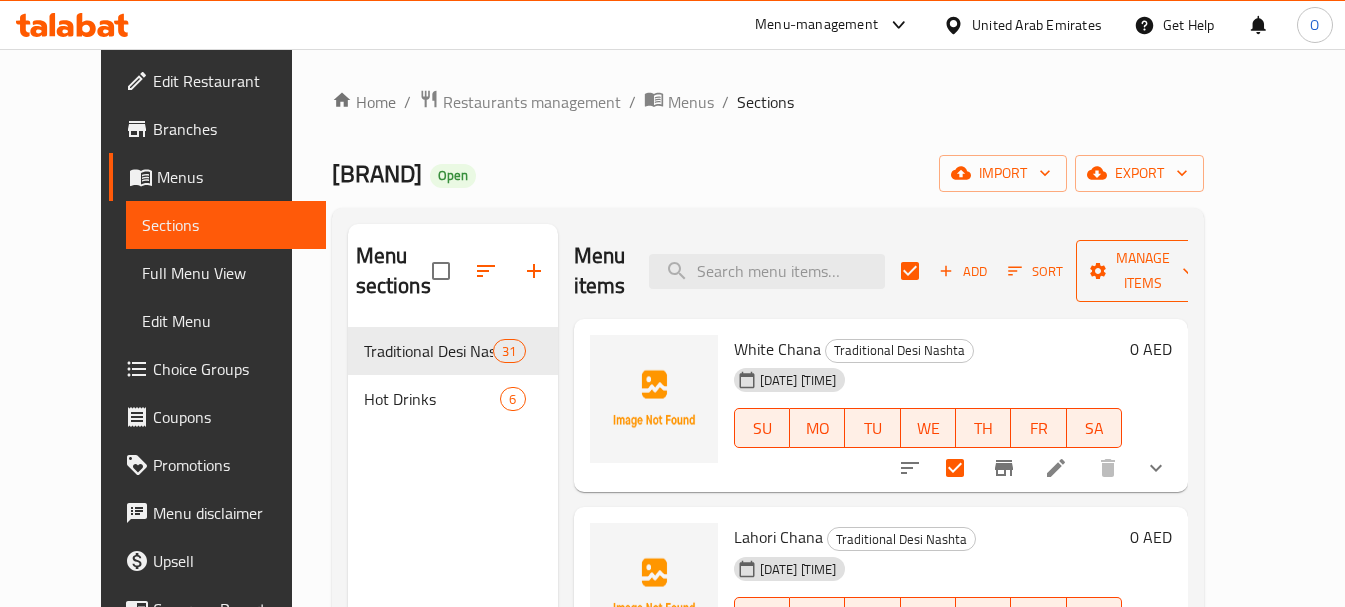 click on "Manage items" at bounding box center (1143, 271) 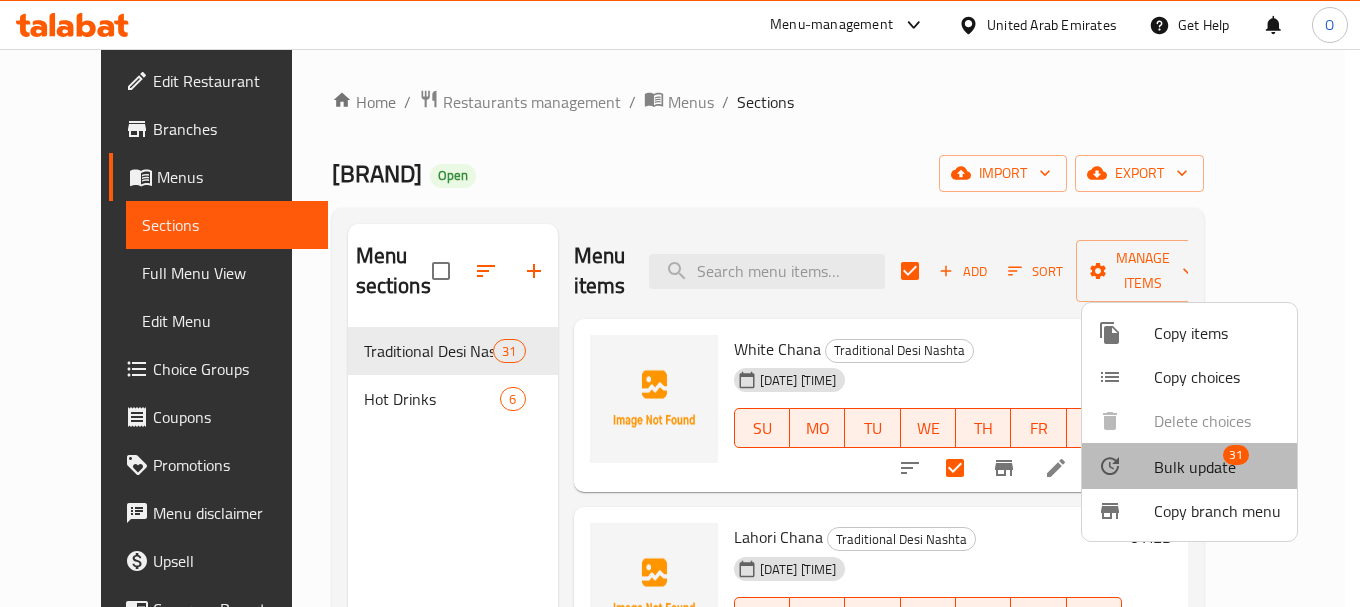 click on "Bulk update 31" at bounding box center (1217, 466) 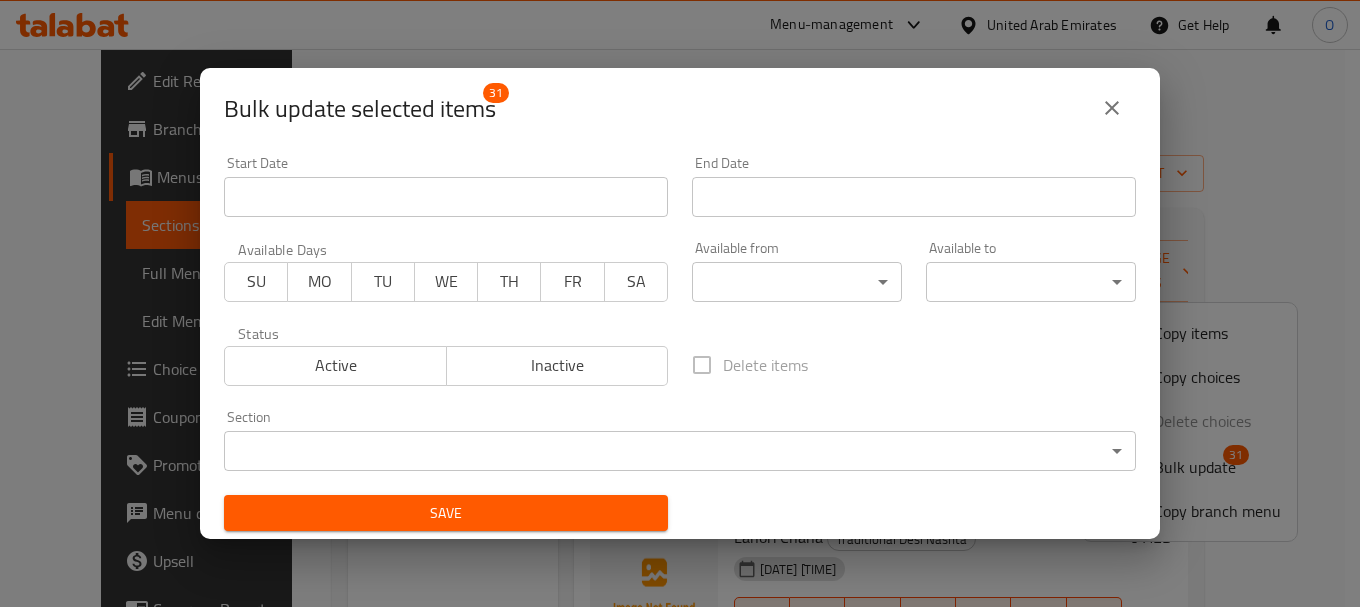 click on "[MENU-MANAGEMENT] [COUNTRY] Get Help O Edit Restaurant Branches Menus Sections Full Menu View Edit Menu Choice Groups Coupons Promotions Menu disclaimer Upsell Coverage Report Grocery Checklist Version: 1.0.0 Get support on: Support.OpsPlatform Home / Restaurants management / Menus / Sections GRAND SHALIMAR Open import export Menu sections Traditional Desi Nashta 31 Hot Drinks 6 Menu items Add Sort Manage items White Chana Traditional Desi Nashta [DATE] [TIME] SU MO TU WE TH FR SA 0 AED Lahori Chana Traditional Desi Nashta [DATE] [TIME] SU MO TU WE TH FR SA 0 AED Chicken Lahori Chana Traditional Desi Nashta [DATE] [TIME] SU MO TU WE TH FR SA 0 AED Mix Sabzi Traditional Desi Nashta [DATE] [TIME] SU MO TU WE TH FR SA 0 AED Alu Palak Traditional Desi Nashta [DATE] [TIME] SU MO TU WE TH FR SA 0 AED Dal Chana Traditional Desi Nashta" at bounding box center [680, 328] 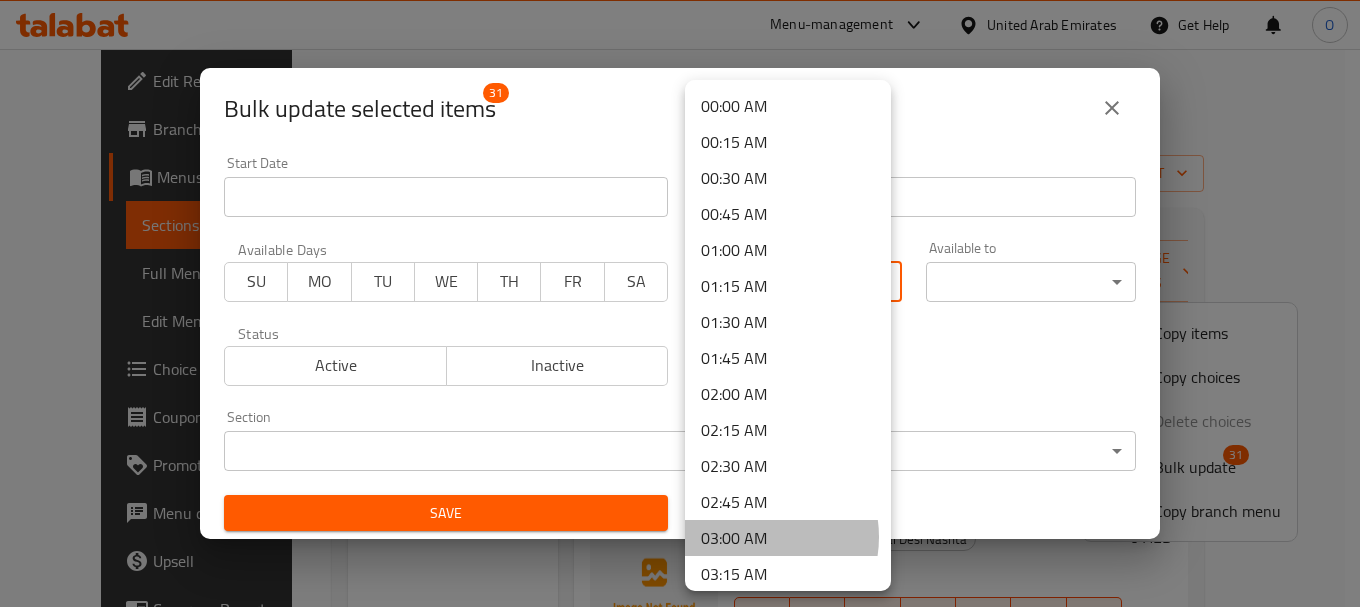 click on "03:00 AM" at bounding box center (788, 538) 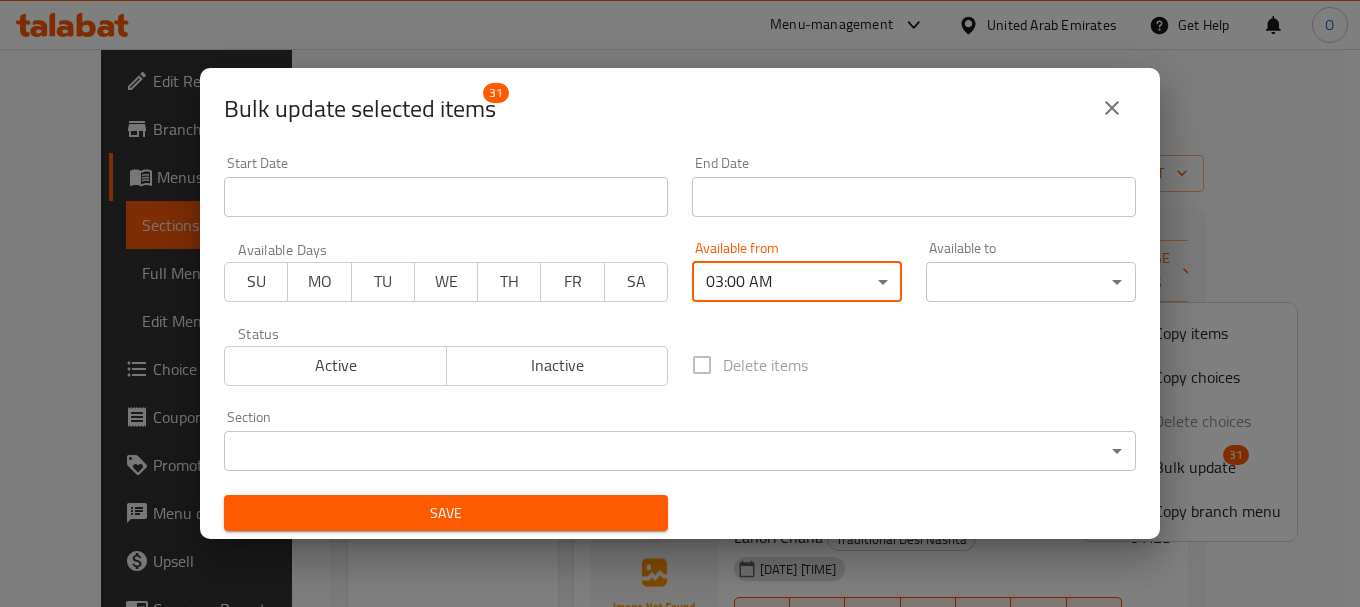 click on "[MENU-MANAGEMENT] [COUNTRY] Get Help O Edit Restaurant Branches Menus Sections Full Menu View Edit Menu Choice Groups Coupons Promotions Menu disclaimer Upsell Coverage Report Grocery Checklist Version: 1.0.0 Get support on: Support.OpsPlatform Home / Restaurants management / Menus / Sections GRAND SHALIMAR Open import export Menu sections Traditional Desi Nashta 31 Hot Drinks 6 Menu items Add Sort Manage items White Chana Traditional Desi Nashta [DATE] [TIME] SU MO TU WE TH FR SA 0 AED Lahori Chana Traditional Desi Nashta [DATE] [TIME] SU MO TU WE TH FR SA 0 AED Chicken Lahori Chana Traditional Desi Nashta [DATE] [TIME] SU MO TU WE TH FR SA 0 AED Mix Sabzi Traditional Desi Nashta [DATE] [TIME] SU MO TU WE TH FR SA 0 AED Alu Palak Traditional Desi Nashta [DATE] [TIME] SU MO TU WE TH FR SA 0 AED Dal Chana Traditional Desi Nashta" at bounding box center (680, 328) 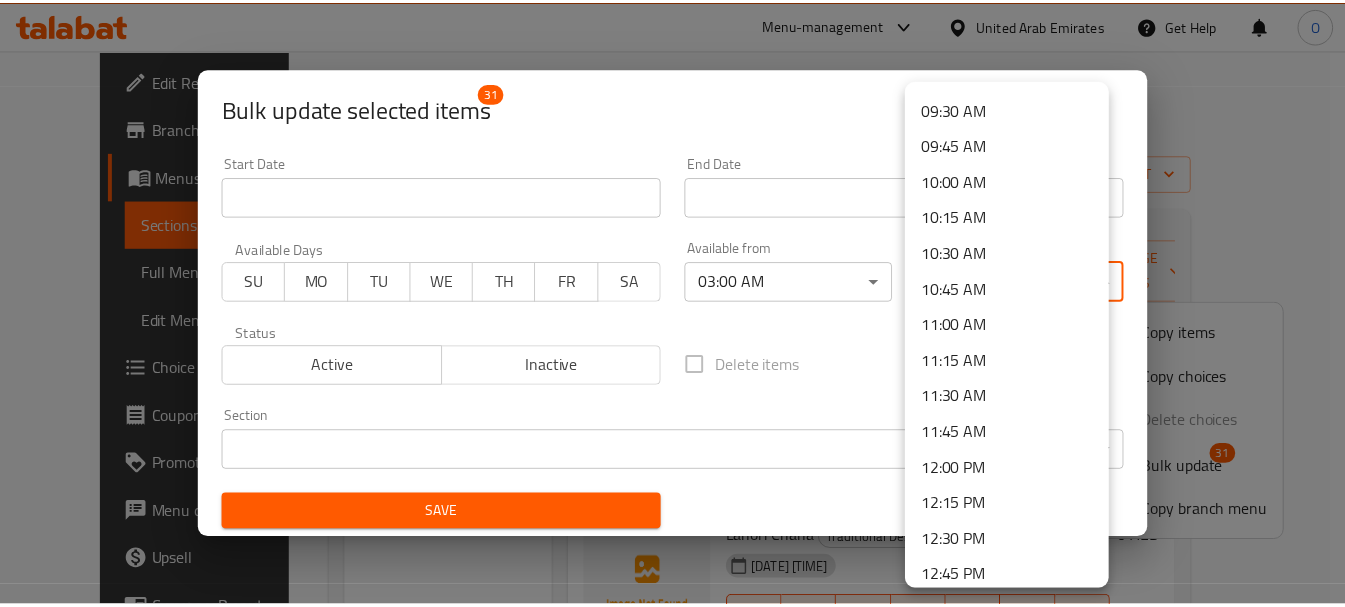 scroll, scrollTop: 1400, scrollLeft: 0, axis: vertical 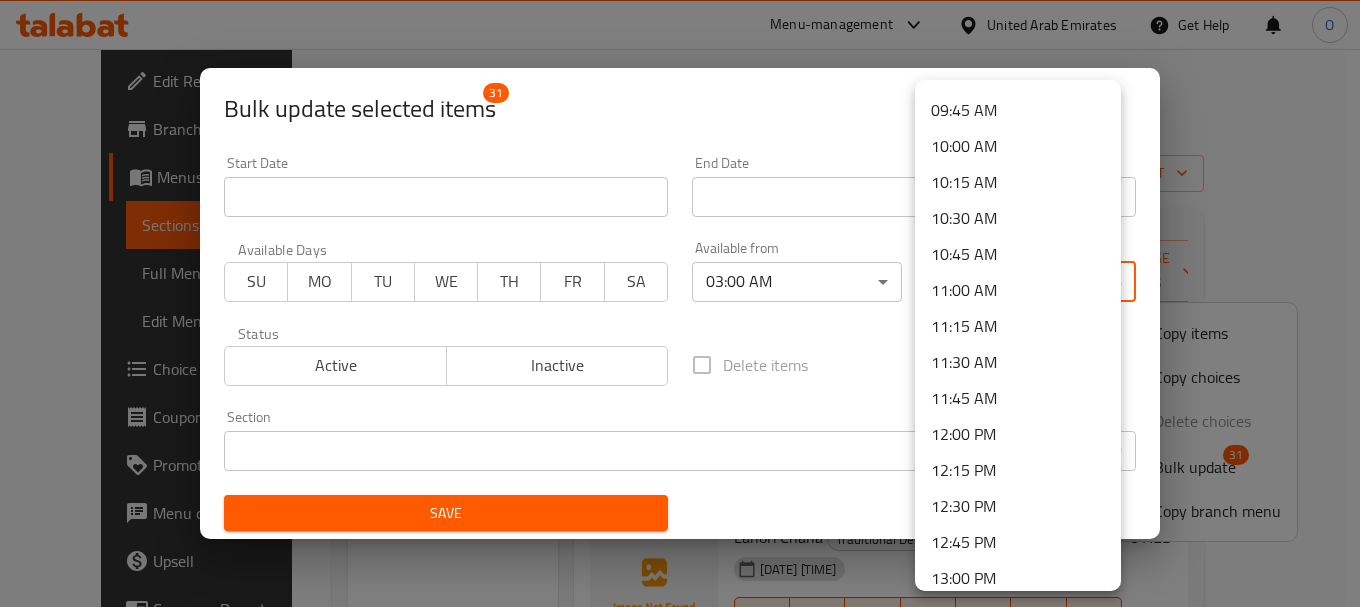 click on "11:30 AM" at bounding box center (1018, 362) 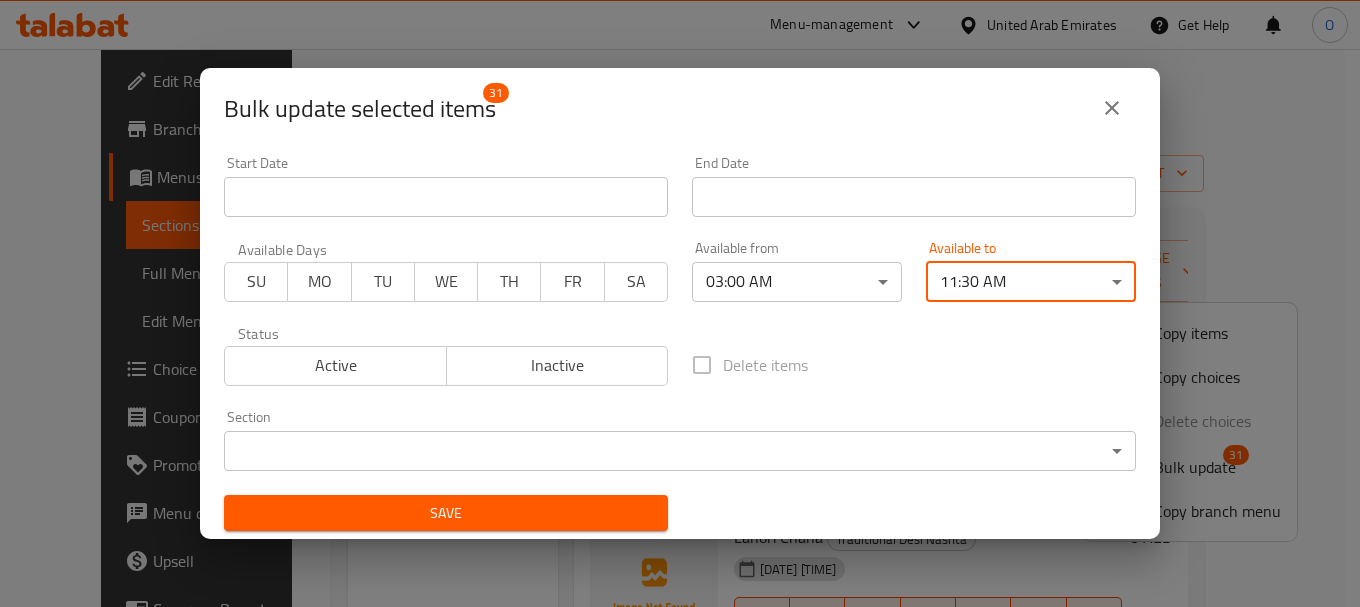 click on "Save" at bounding box center (446, 513) 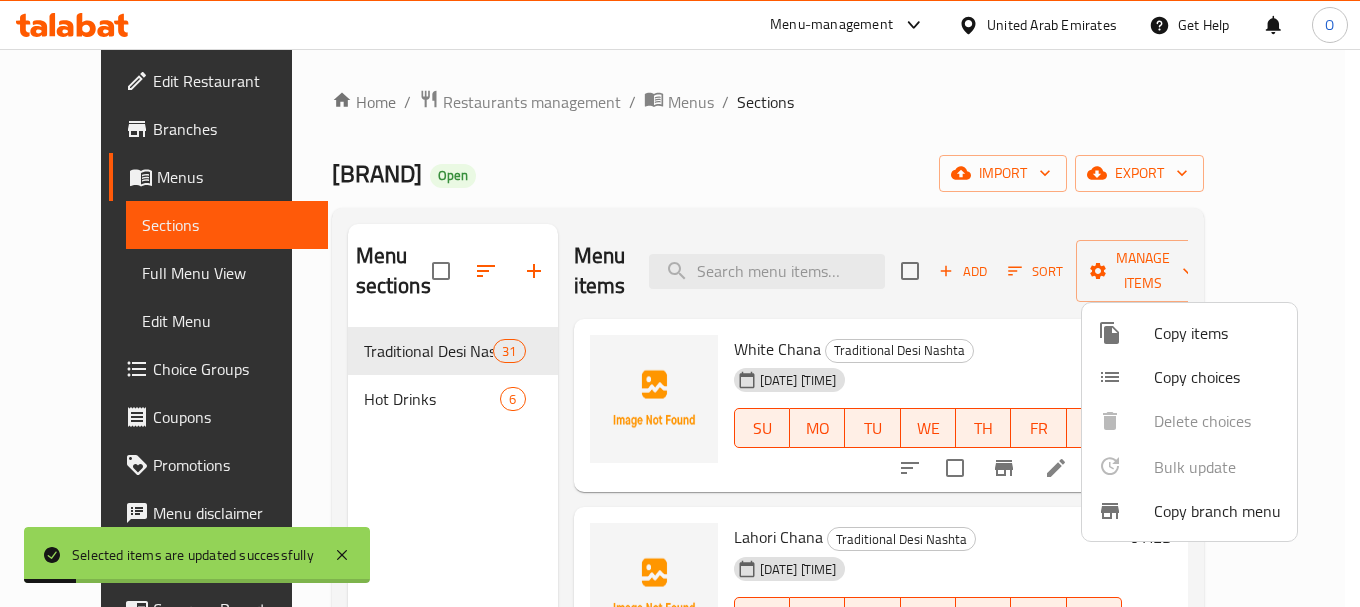 click at bounding box center [680, 303] 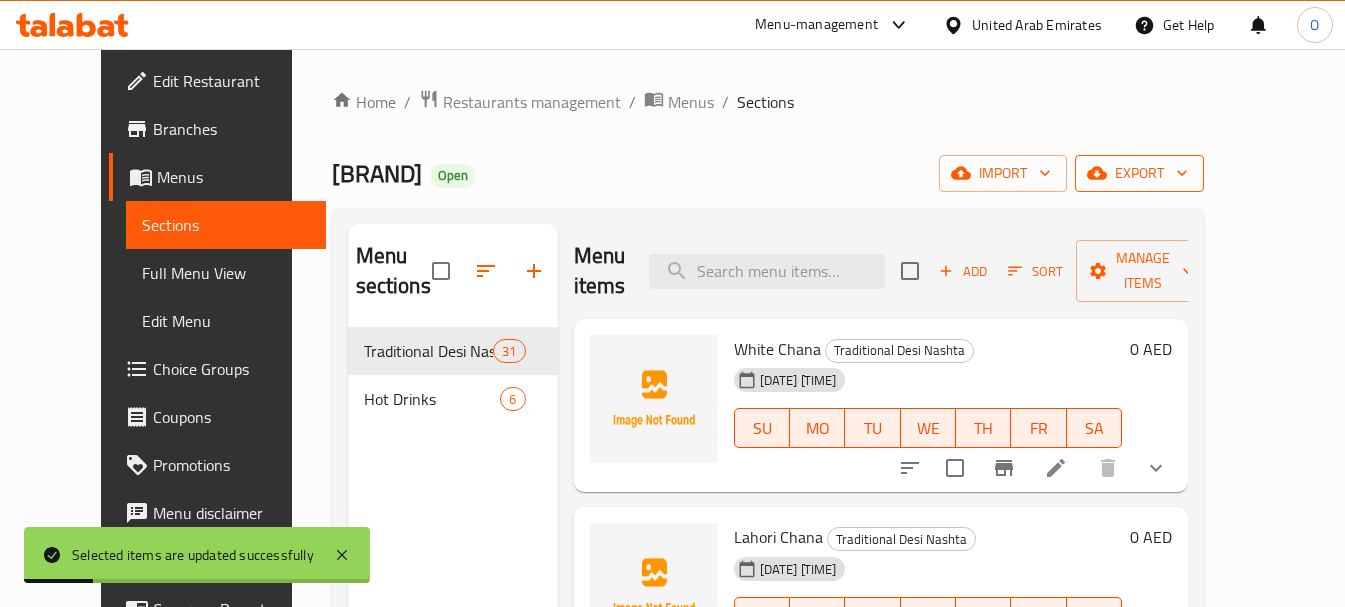 click on "export" at bounding box center (1139, 173) 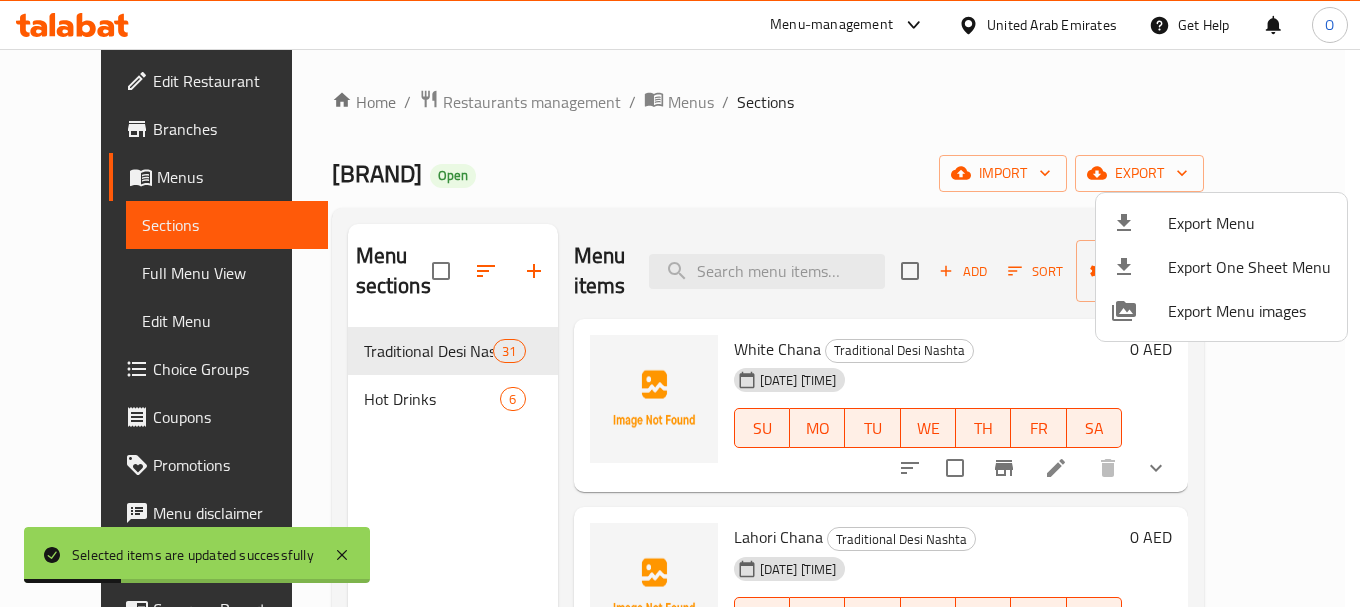 click on "Export Menu" at bounding box center (1221, 223) 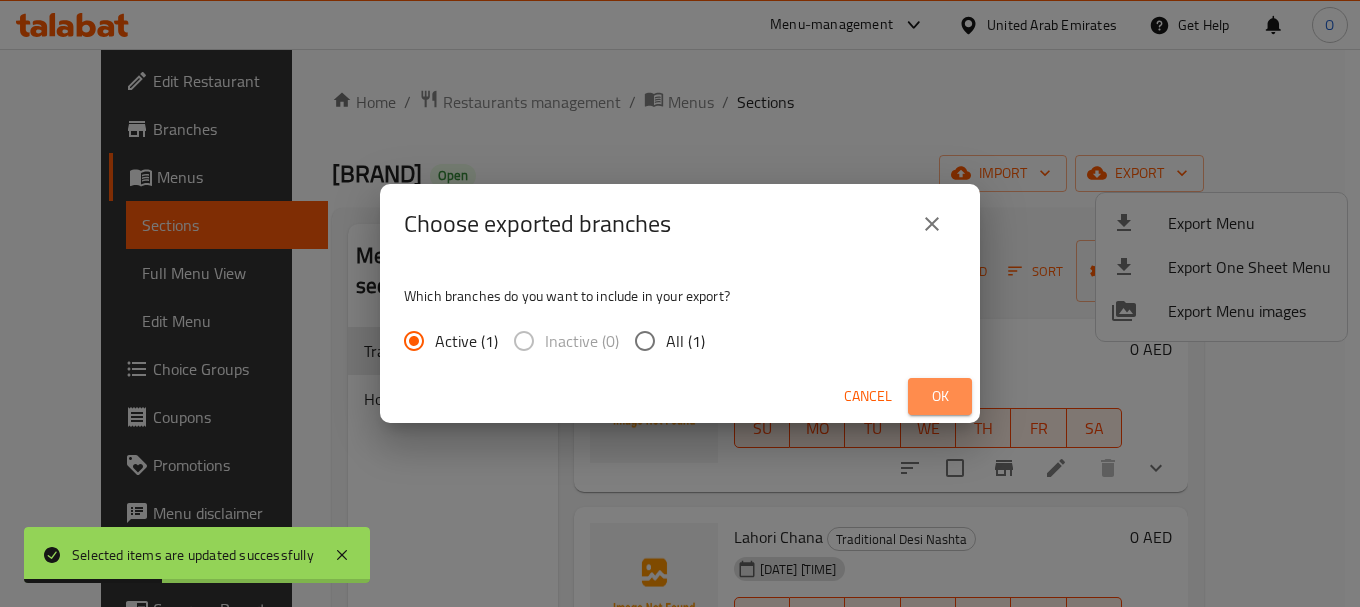 click on "Ok" at bounding box center [940, 396] 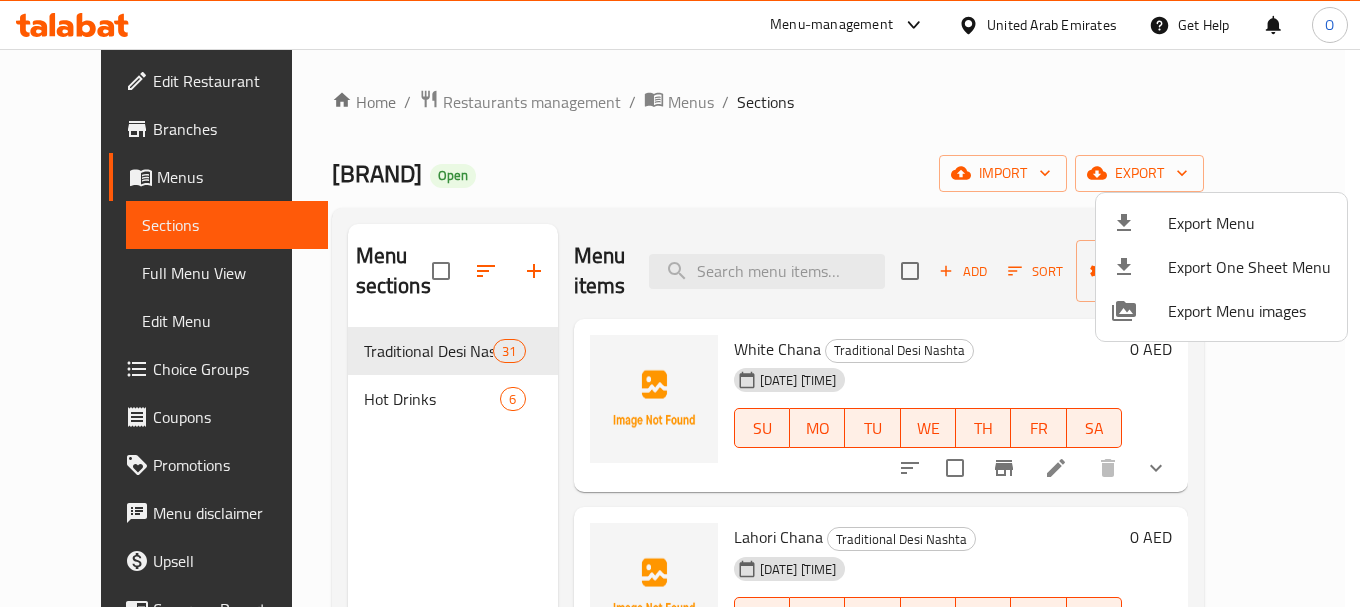 click at bounding box center [680, 303] 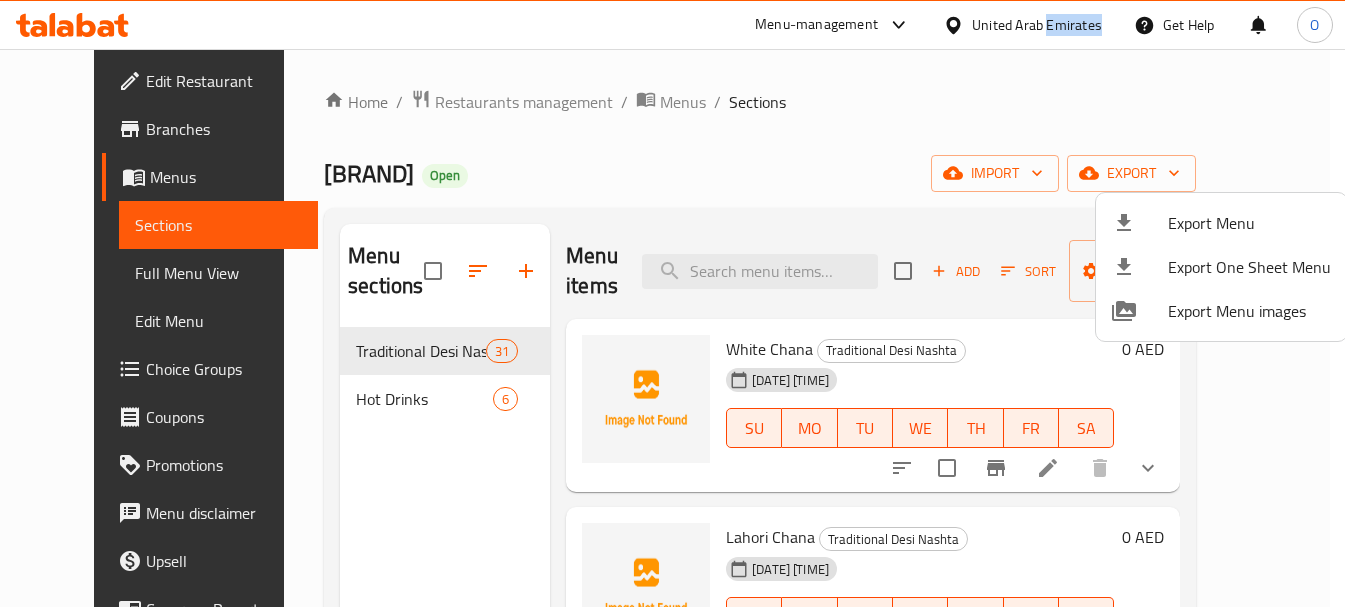 click on "United Arab Emirates" at bounding box center [1037, 25] 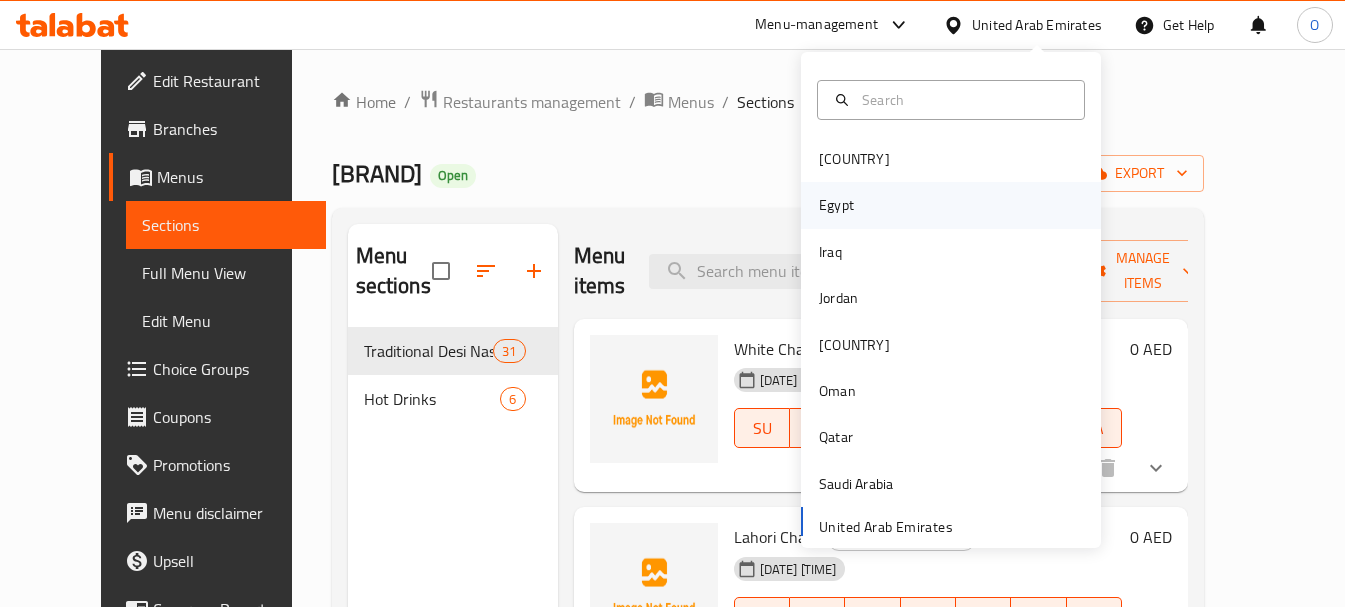 click on "Egypt" at bounding box center (951, 205) 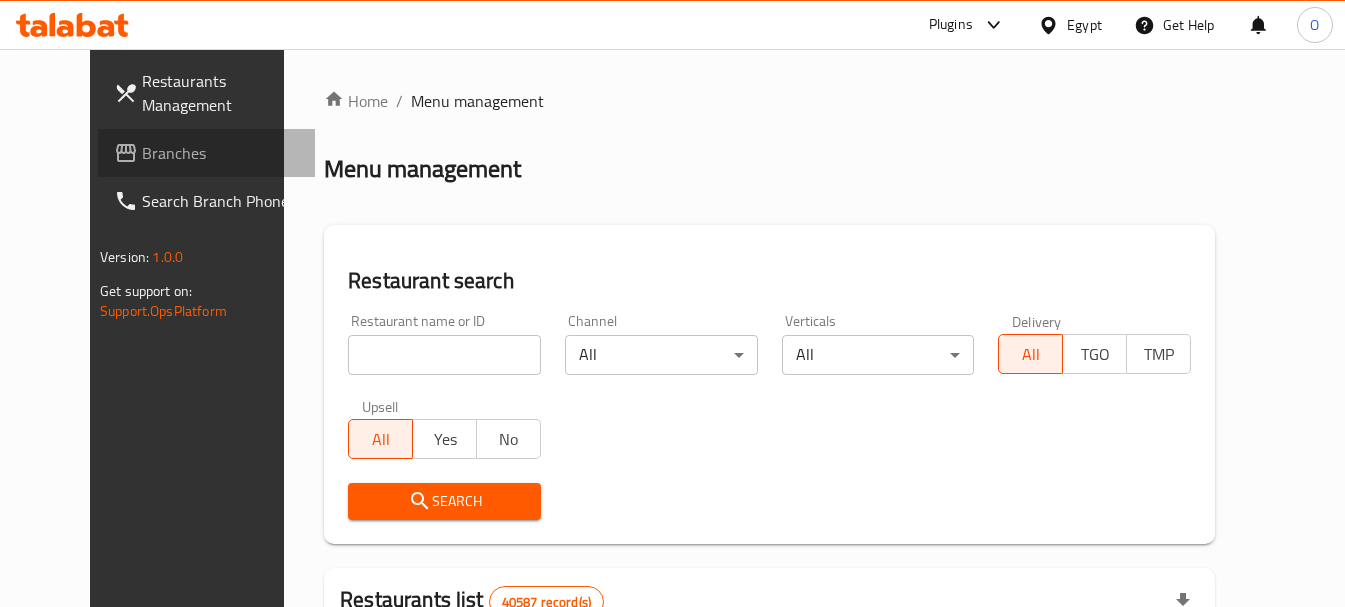 click on "Branches" at bounding box center (206, 153) 